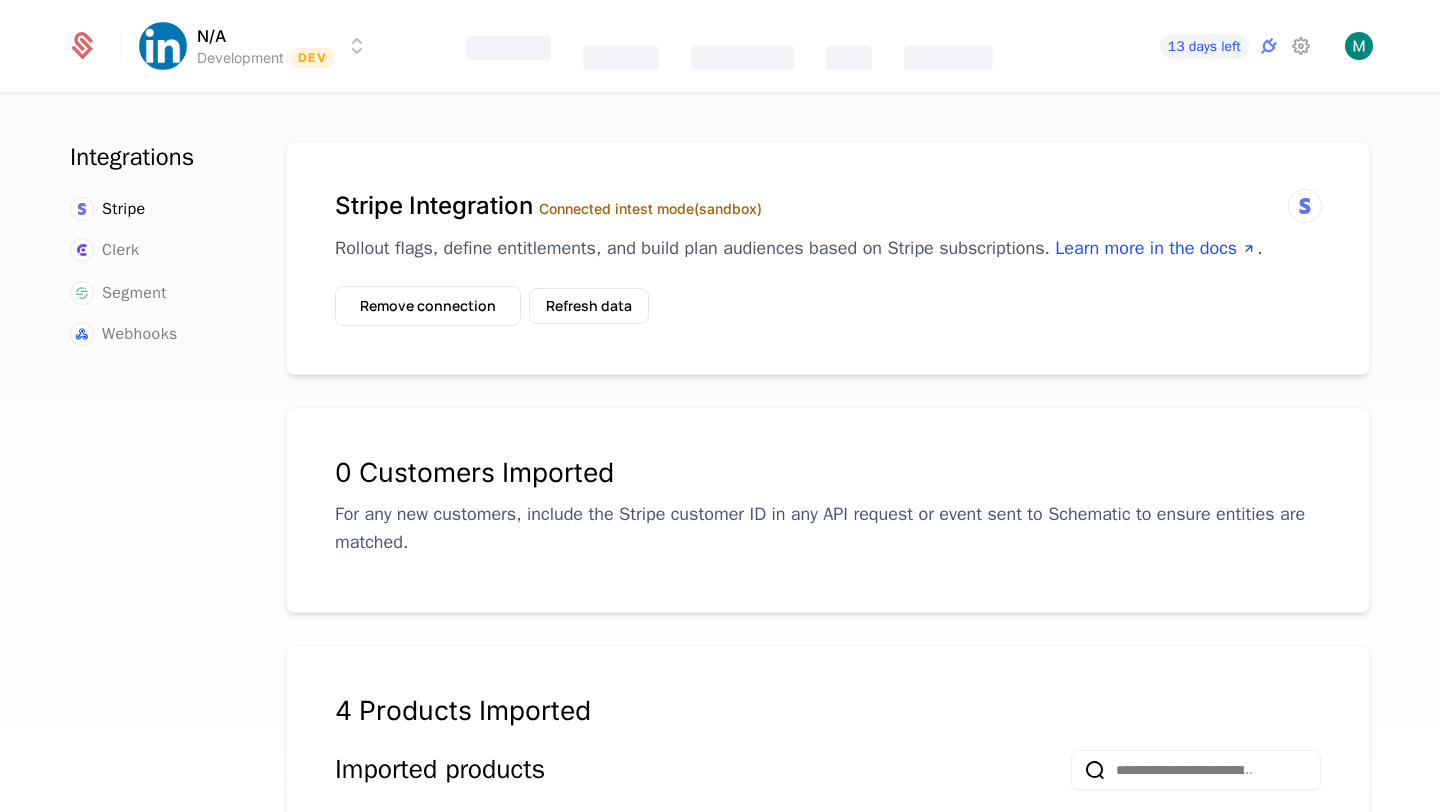 scroll, scrollTop: 0, scrollLeft: 0, axis: both 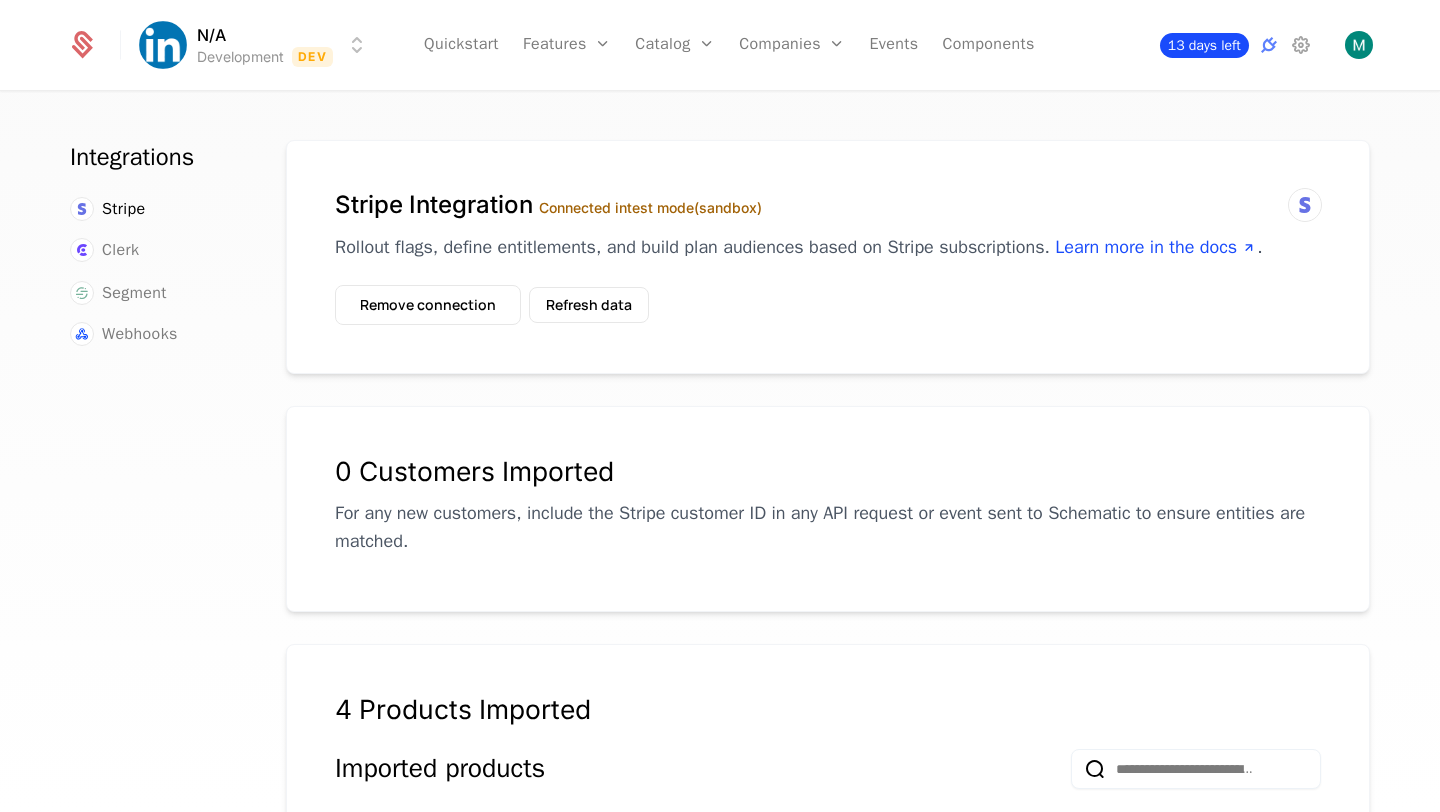 click on "13 days left" at bounding box center [1204, 45] 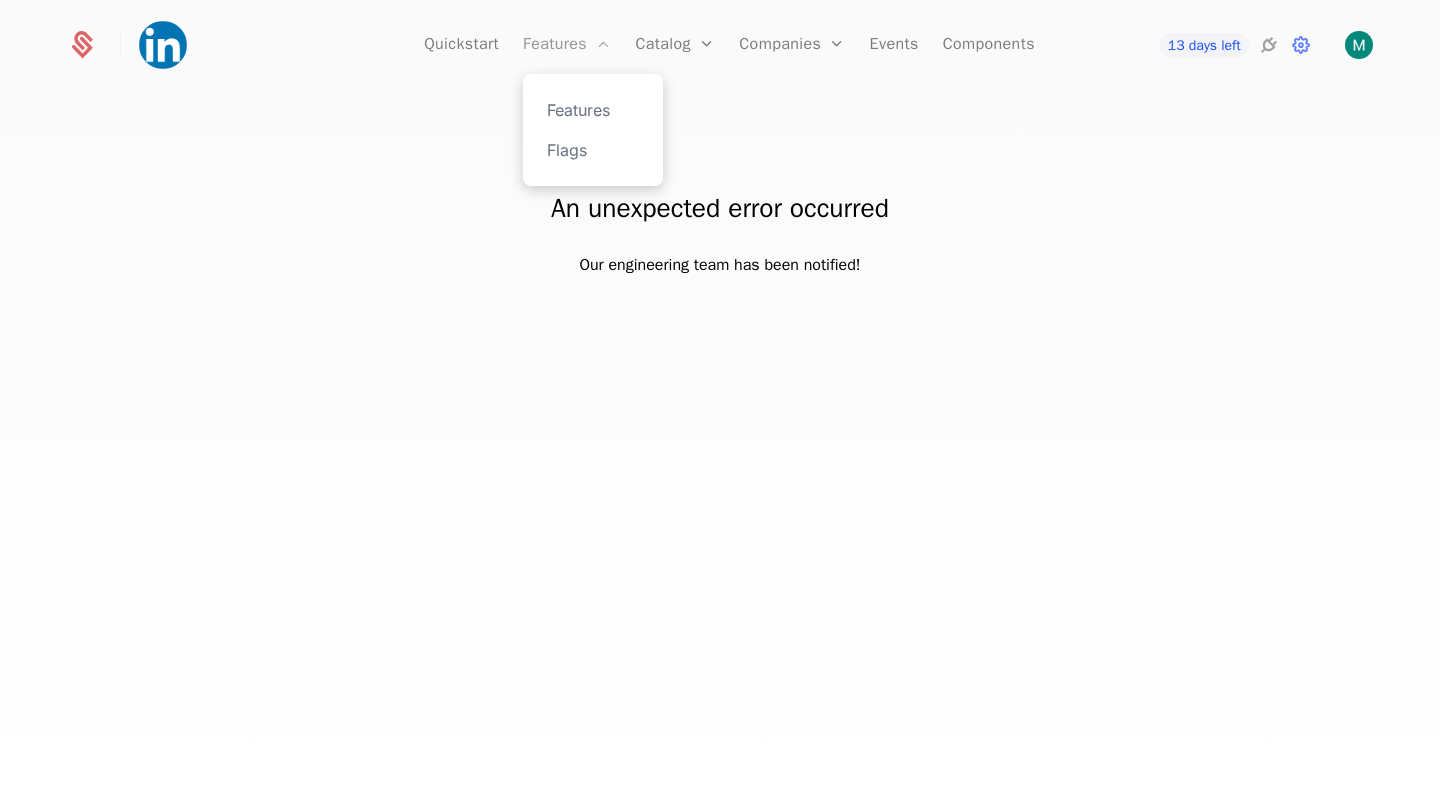 click on "Features" at bounding box center (567, 45) 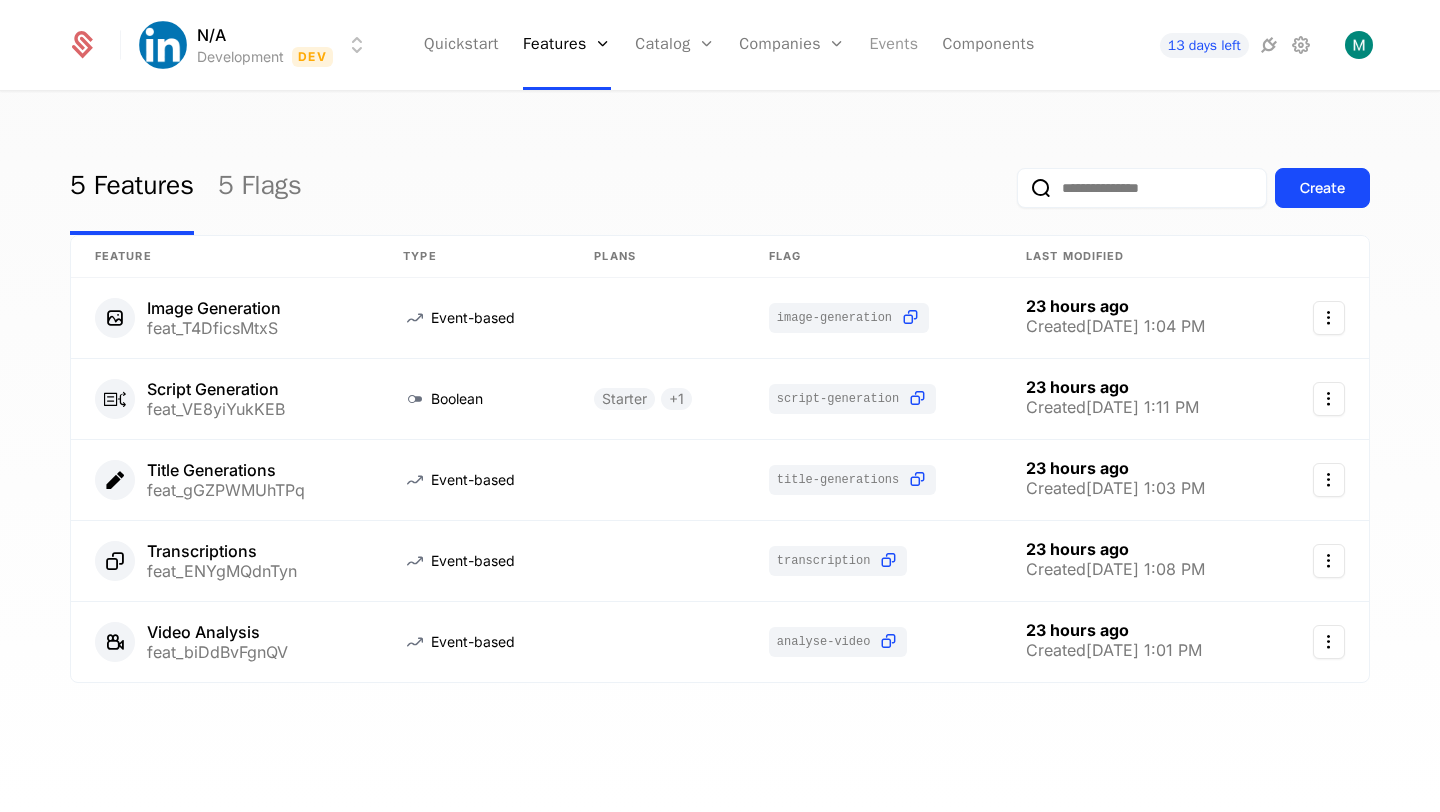 click on "Events" at bounding box center (893, 45) 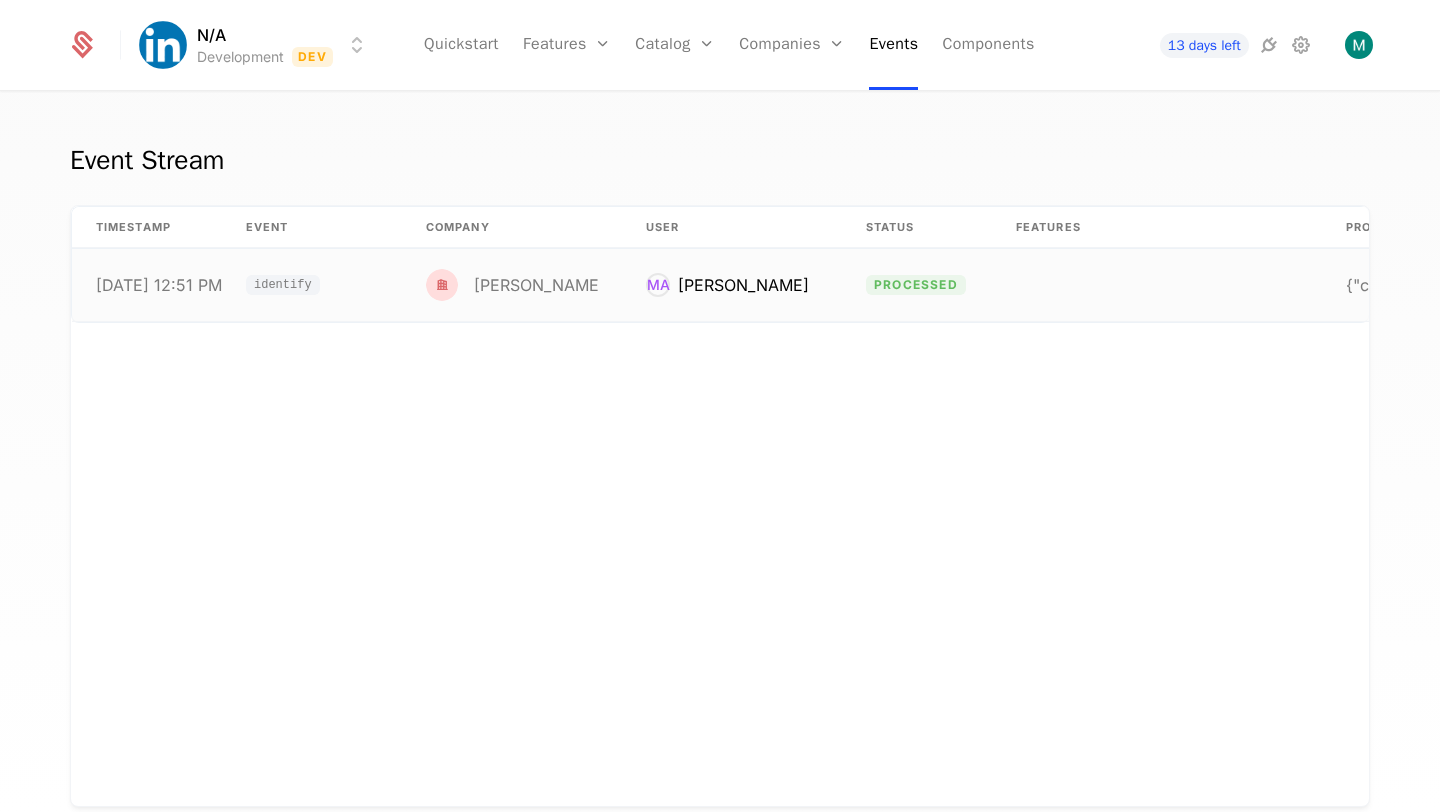 click on "identify" at bounding box center [312, 285] 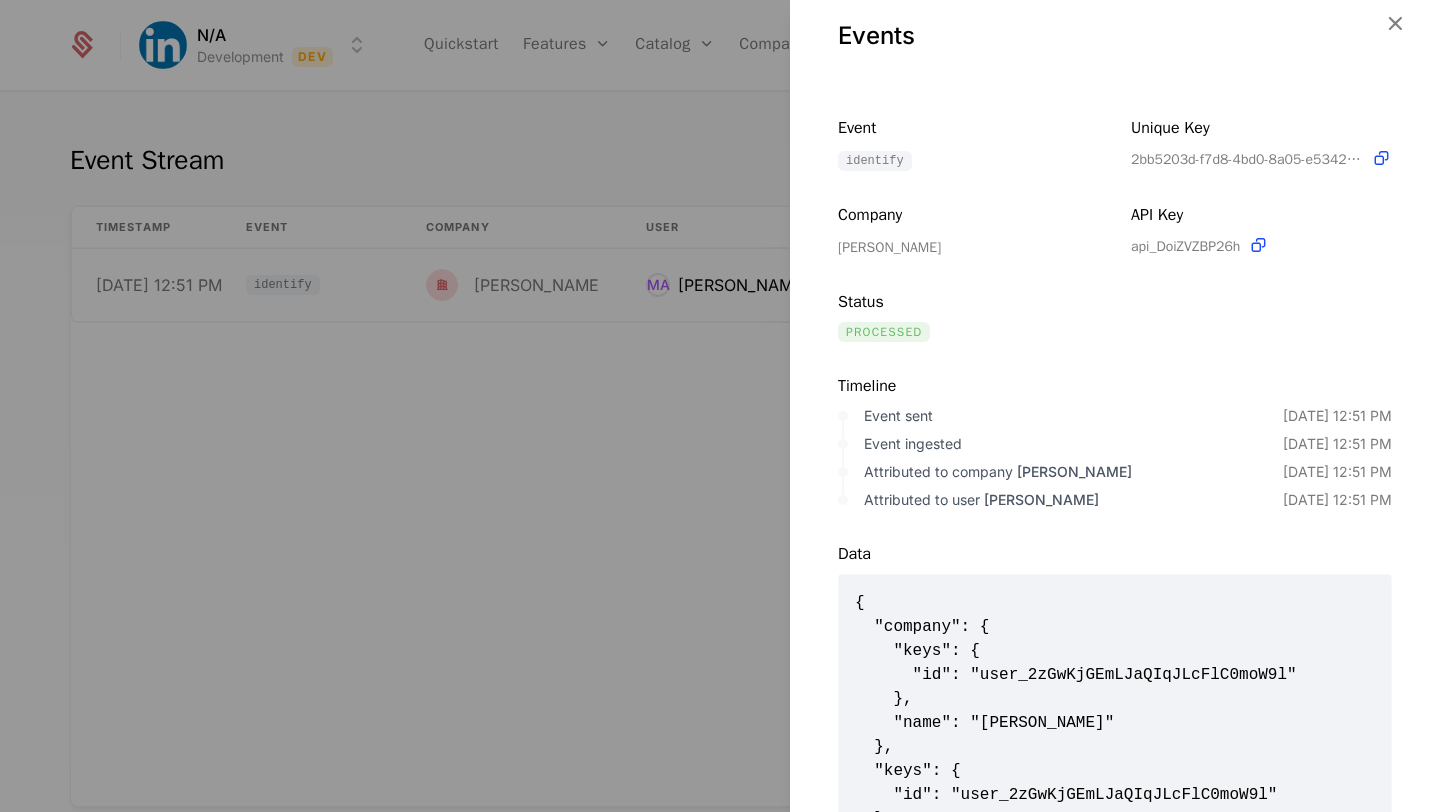 scroll, scrollTop: 0, scrollLeft: 0, axis: both 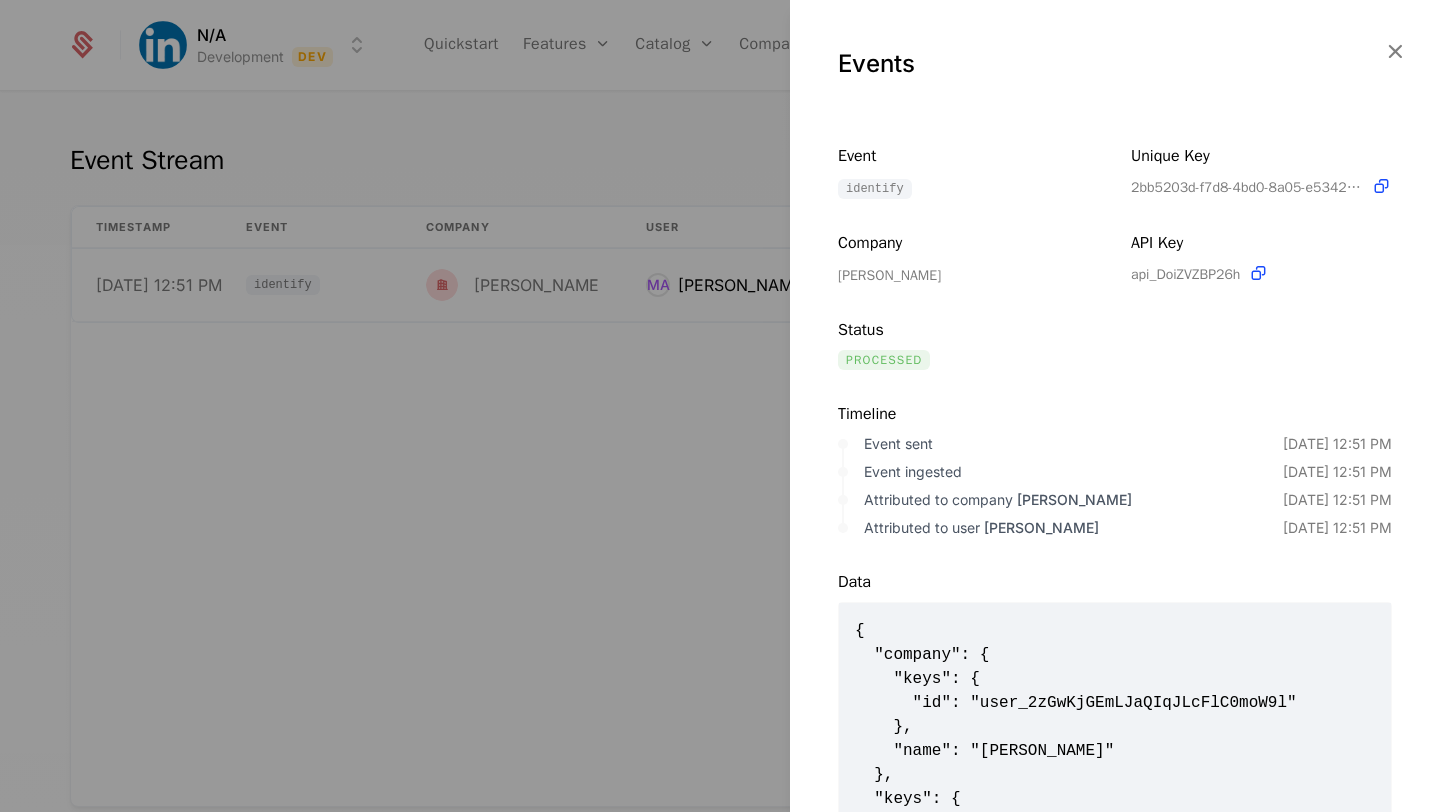 click at bounding box center [720, 406] 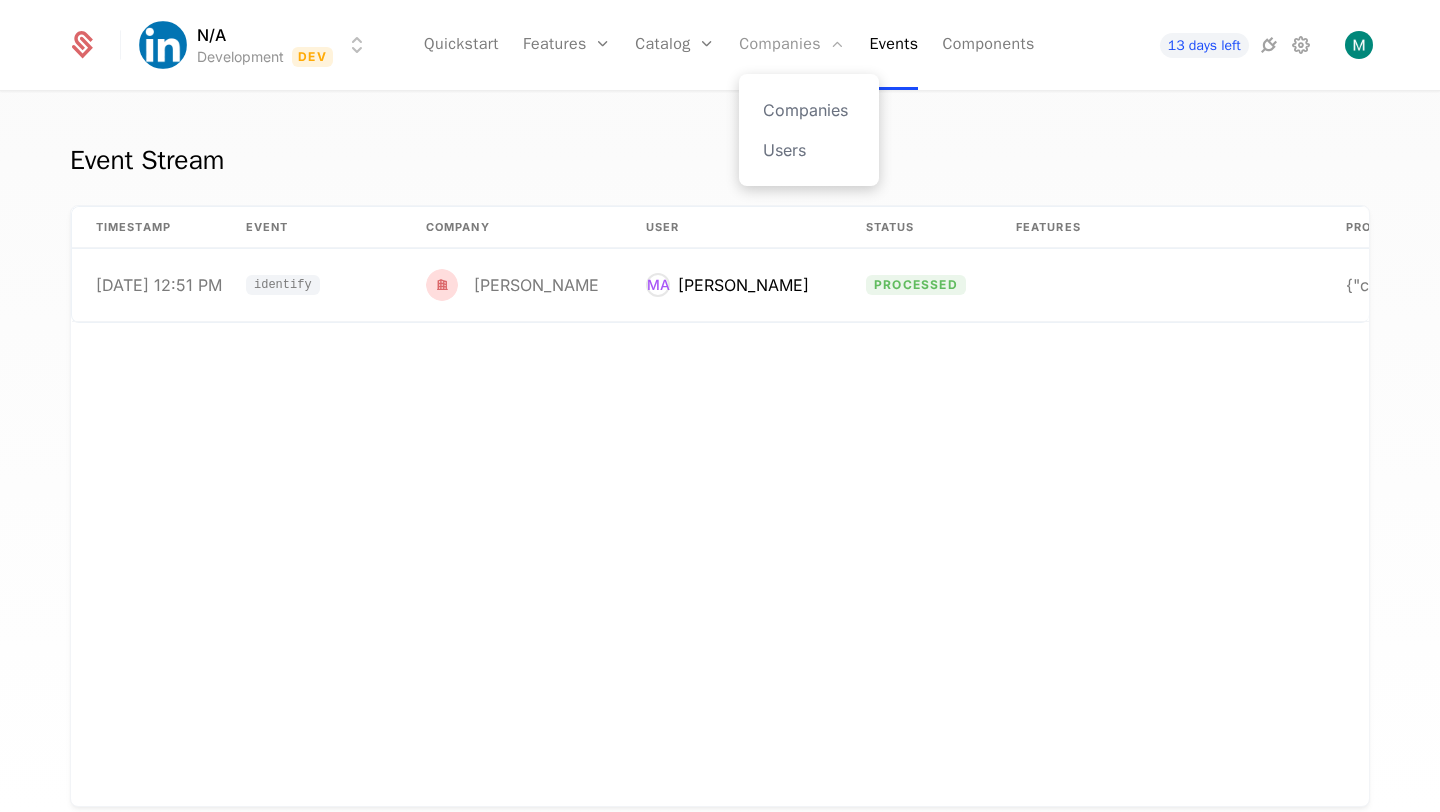 click on "Companies" at bounding box center (792, 45) 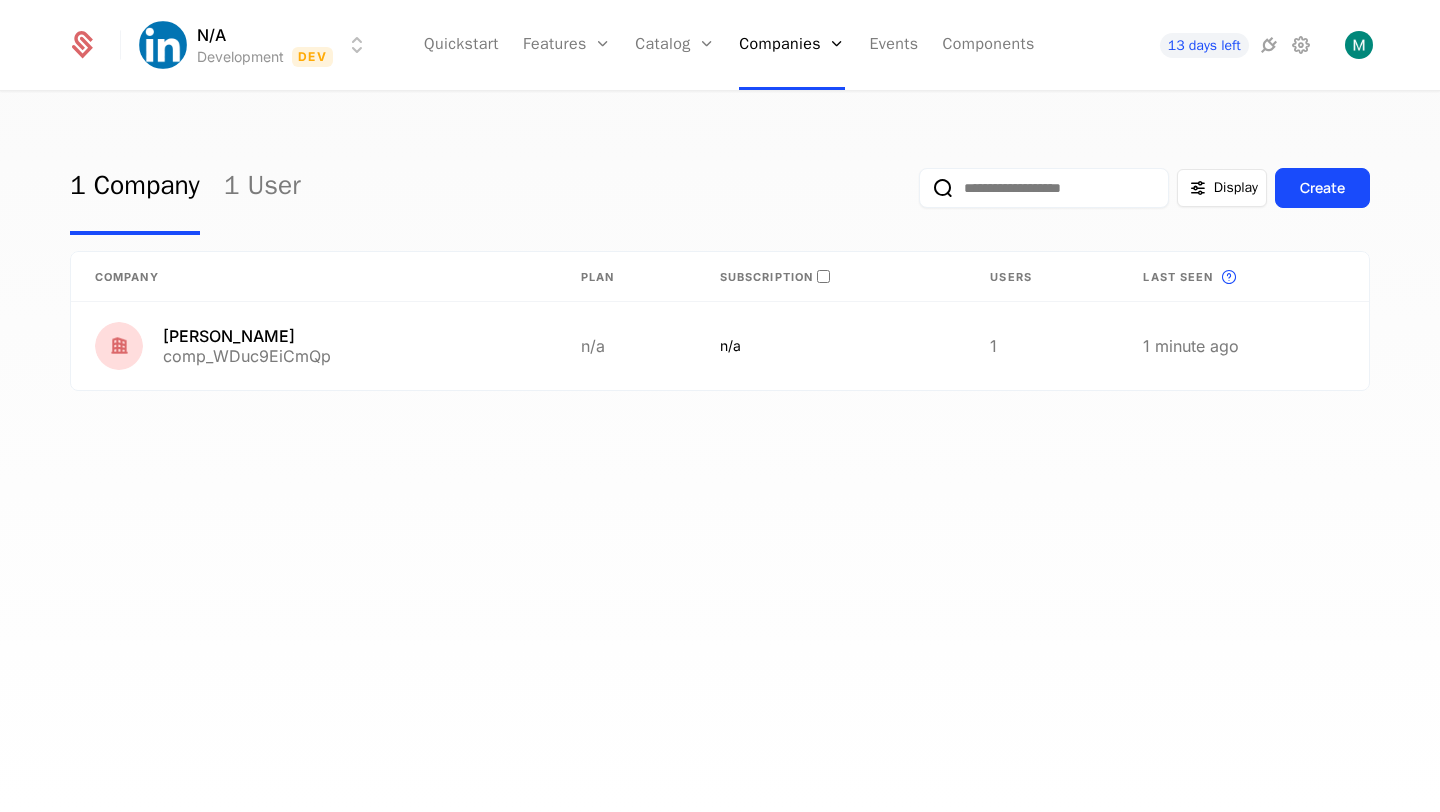 click on "1 Company 1 User  Display Create" at bounding box center (720, 188) 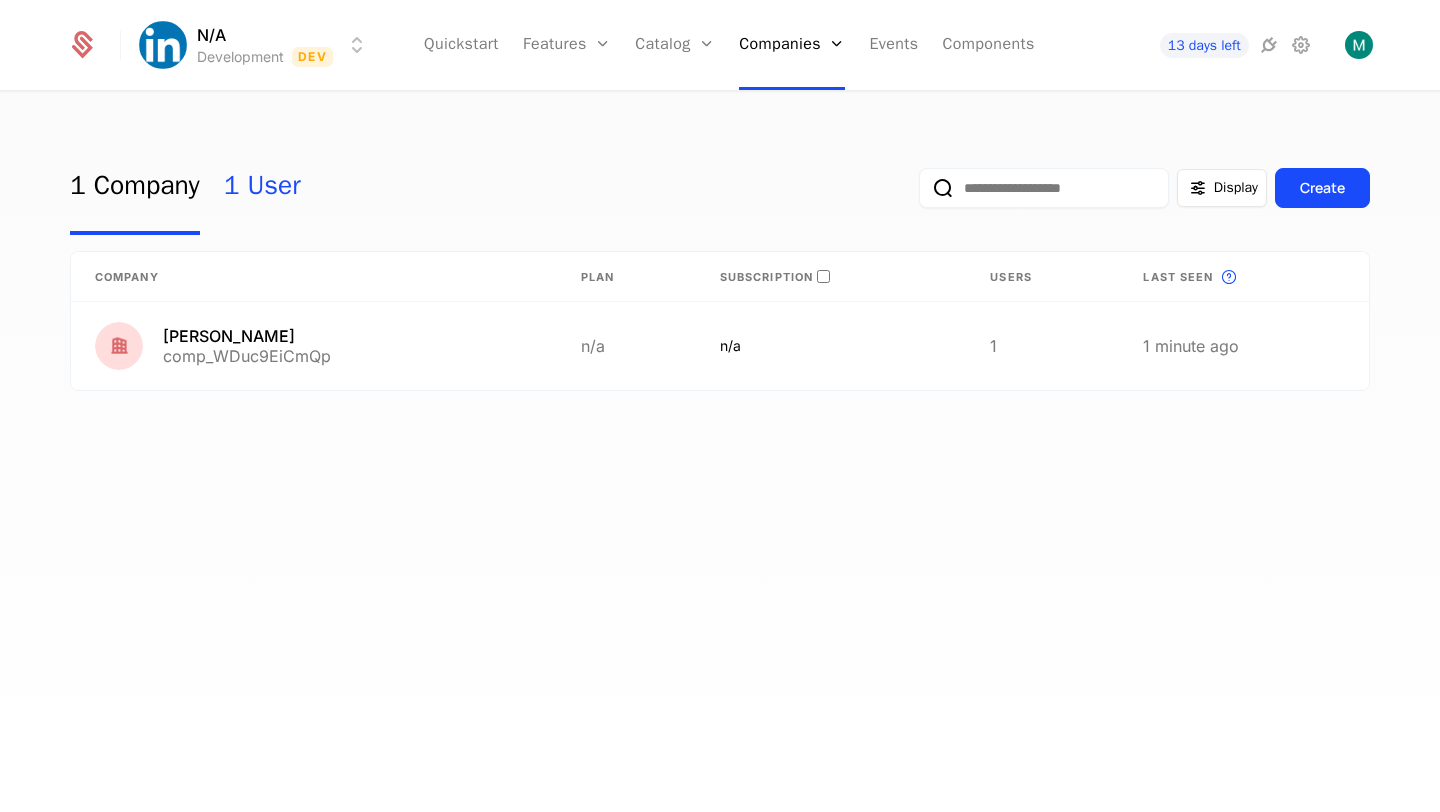 click on "1 User" at bounding box center (262, 188) 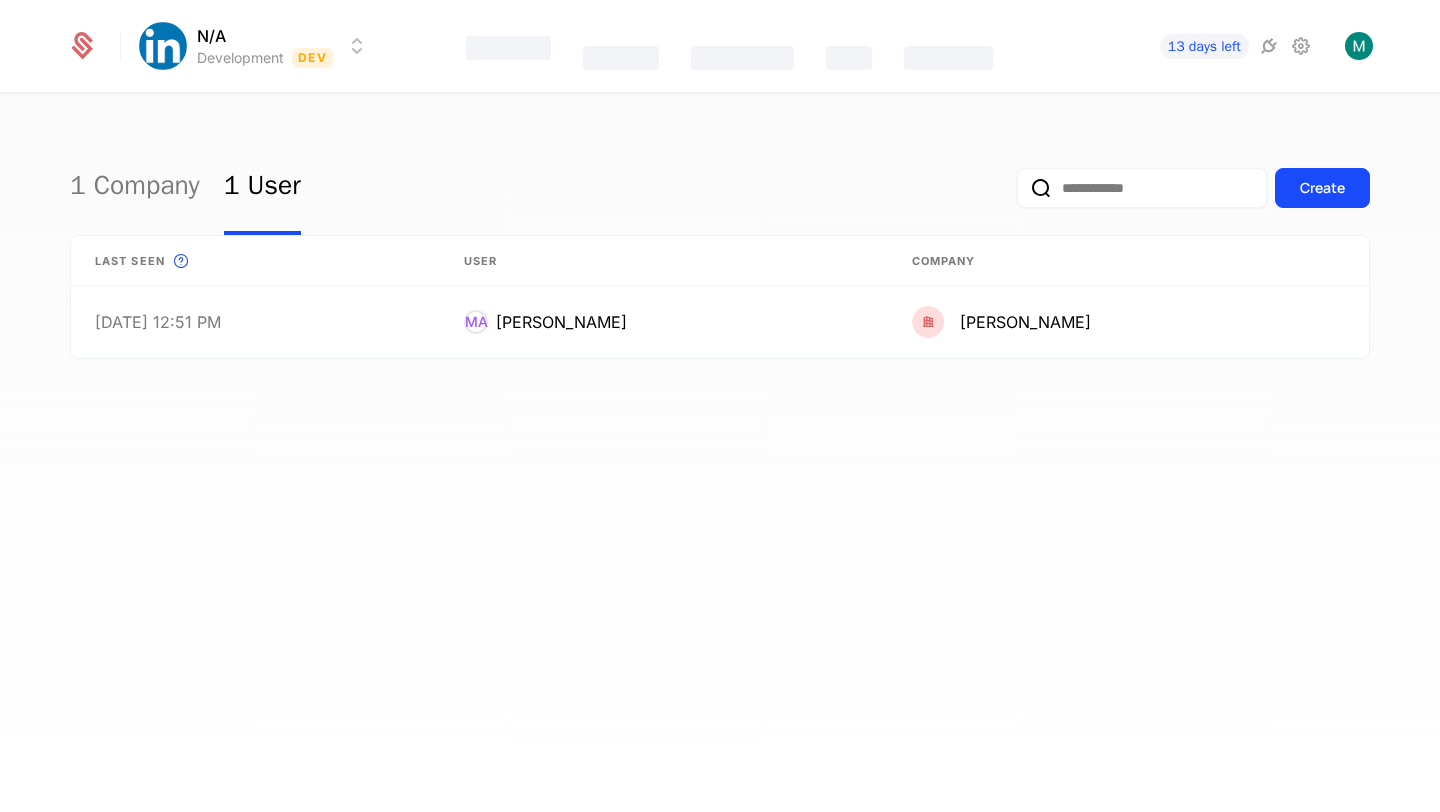 click on "Features Catalog Companies Events Components" at bounding box center [729, 46] 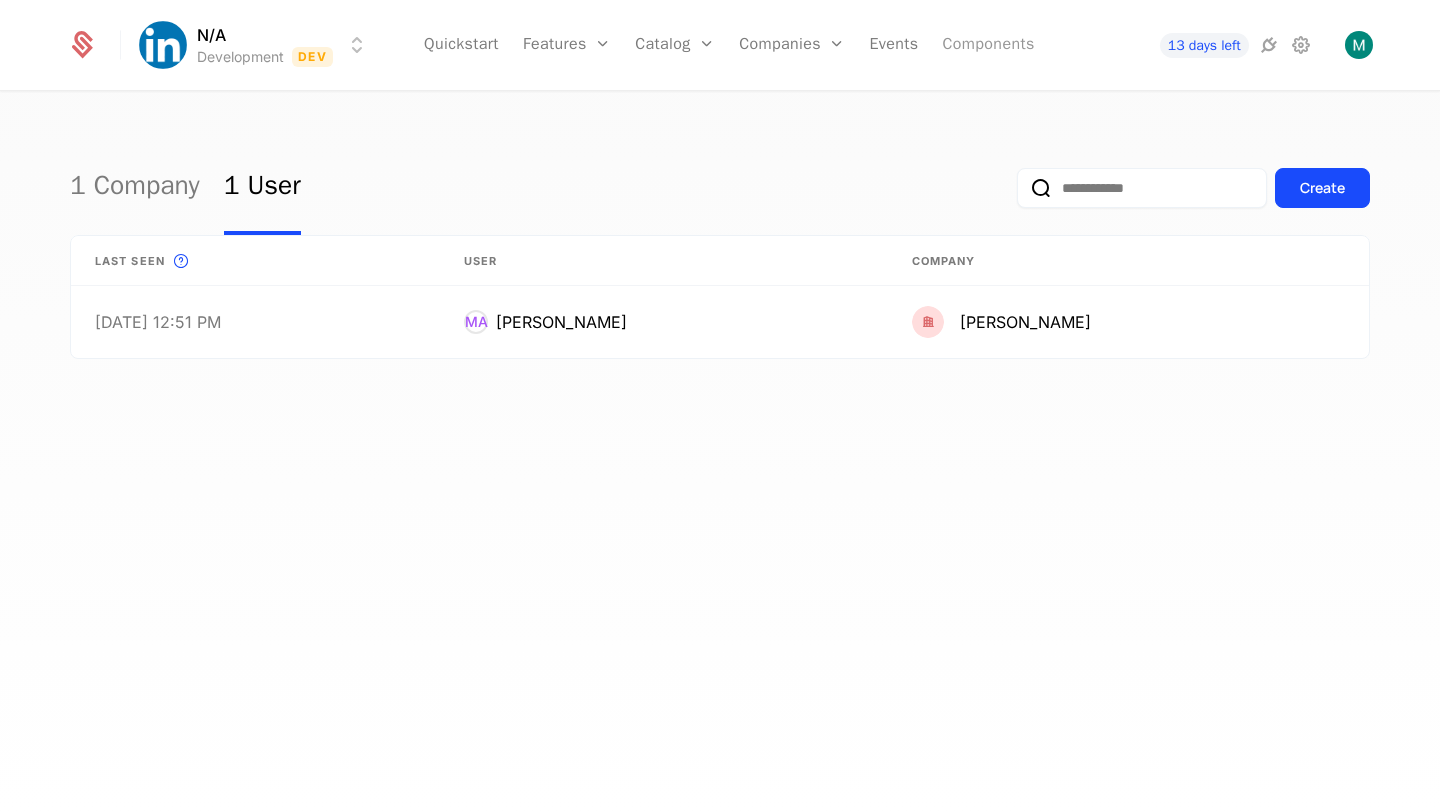 click on "Components" at bounding box center (988, 45) 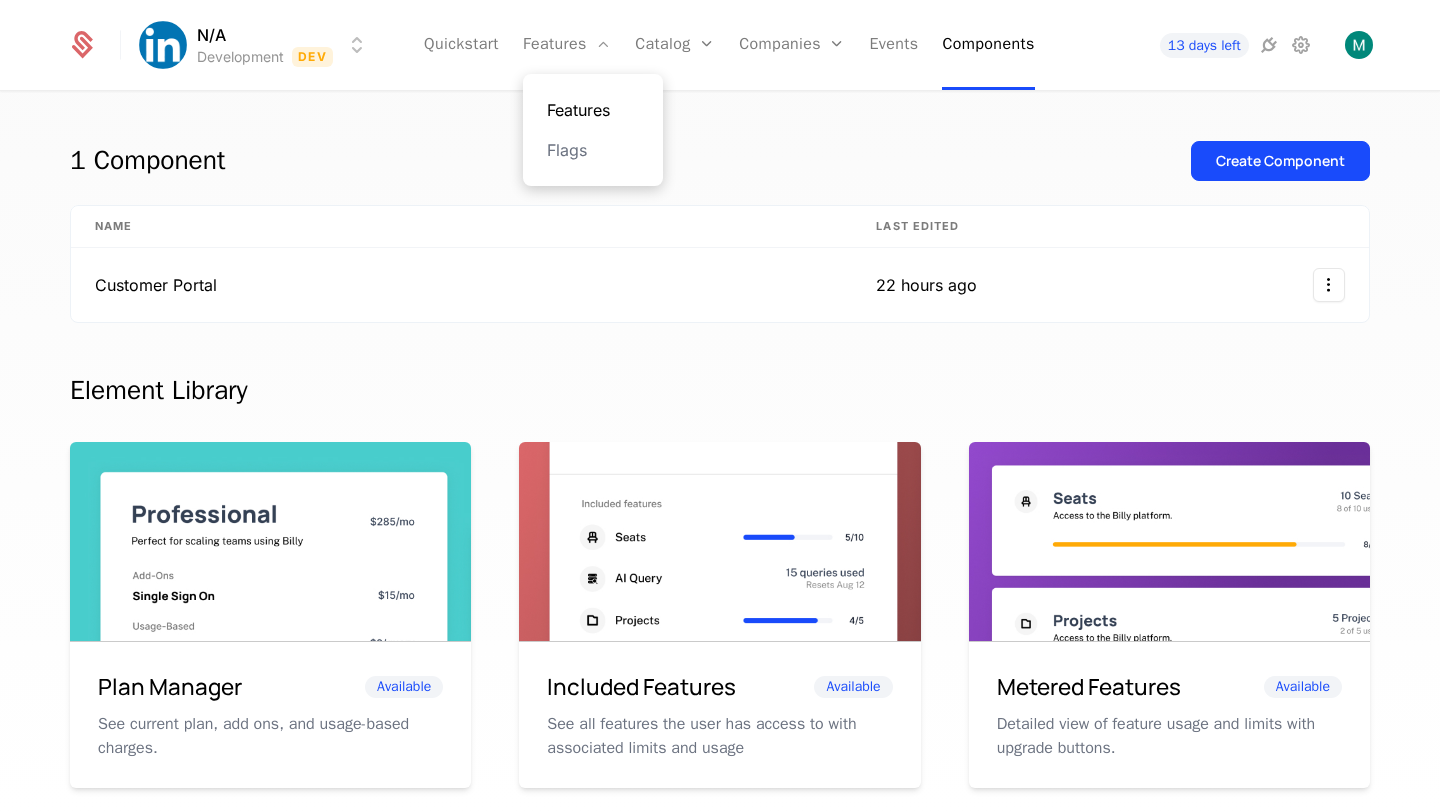 click on "Features" at bounding box center [593, 110] 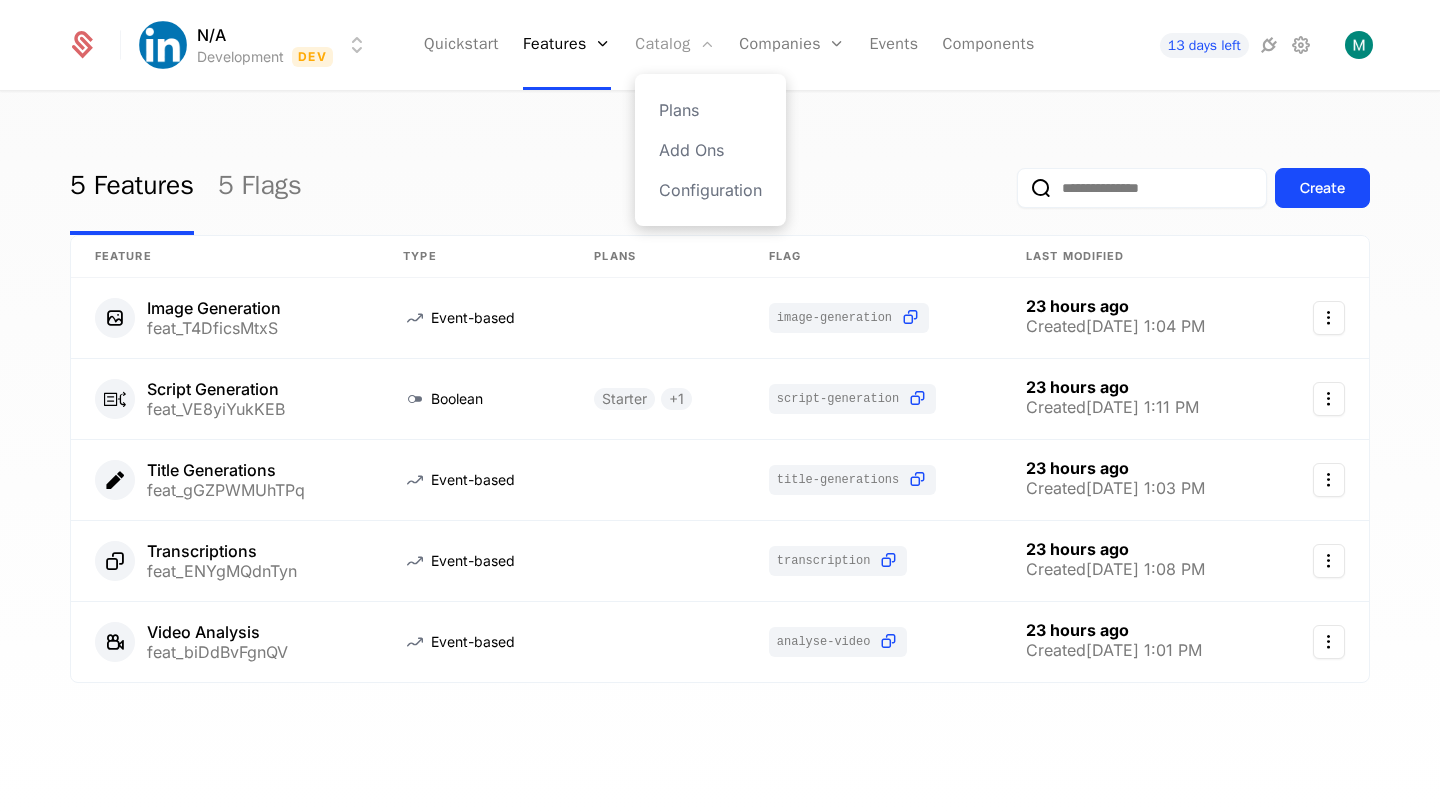 click on "Catalog" at bounding box center (675, 45) 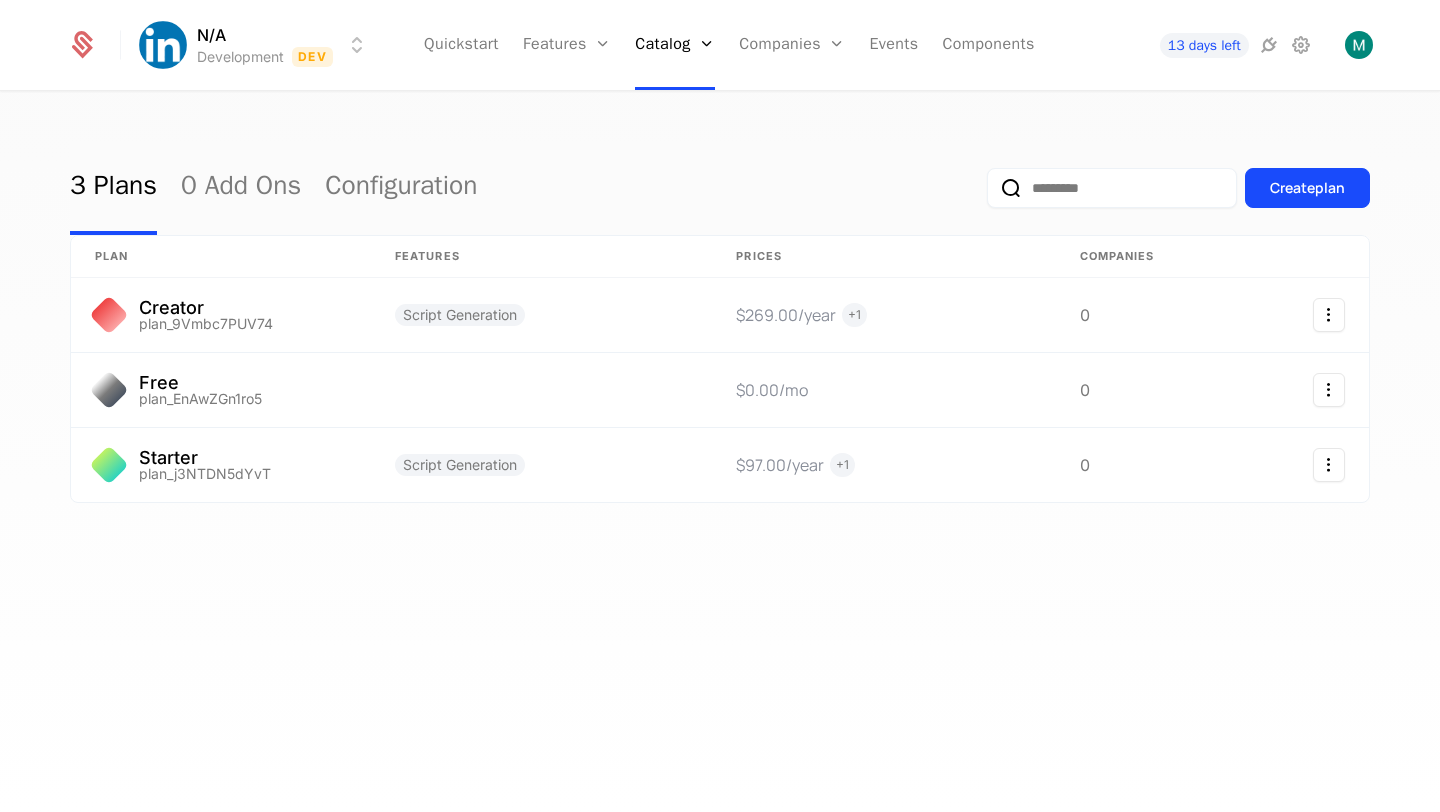 click on "3 Plans 0 Add Ons Configuration Create  plan plan Features Prices Companies Creator plan_9Vmbc7PUV74 Script Generation $269.00 /year + 1 0 Free plan_EnAwZGn1ro5 $0.00 /mo 0 Starter plan_j3NTDN5dYvT Script Generation $97.00 /year + 1 0" at bounding box center [720, 458] 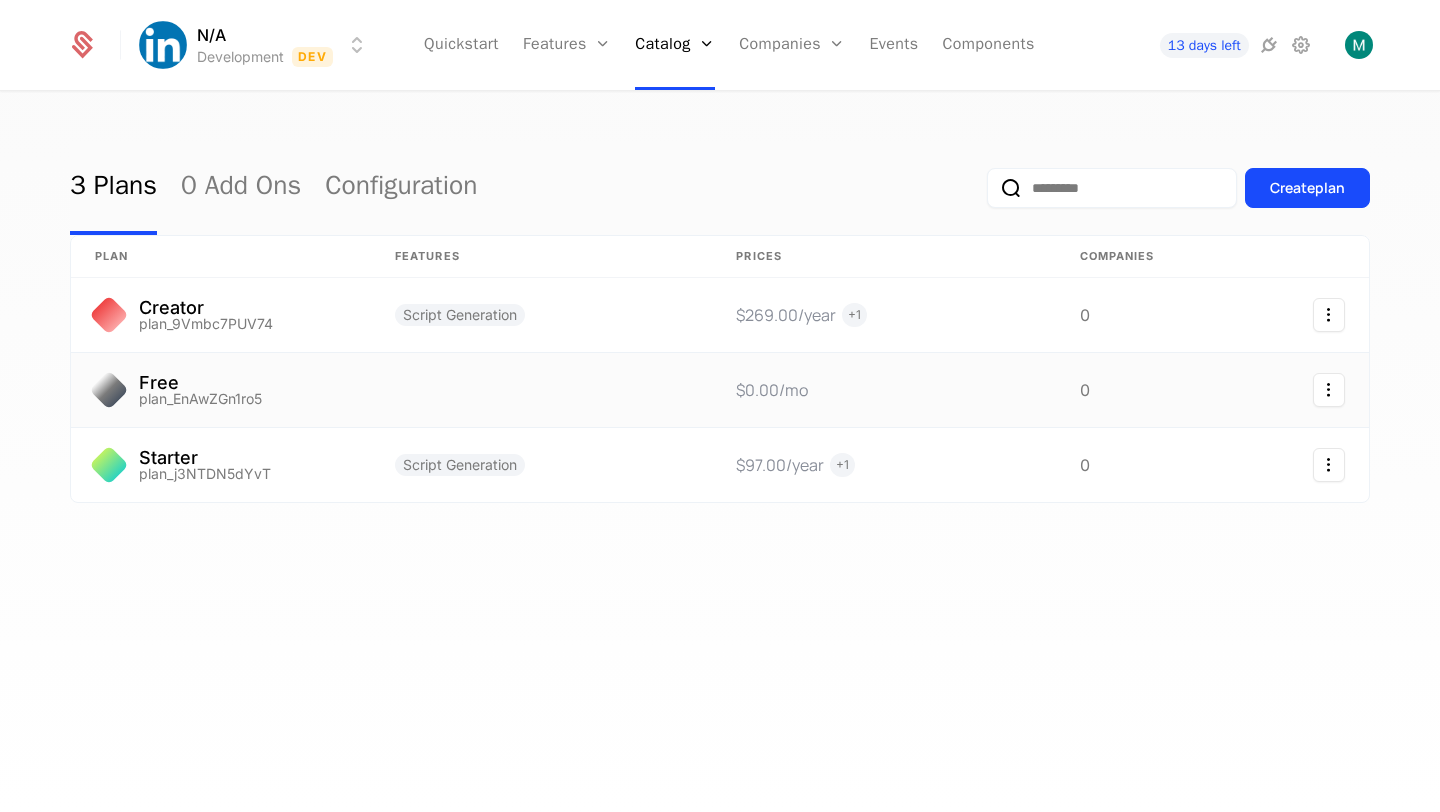 click at bounding box center (541, 390) 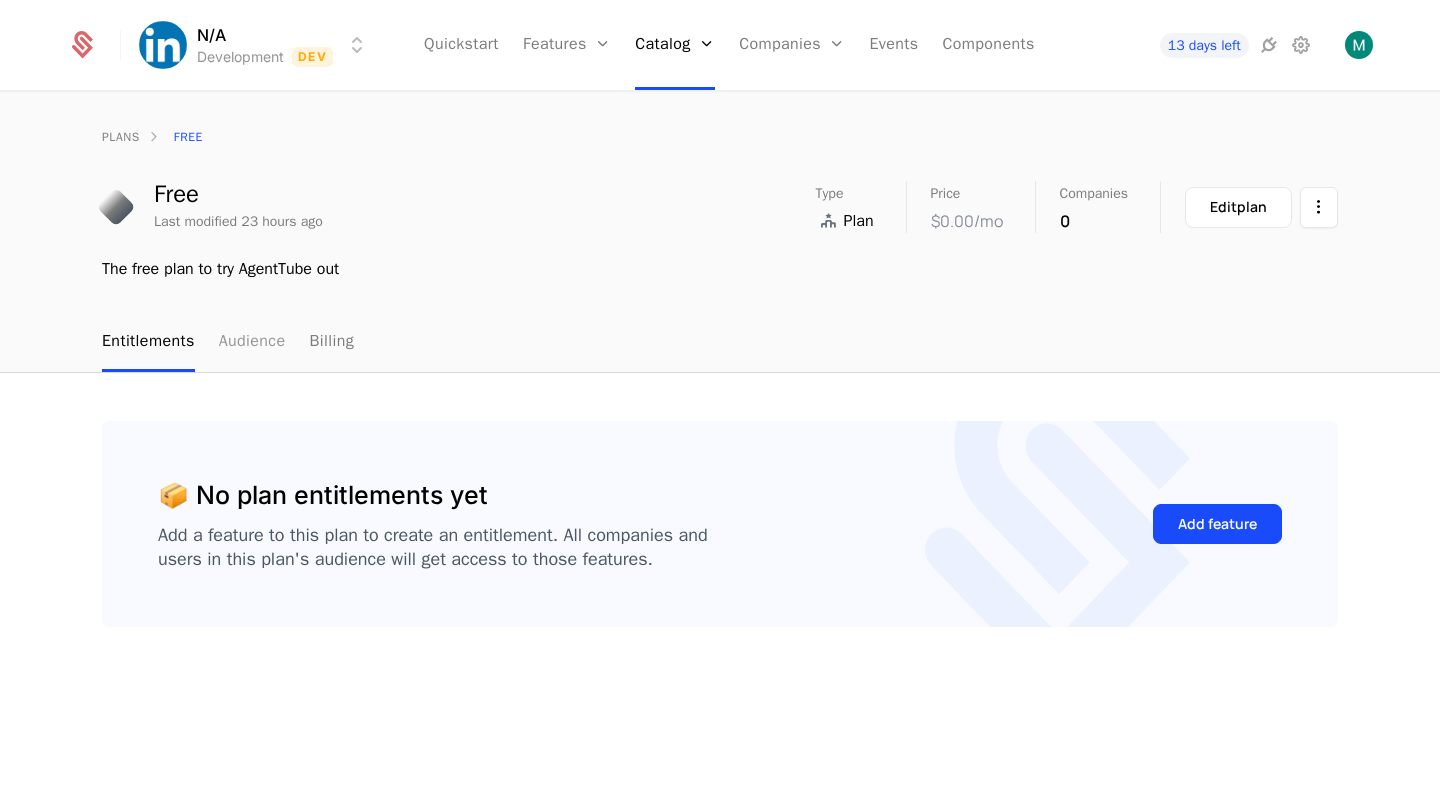 click on "Audience" at bounding box center (252, 342) 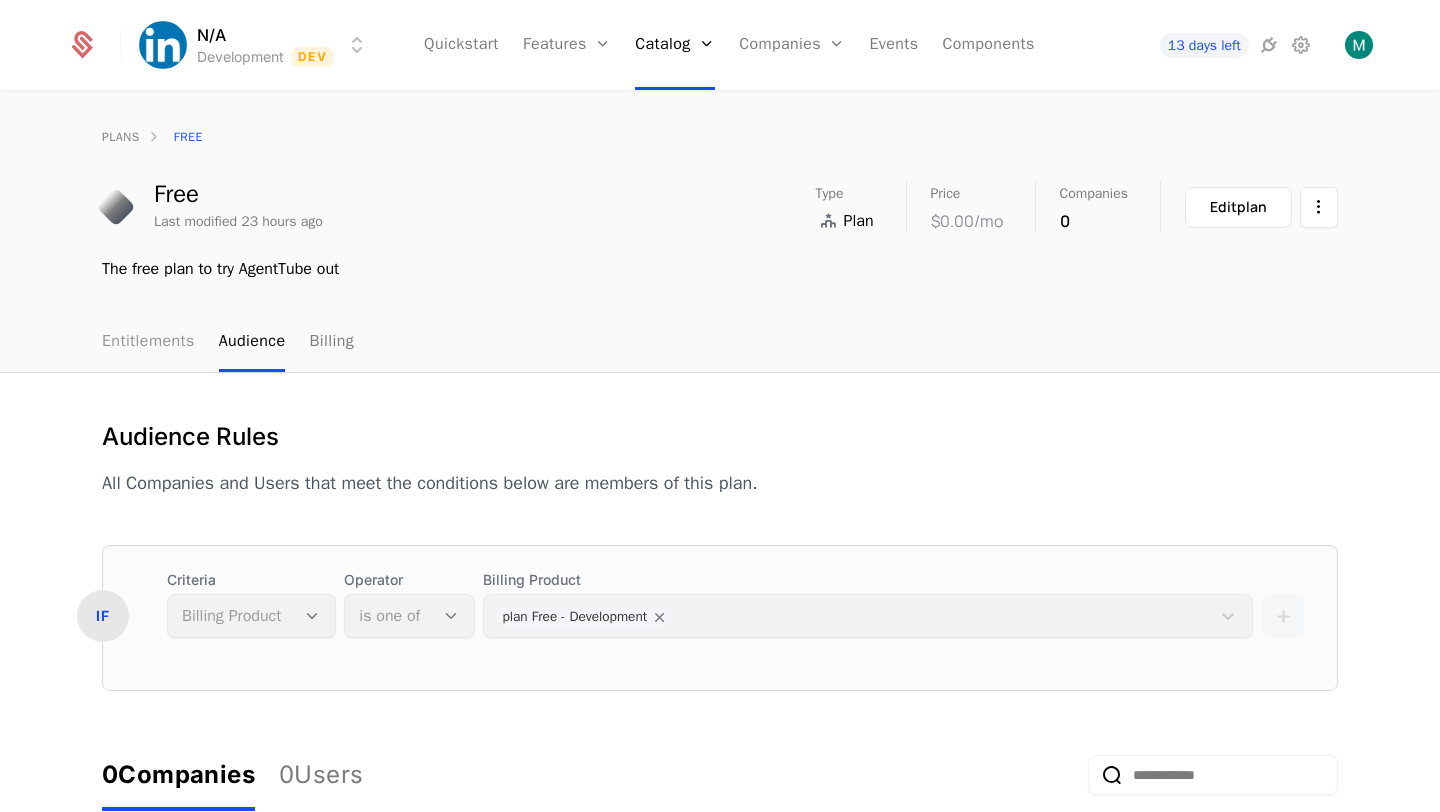 click on "Entitlements" at bounding box center [148, 342] 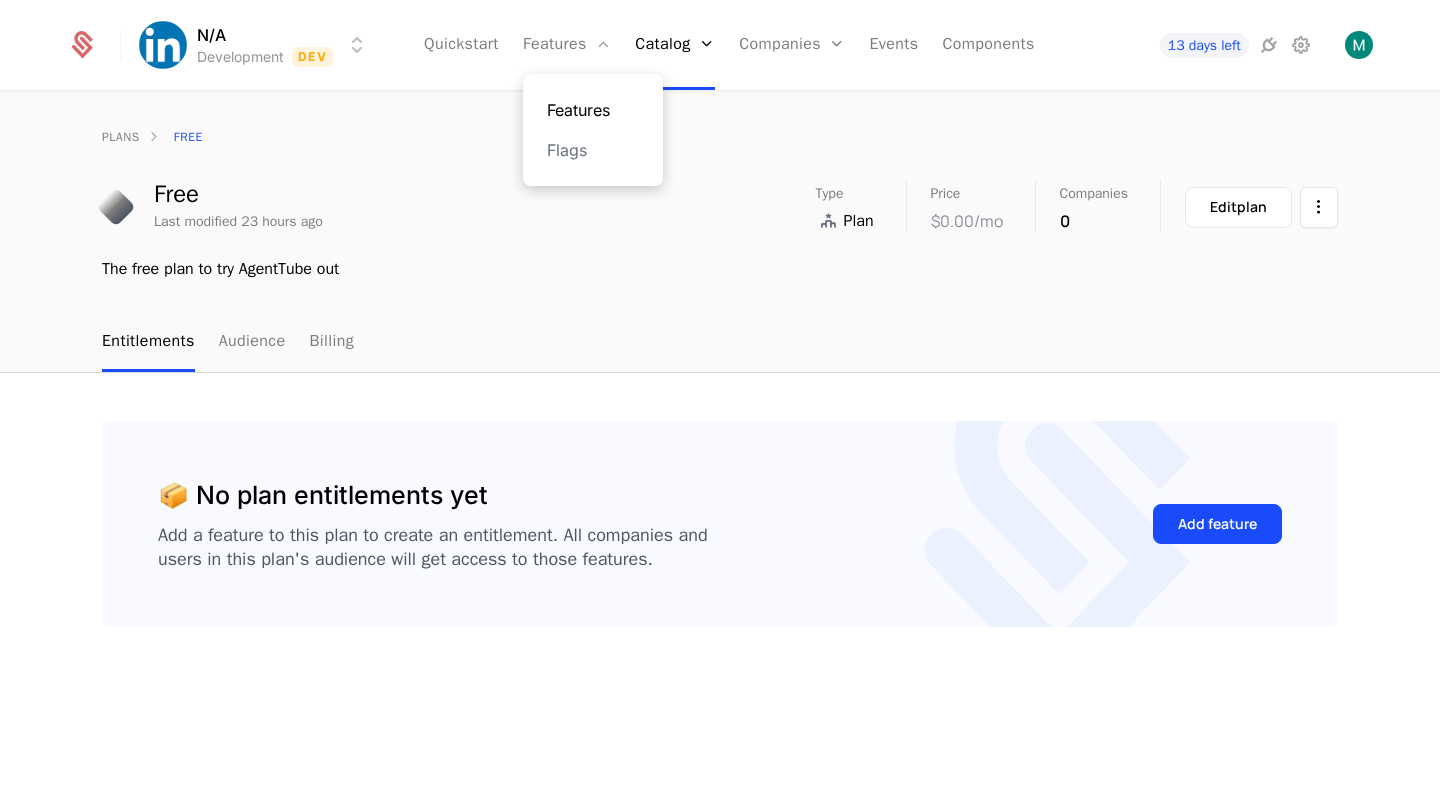 click on "Features" at bounding box center [593, 110] 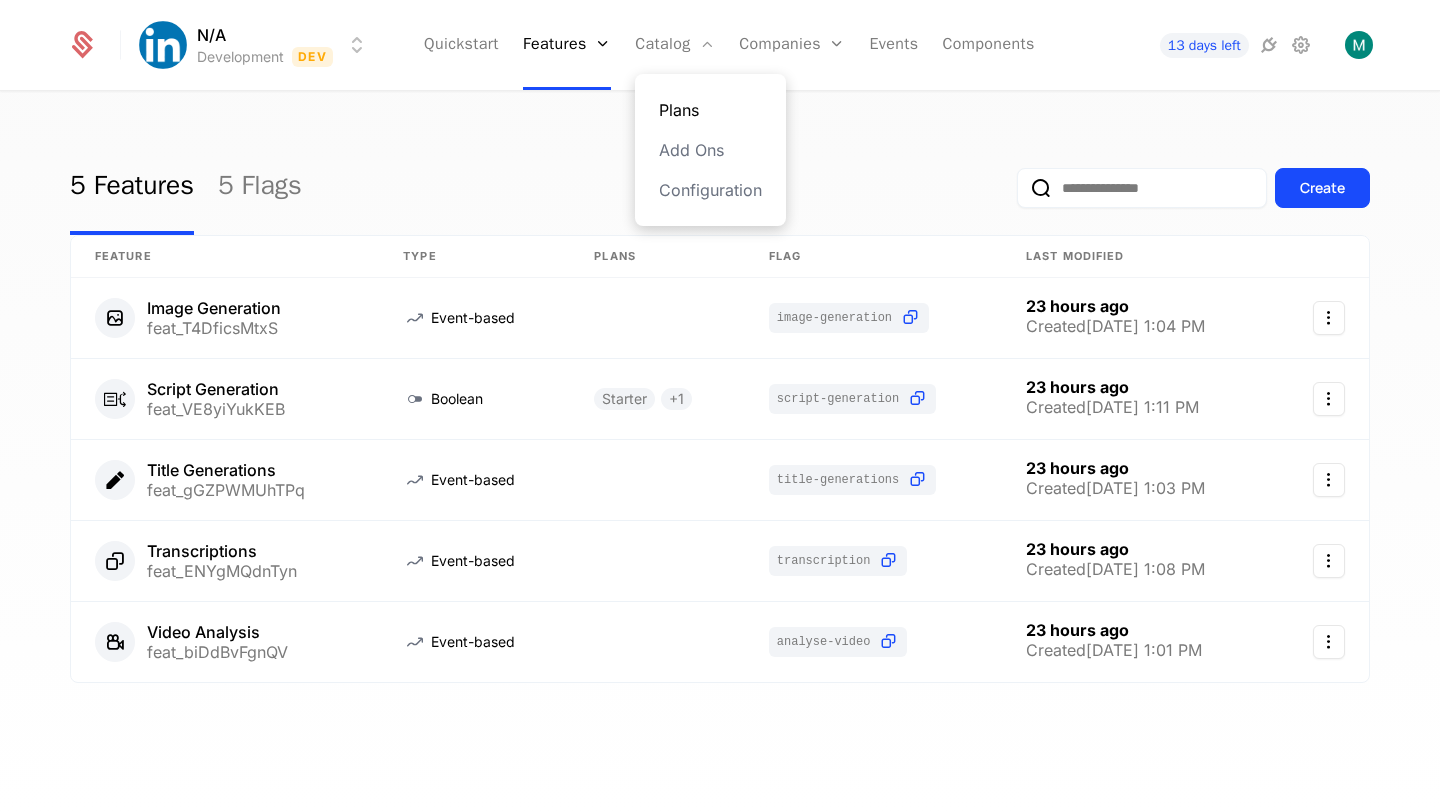 click on "Plans" at bounding box center (710, 110) 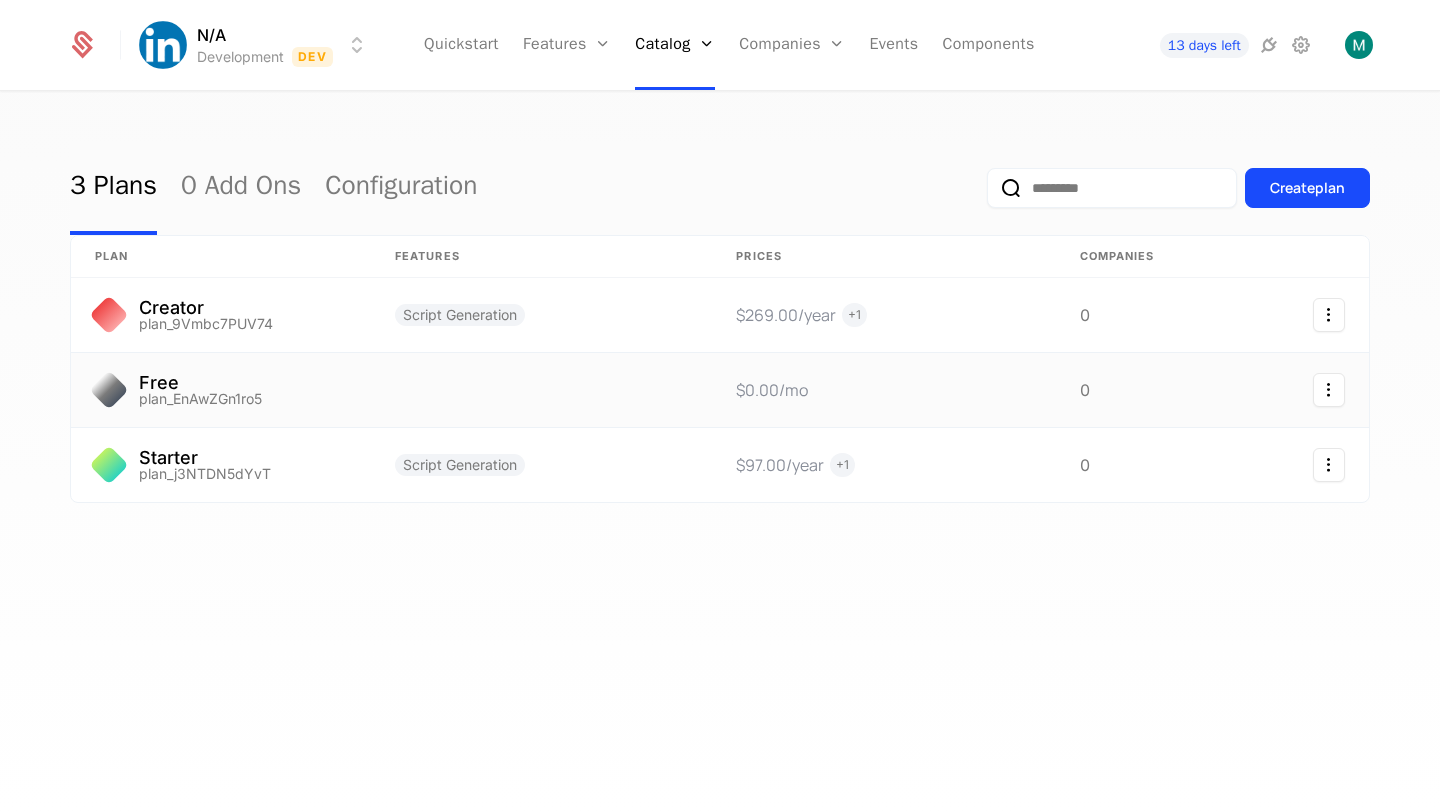 click at bounding box center (541, 390) 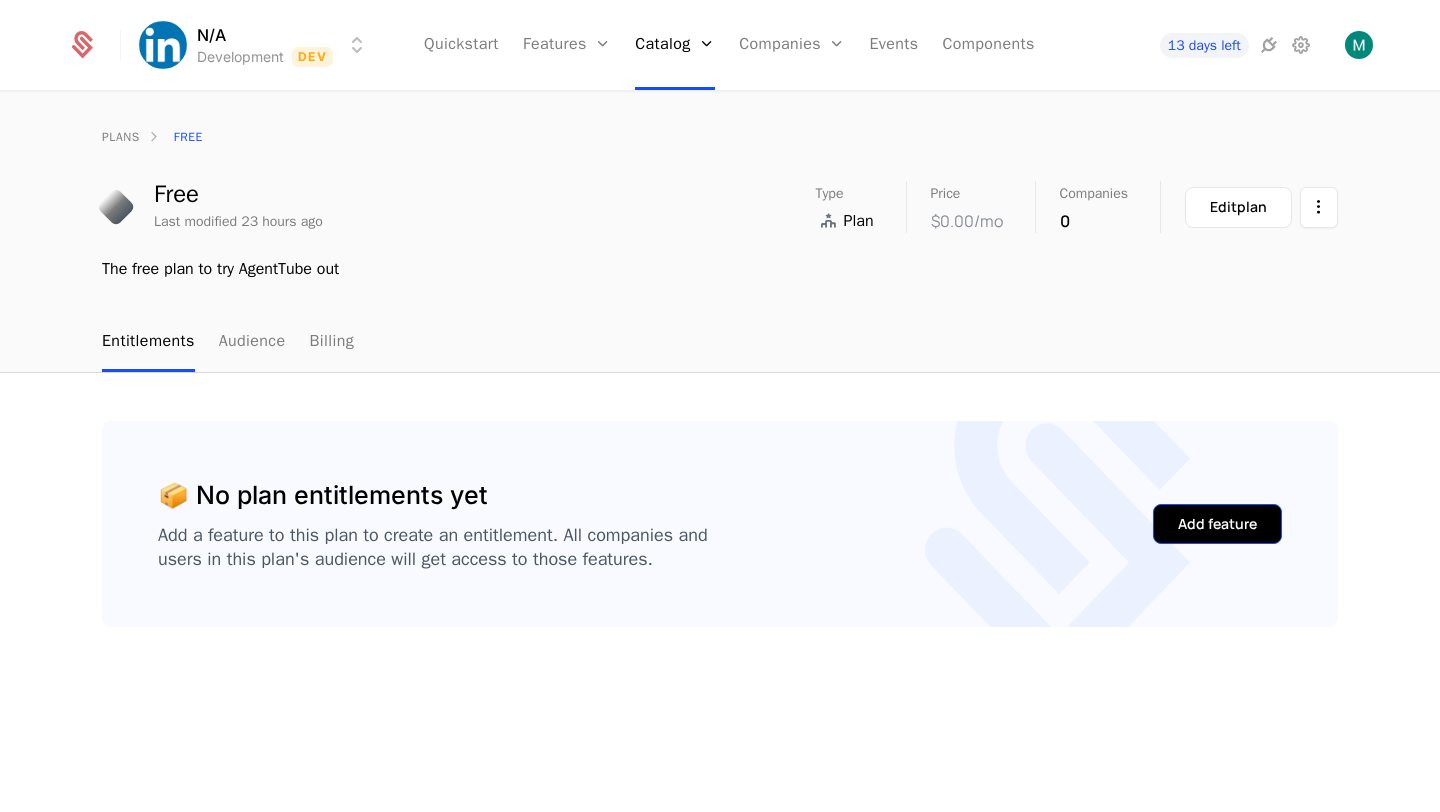 click on "Add feature" at bounding box center (1217, 524) 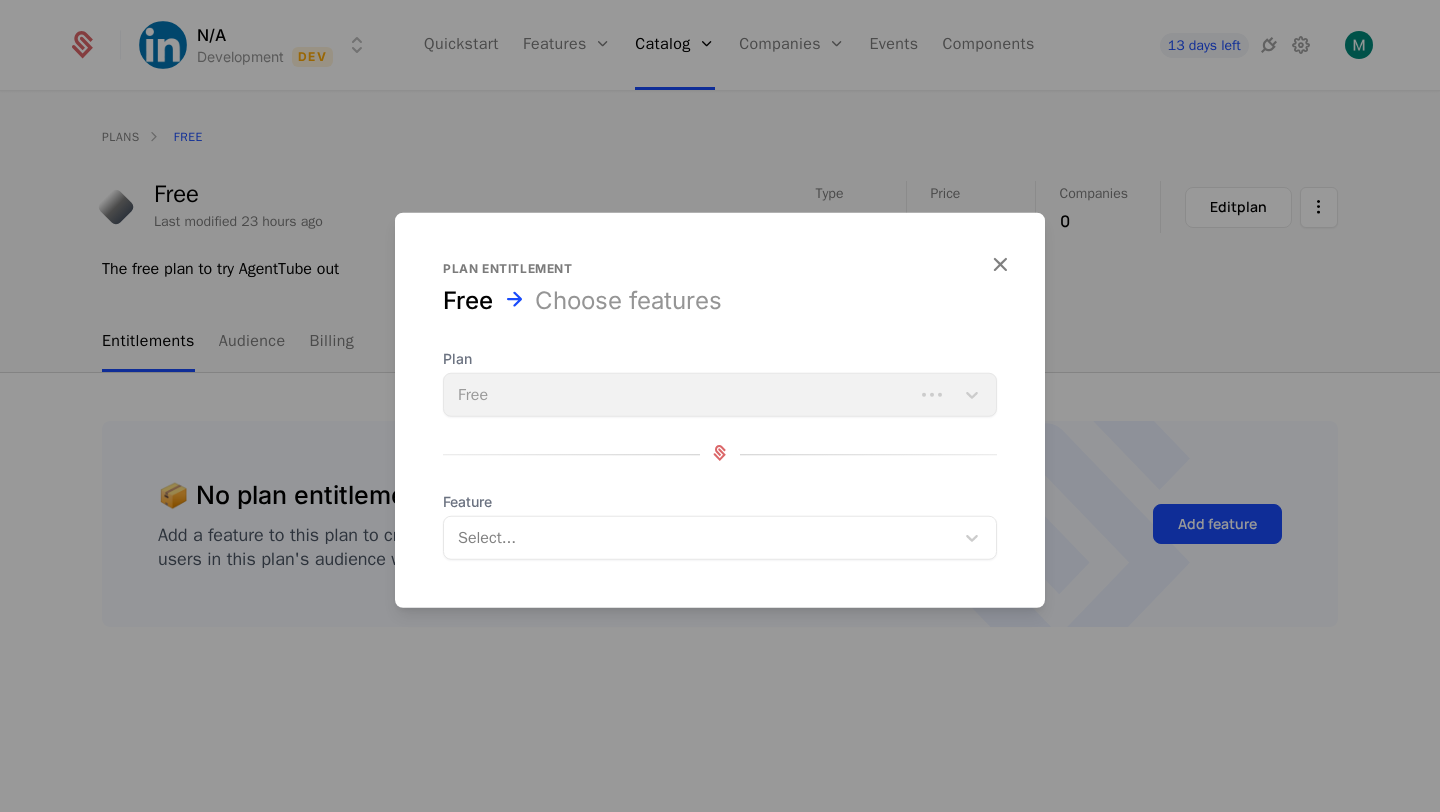click on "Select..." at bounding box center (699, 538) 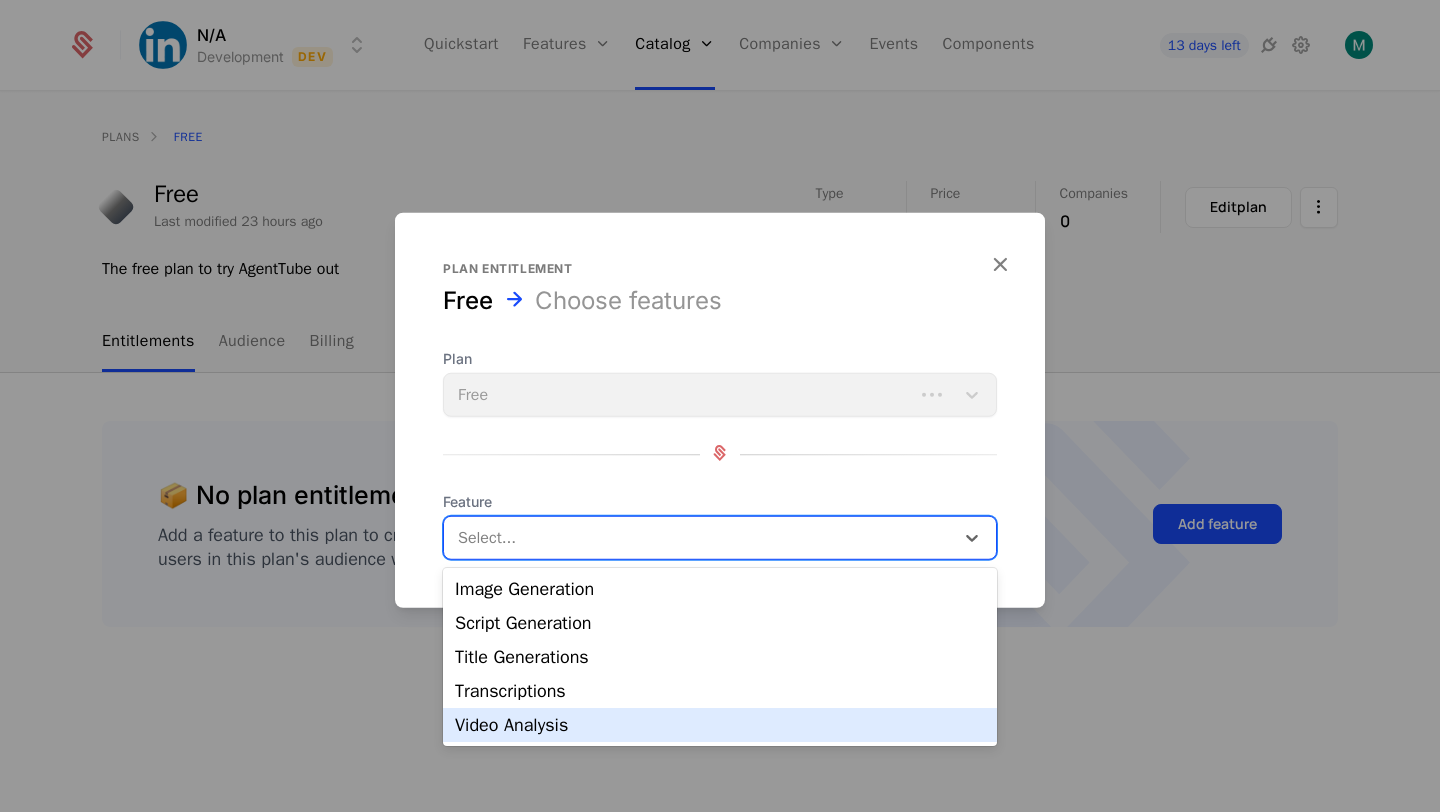 click on "Video Analysis" at bounding box center [720, 725] 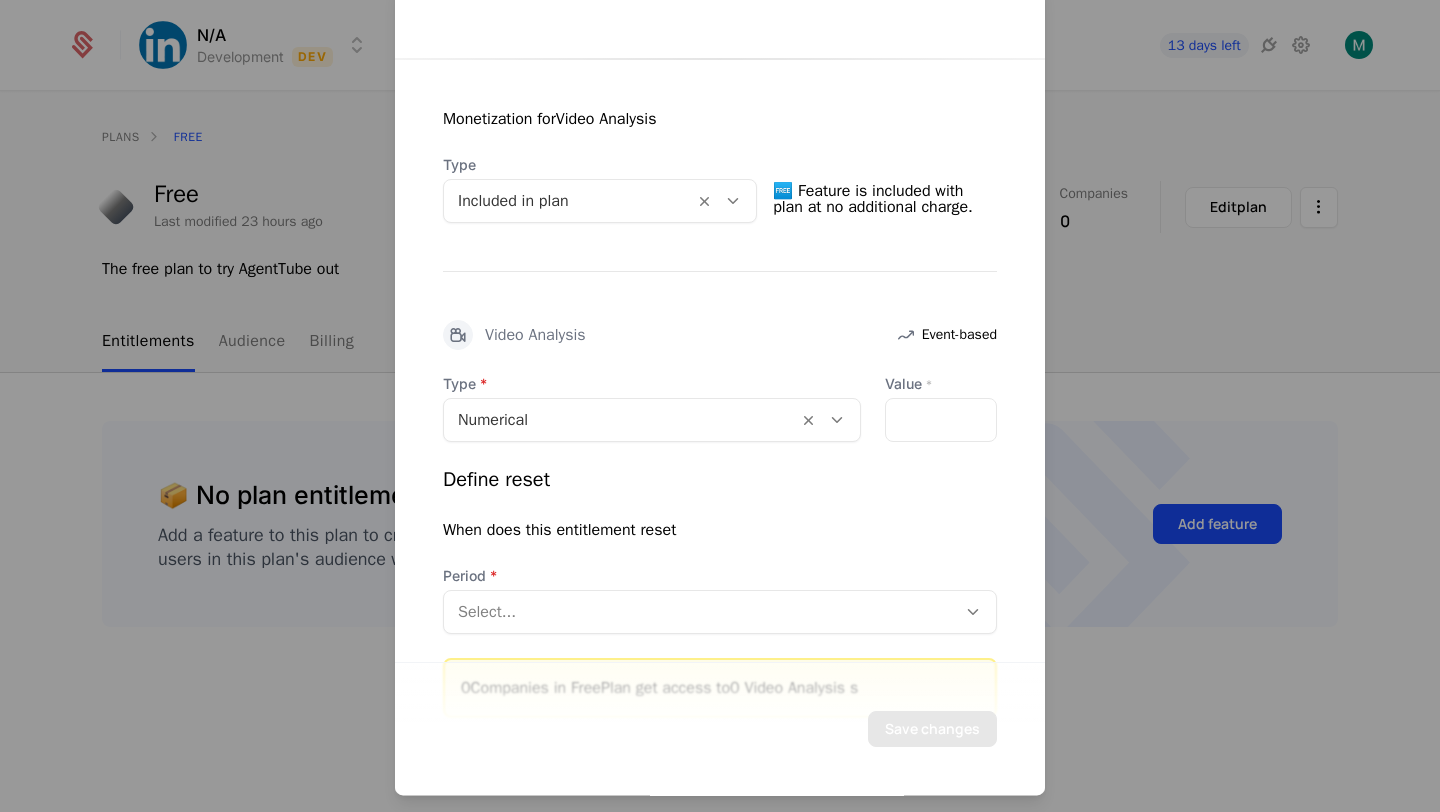 scroll, scrollTop: 378, scrollLeft: 0, axis: vertical 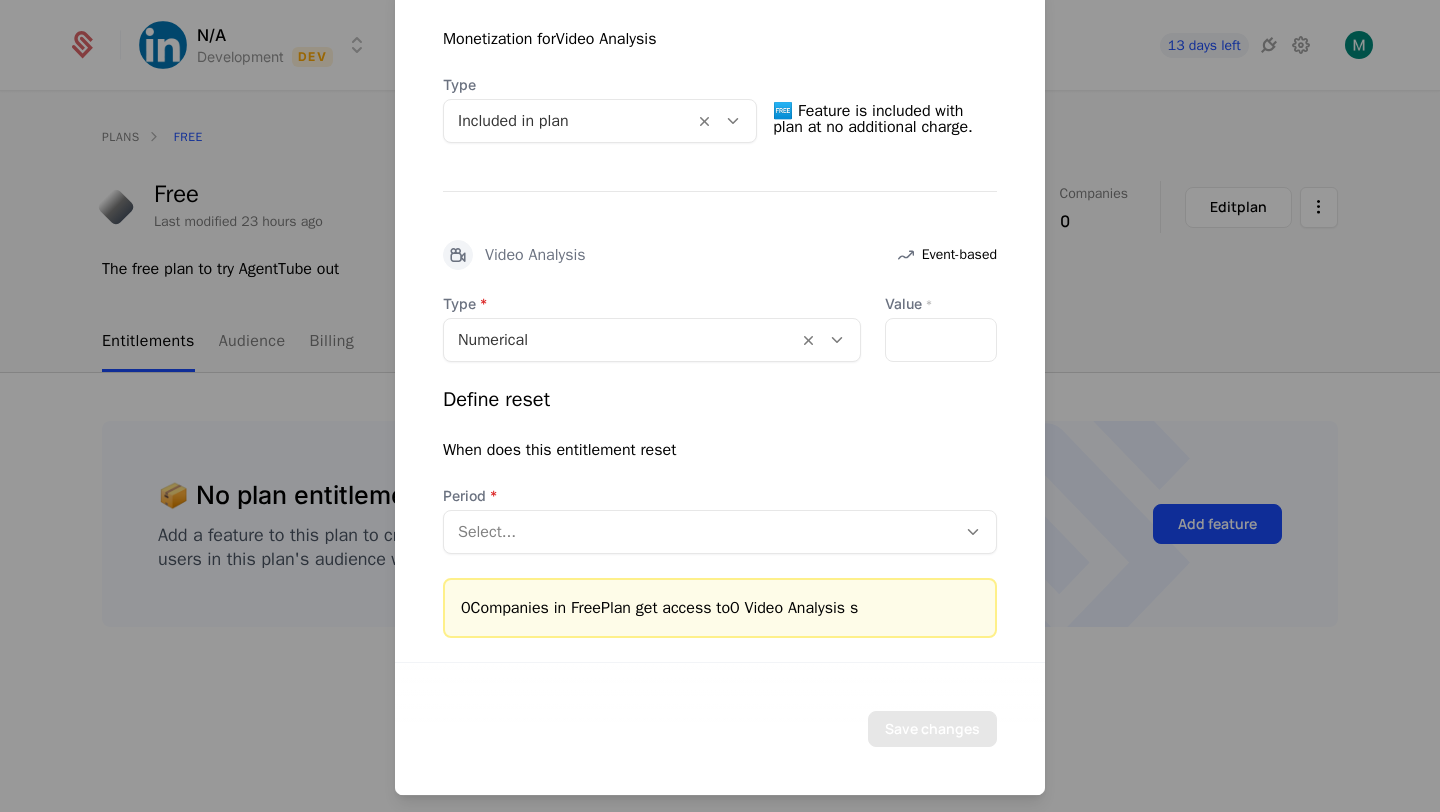click on "Numerical" at bounding box center [621, 340] 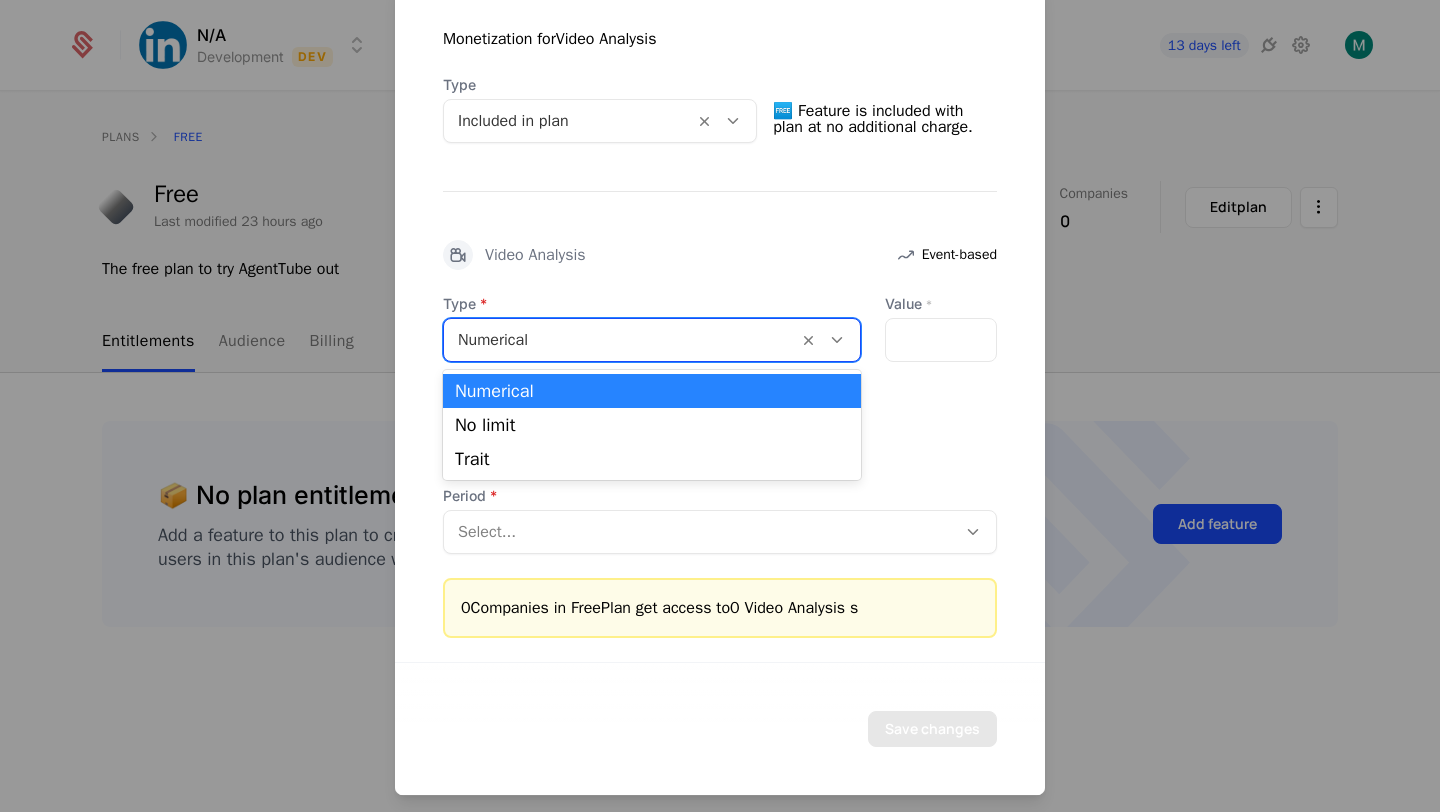 click on "Numerical" at bounding box center [652, 391] 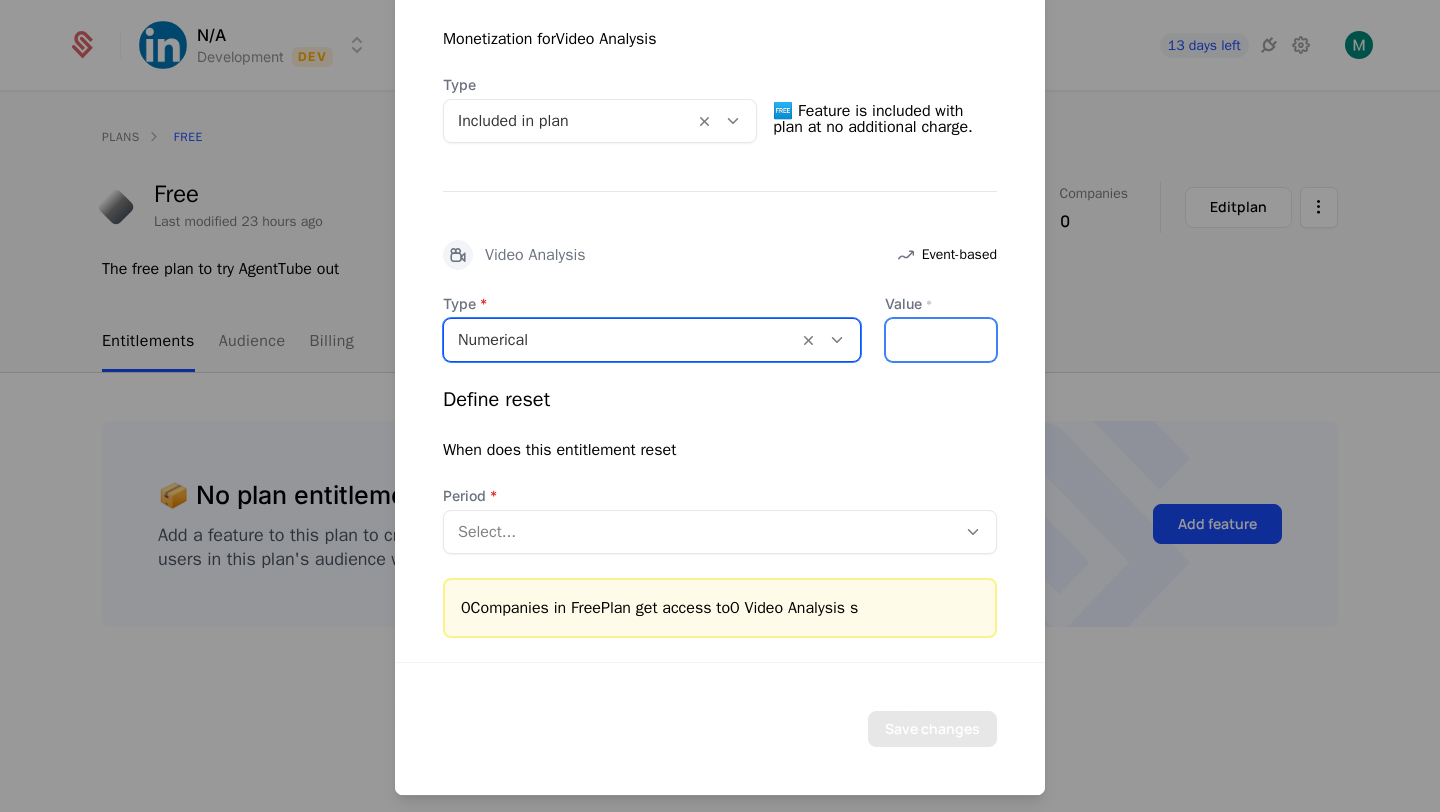 click on "*" at bounding box center (941, 340) 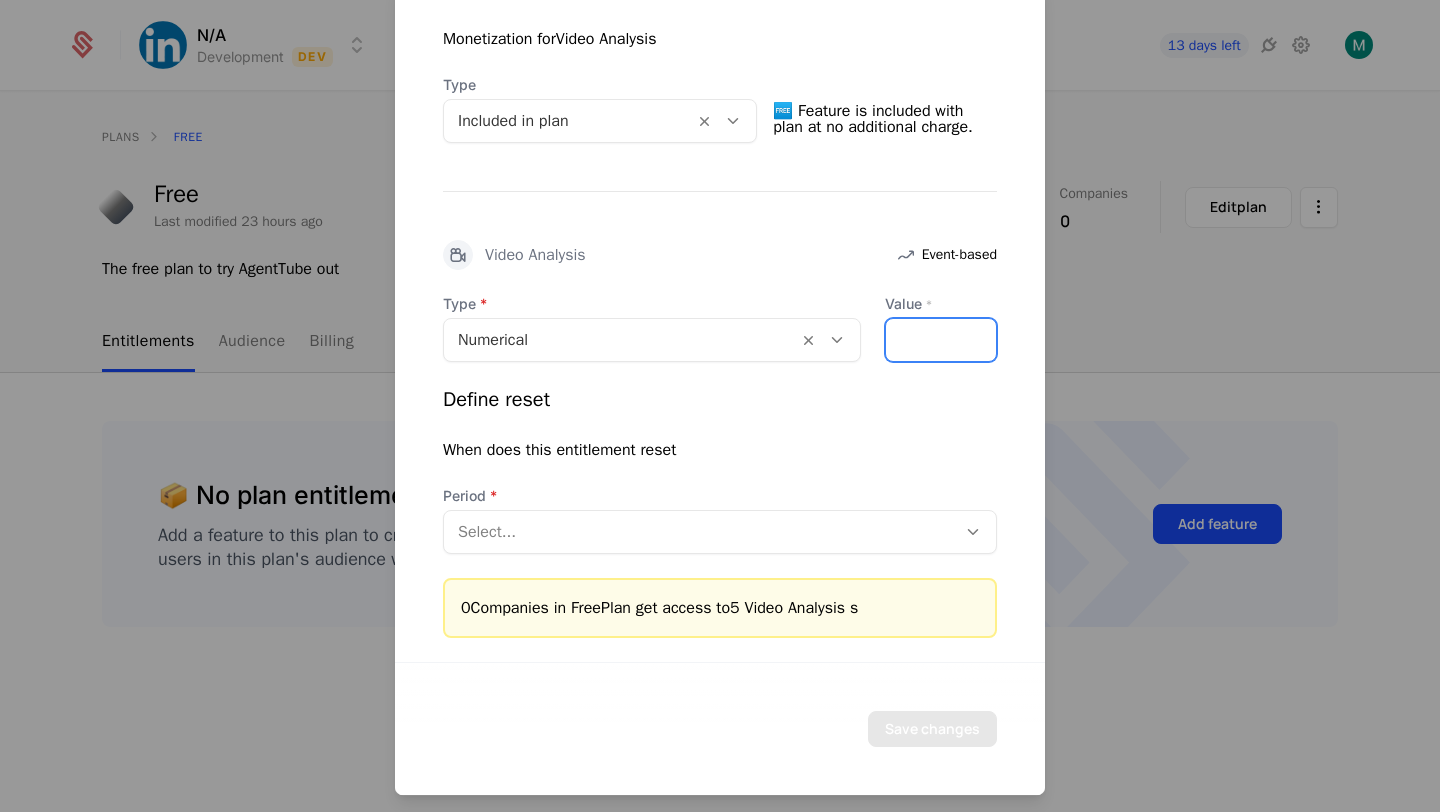 type on "*" 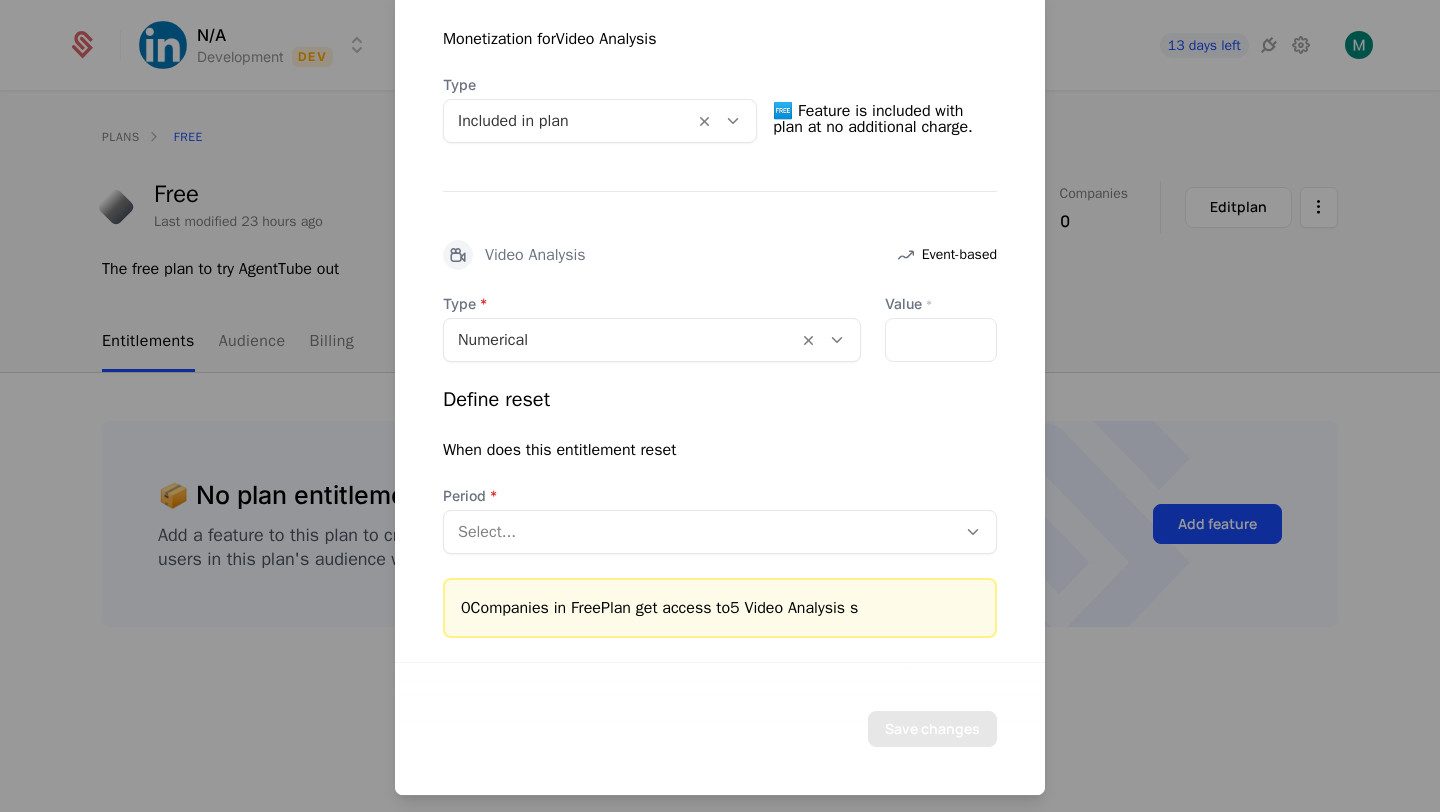 click on "Define reset" at bounding box center (720, 400) 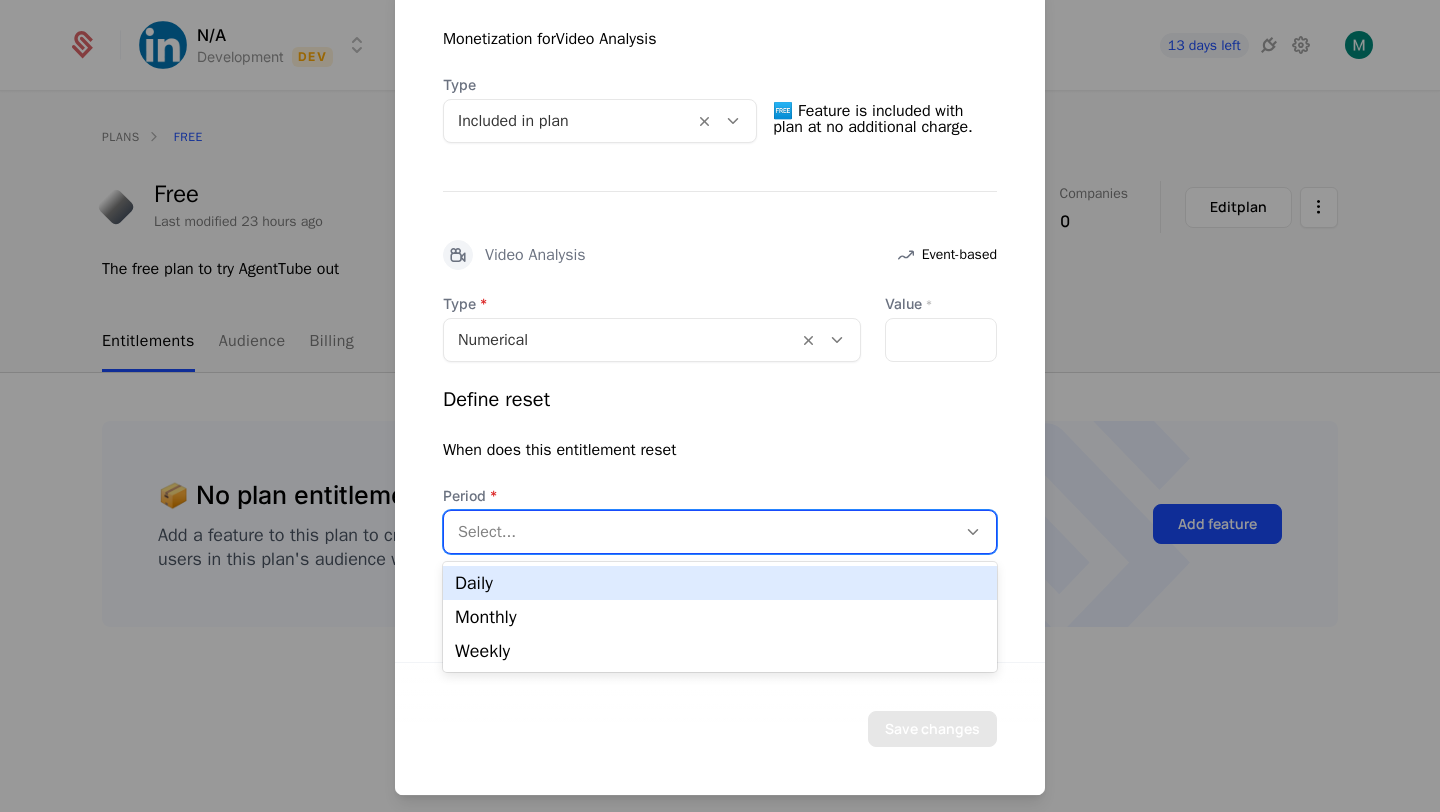 click at bounding box center [700, 532] 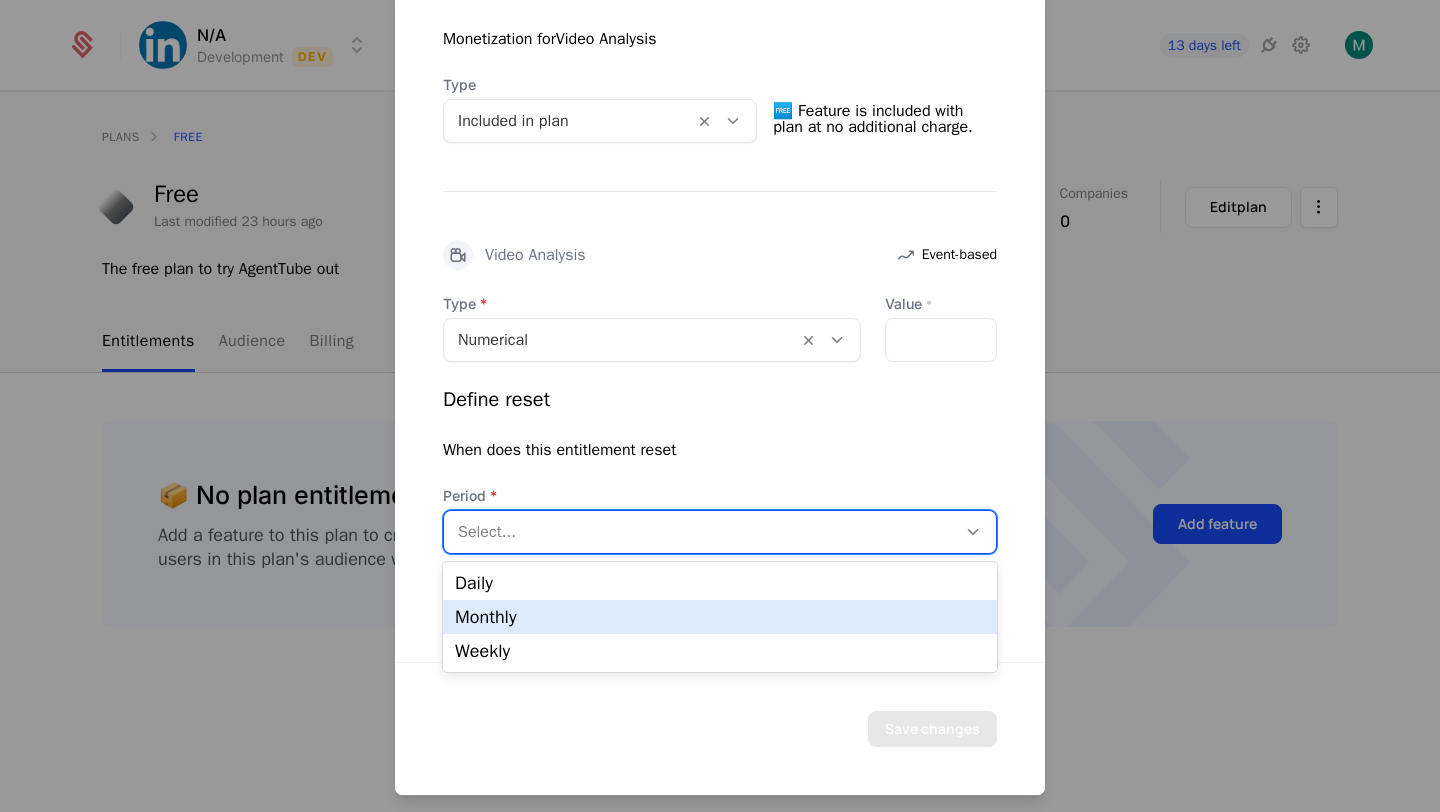 click on "Monthly" at bounding box center (720, 617) 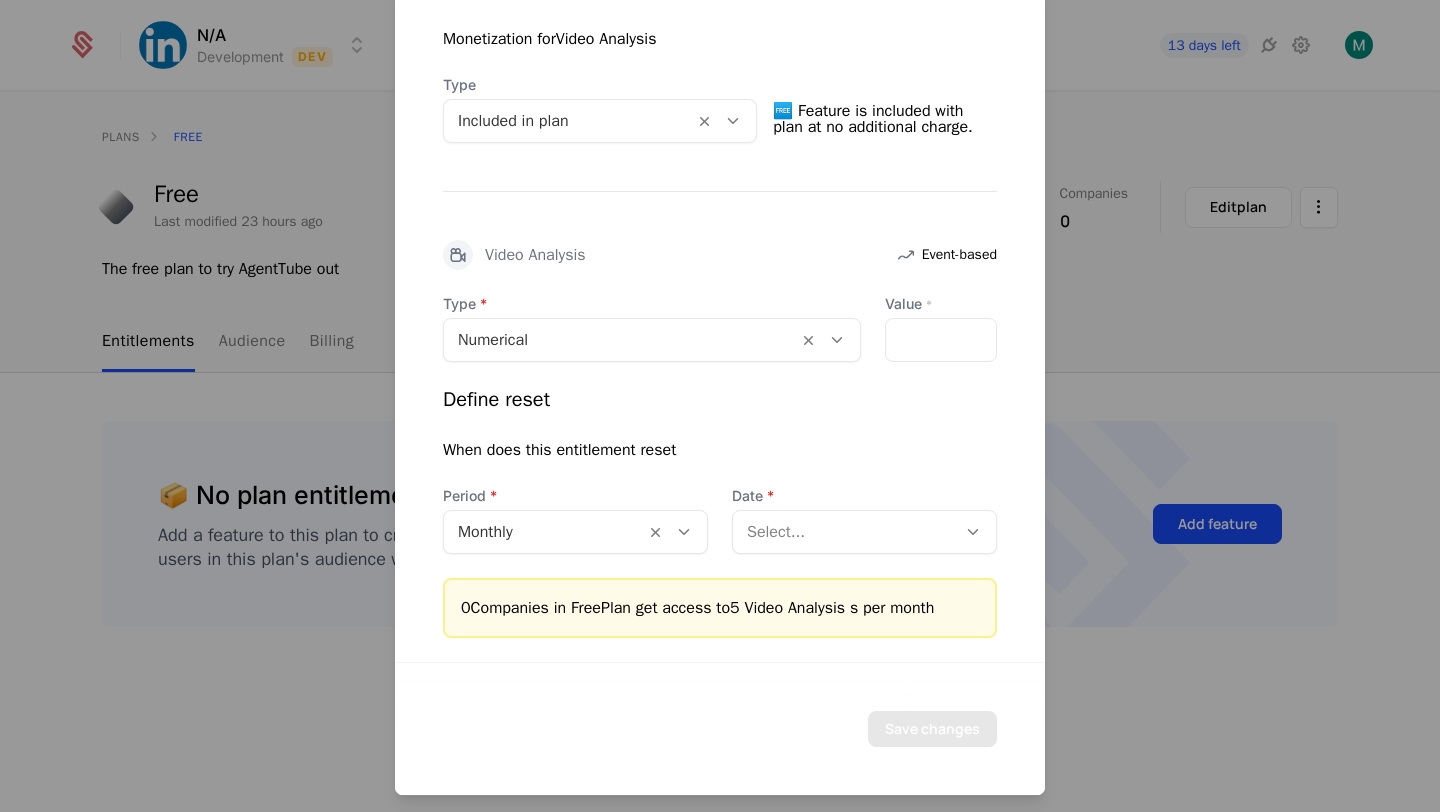 click on "When does this entitlement reset" at bounding box center [720, 450] 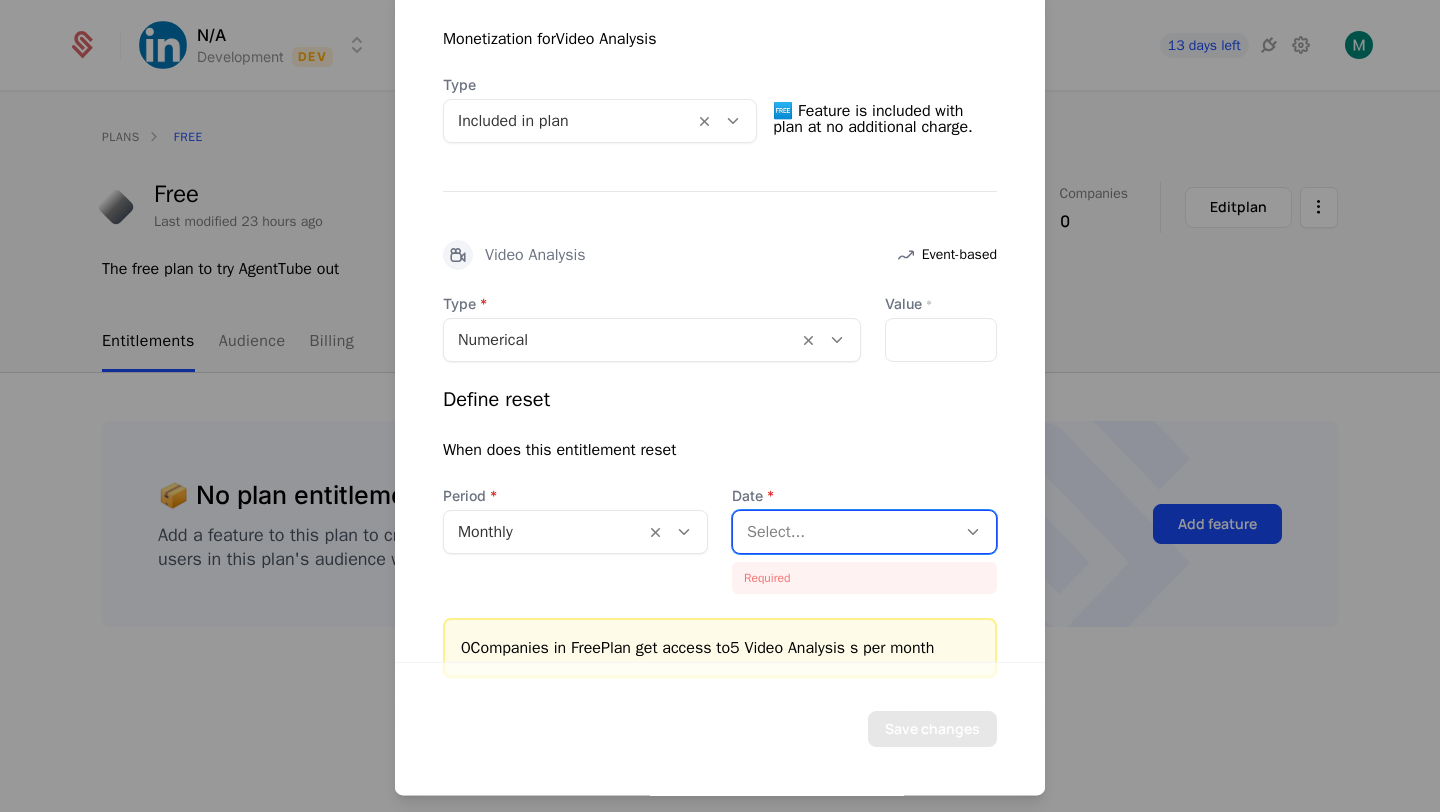 click at bounding box center (844, 532) 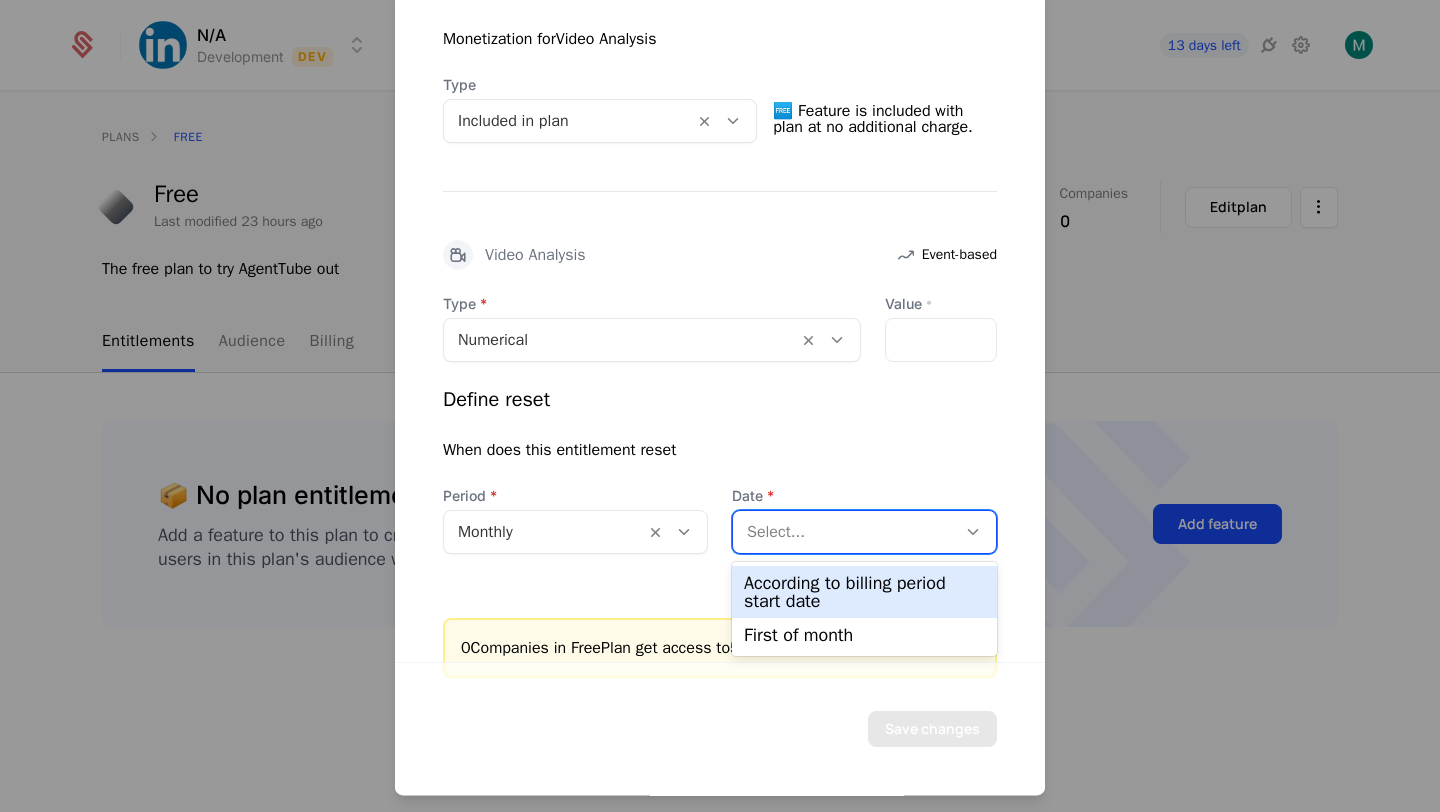 click on "According to billing period start date" at bounding box center [864, 592] 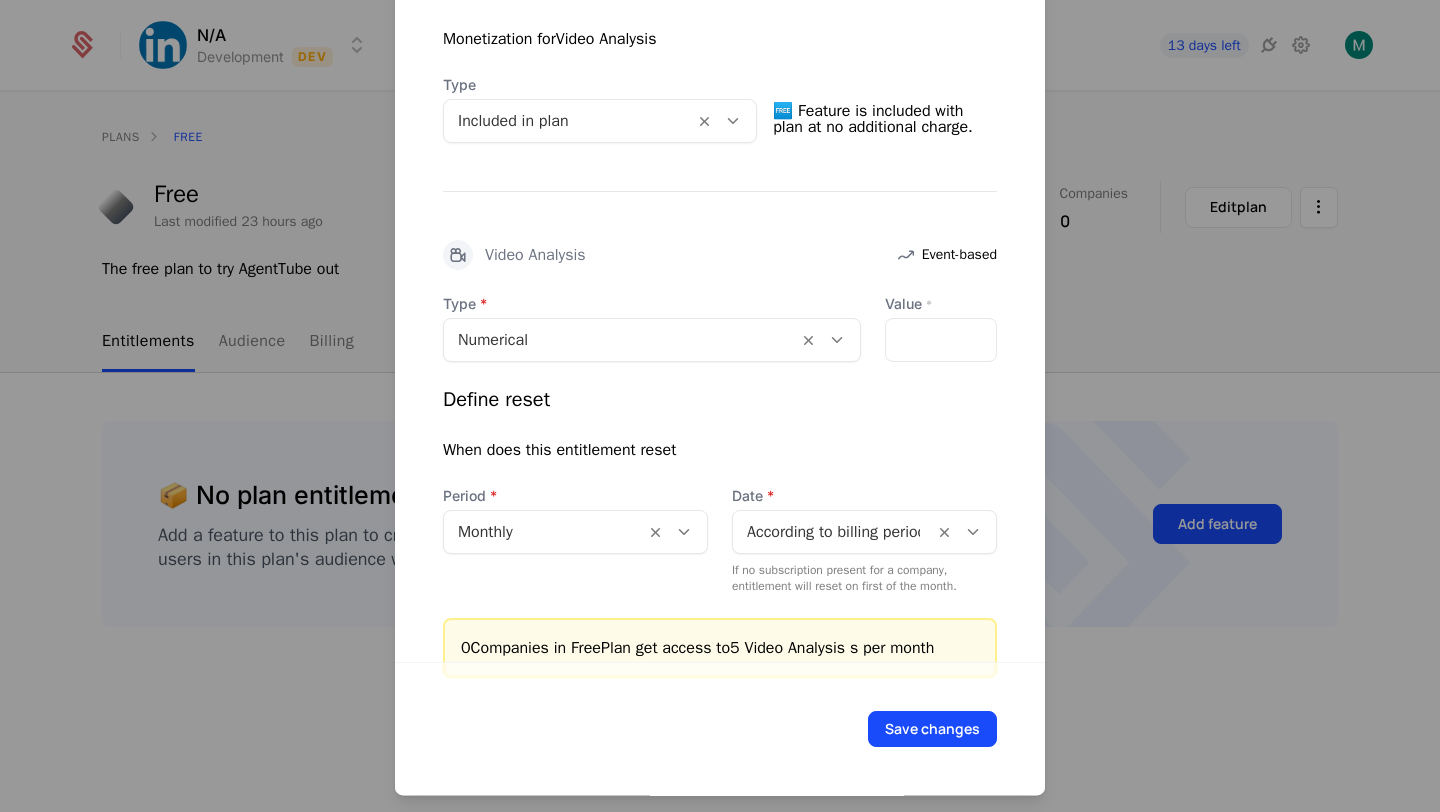 click on "Period Monthly" at bounding box center (575, 540) 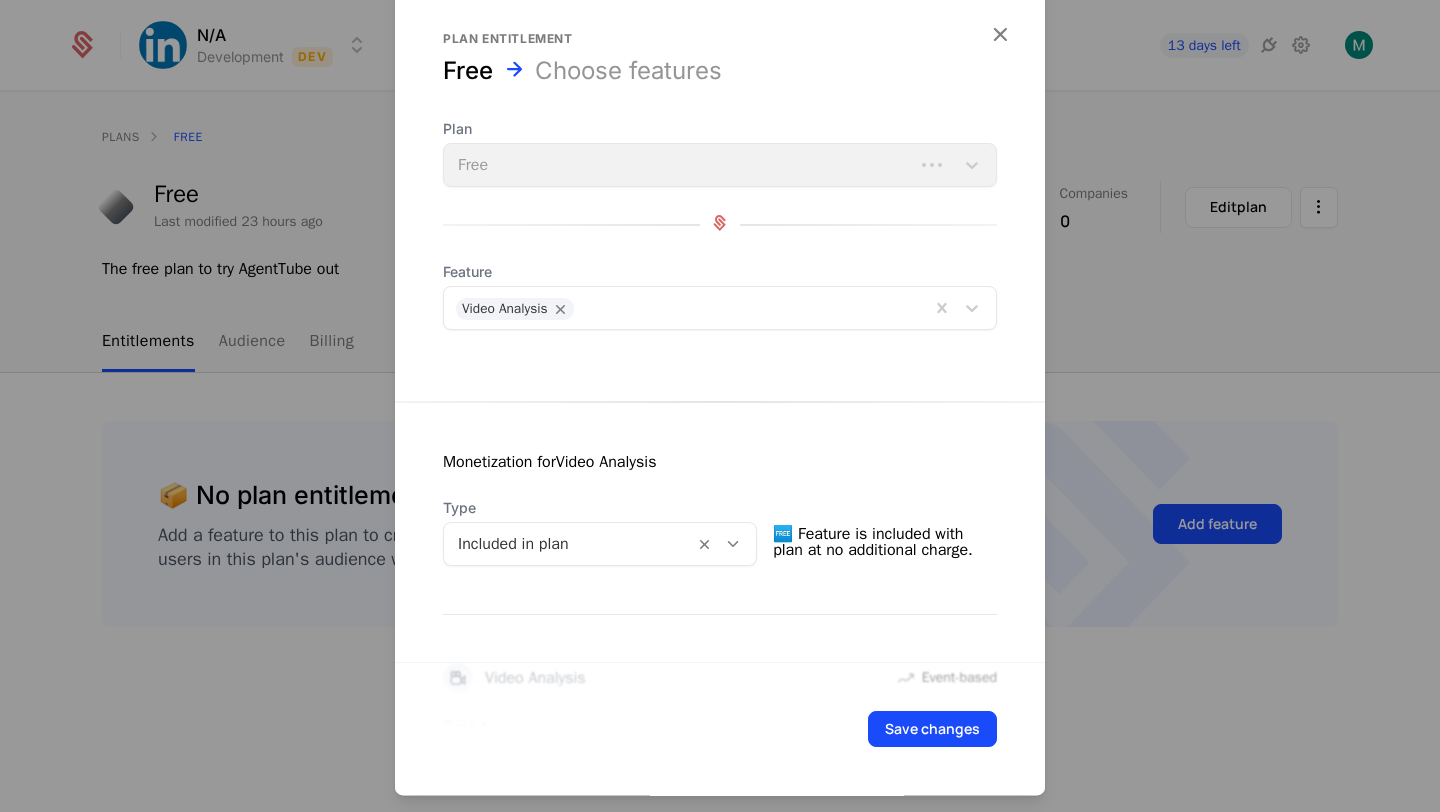 scroll, scrollTop: 463, scrollLeft: 0, axis: vertical 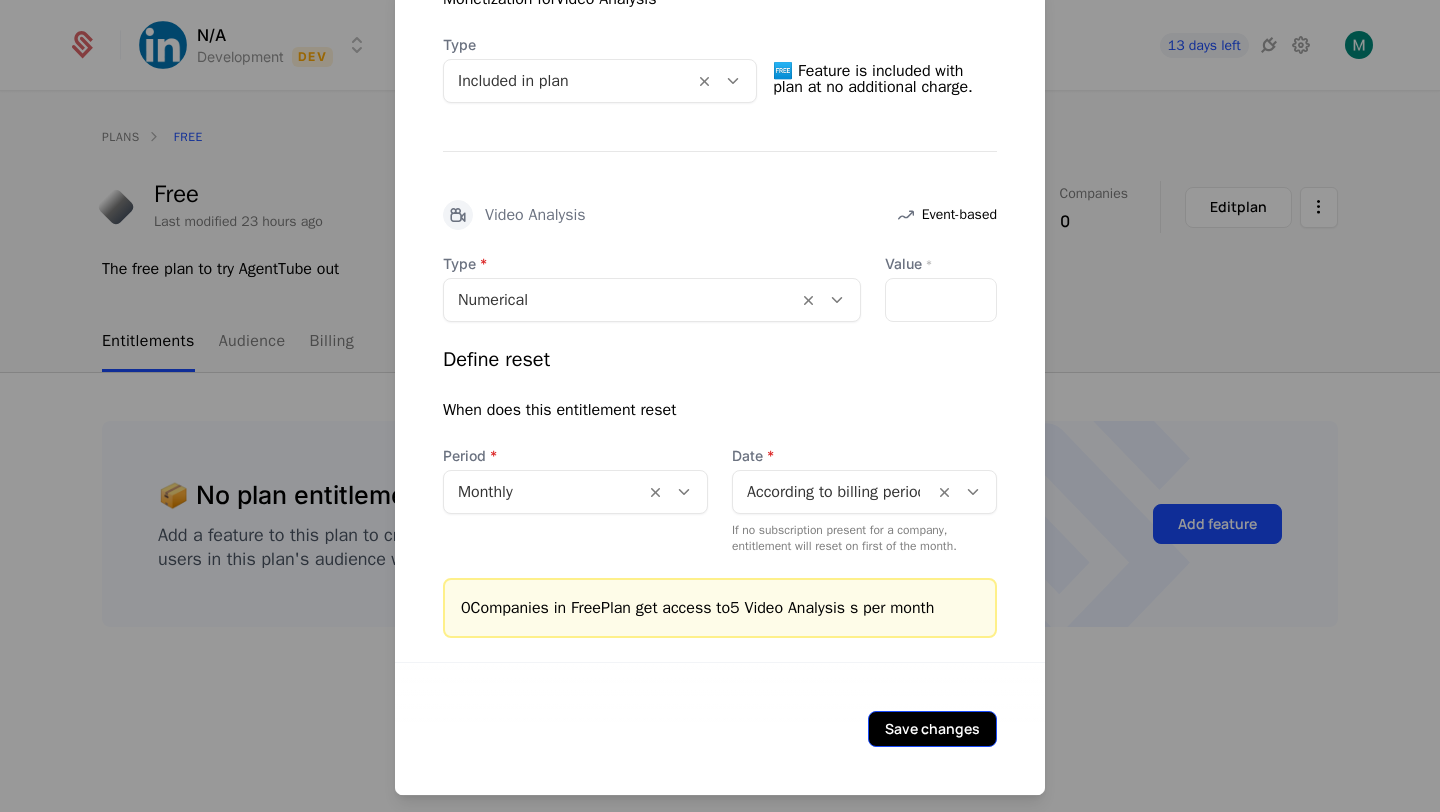 click on "Save changes" at bounding box center (932, 729) 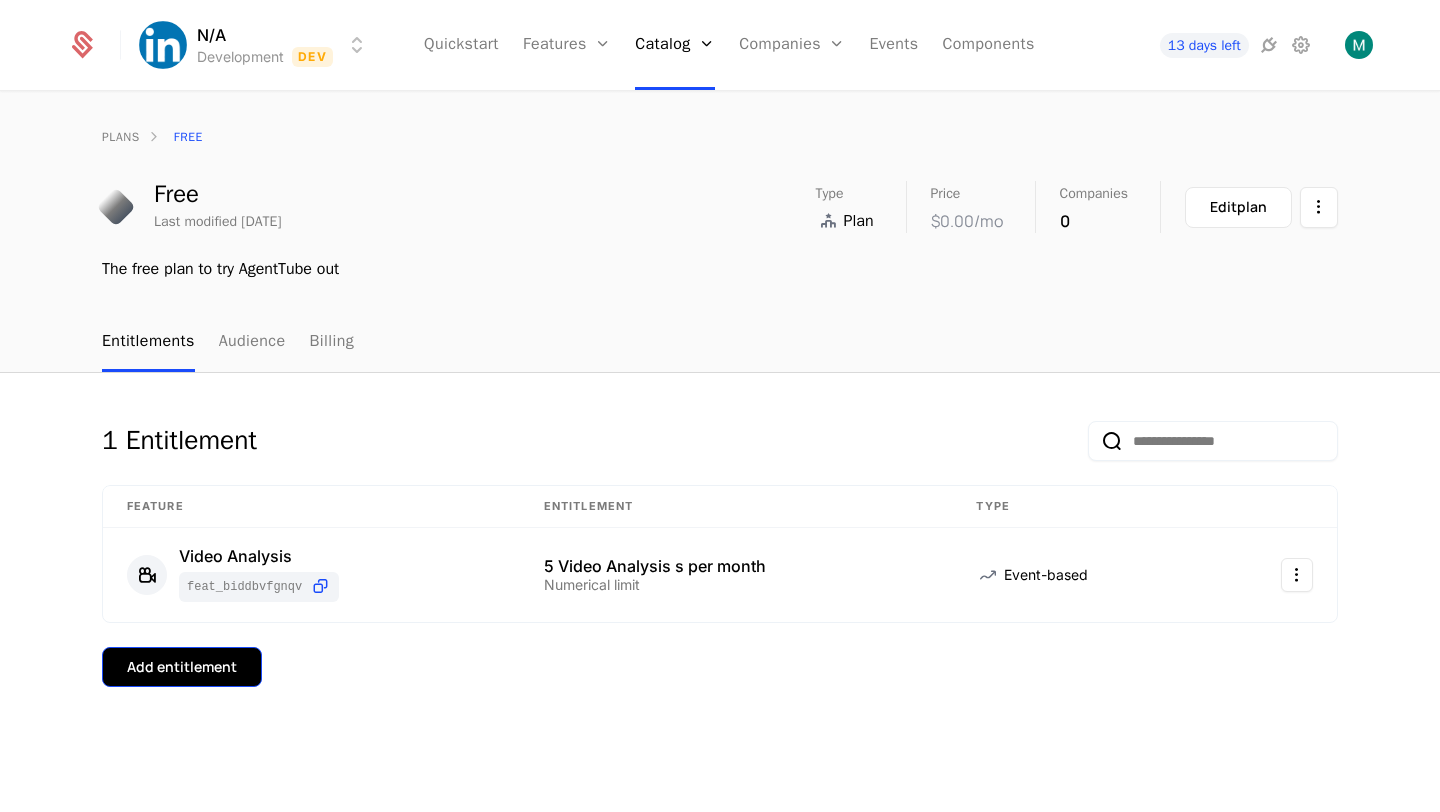 click on "Add entitlement" at bounding box center (182, 667) 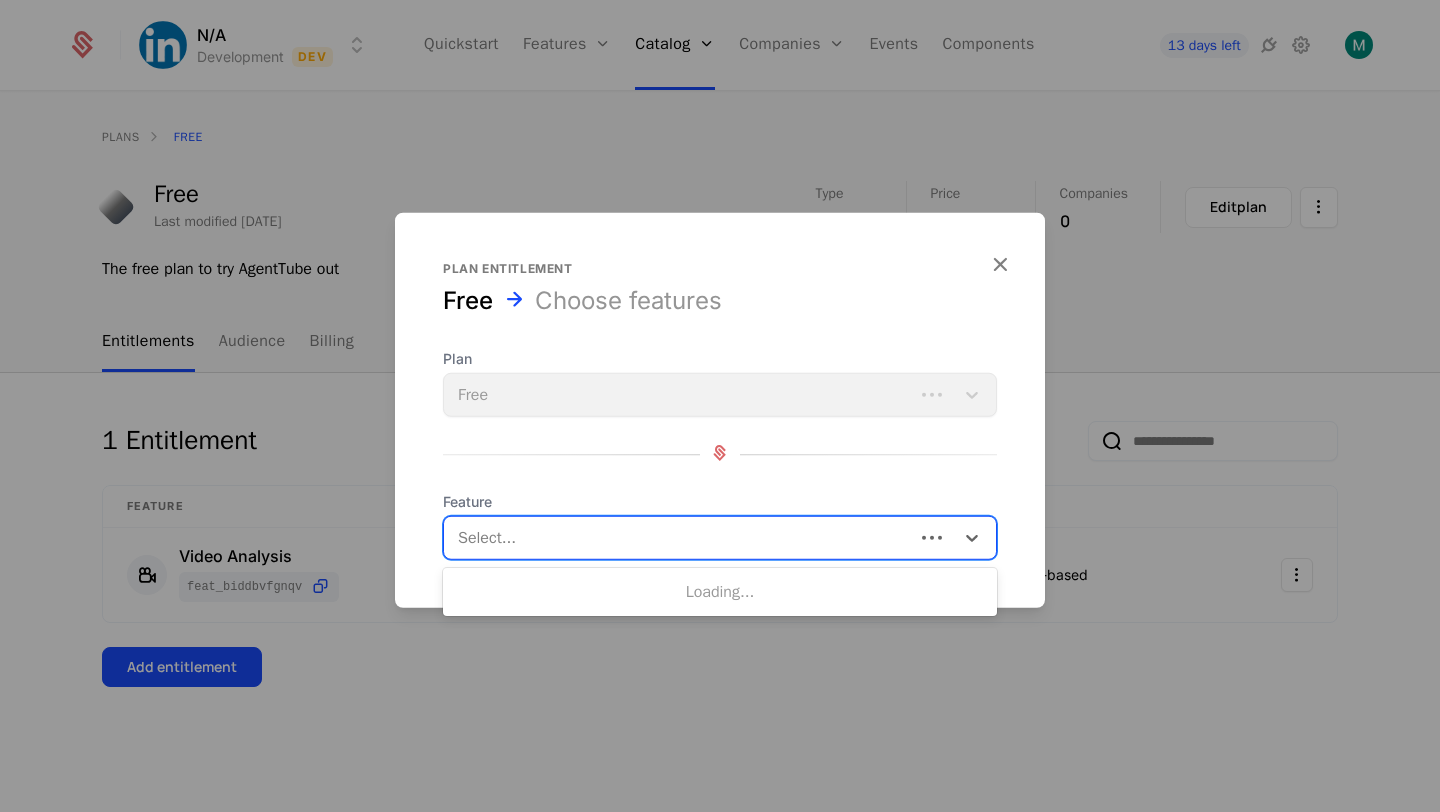 click at bounding box center [681, 538] 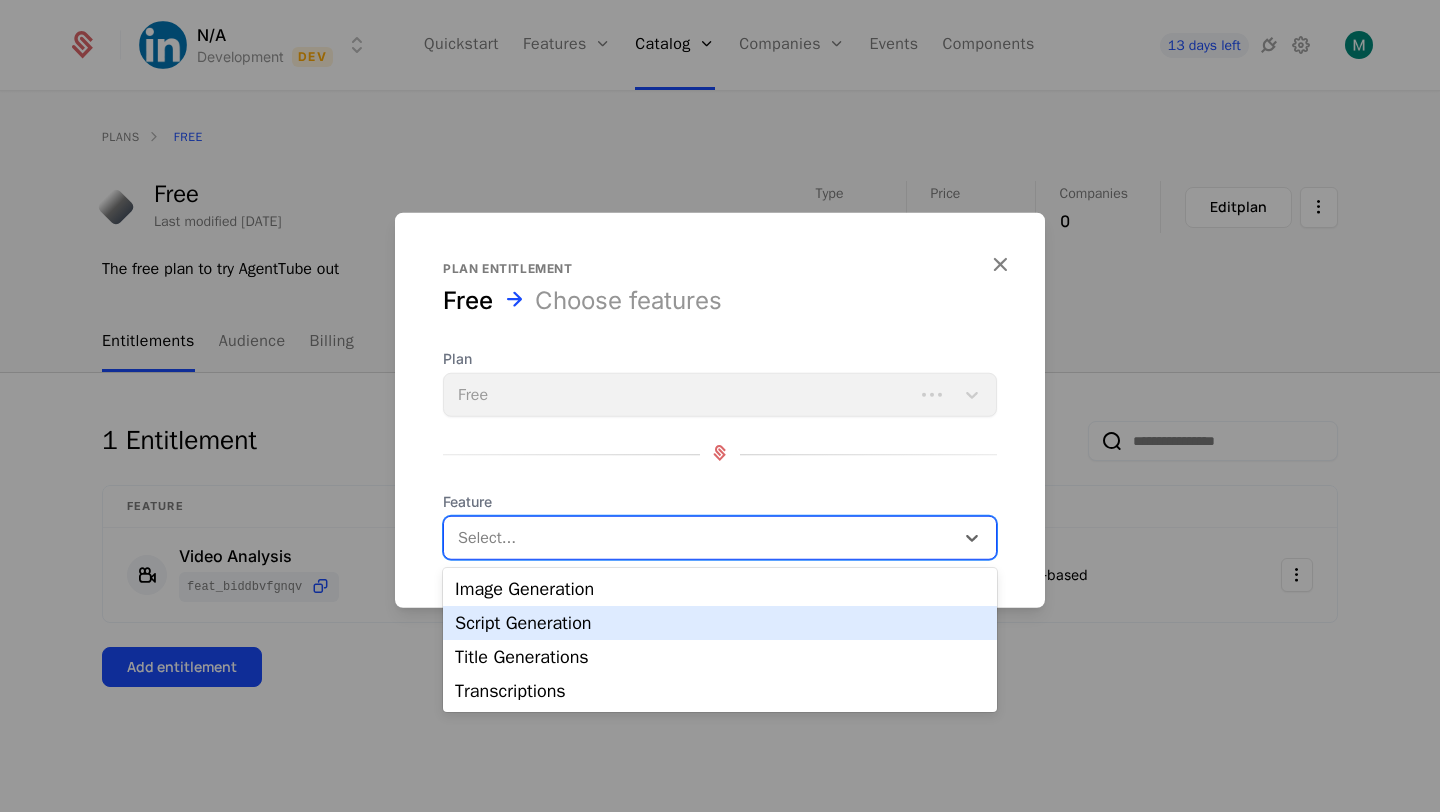 click on "Script Generation" at bounding box center (720, 623) 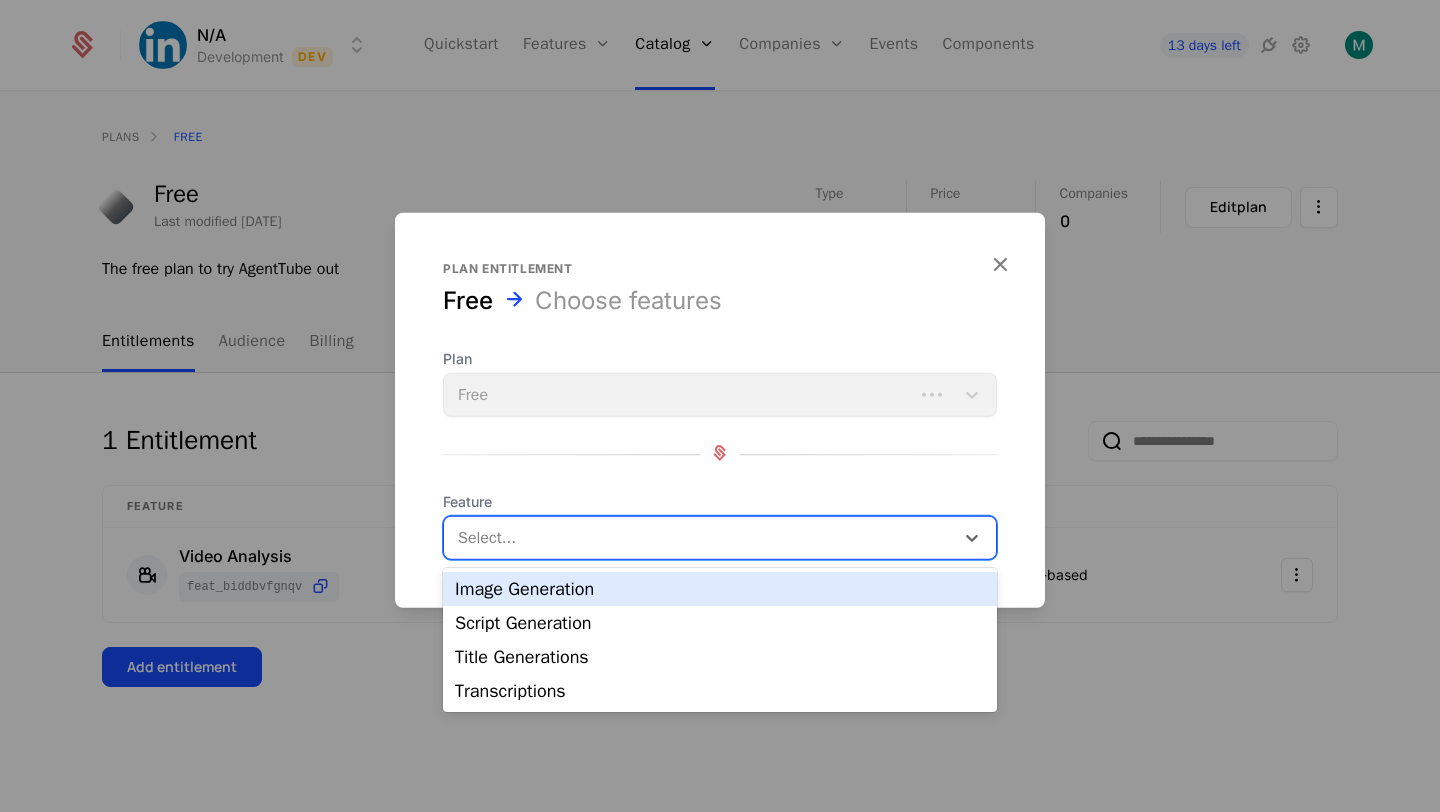 click at bounding box center [701, 538] 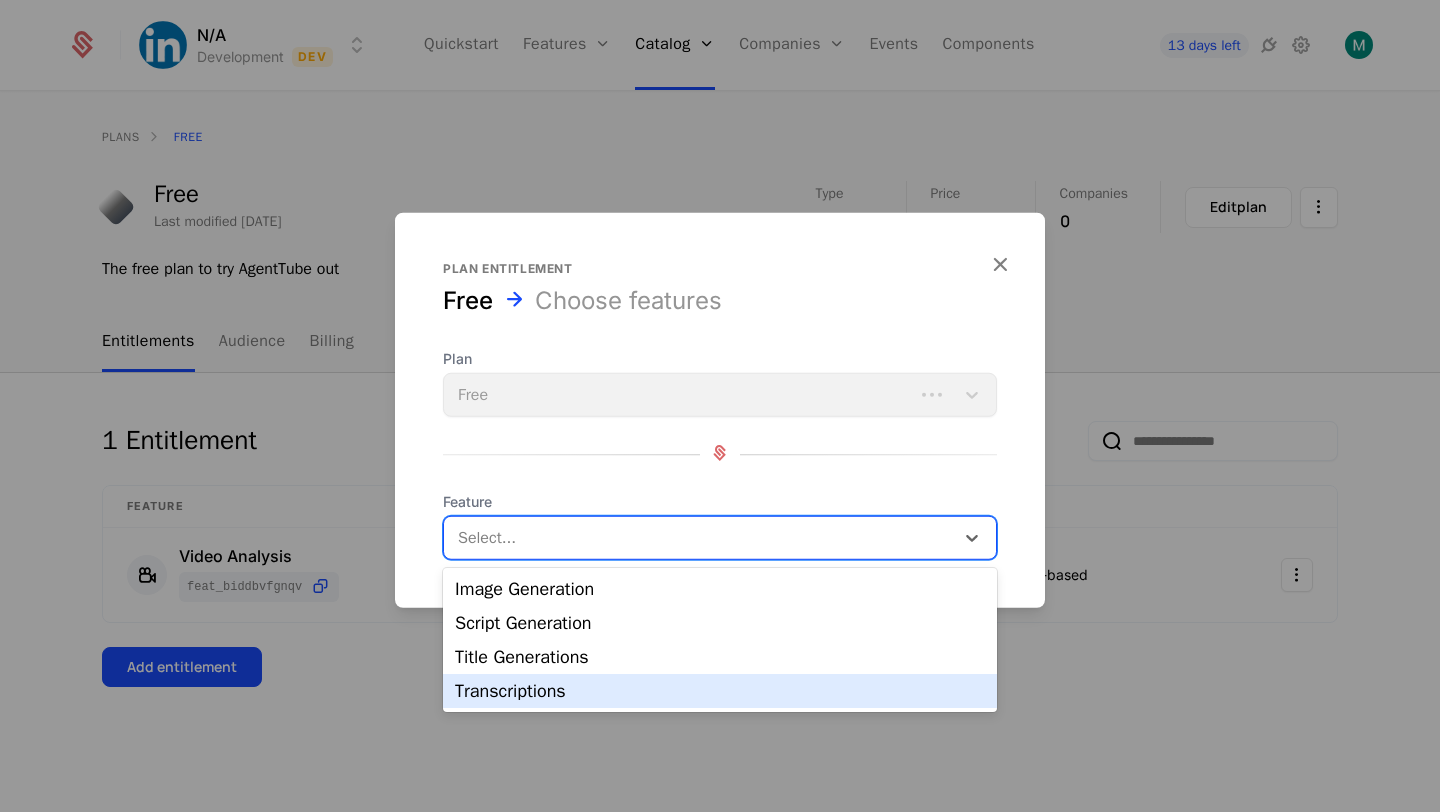 click on "Transcriptions" at bounding box center (720, 691) 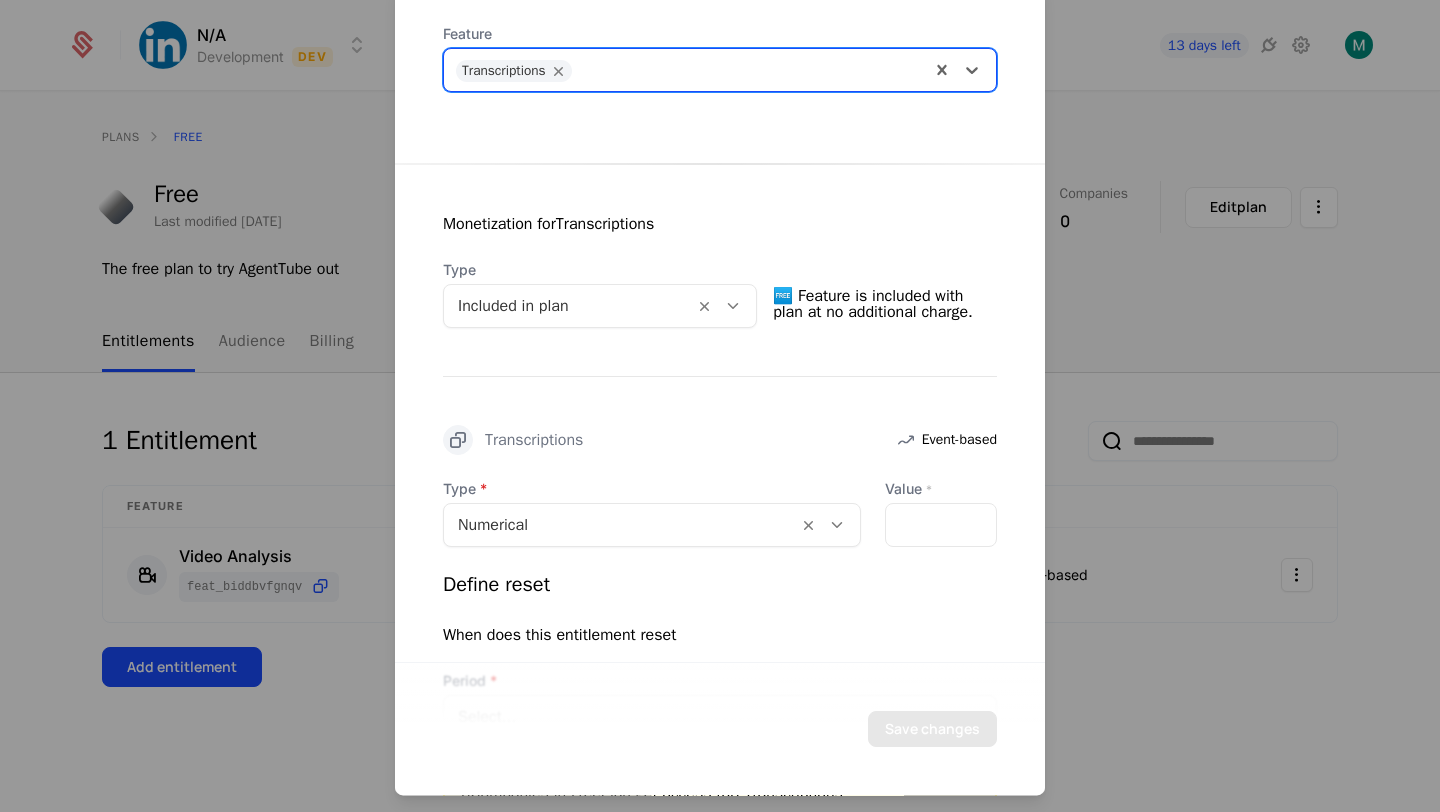 scroll, scrollTop: 423, scrollLeft: 0, axis: vertical 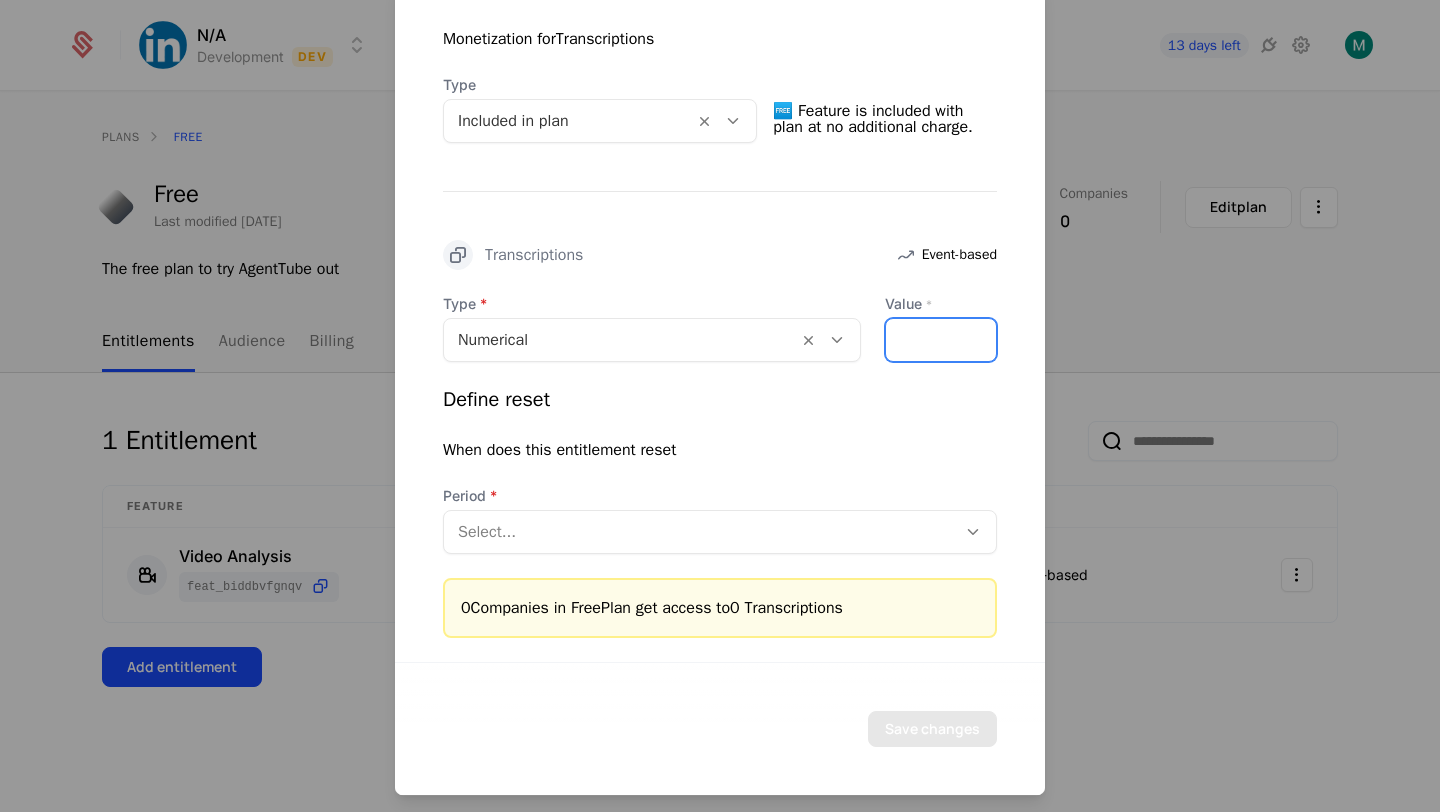 click on "*" at bounding box center [941, 340] 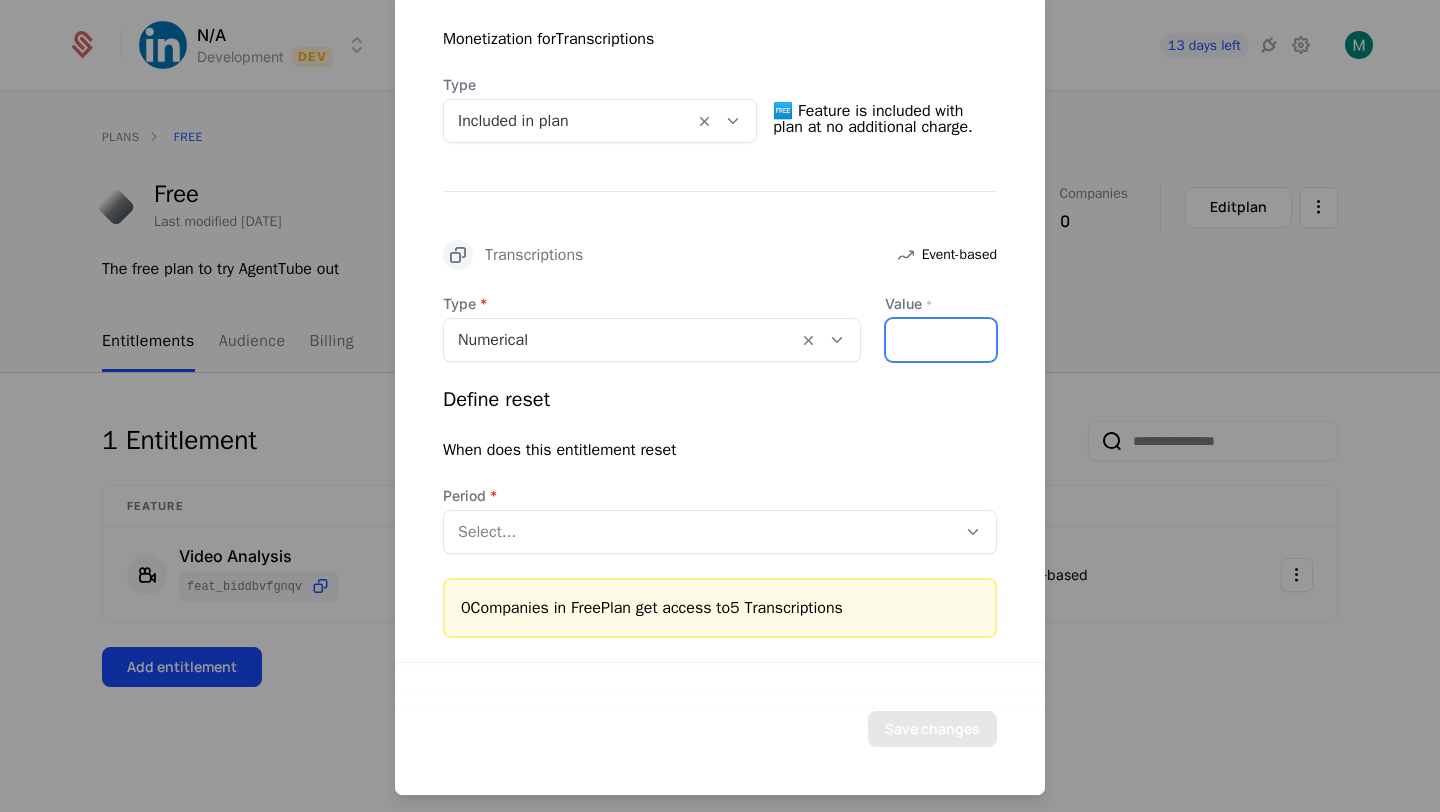 type on "*" 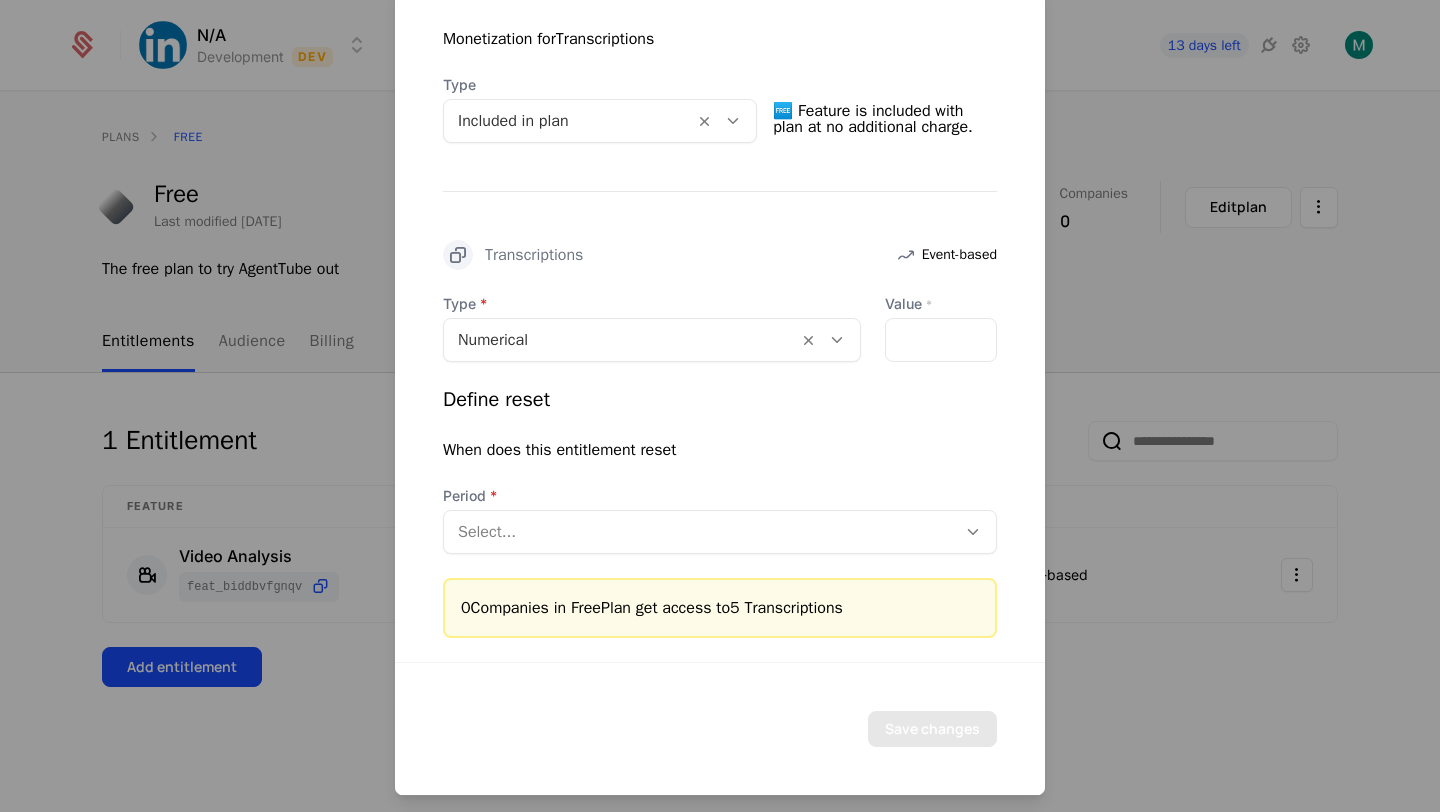 click at bounding box center (700, 532) 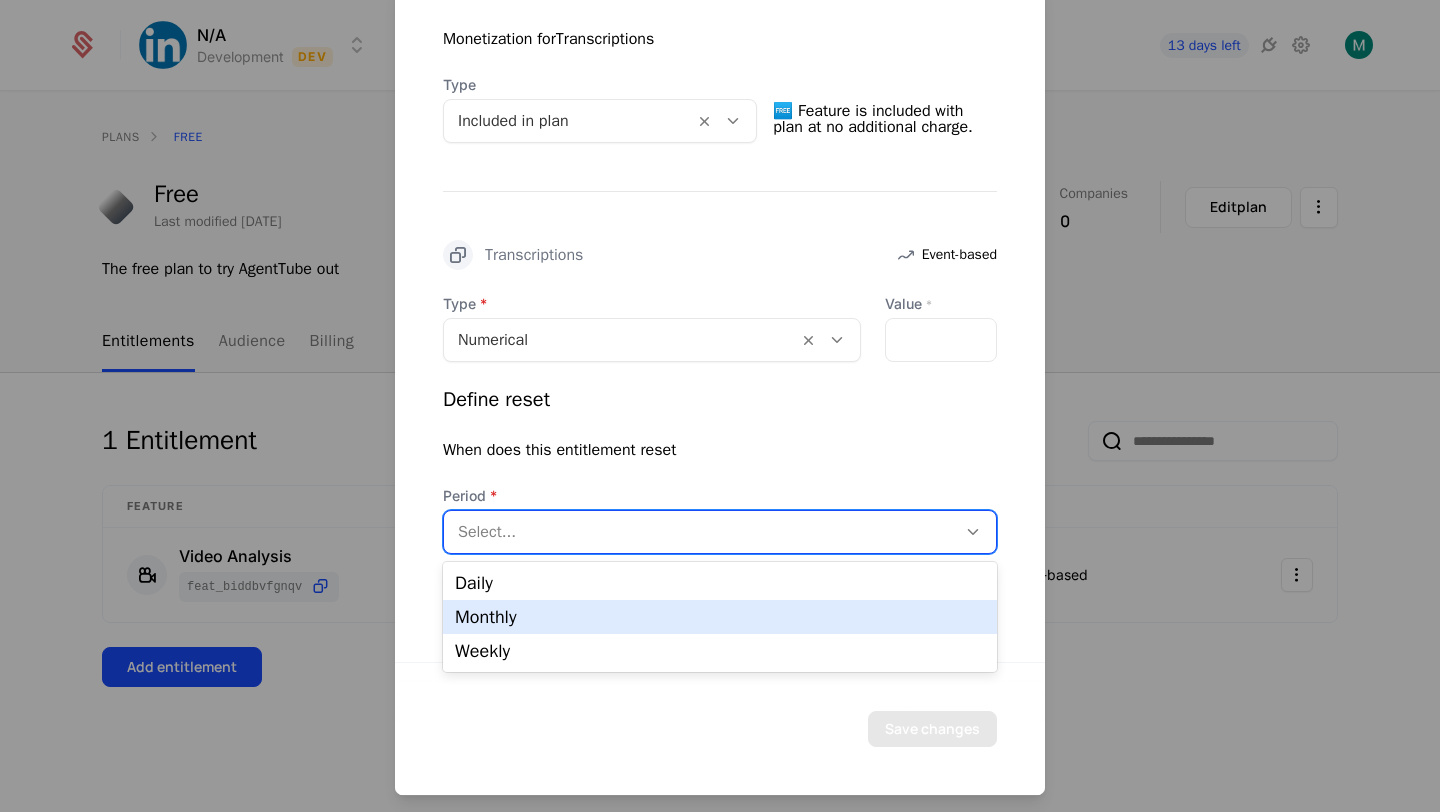 click on "Monthly" at bounding box center (720, 617) 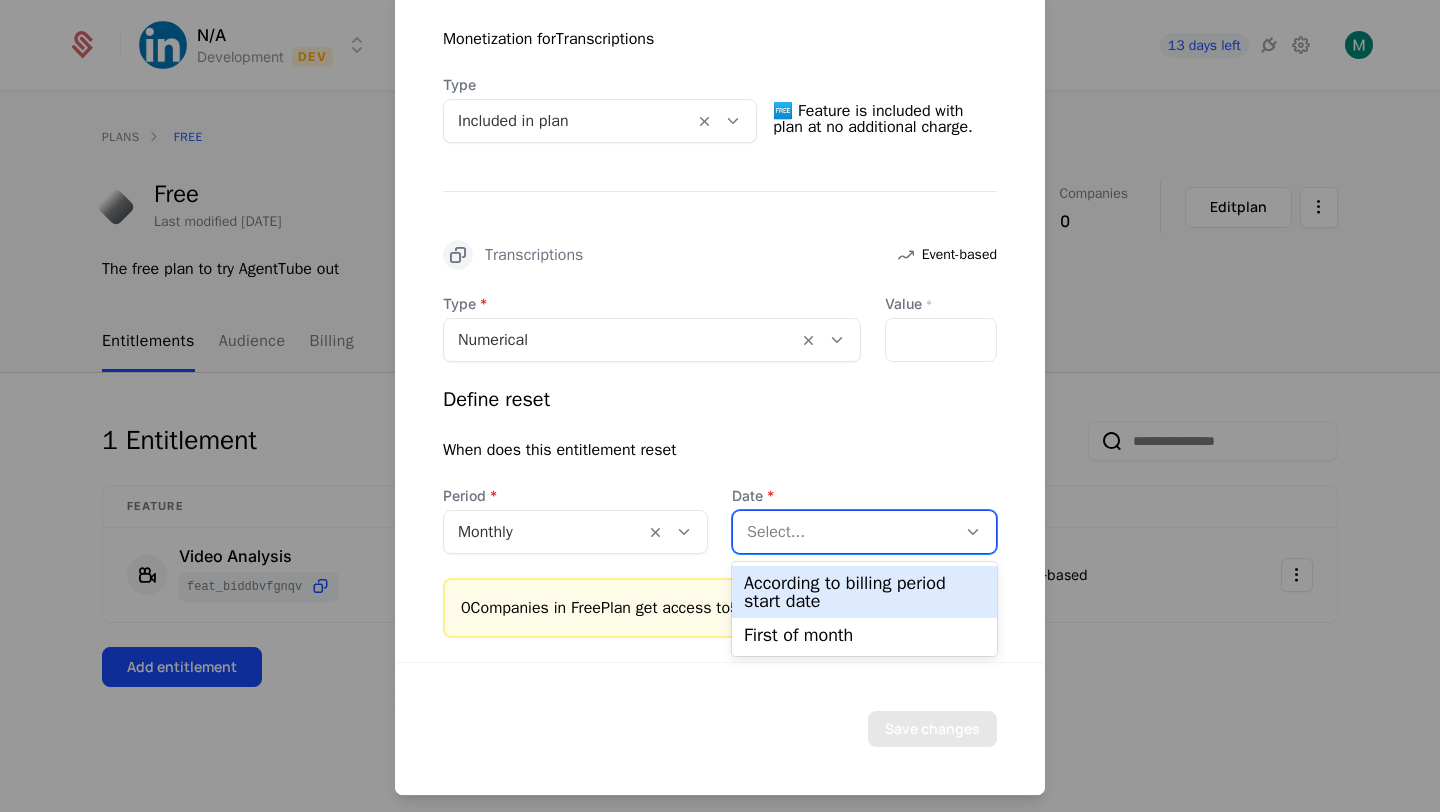 click at bounding box center (844, 532) 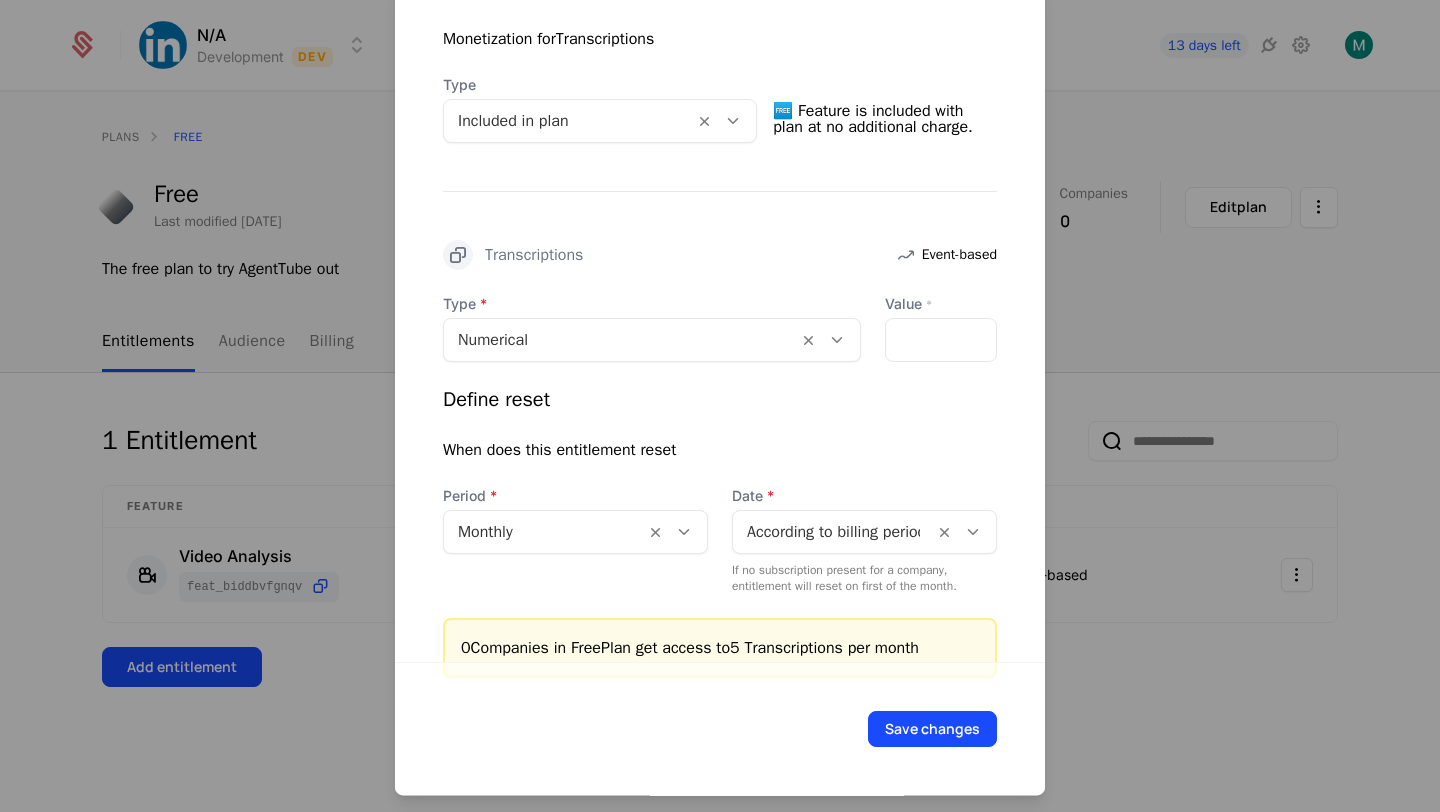 click on "When does this entitlement reset" at bounding box center (720, 450) 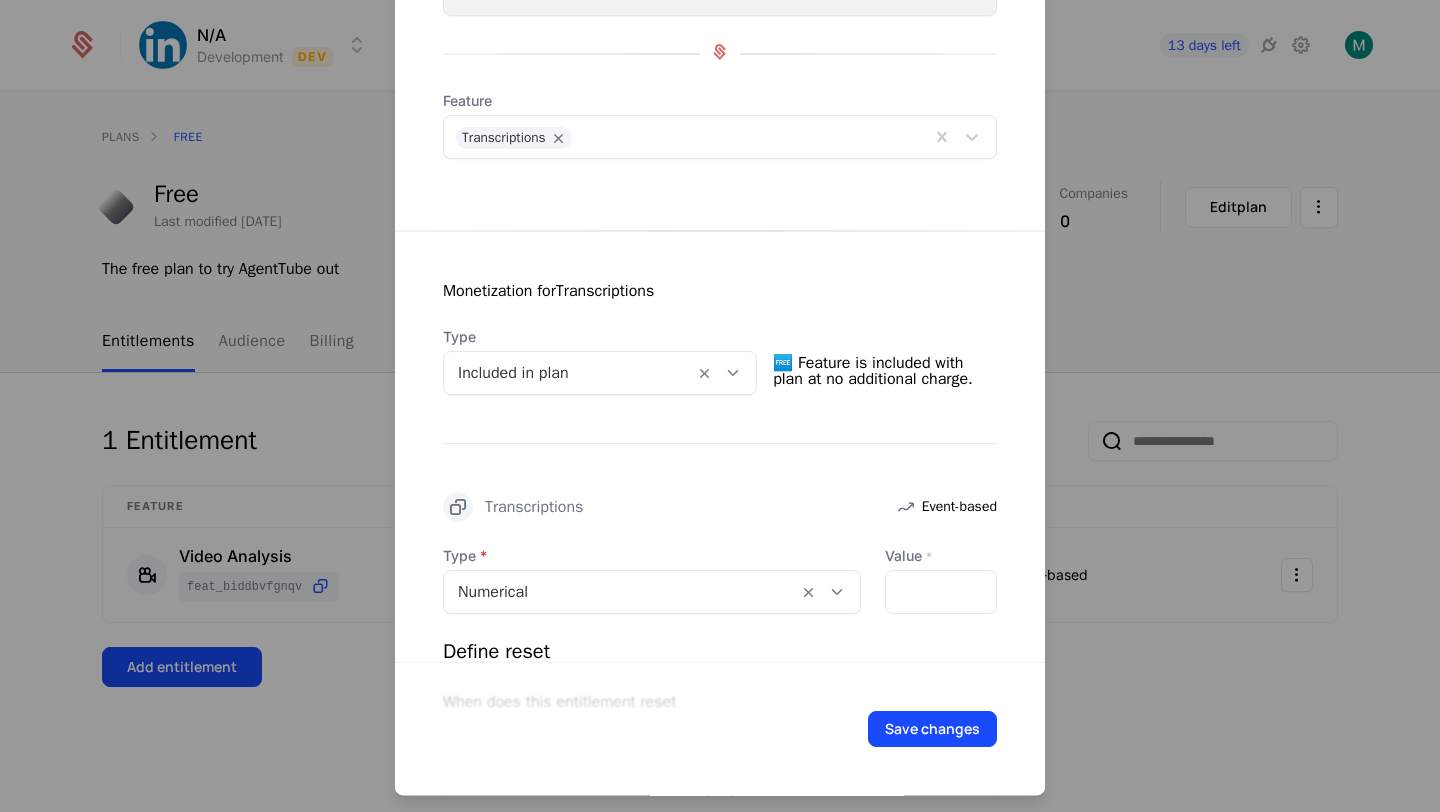 scroll, scrollTop: 0, scrollLeft: 0, axis: both 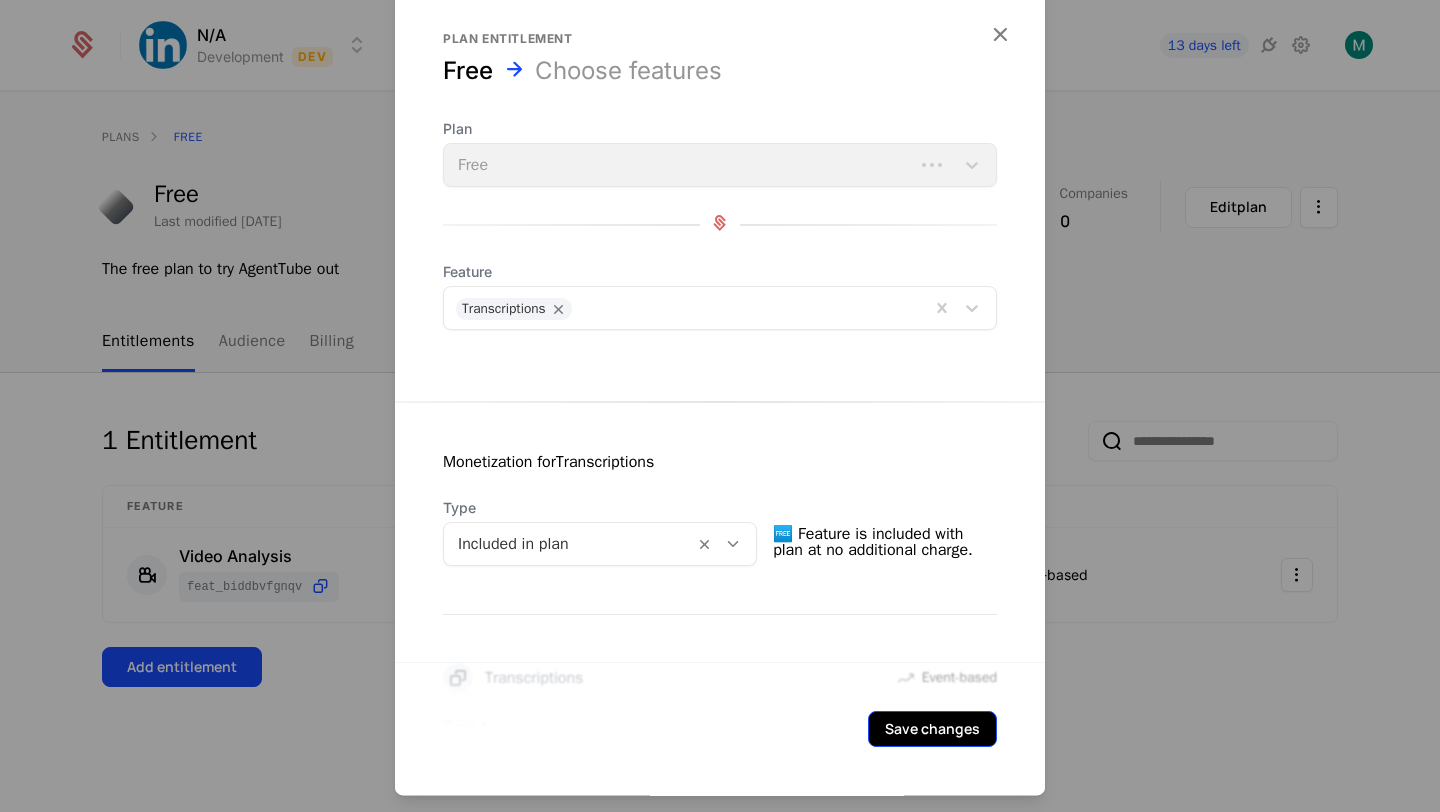 click on "Save changes" at bounding box center (932, 729) 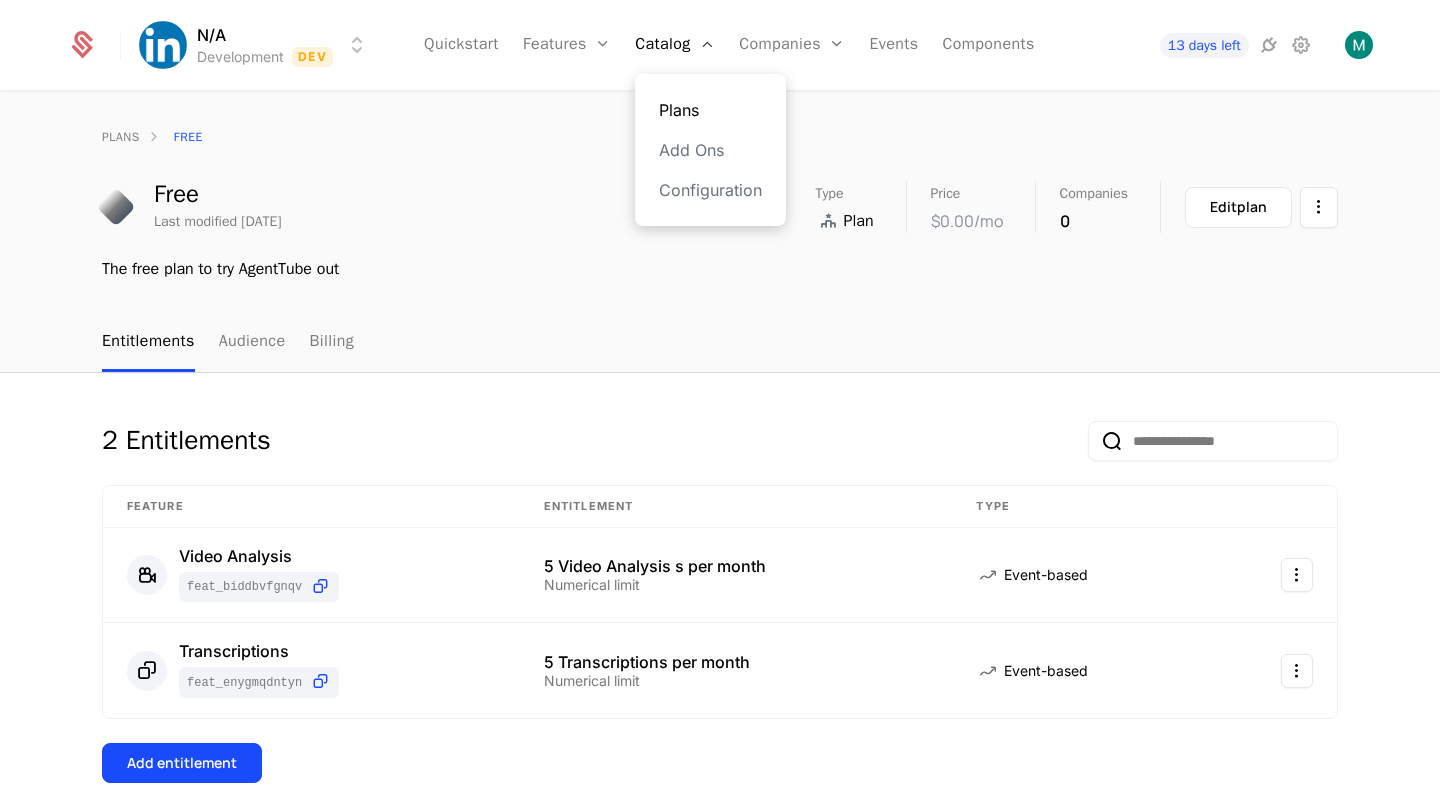 click on "Plans" at bounding box center (710, 110) 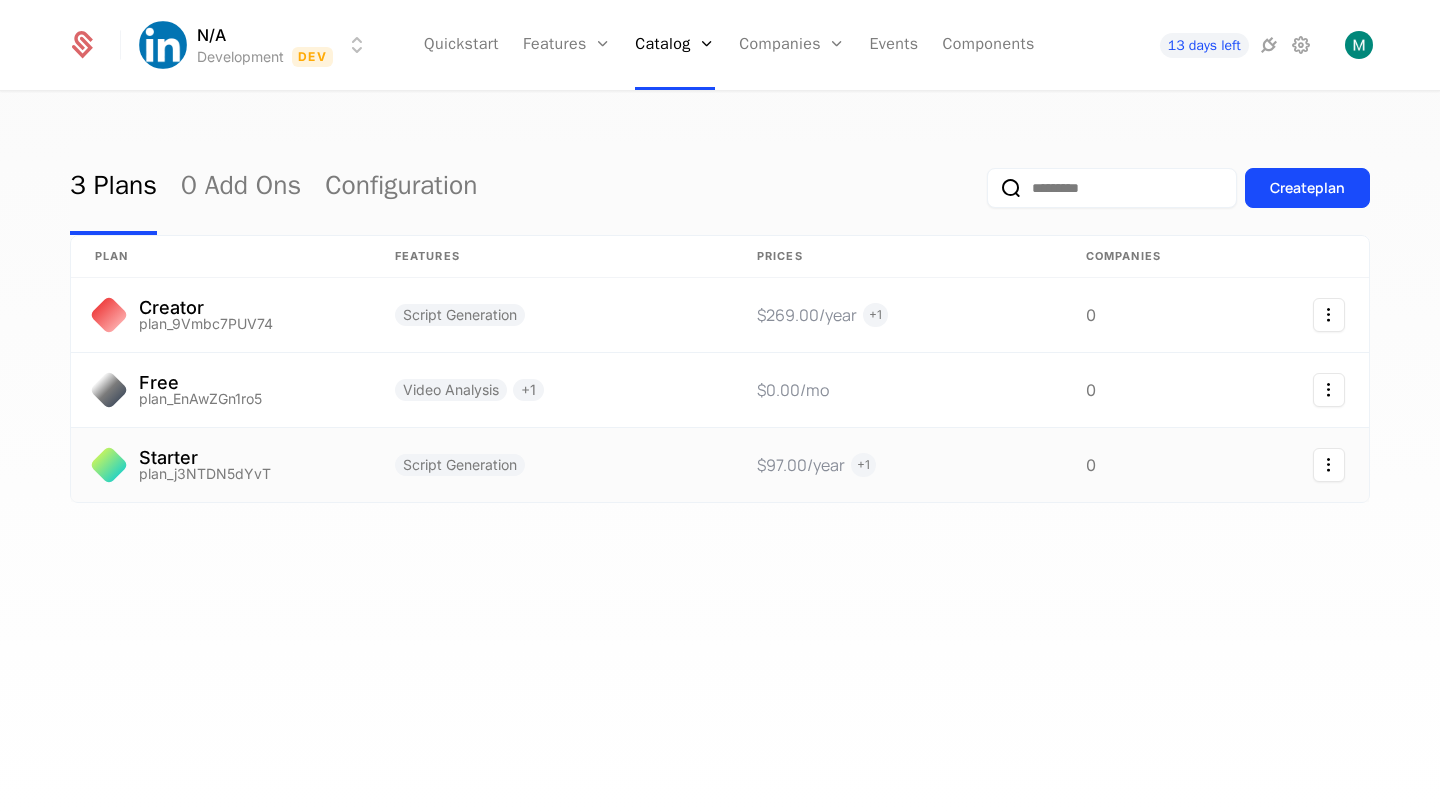 click on "Starter" at bounding box center (205, 458) 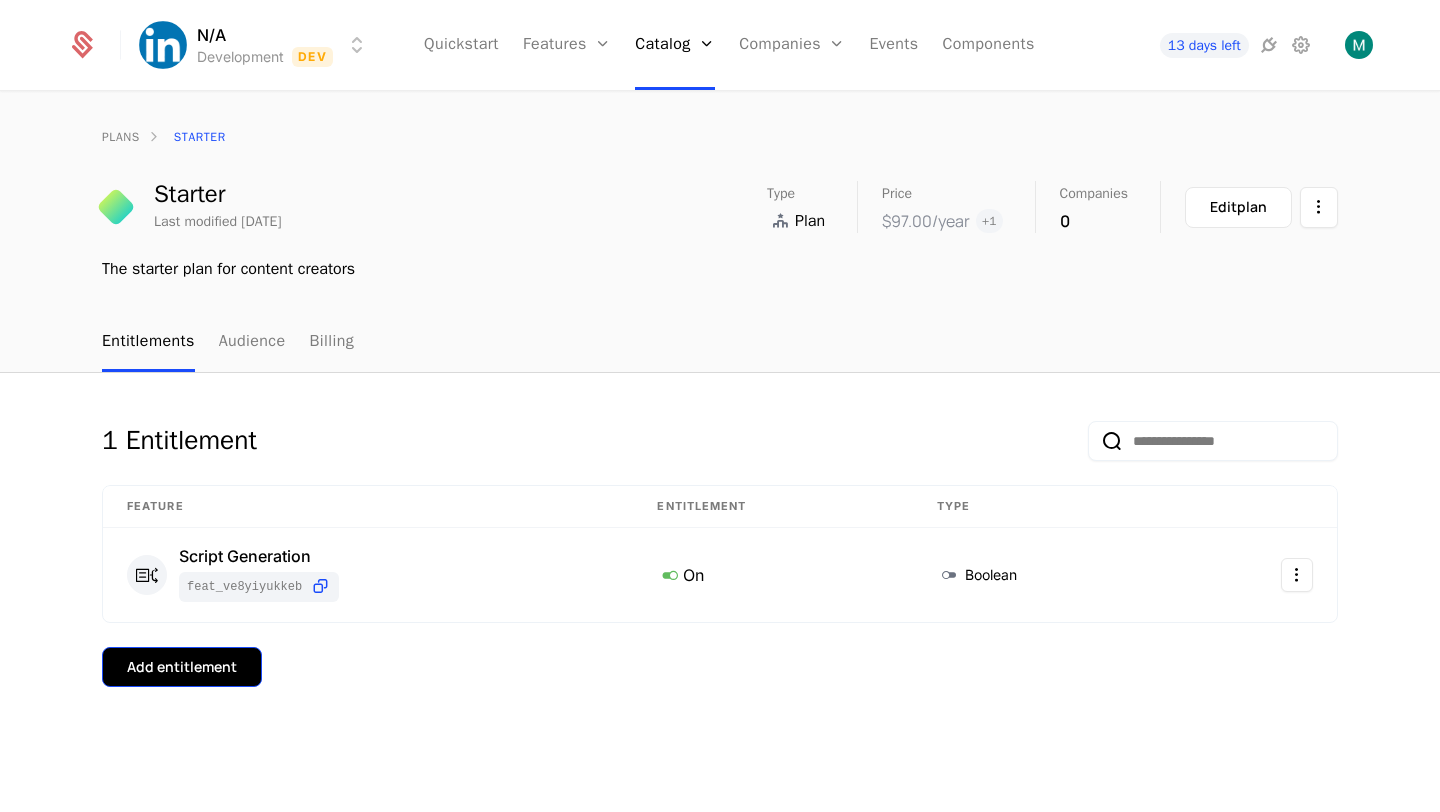 click on "Add entitlement" at bounding box center (182, 667) 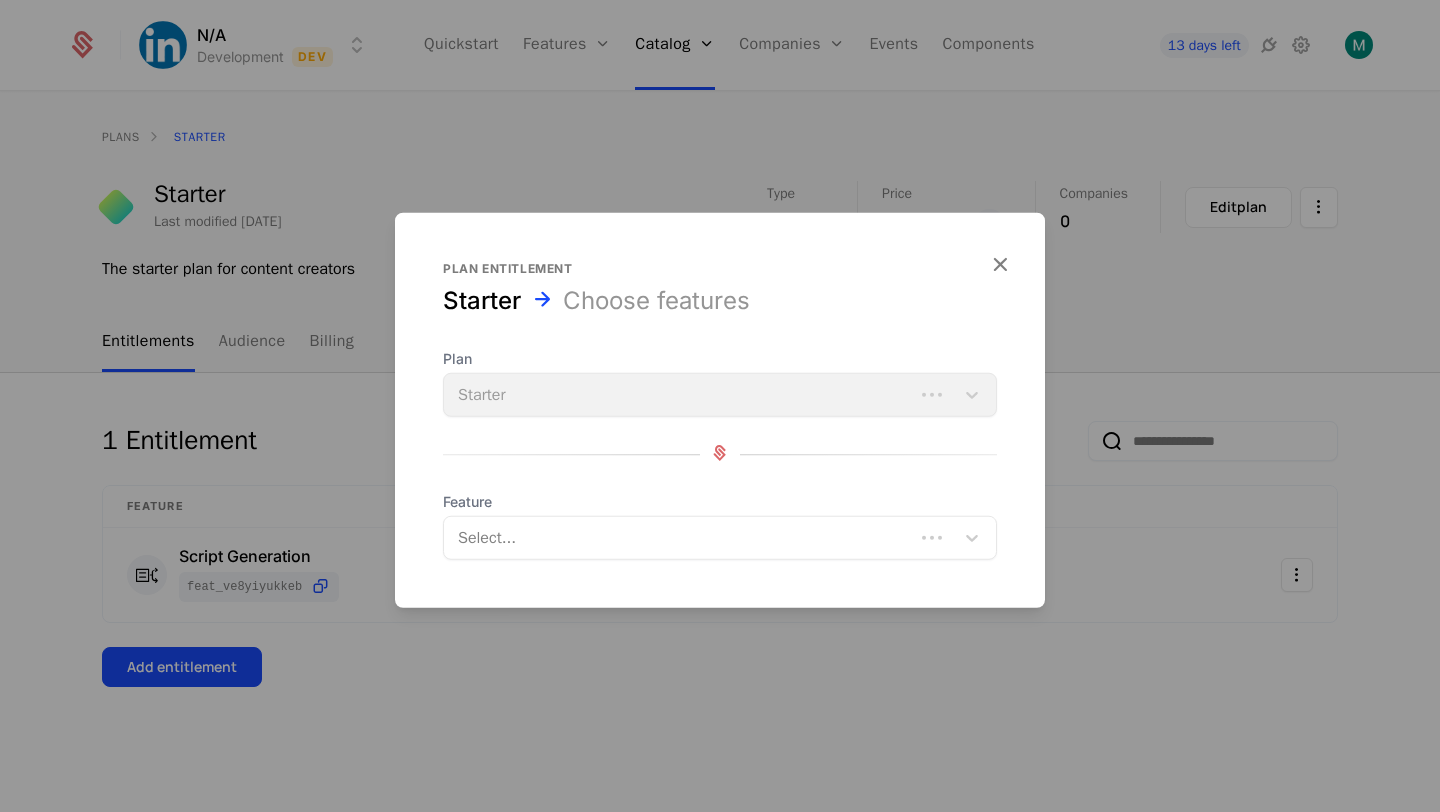 click on "Select..." at bounding box center [679, 538] 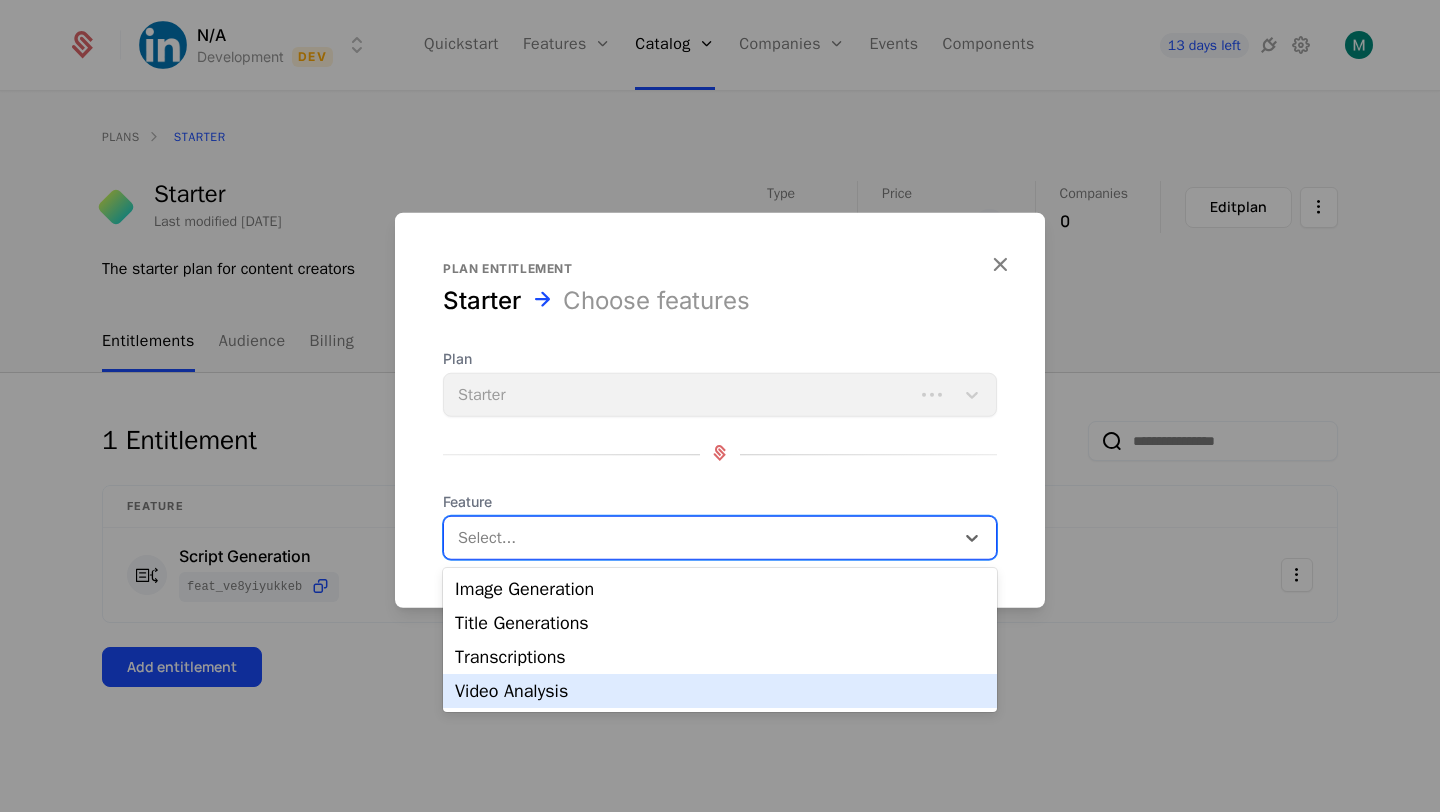 click on "Video Analysis" at bounding box center (720, 691) 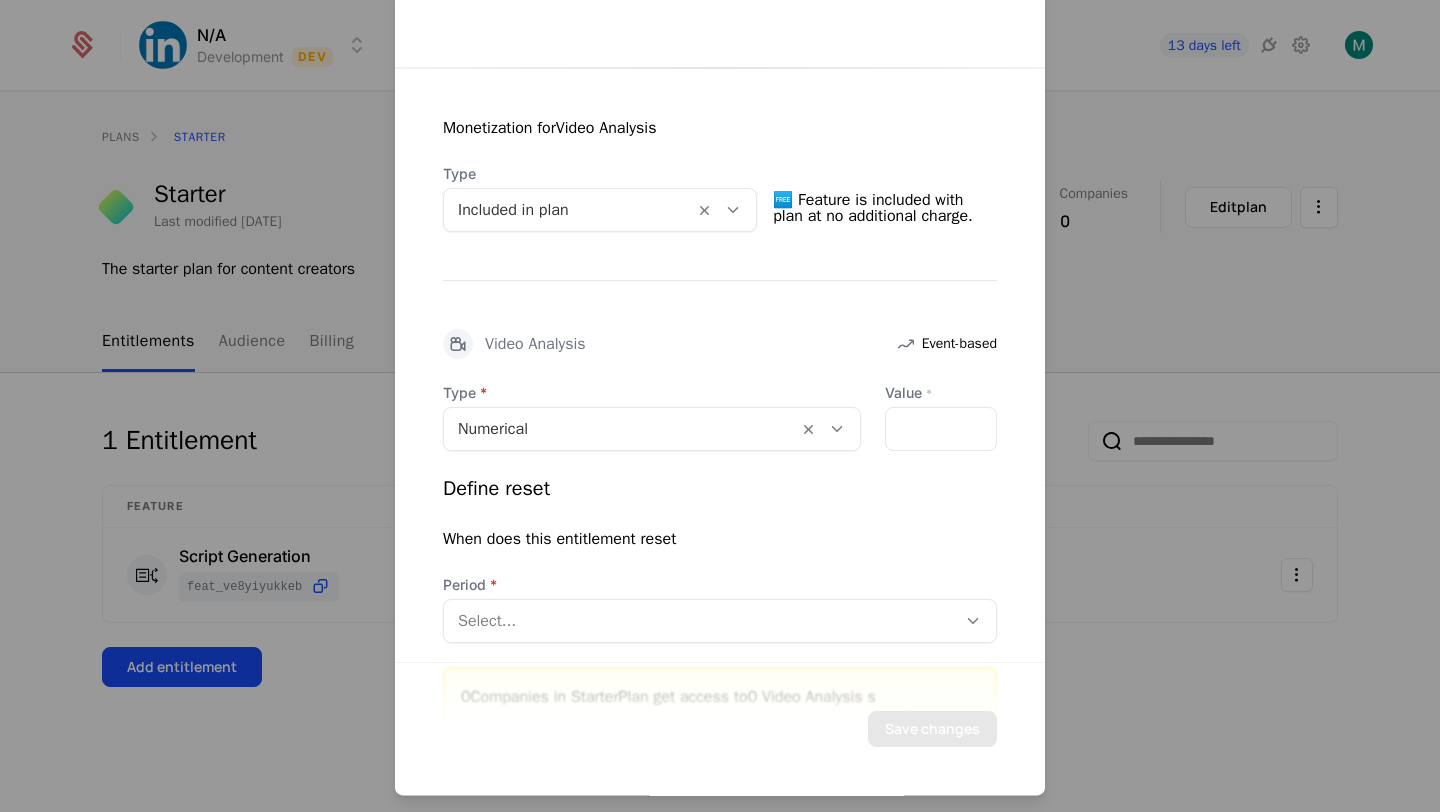 scroll, scrollTop: 349, scrollLeft: 0, axis: vertical 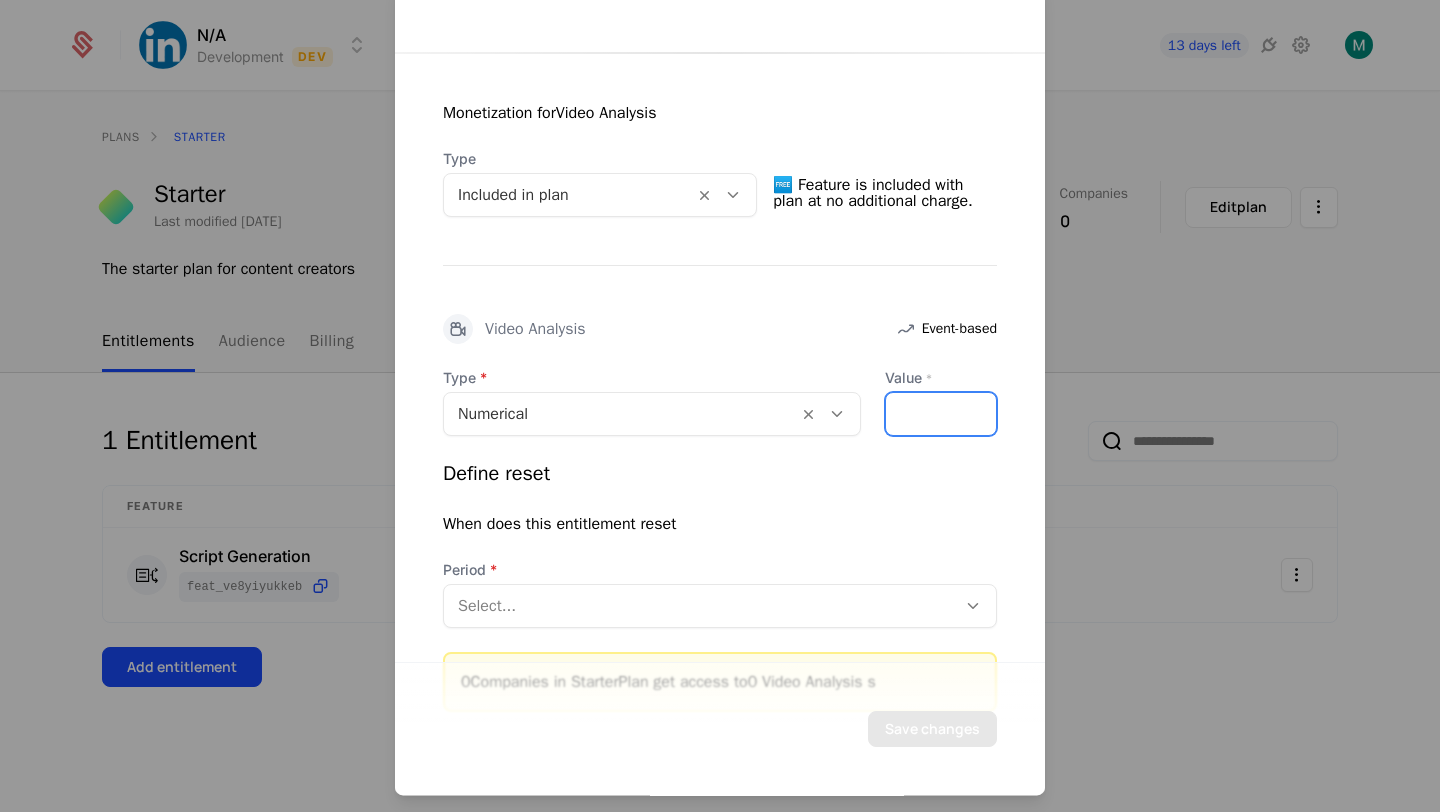 click on "*" at bounding box center [941, 414] 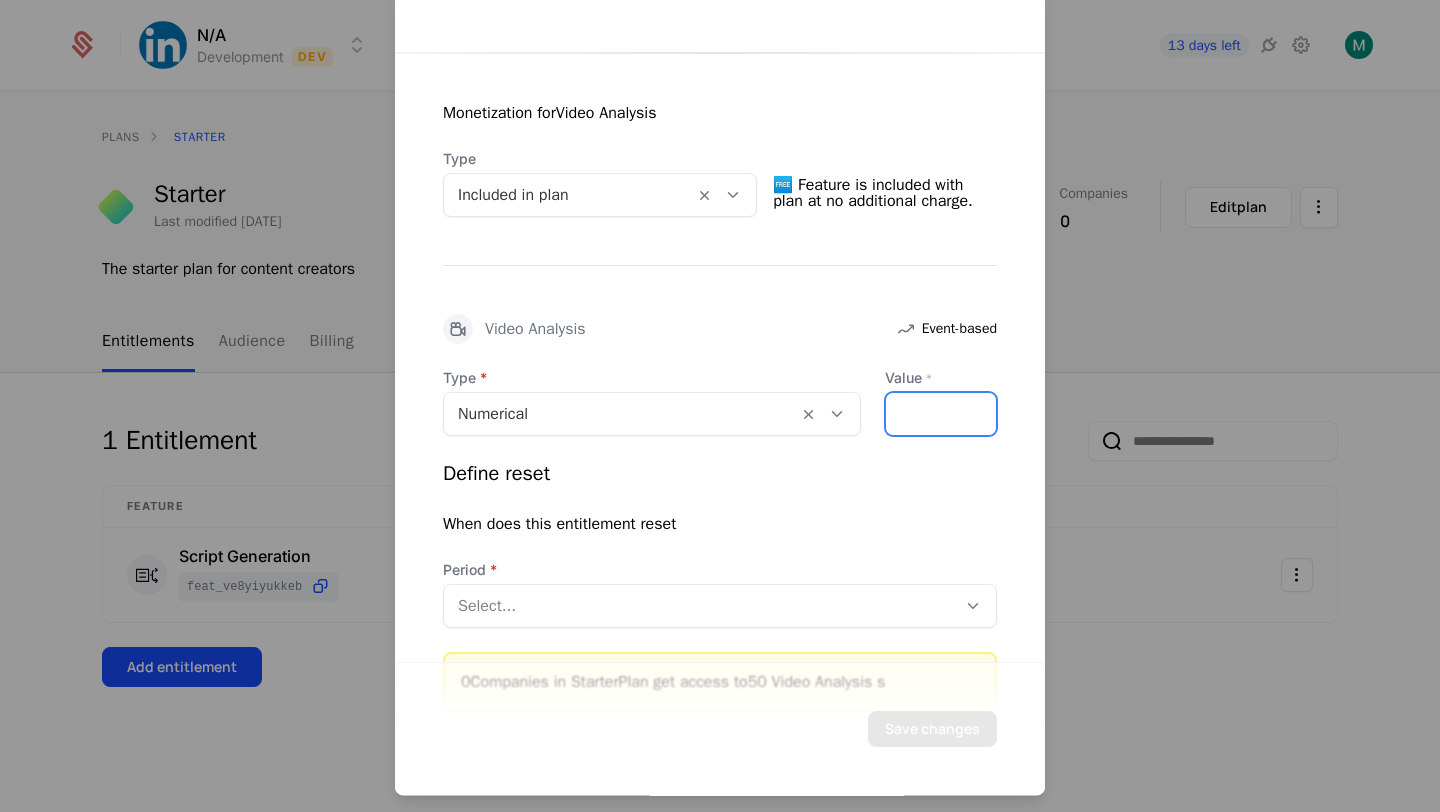 scroll, scrollTop: 423, scrollLeft: 0, axis: vertical 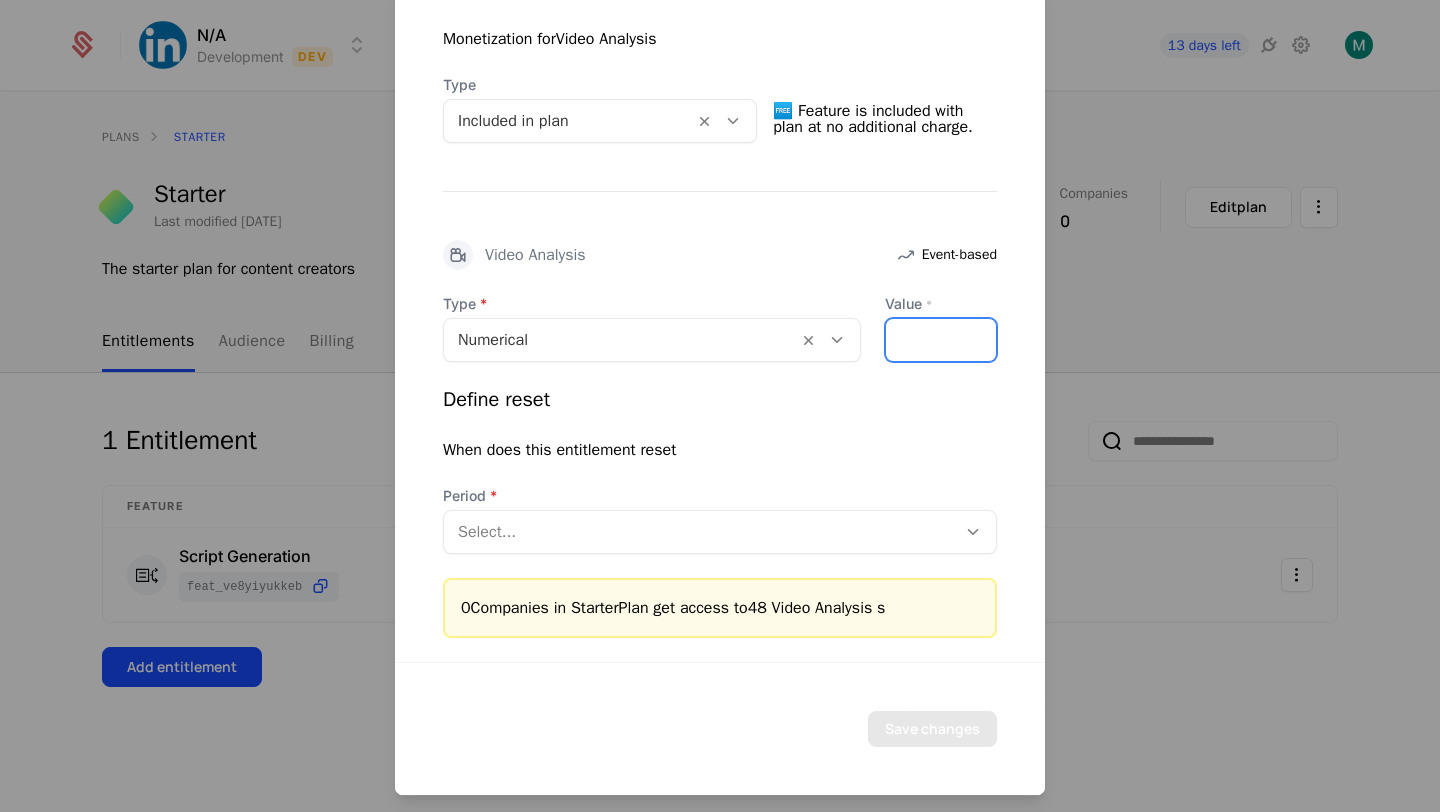 type on "**" 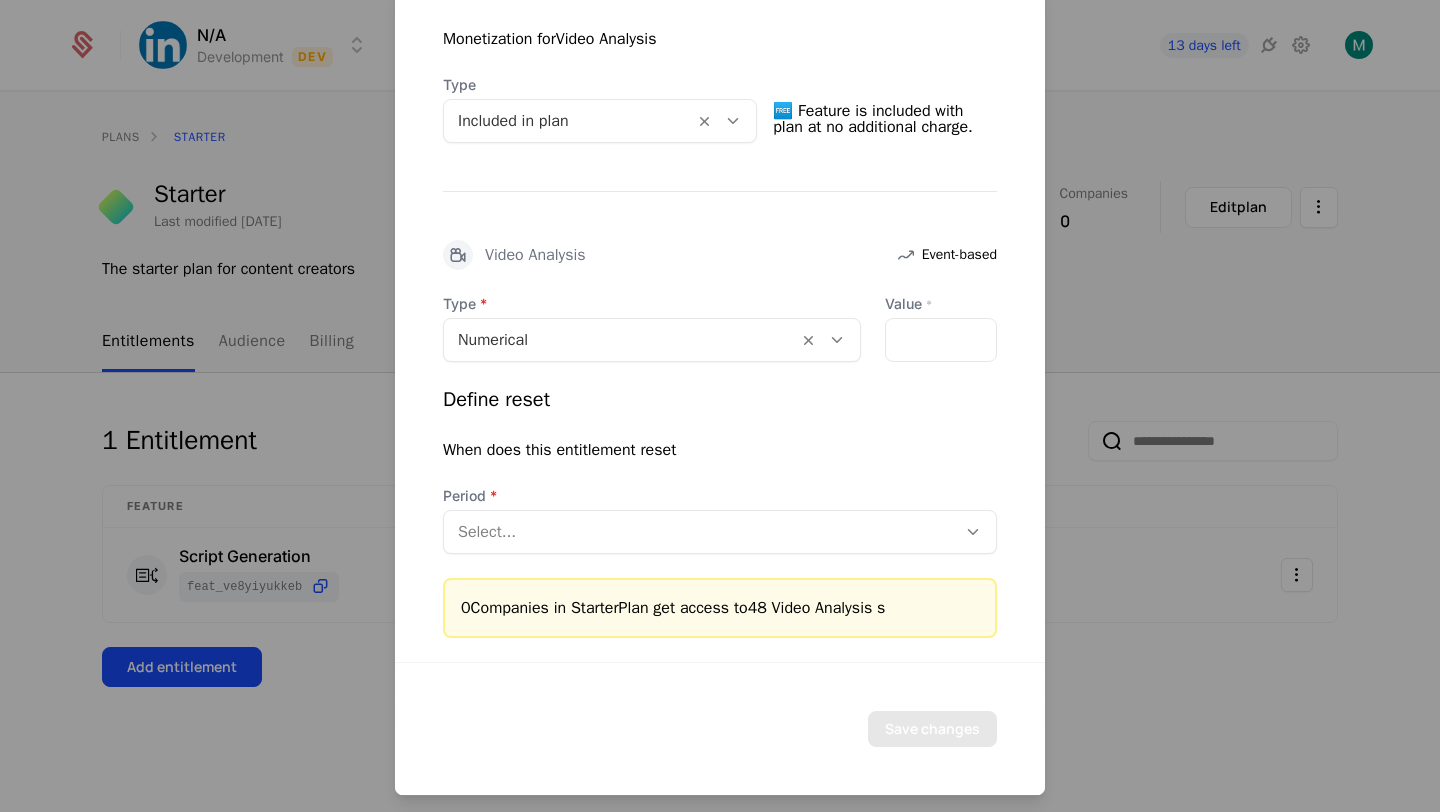 click on "Select..." at bounding box center (720, 532) 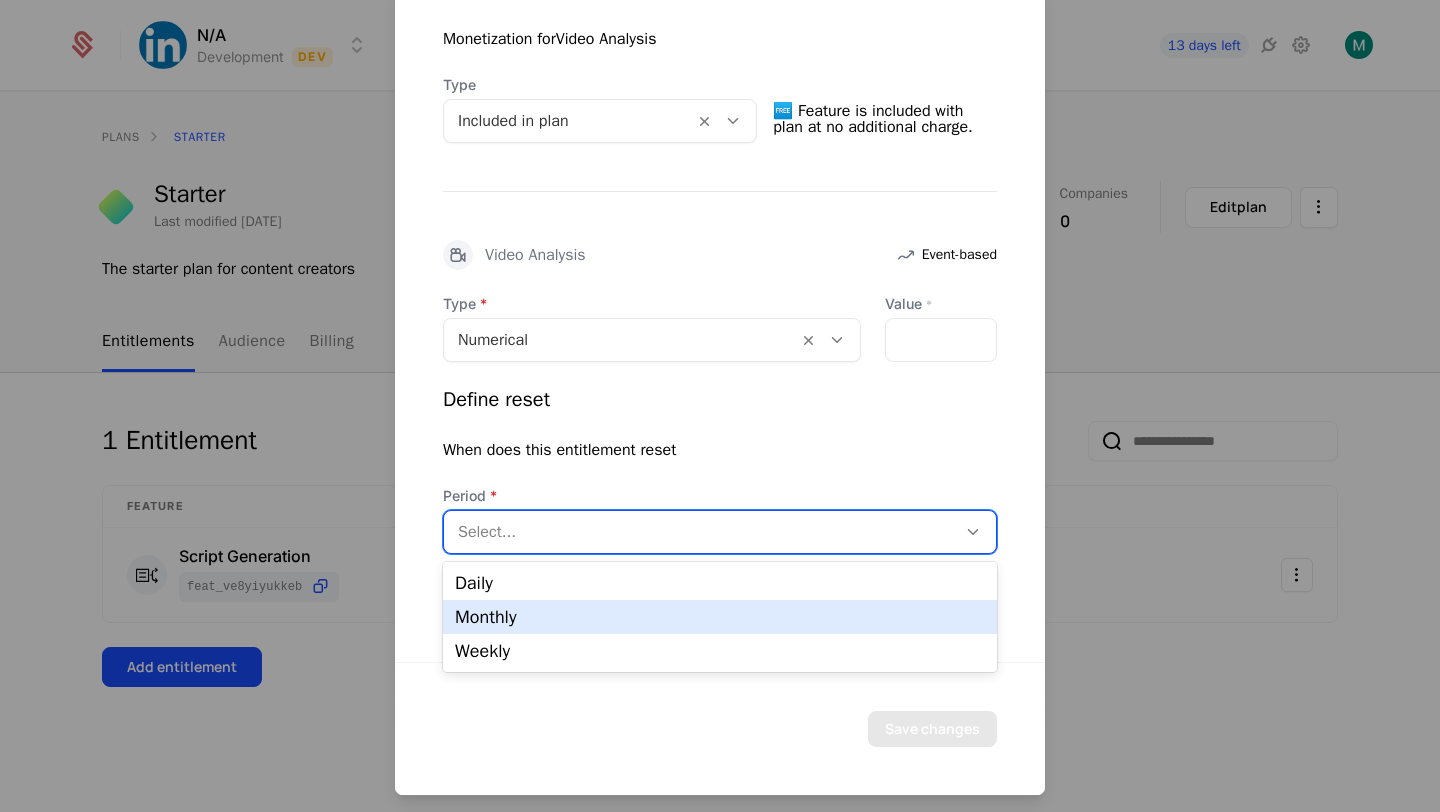 click on "Monthly" at bounding box center (720, 617) 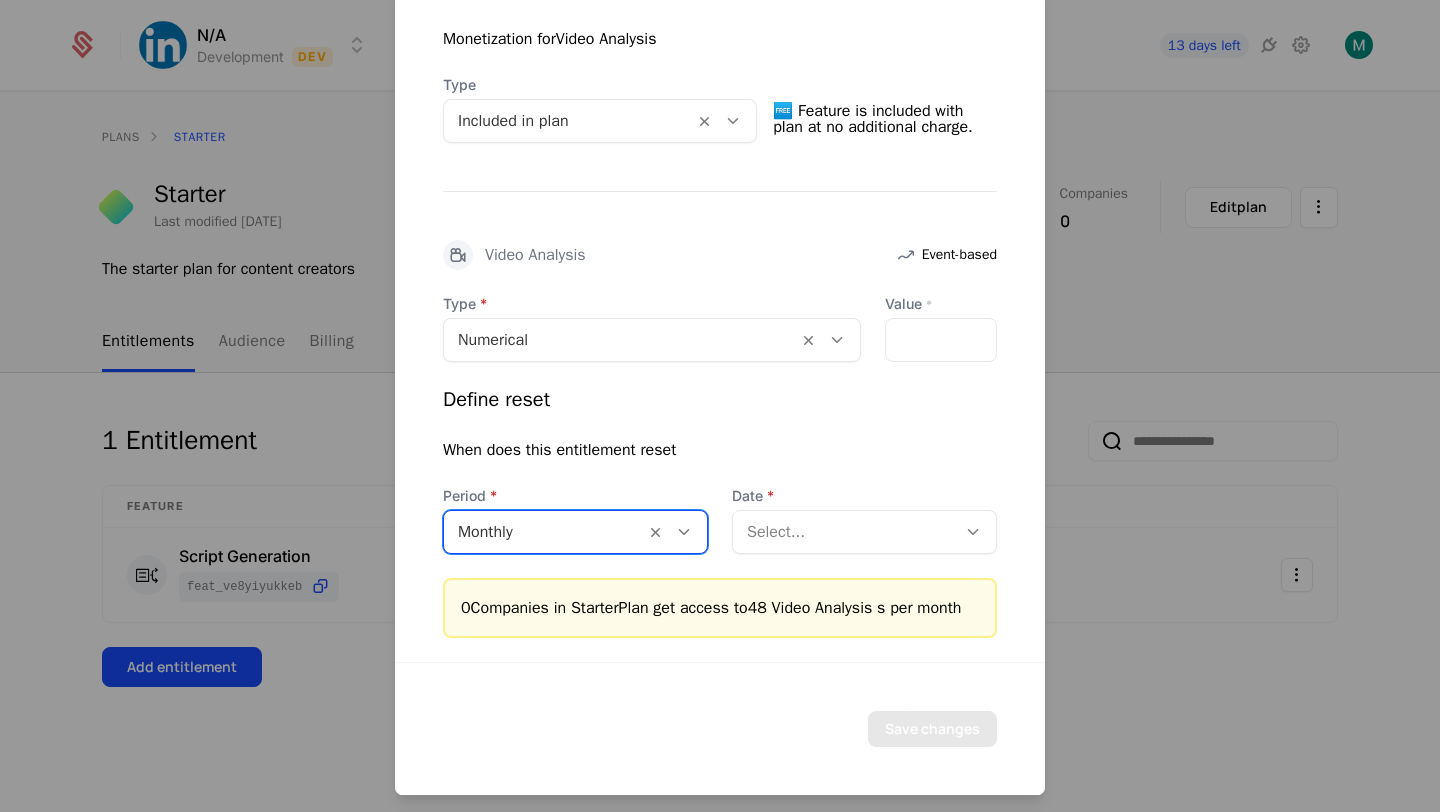 scroll, scrollTop: 447, scrollLeft: 0, axis: vertical 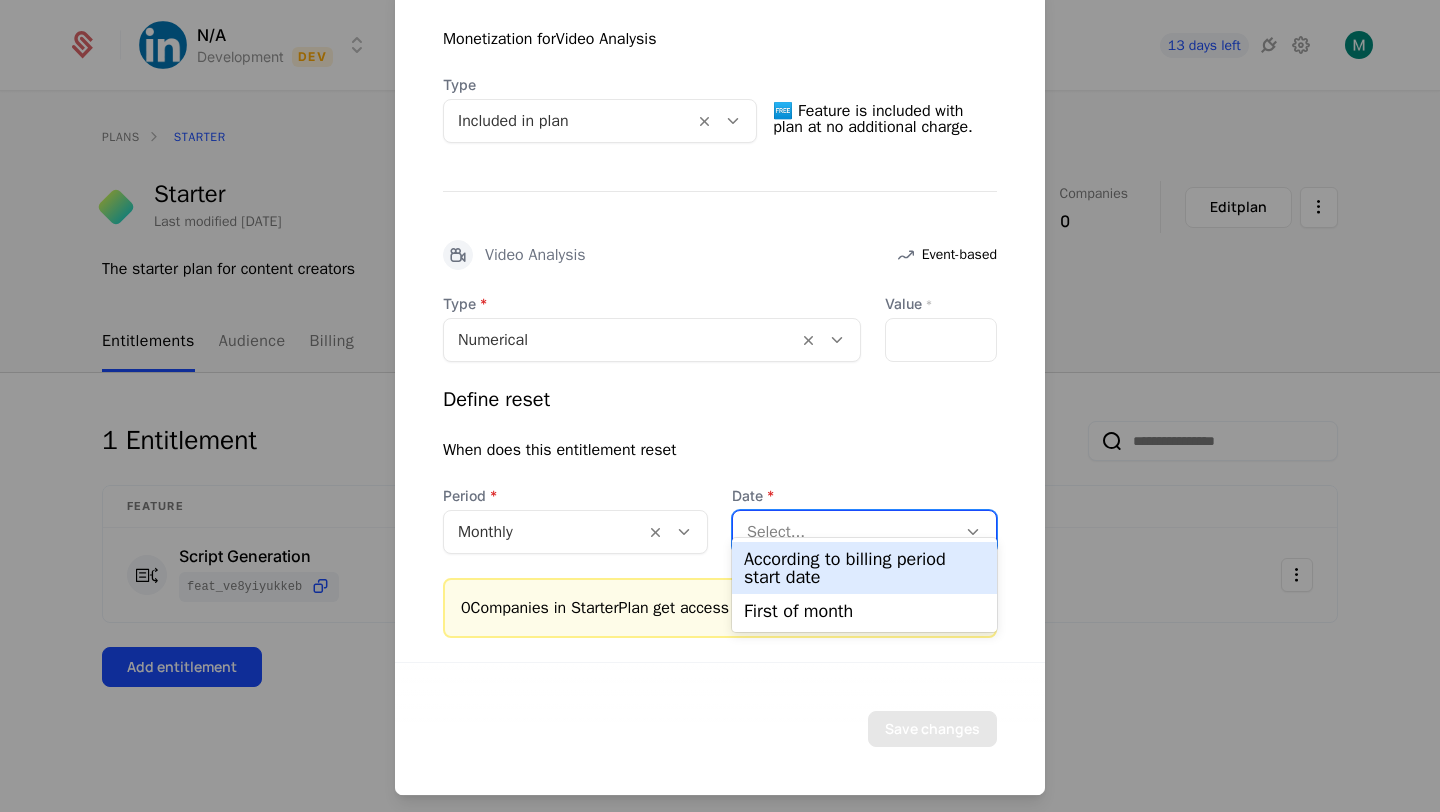 click on "According to billing period start date" at bounding box center (864, 568) 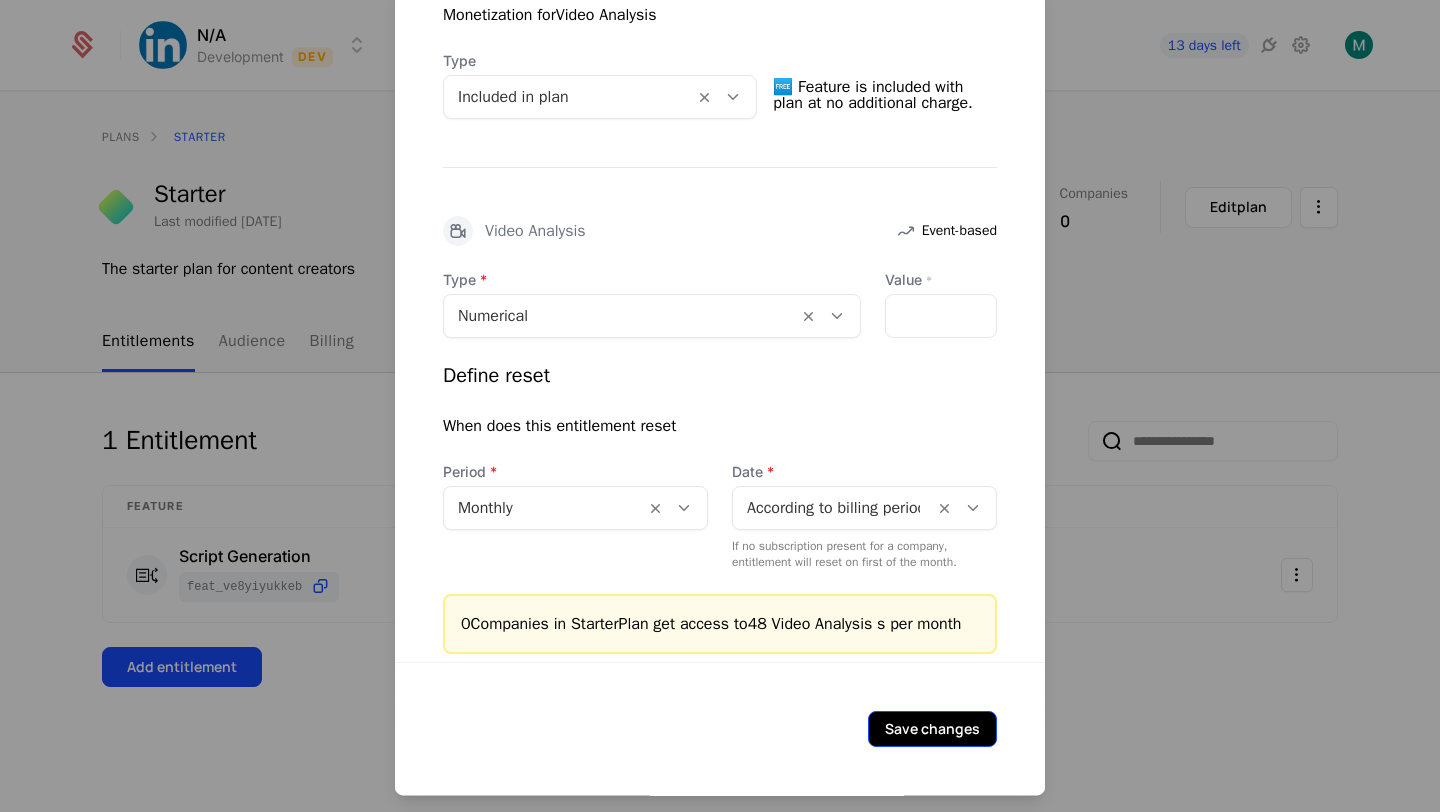 click on "Save changes" at bounding box center [932, 729] 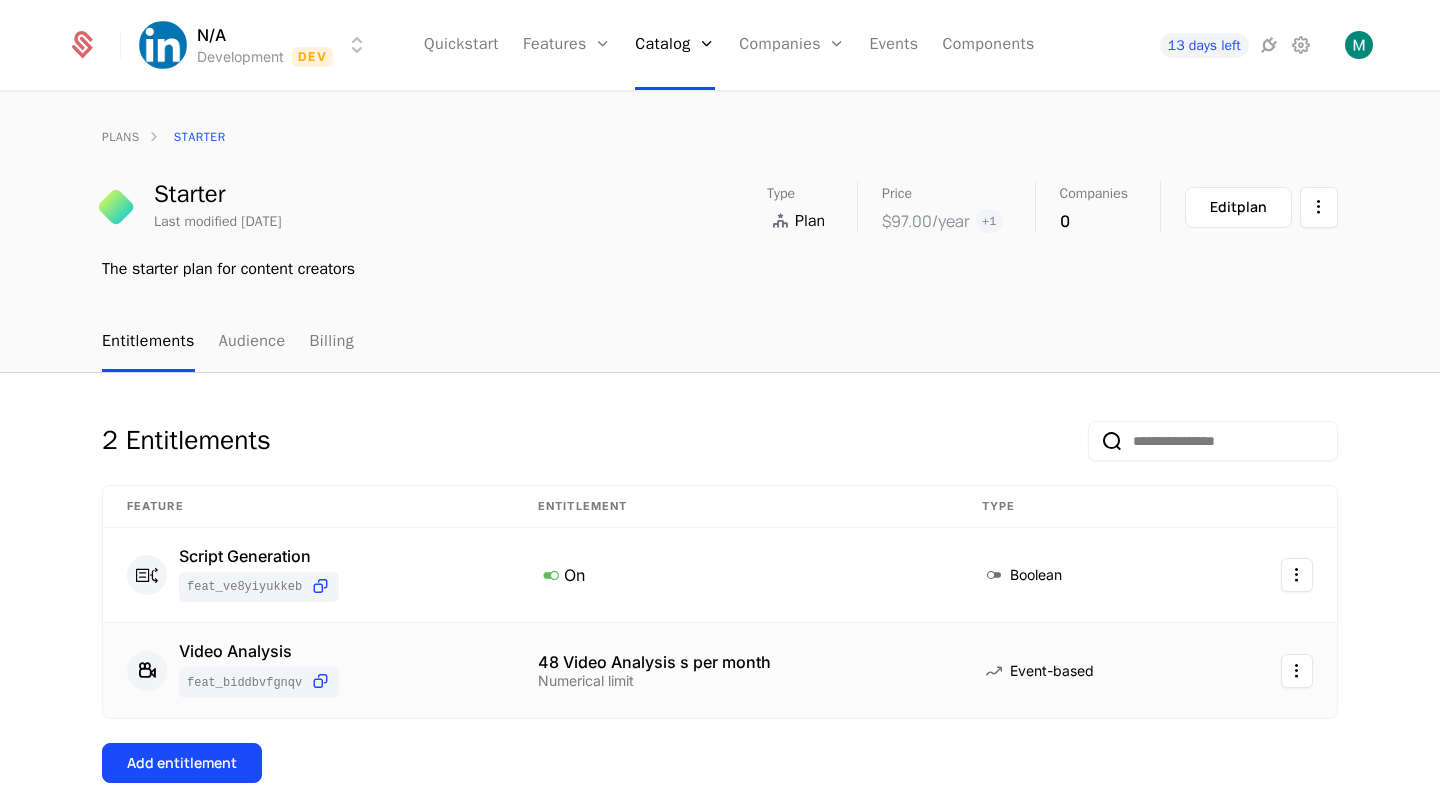 click on "48
Video Analysis s per month Numerical limit" at bounding box center (736, 671) 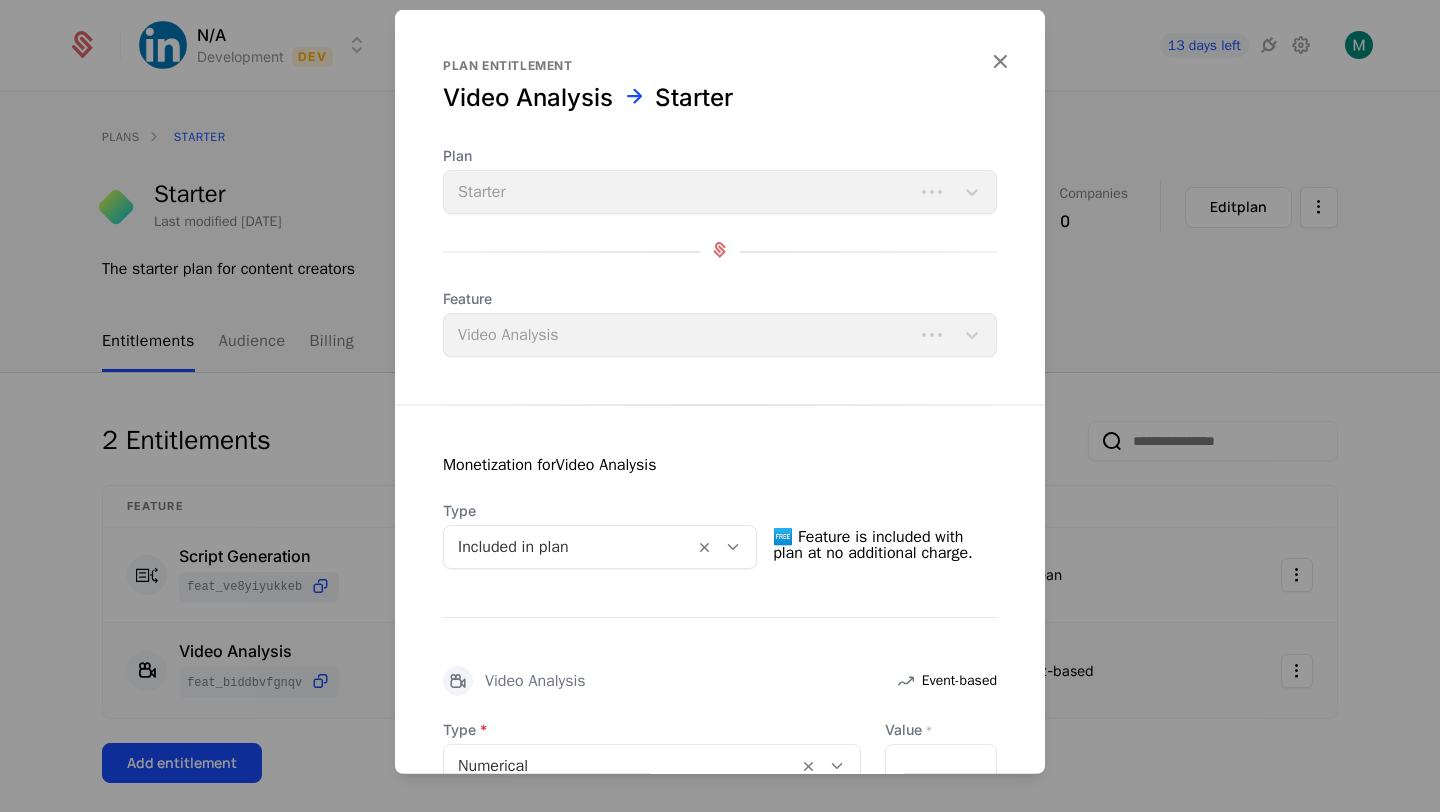 scroll, scrollTop: 498, scrollLeft: 0, axis: vertical 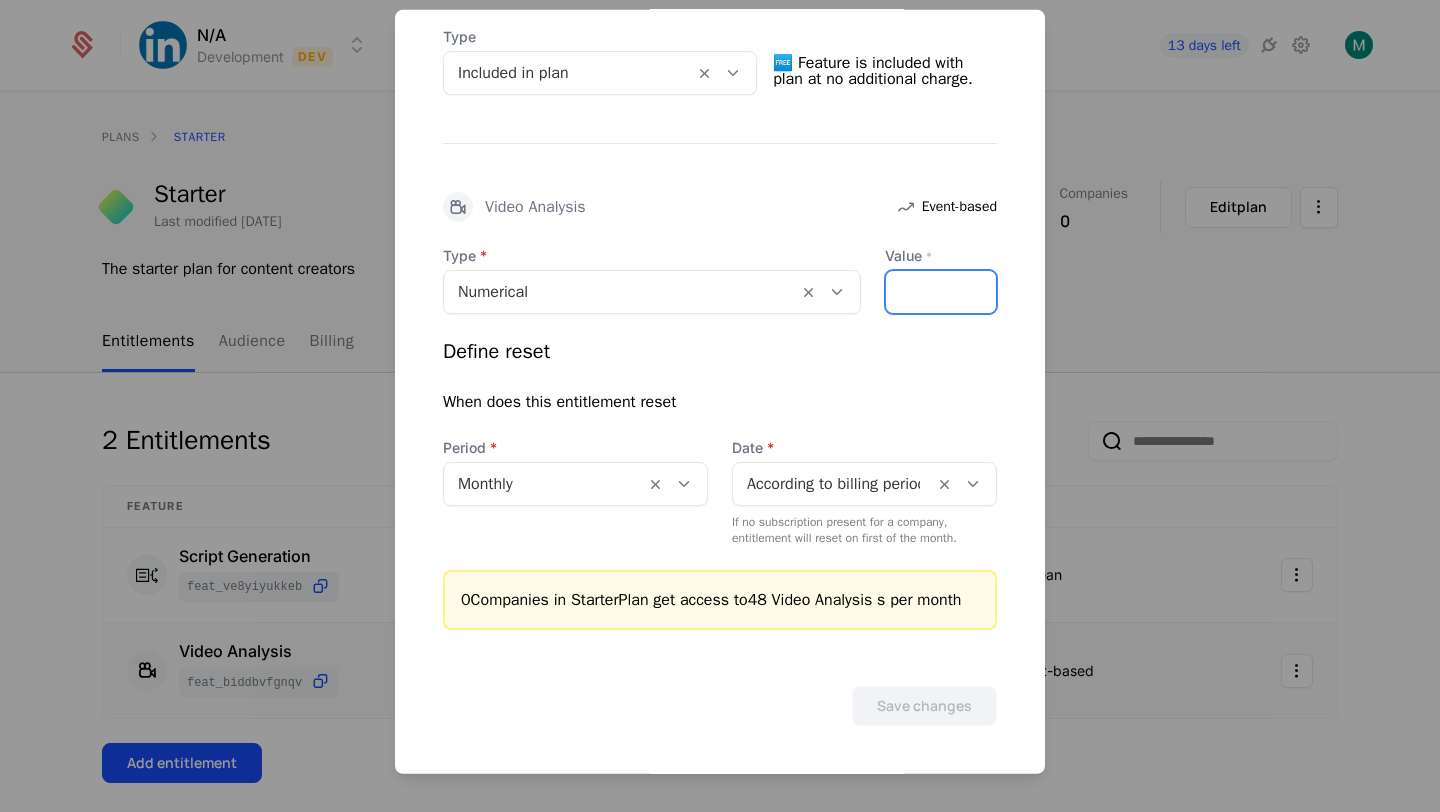 click on "**" at bounding box center [941, 292] 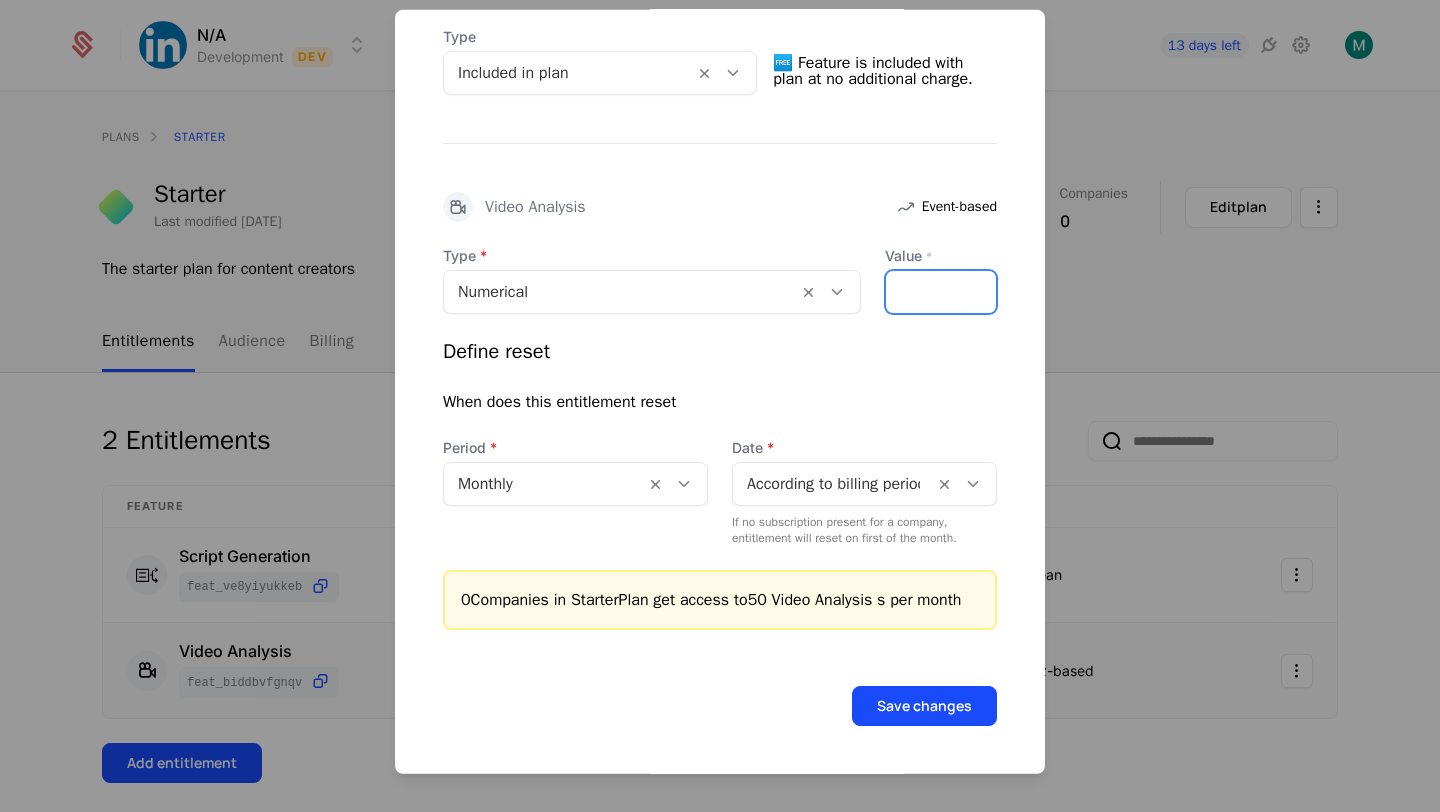 type on "**" 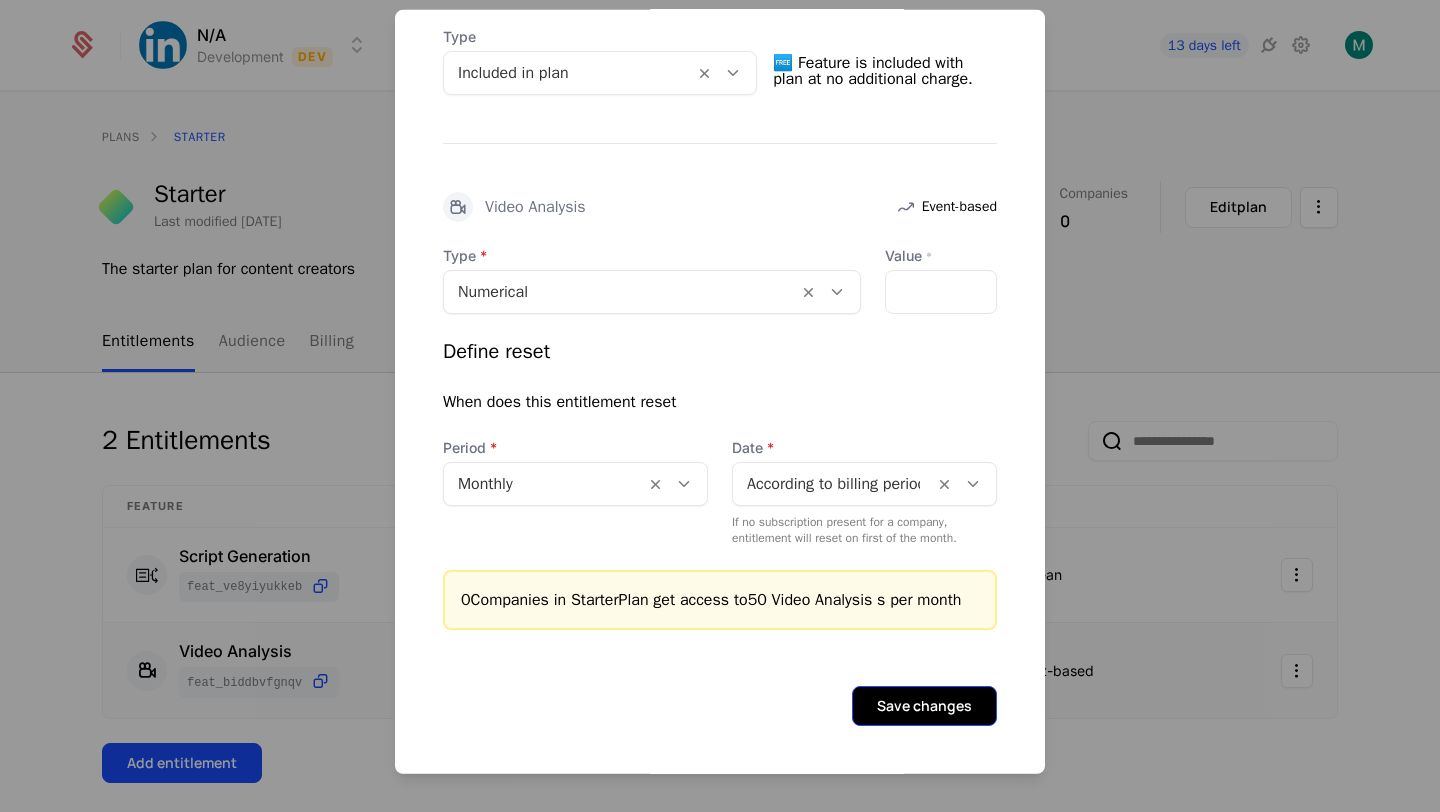 click on "Save changes" at bounding box center [924, 706] 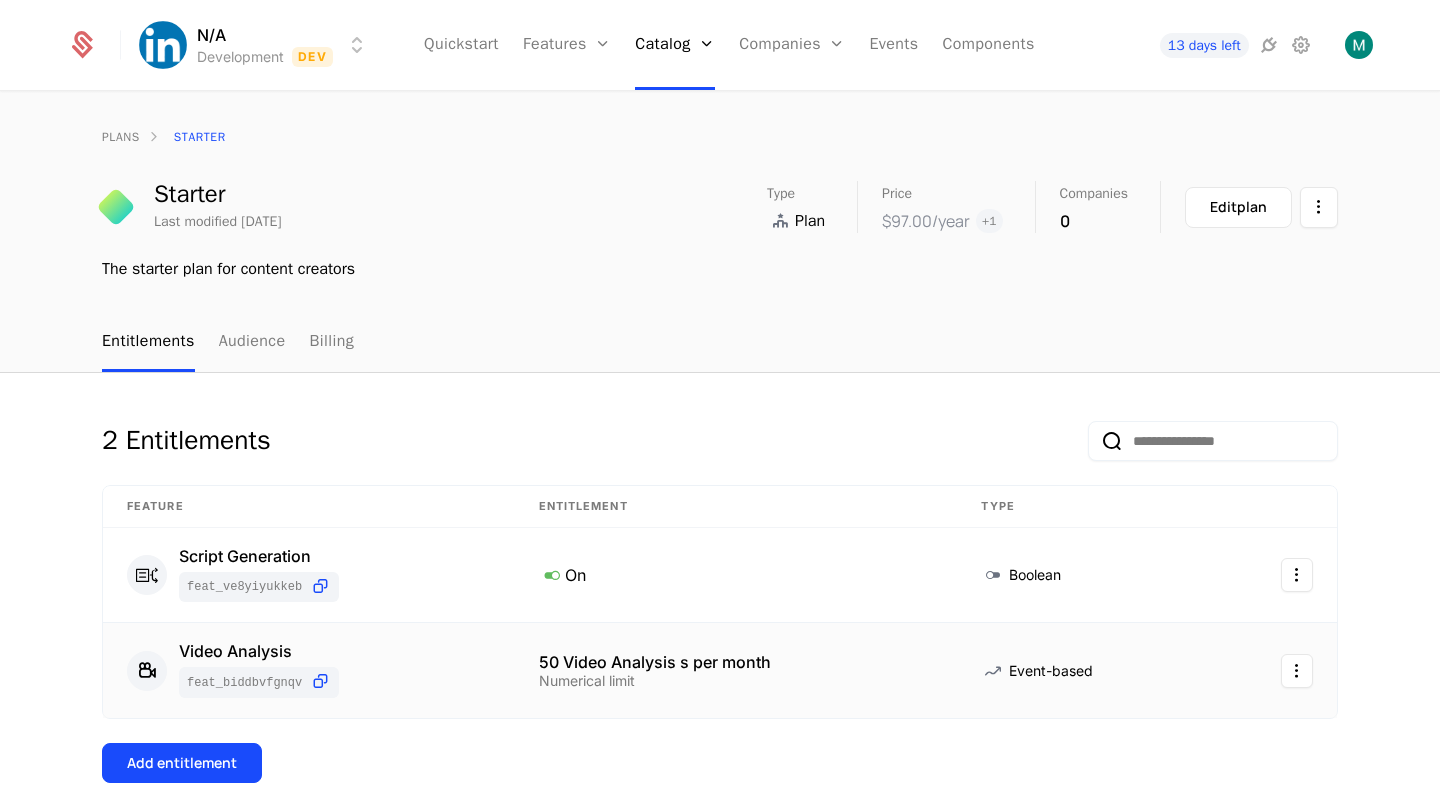 scroll, scrollTop: 80, scrollLeft: 0, axis: vertical 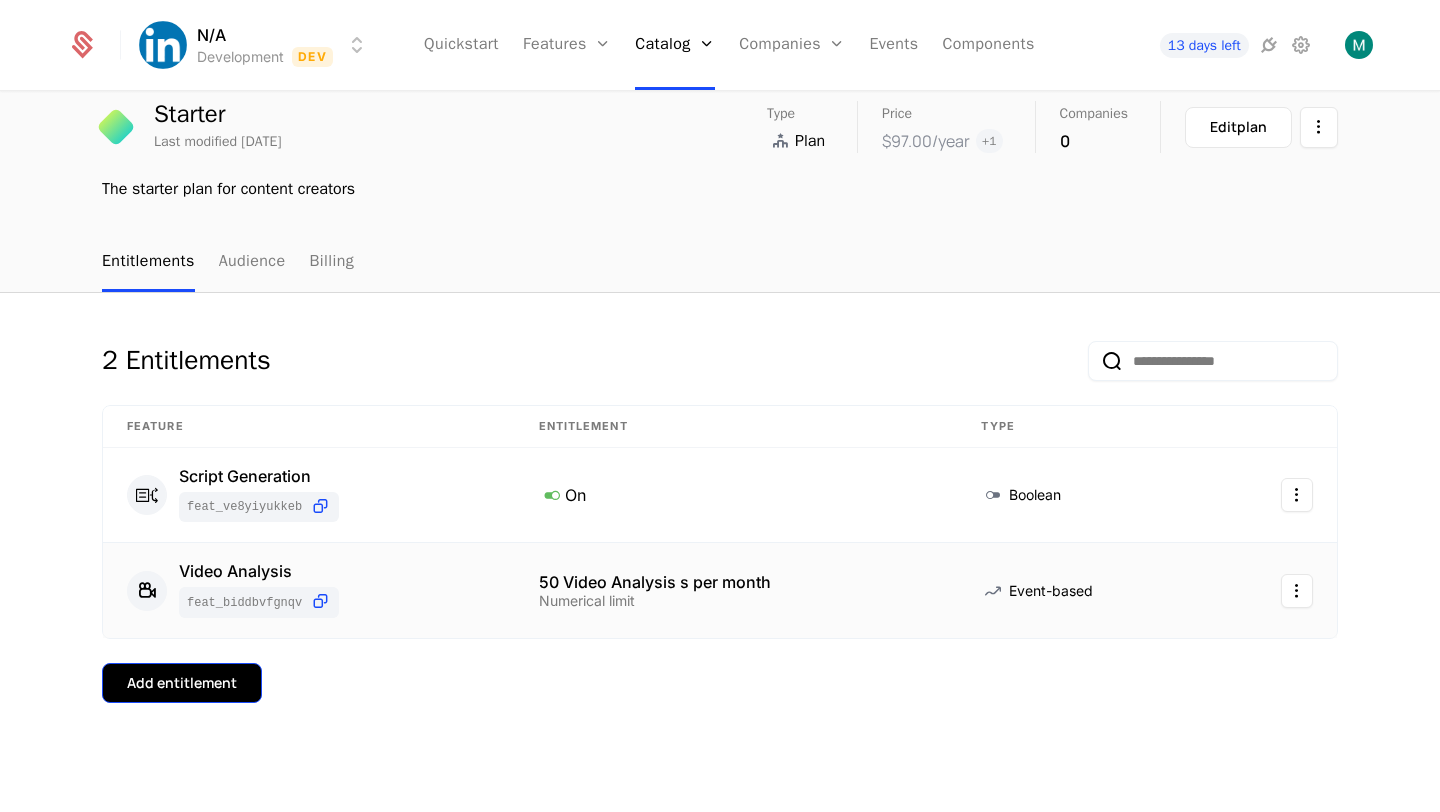click on "Add entitlement" at bounding box center [182, 683] 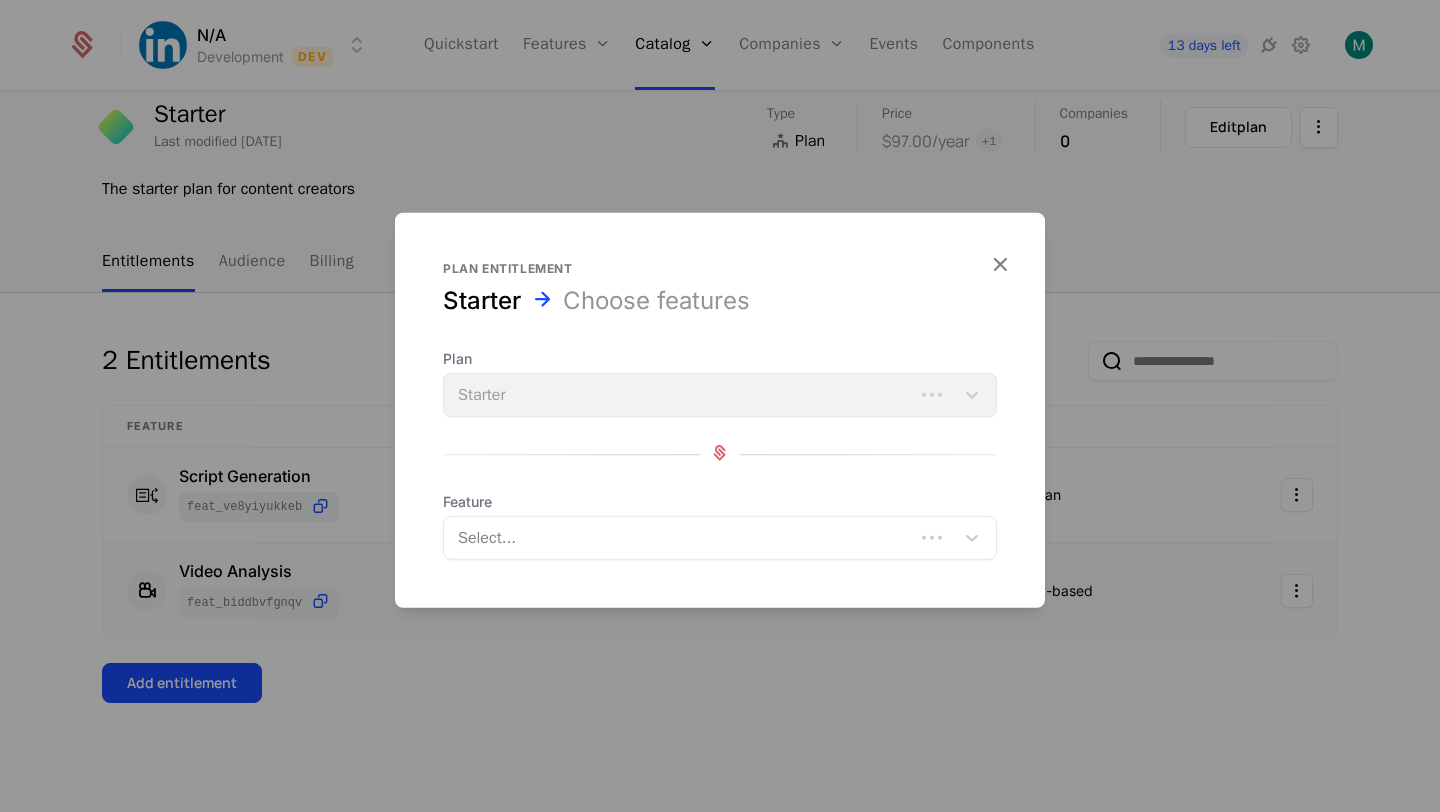 click at bounding box center [681, 538] 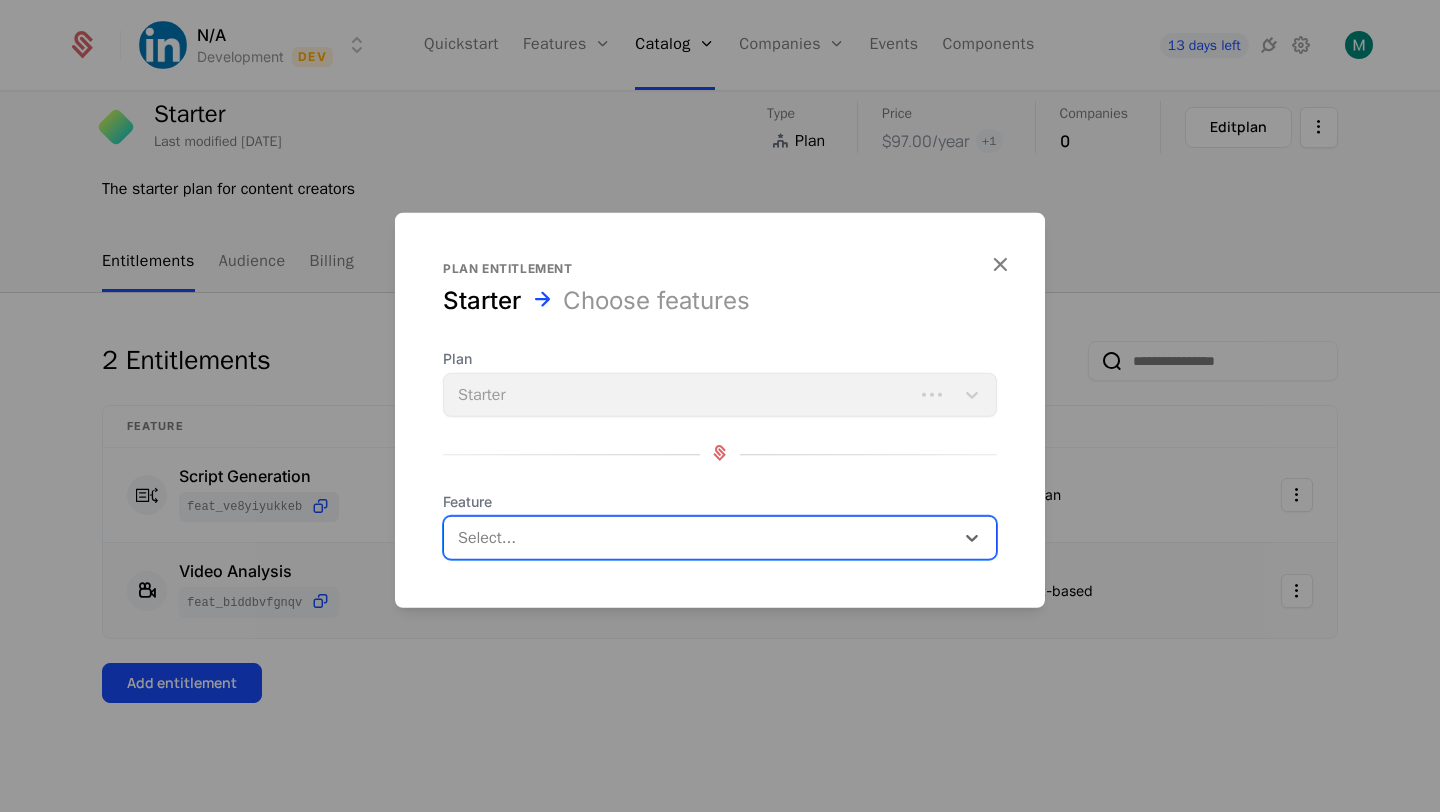 click at bounding box center (701, 538) 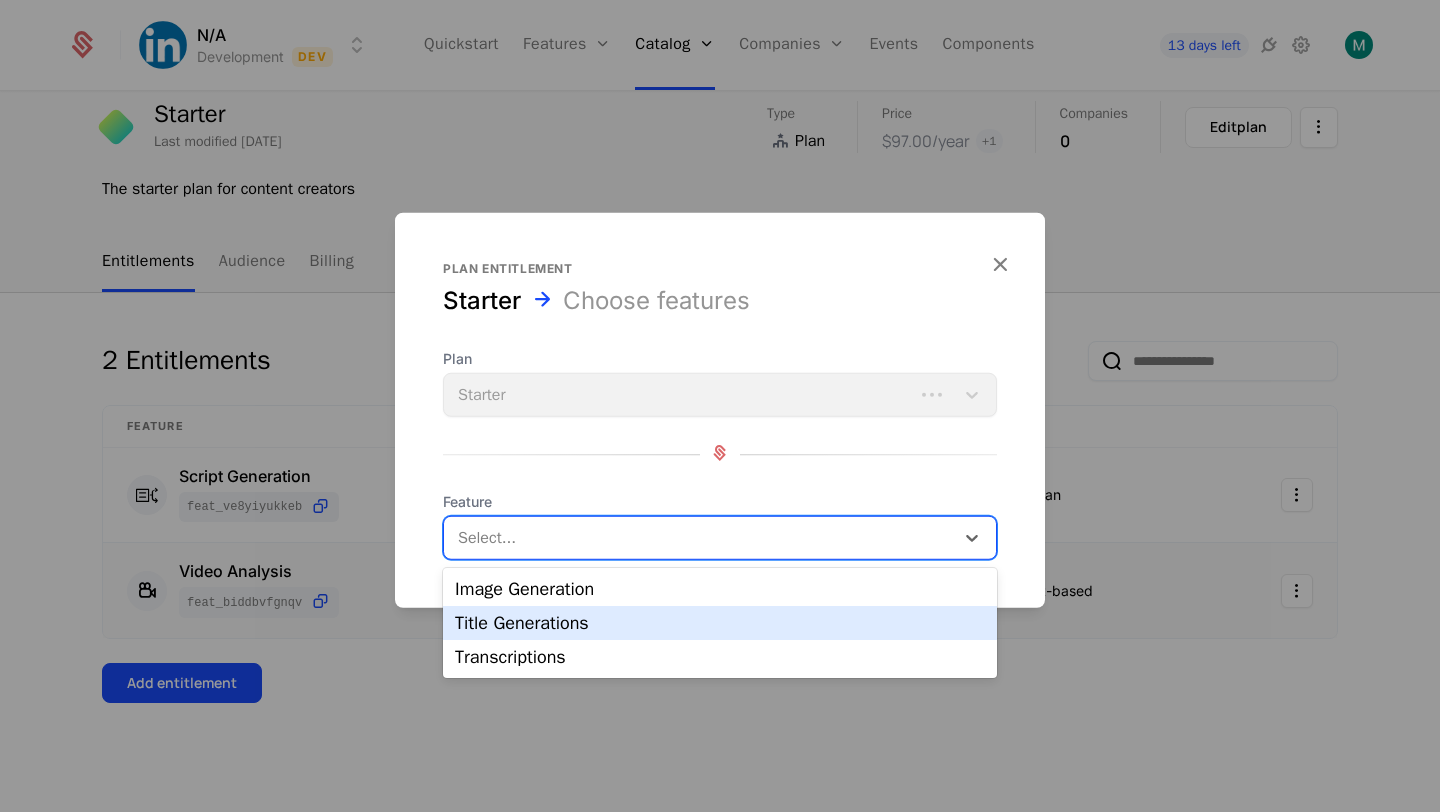 click on "Title Generations" at bounding box center [720, 623] 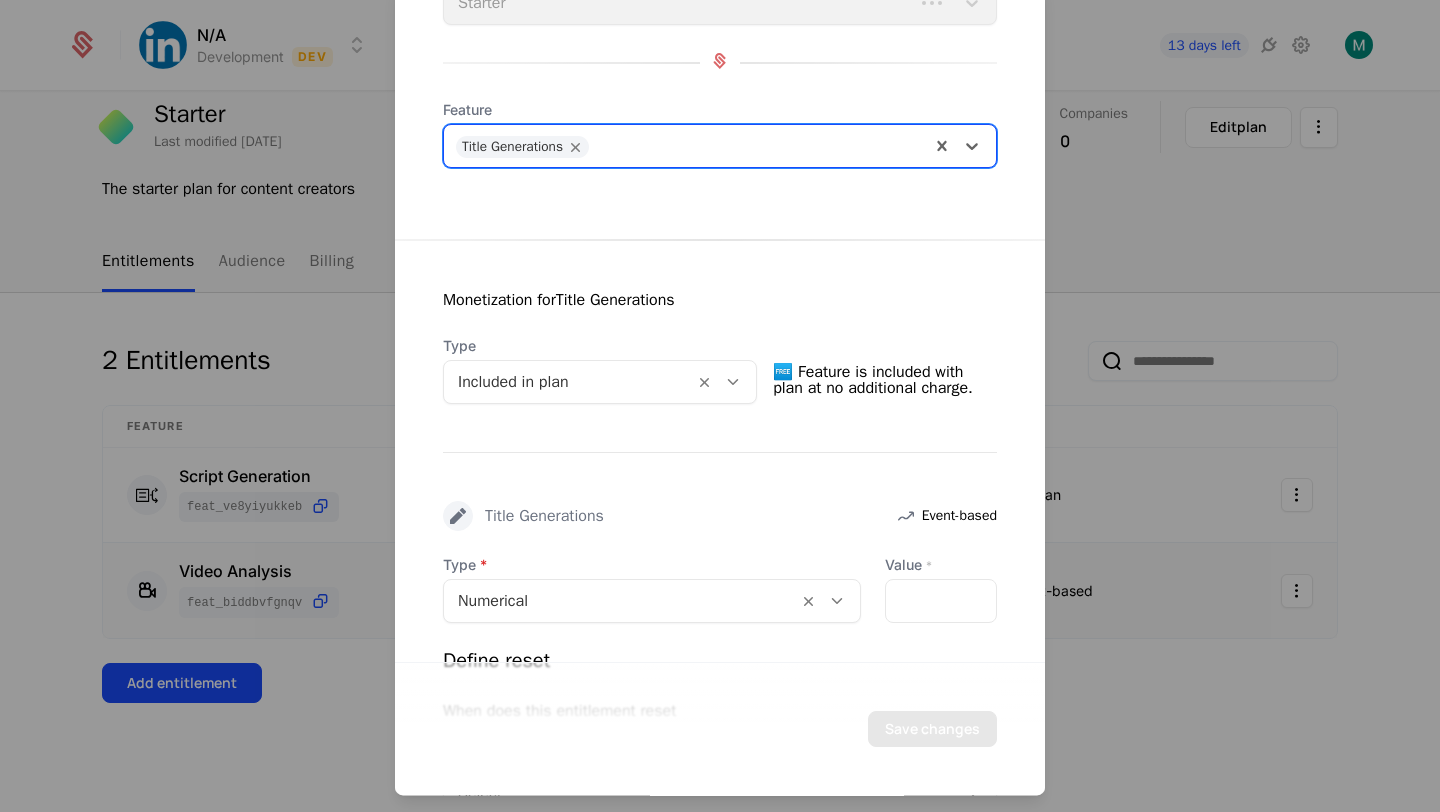 scroll, scrollTop: 172, scrollLeft: 0, axis: vertical 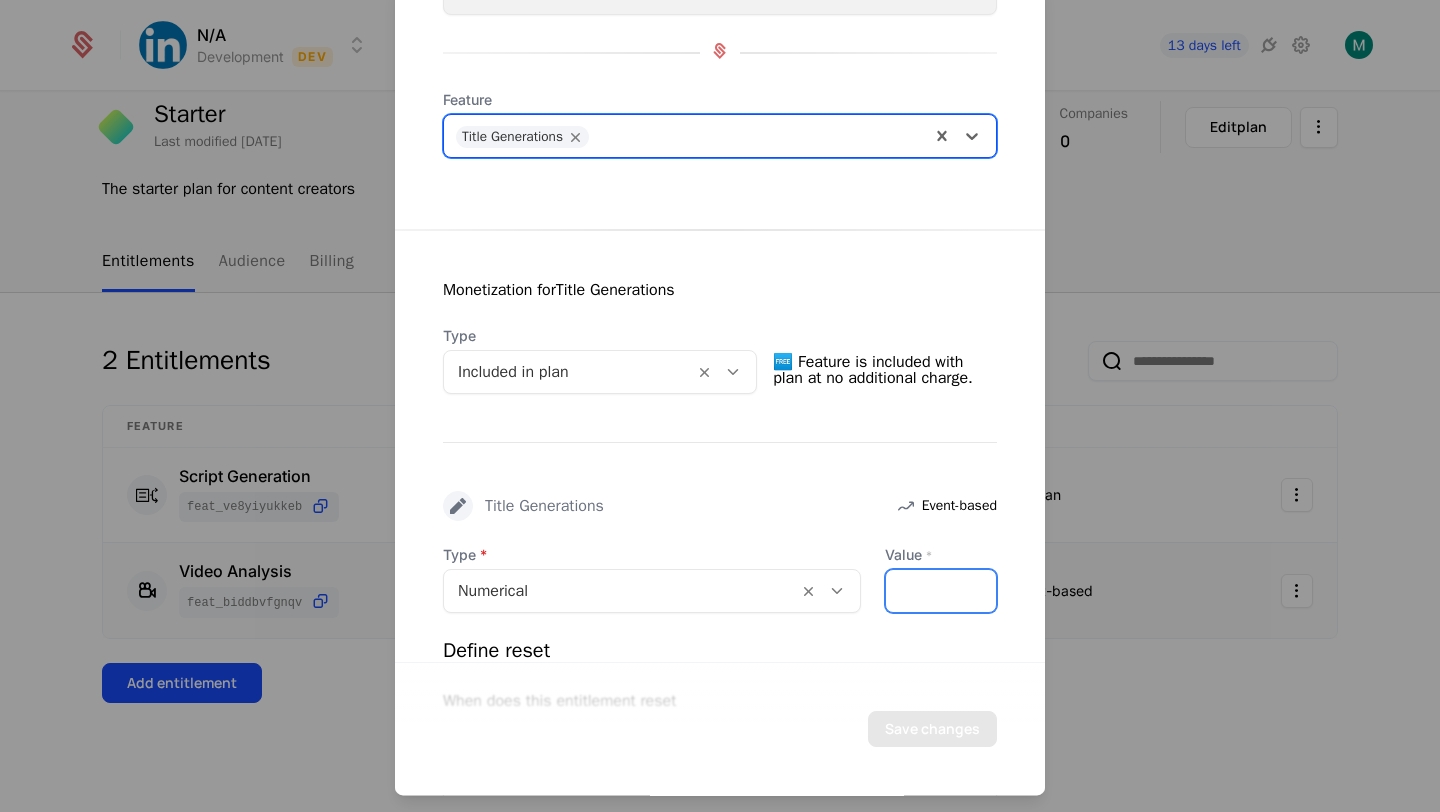 click on "*" at bounding box center [941, 591] 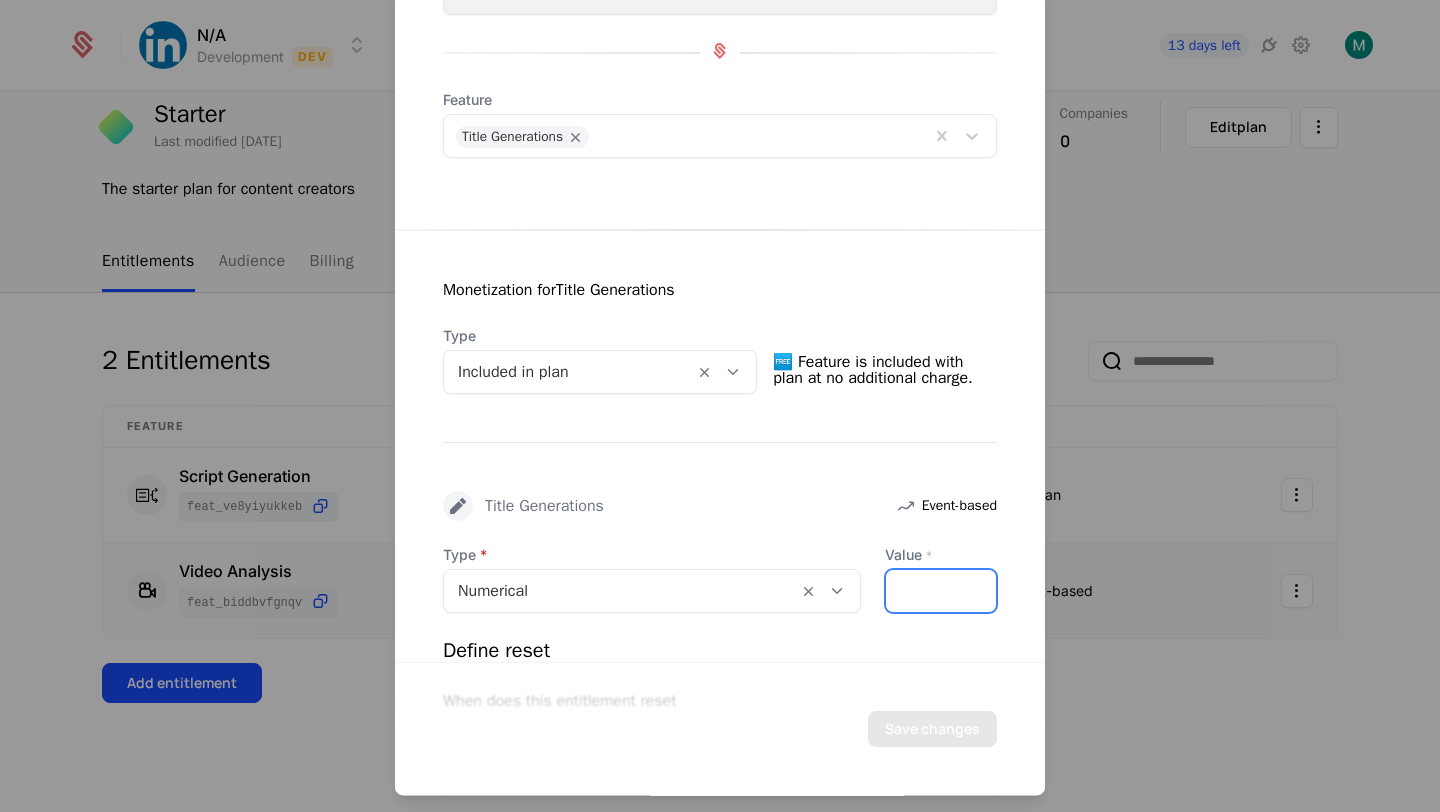 scroll, scrollTop: 423, scrollLeft: 0, axis: vertical 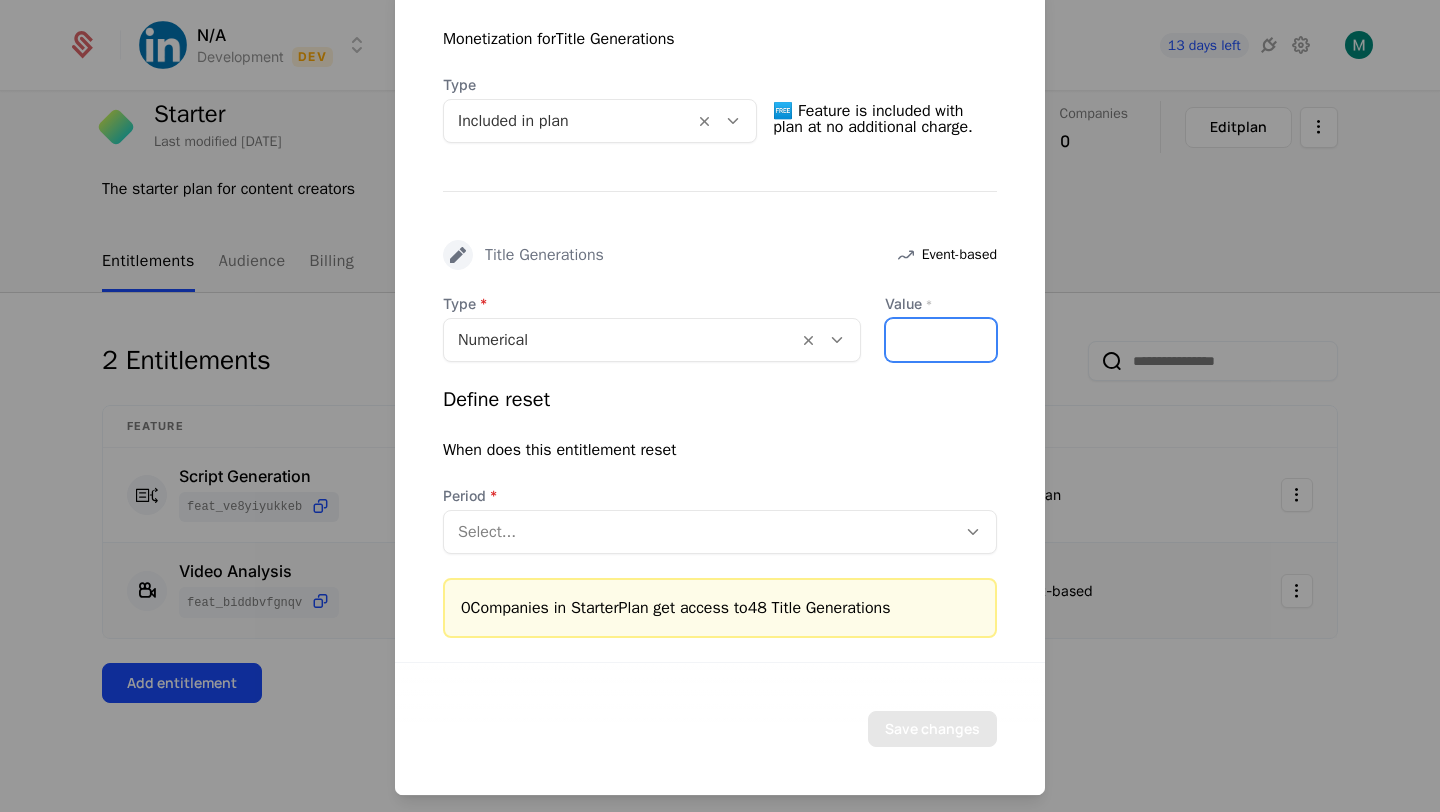 type on "**" 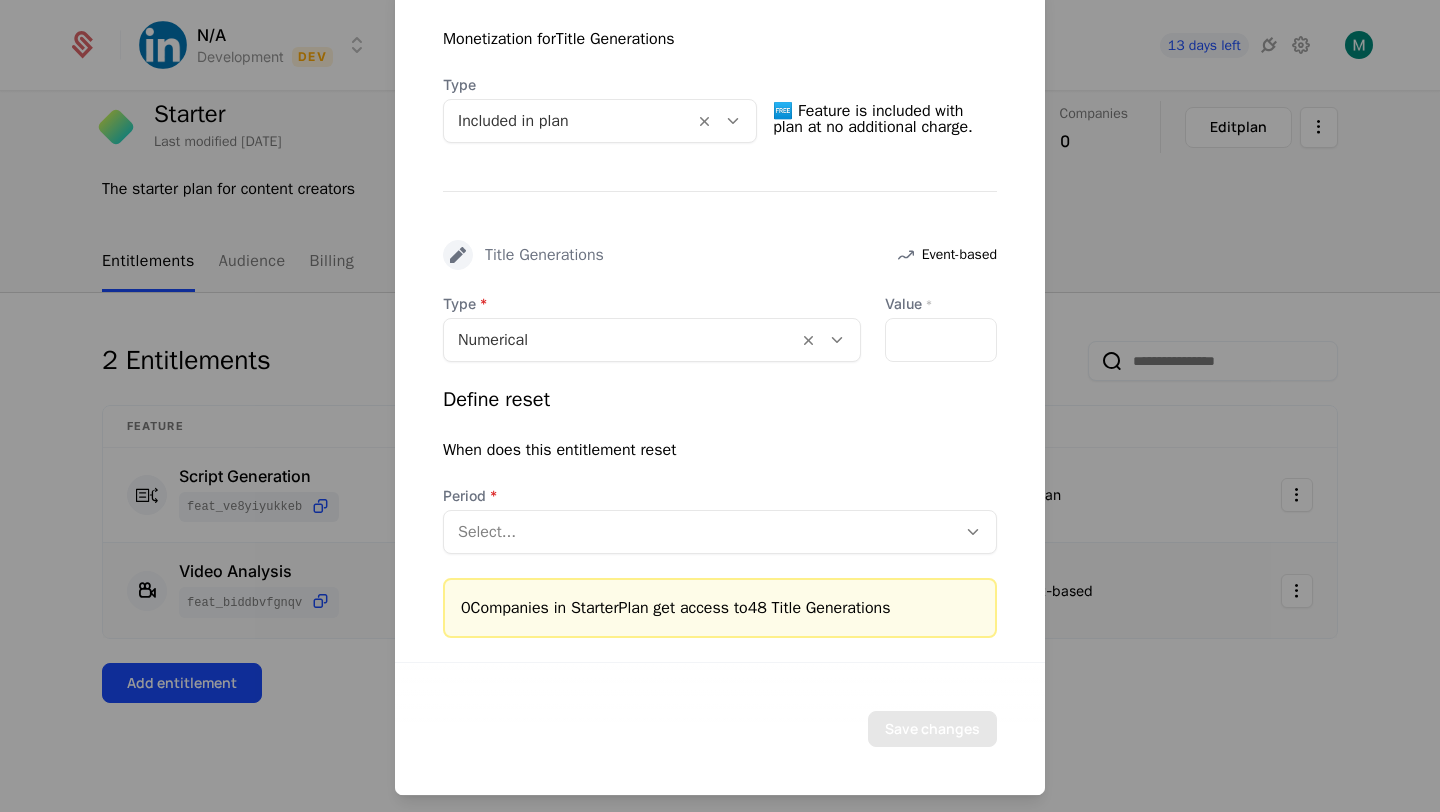 click at bounding box center [700, 532] 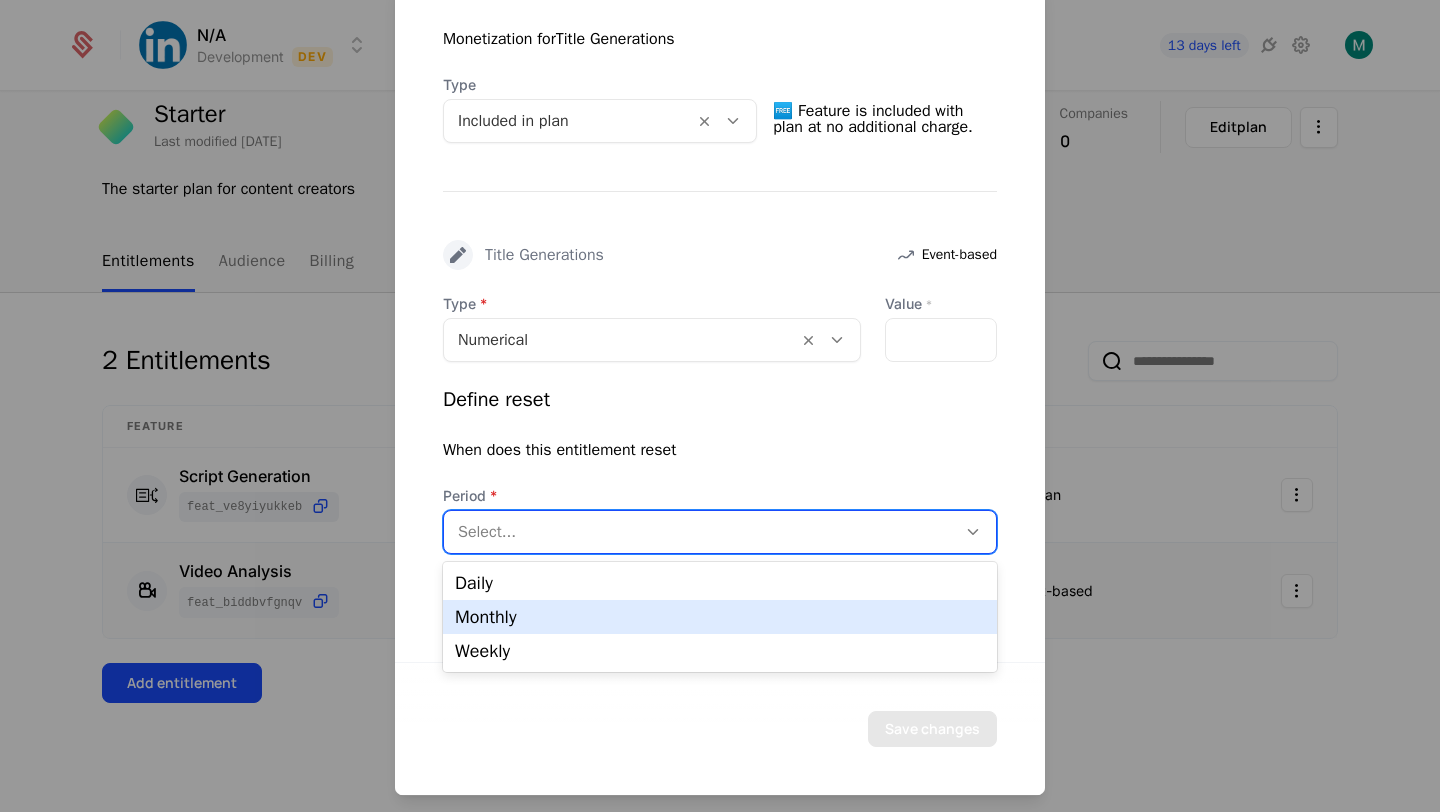 click on "Monthly" at bounding box center (720, 617) 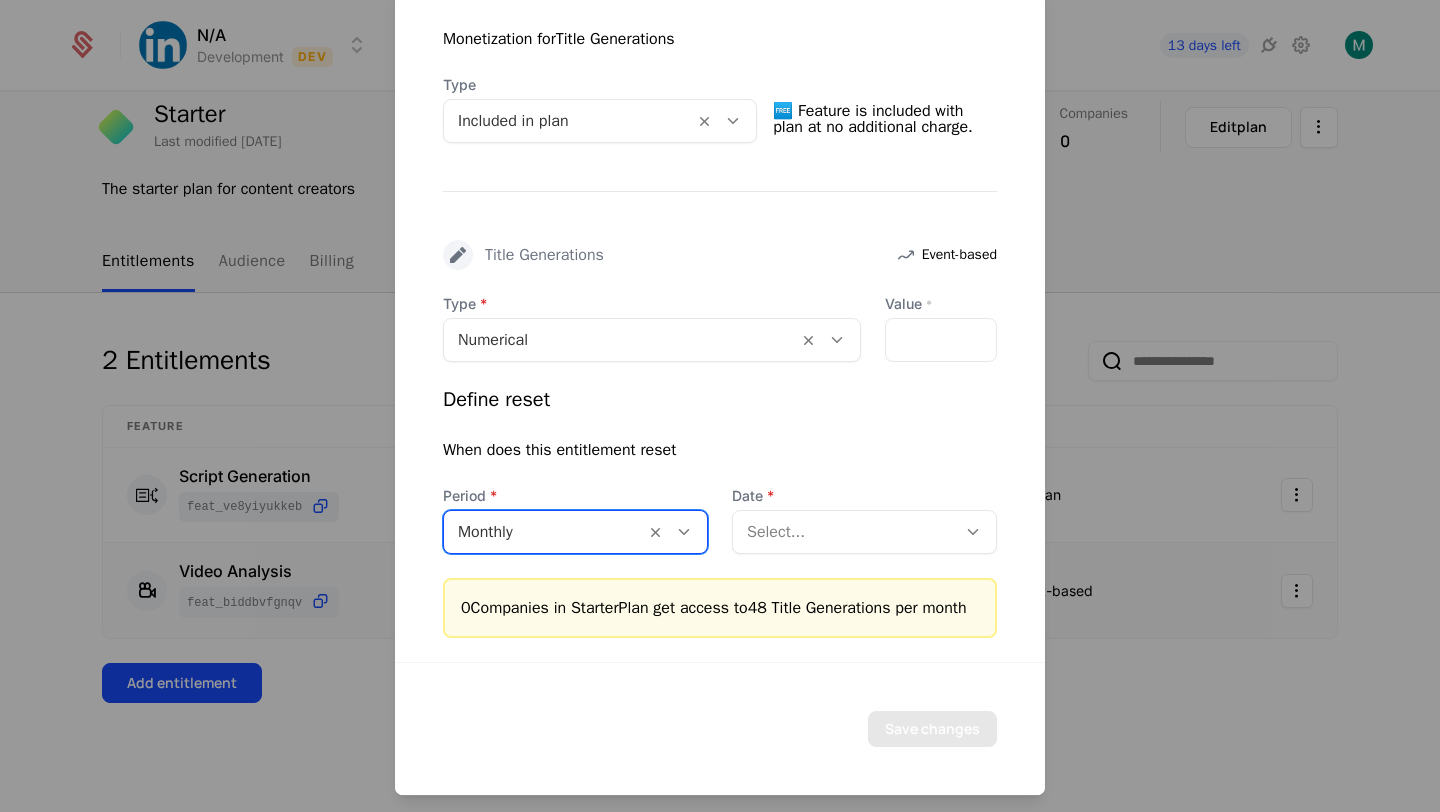 scroll, scrollTop: 447, scrollLeft: 0, axis: vertical 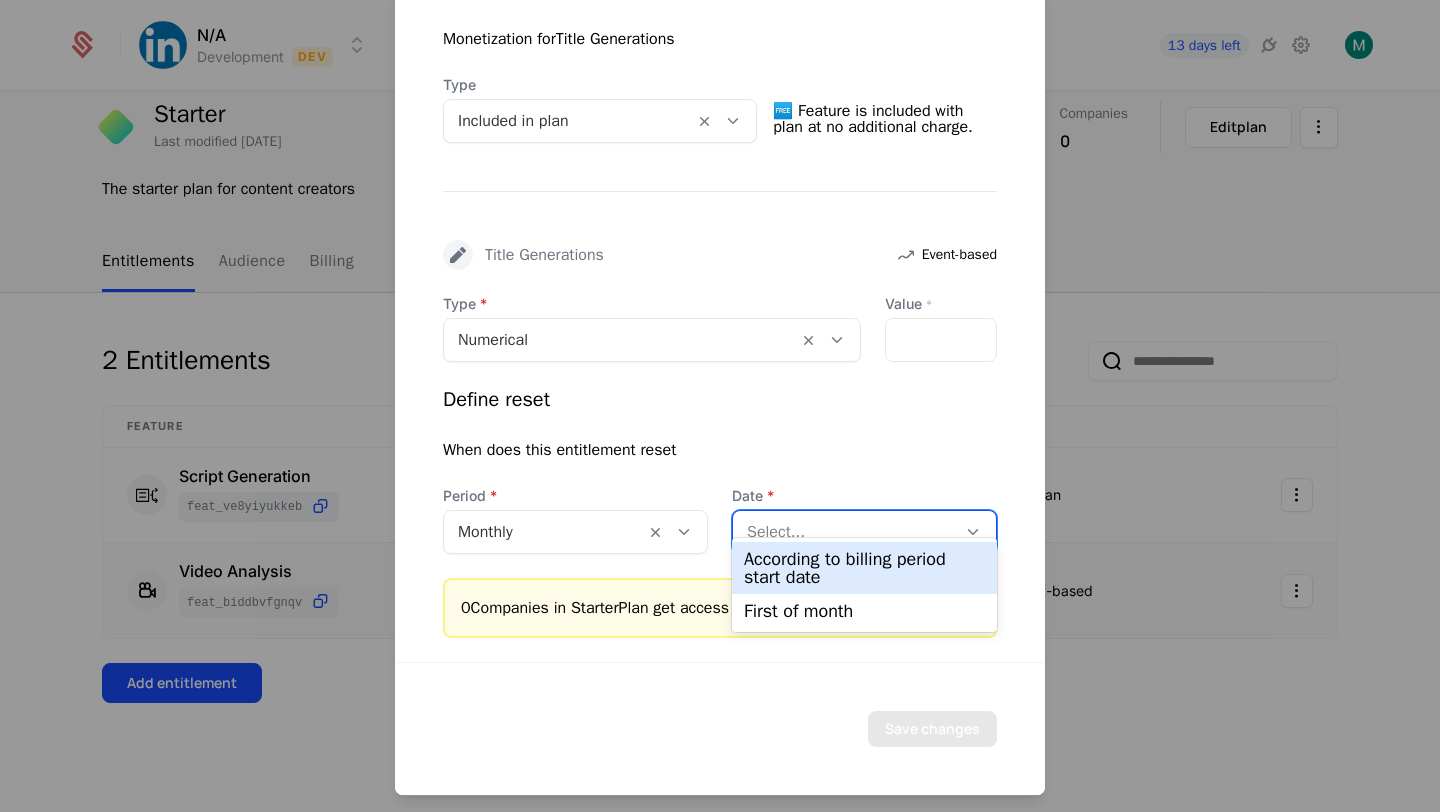 click at bounding box center (844, 532) 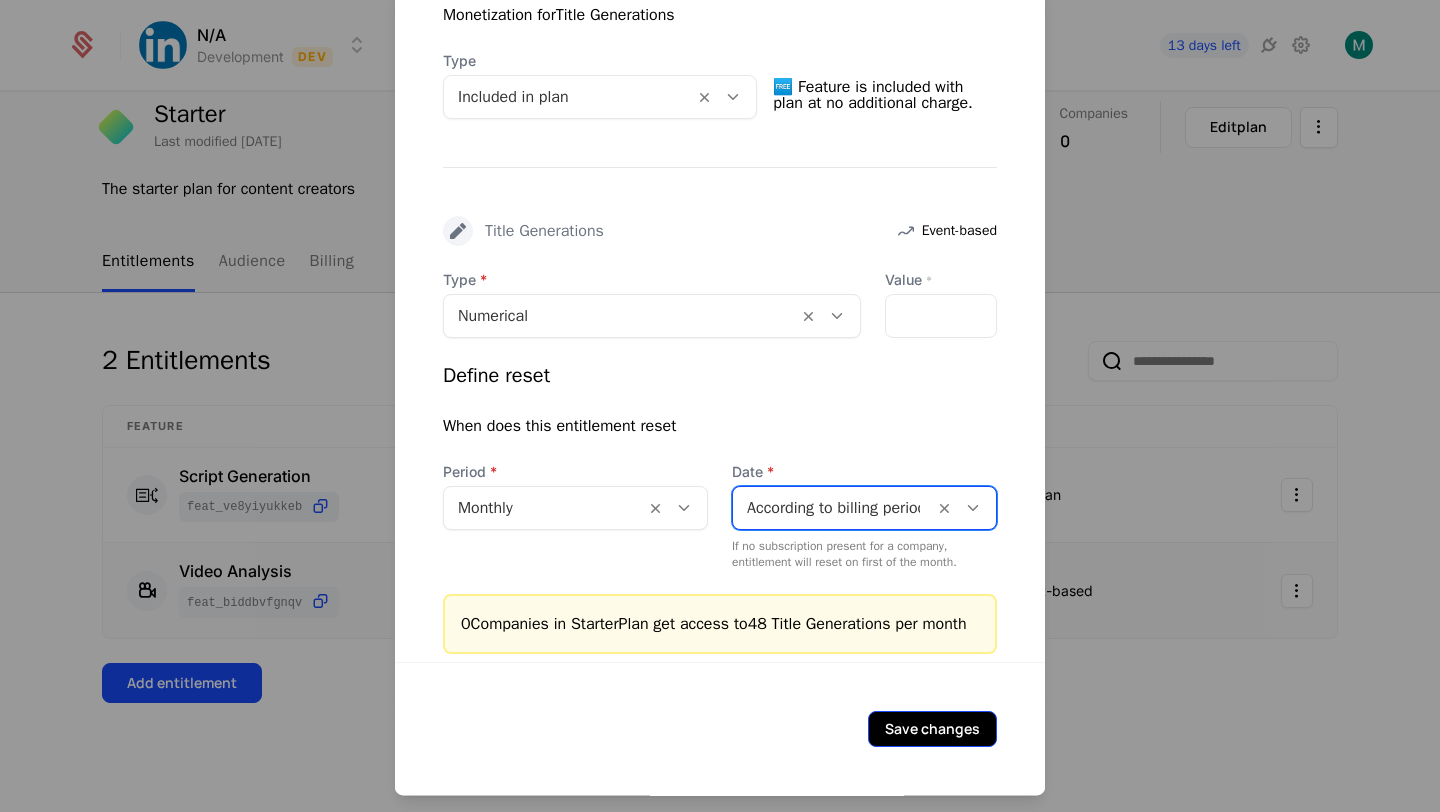 click on "Save changes" at bounding box center (932, 729) 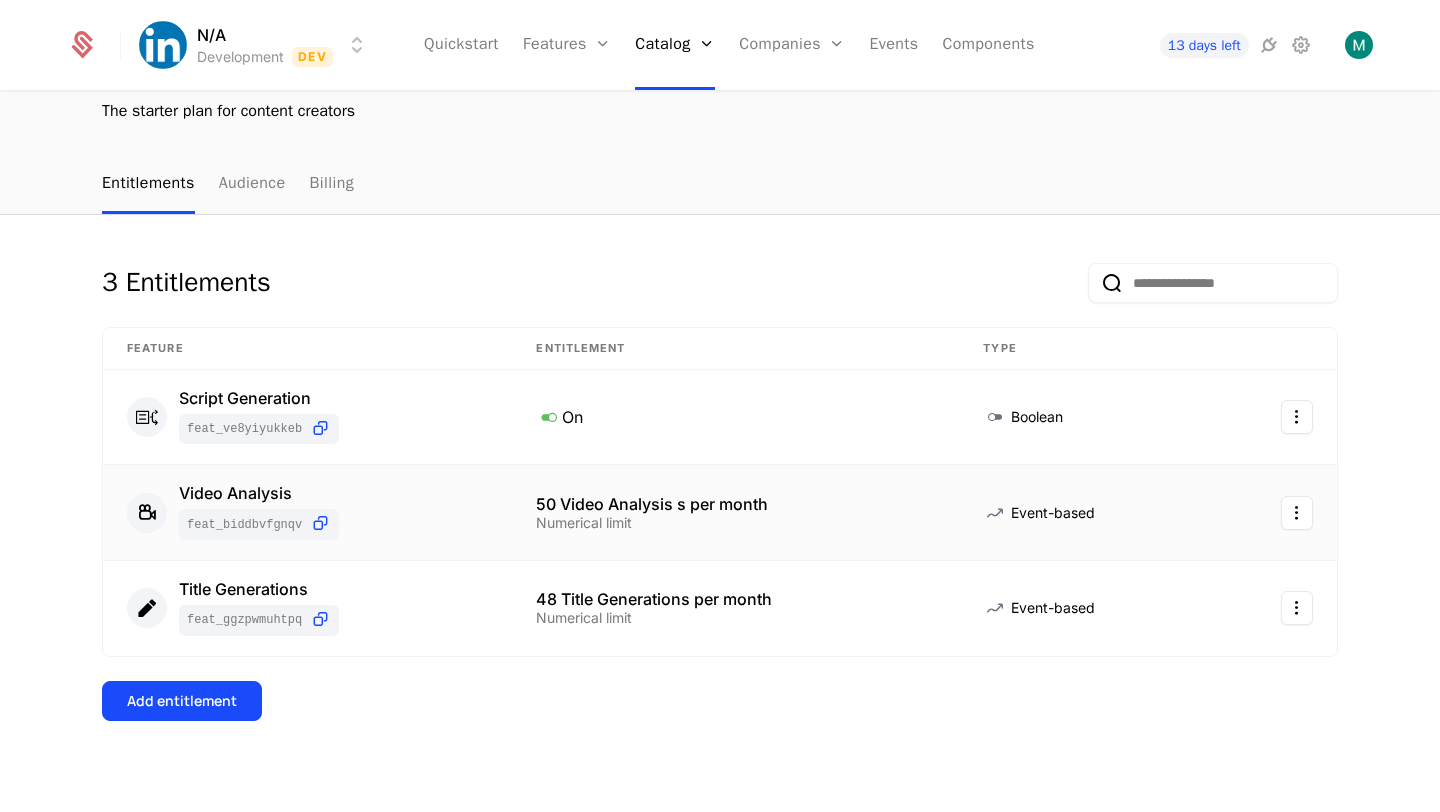 scroll, scrollTop: 174, scrollLeft: 0, axis: vertical 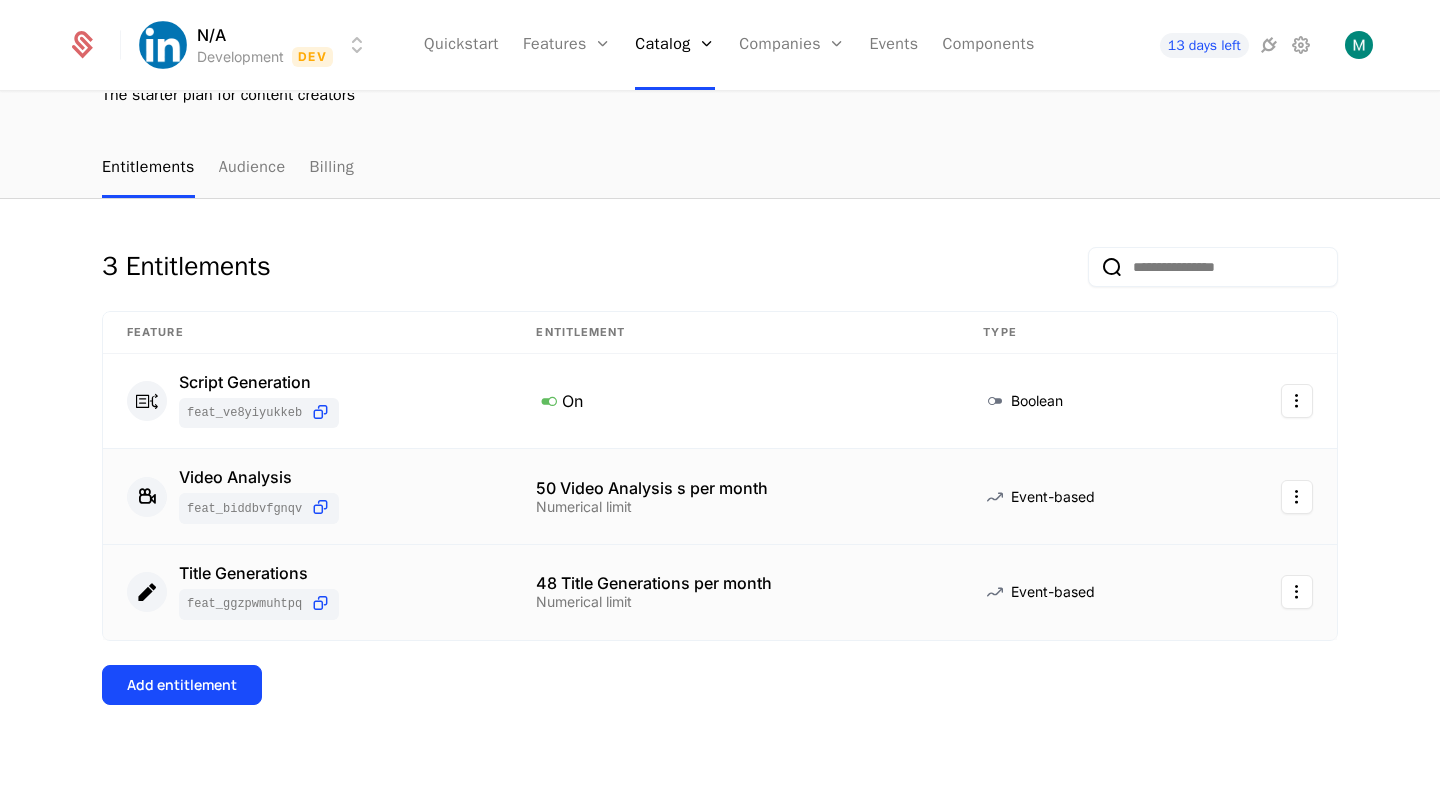click on "48
Title Generations per month Numerical limit" at bounding box center (735, 592) 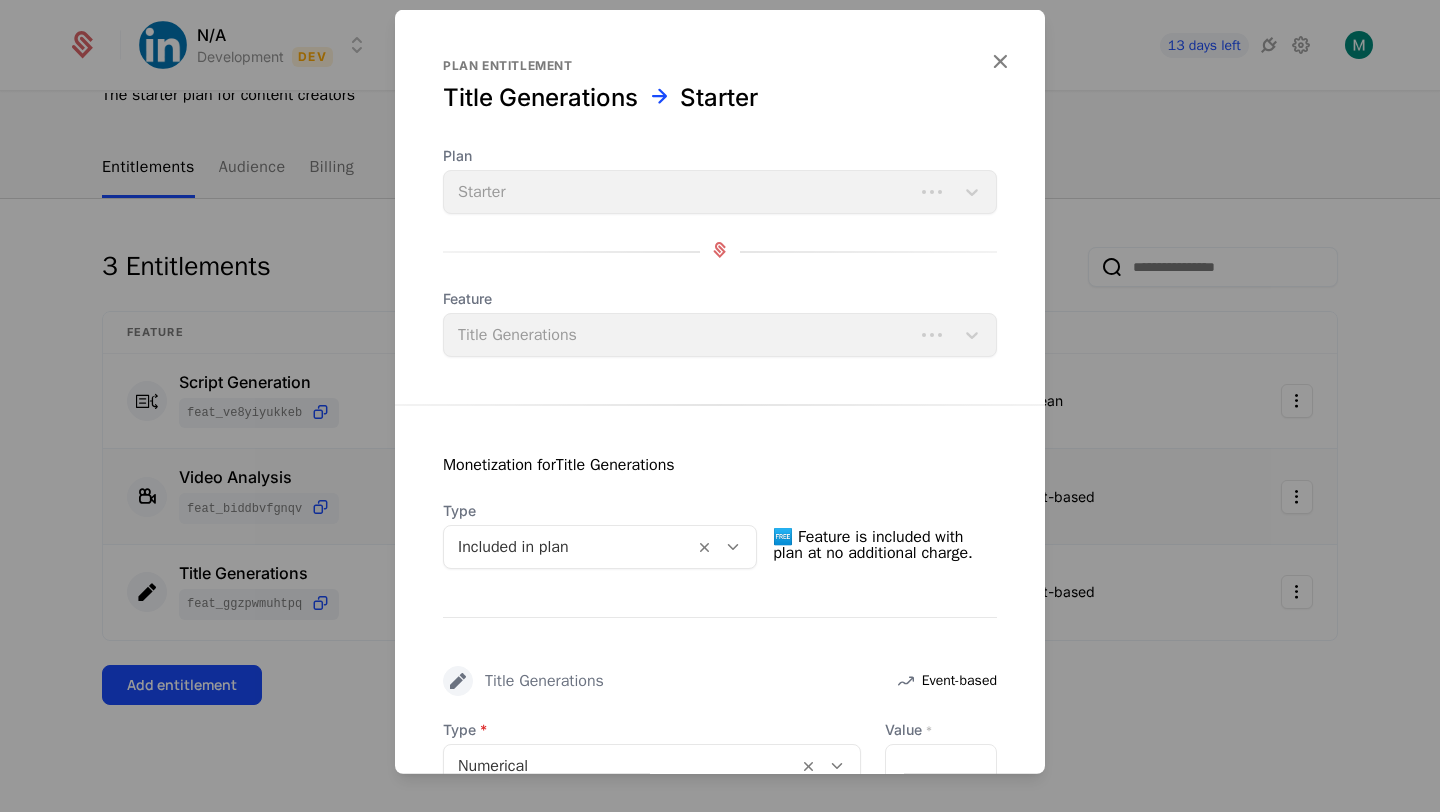 scroll, scrollTop: 498, scrollLeft: 0, axis: vertical 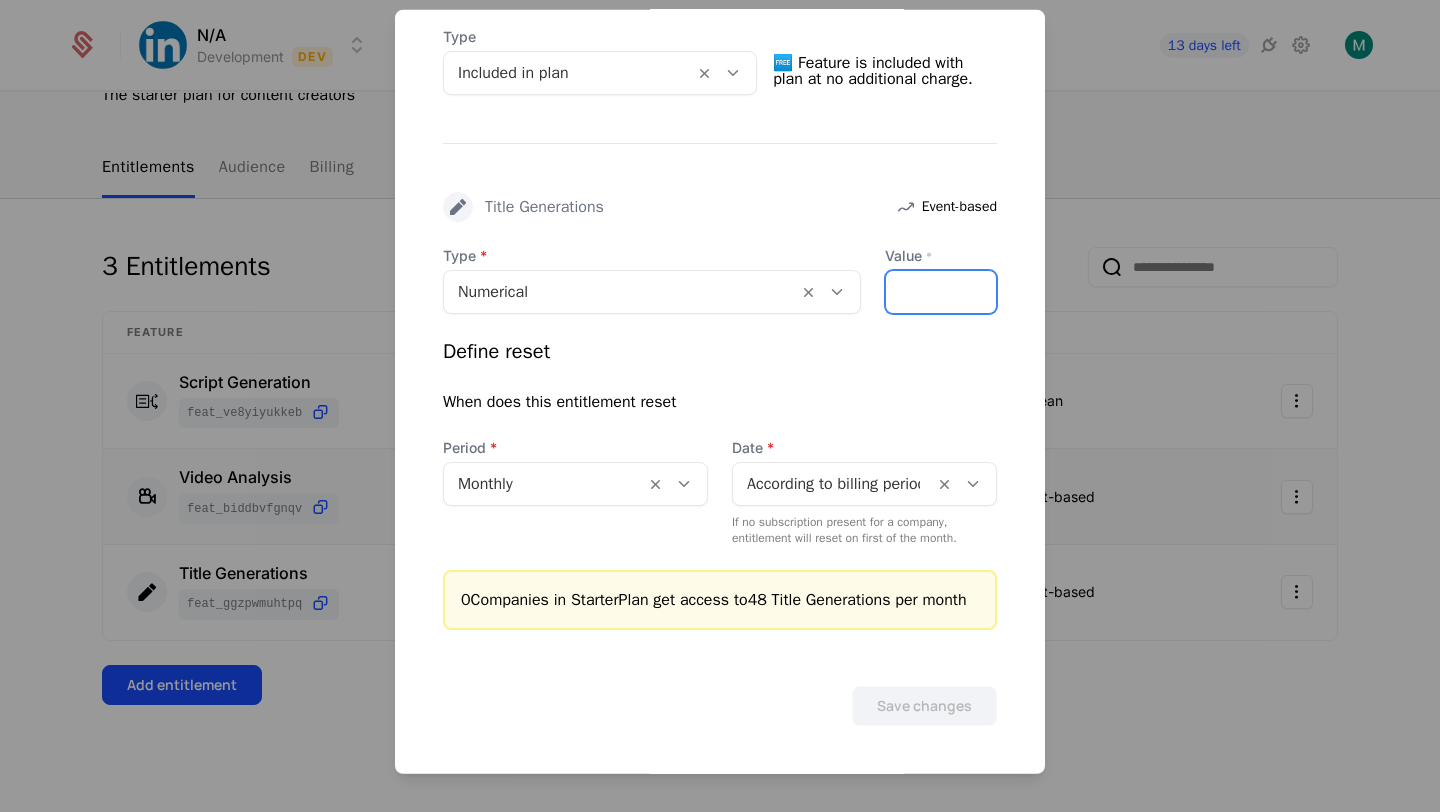 click on "**" at bounding box center (941, 292) 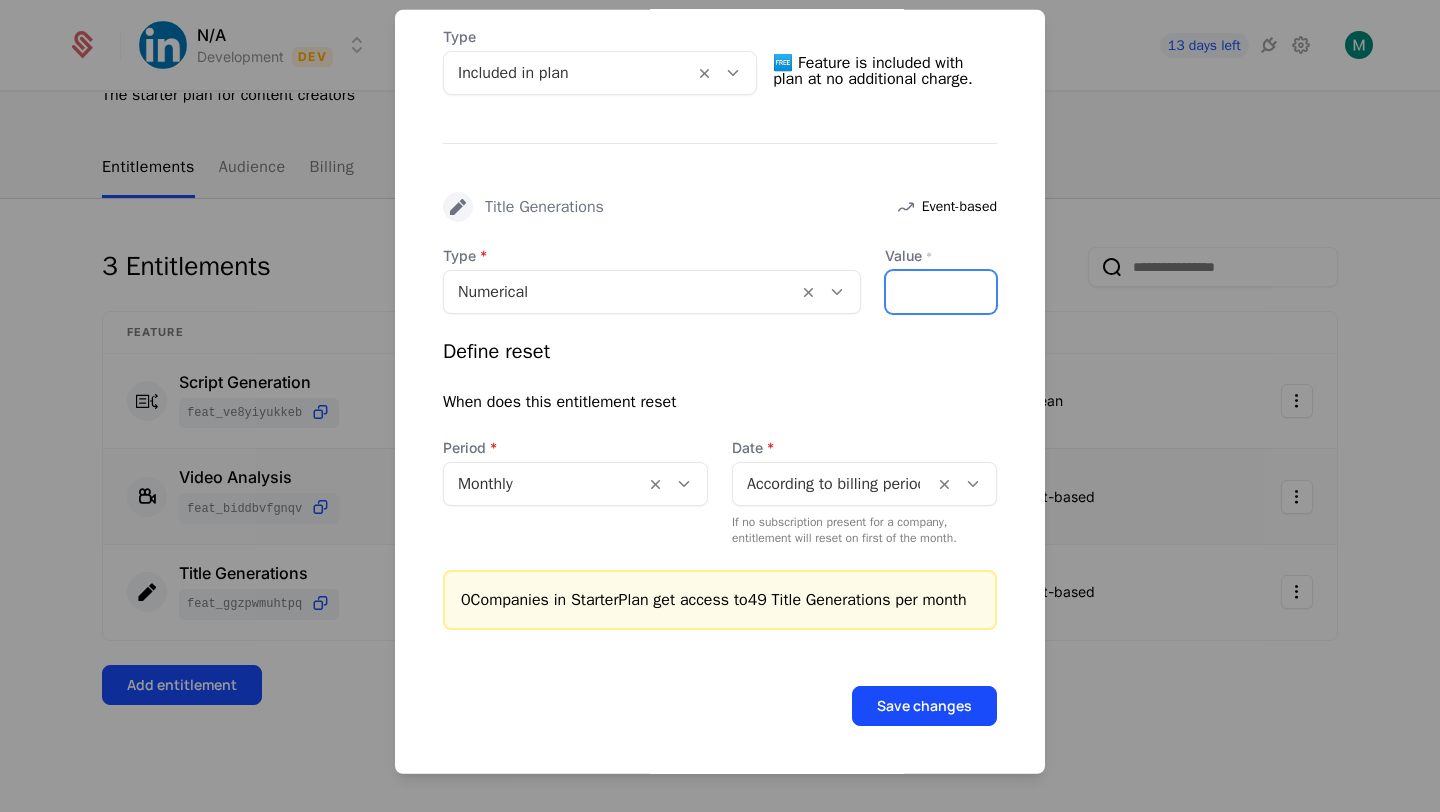 type on "**" 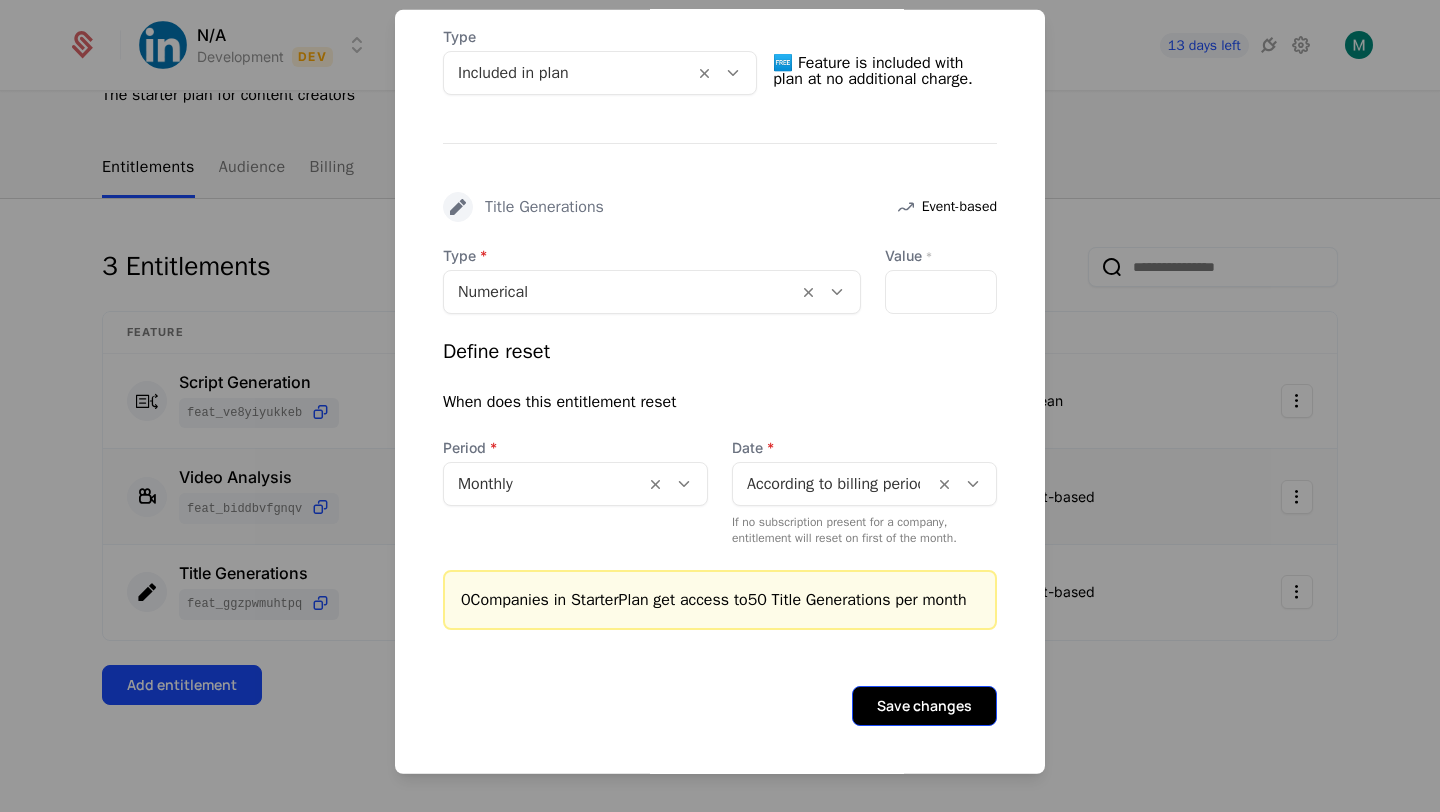 click on "Save changes" at bounding box center [924, 706] 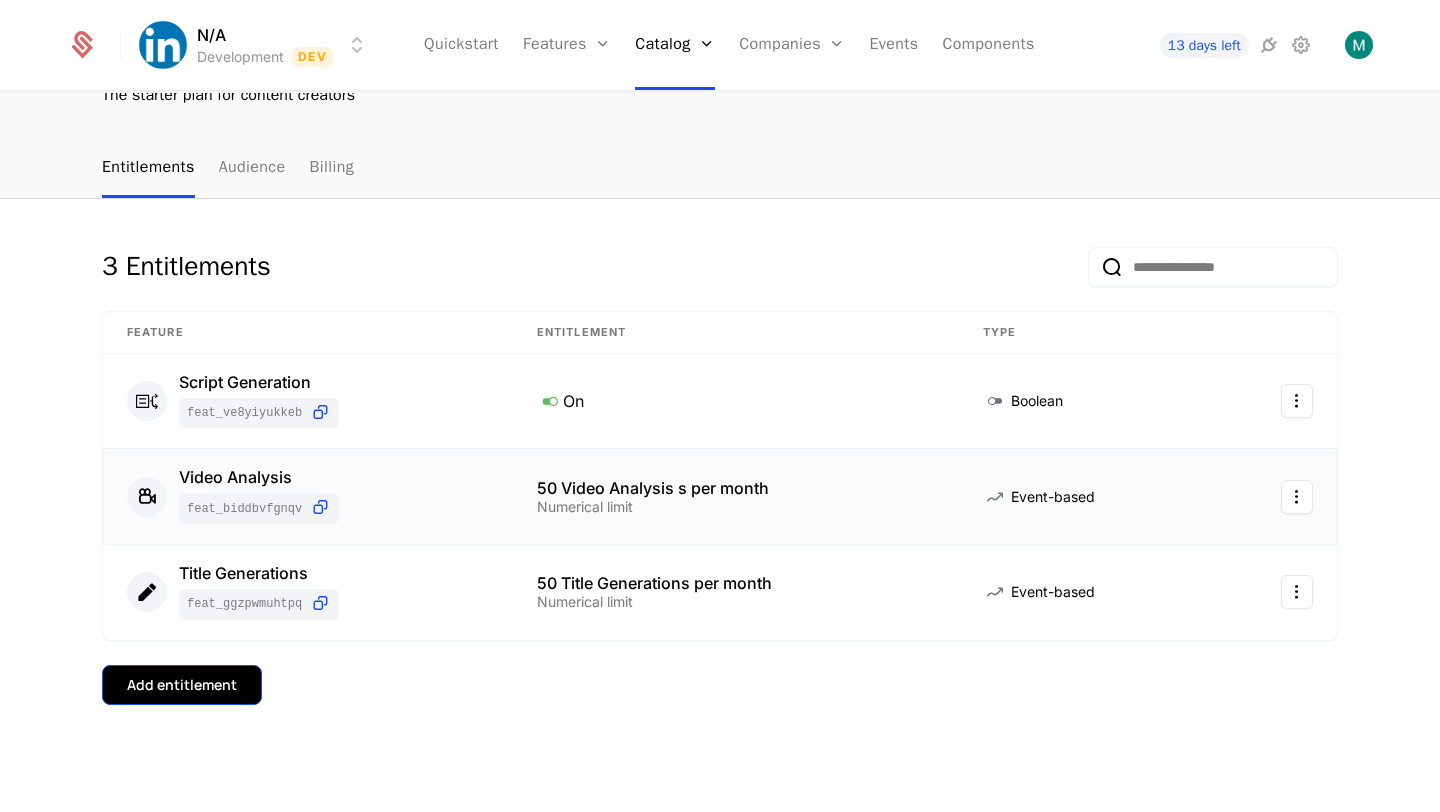 click on "Add entitlement" at bounding box center [182, 685] 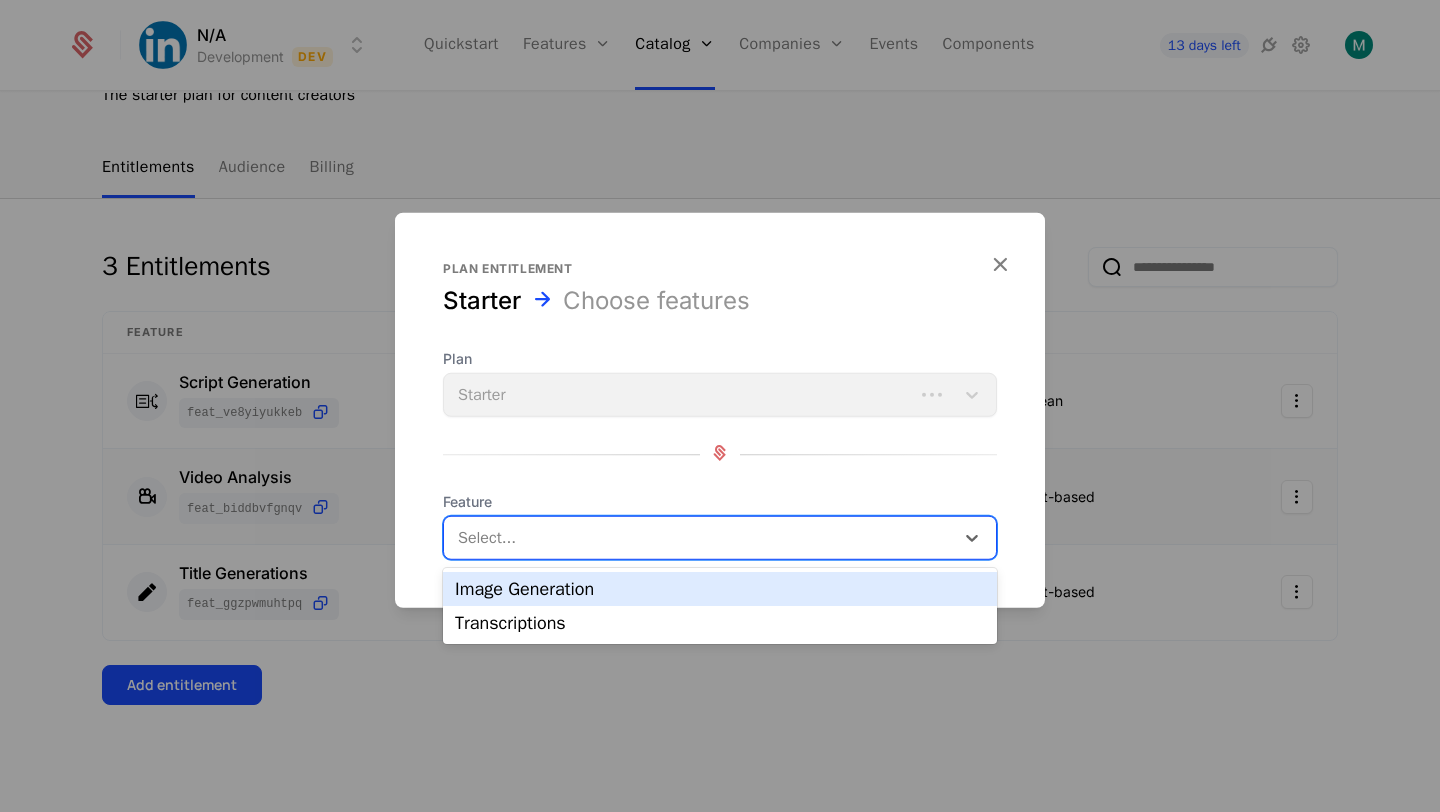 click on "Select..." at bounding box center (699, 538) 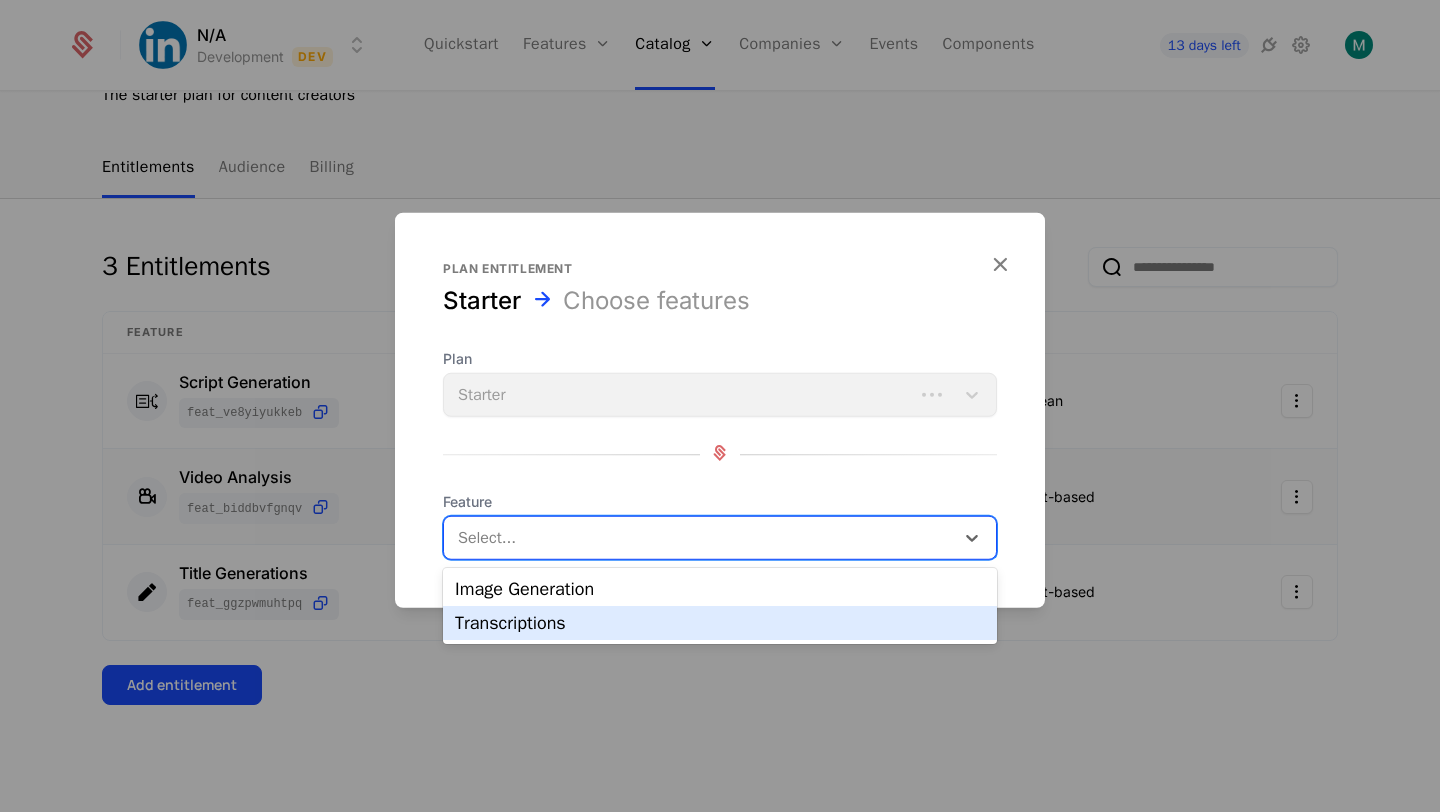 click on "Transcriptions" at bounding box center [720, 623] 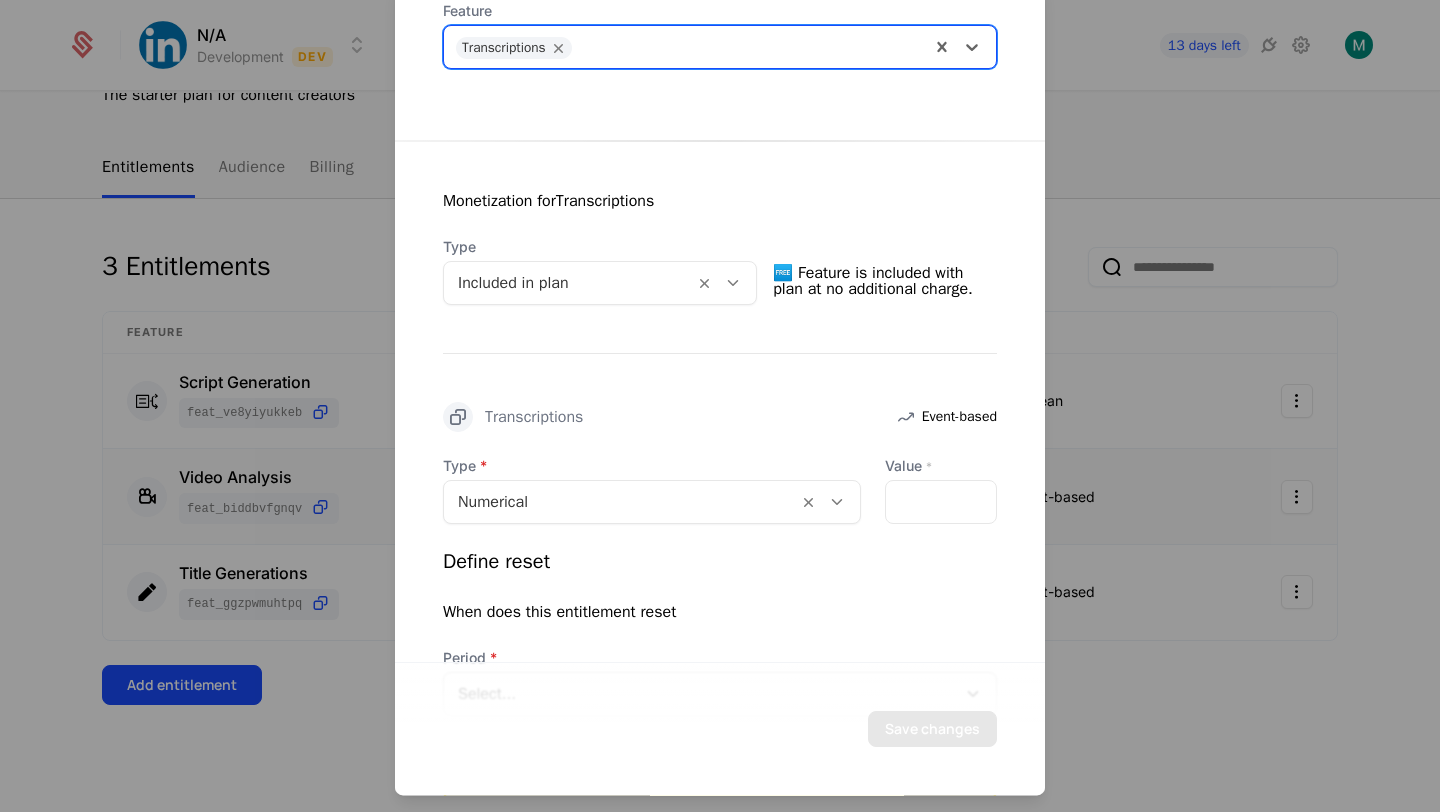 scroll, scrollTop: 267, scrollLeft: 0, axis: vertical 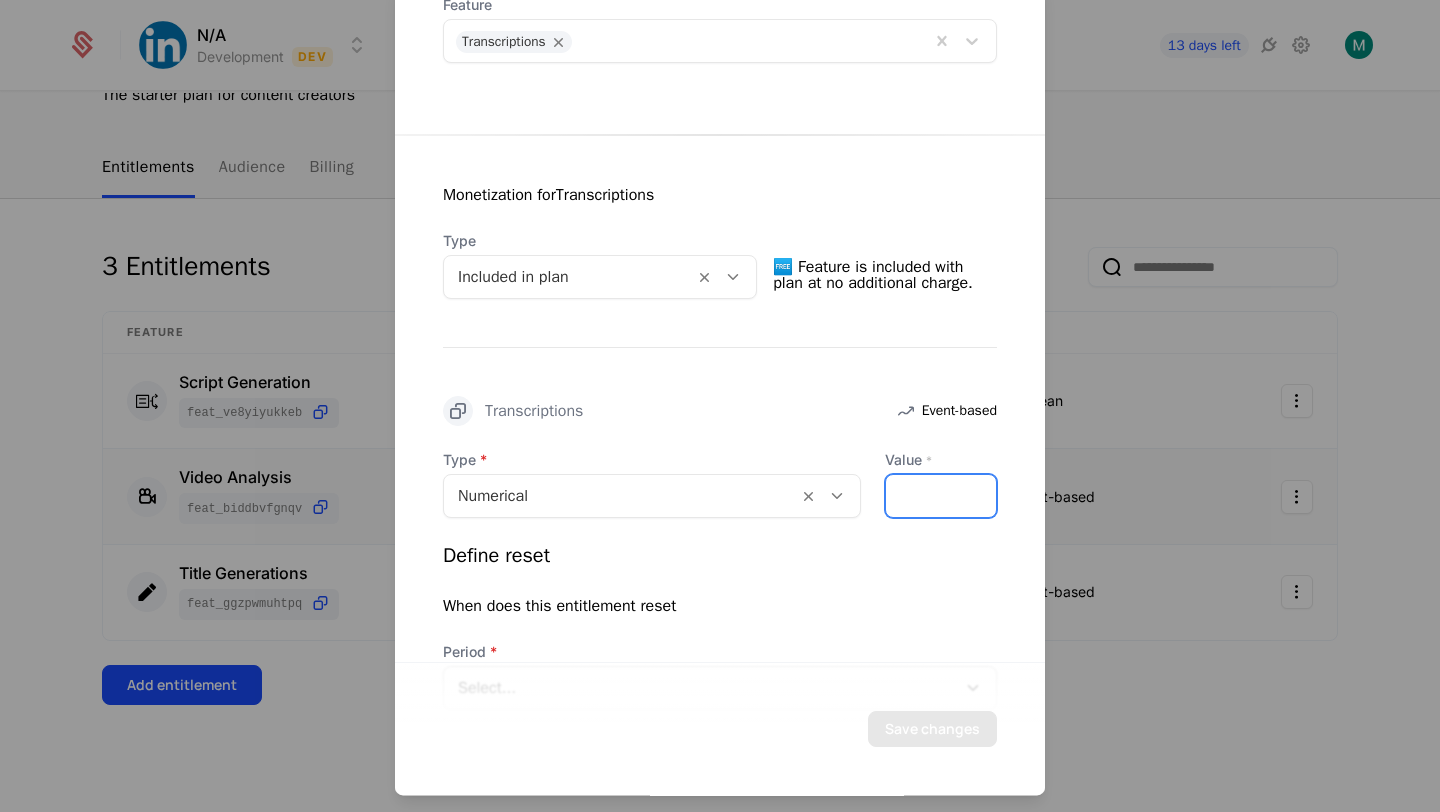 click on "*" at bounding box center (941, 496) 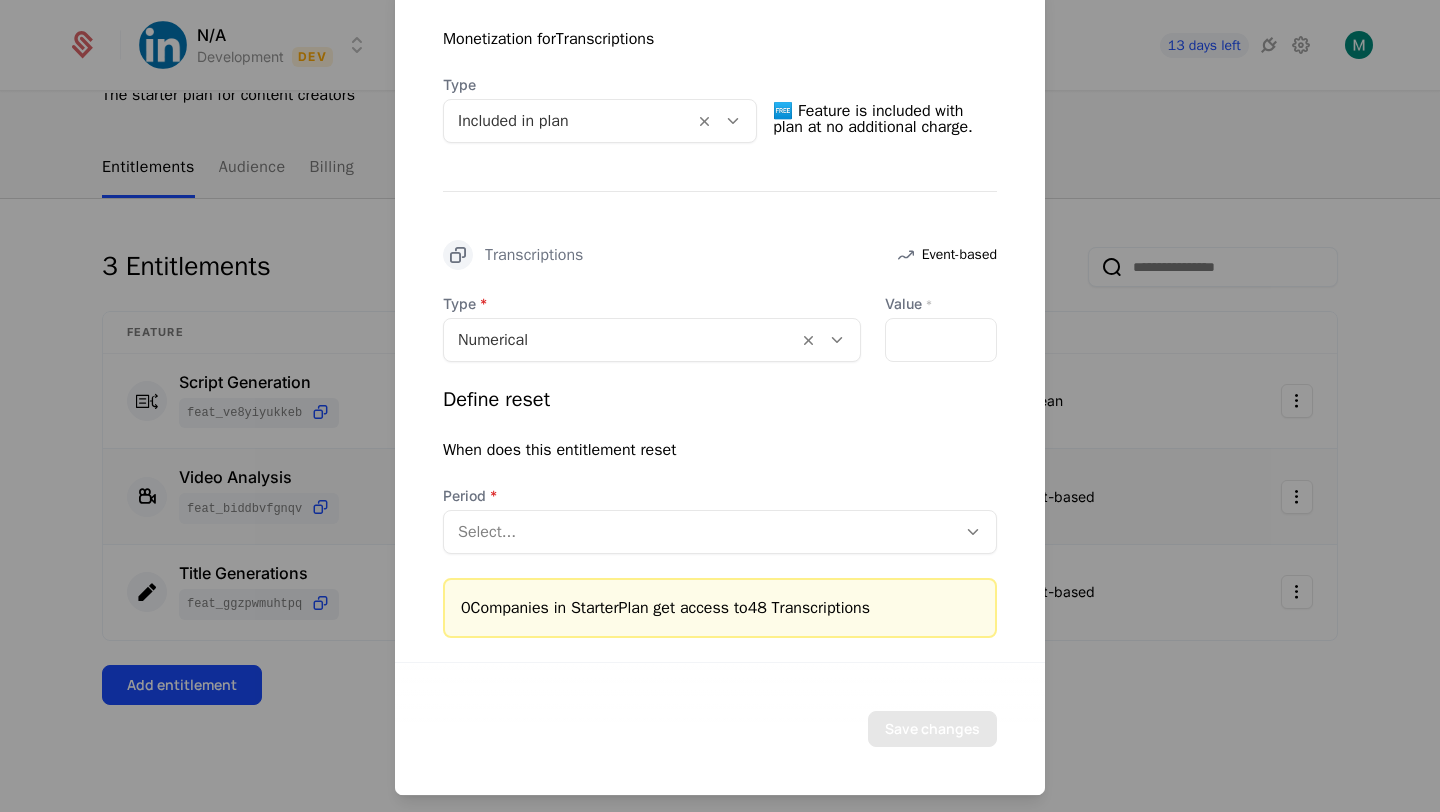 click at bounding box center (700, 532) 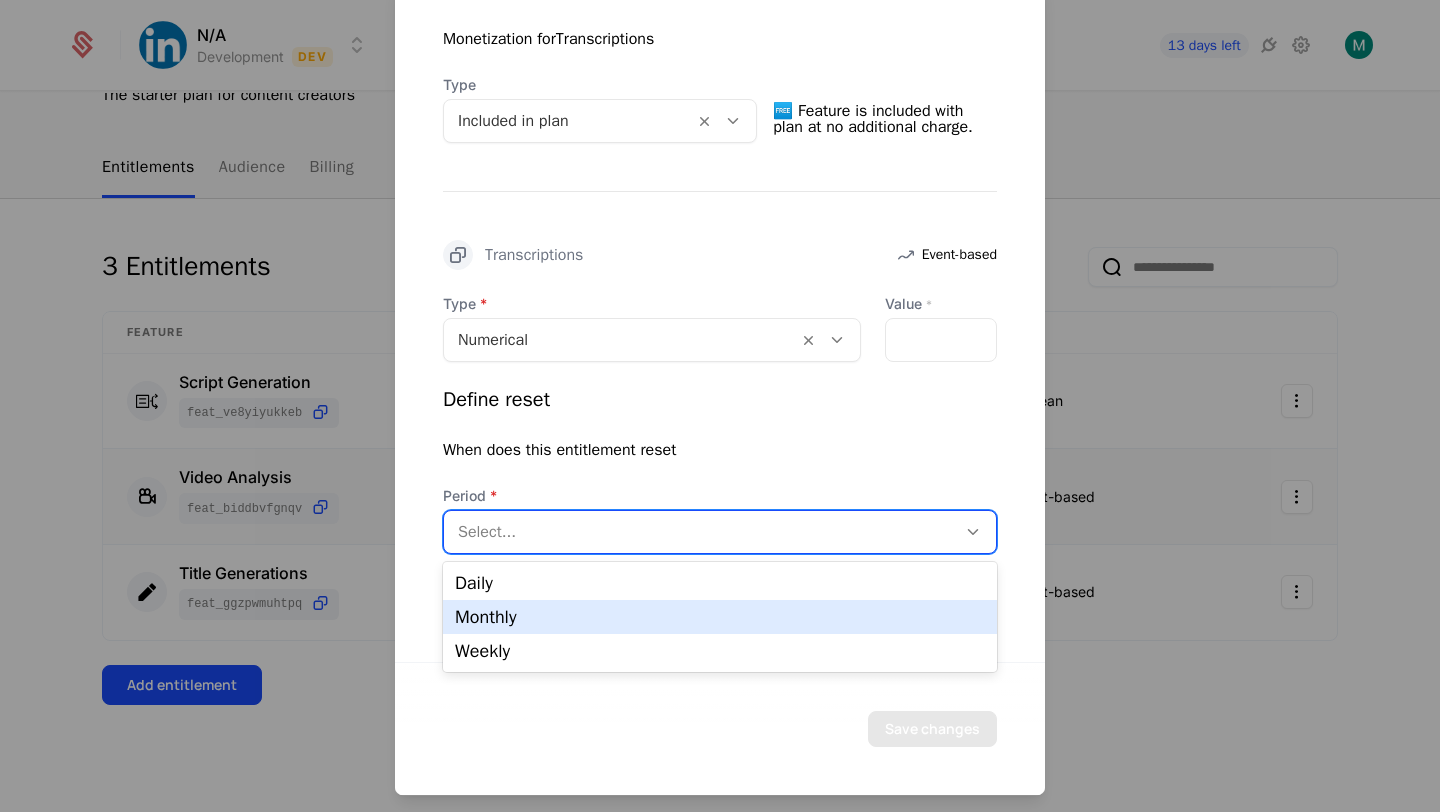 click on "Monthly" at bounding box center [720, 617] 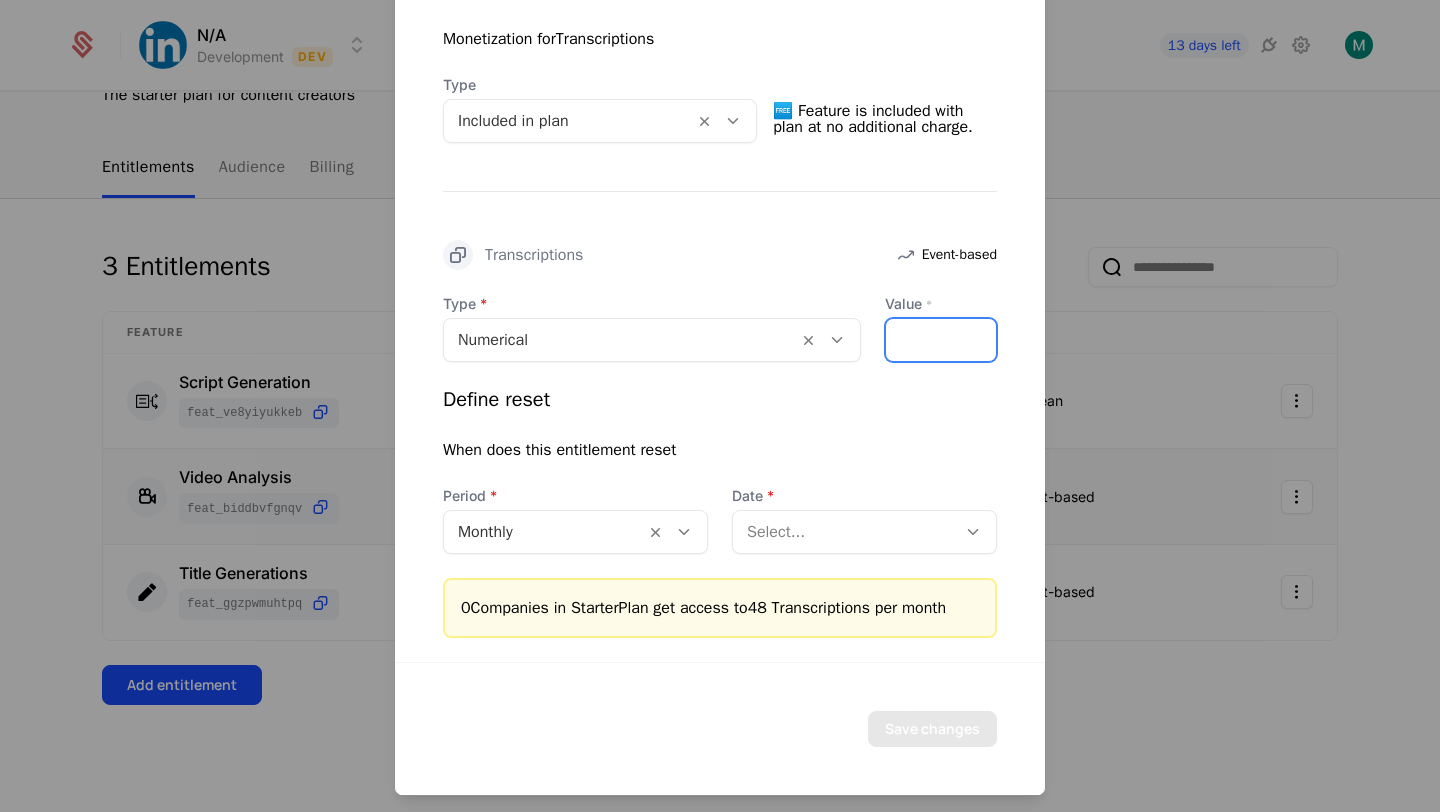 click on "**" at bounding box center [941, 340] 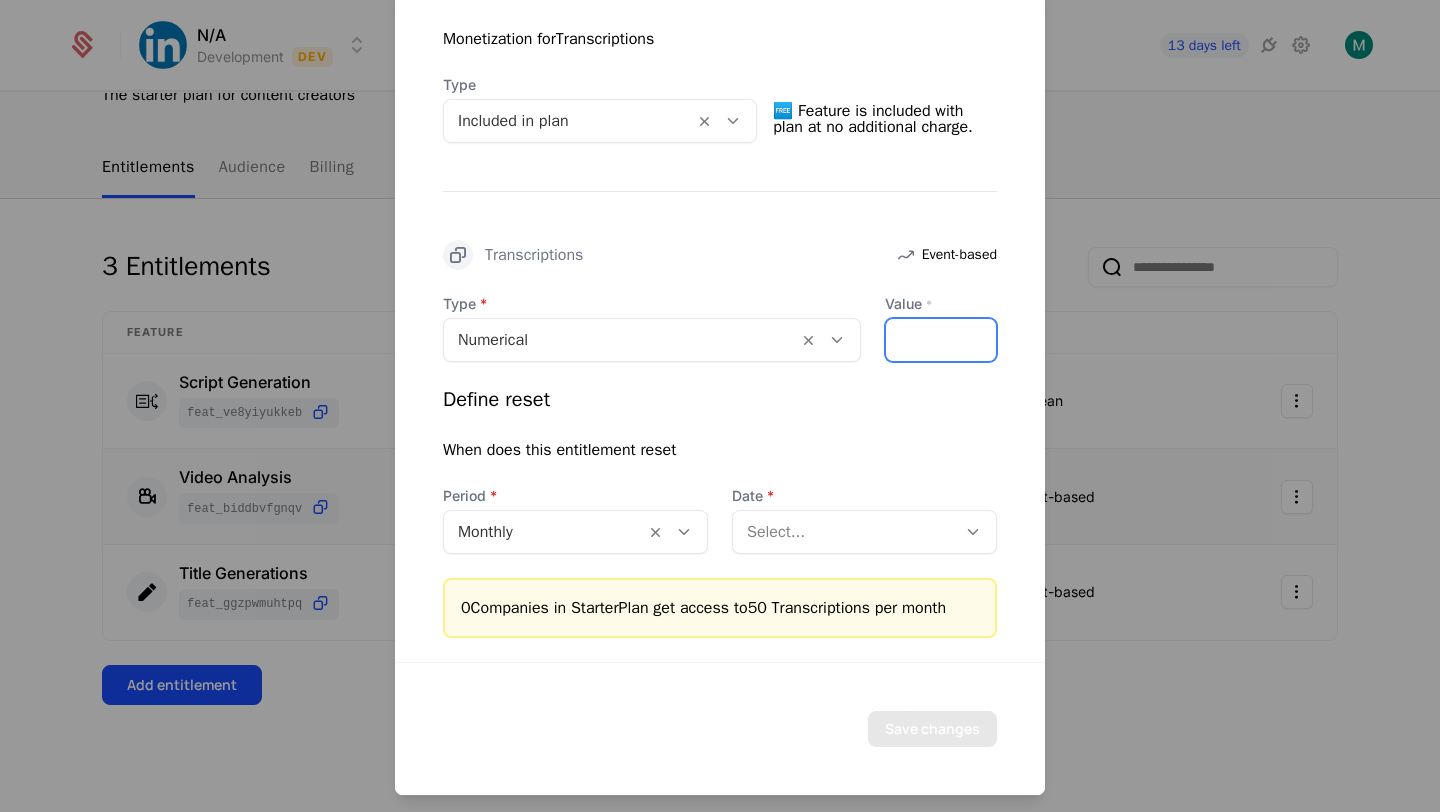 type on "**" 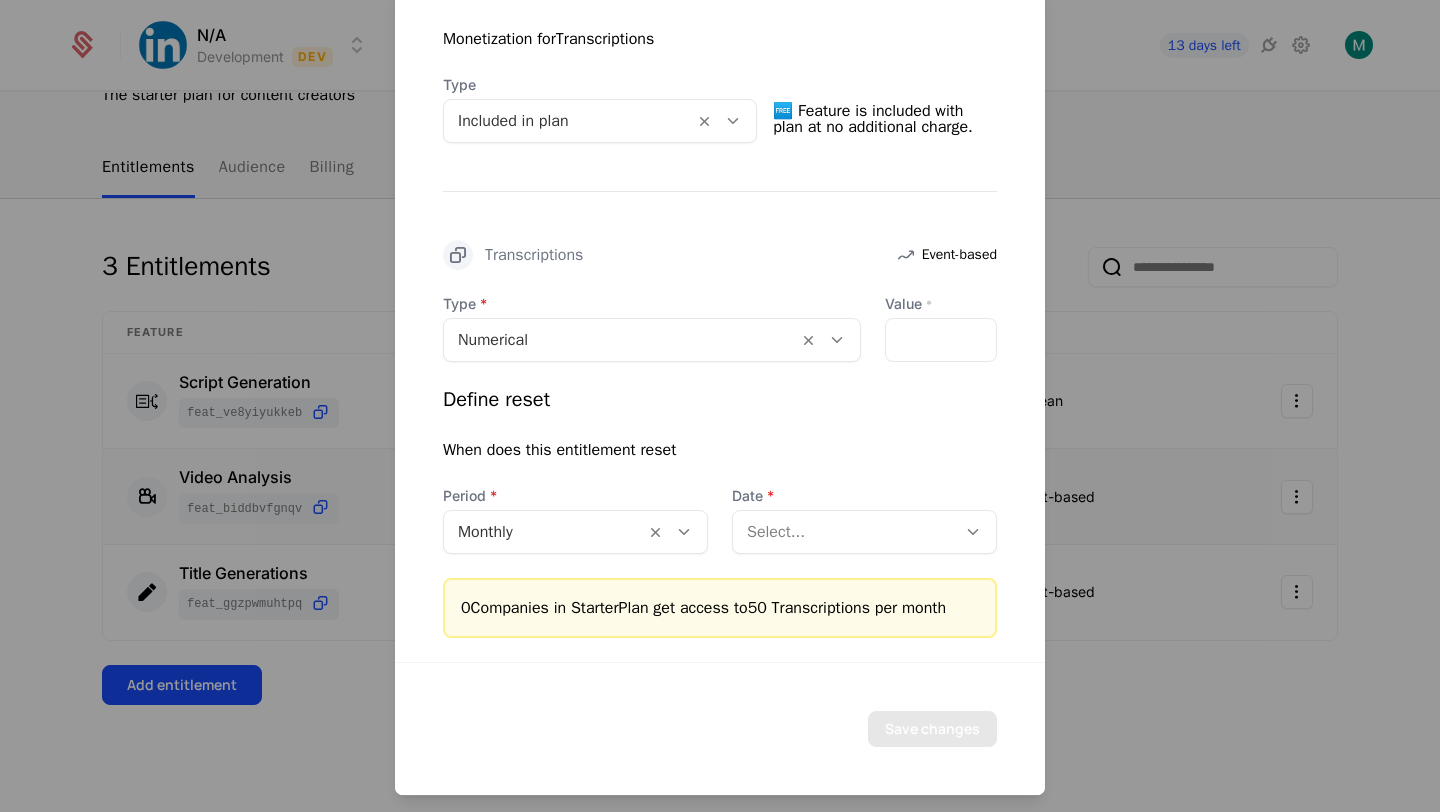 click on "Define reset" at bounding box center [720, 400] 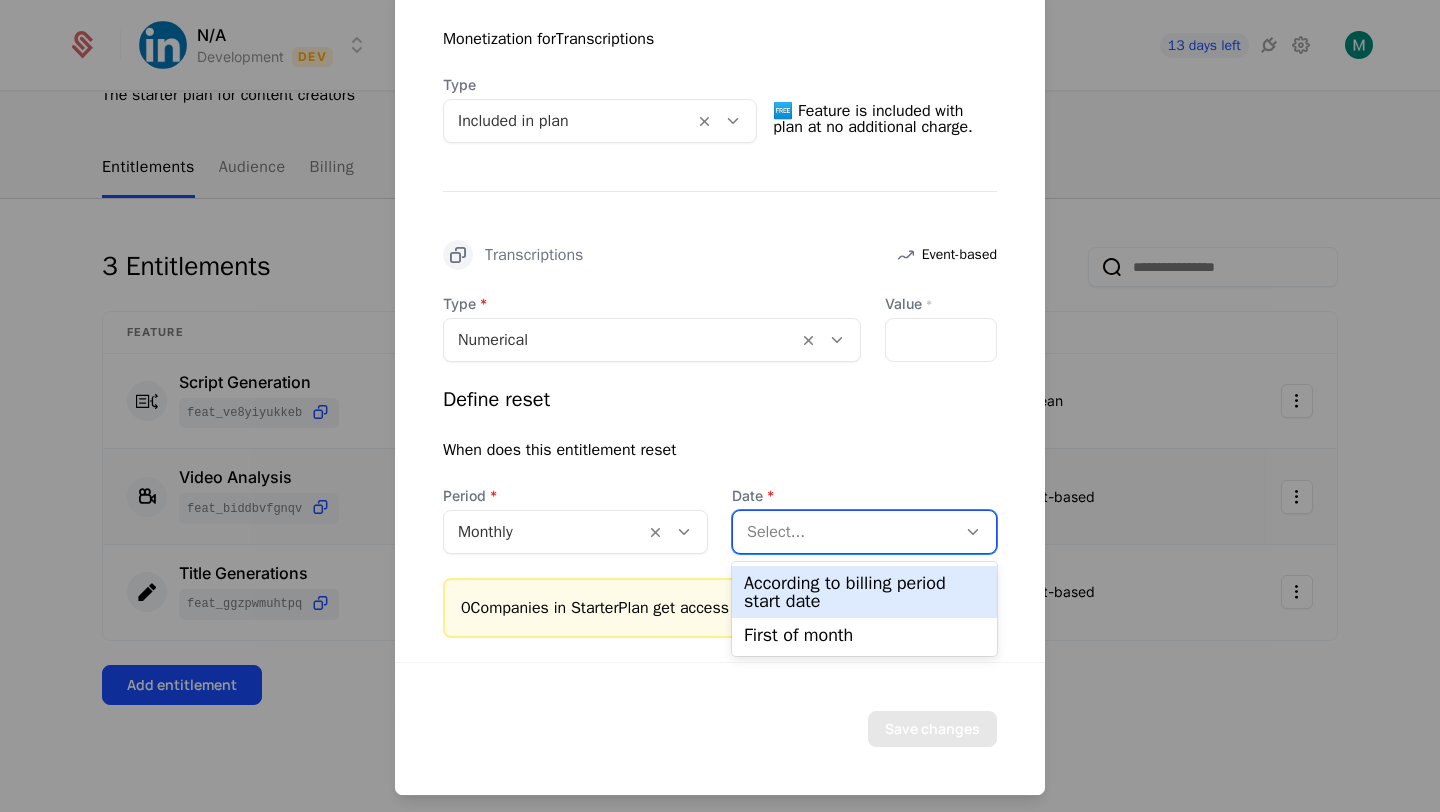 click at bounding box center (844, 532) 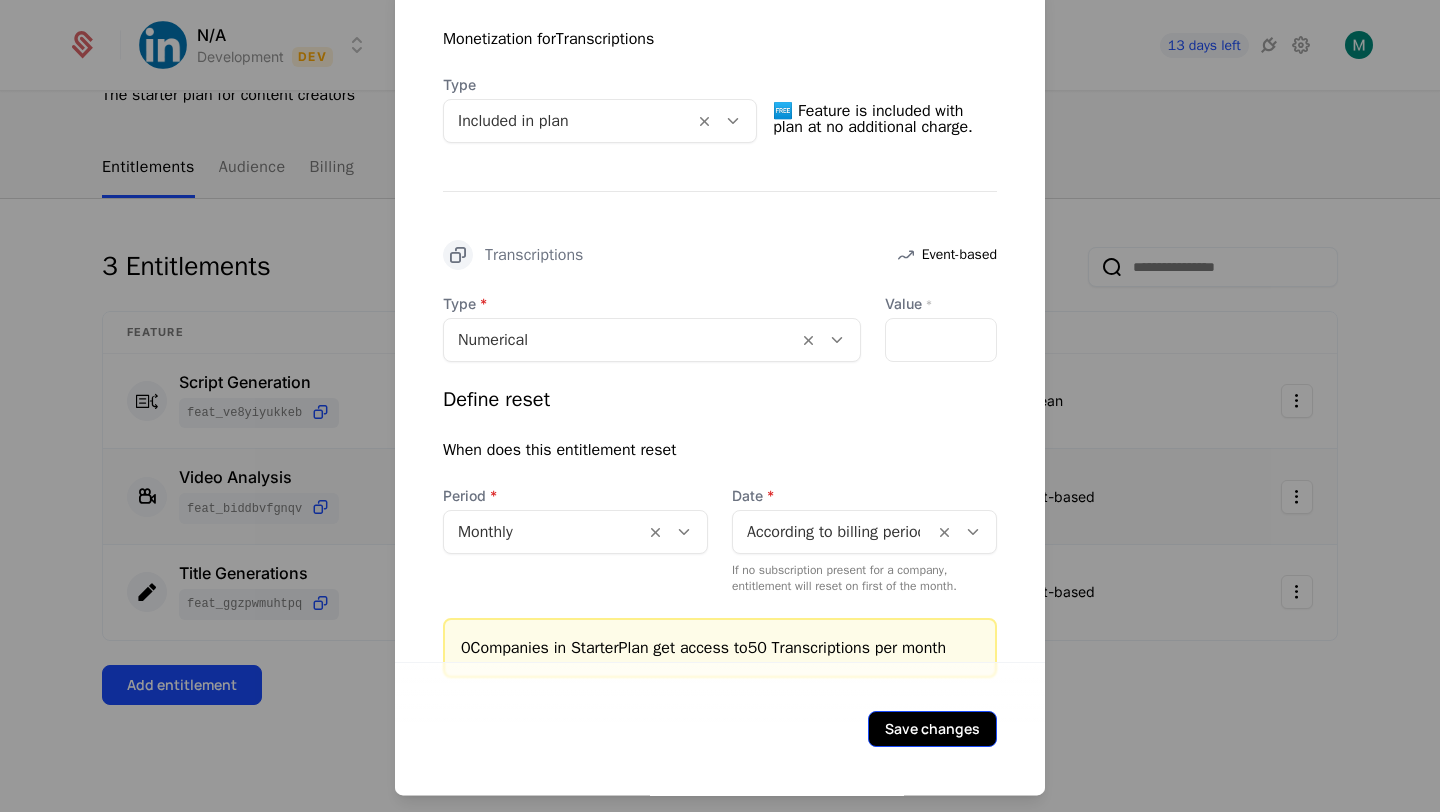 click on "Save changes" at bounding box center [932, 729] 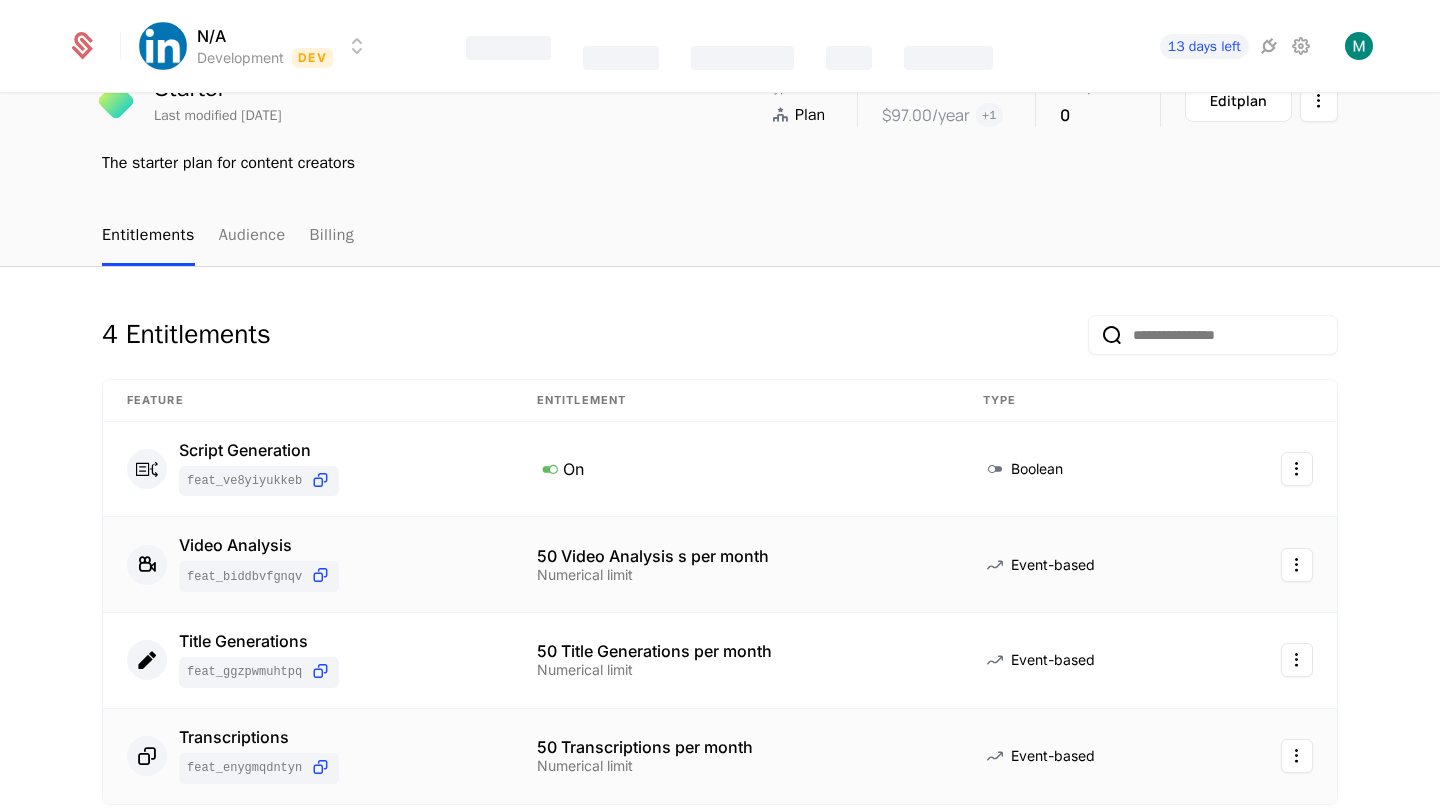 scroll, scrollTop: 39, scrollLeft: 0, axis: vertical 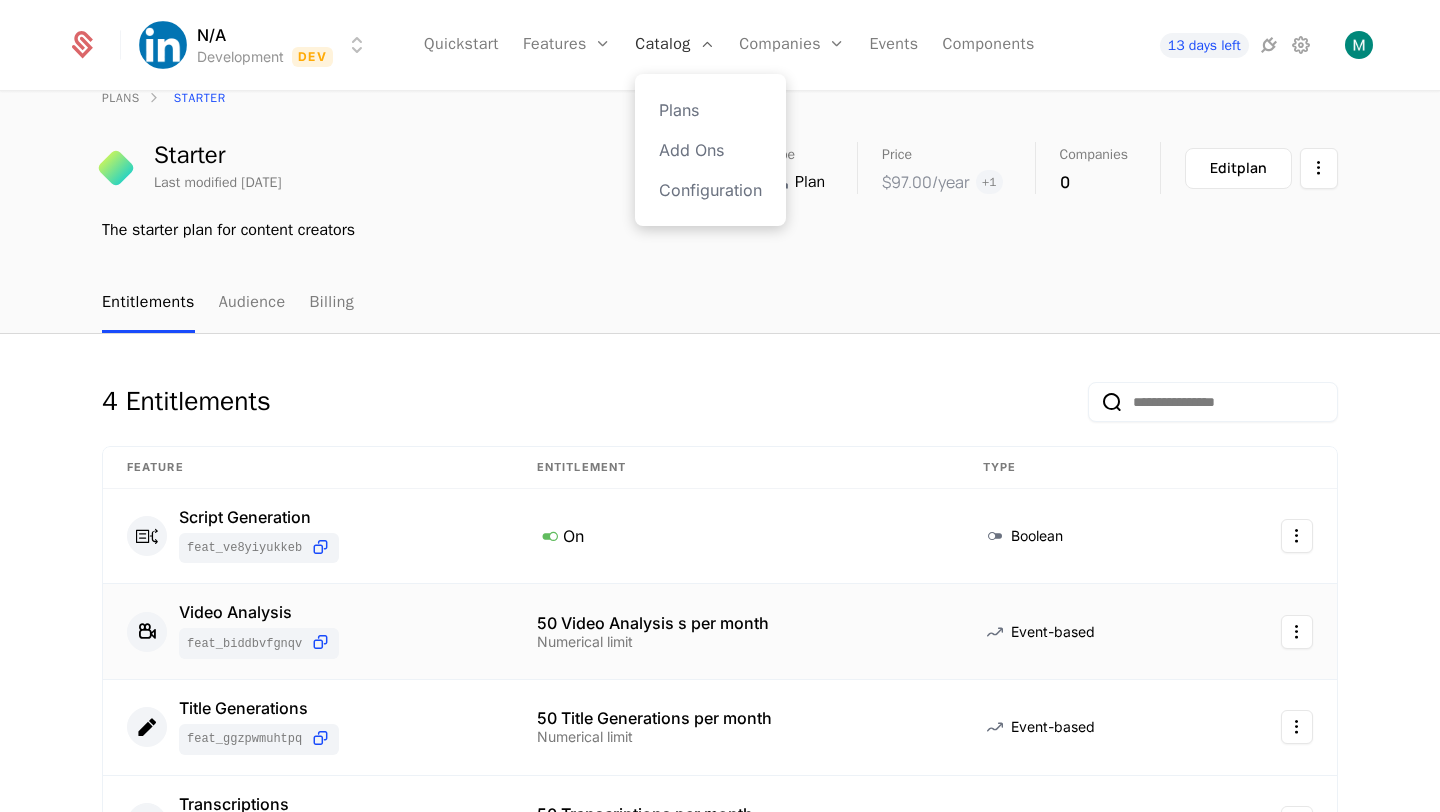 click on "Catalog" at bounding box center [675, 45] 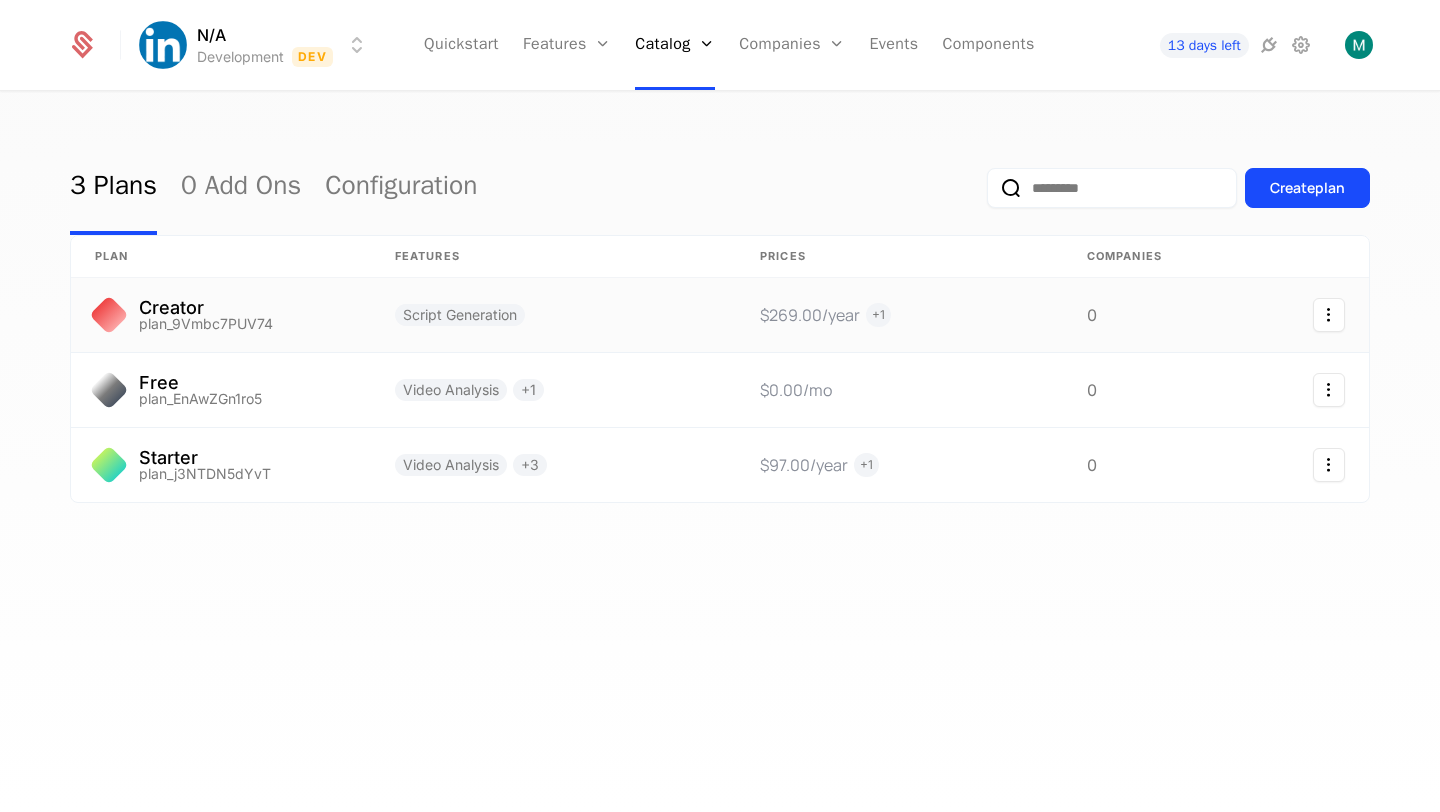 click on "Creator plan_9Vmbc7PUV74" at bounding box center (221, 315) 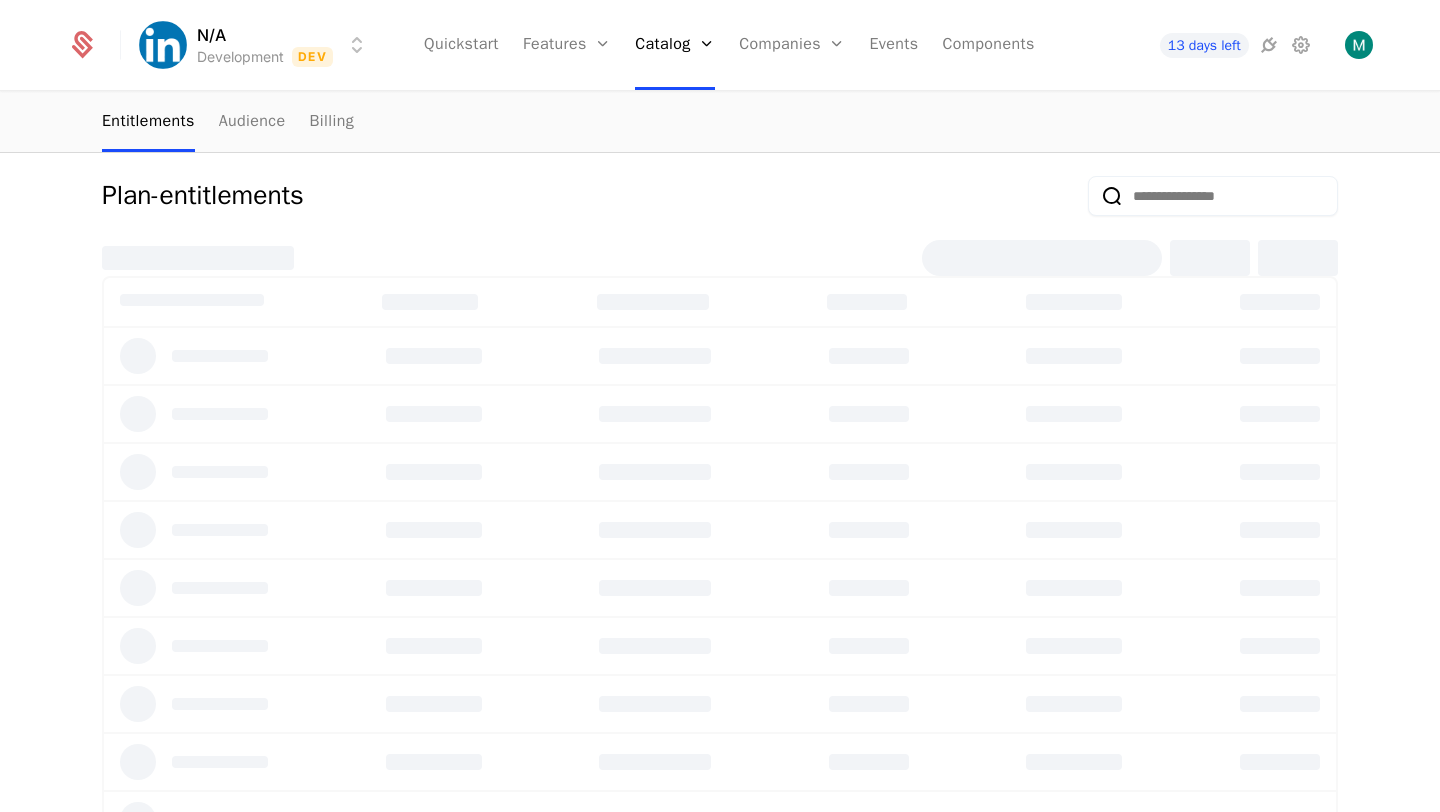 scroll, scrollTop: 0, scrollLeft: 0, axis: both 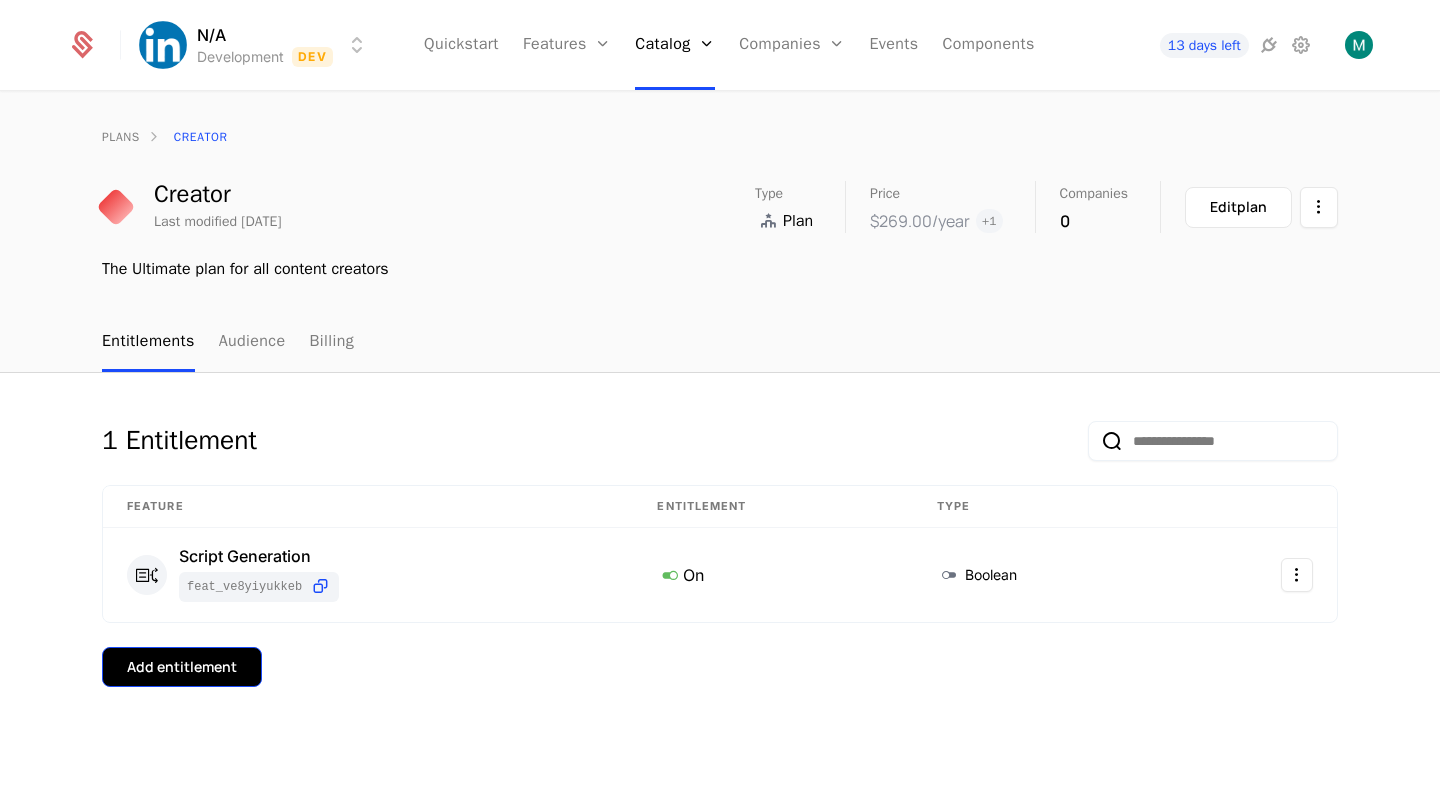click on "Add entitlement" at bounding box center (182, 667) 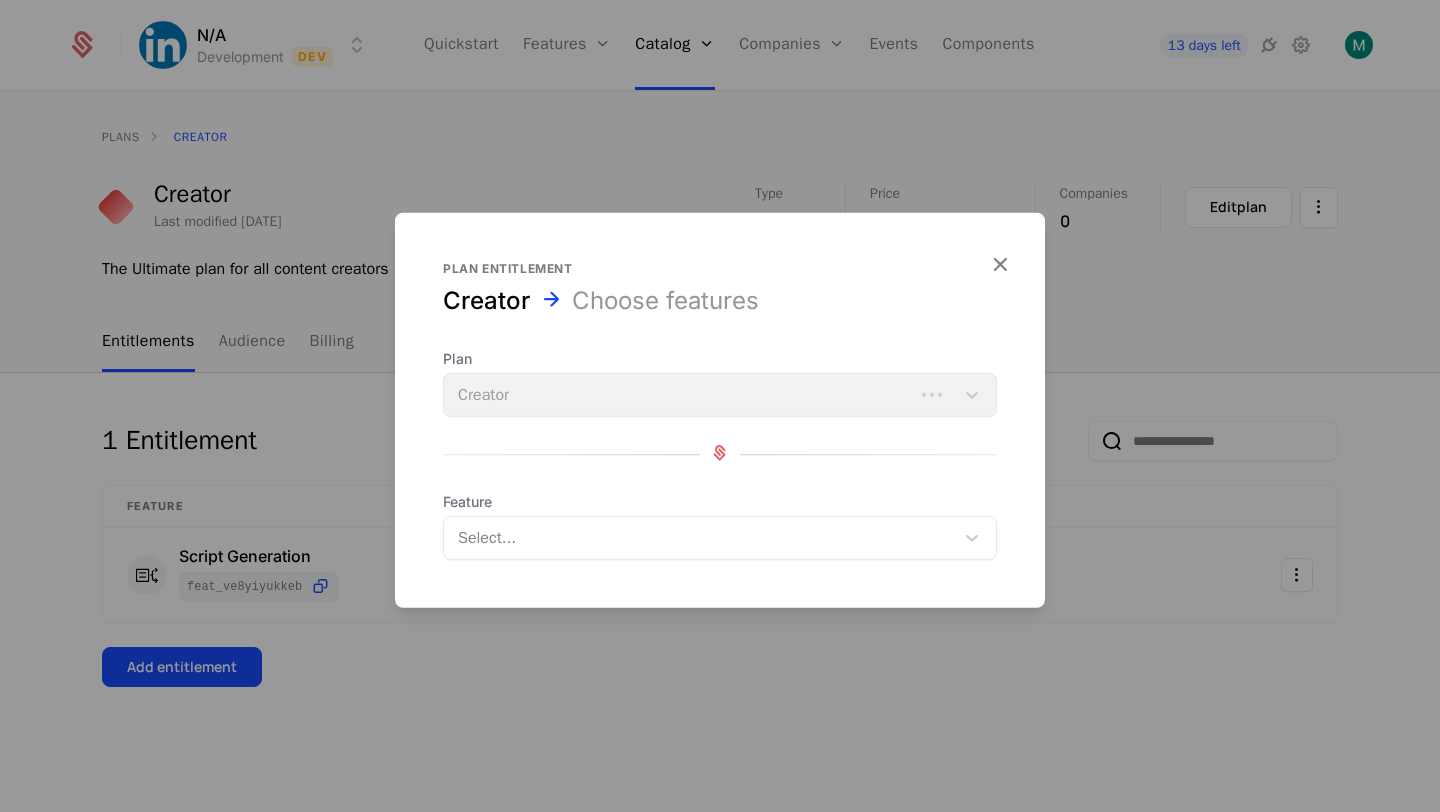 click at bounding box center [701, 538] 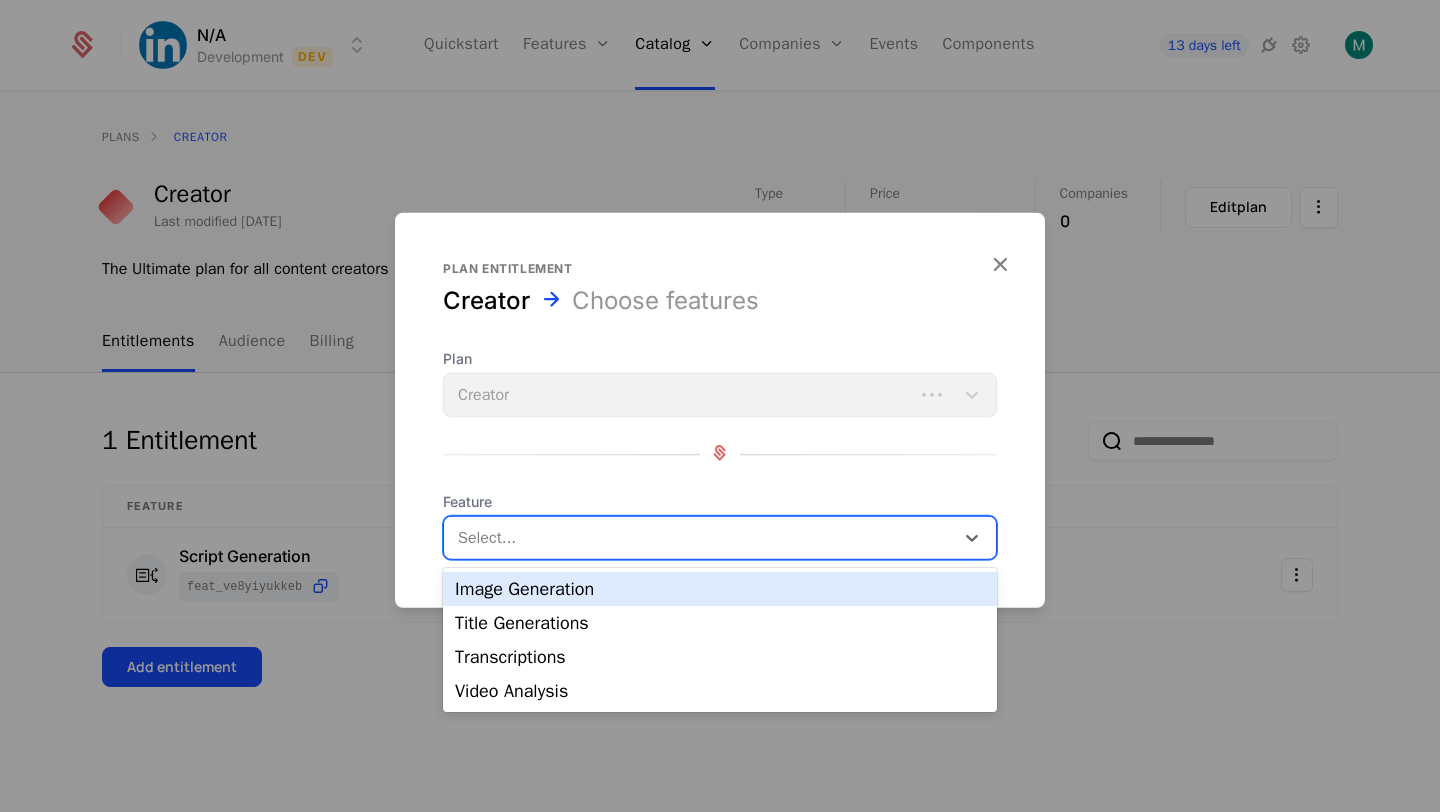 click on "Image Generation" at bounding box center (720, 589) 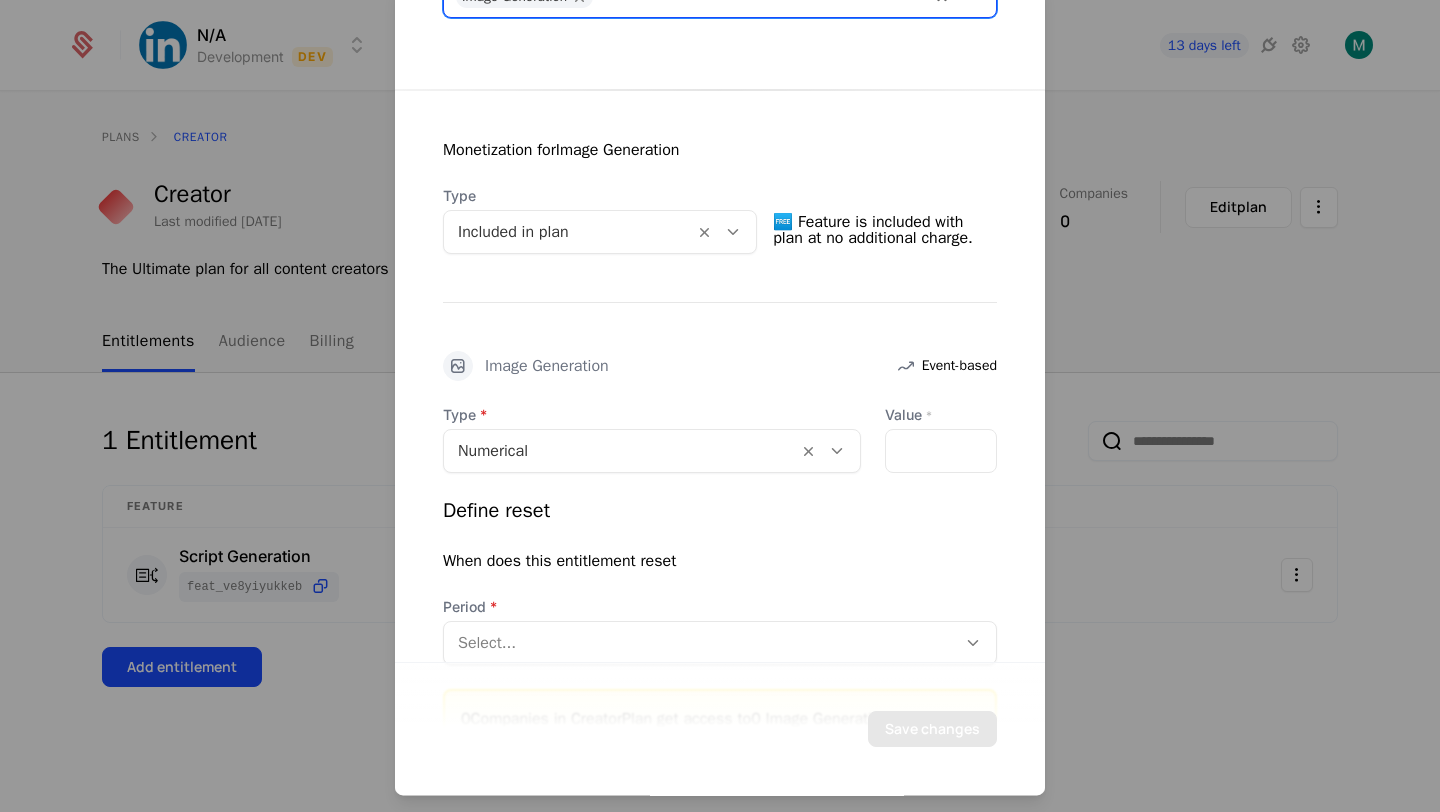 scroll, scrollTop: 321, scrollLeft: 0, axis: vertical 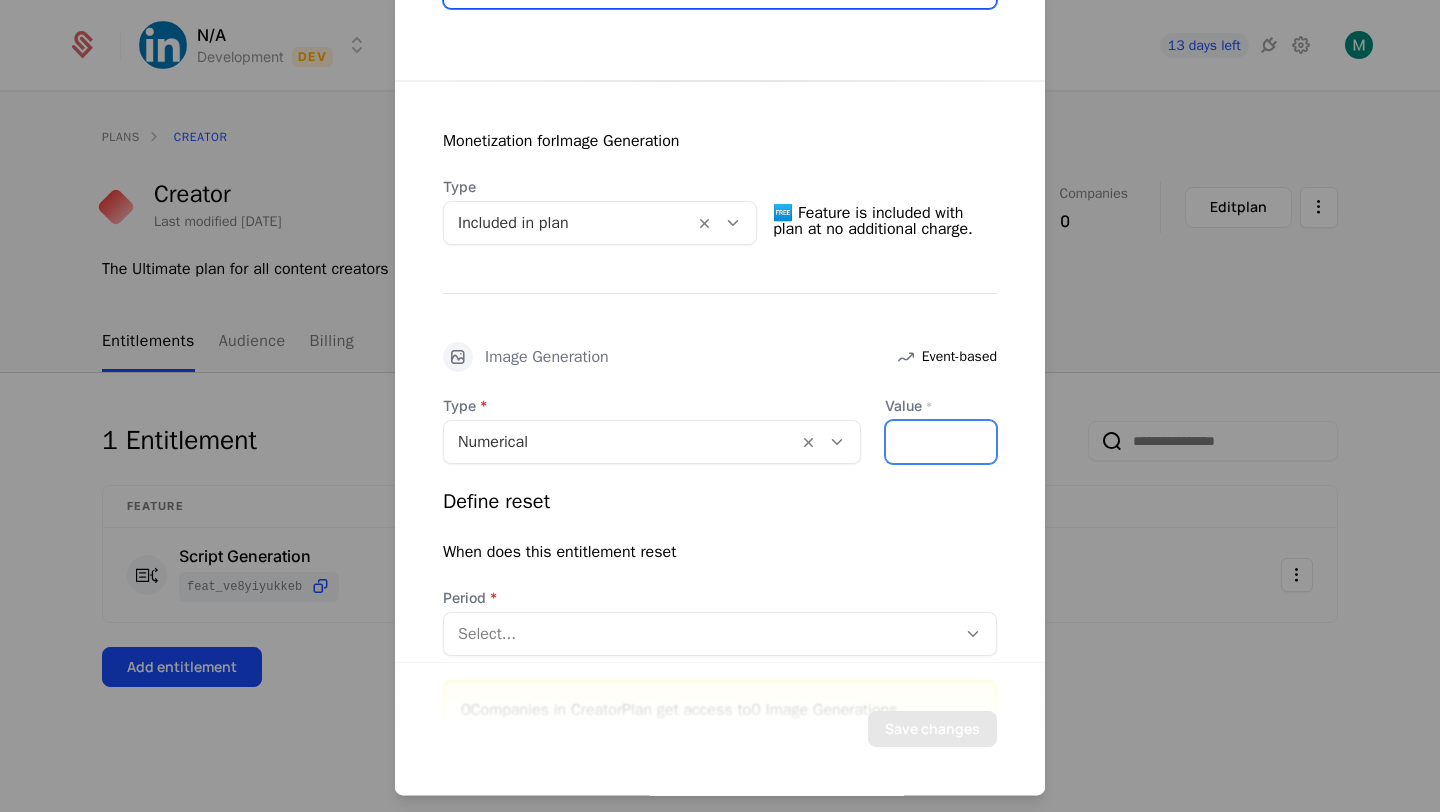click on "*" at bounding box center [941, 442] 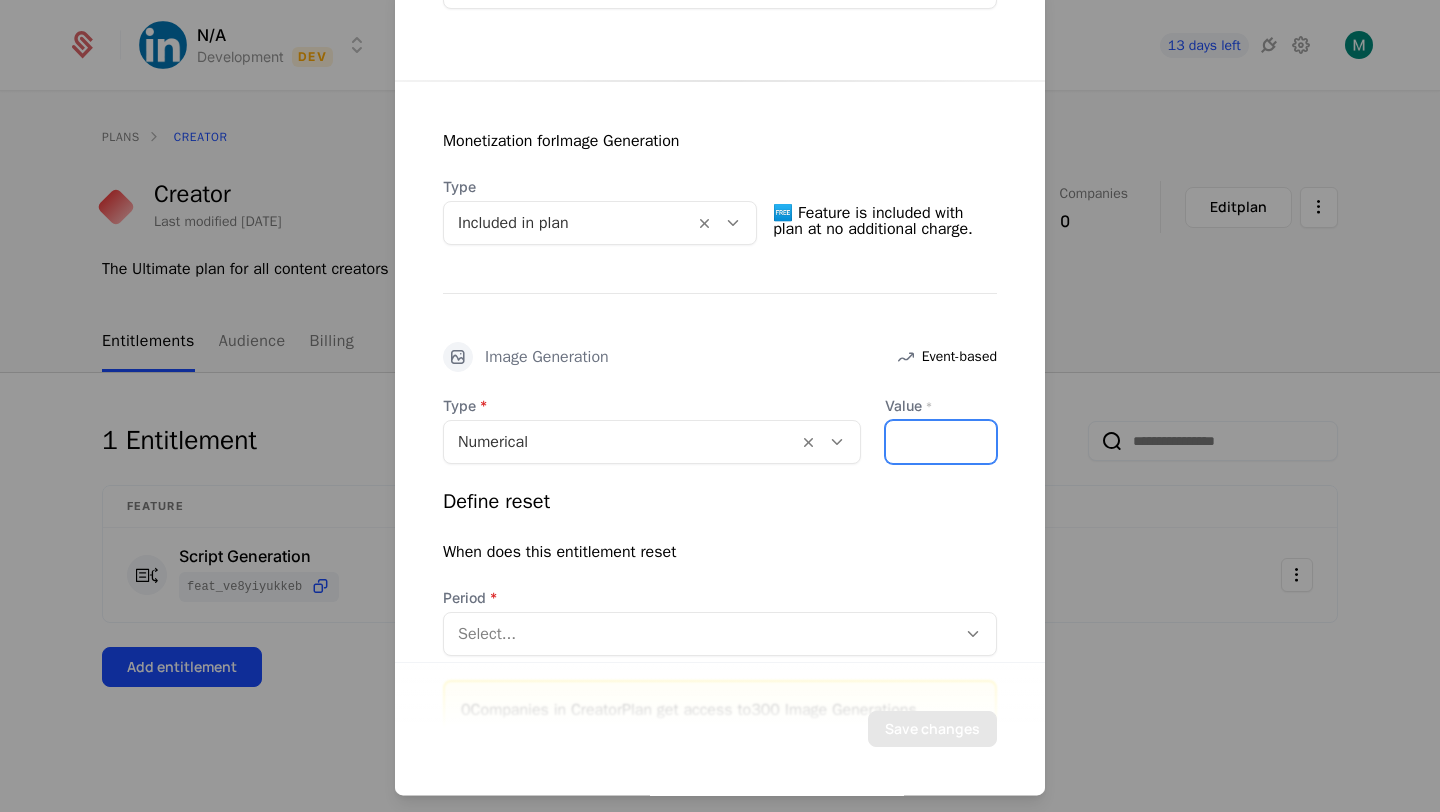 type on "***" 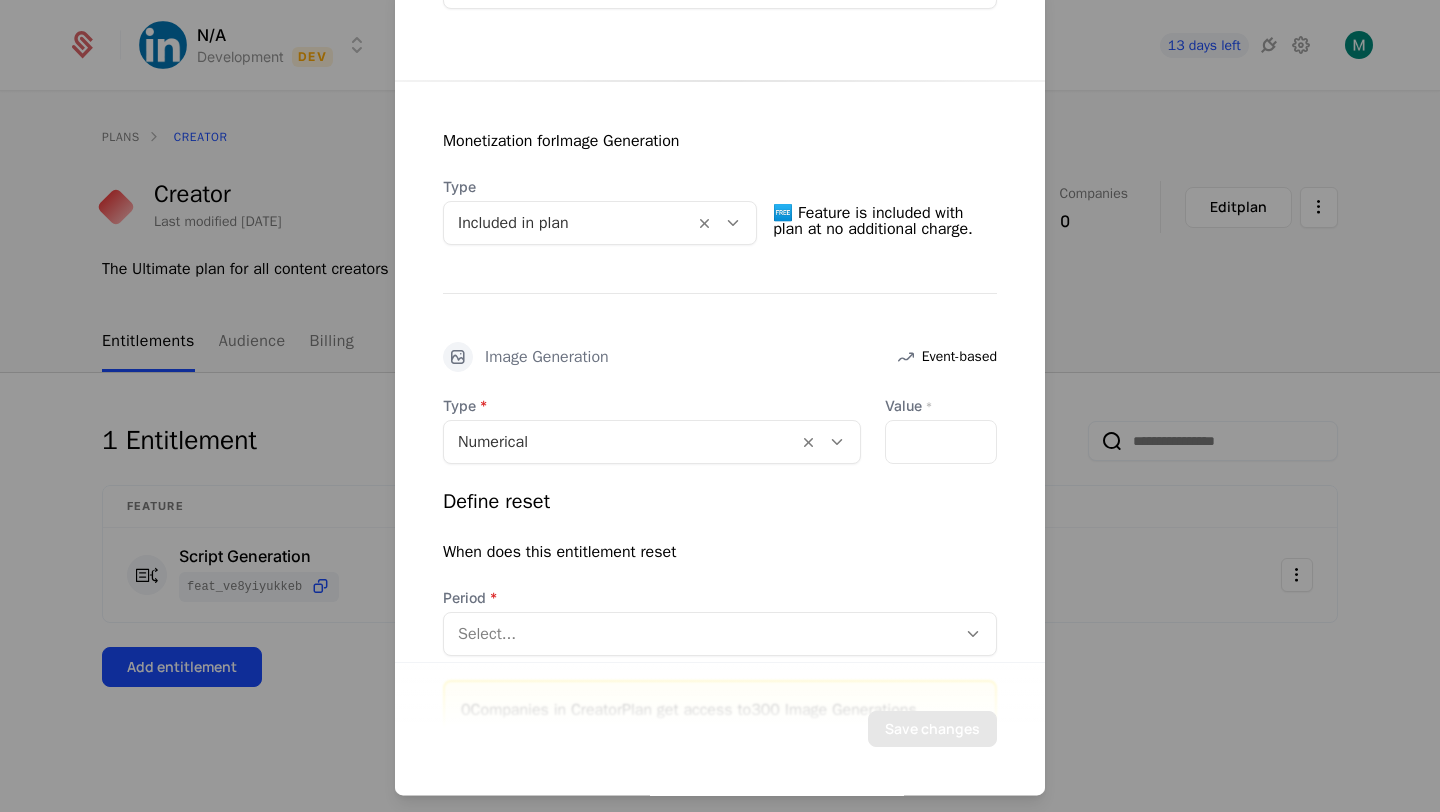 click on "Period" at bounding box center (720, 598) 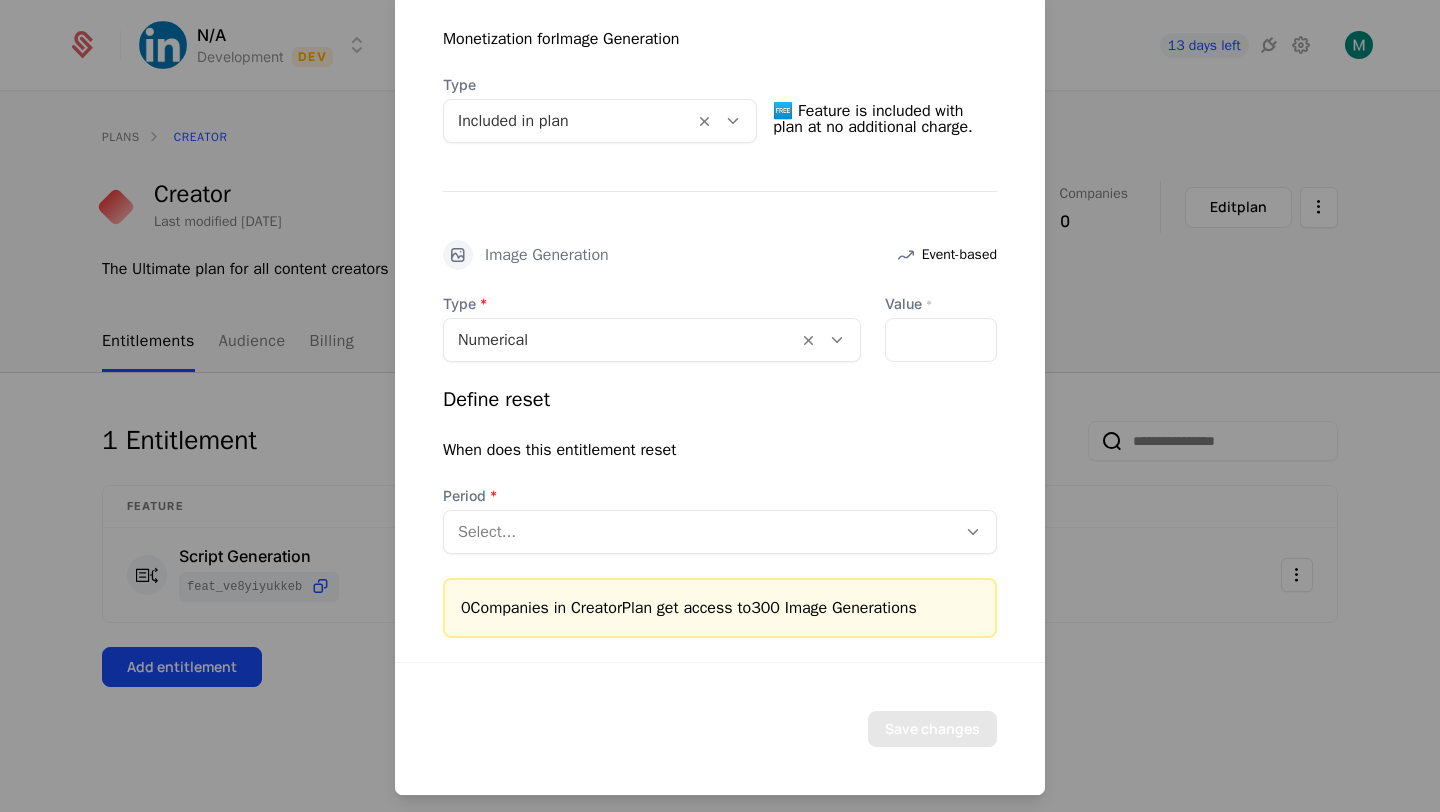 click at bounding box center [700, 532] 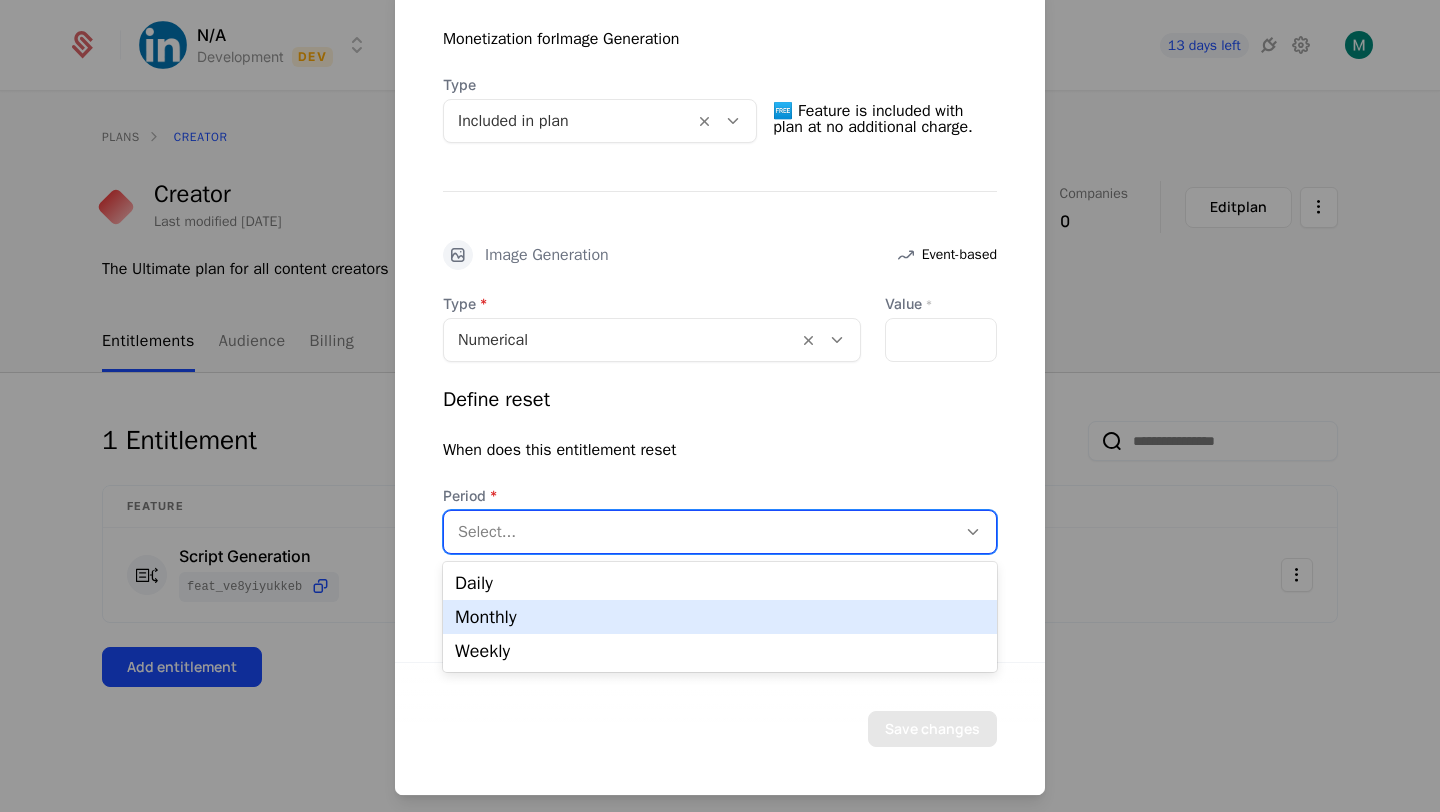 click on "Monthly" at bounding box center (720, 617) 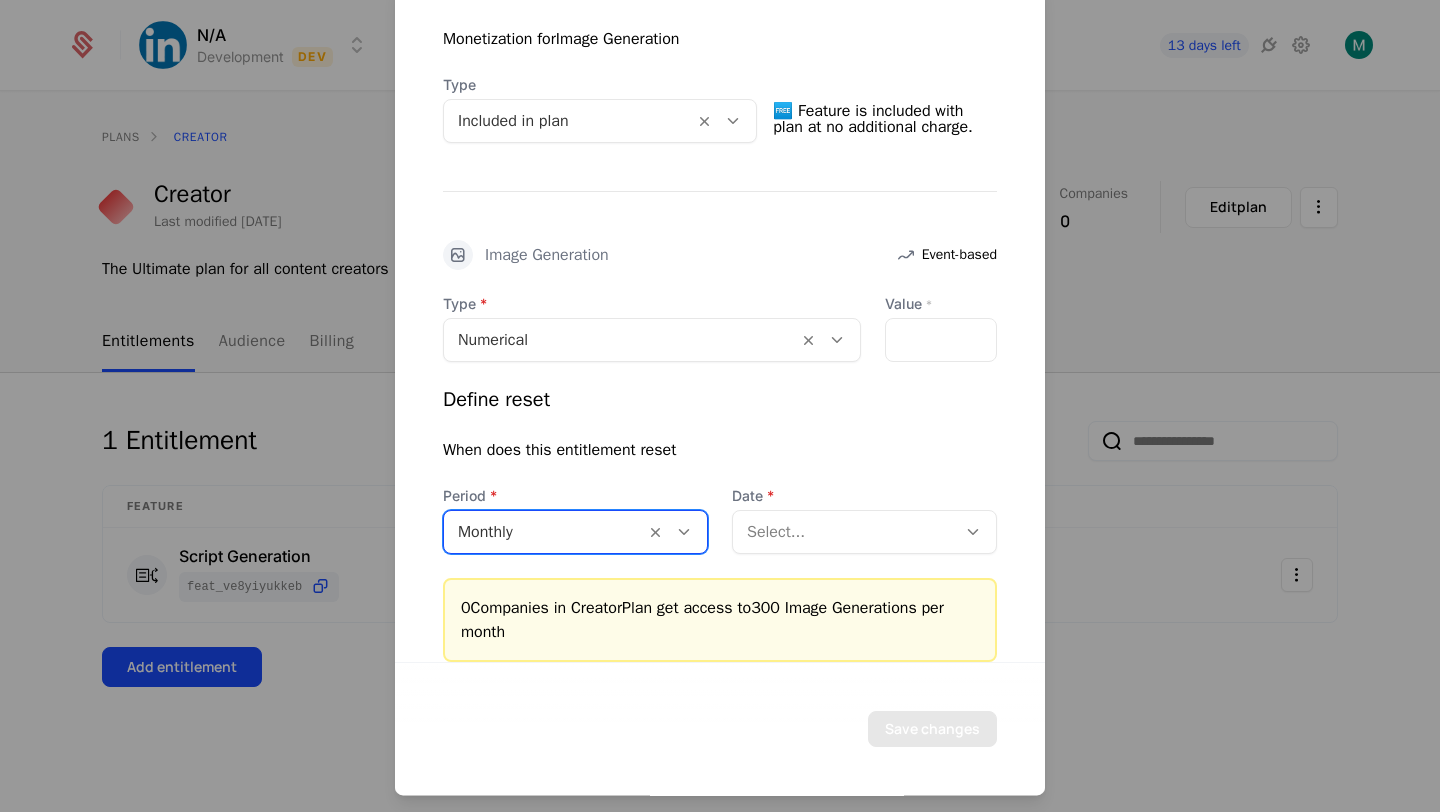 click at bounding box center [844, 532] 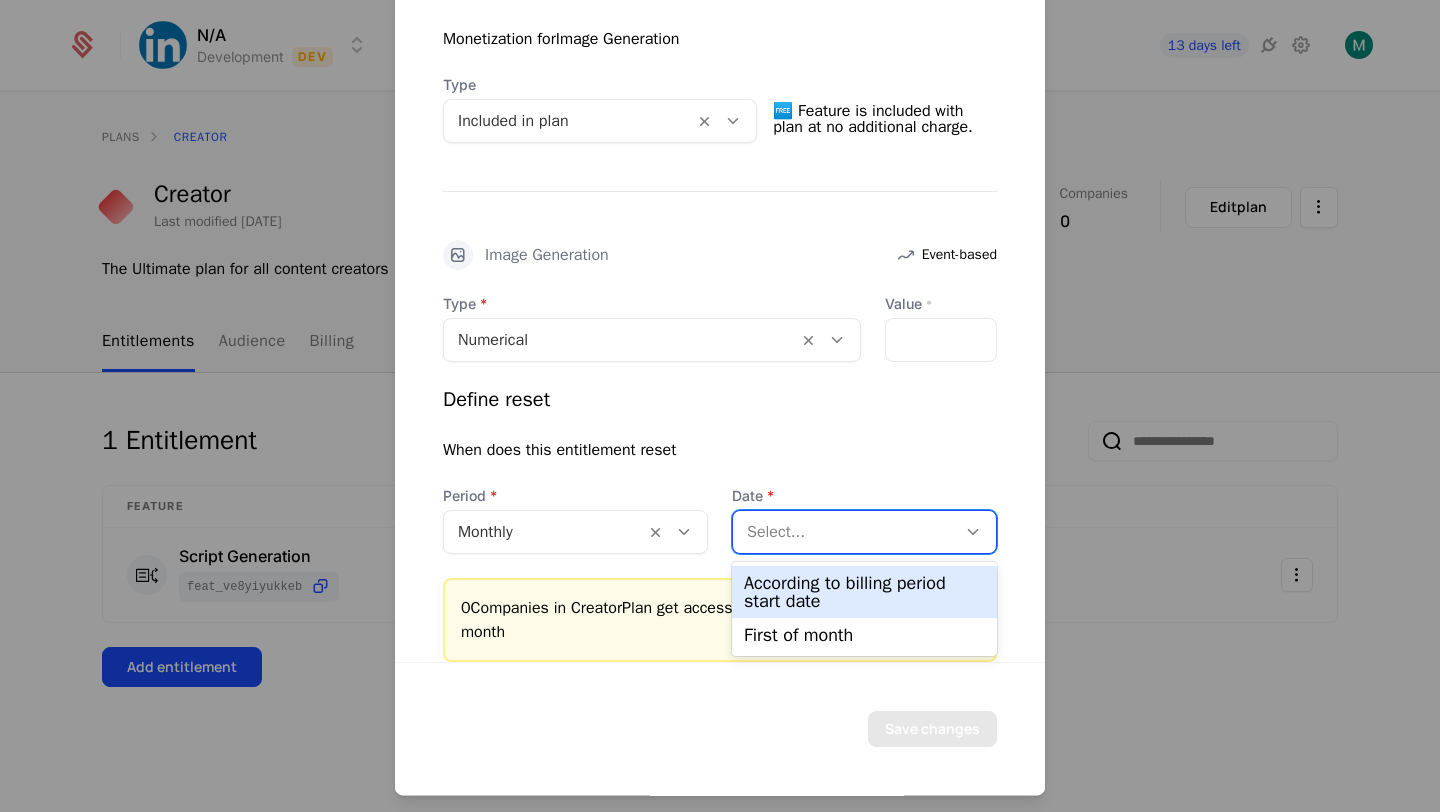 click on "According to billing period start date" at bounding box center [864, 592] 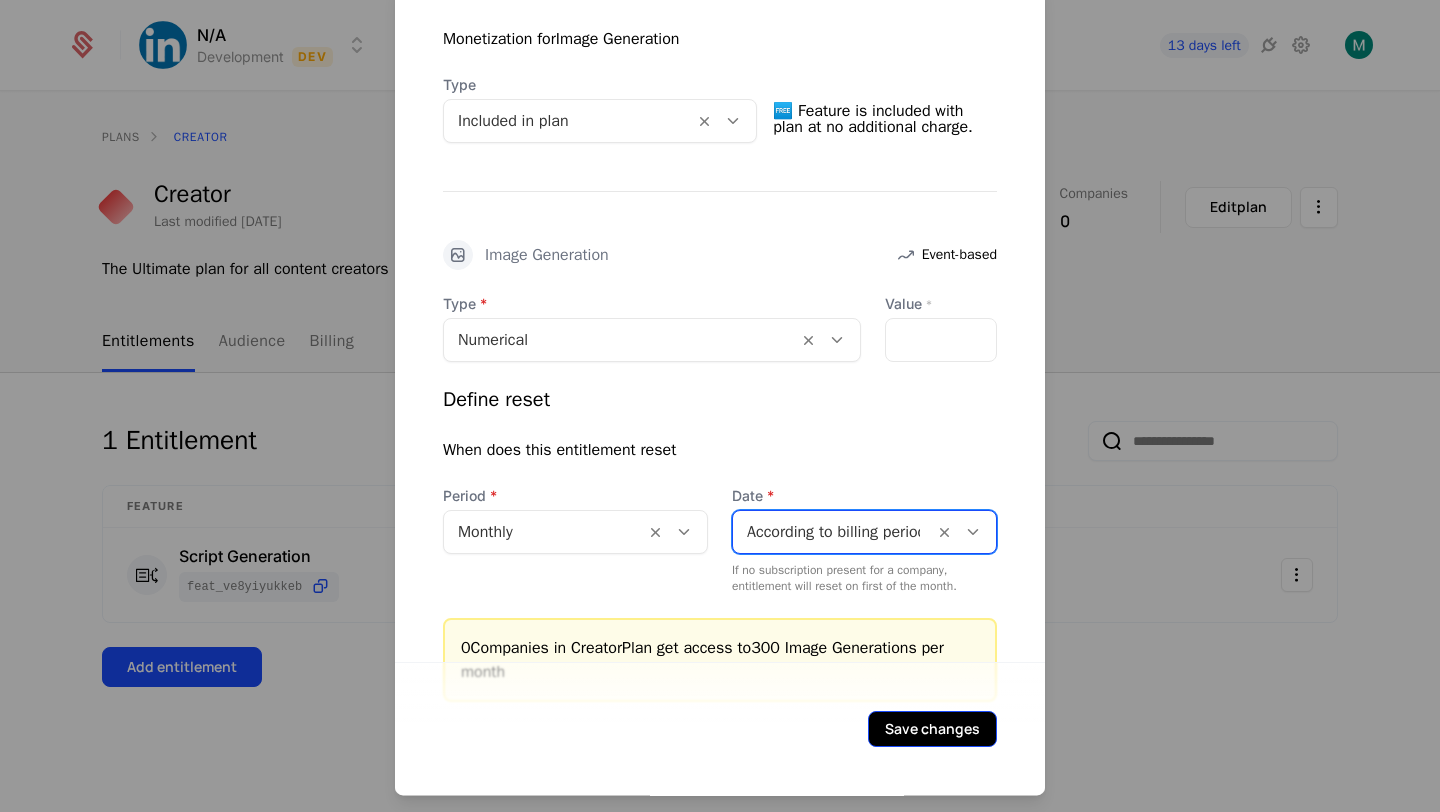 click on "Save changes" at bounding box center [932, 729] 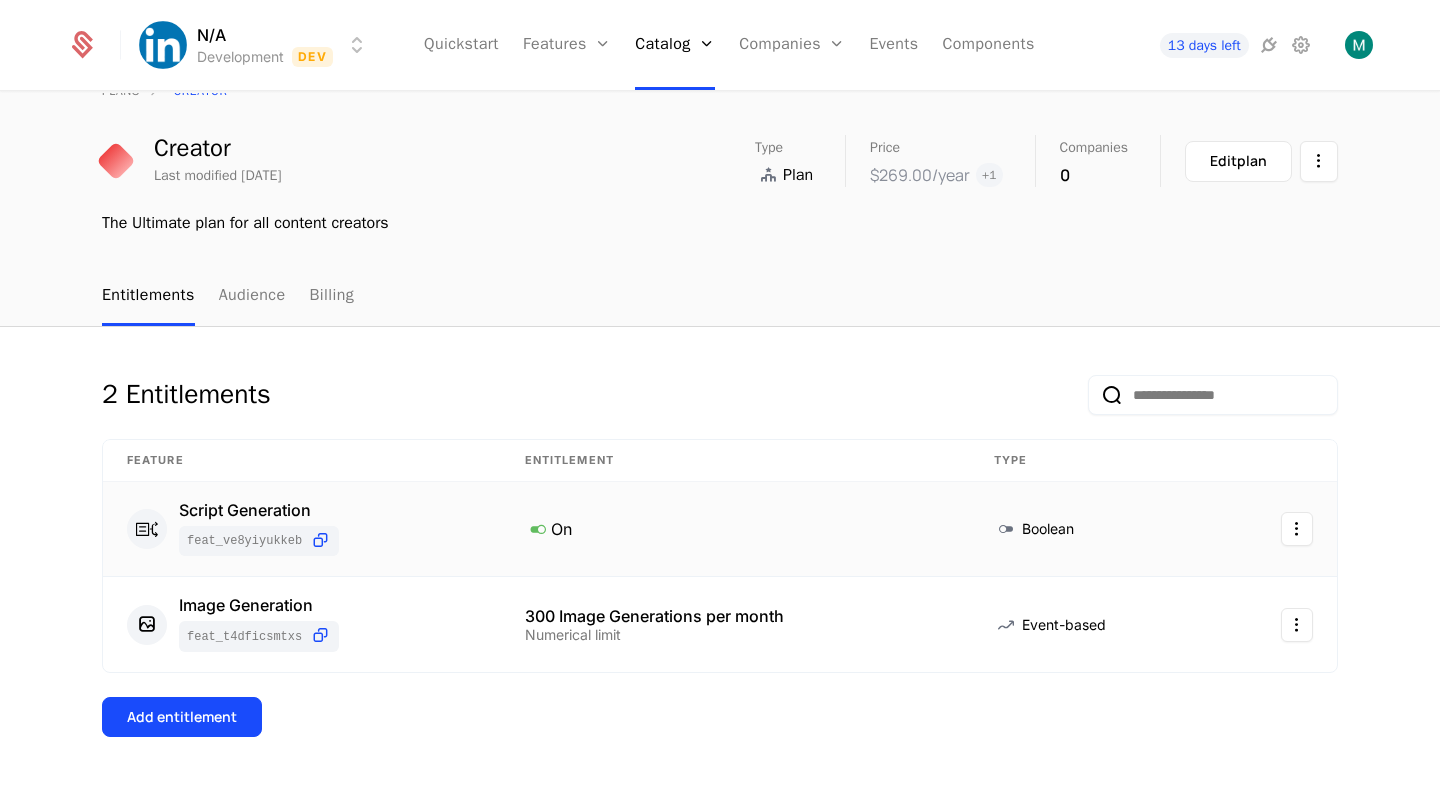 scroll, scrollTop: 48, scrollLeft: 0, axis: vertical 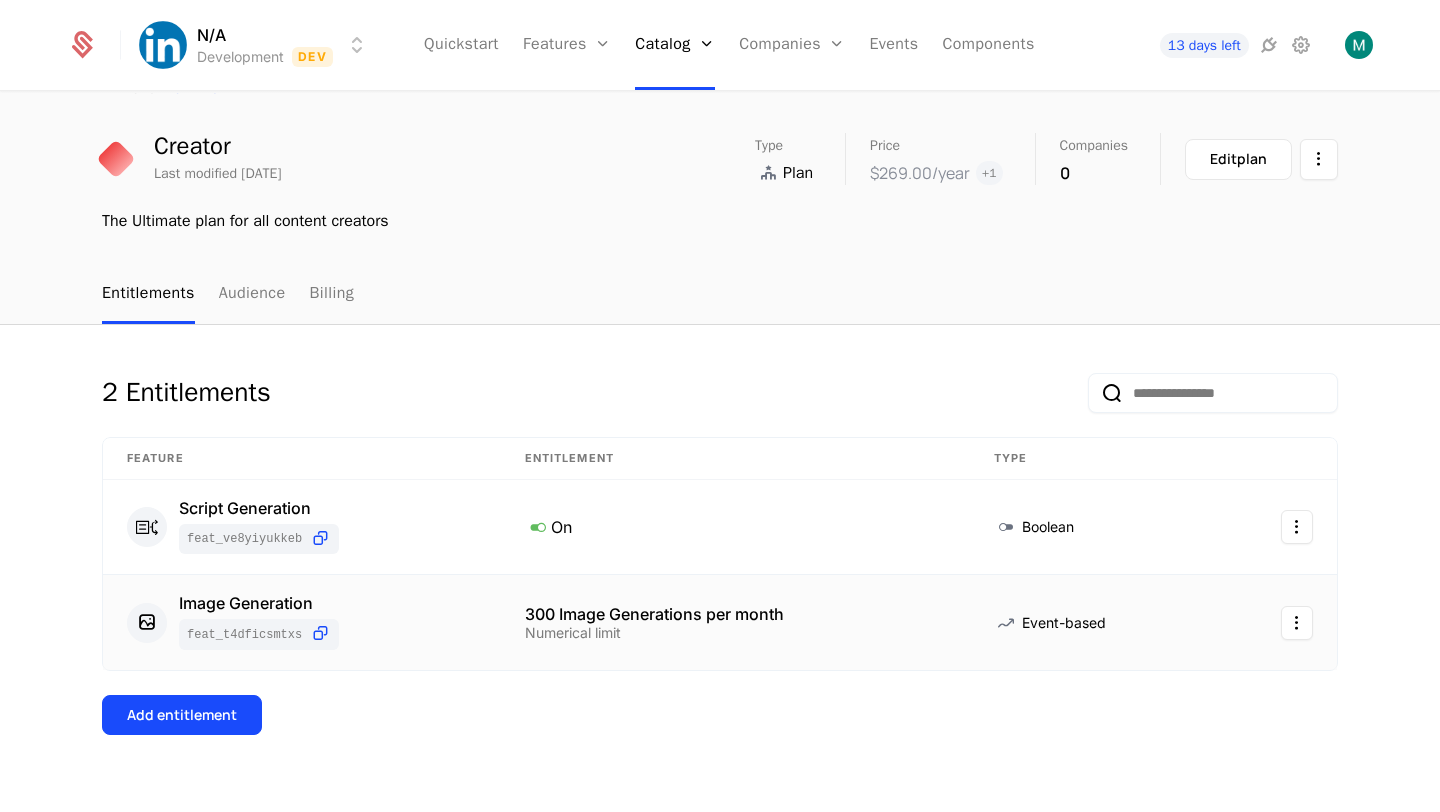 click on "Numerical limit" at bounding box center [654, 633] 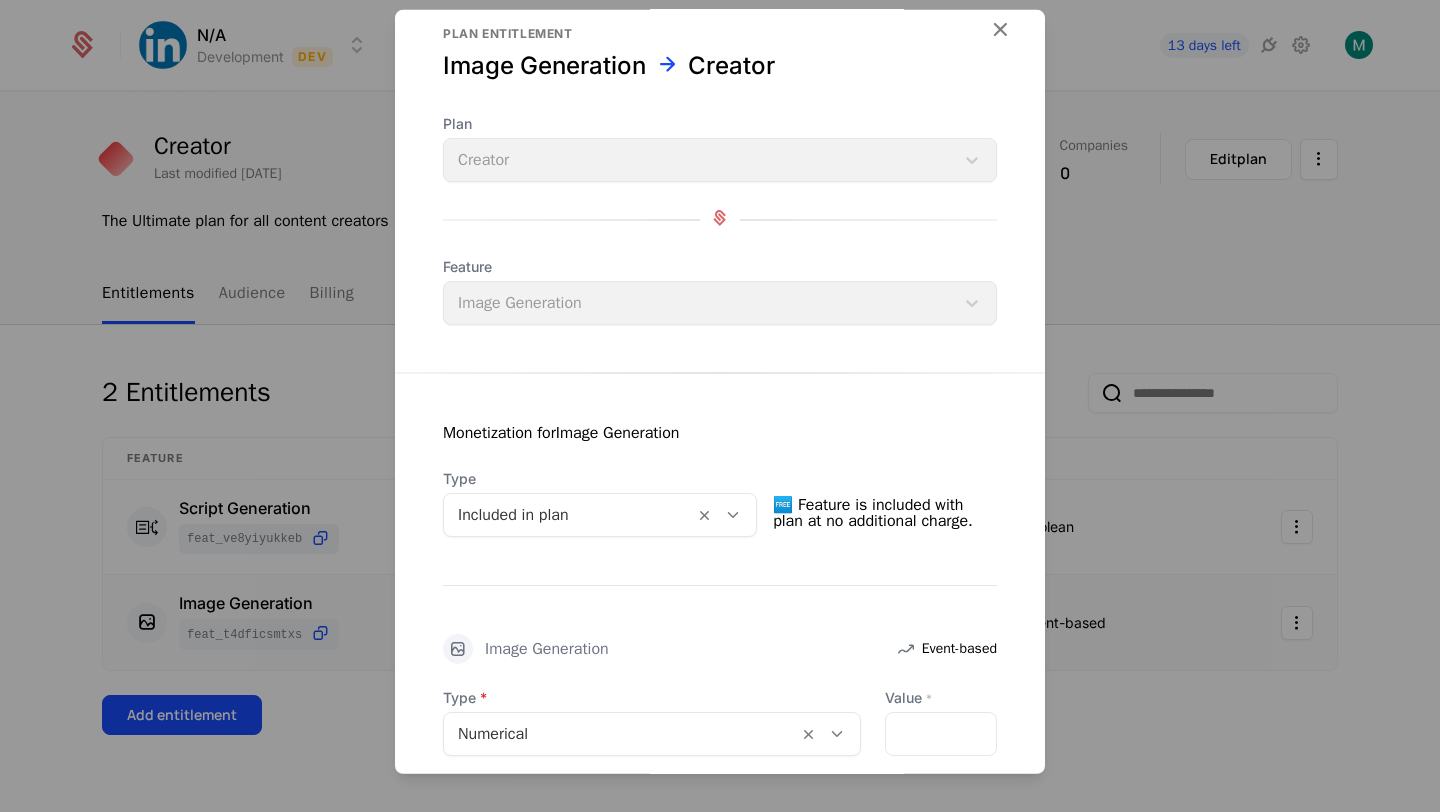 scroll, scrollTop: 39, scrollLeft: 0, axis: vertical 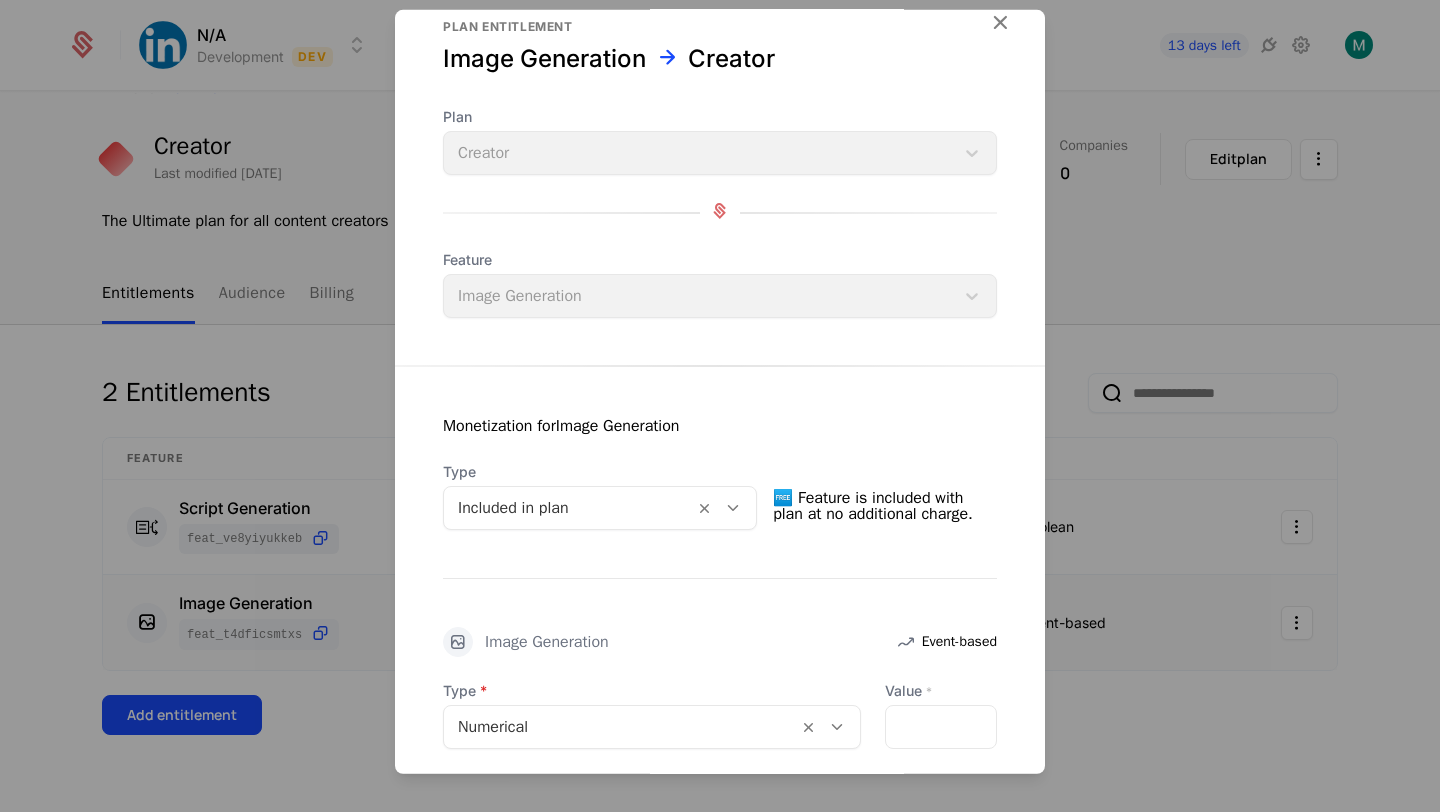 click at bounding box center [733, 508] 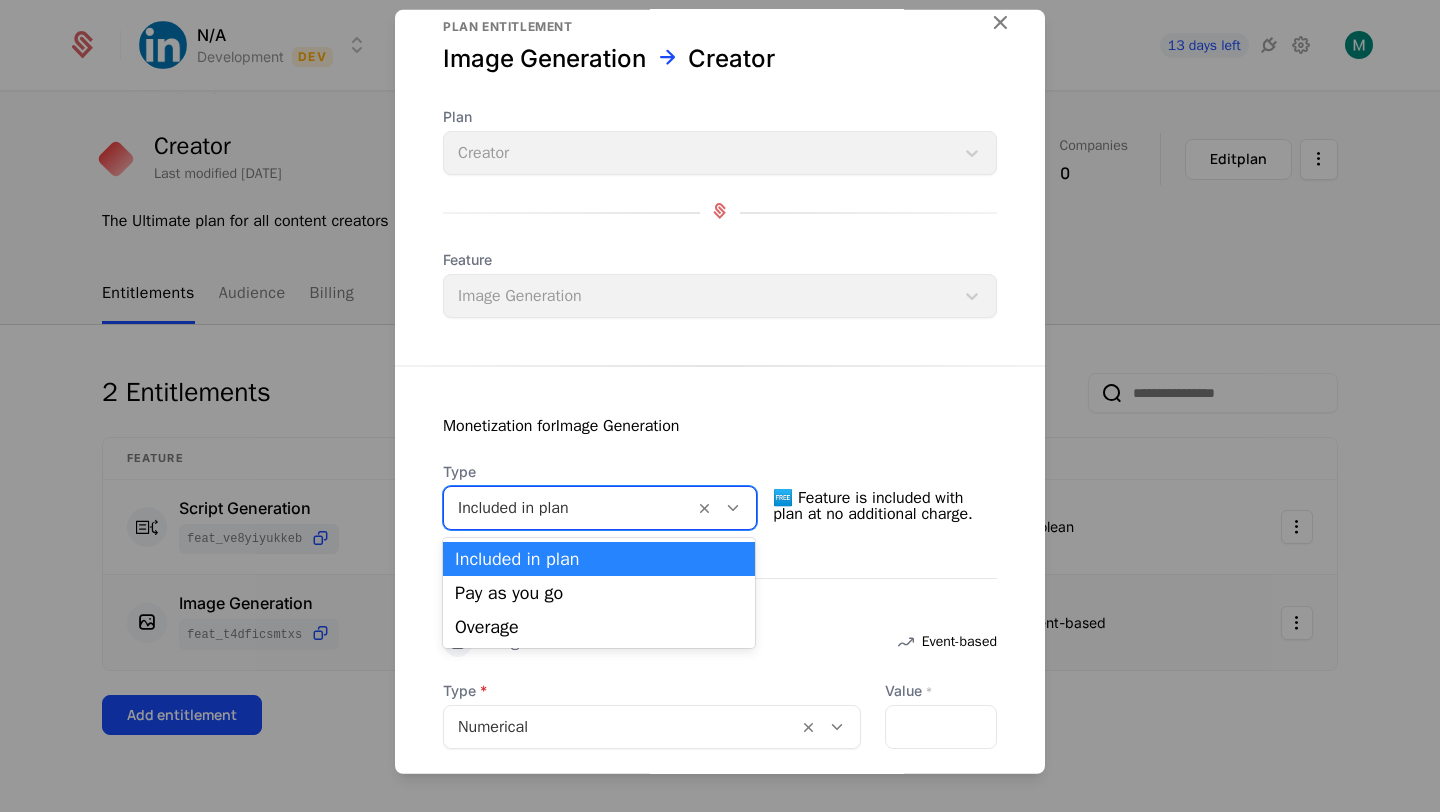 click on "Monetization for  Image Generation Type Included in plan selected, 1 of 3. 3 results available. Use Up and Down to choose options, press Enter to select the currently focused option, press Escape to exit the menu, press Tab to select the option and exit the menu. Included in plan 🆓 Feature is included with plan at no additional charge. Image Generation Event-based Type Numerical Value * *** Define reset When does this entitlement reset Period Monthly Date According to billing period start date If no subscription present for a company, entitlement will reset on first of the month. 0  Companies in   Creator  Plan get access to  300   Image Generations   per month" at bounding box center (720, 727) 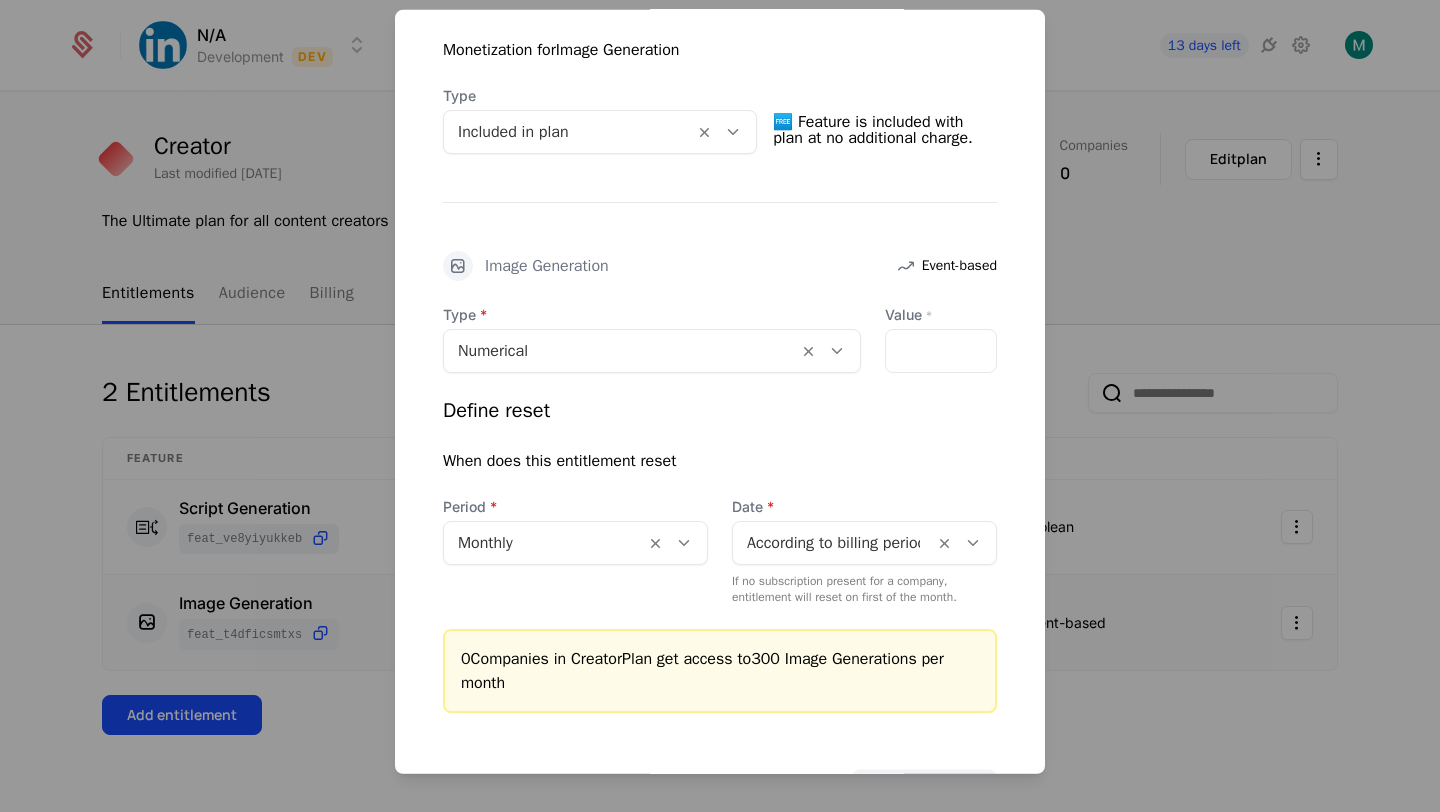 scroll, scrollTop: 498, scrollLeft: 0, axis: vertical 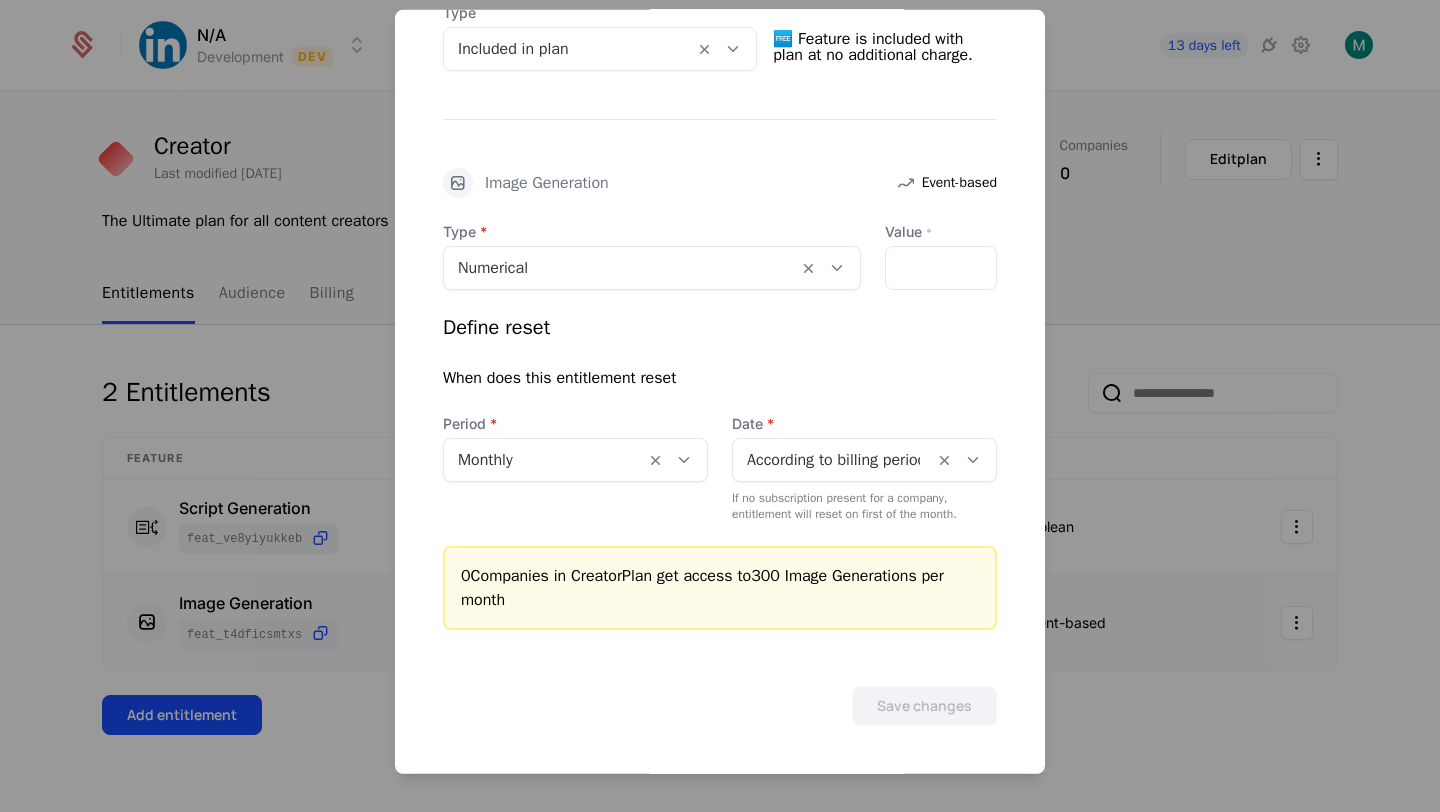 click at bounding box center [720, 406] 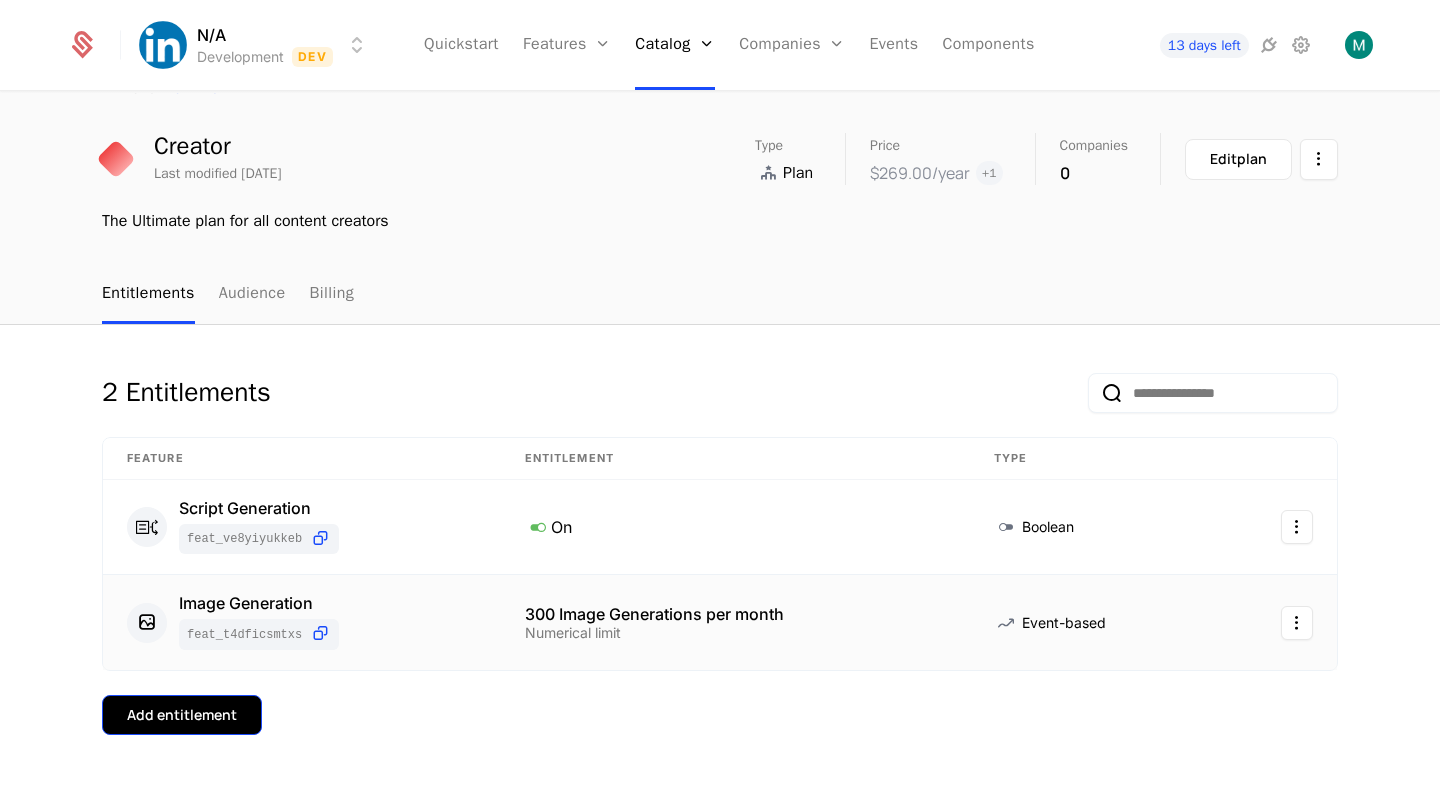 click on "Add entitlement" at bounding box center [182, 715] 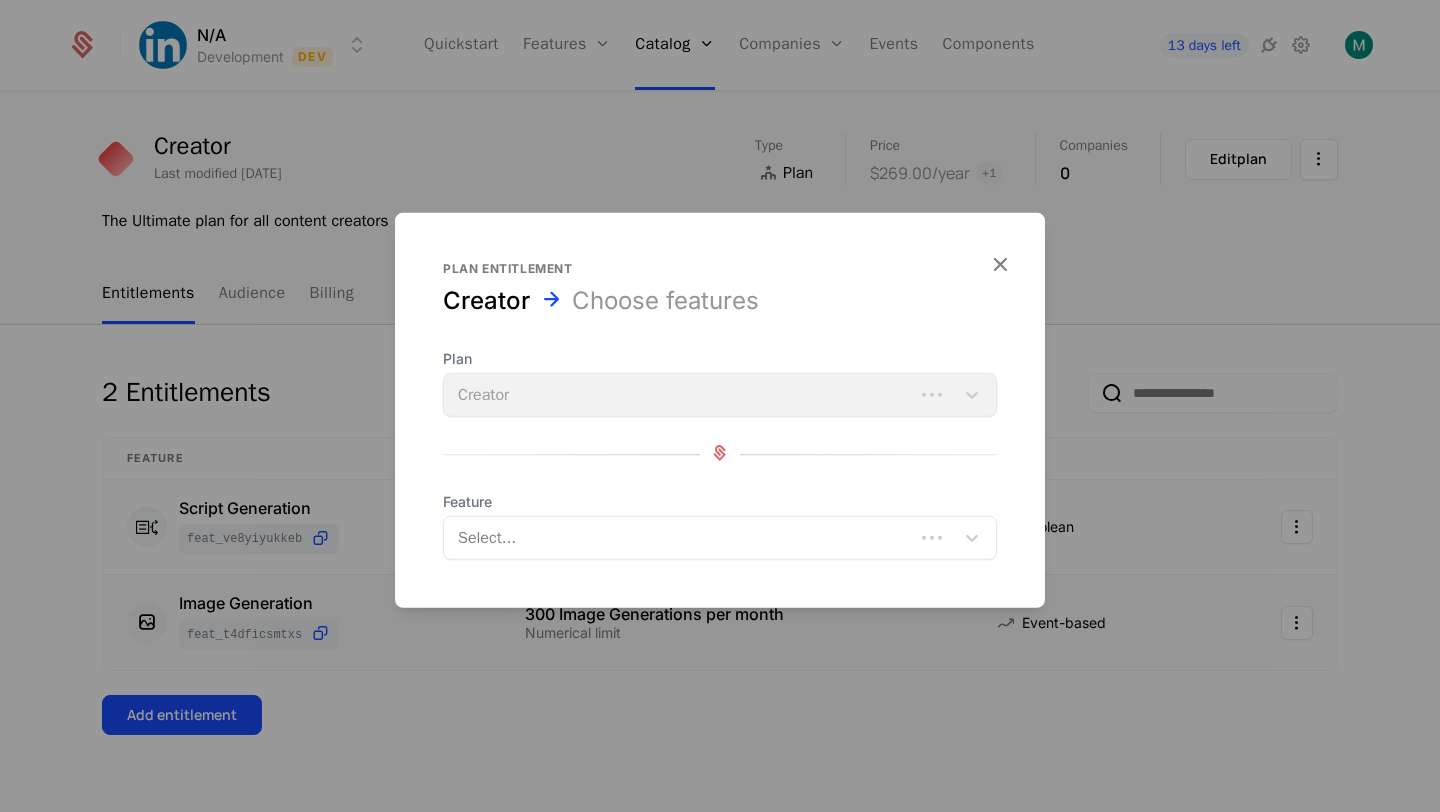 click at bounding box center (681, 538) 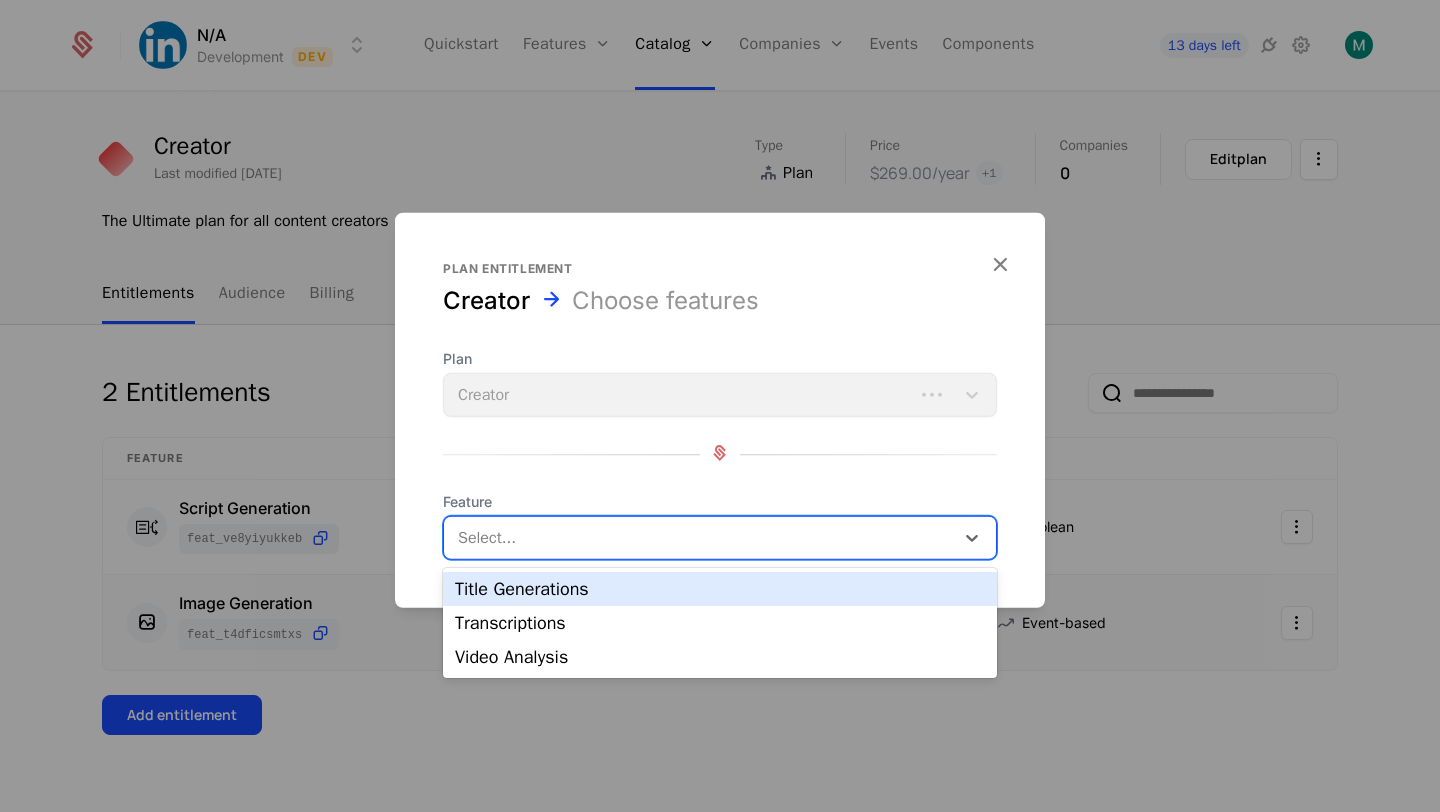 click on "Title Generations" at bounding box center (720, 589) 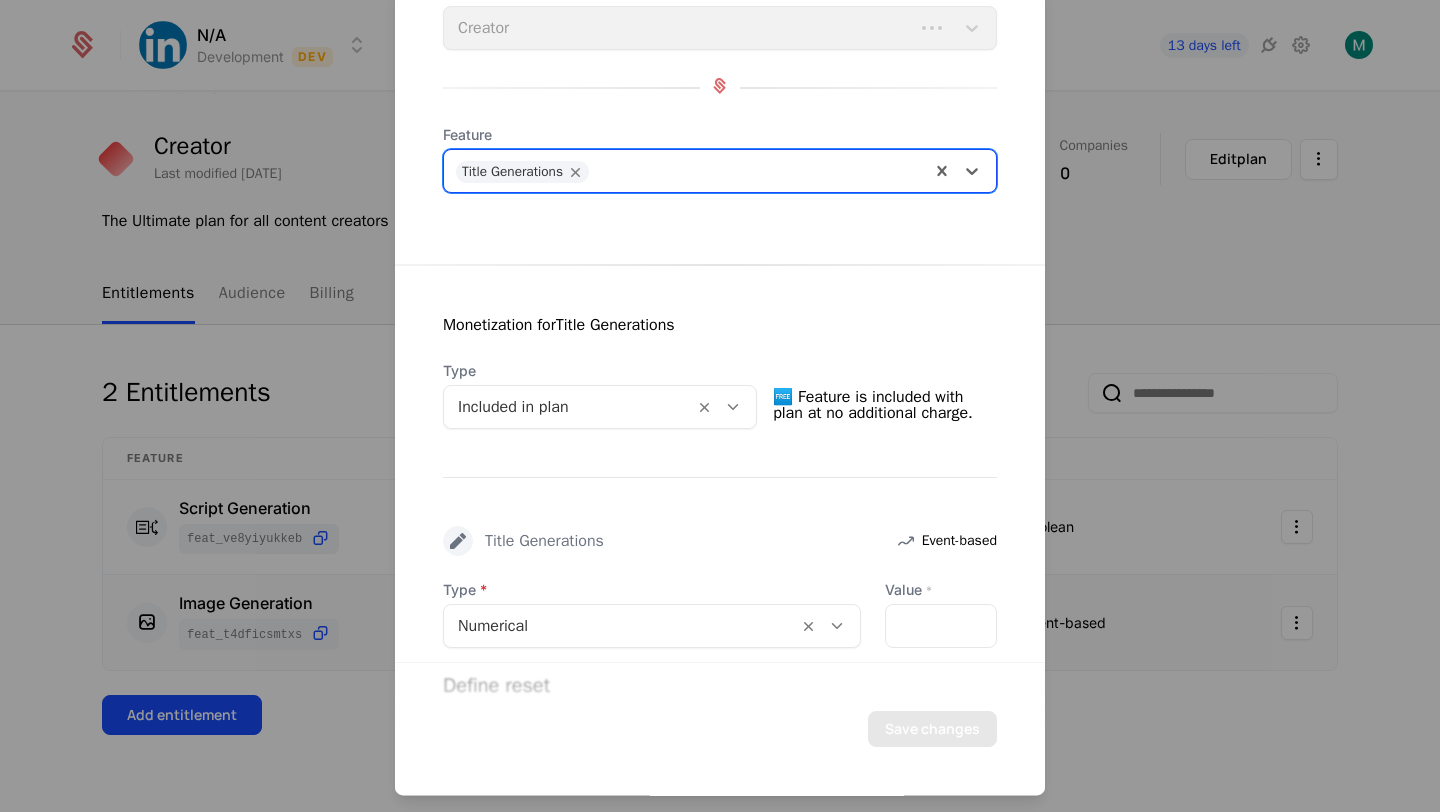 scroll, scrollTop: 423, scrollLeft: 0, axis: vertical 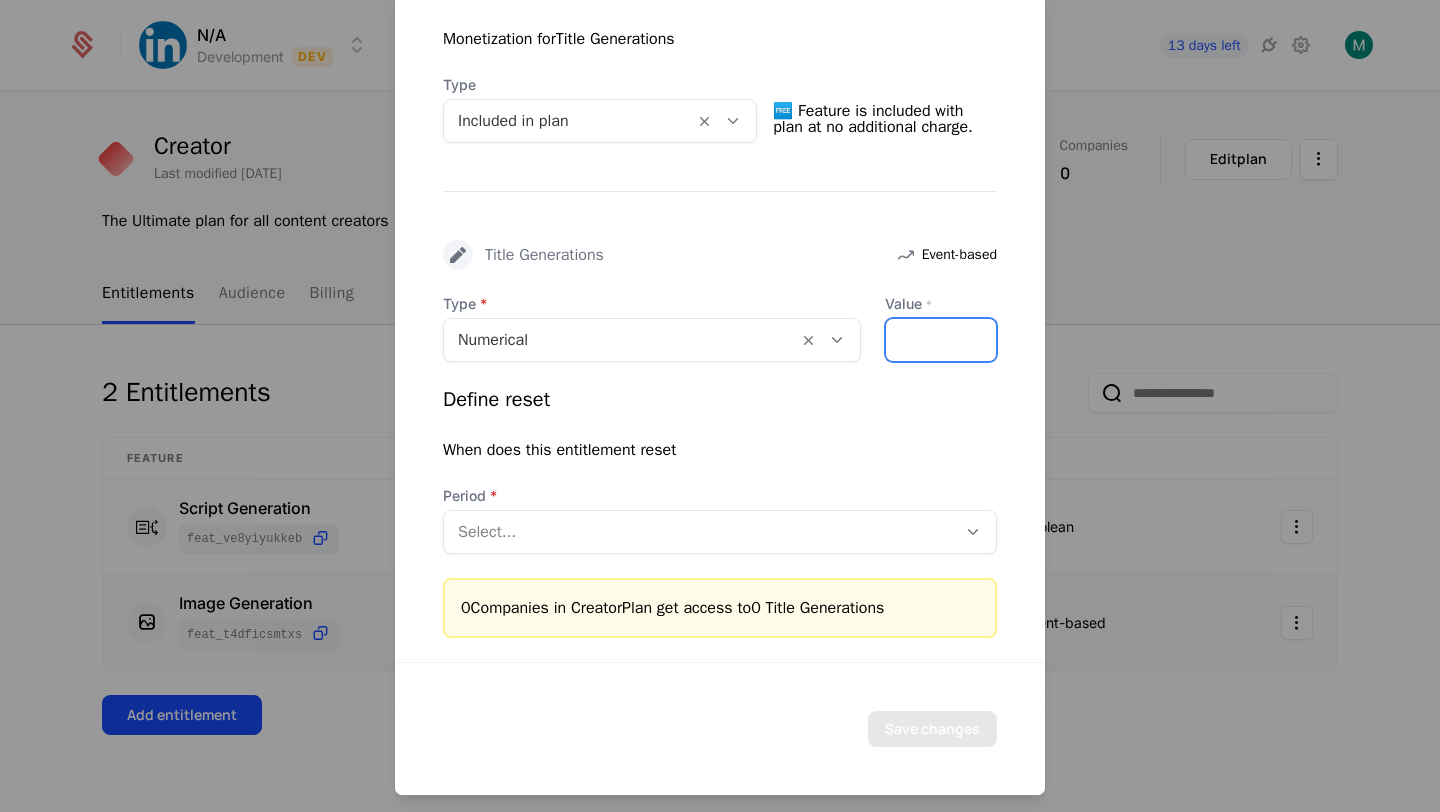 click on "*" at bounding box center [941, 340] 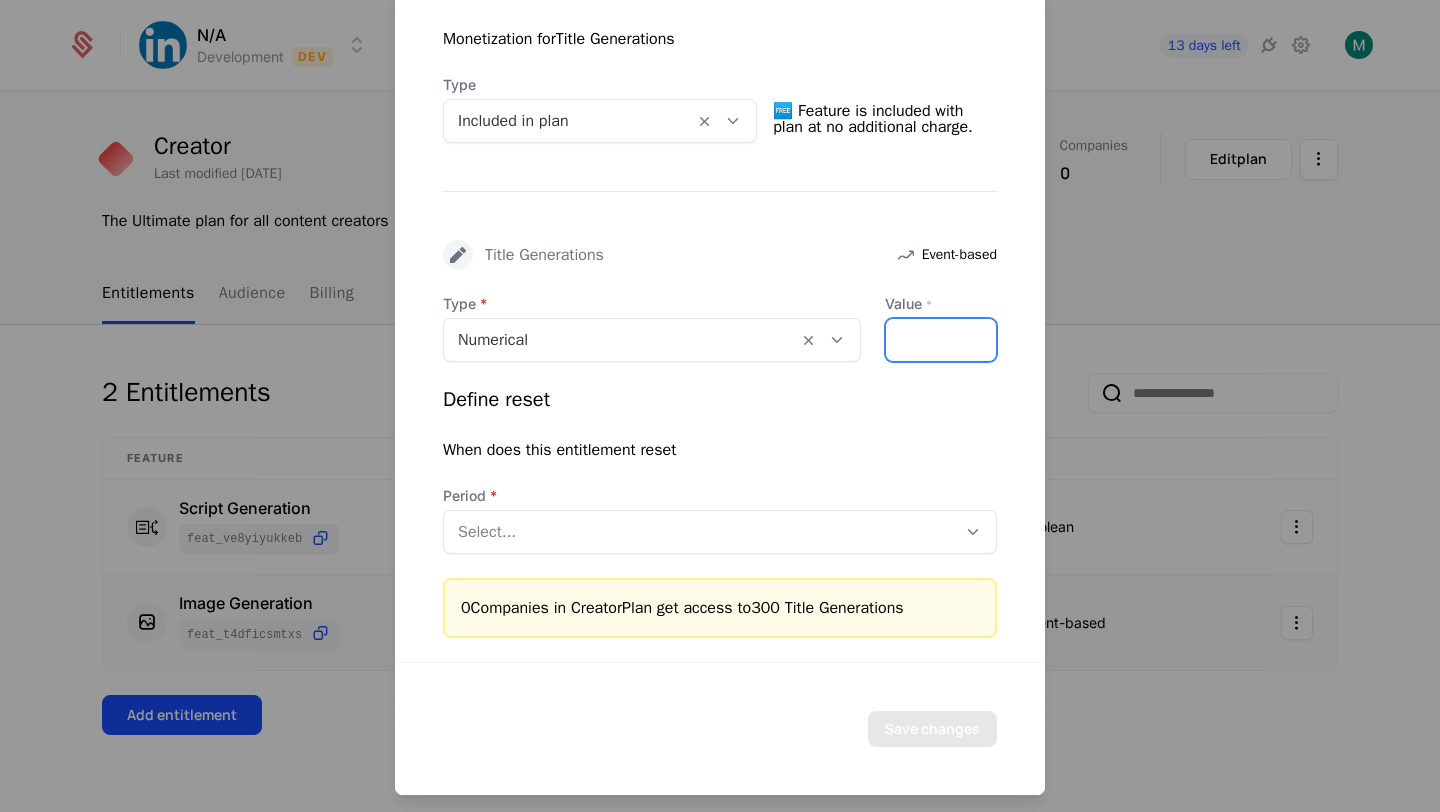 type on "***" 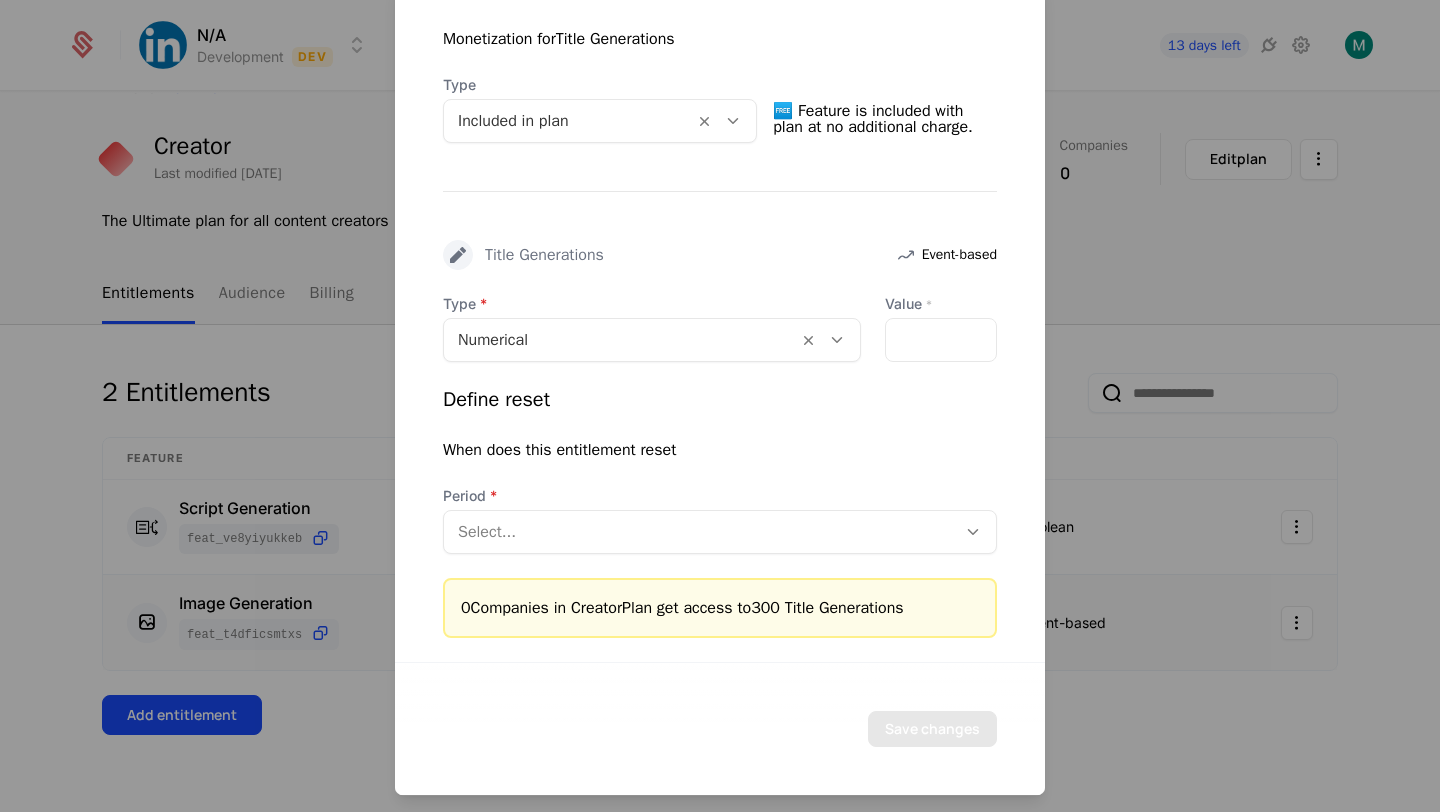 click on "Define reset When does this entitlement reset Period Select..." at bounding box center (720, 470) 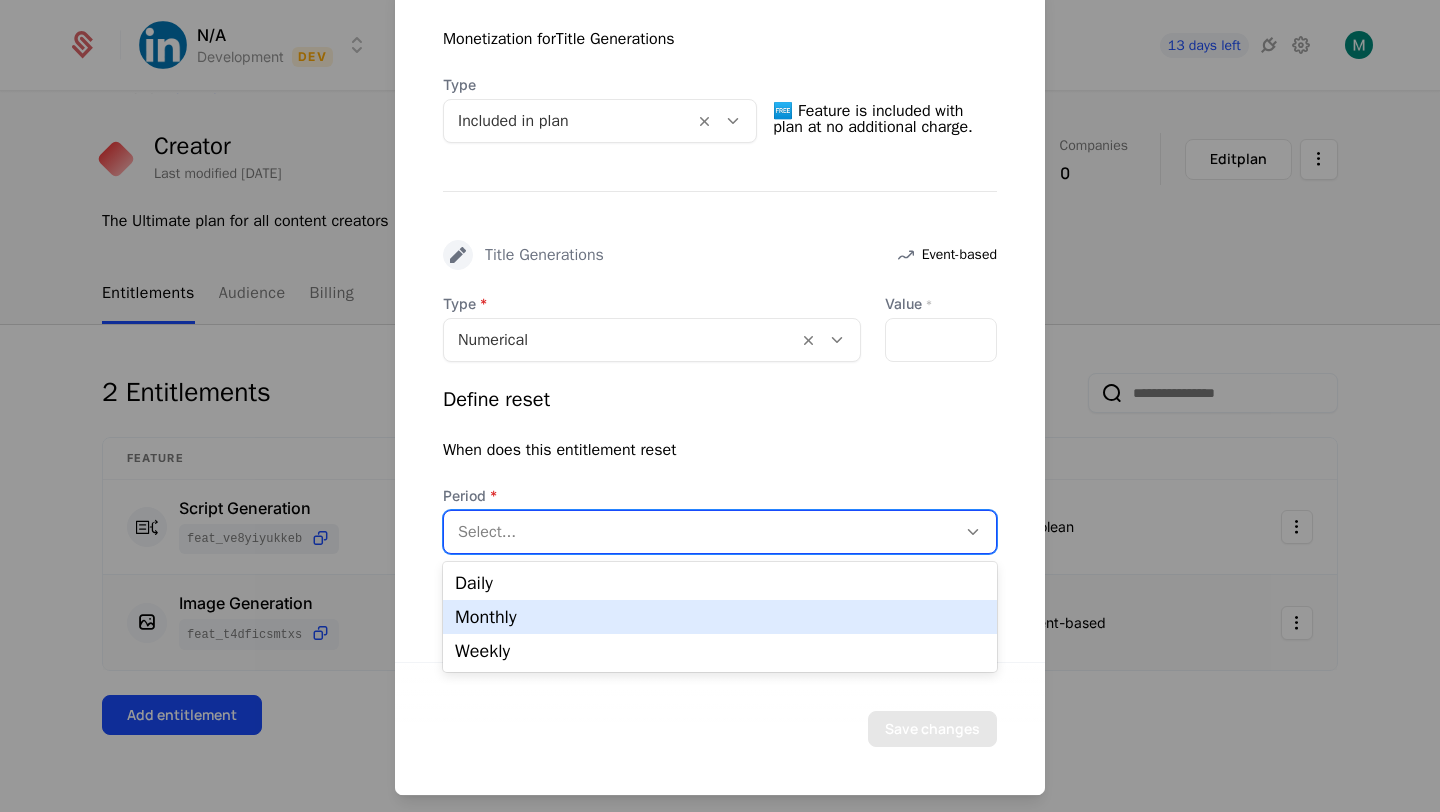 click on "Monthly" at bounding box center (720, 617) 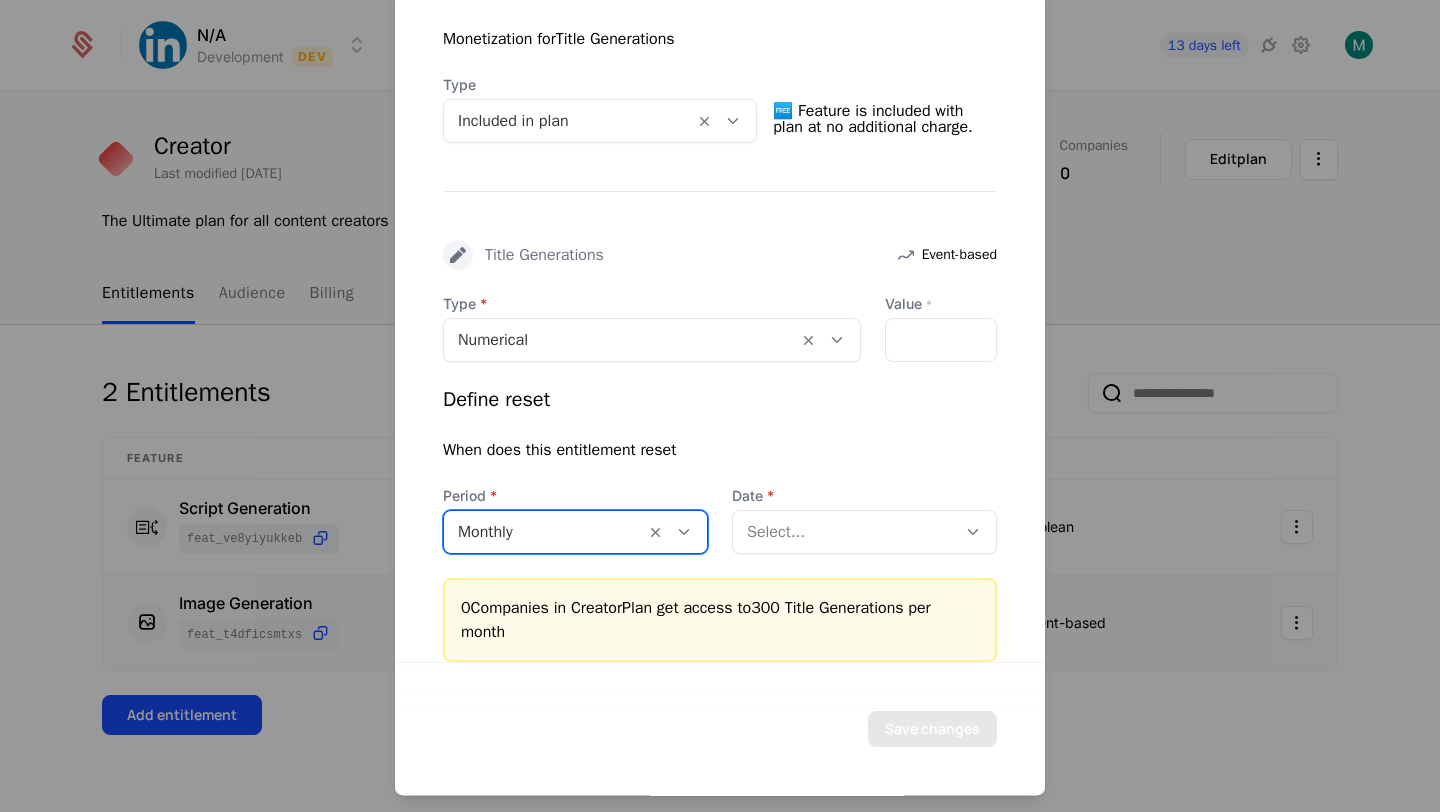 click on "Select..." at bounding box center [844, 532] 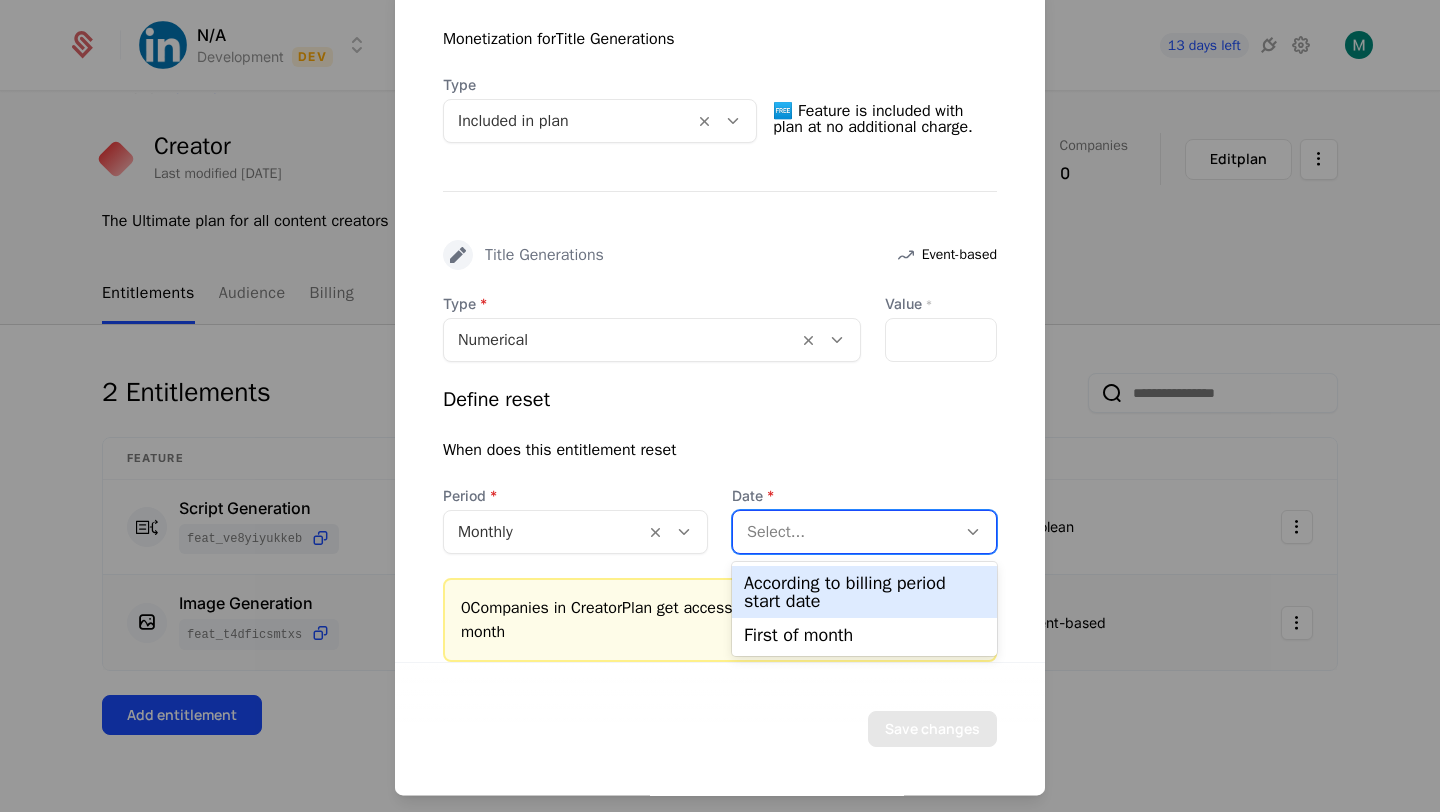 click on "According to billing period start date" at bounding box center (864, 592) 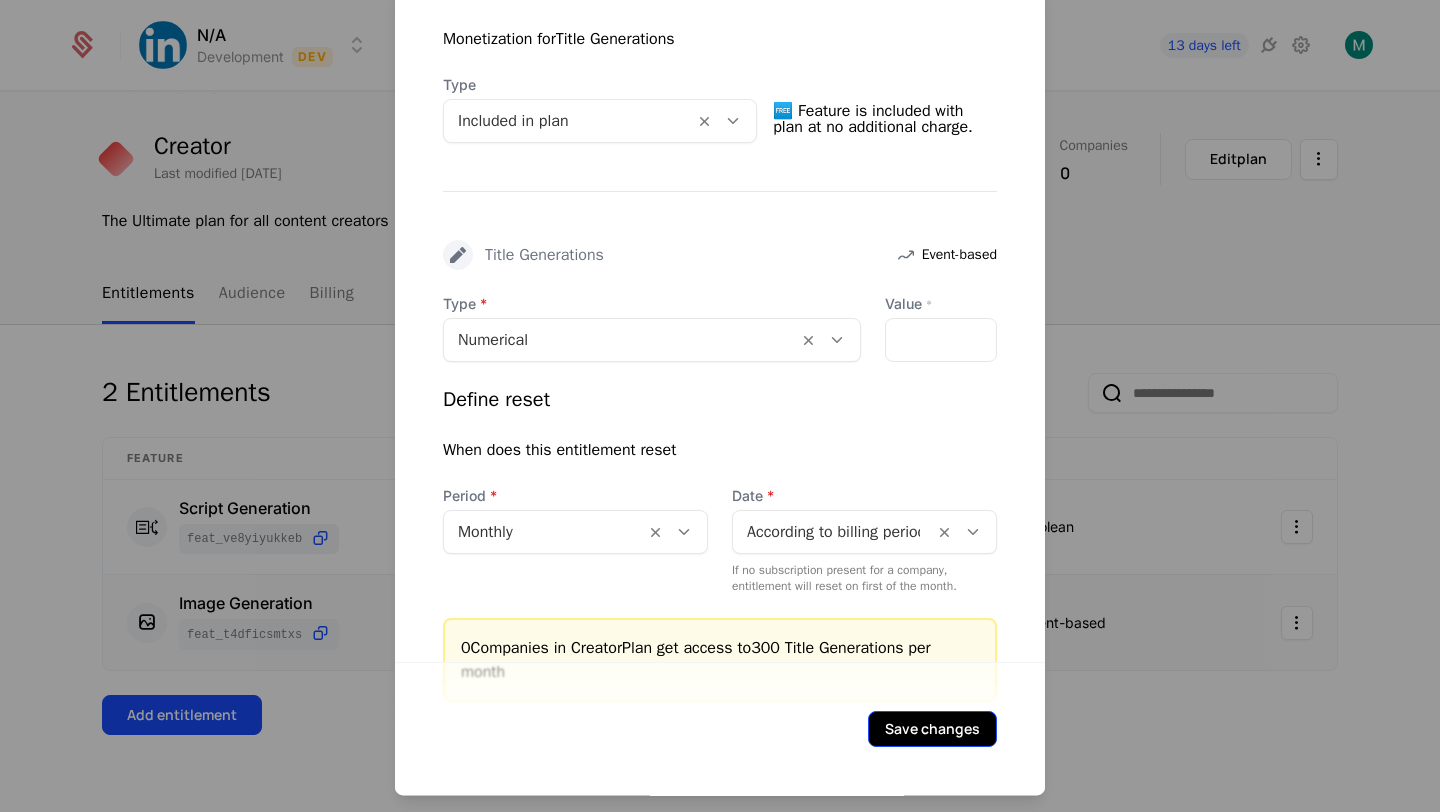 click on "Save changes" at bounding box center [932, 729] 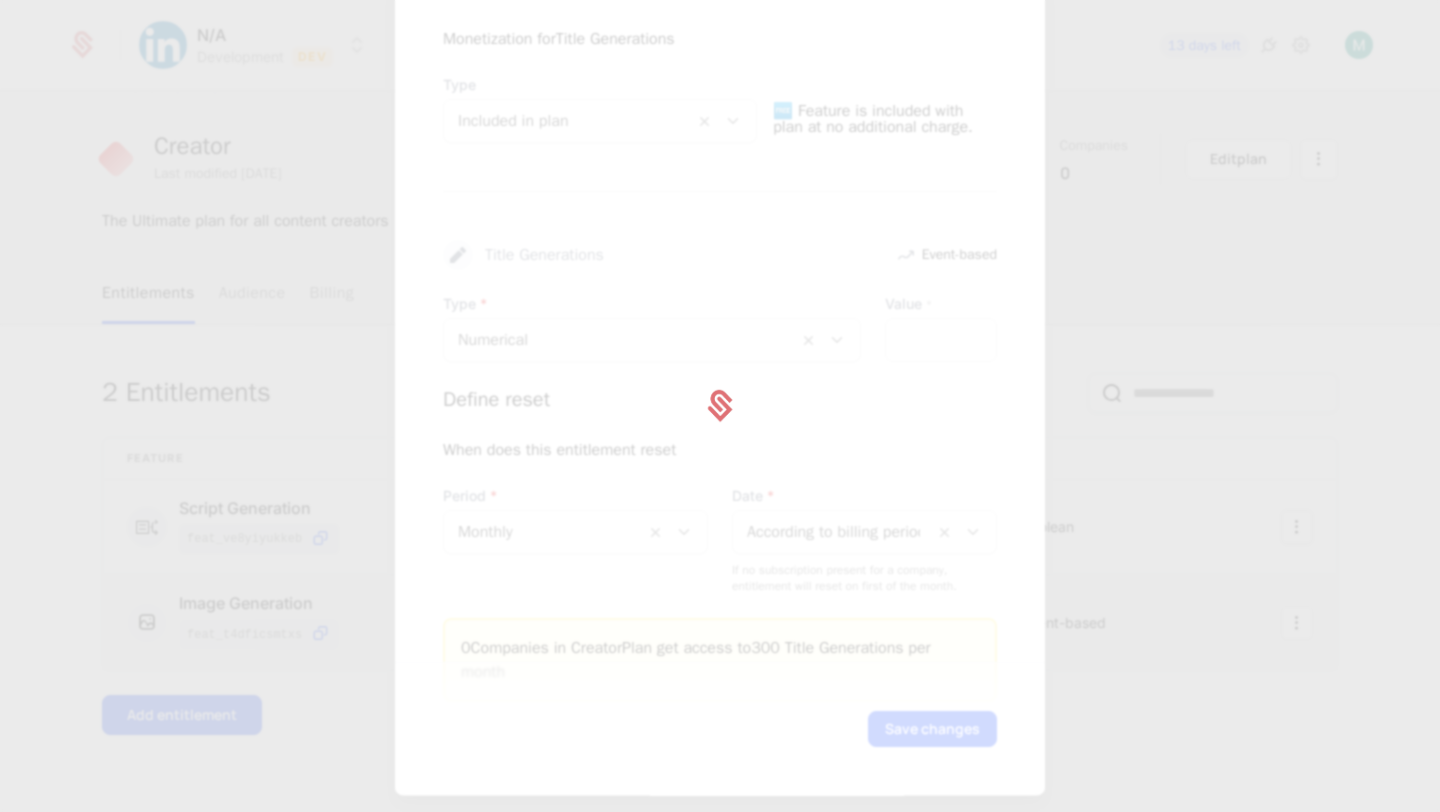scroll, scrollTop: 0, scrollLeft: 0, axis: both 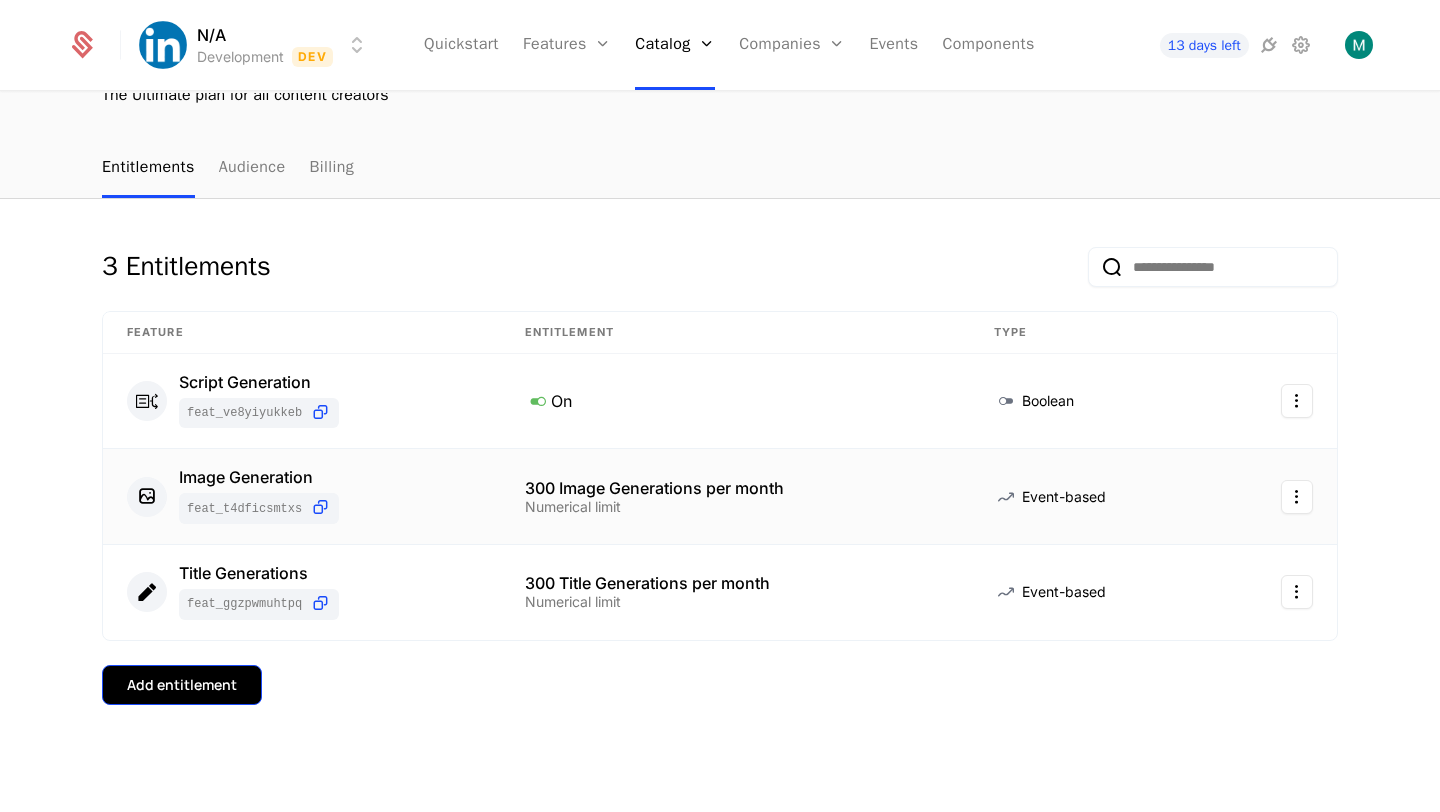 click on "Add entitlement" at bounding box center (182, 685) 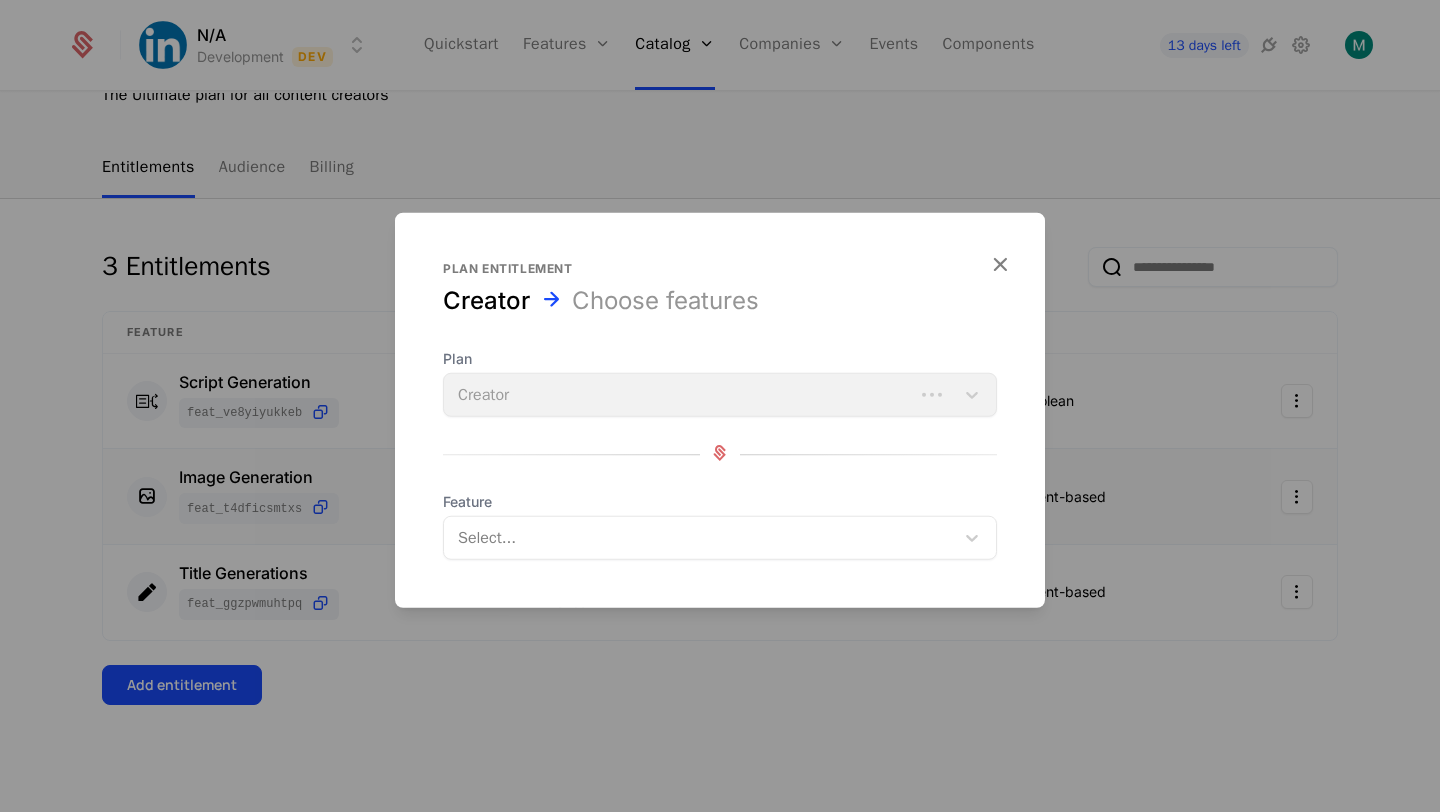 click at bounding box center [701, 538] 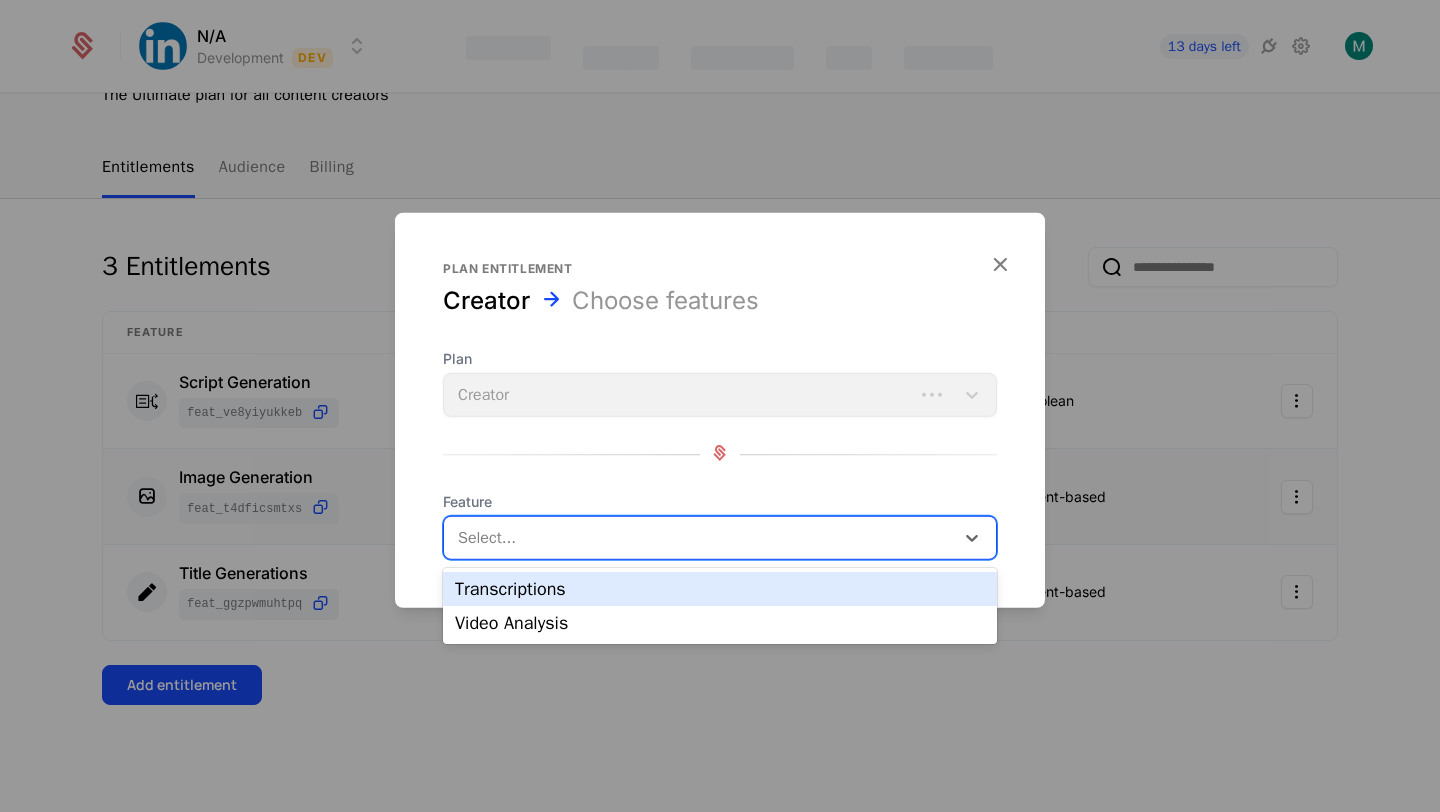click on "Transcriptions" at bounding box center (720, 589) 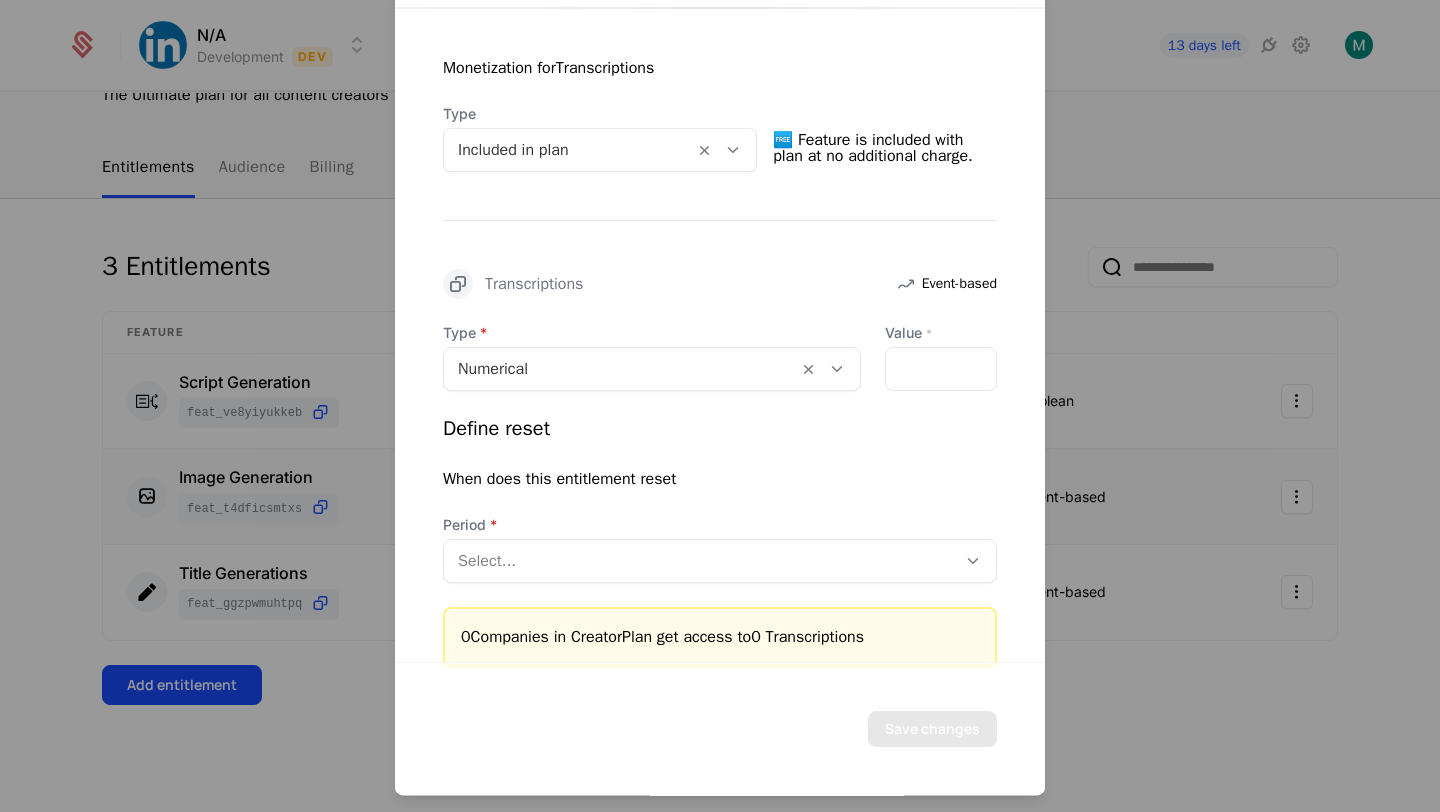 scroll, scrollTop: 423, scrollLeft: 0, axis: vertical 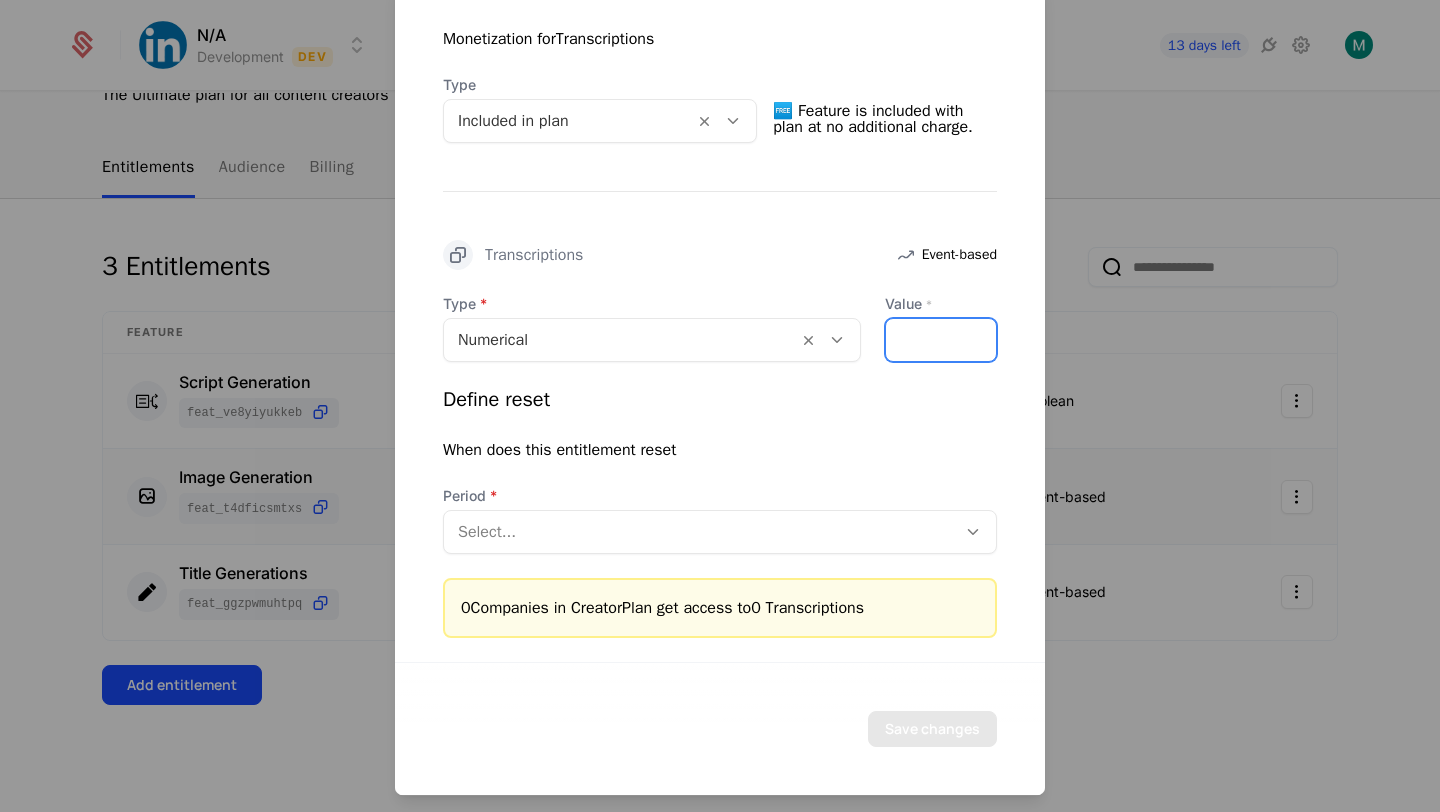 click on "*" at bounding box center (941, 340) 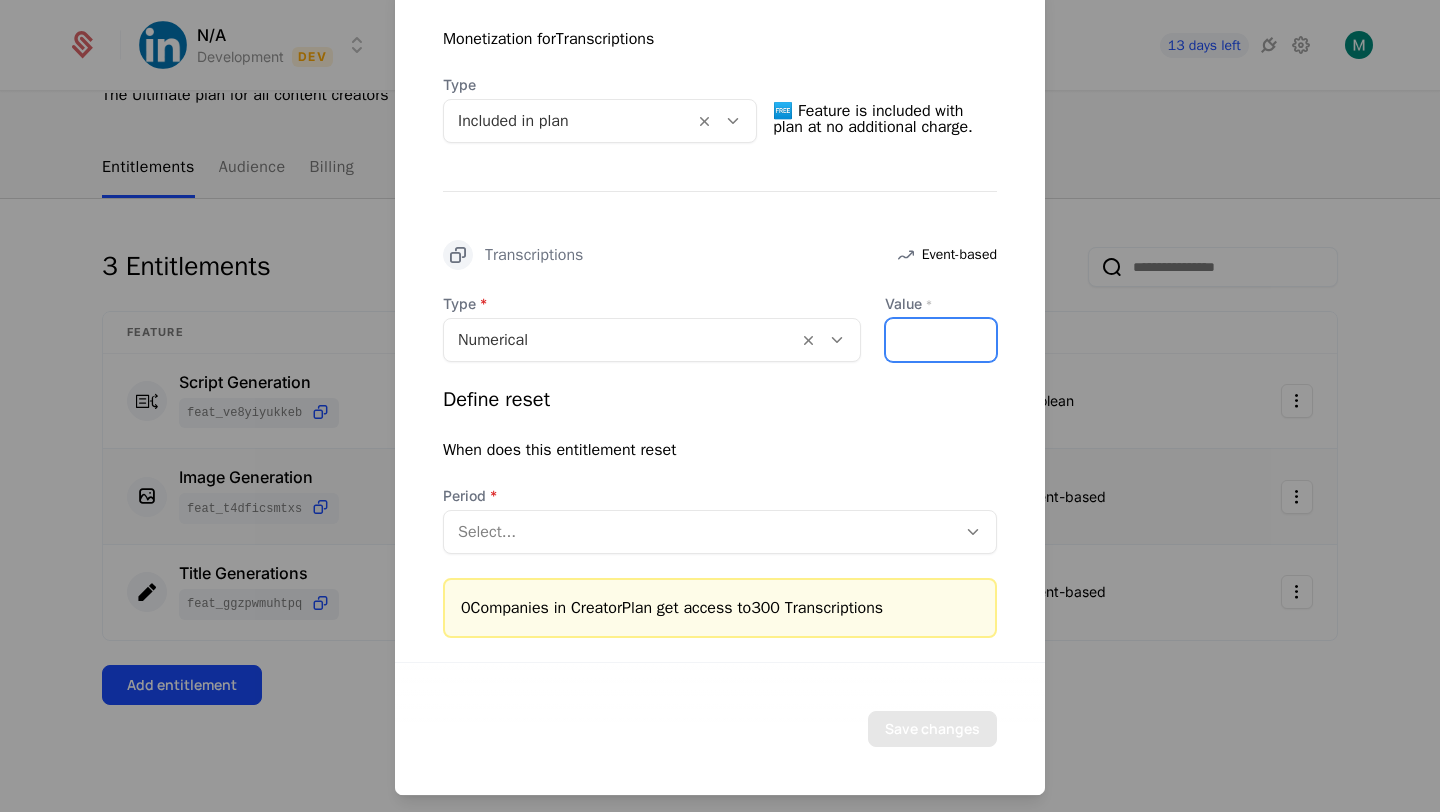 type on "***" 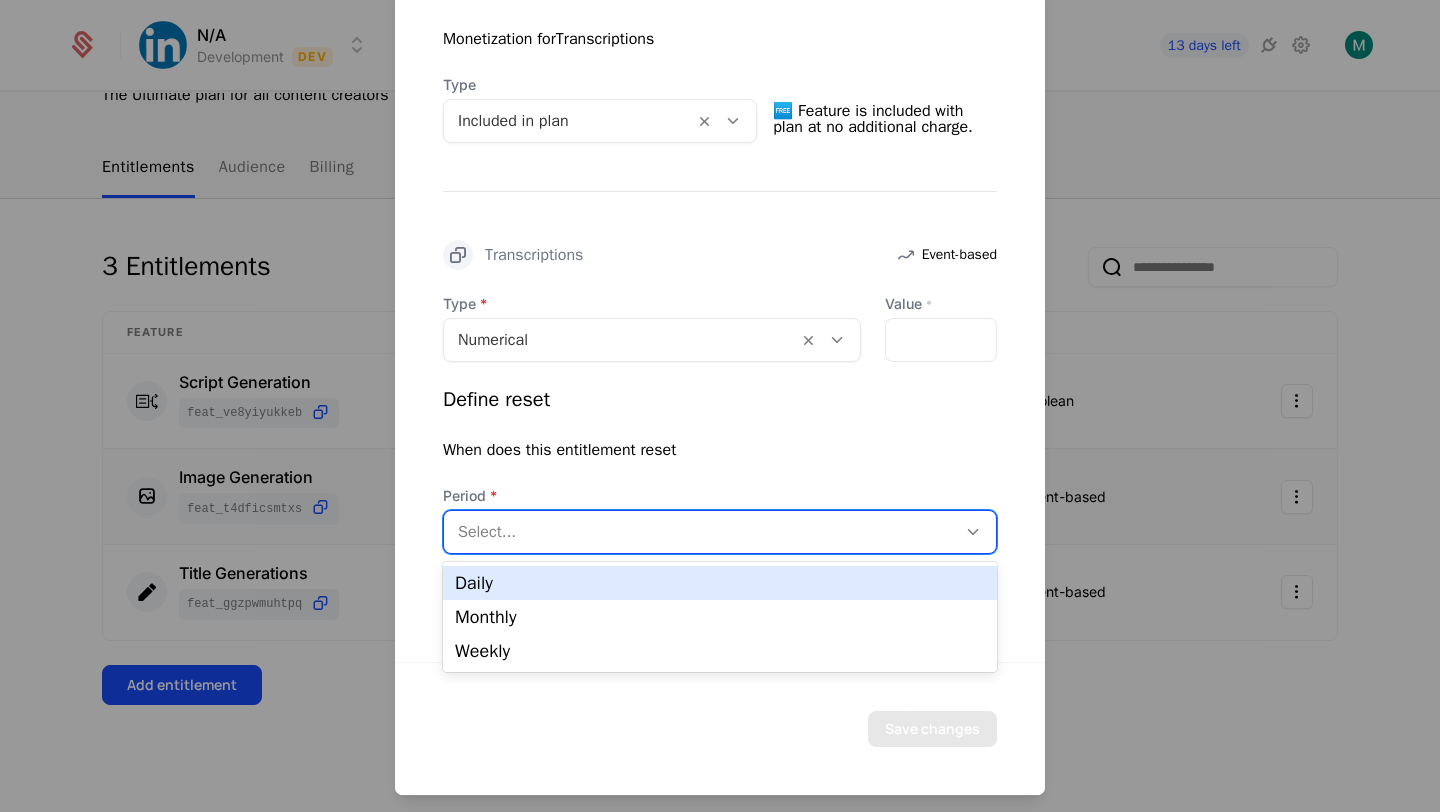 click at bounding box center (700, 532) 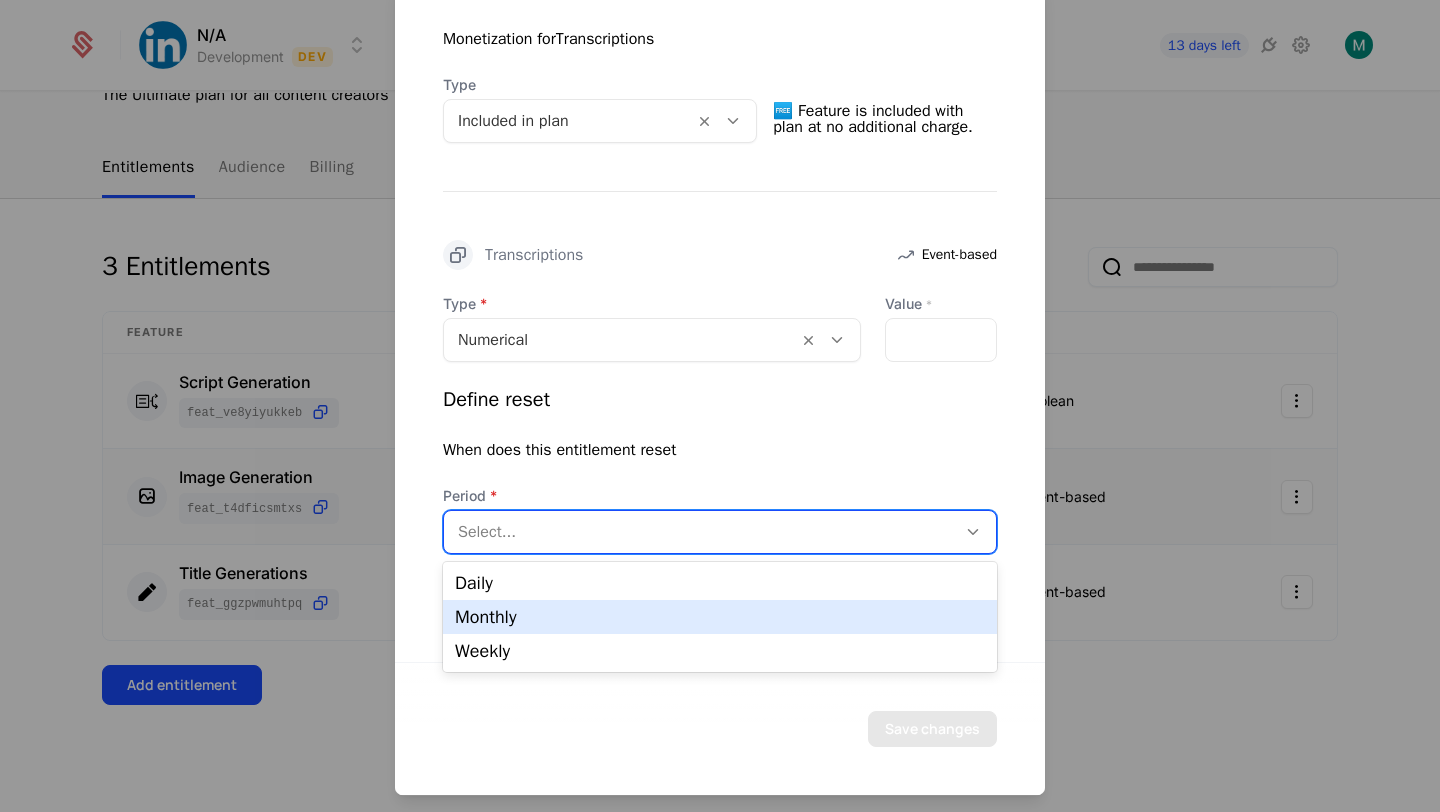 click on "Monthly" at bounding box center (720, 617) 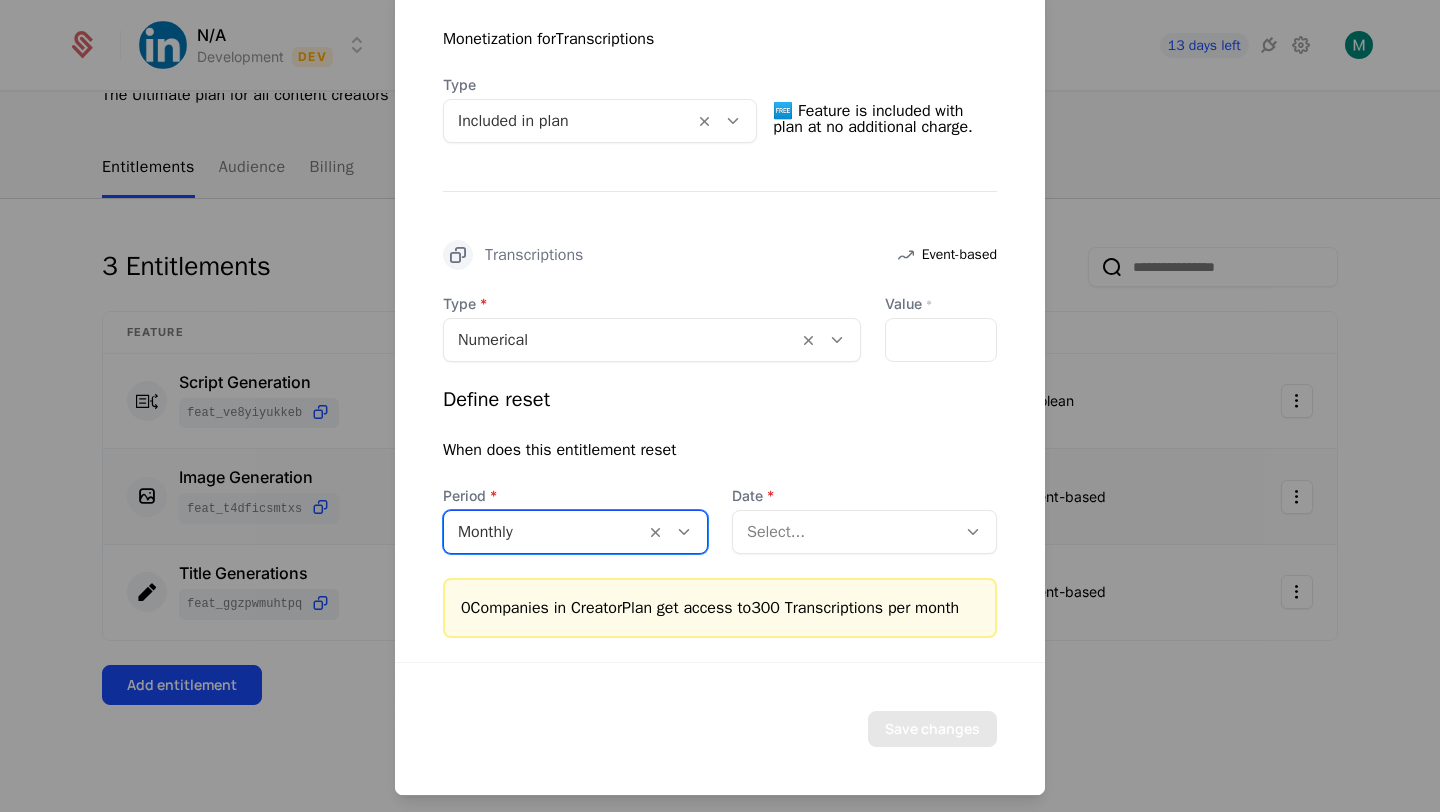 scroll, scrollTop: 447, scrollLeft: 0, axis: vertical 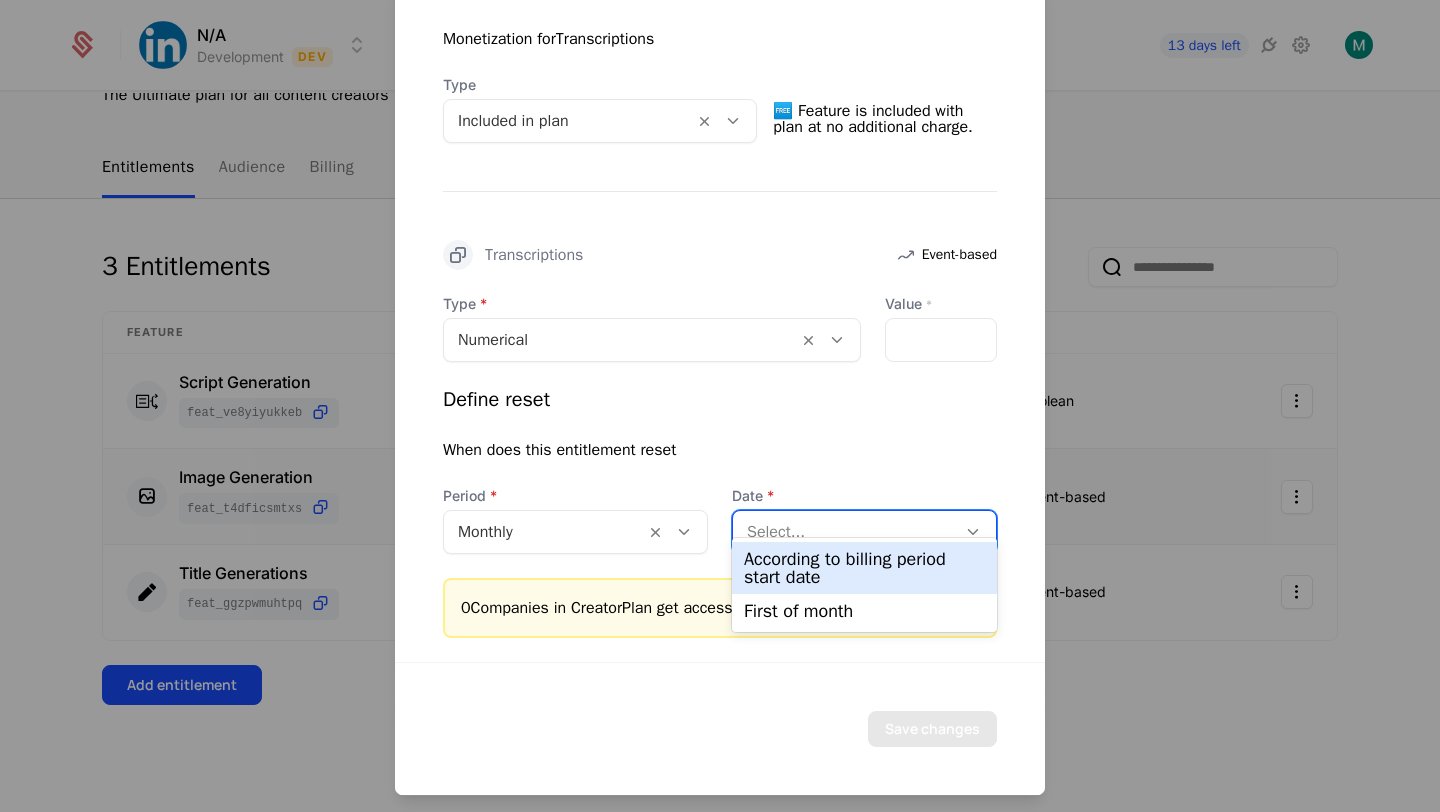 click on "According to billing period start date" at bounding box center [864, 568] 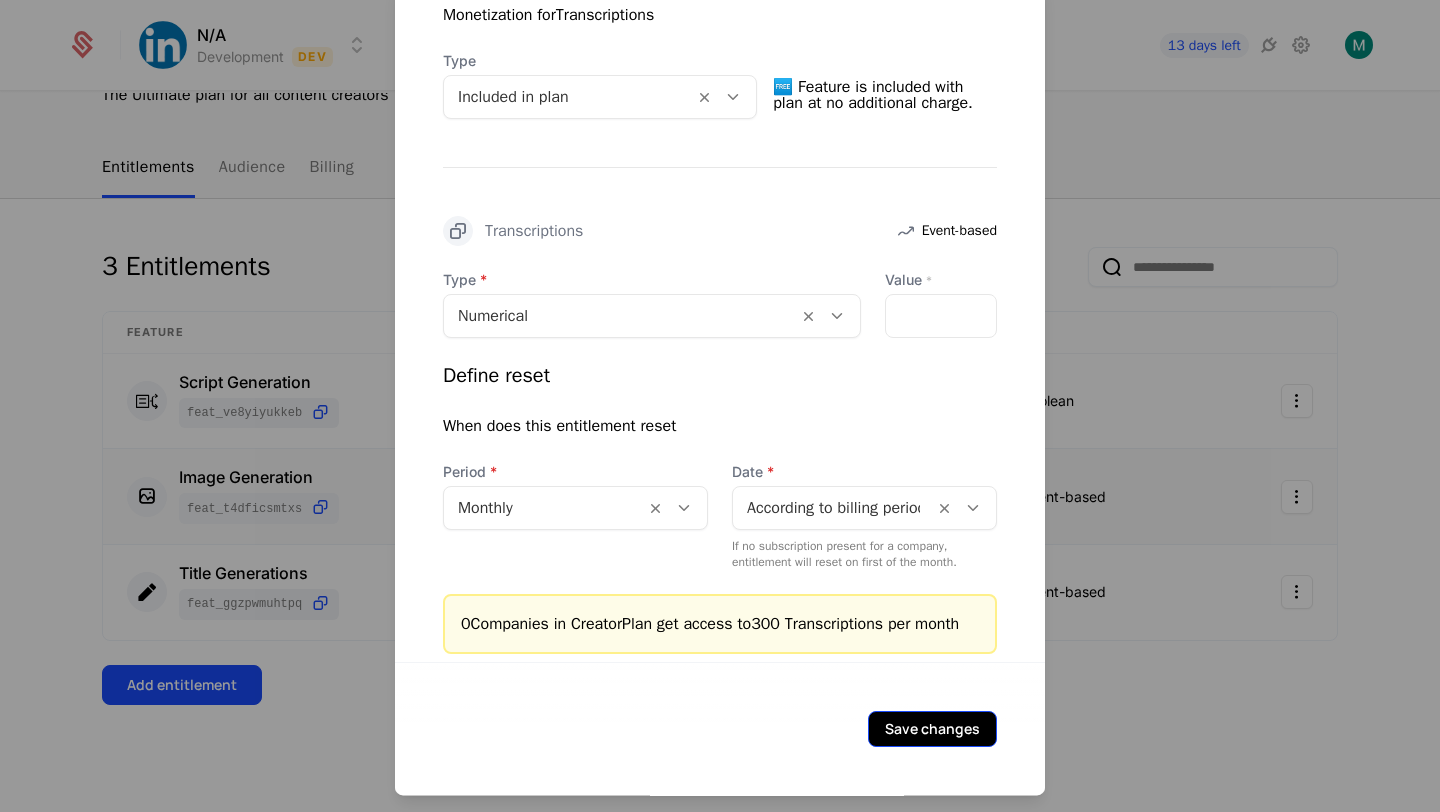 click on "Save changes" at bounding box center (932, 729) 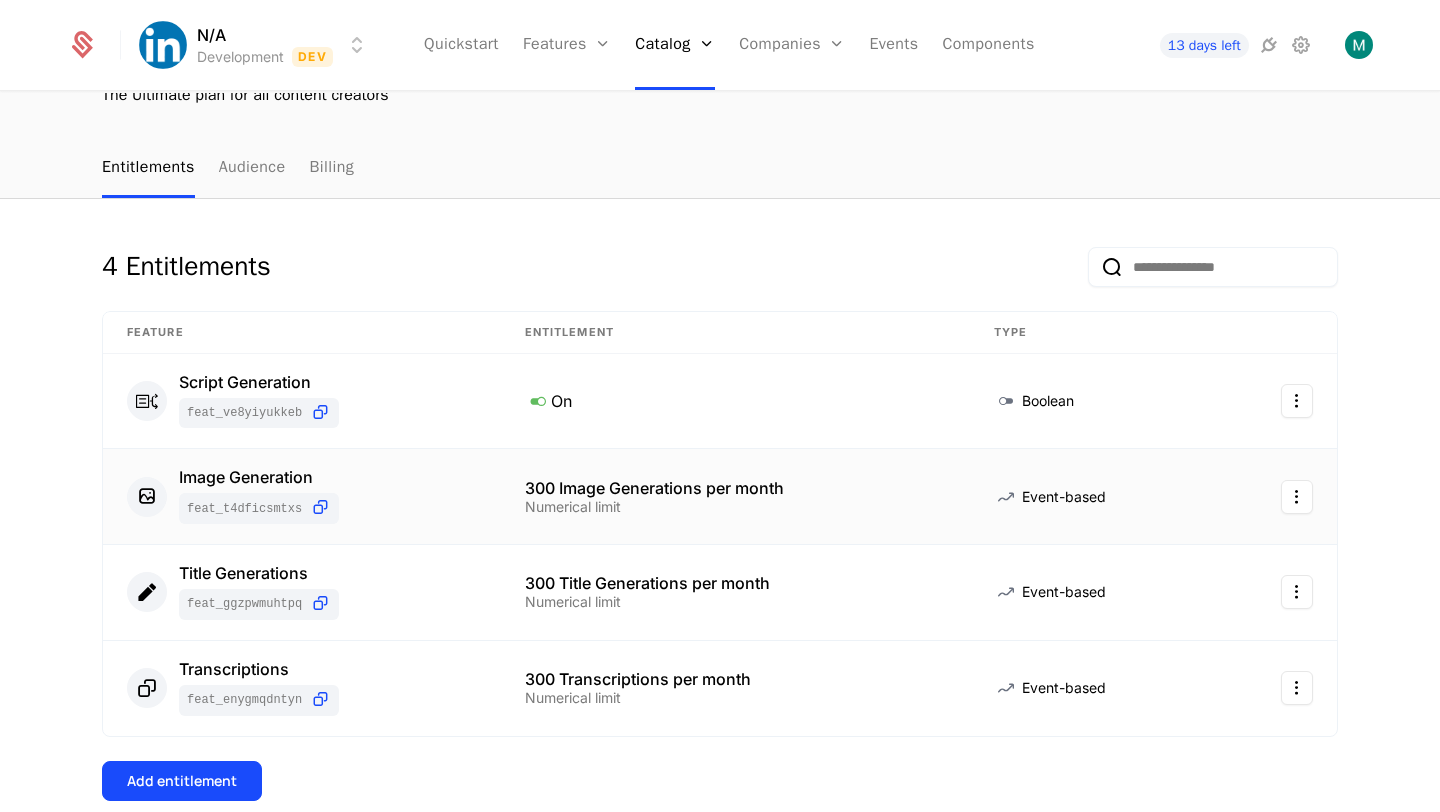 scroll, scrollTop: 269, scrollLeft: 0, axis: vertical 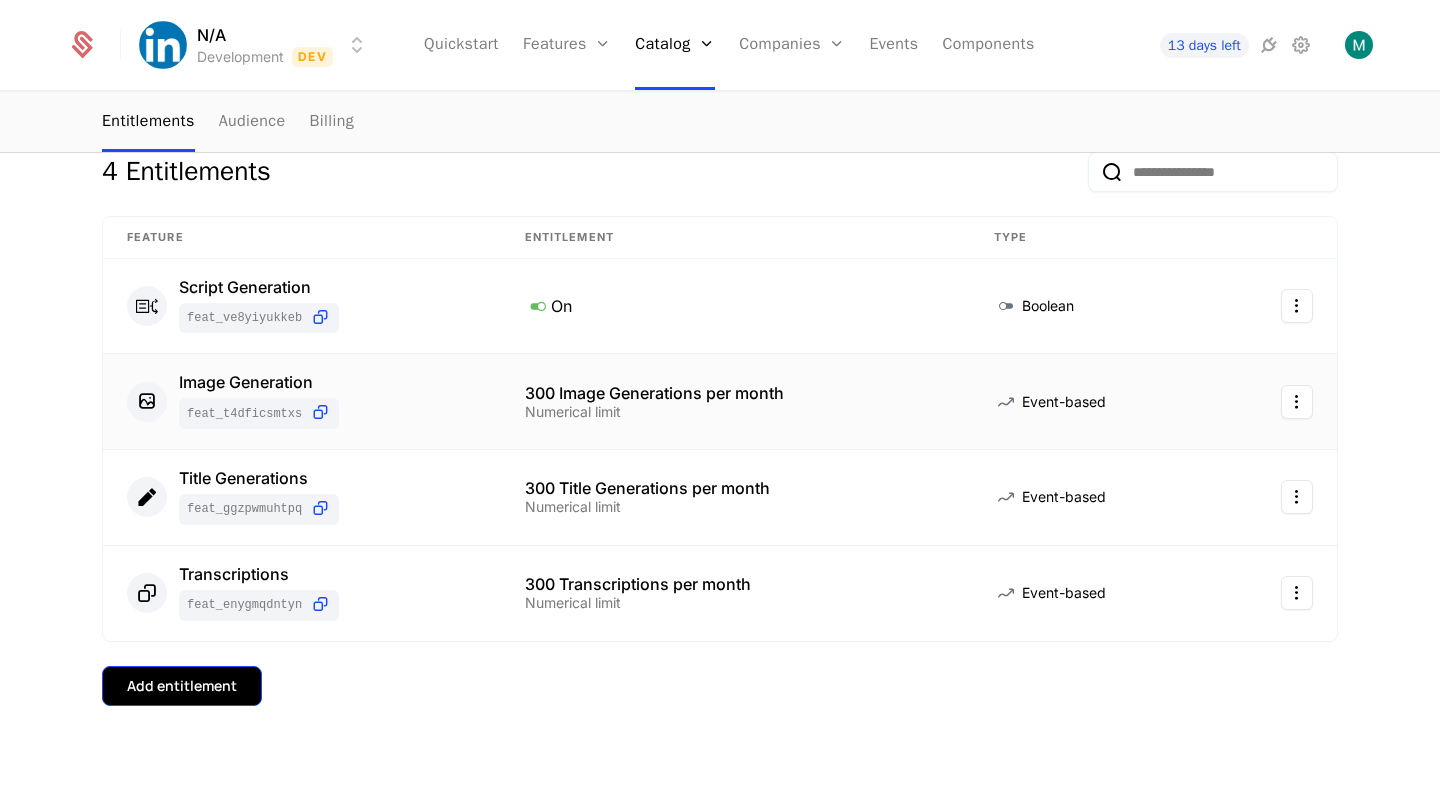 click on "Add entitlement" at bounding box center [182, 686] 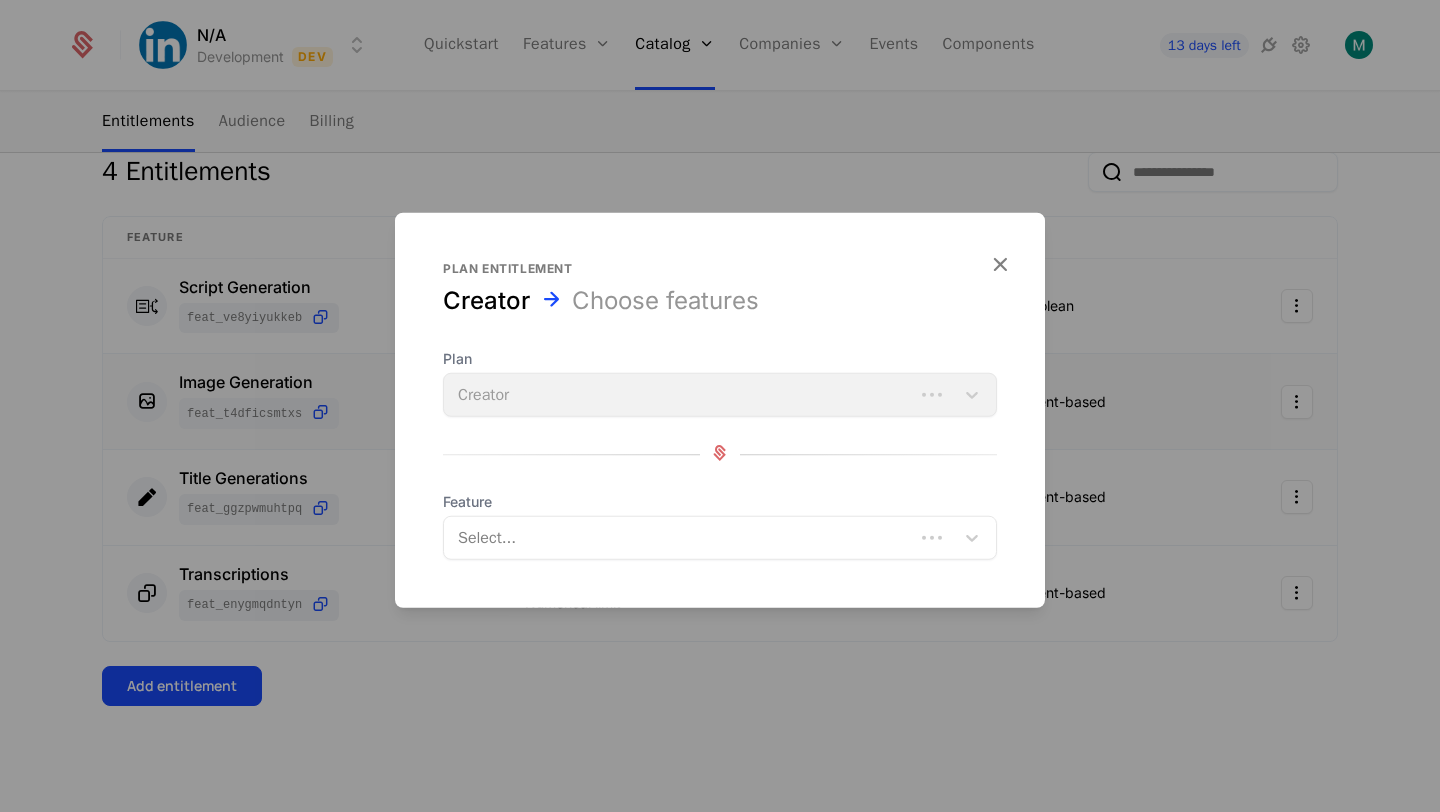 click at bounding box center (681, 538) 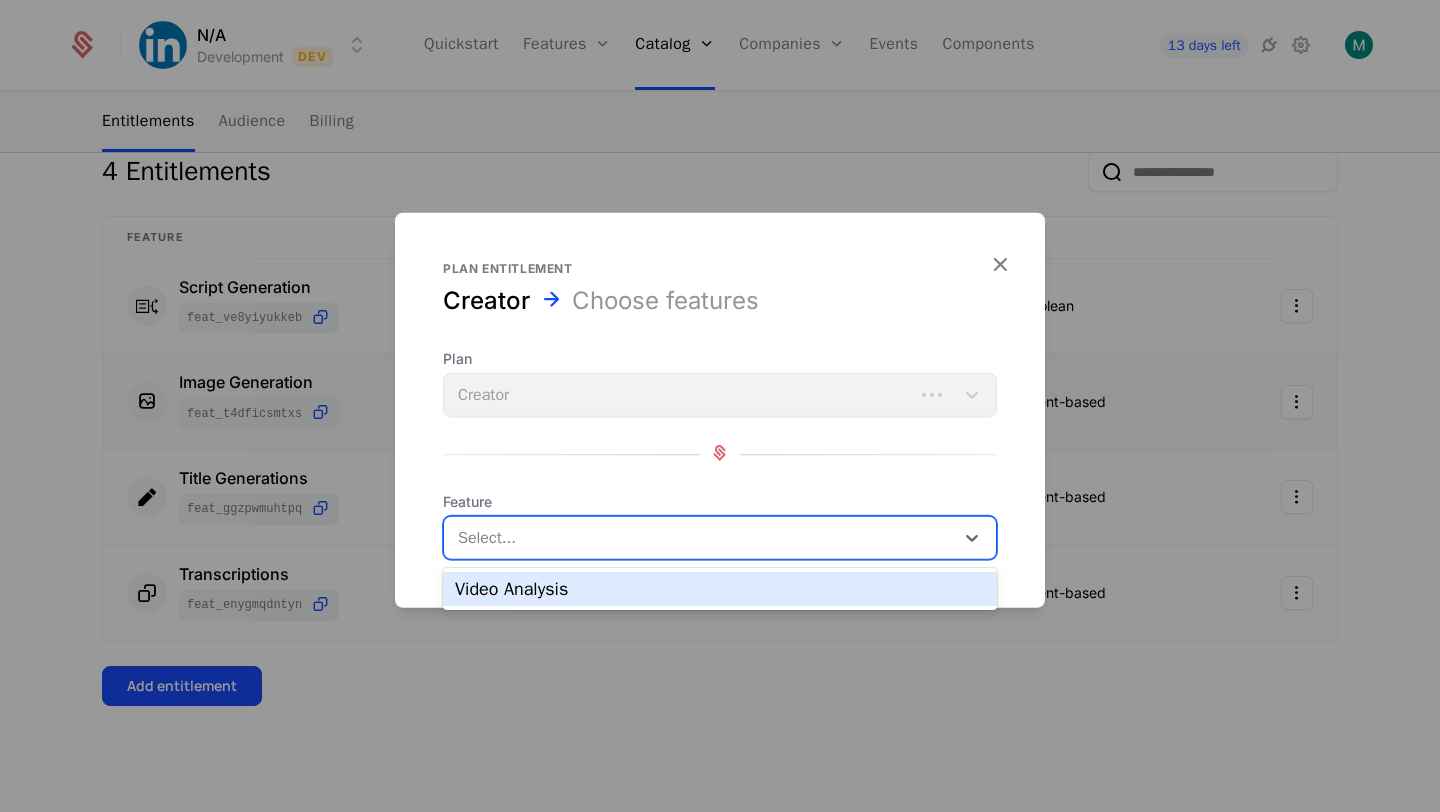 click at bounding box center (701, 538) 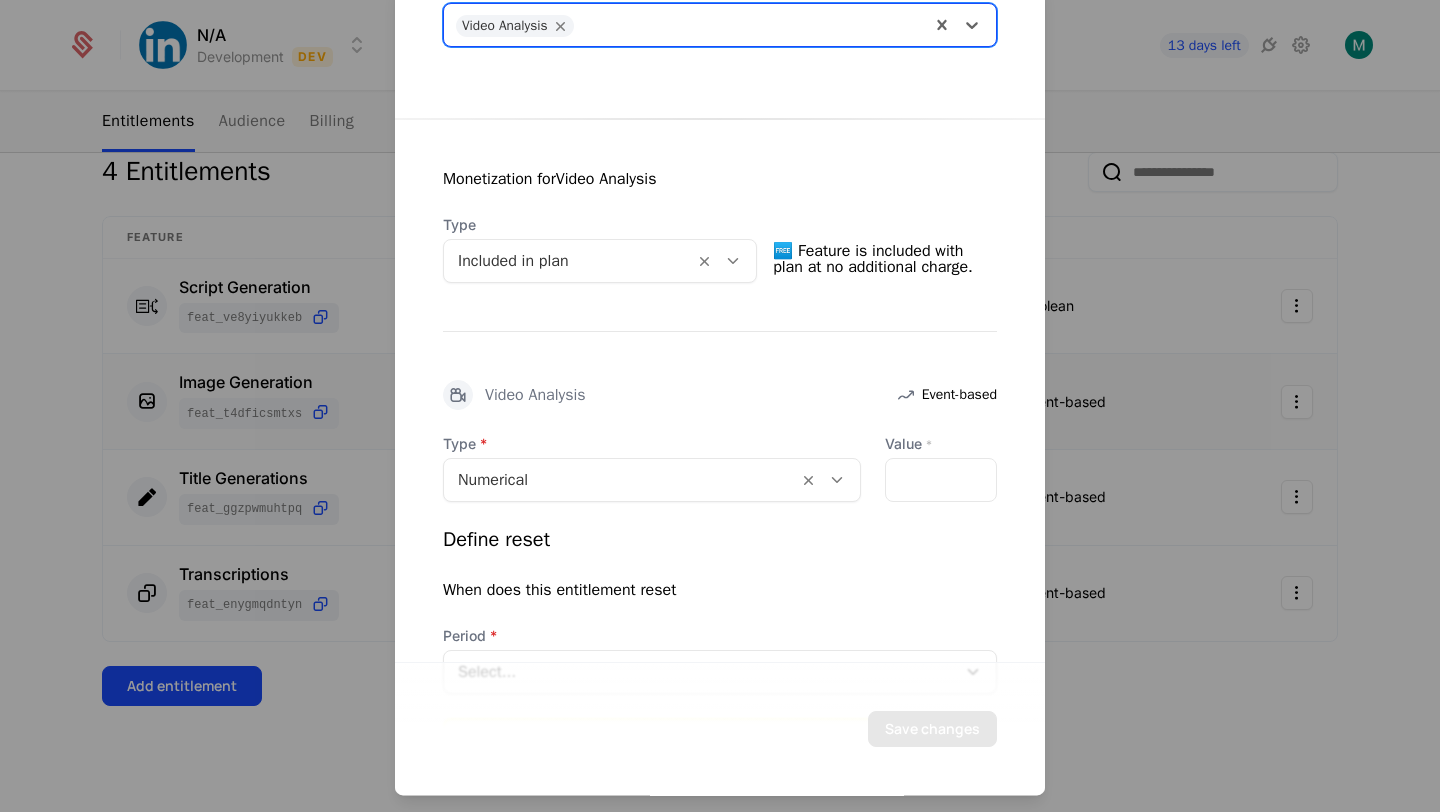 scroll, scrollTop: 311, scrollLeft: 0, axis: vertical 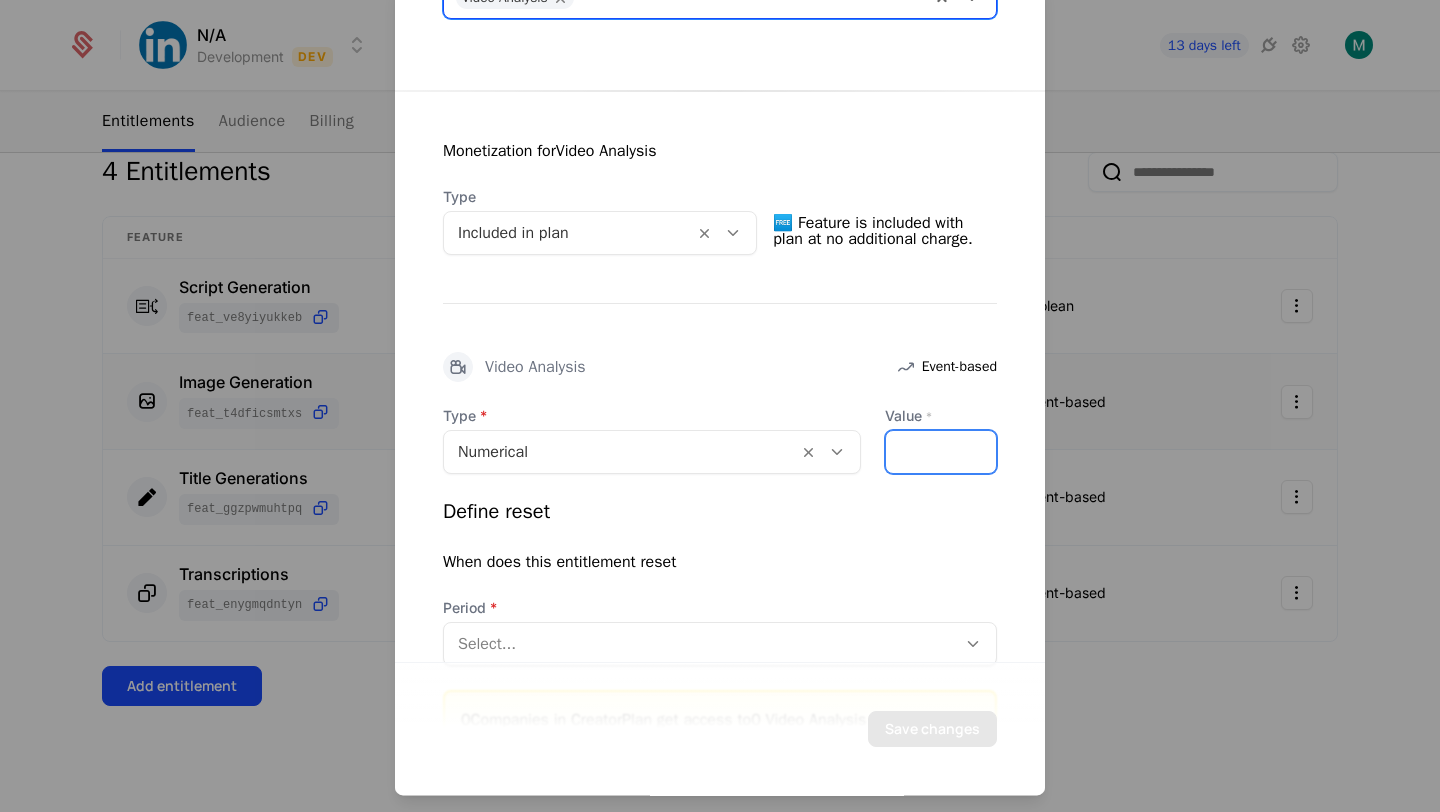 click on "*" at bounding box center (941, 452) 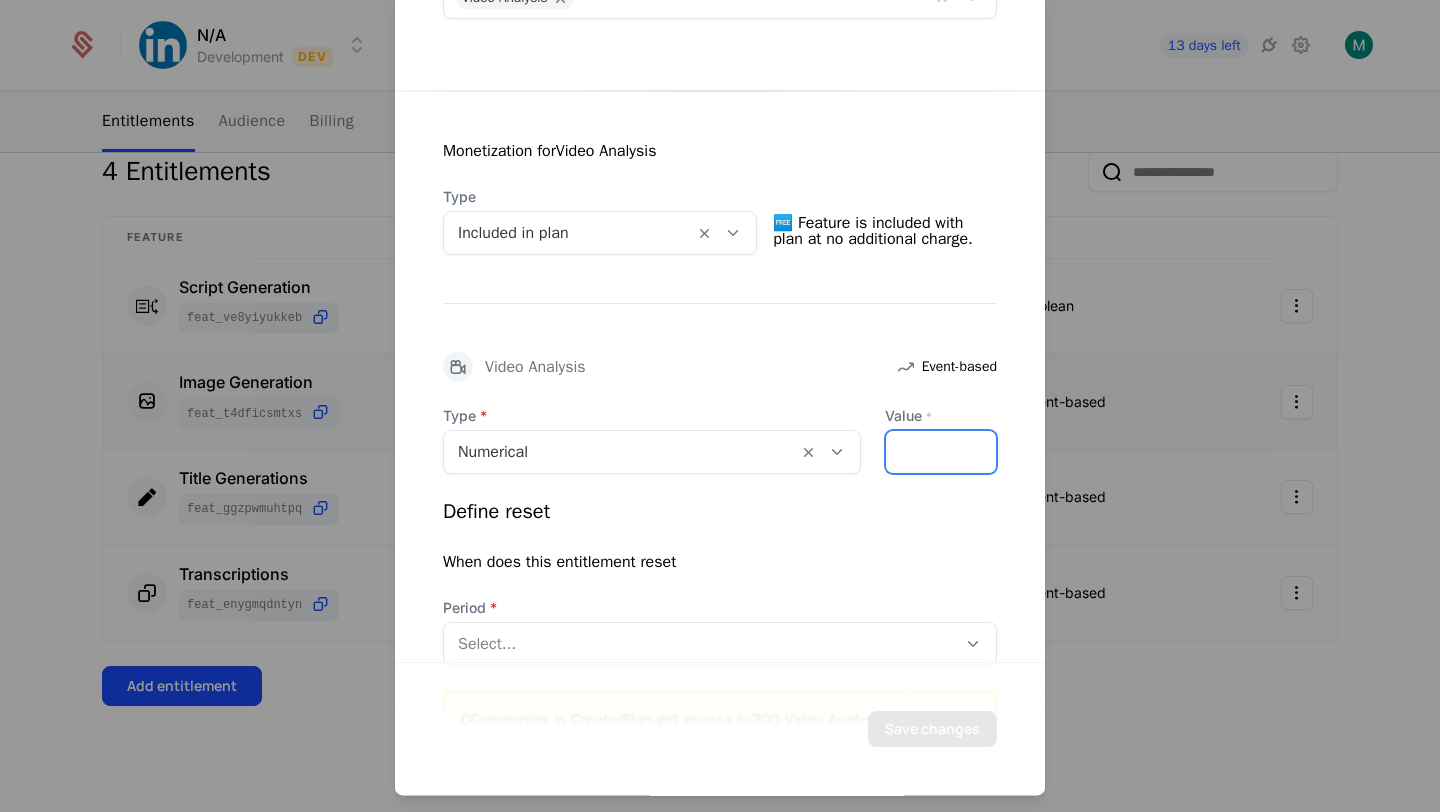 scroll, scrollTop: 423, scrollLeft: 0, axis: vertical 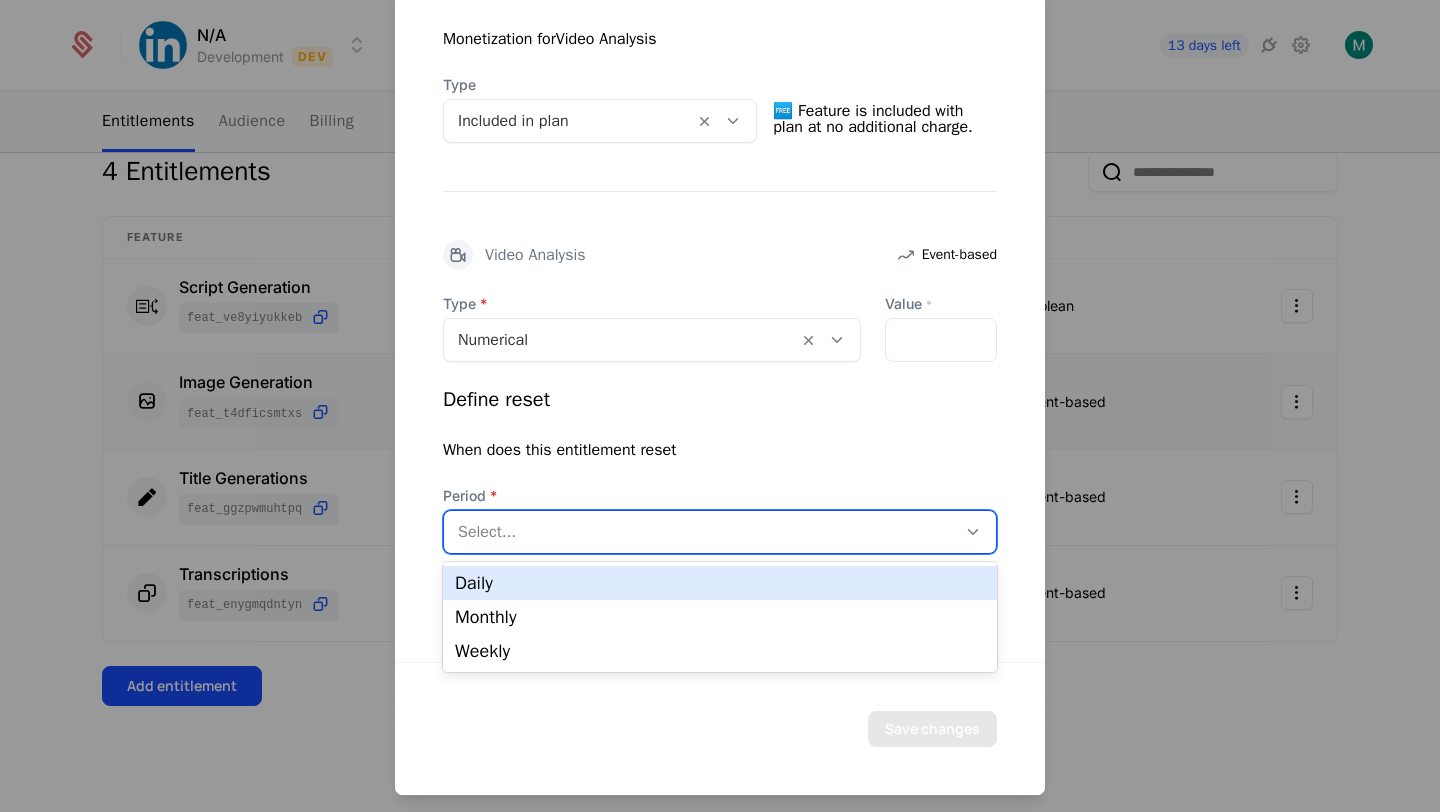 click at bounding box center [700, 532] 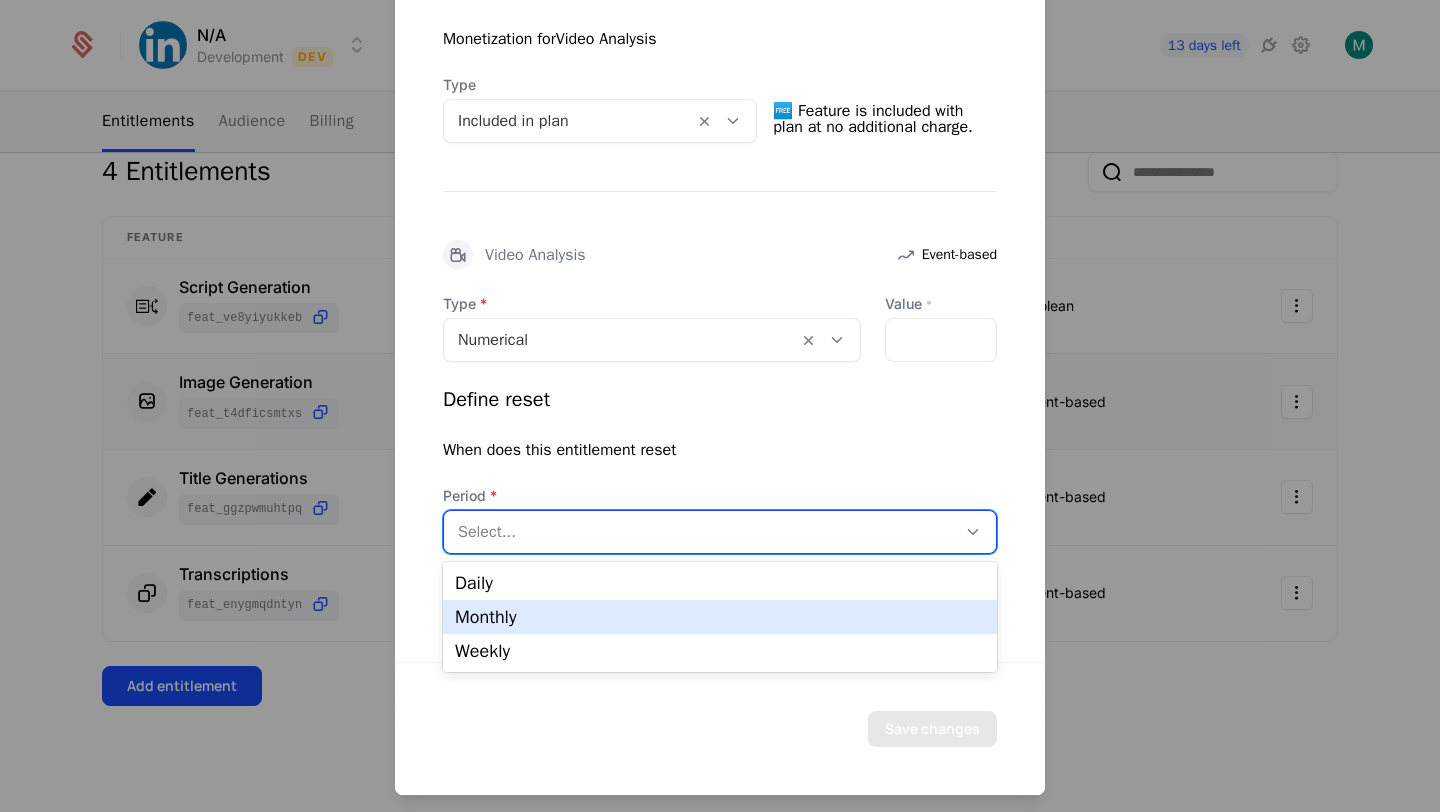 click on "Monthly" at bounding box center [720, 617] 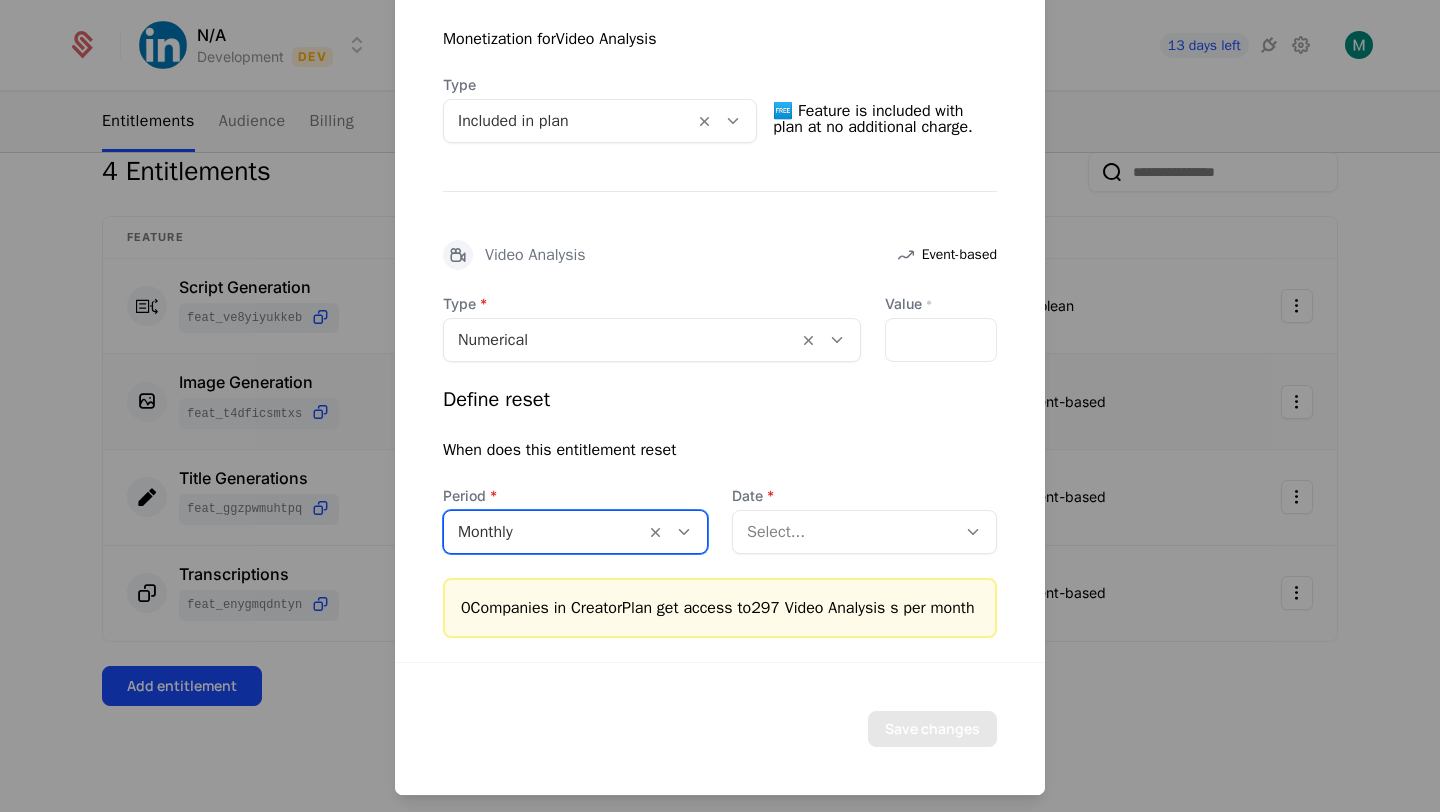 scroll, scrollTop: 447, scrollLeft: 0, axis: vertical 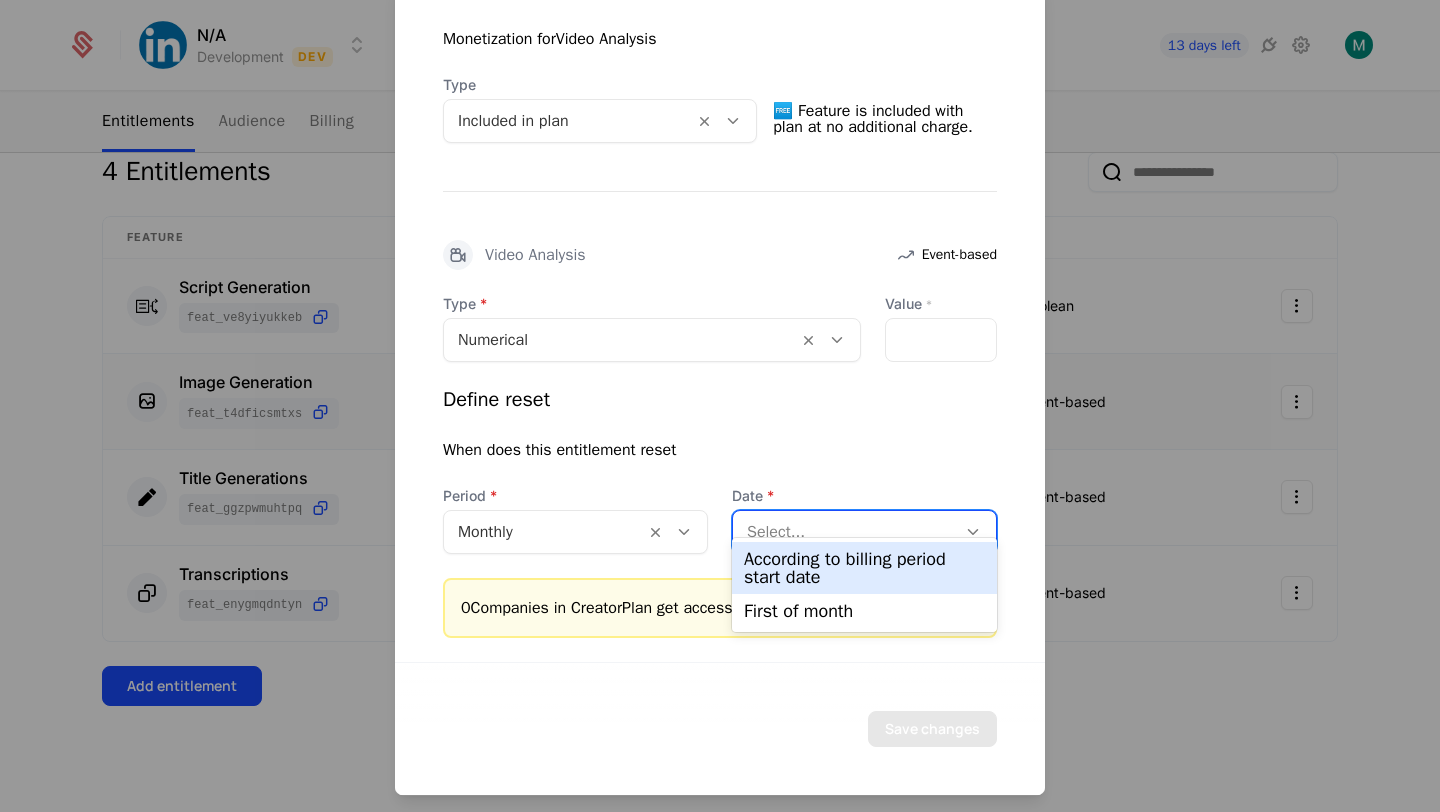 click at bounding box center (844, 532) 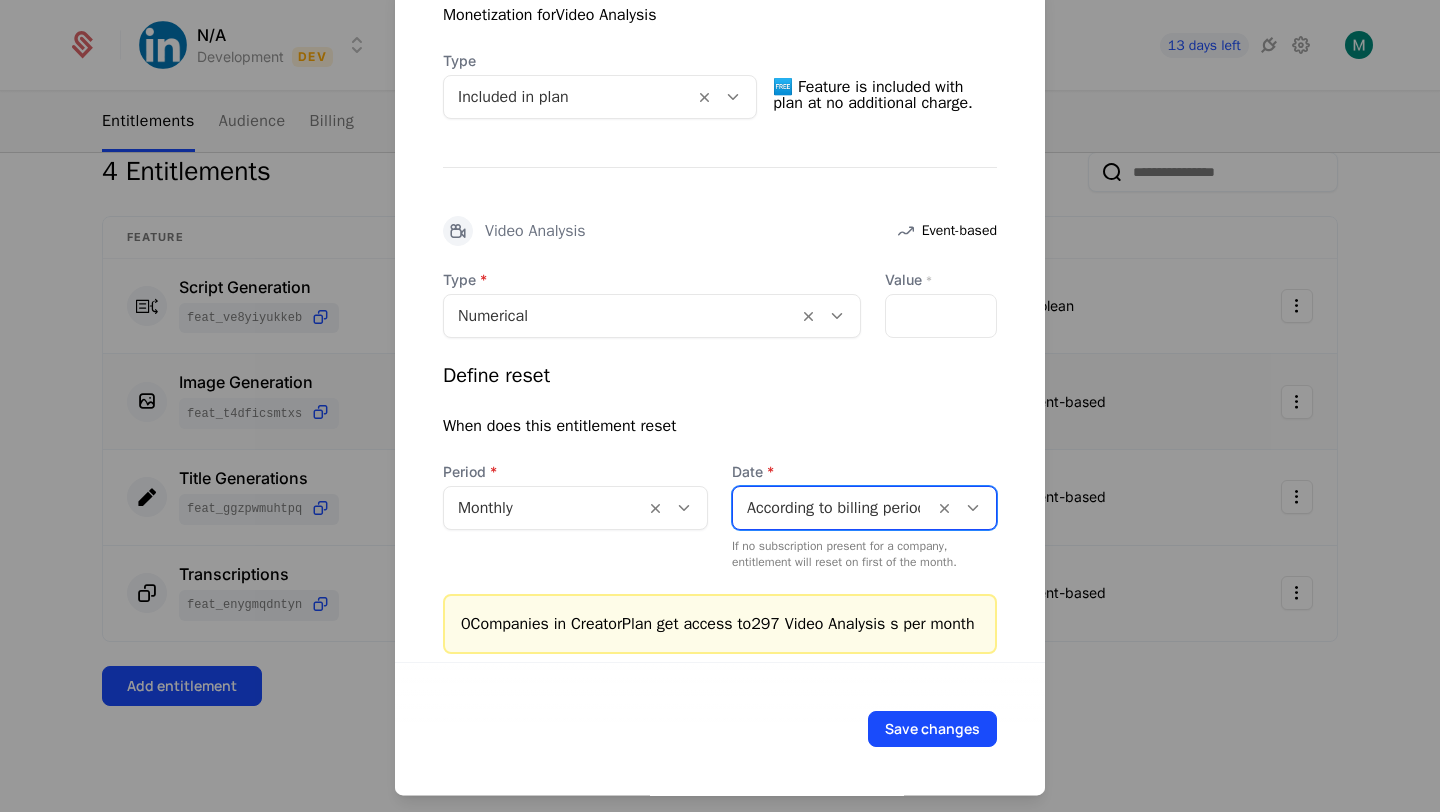 scroll, scrollTop: 487, scrollLeft: 0, axis: vertical 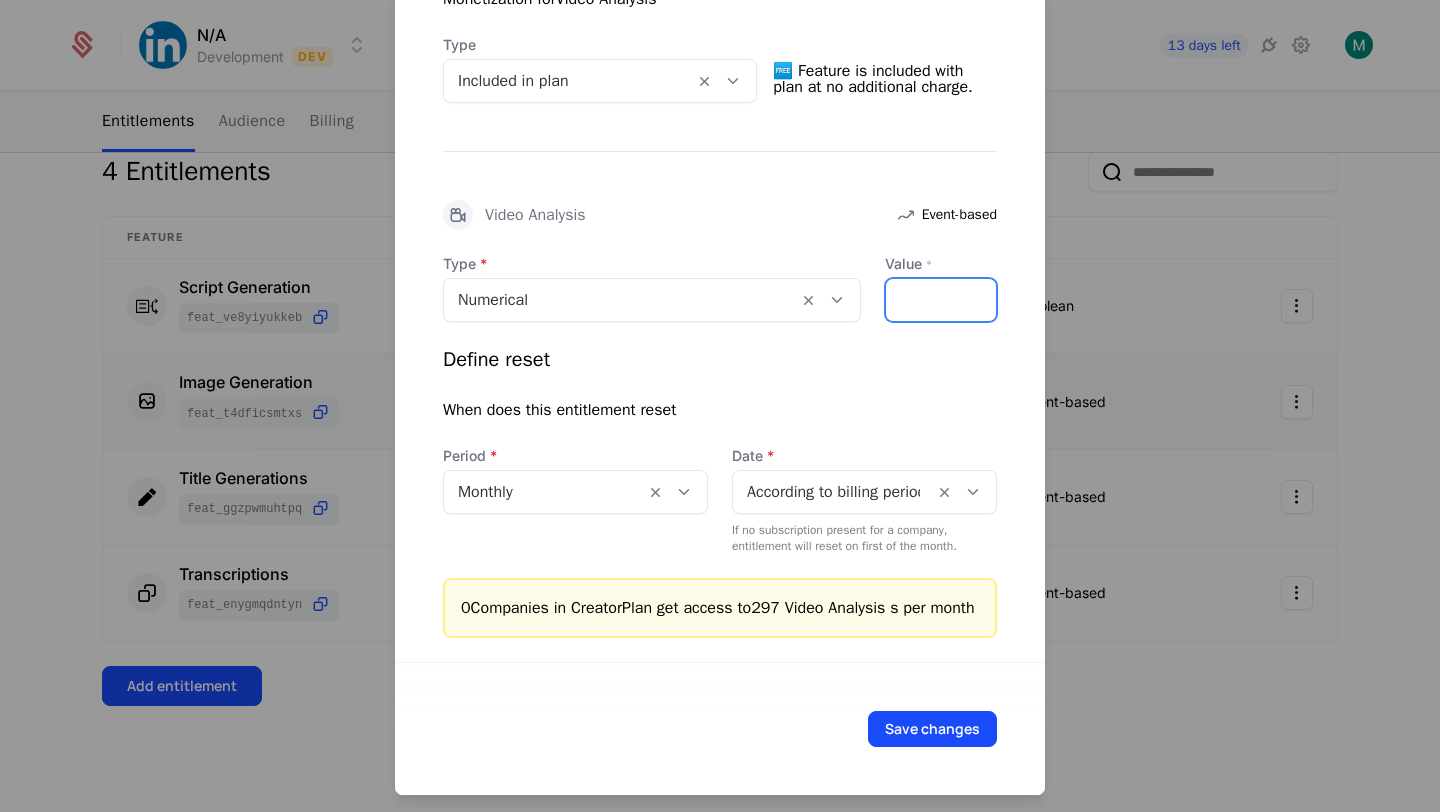 click on "***" at bounding box center [941, 300] 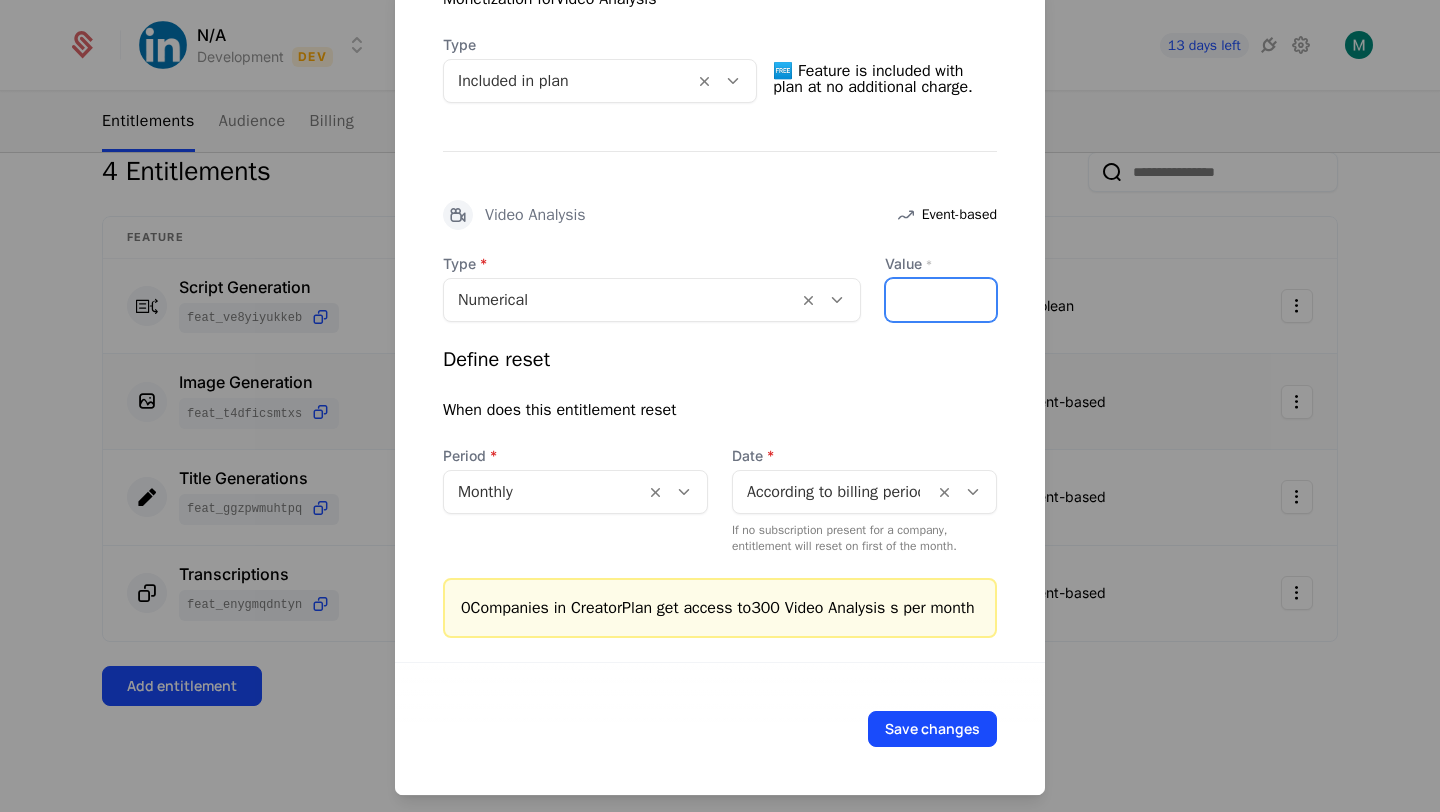 type on "***" 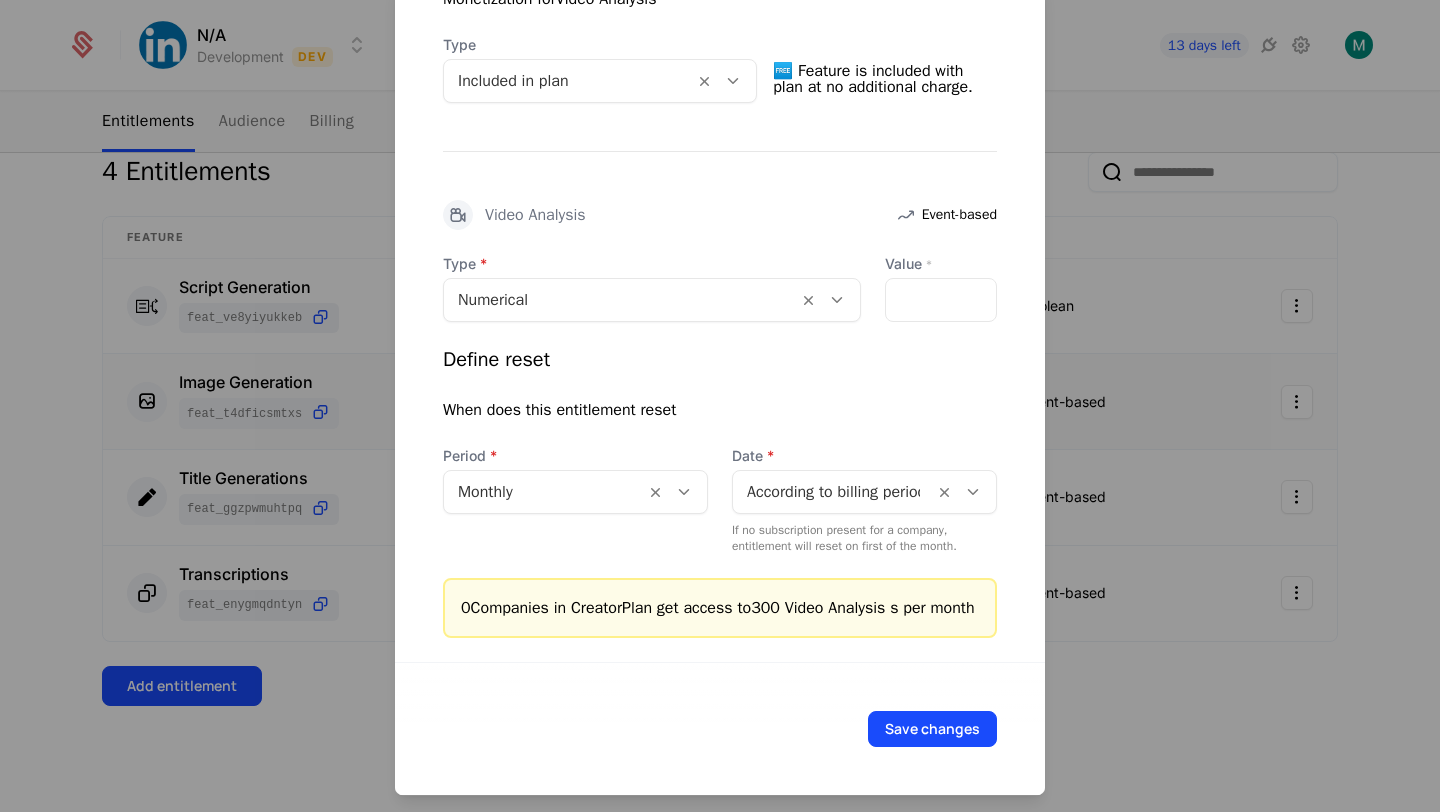 click on "Define reset When does this entitlement reset Period Monthly Date According to billing period start date If no subscription present for a company, entitlement will reset on first of the month." at bounding box center [720, 450] 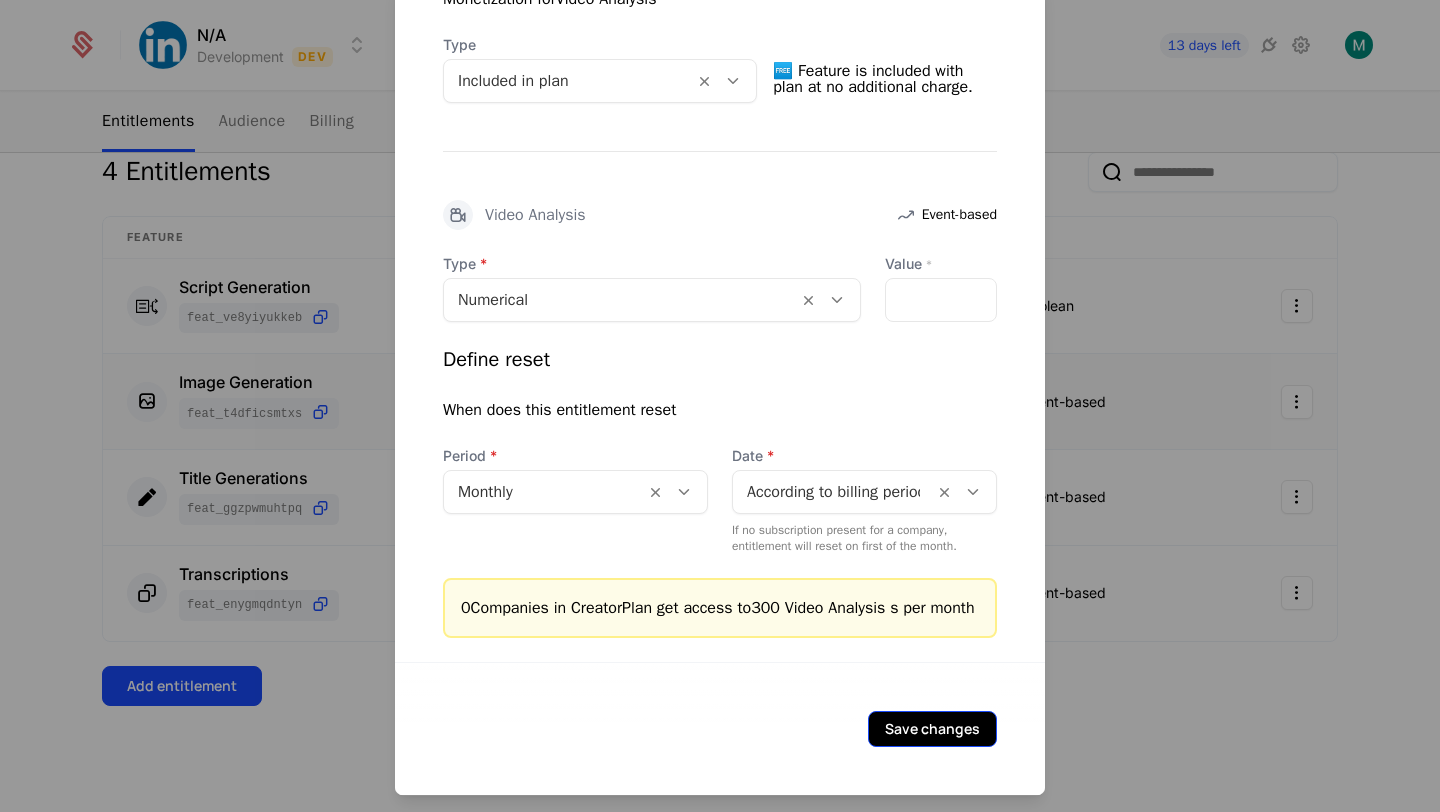 click on "Save changes" at bounding box center [932, 729] 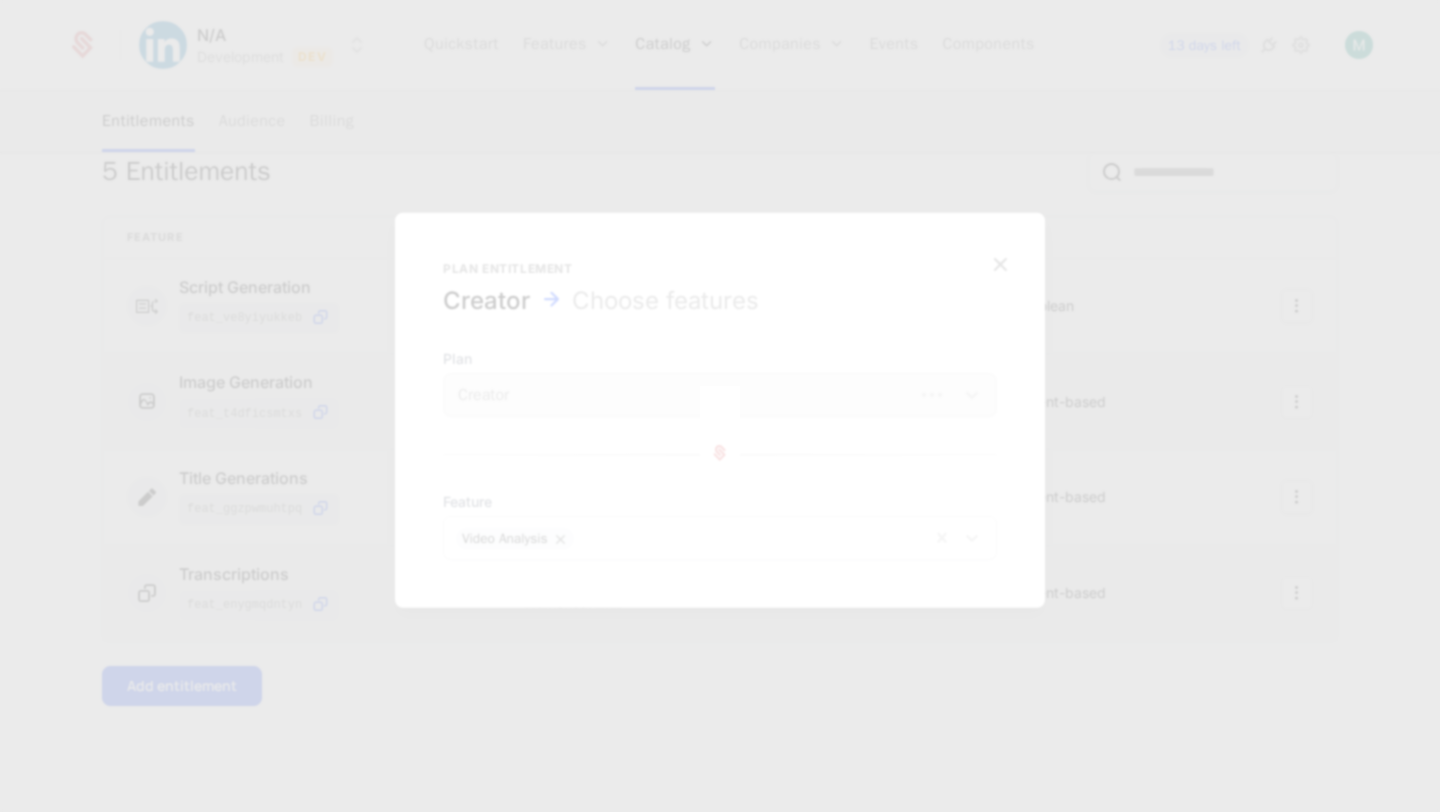 scroll, scrollTop: 0, scrollLeft: 0, axis: both 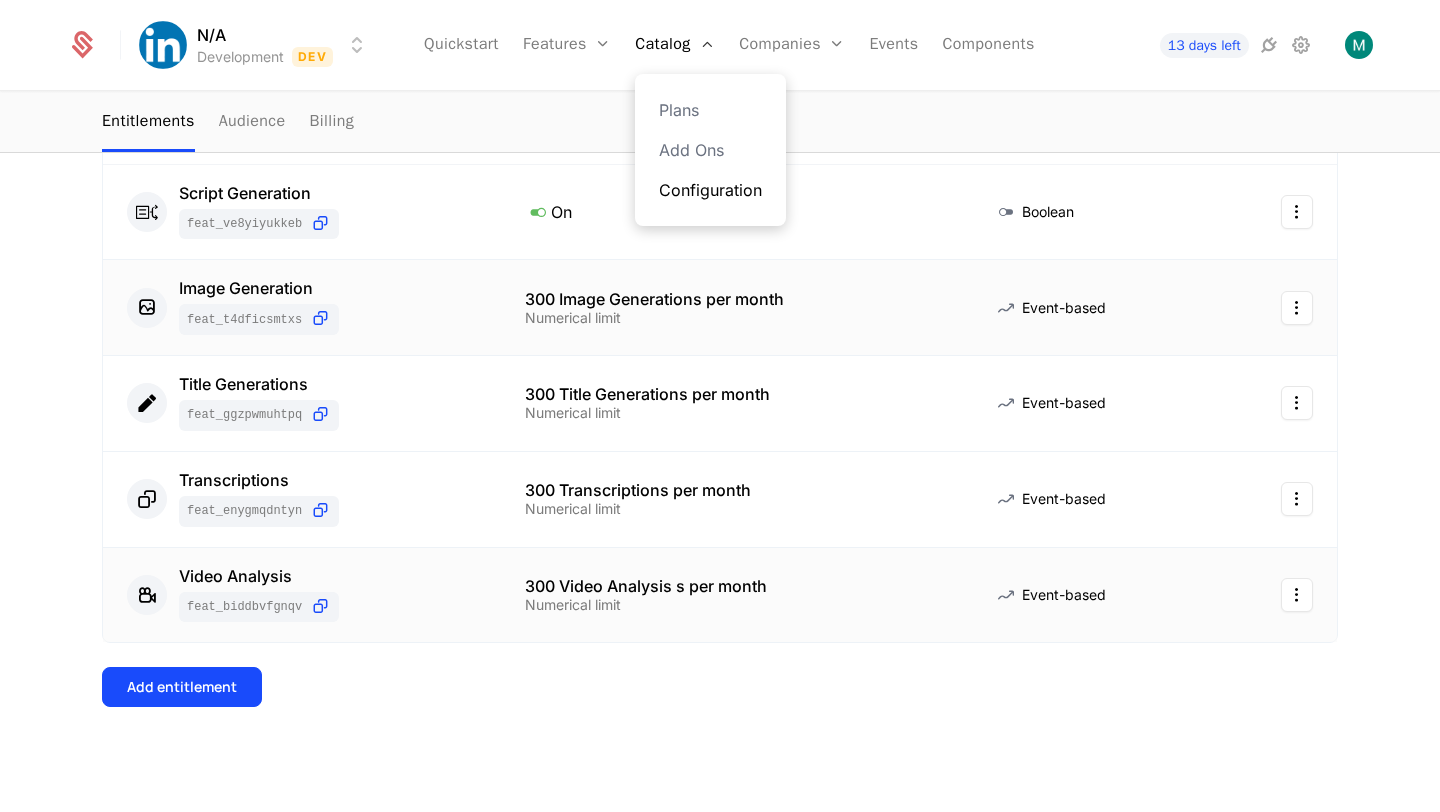click on "Configuration" at bounding box center (710, 190) 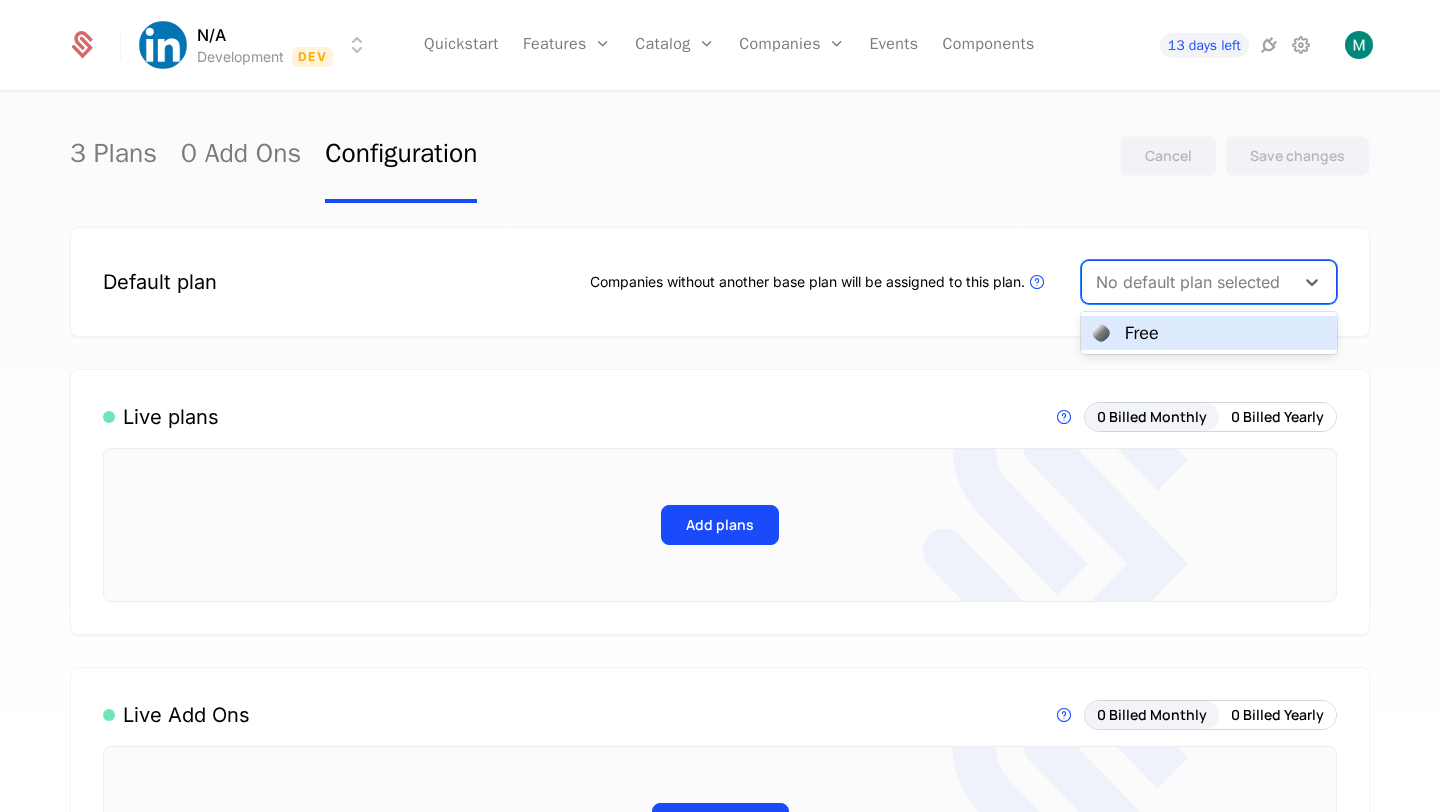 click at bounding box center (1188, 282) 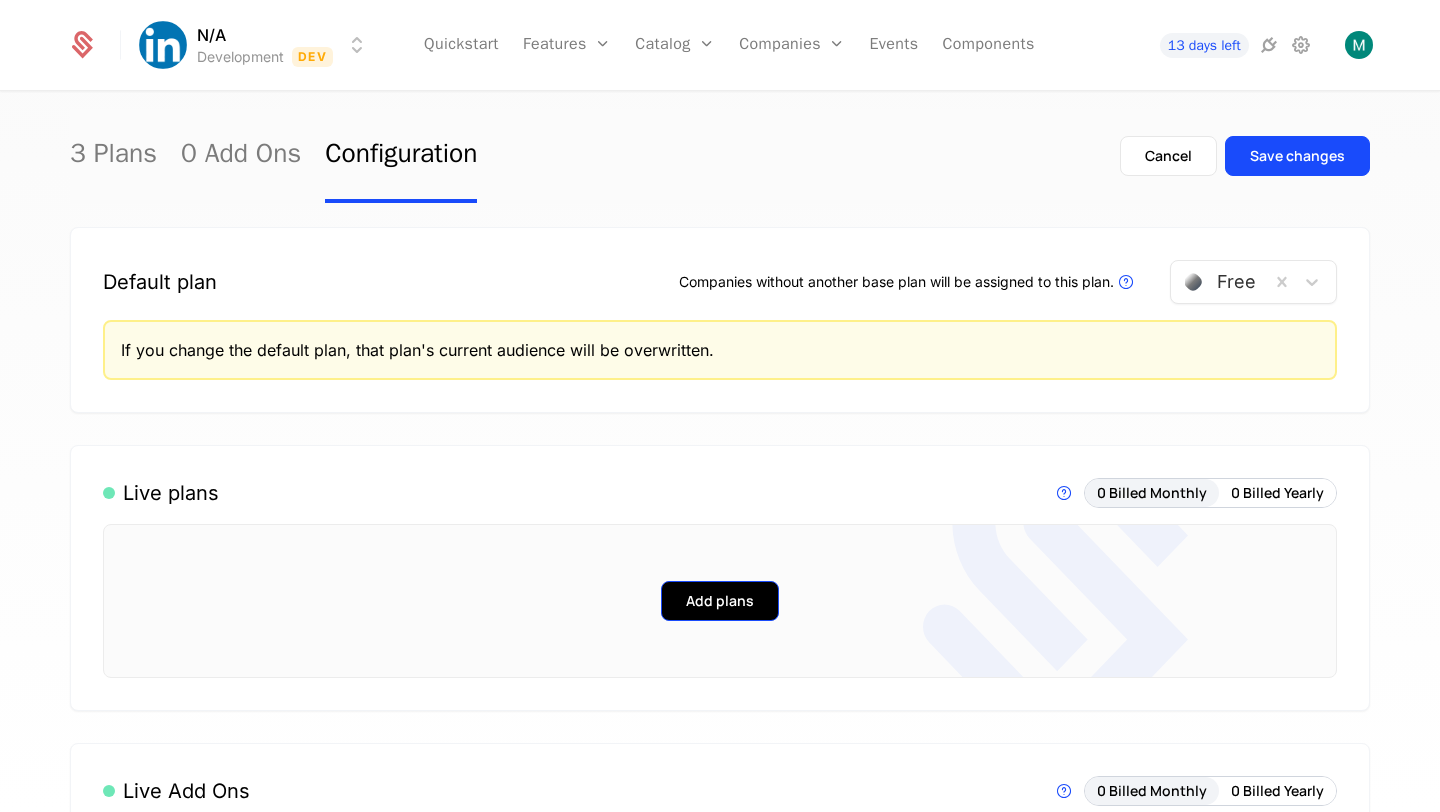 click on "Add plans" at bounding box center (720, 601) 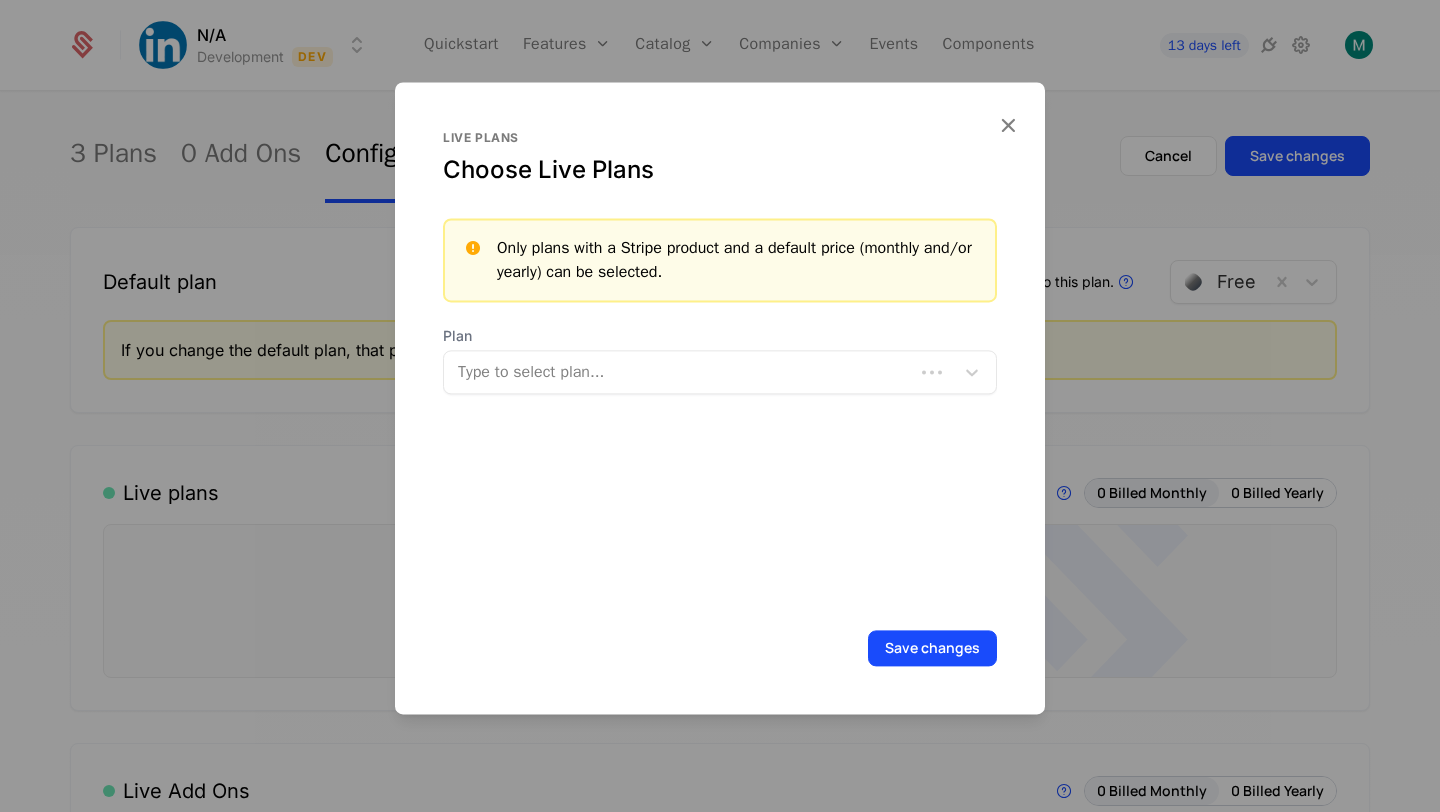 click at bounding box center [681, 372] 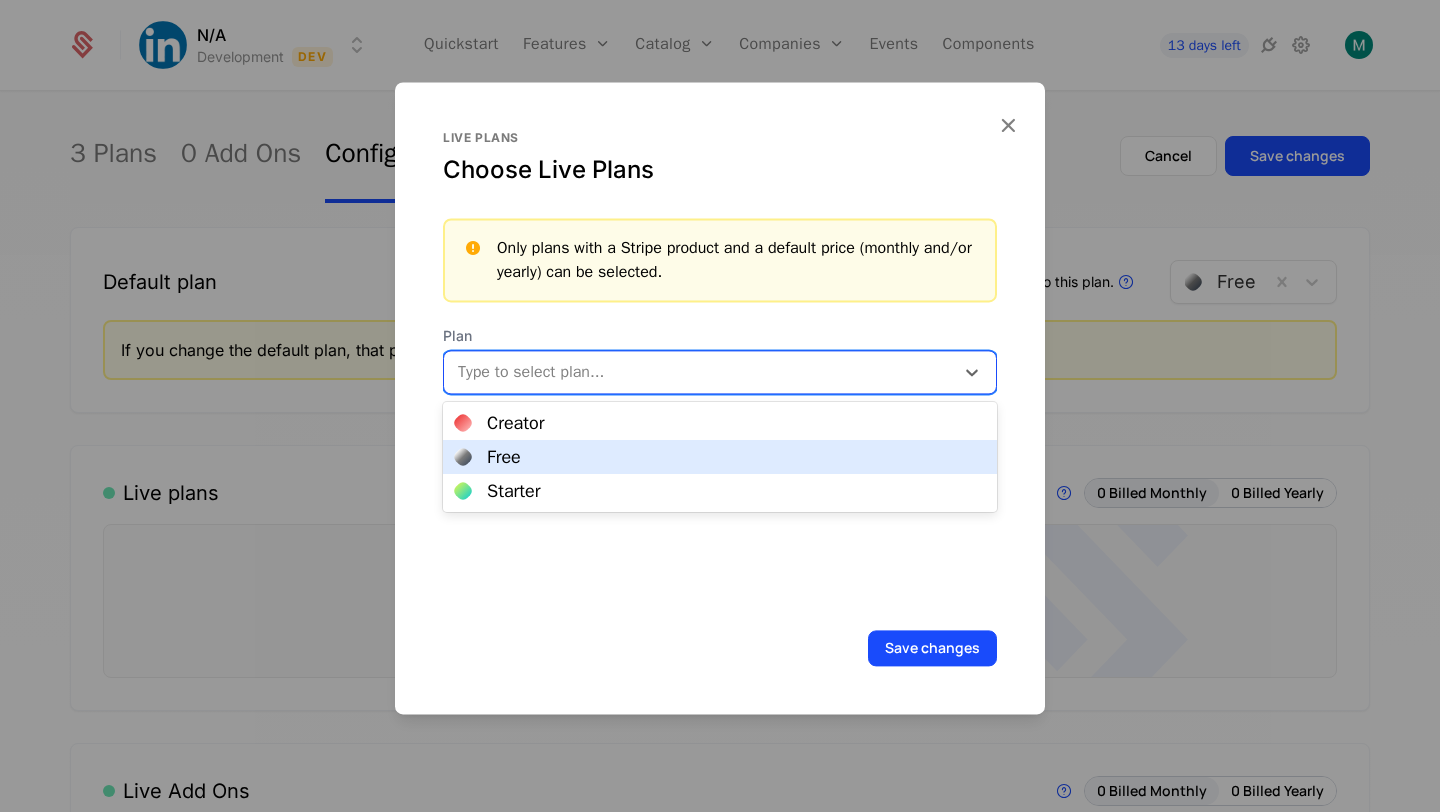 click on "Free" at bounding box center [720, 457] 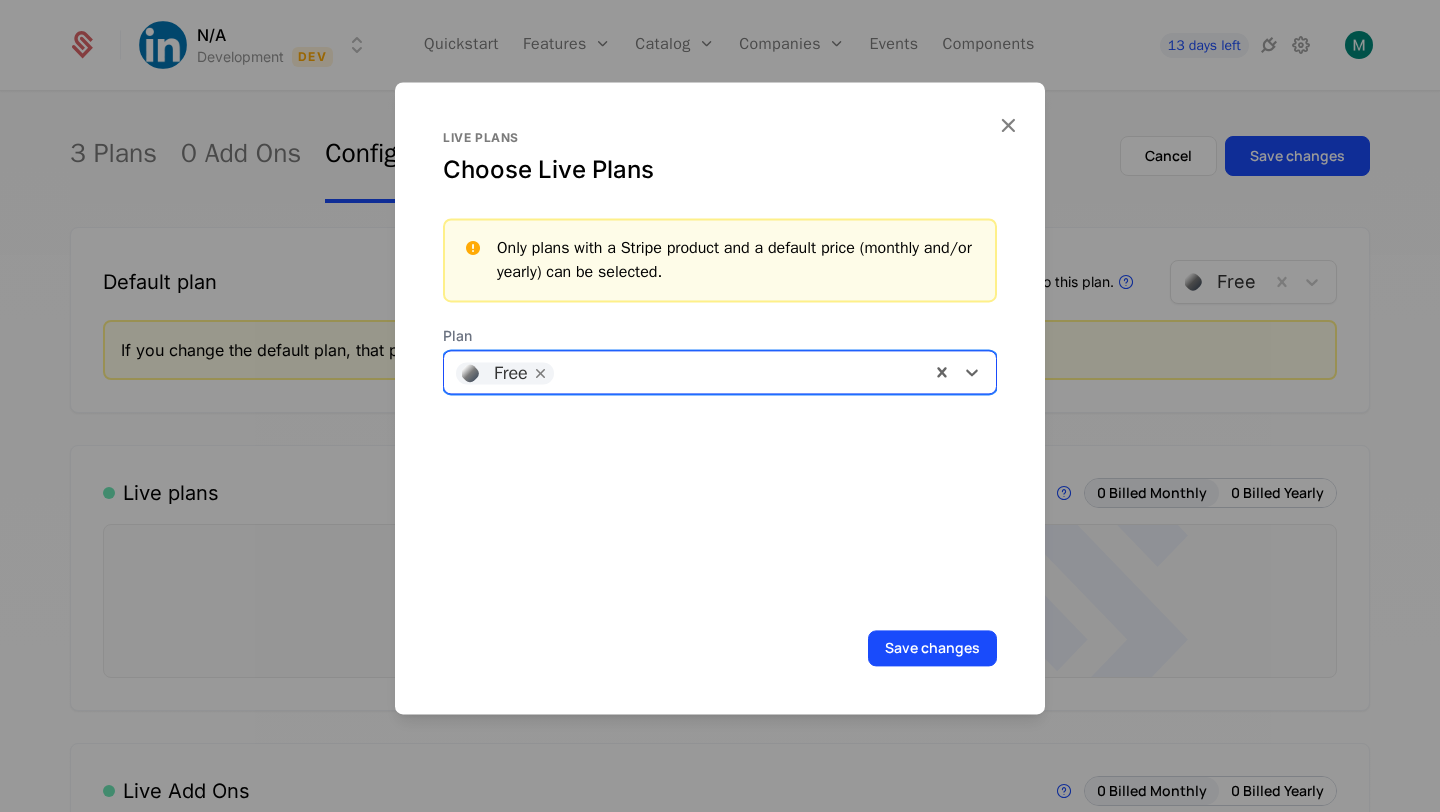 click at bounding box center [741, 370] 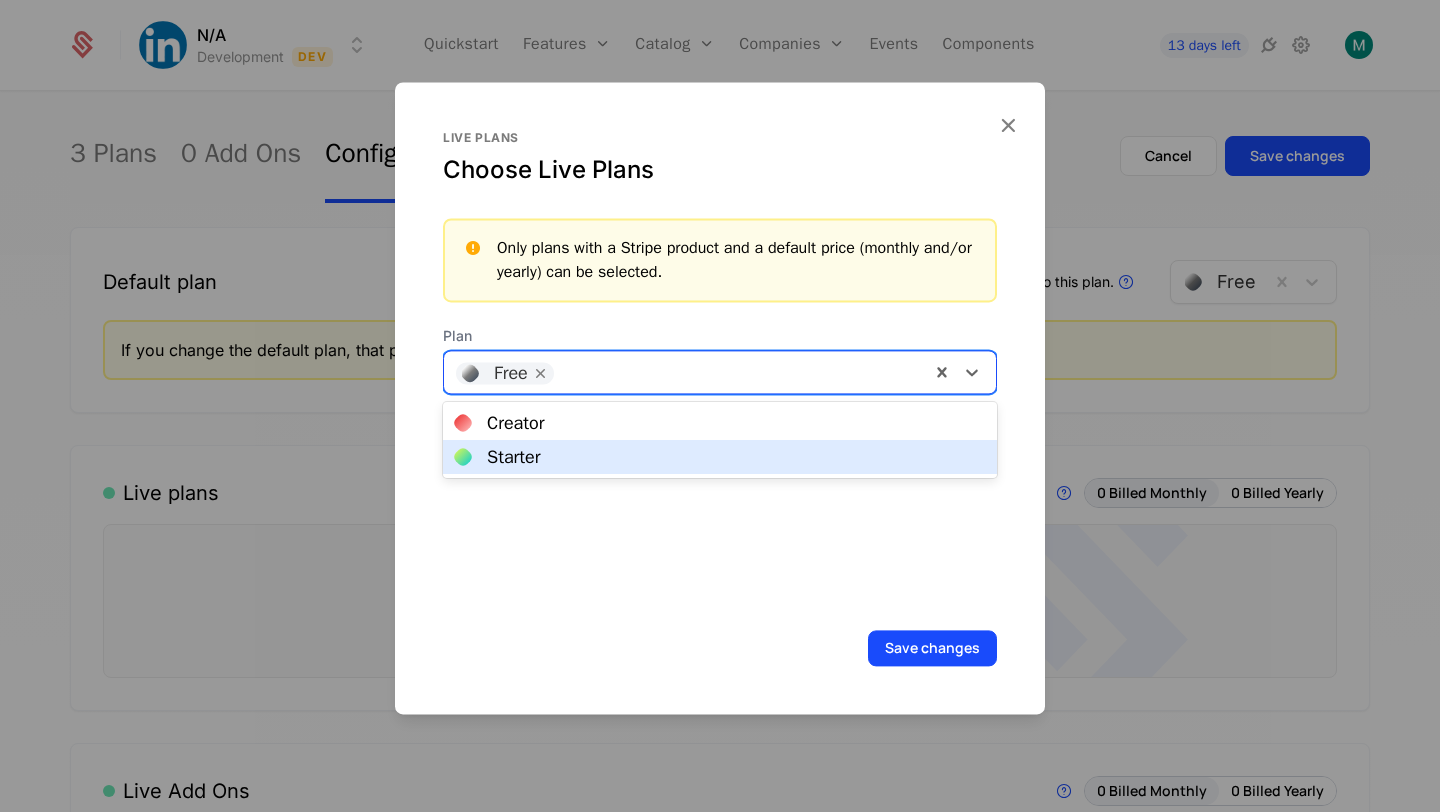 click on "Starter" at bounding box center [720, 457] 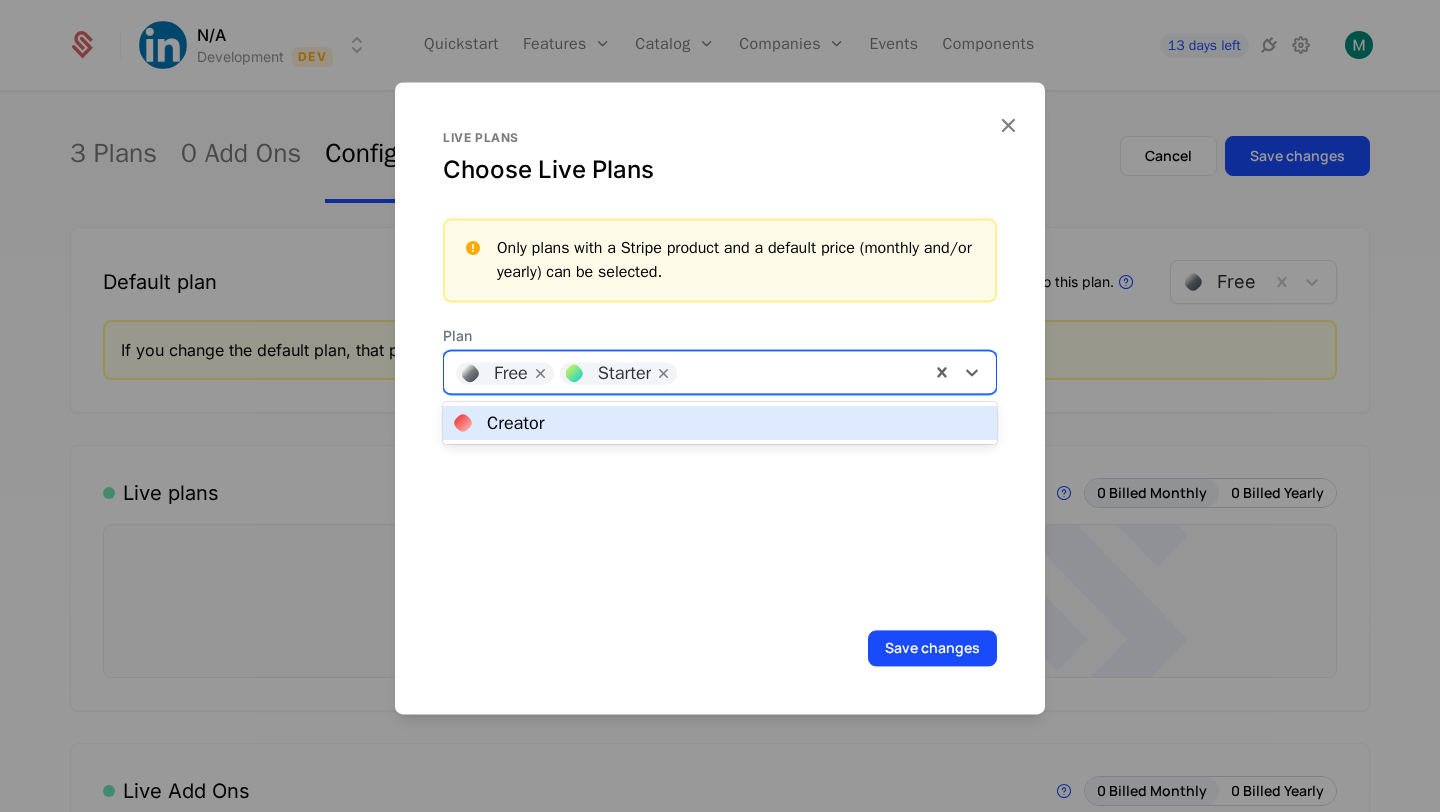 click at bounding box center [802, 370] 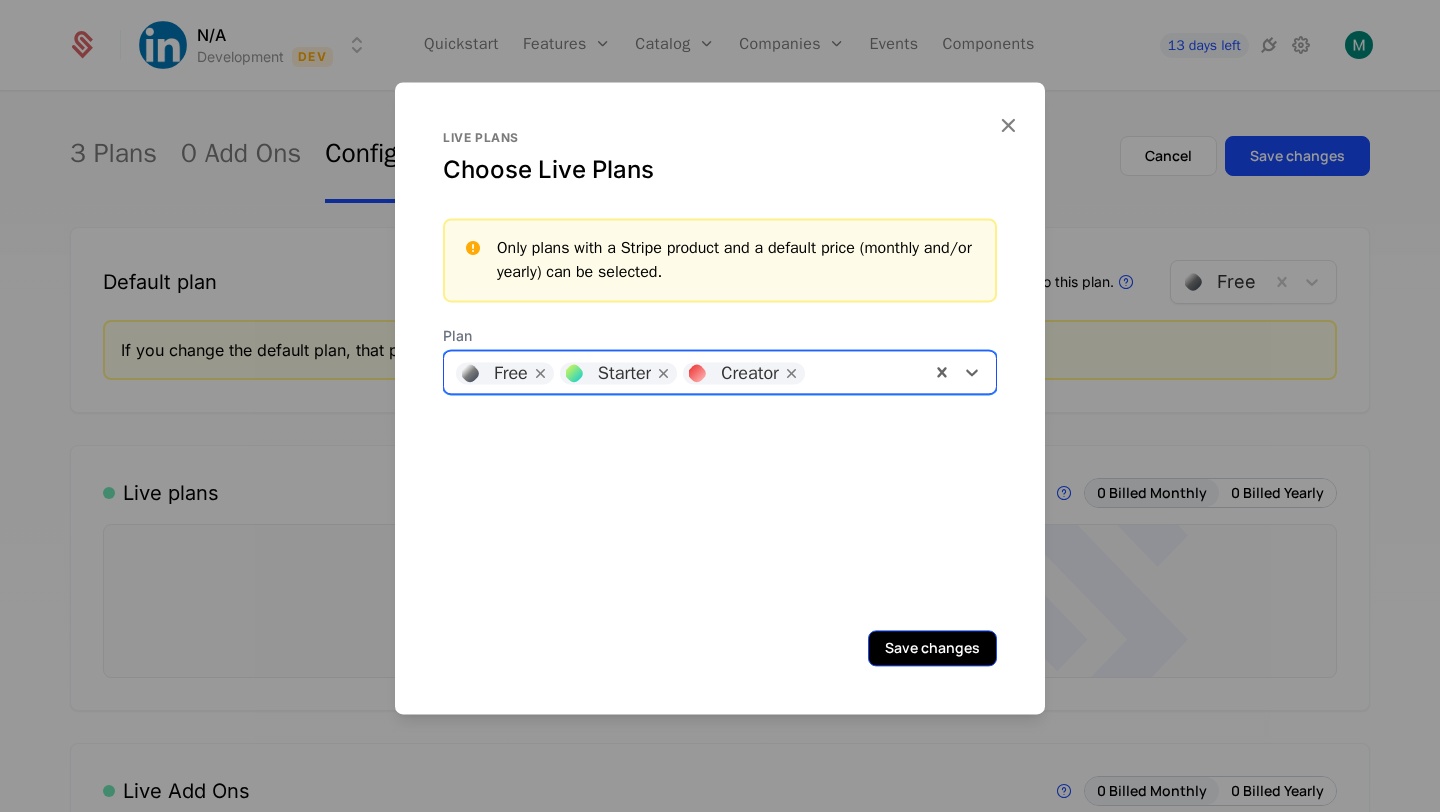 click on "Save changes" at bounding box center (932, 648) 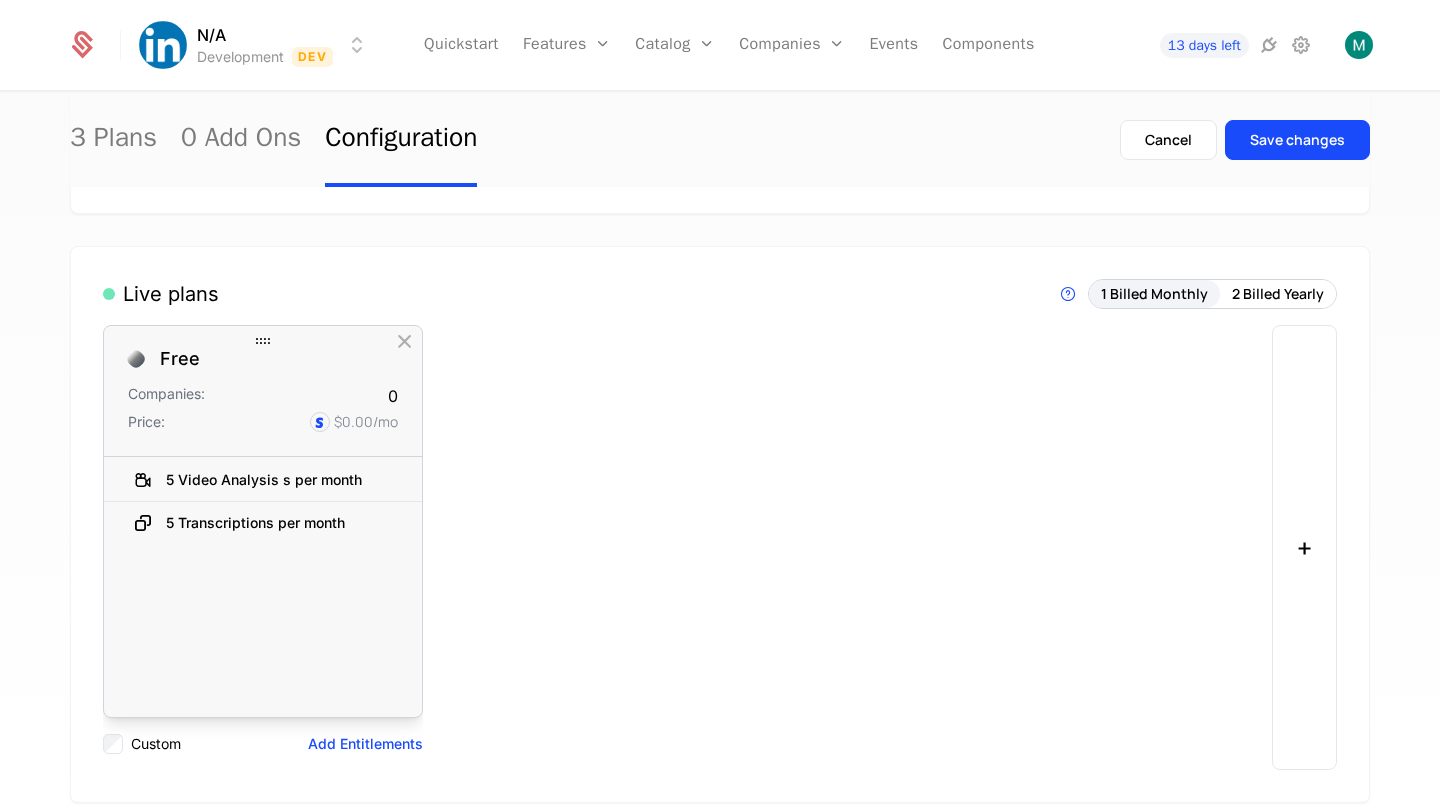scroll, scrollTop: 196, scrollLeft: 0, axis: vertical 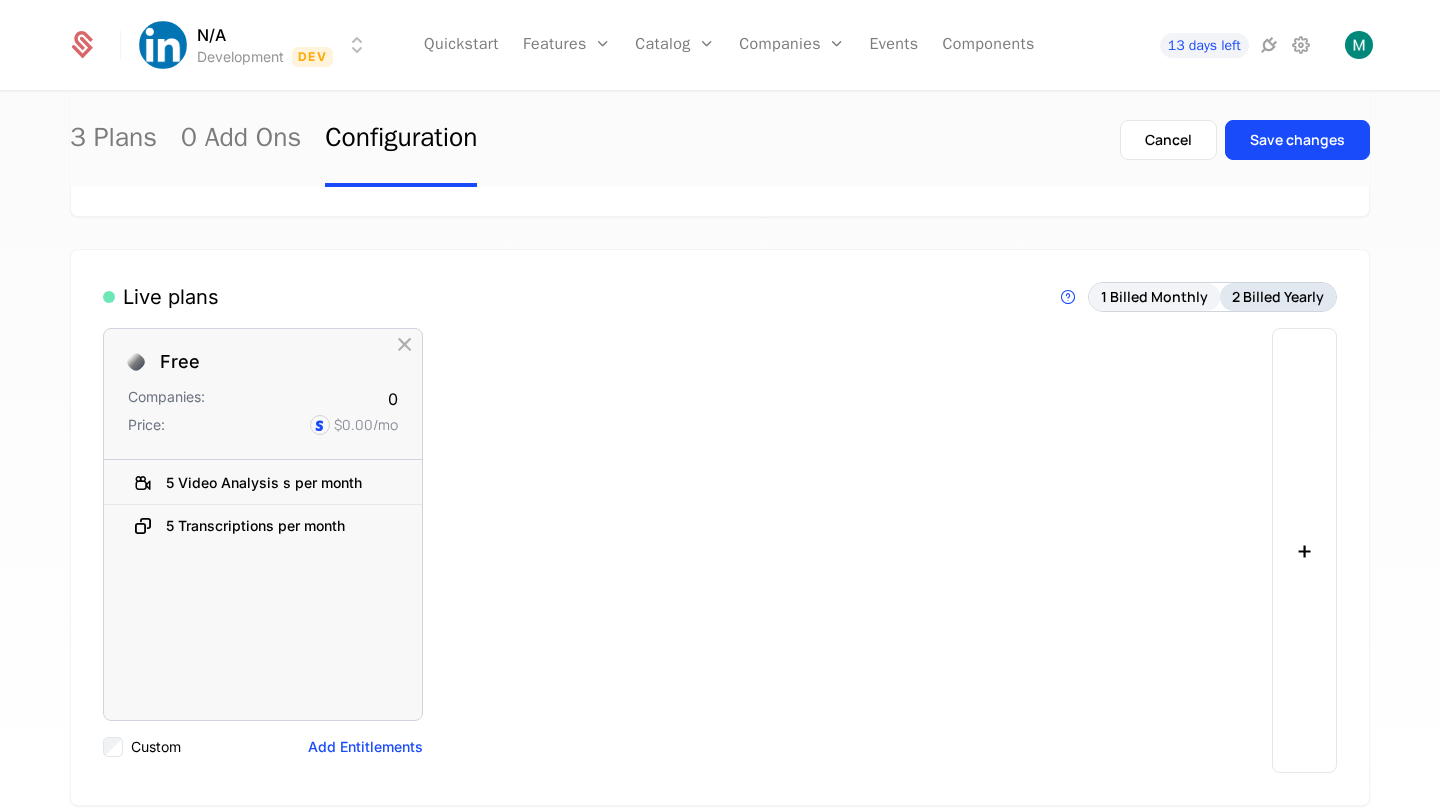 click on "2 Billed Yearly" at bounding box center [1278, 297] 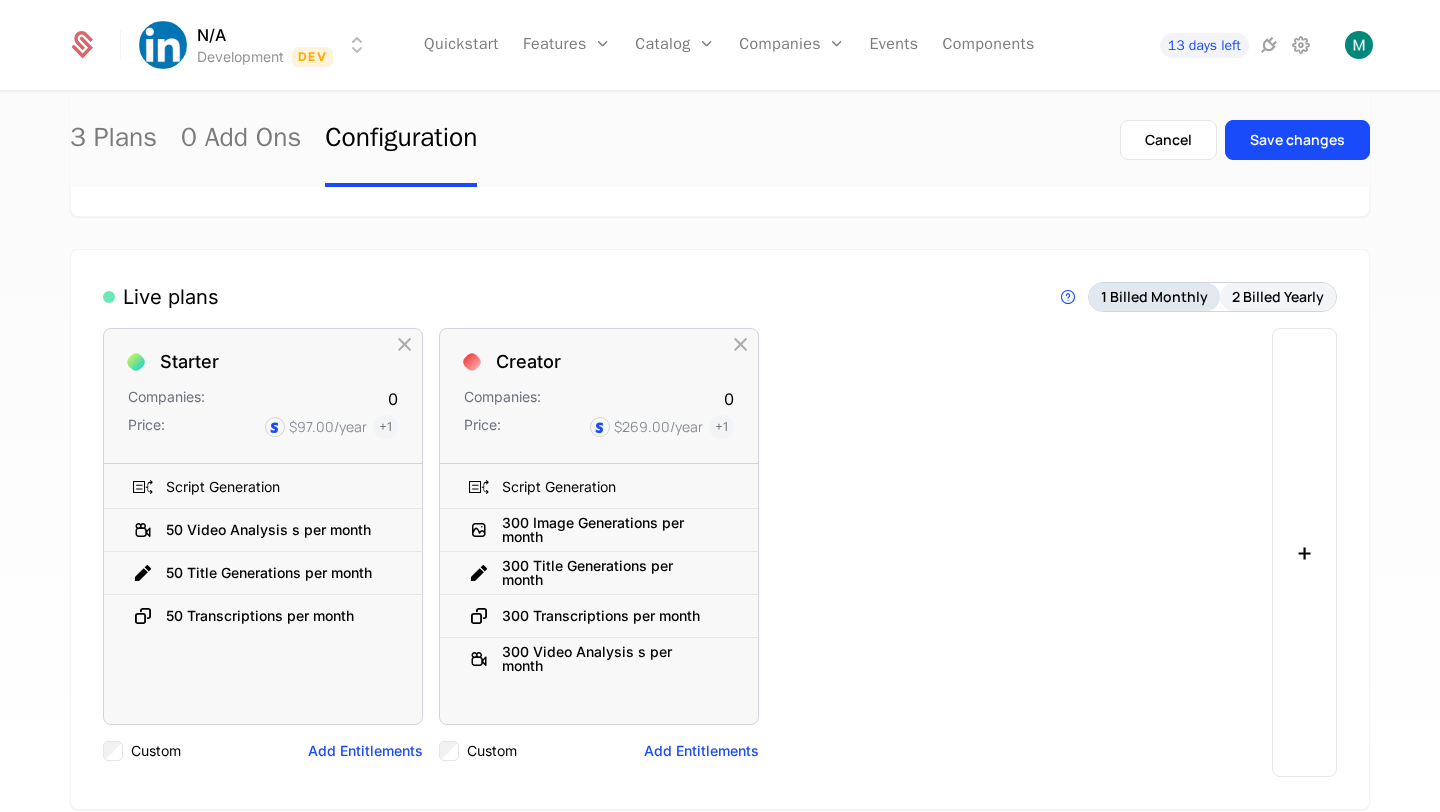 click on "1 Billed Monthly" at bounding box center [1154, 297] 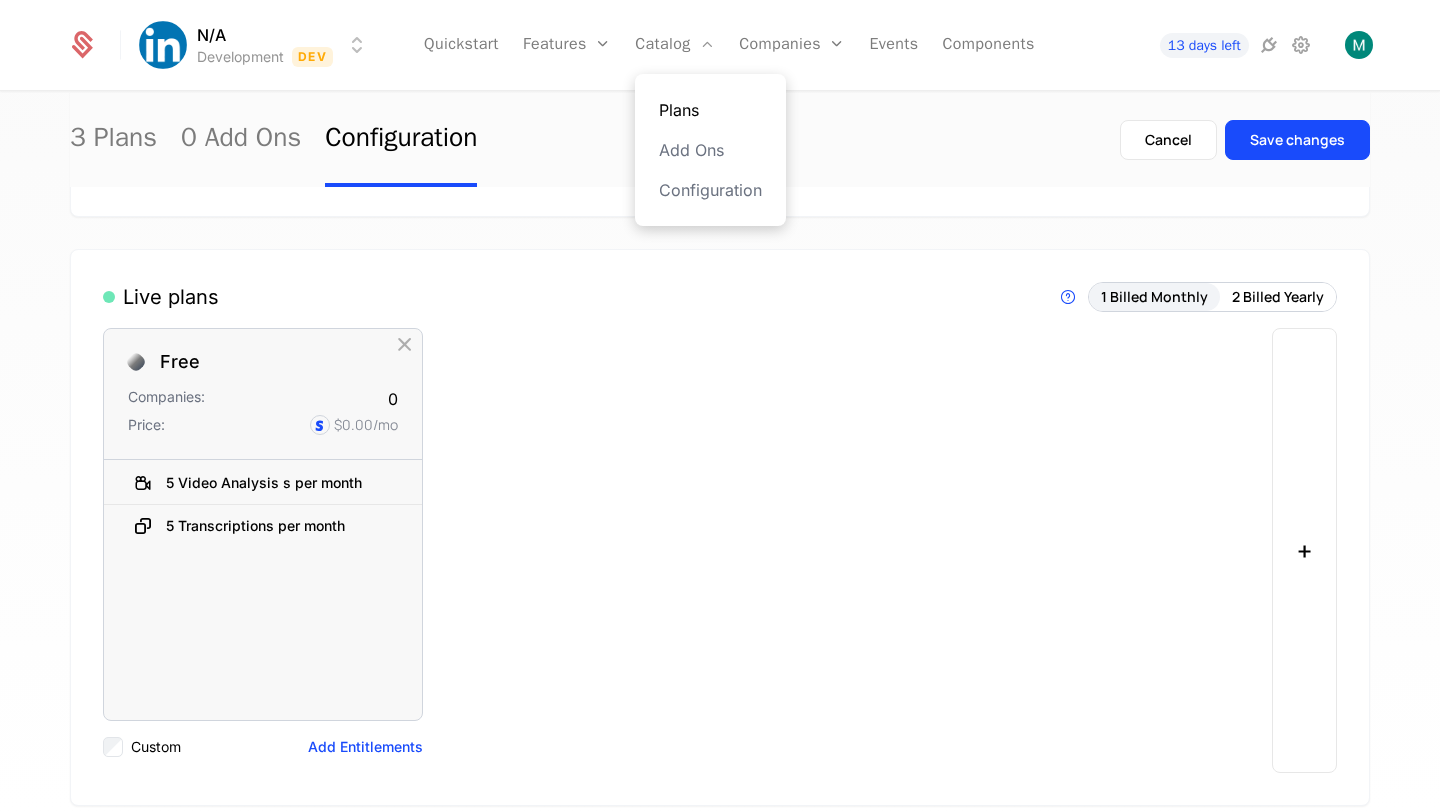 click on "Plans" at bounding box center [710, 110] 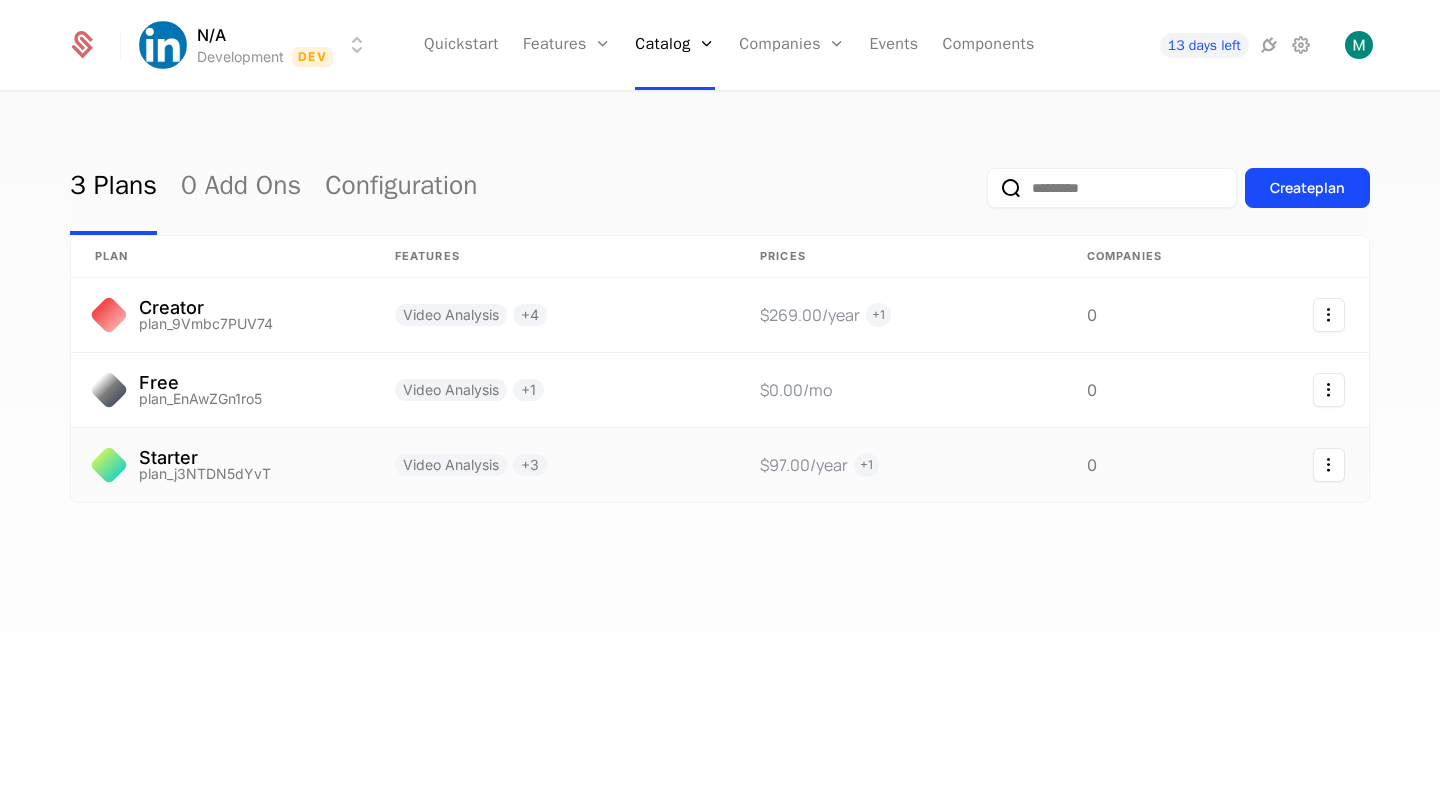 click on "$97.00 /year + 1" at bounding box center [899, 465] 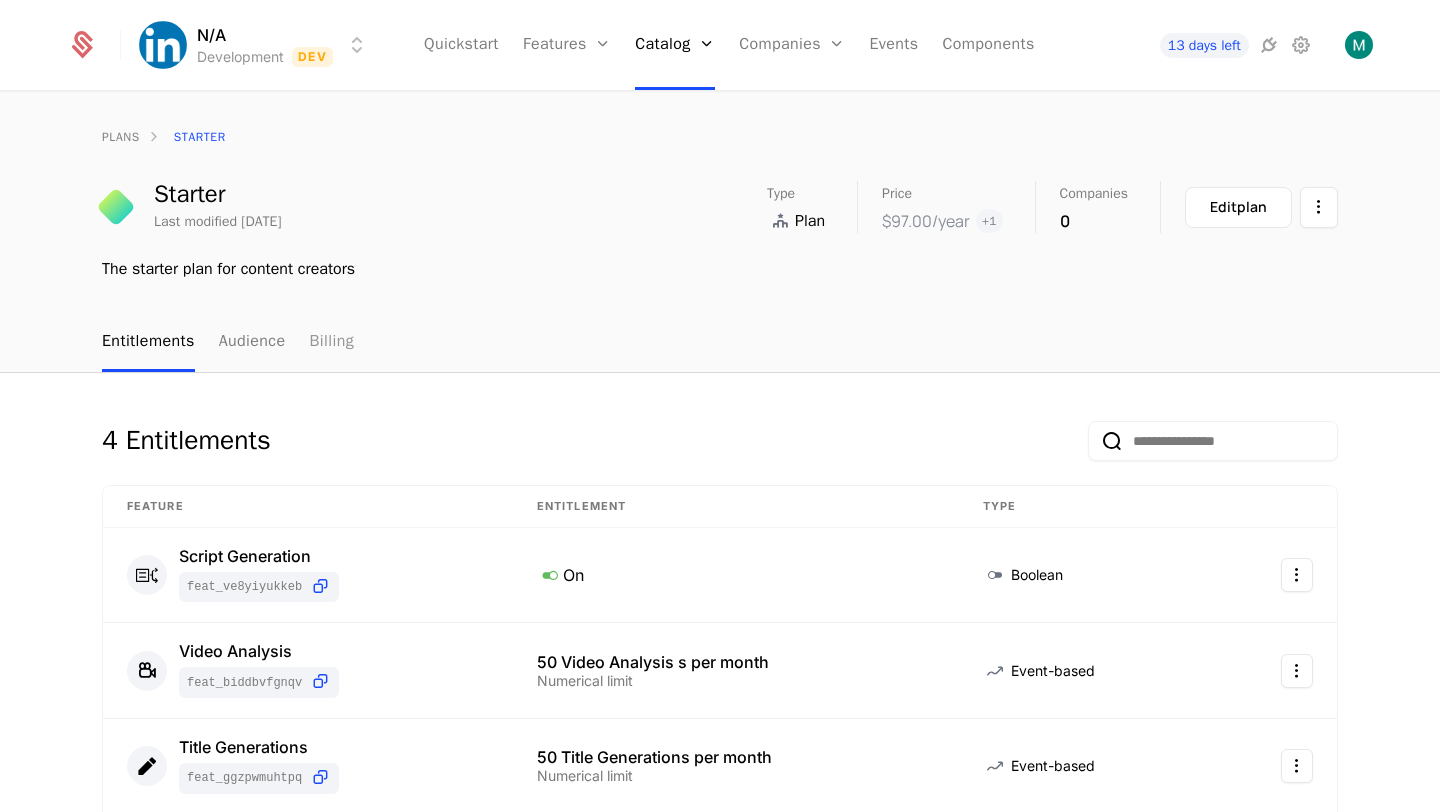 click on "Billing" at bounding box center [331, 342] 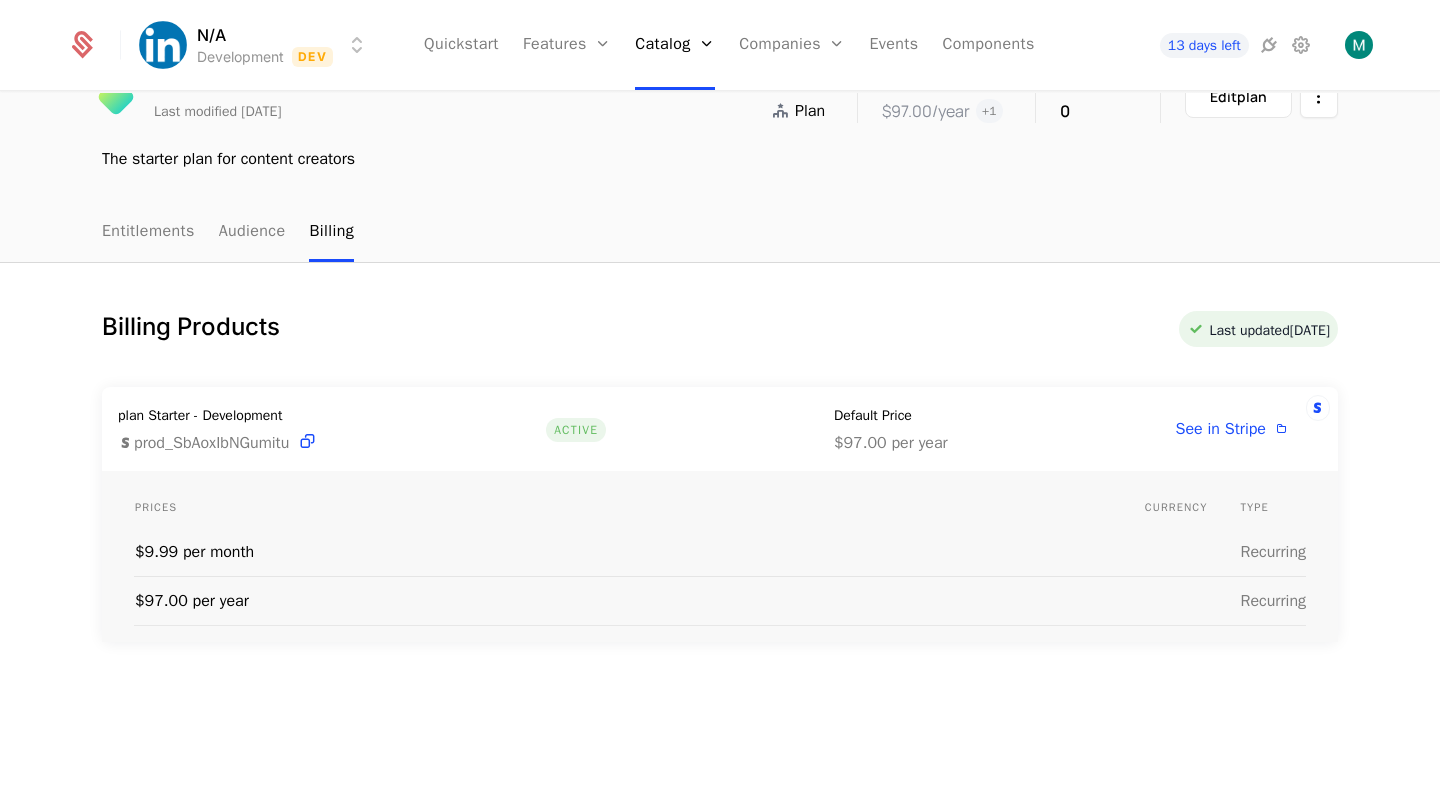 scroll, scrollTop: 164, scrollLeft: 0, axis: vertical 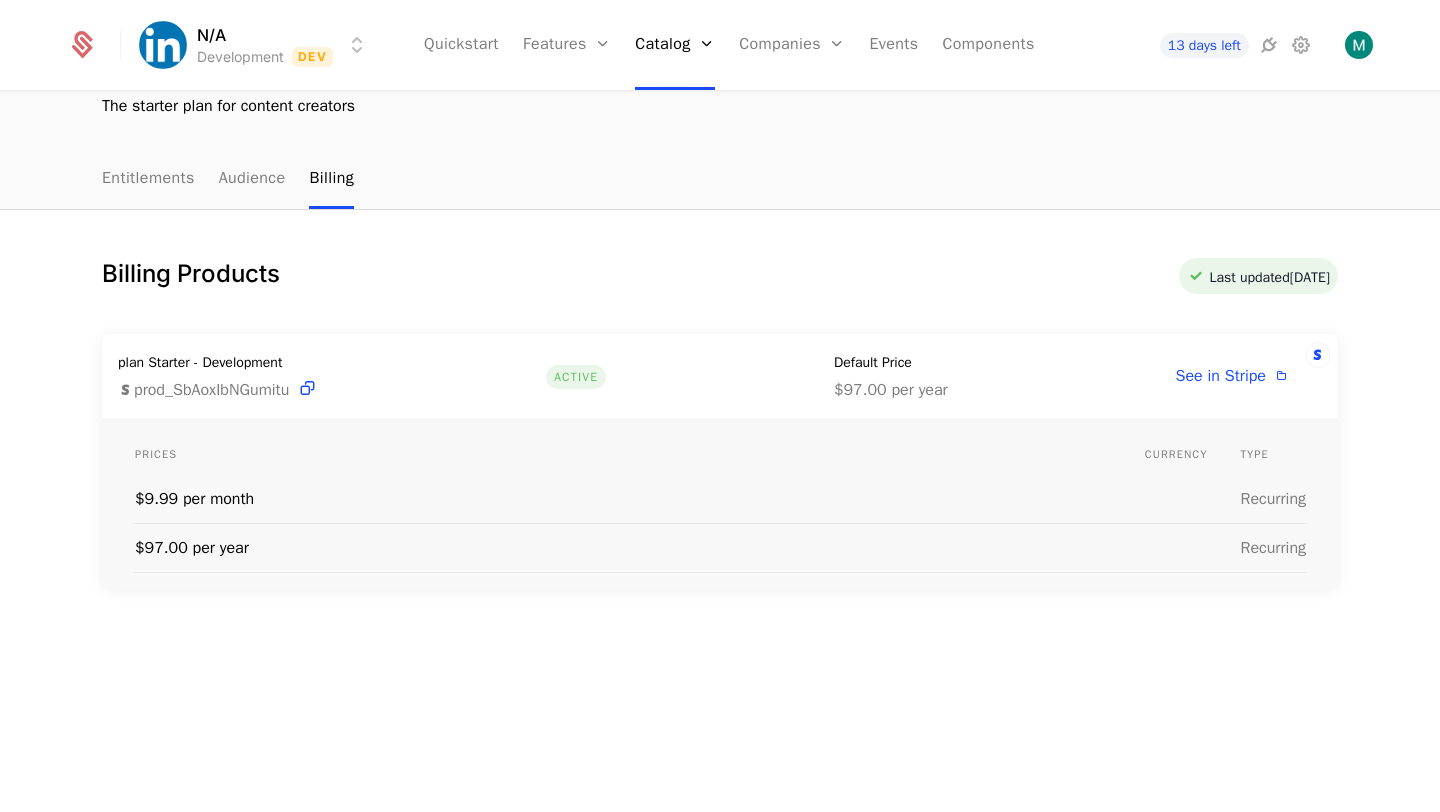 click on "$9.99   per month" at bounding box center [639, 499] 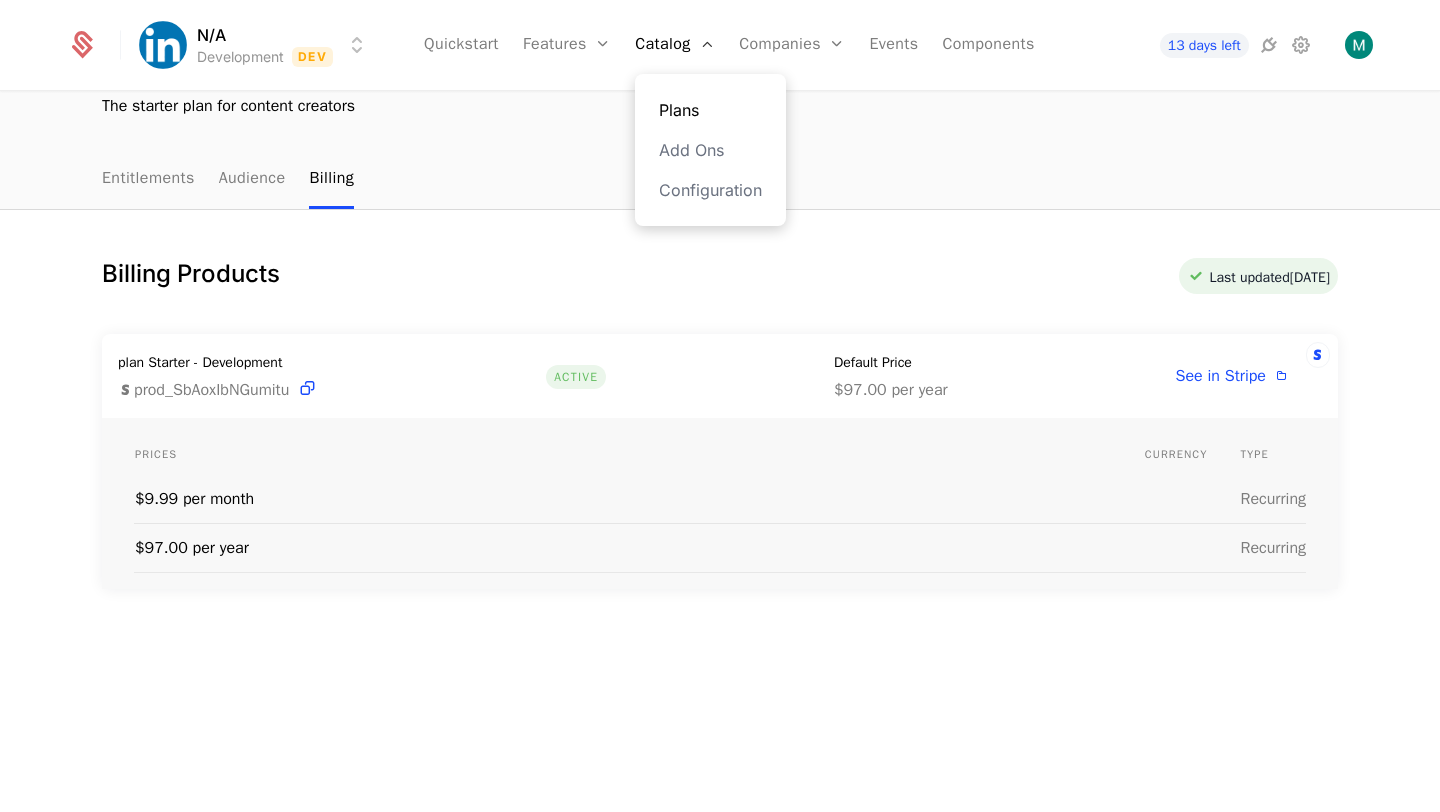 click on "Plans" at bounding box center [710, 110] 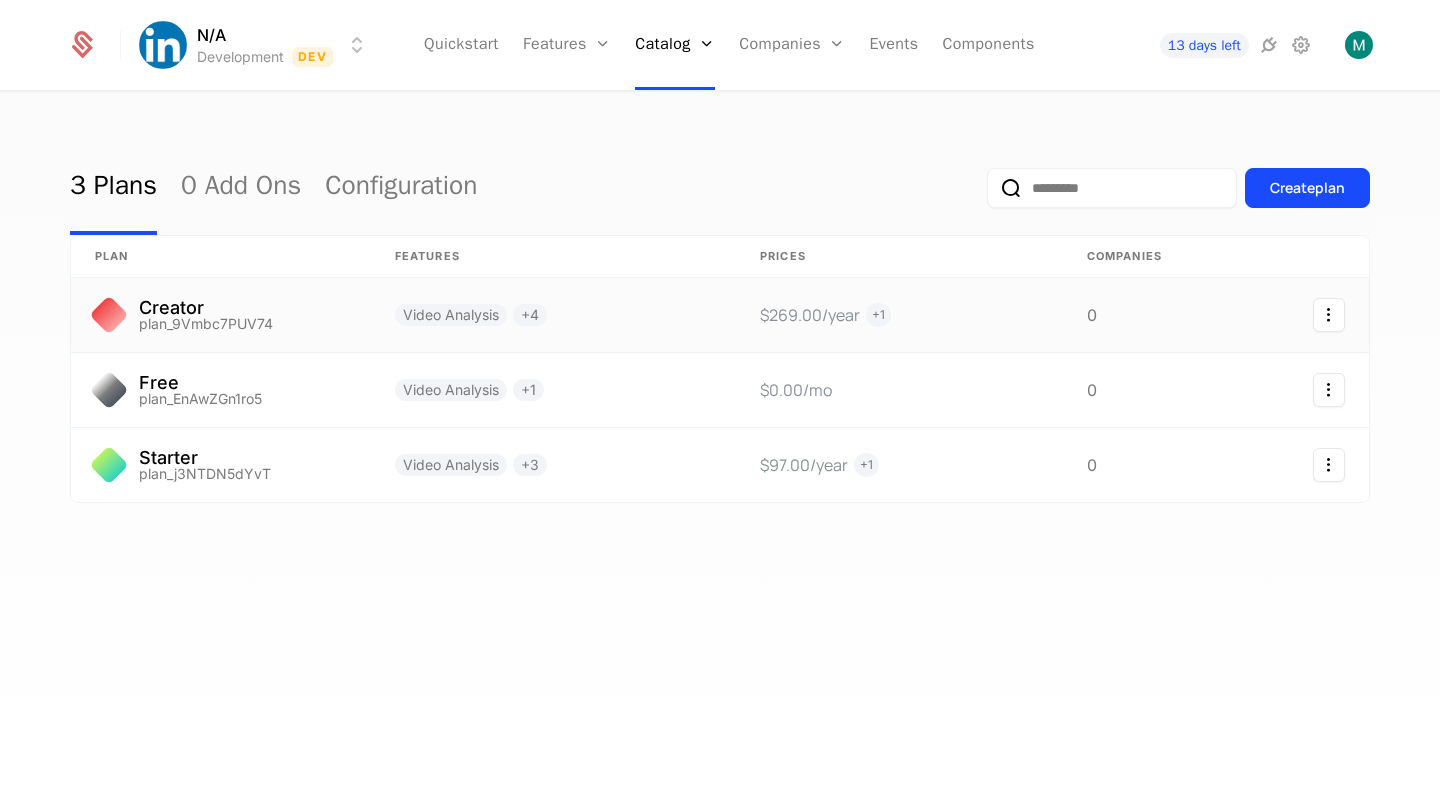 click on "Creator" at bounding box center [206, 308] 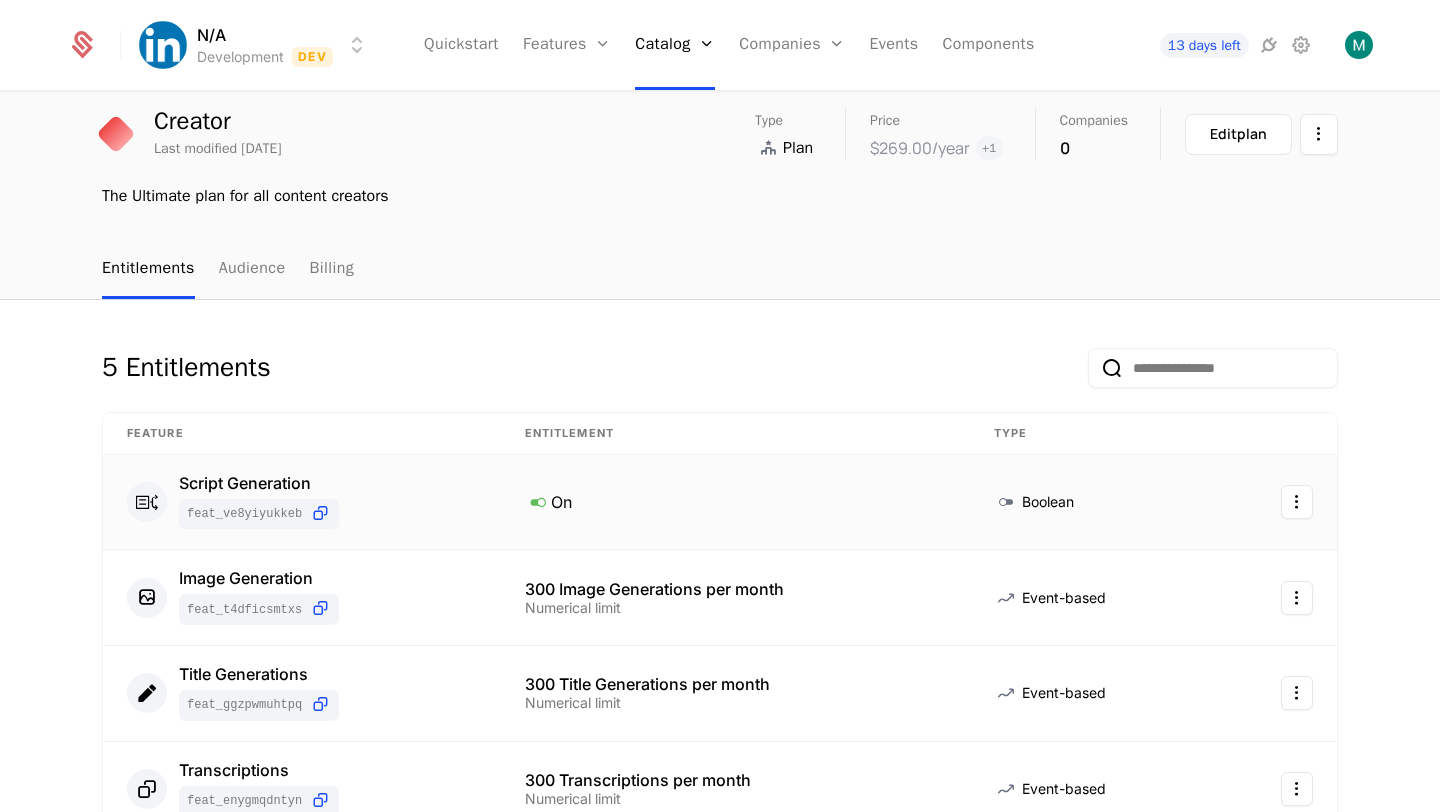 scroll, scrollTop: 74, scrollLeft: 0, axis: vertical 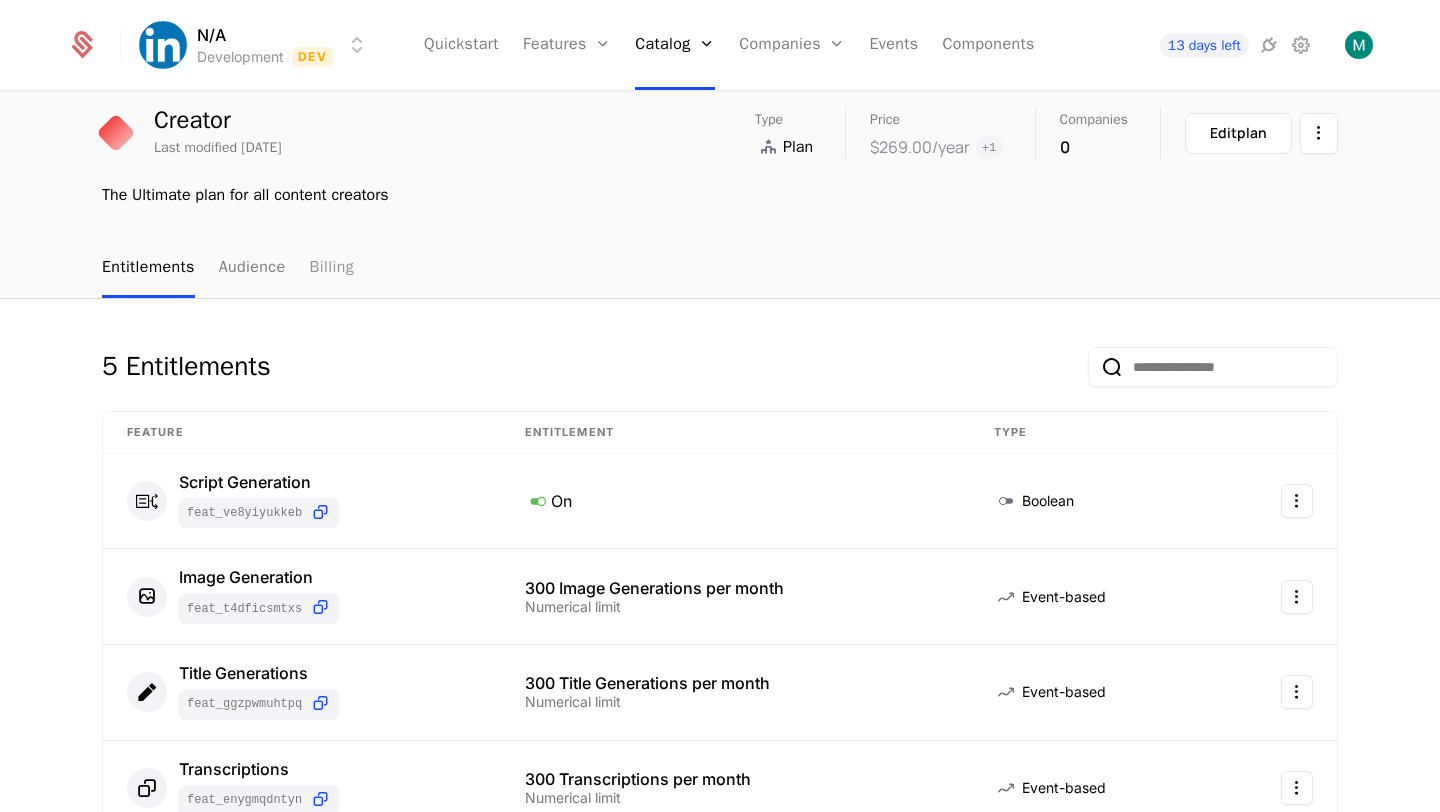 click on "Billing" at bounding box center [331, 268] 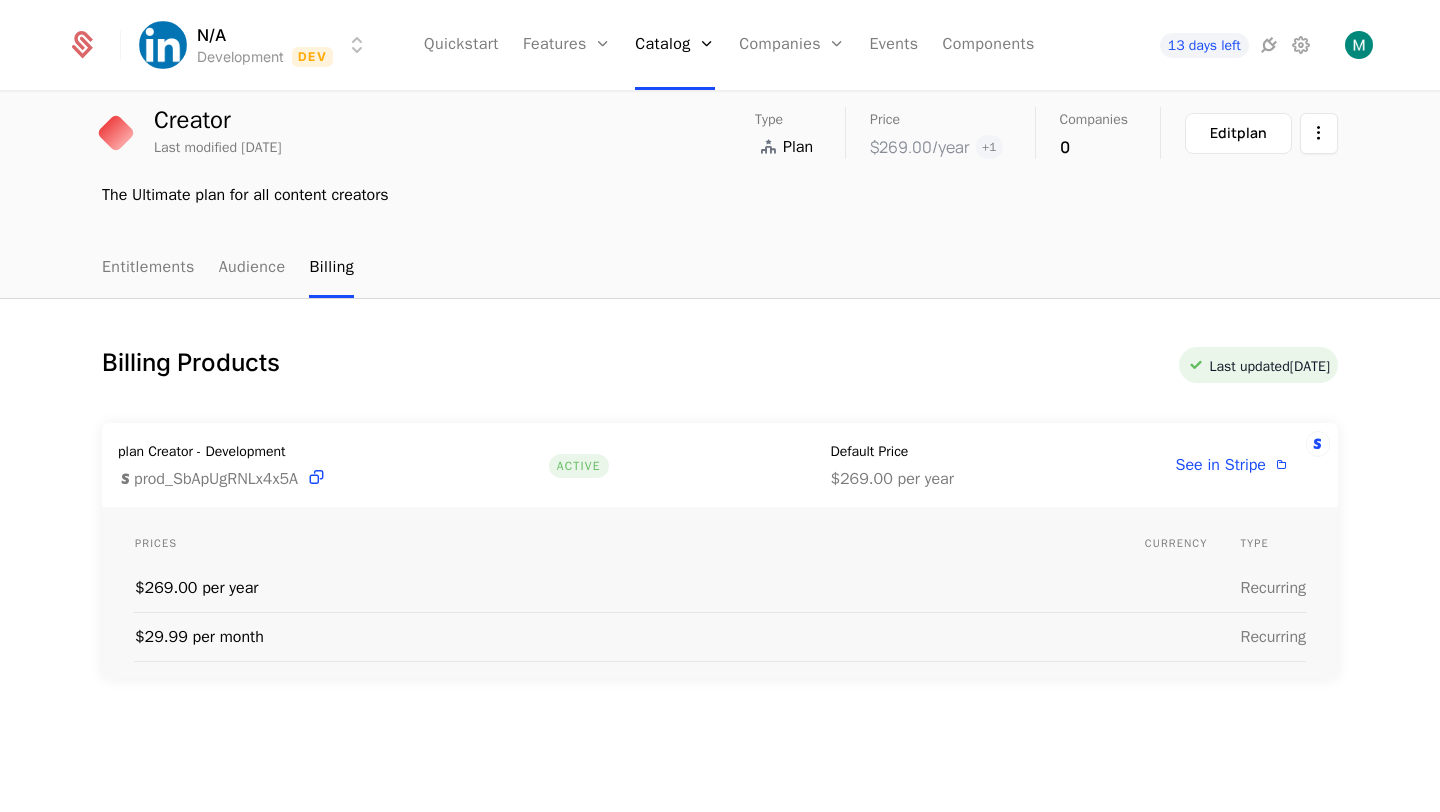 click on "$29.99   per month" at bounding box center (639, 636) 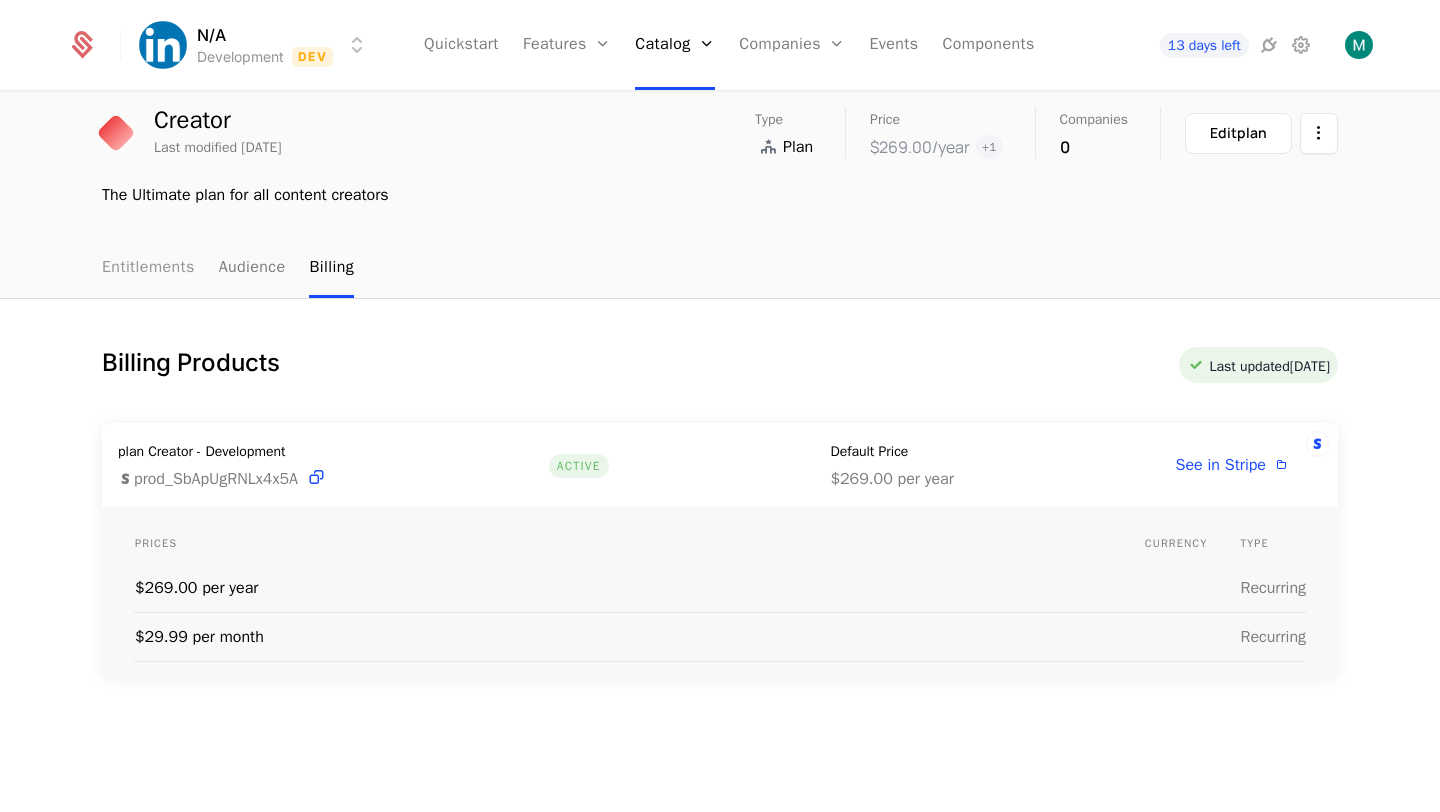 click on "Entitlements" at bounding box center [148, 268] 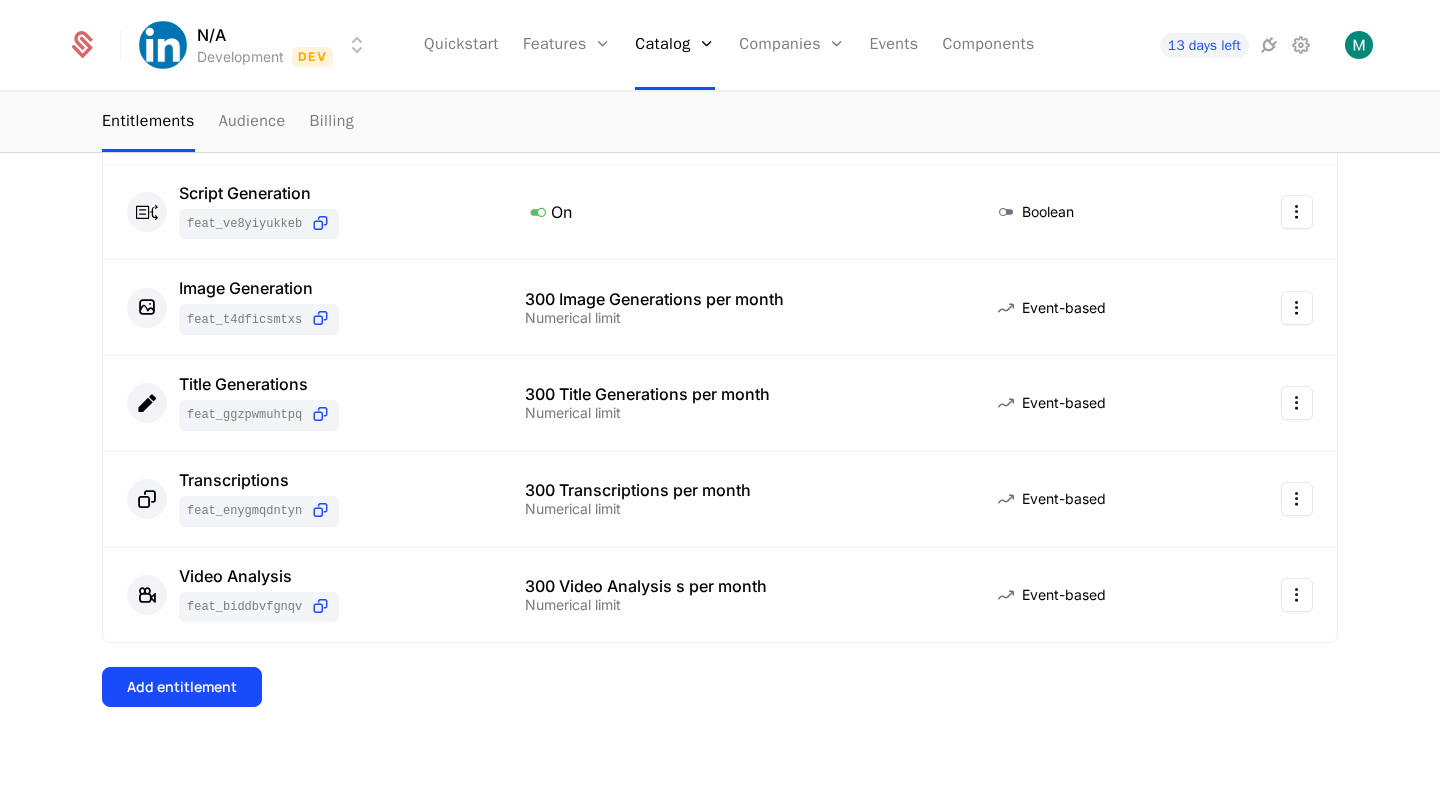 scroll, scrollTop: 0, scrollLeft: 0, axis: both 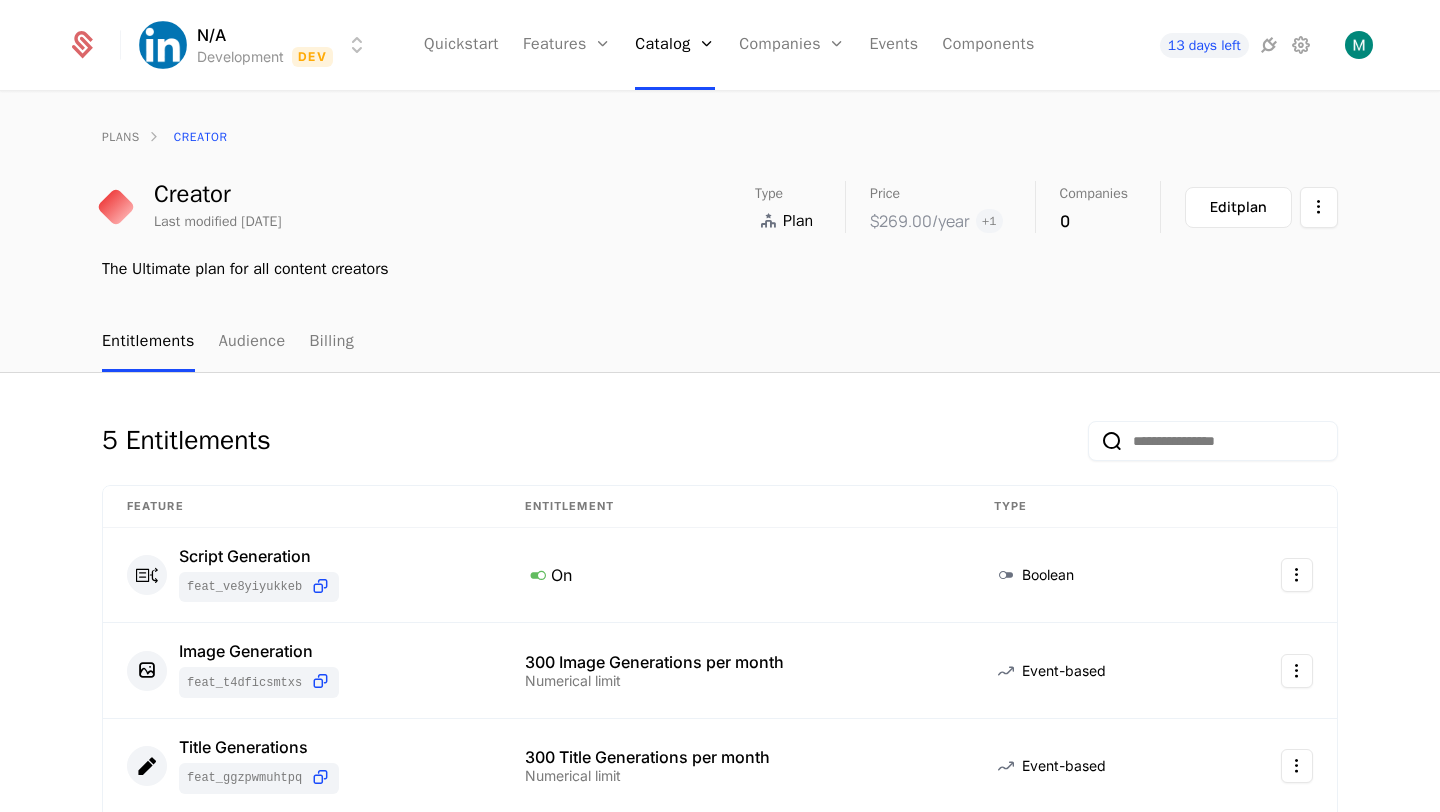 click on "$269.00 /year" at bounding box center [920, 221] 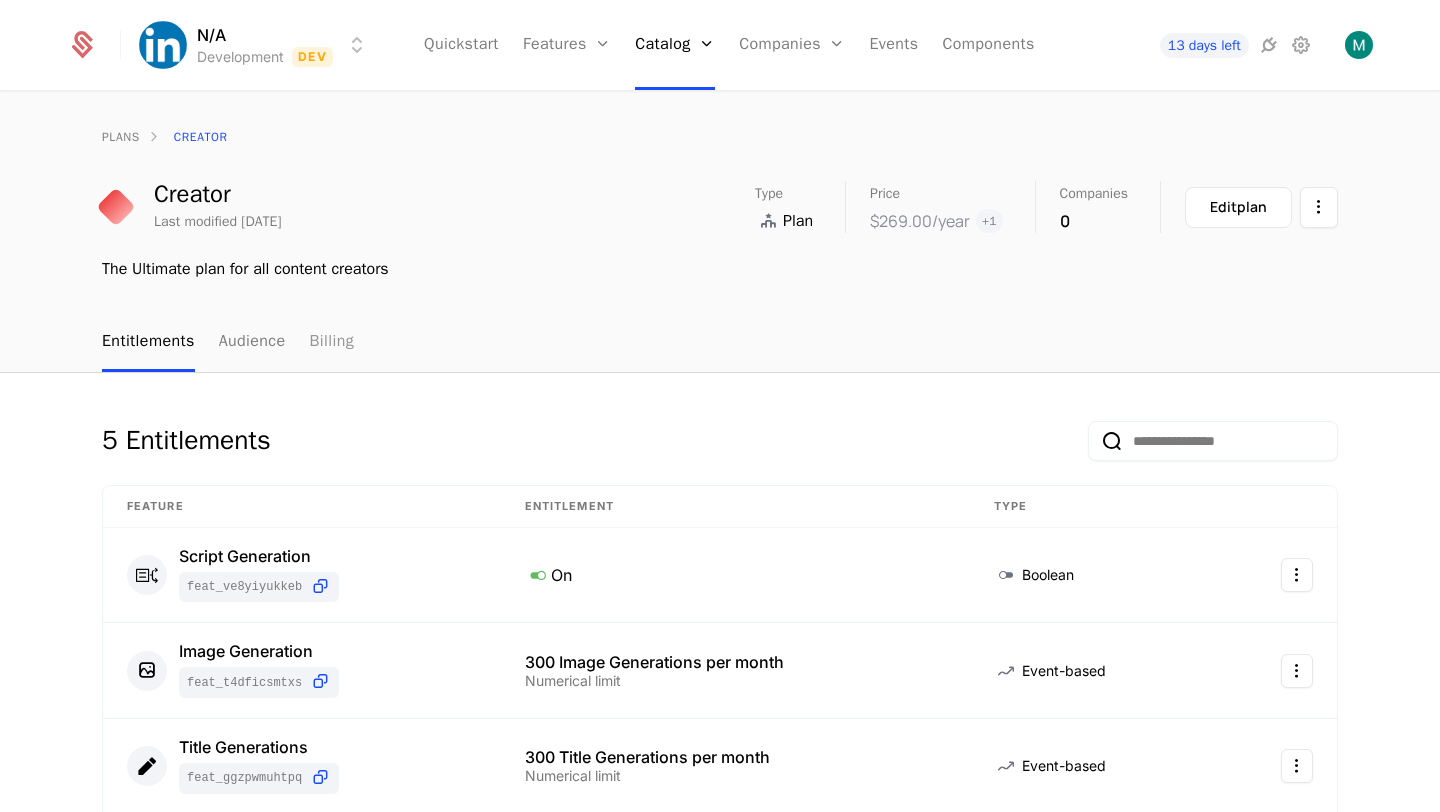 click on "Billing" at bounding box center (331, 342) 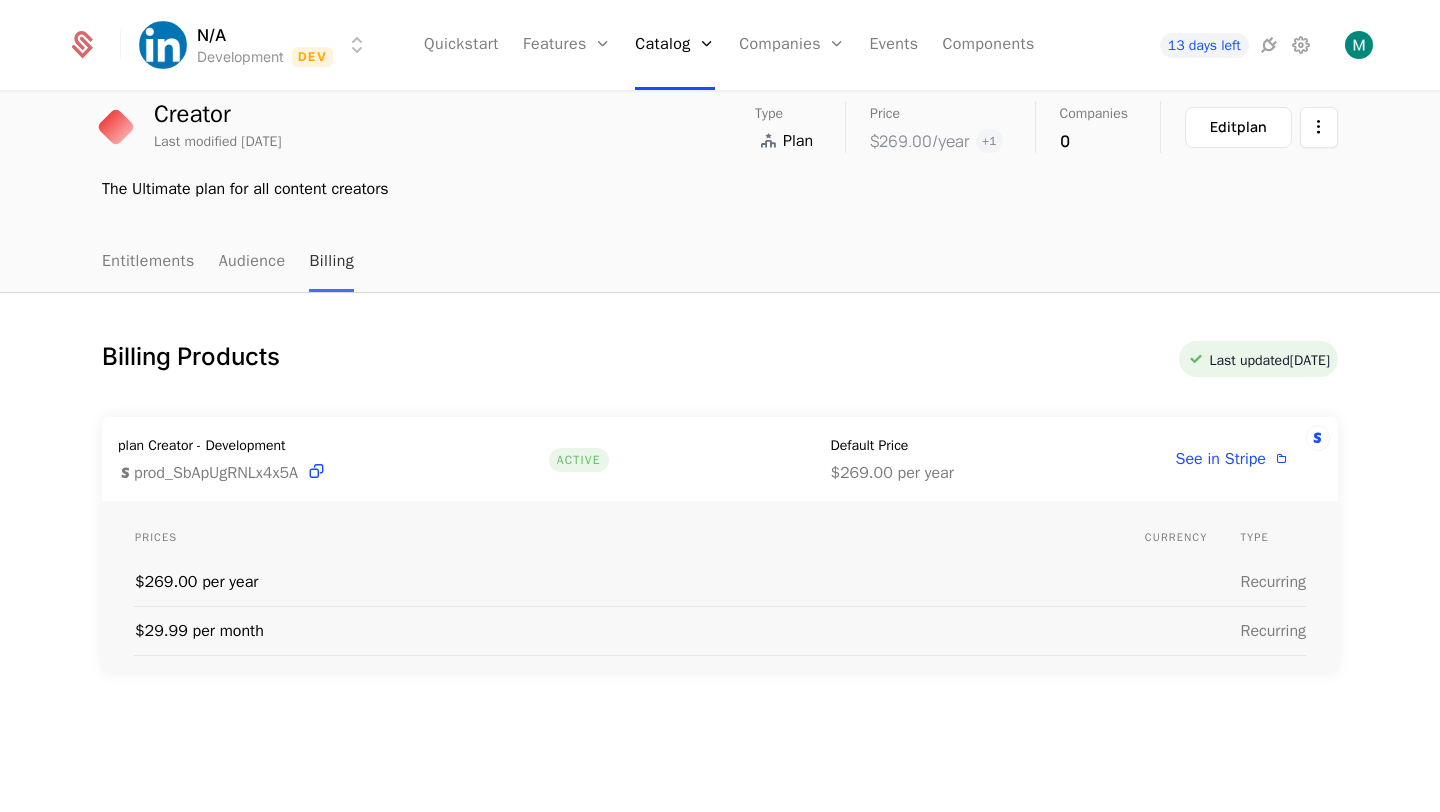 scroll, scrollTop: 164, scrollLeft: 0, axis: vertical 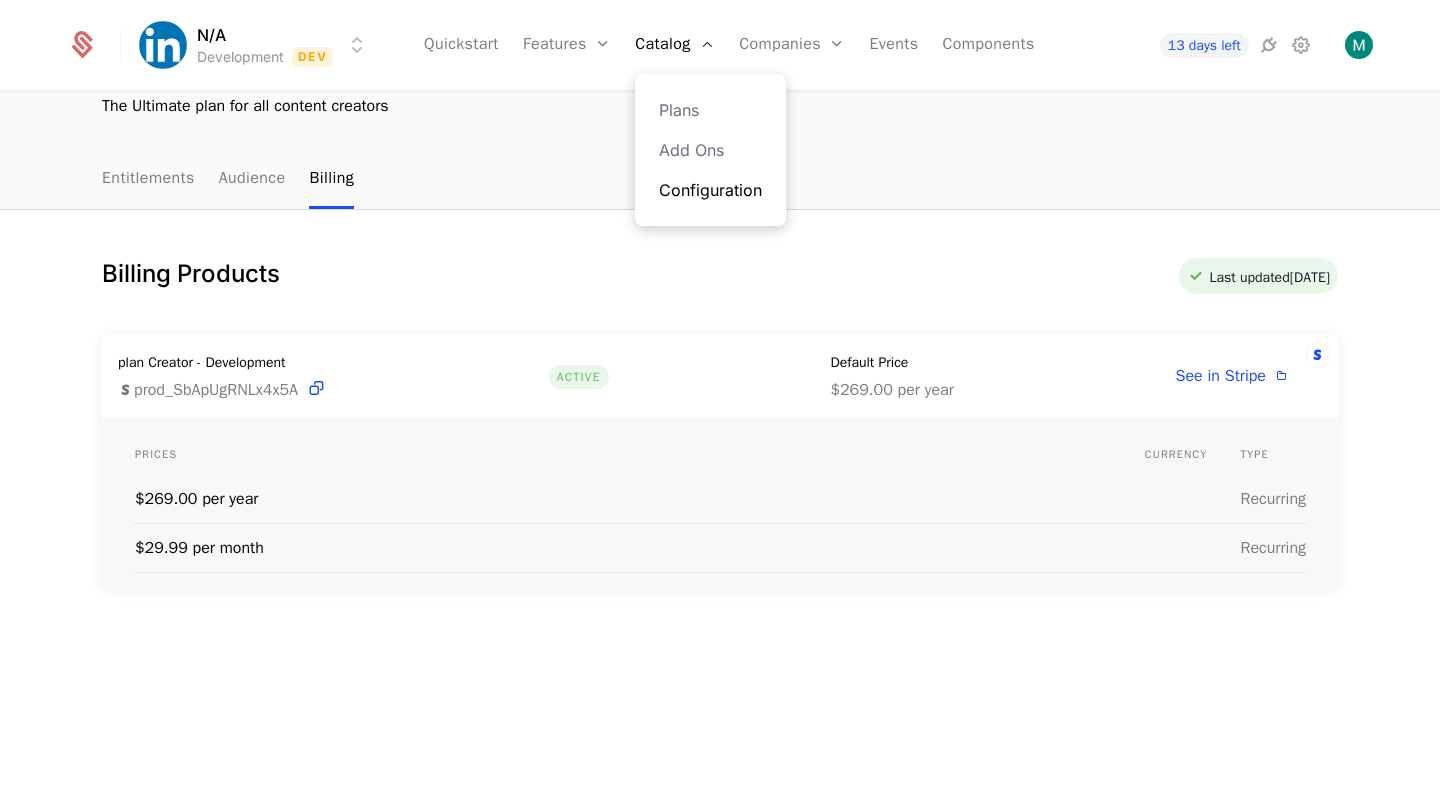 click on "Configuration" at bounding box center [710, 190] 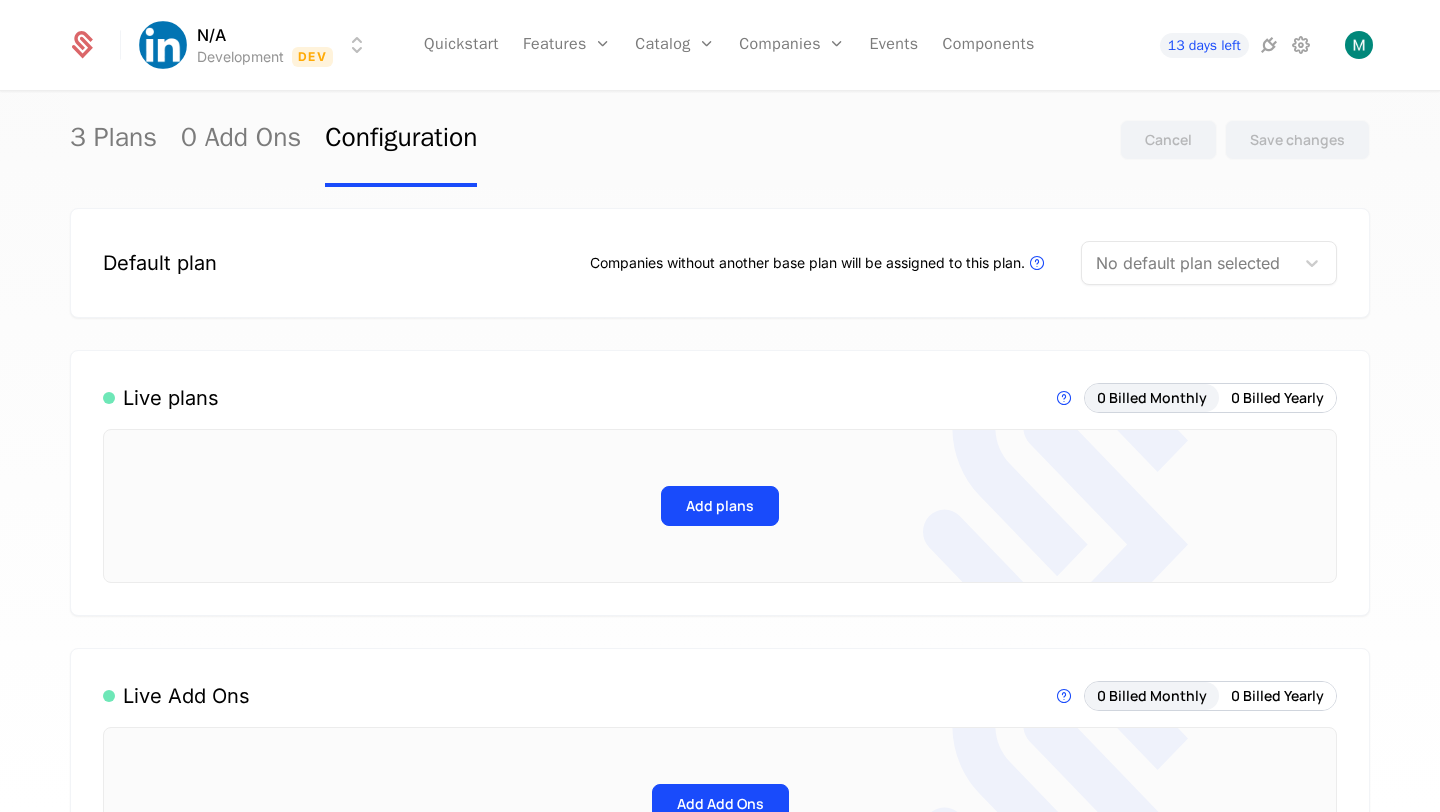 scroll, scrollTop: 0, scrollLeft: 0, axis: both 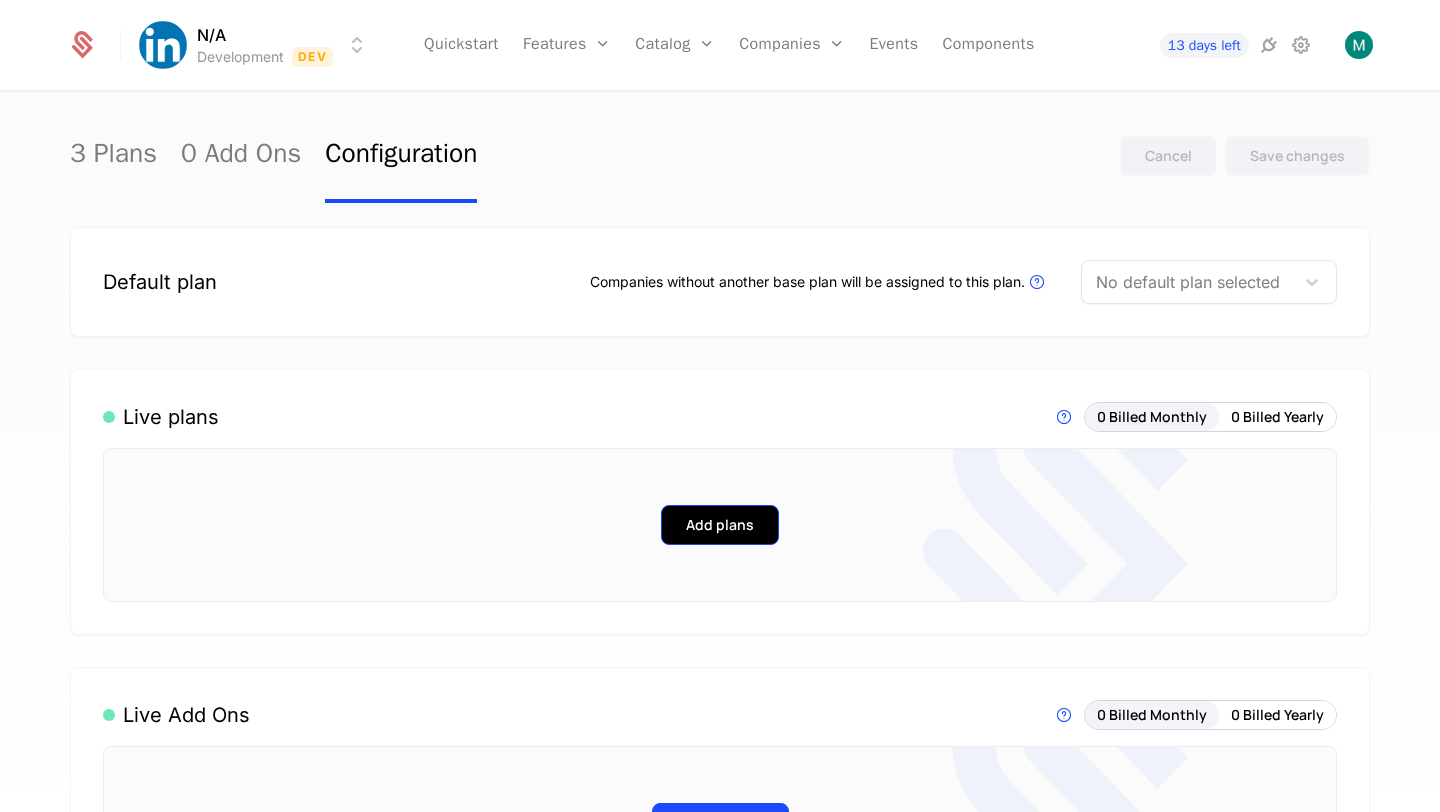 click on "Add plans" at bounding box center [720, 525] 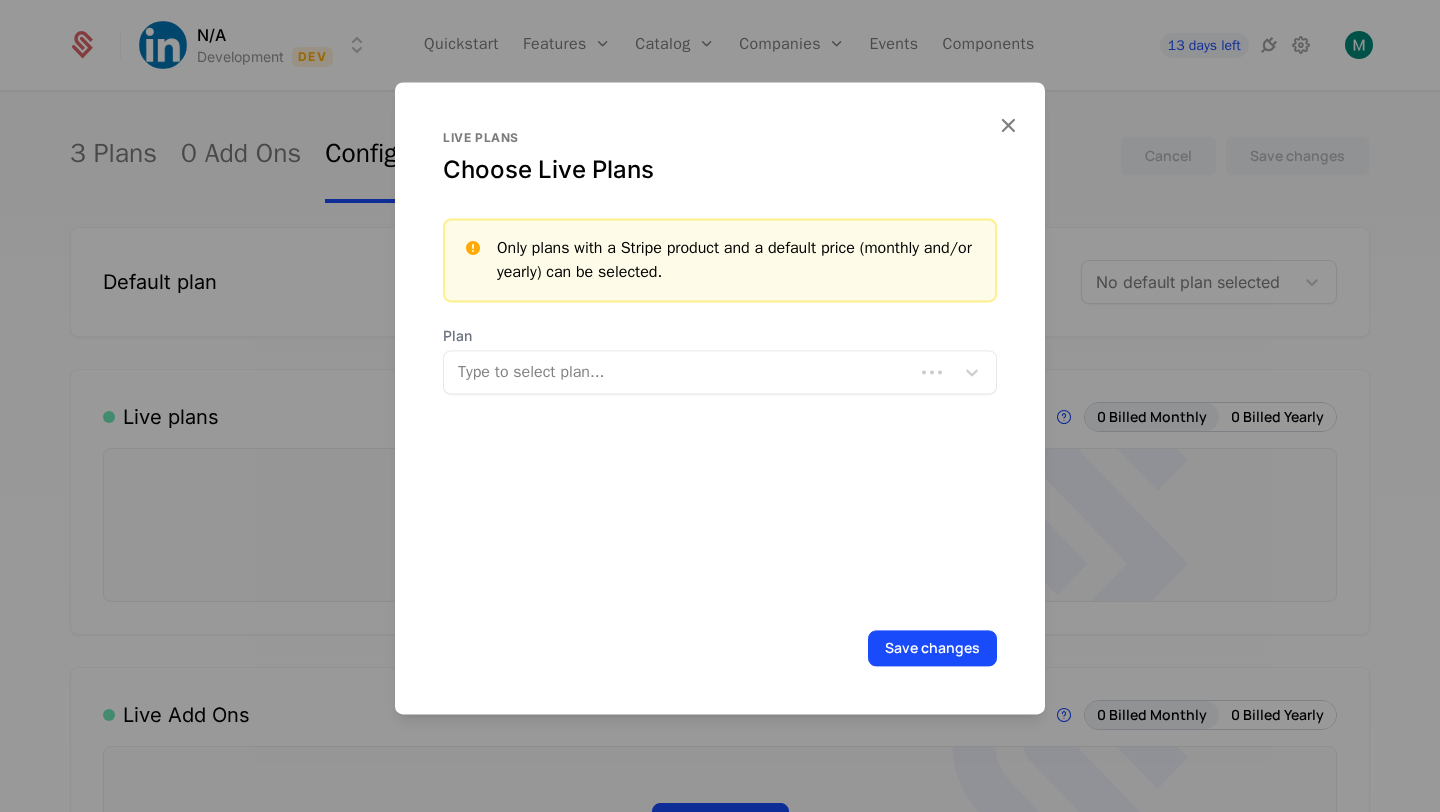 click at bounding box center [681, 372] 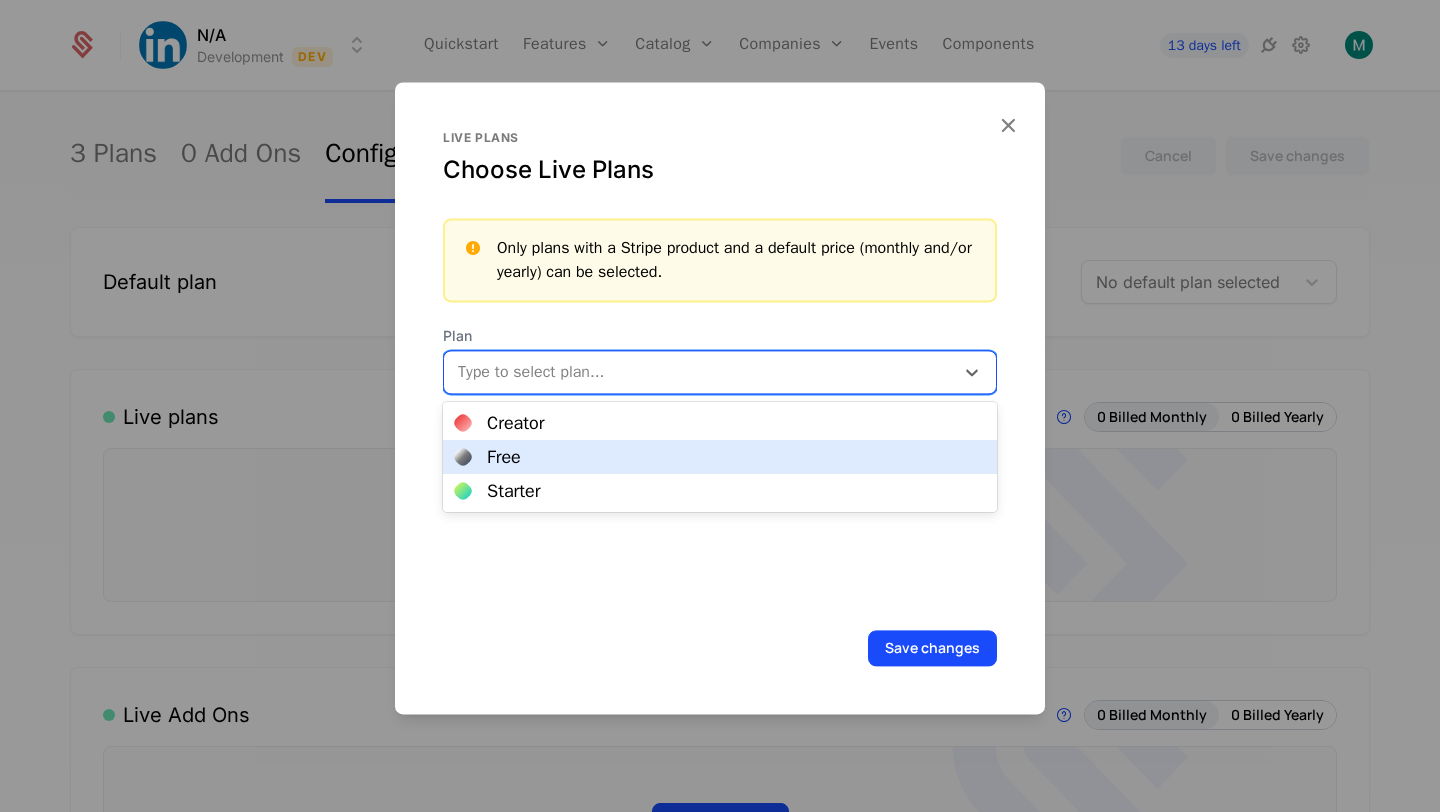 click on "Free" at bounding box center (720, 457) 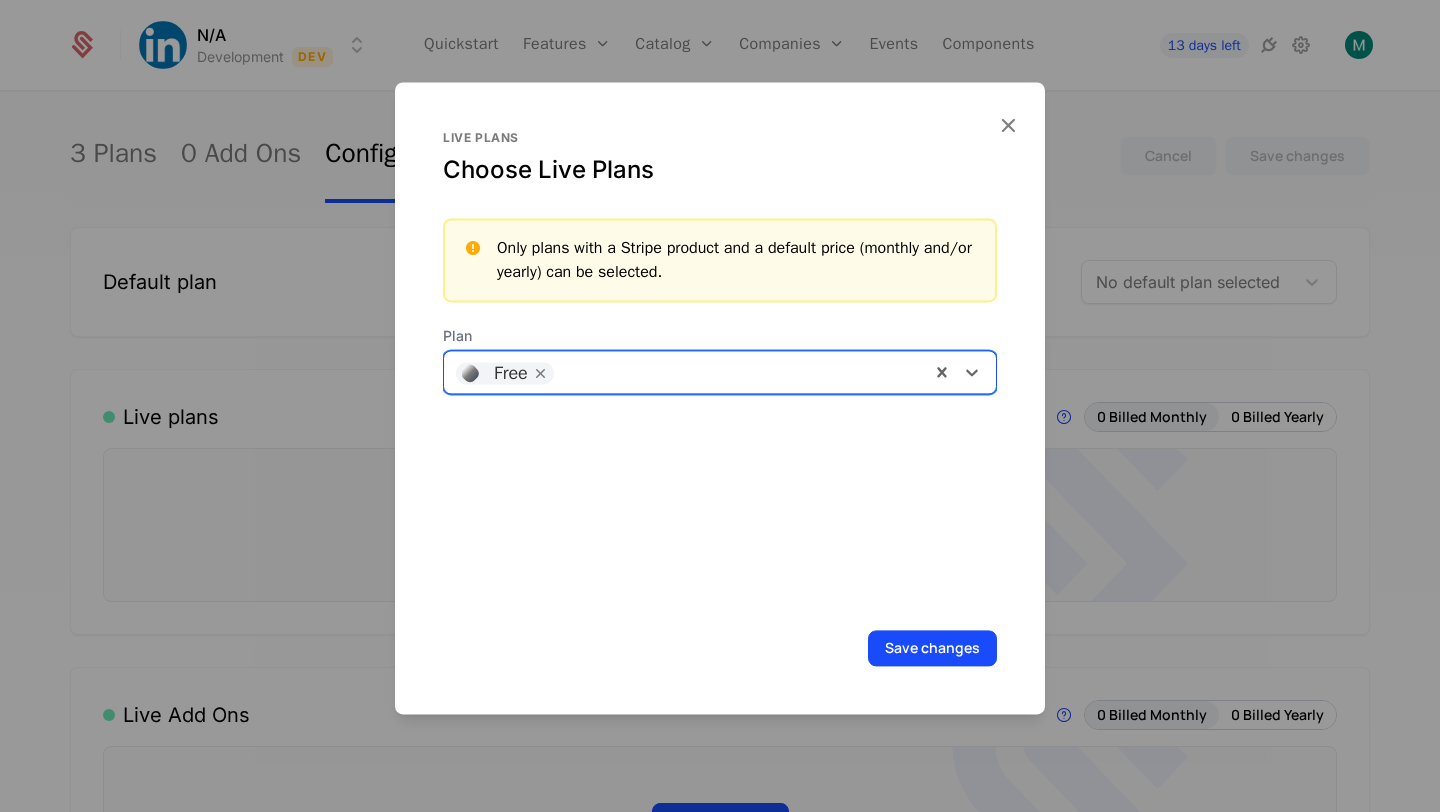 click at bounding box center (741, 370) 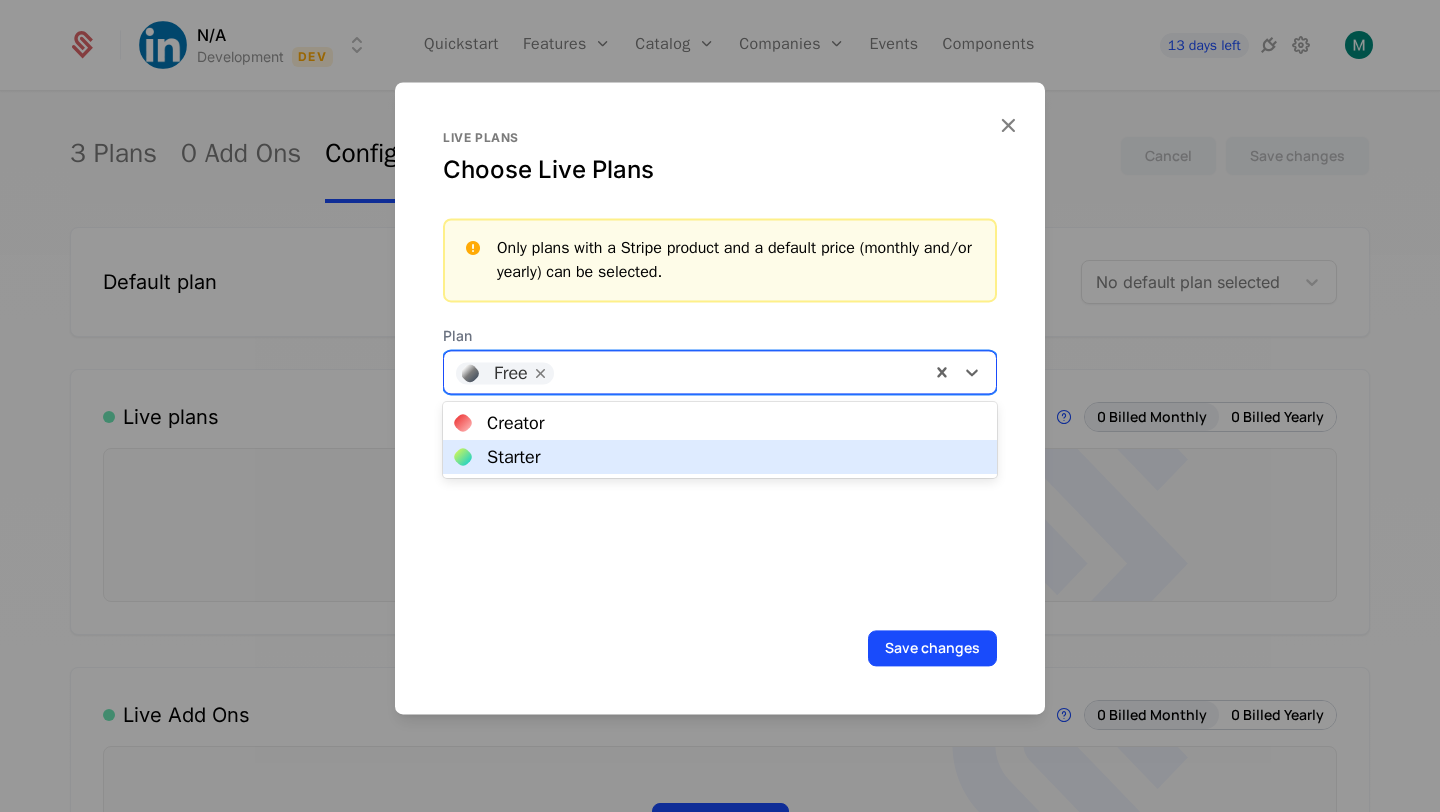 click on "Starter" at bounding box center [720, 457] 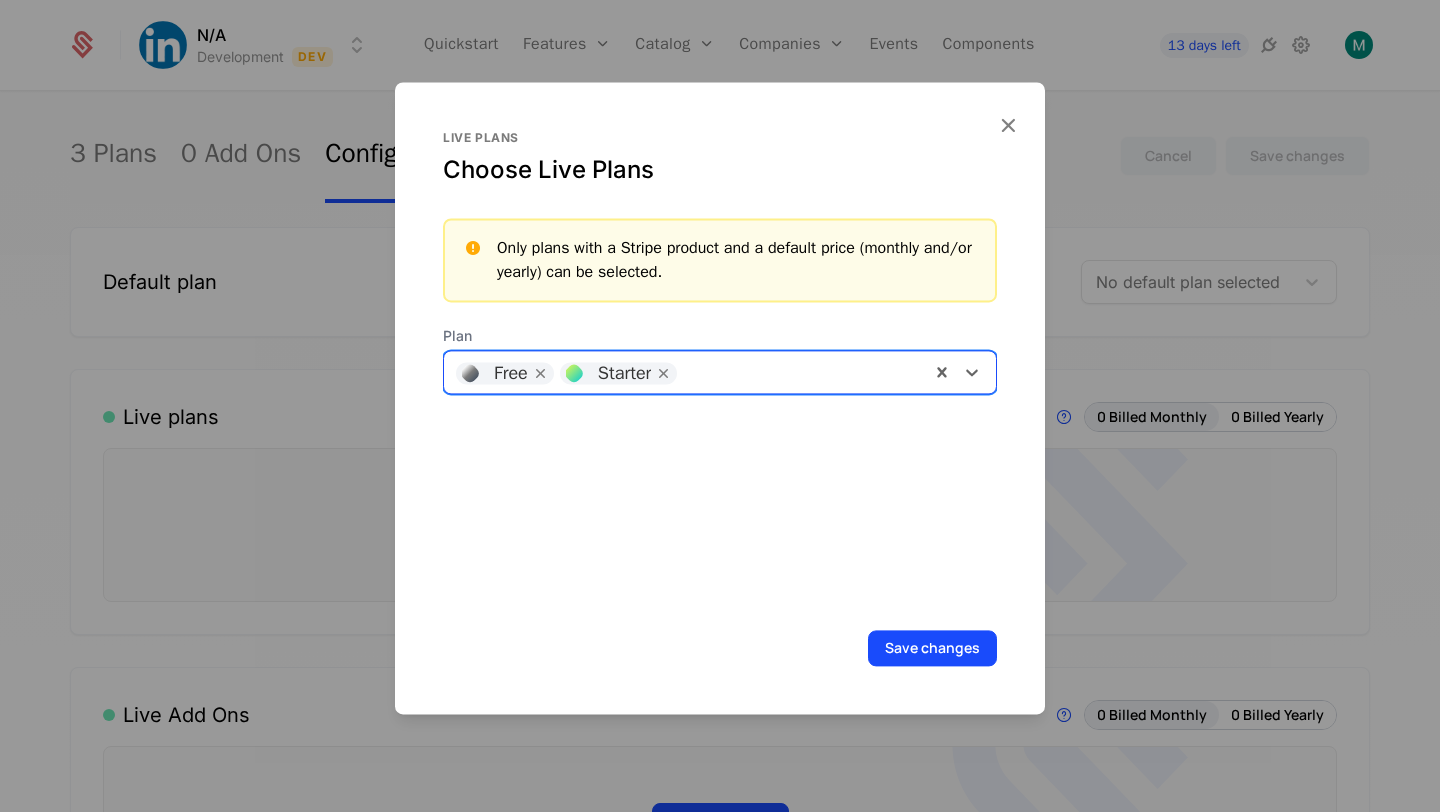 click at bounding box center [802, 370] 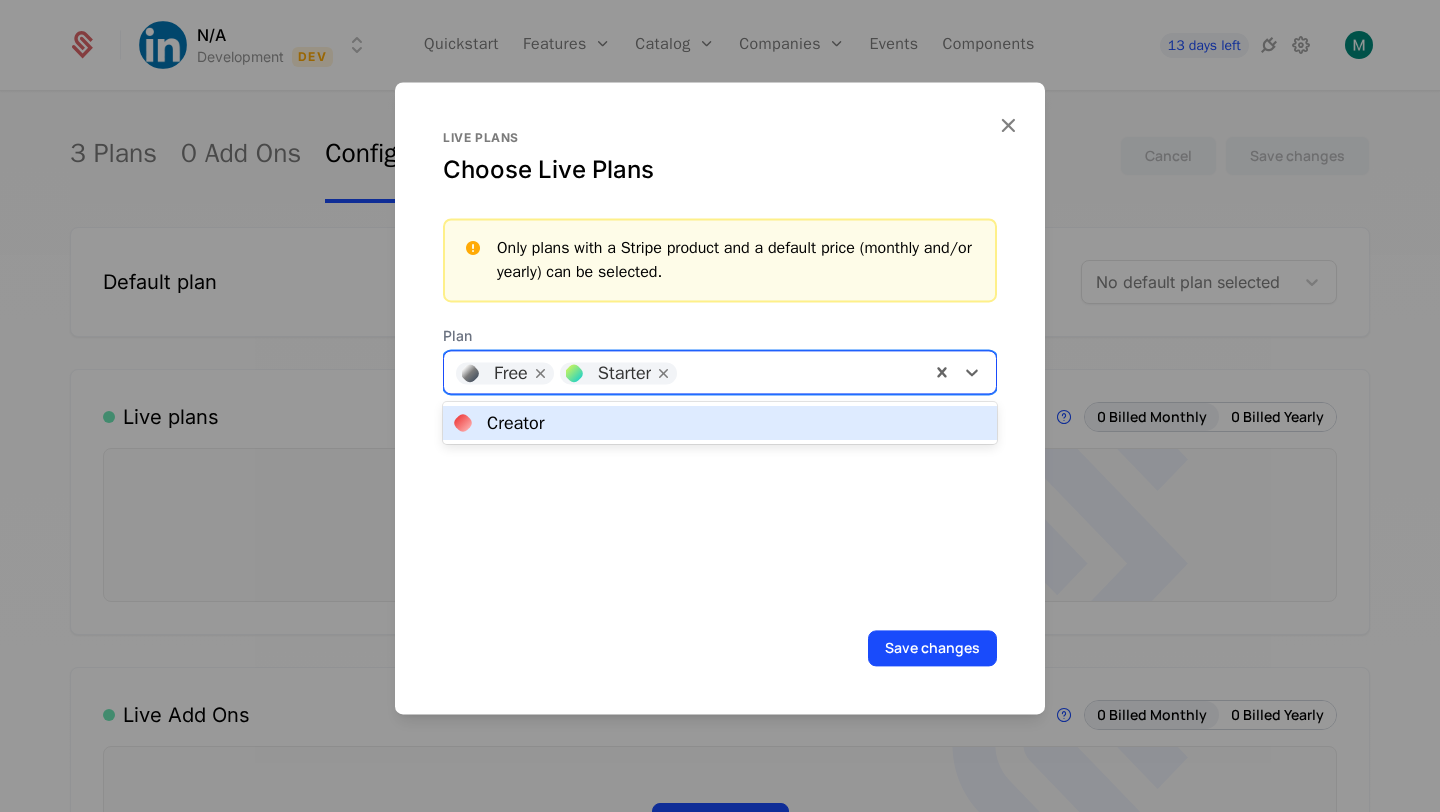 click on "Creator" at bounding box center [720, 423] 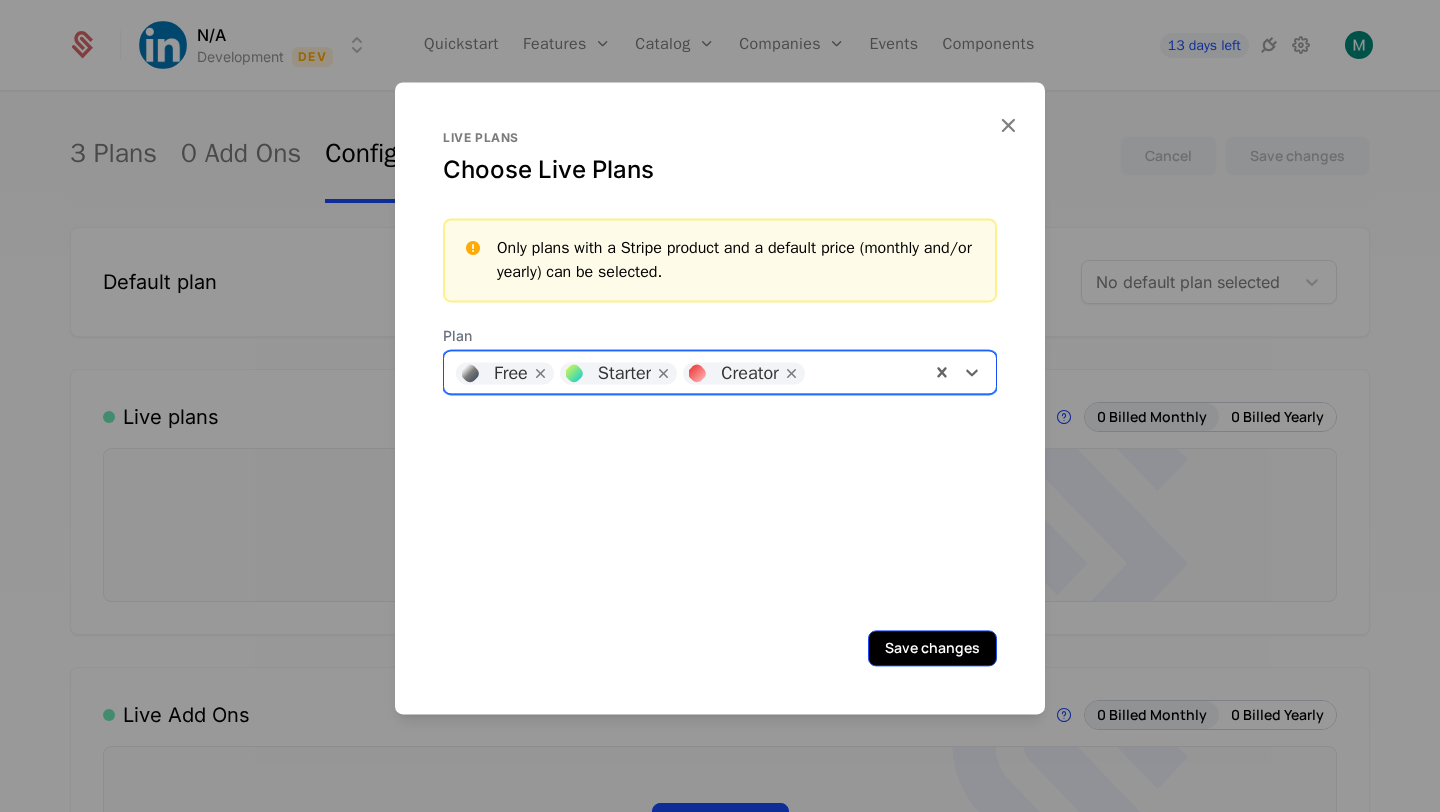 click on "Save changes" at bounding box center (932, 648) 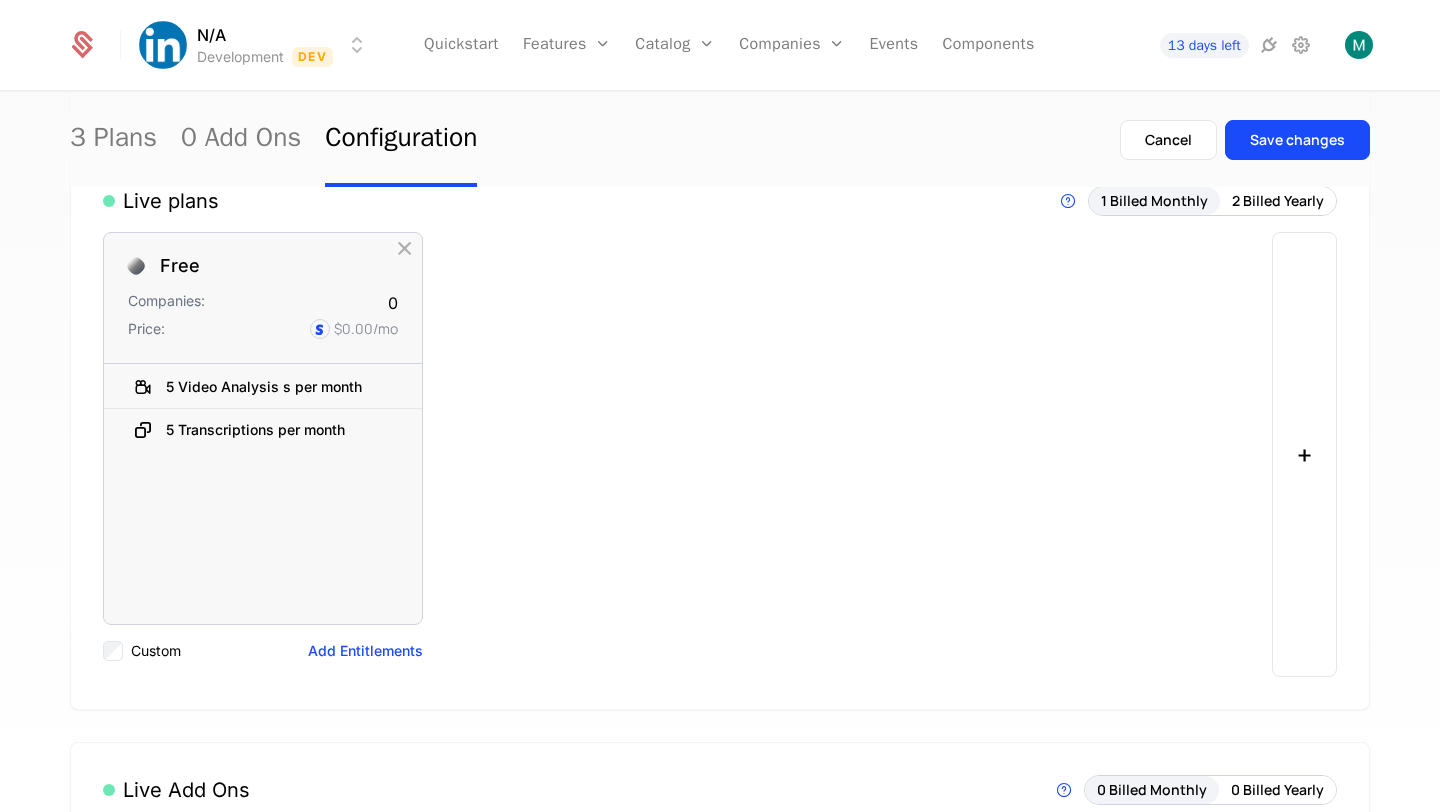 scroll, scrollTop: 0, scrollLeft: 0, axis: both 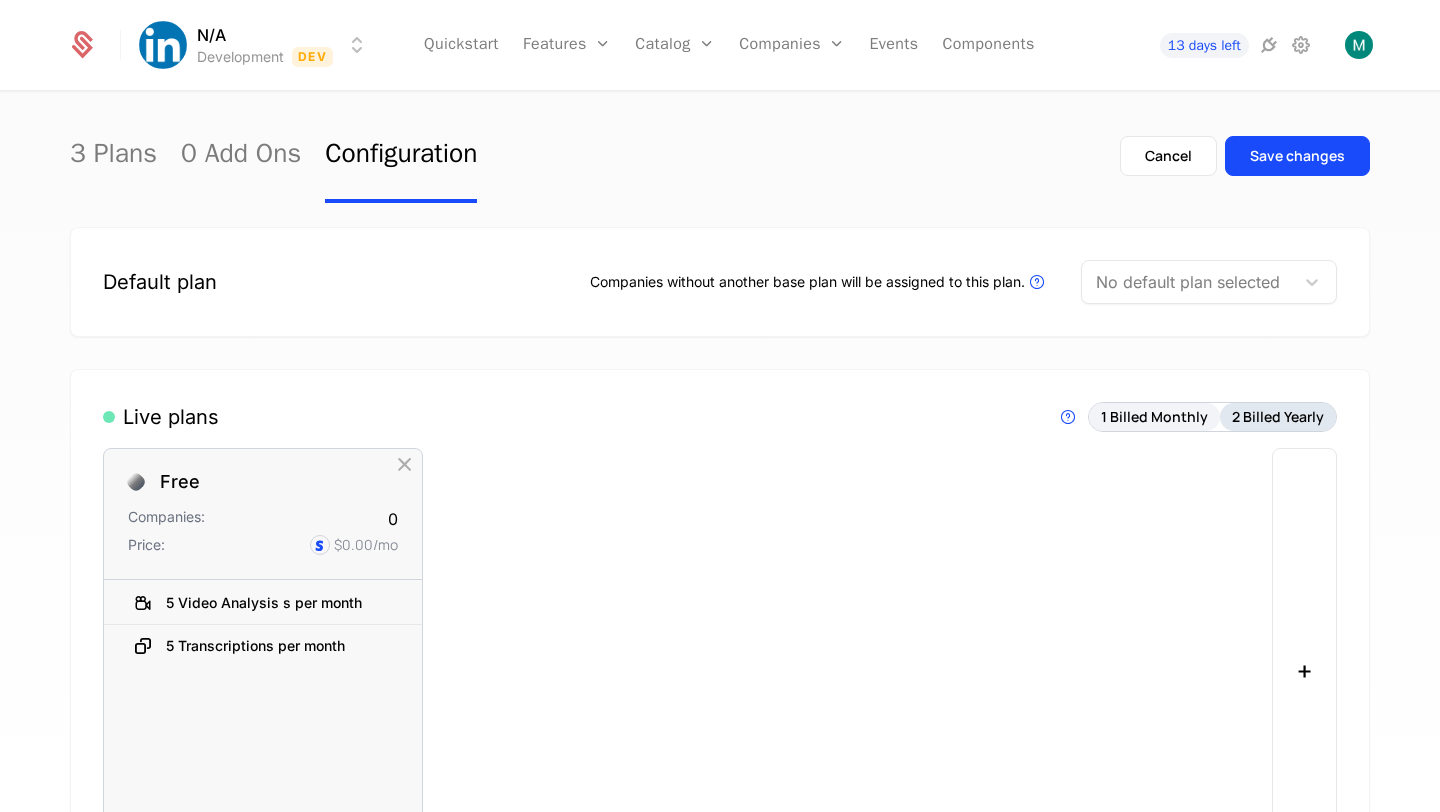 click on "2 Billed Yearly" at bounding box center (1278, 417) 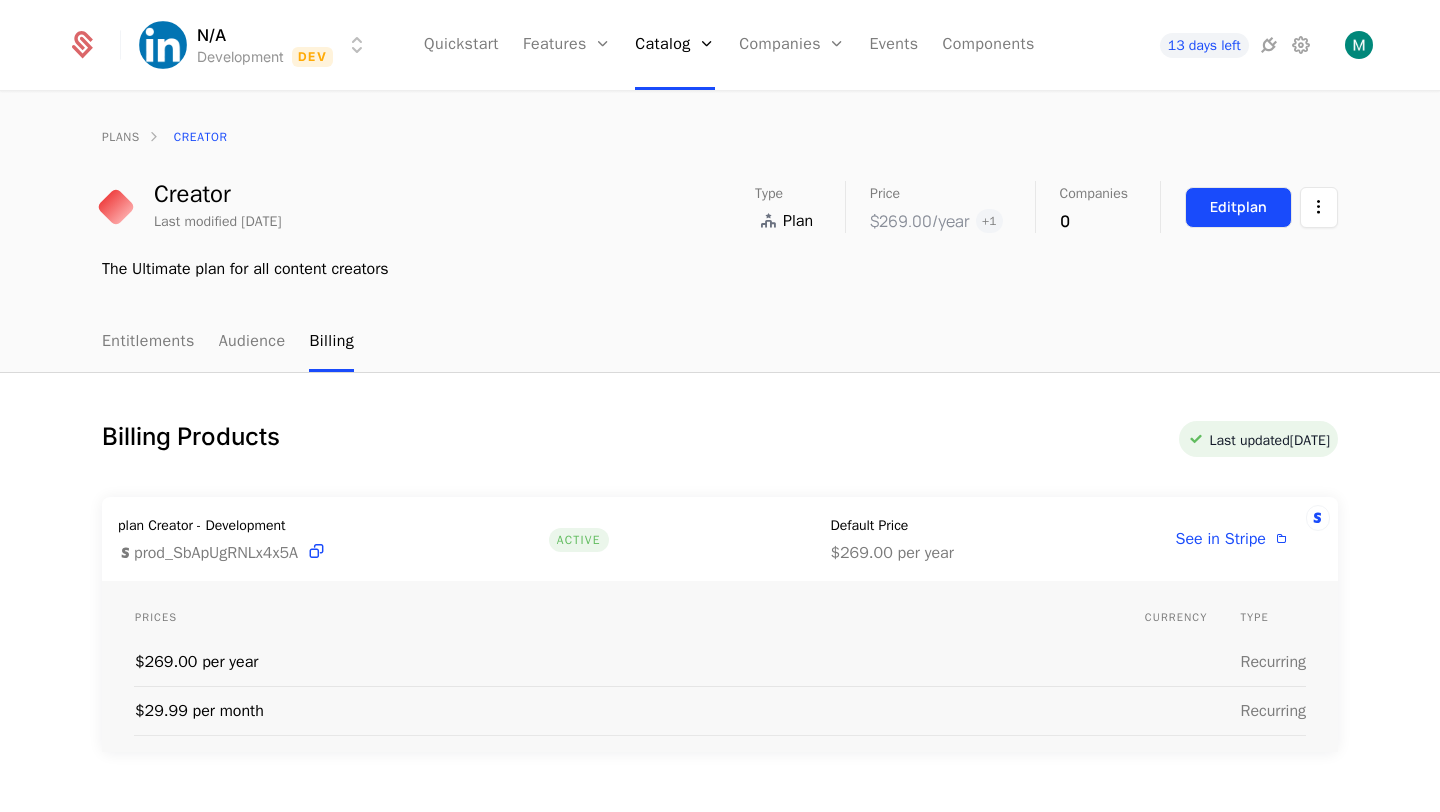 click on "Edit  plan" at bounding box center (1238, 207) 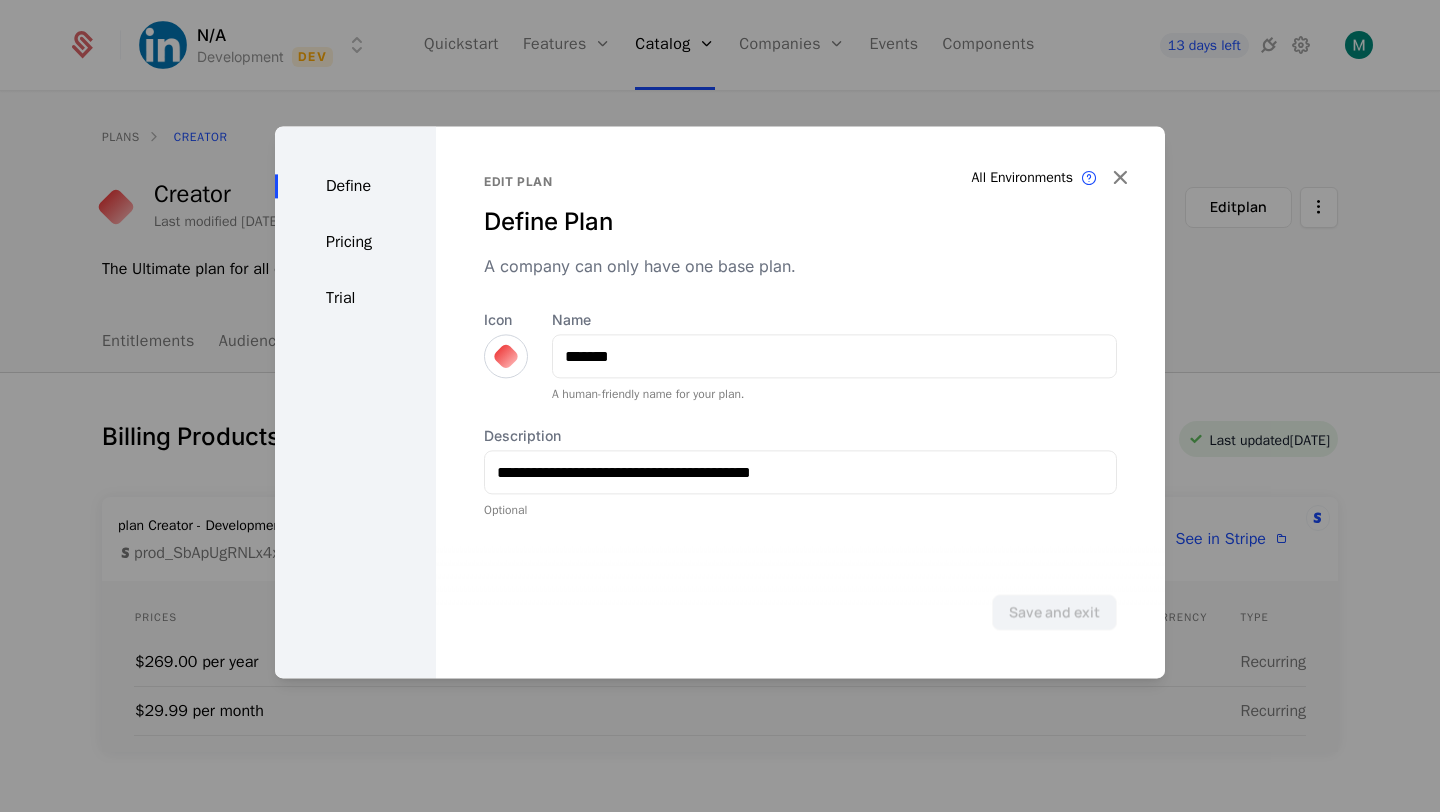 click on "Pricing" at bounding box center [355, 242] 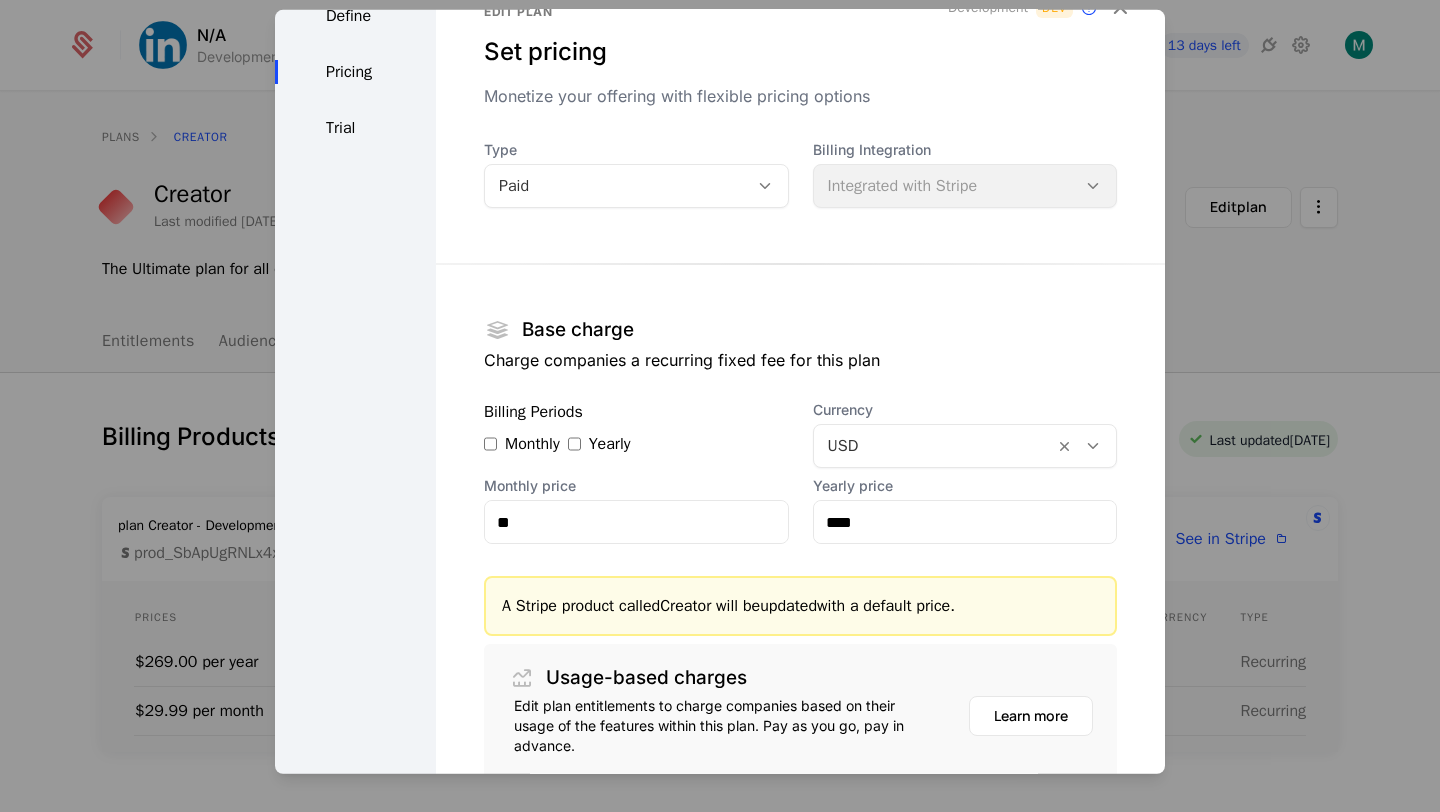 scroll, scrollTop: 0, scrollLeft: 0, axis: both 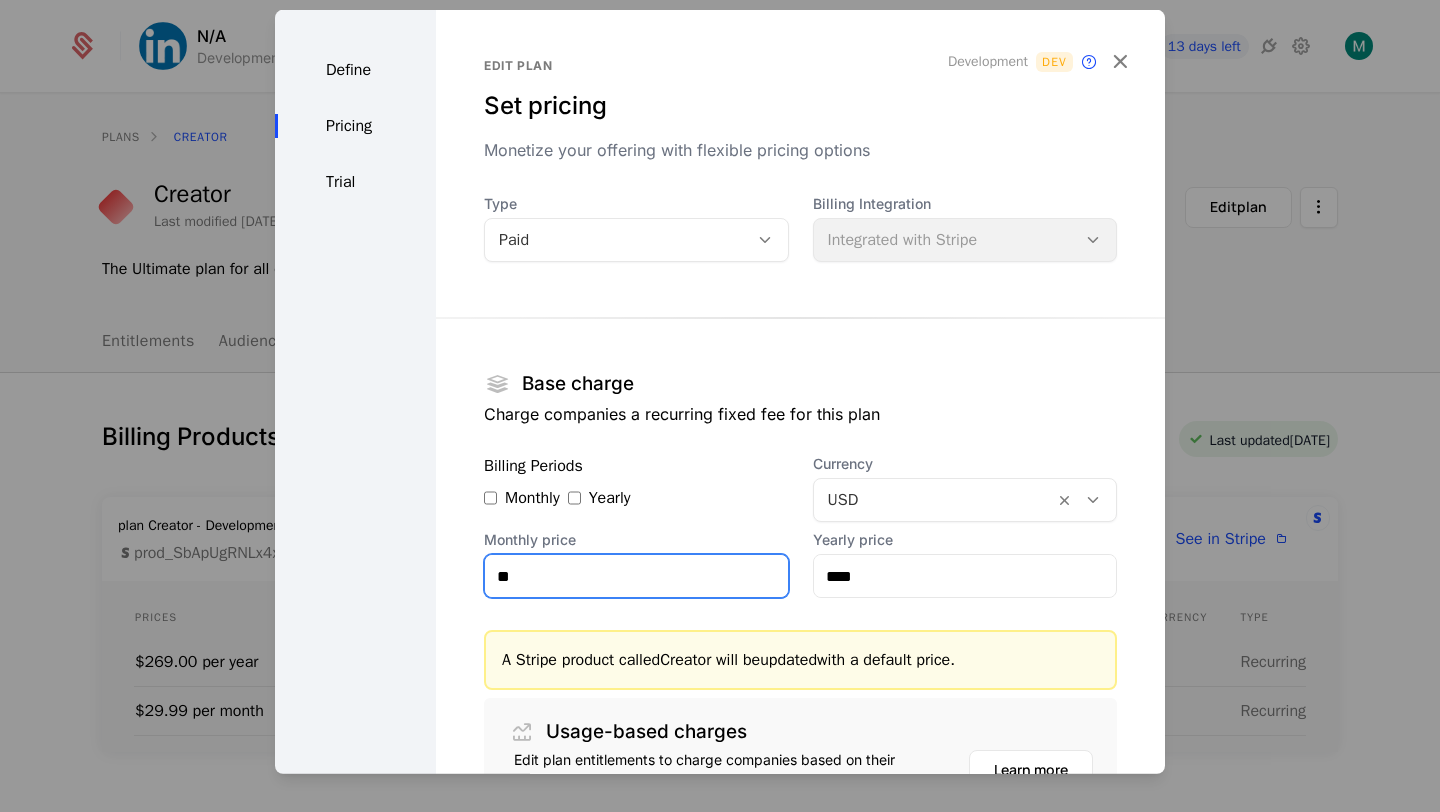 click on "**" at bounding box center (636, 576) 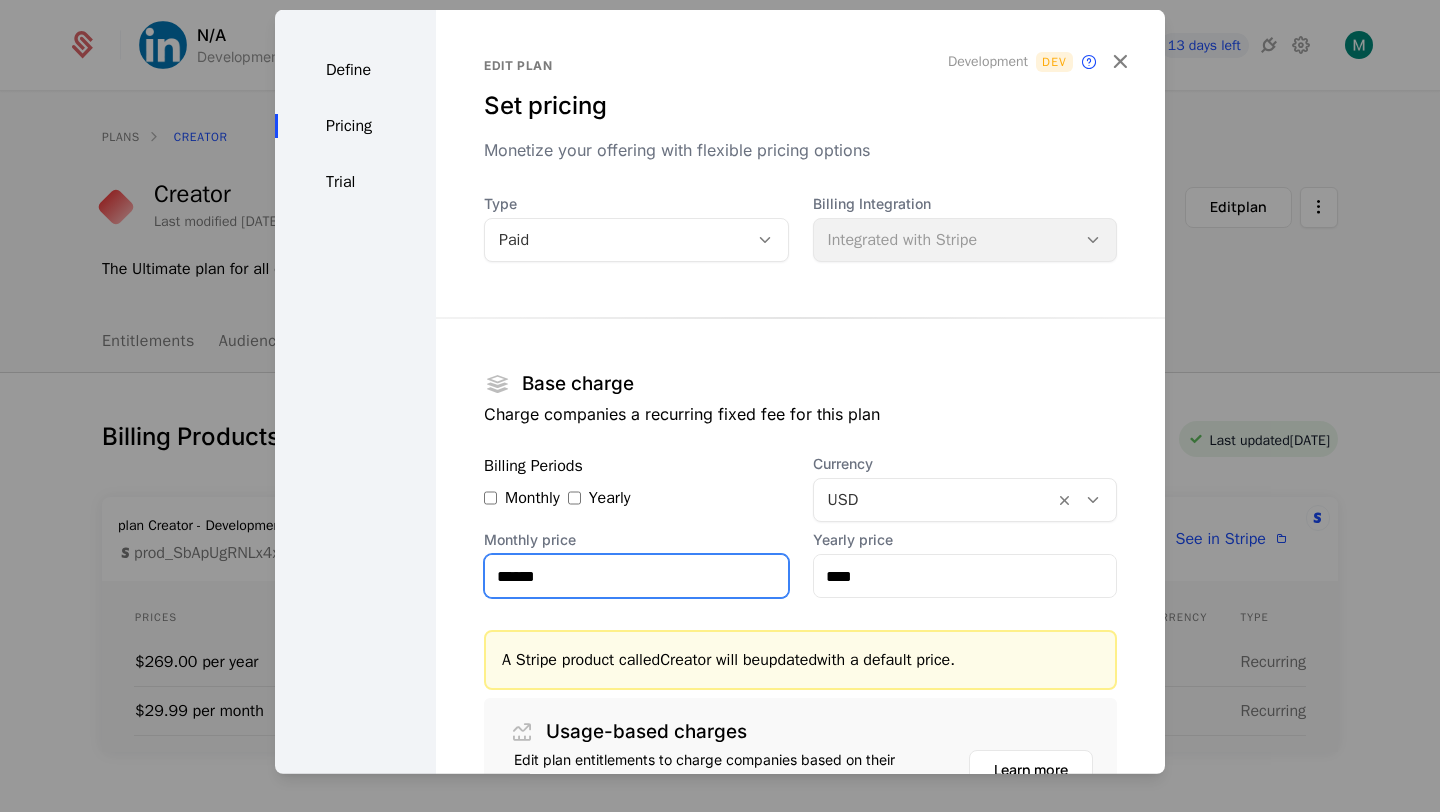 scroll, scrollTop: 223, scrollLeft: 0, axis: vertical 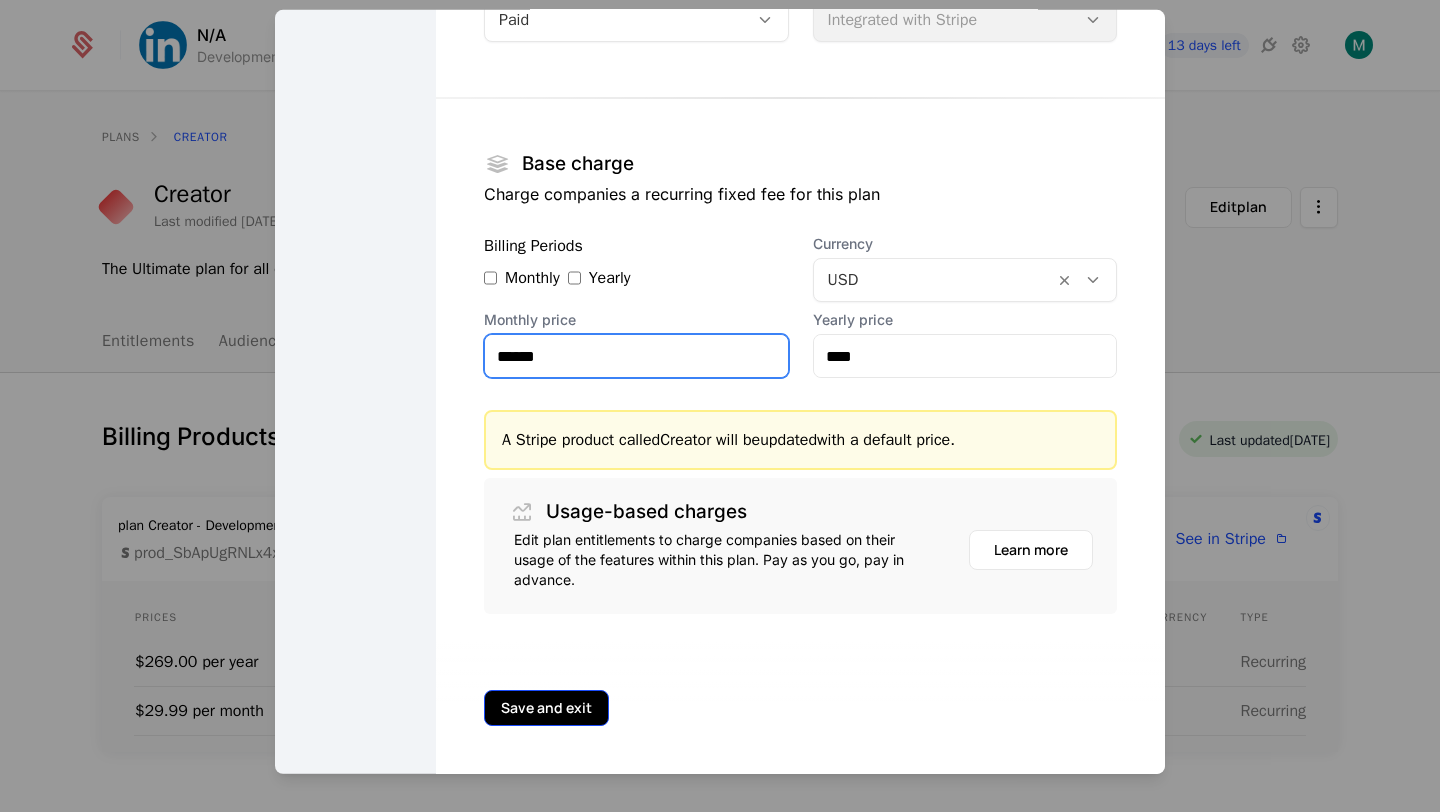 type on "******" 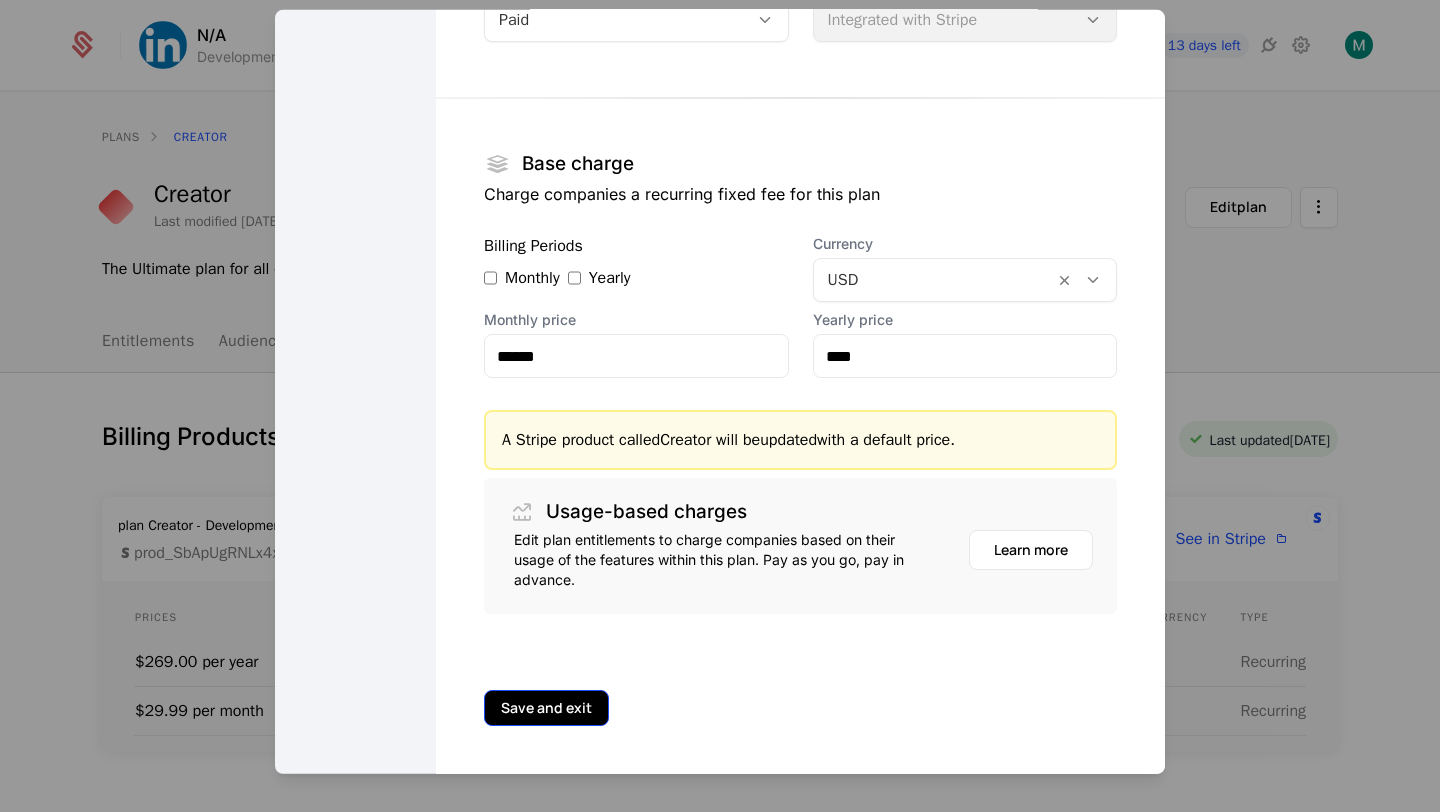 click on "Save and exit" at bounding box center [546, 708] 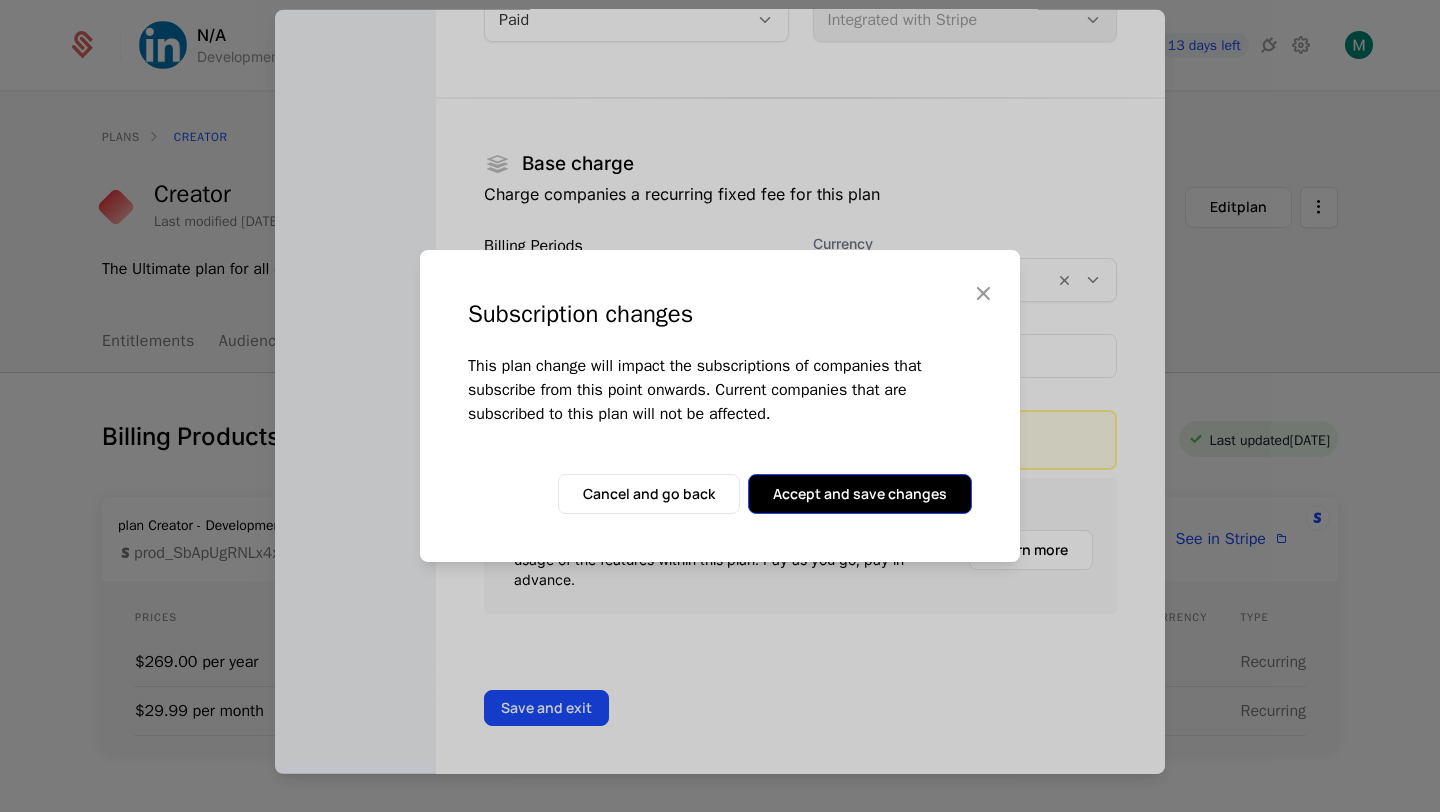 click on "Accept and save changes" at bounding box center [860, 494] 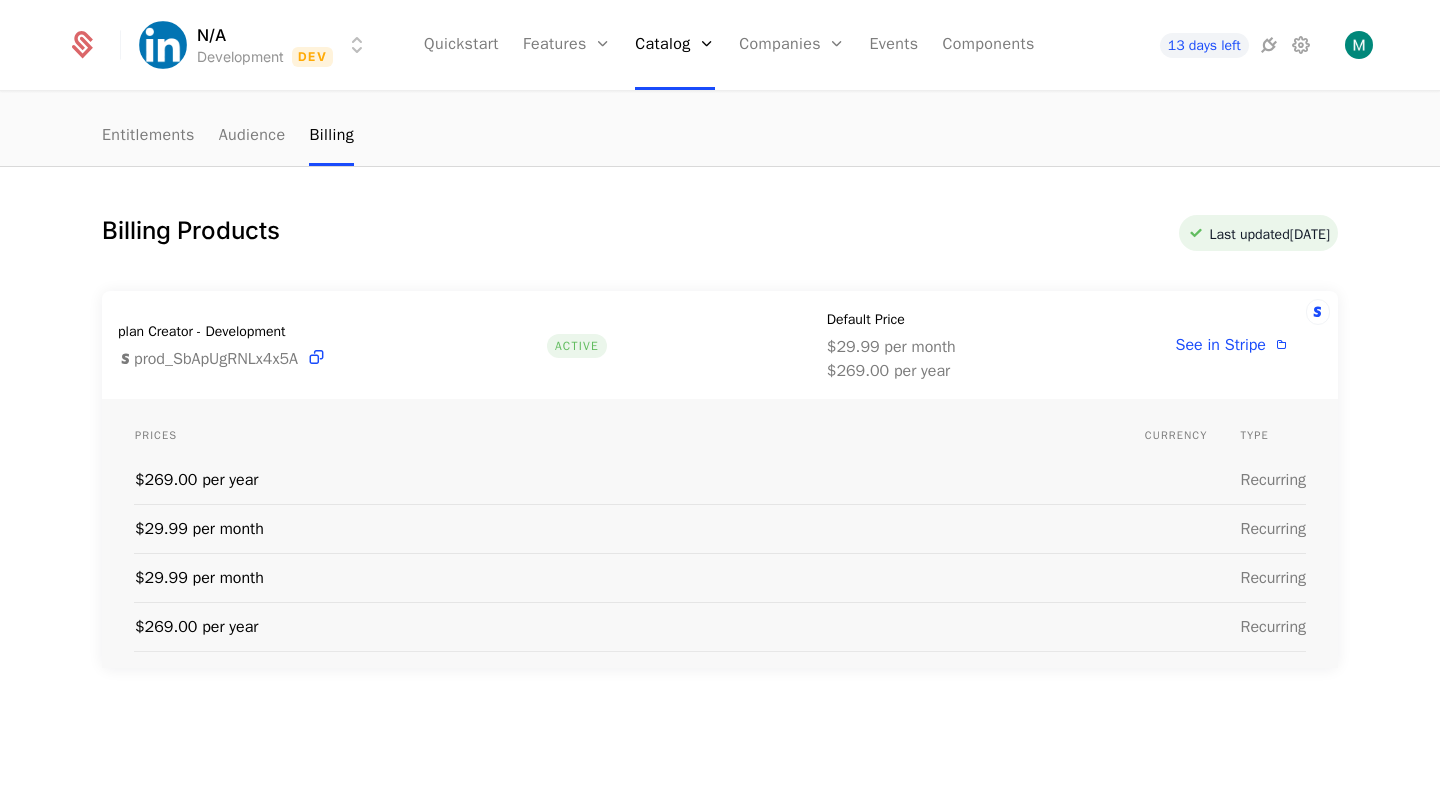 scroll, scrollTop: 207, scrollLeft: 0, axis: vertical 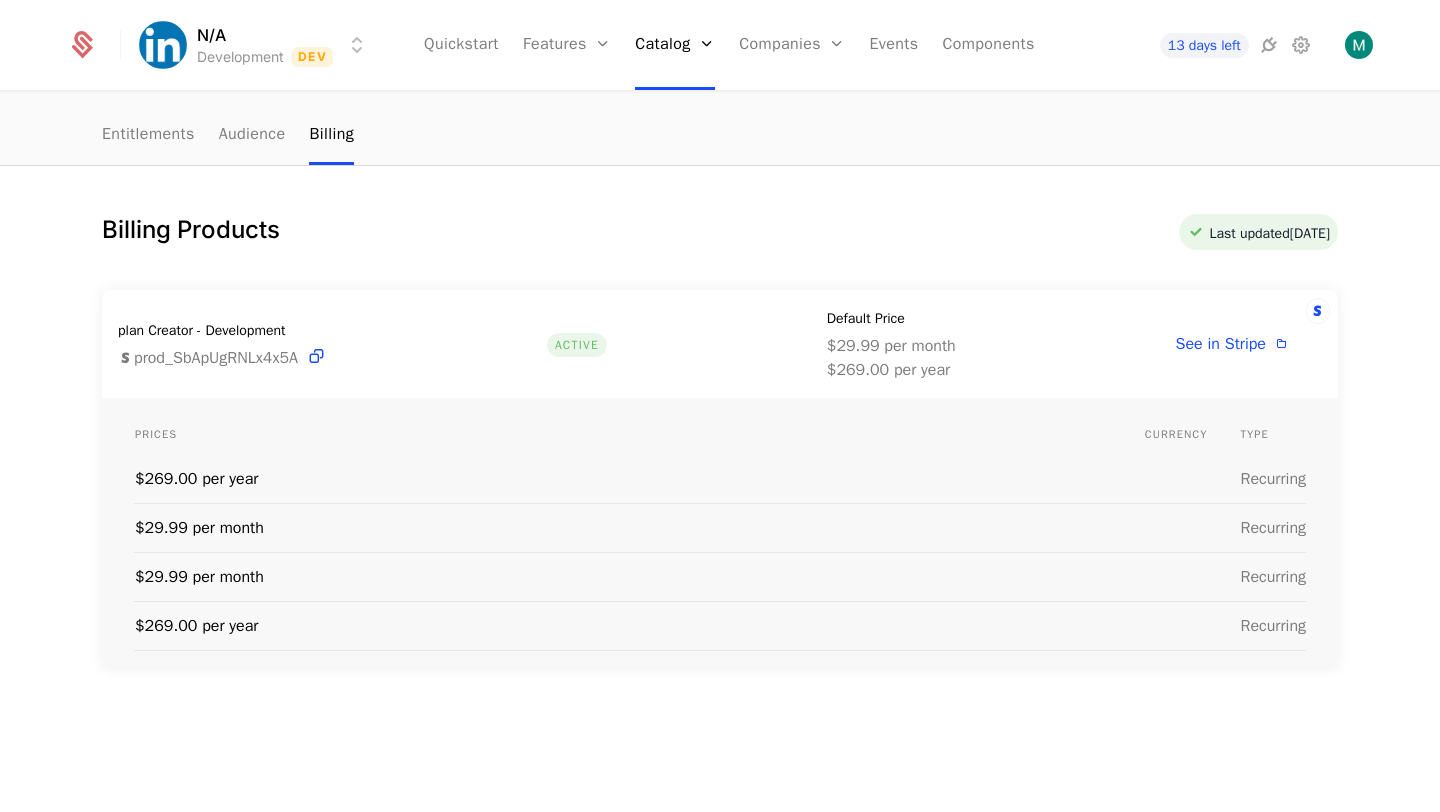 click on "plan Creator - Development prod_SbApUgRNLx4x5A Active Default Price $29.99 per month $269.00 per year See in Stripe" at bounding box center (720, 344) 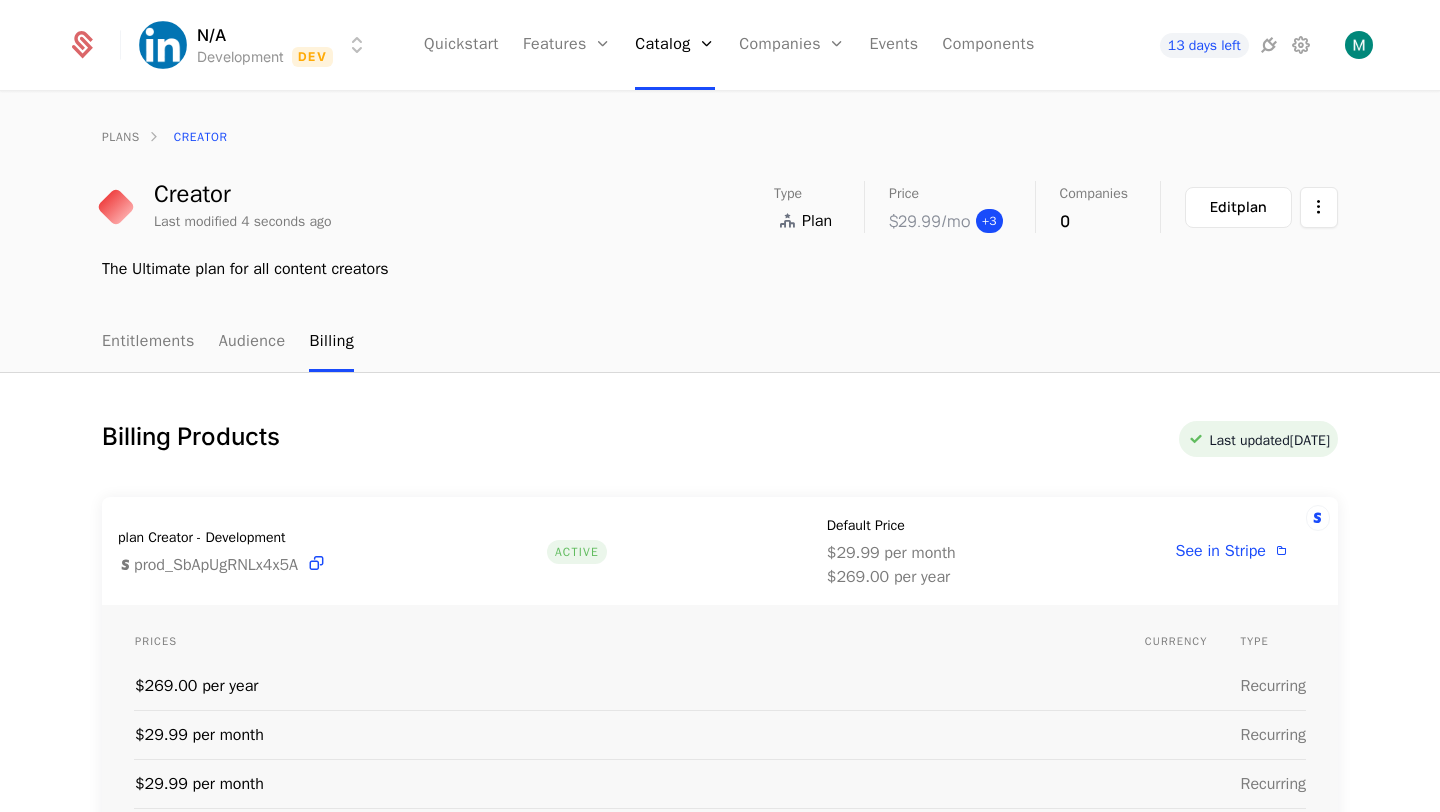 click on "+ 3" at bounding box center (989, 221) 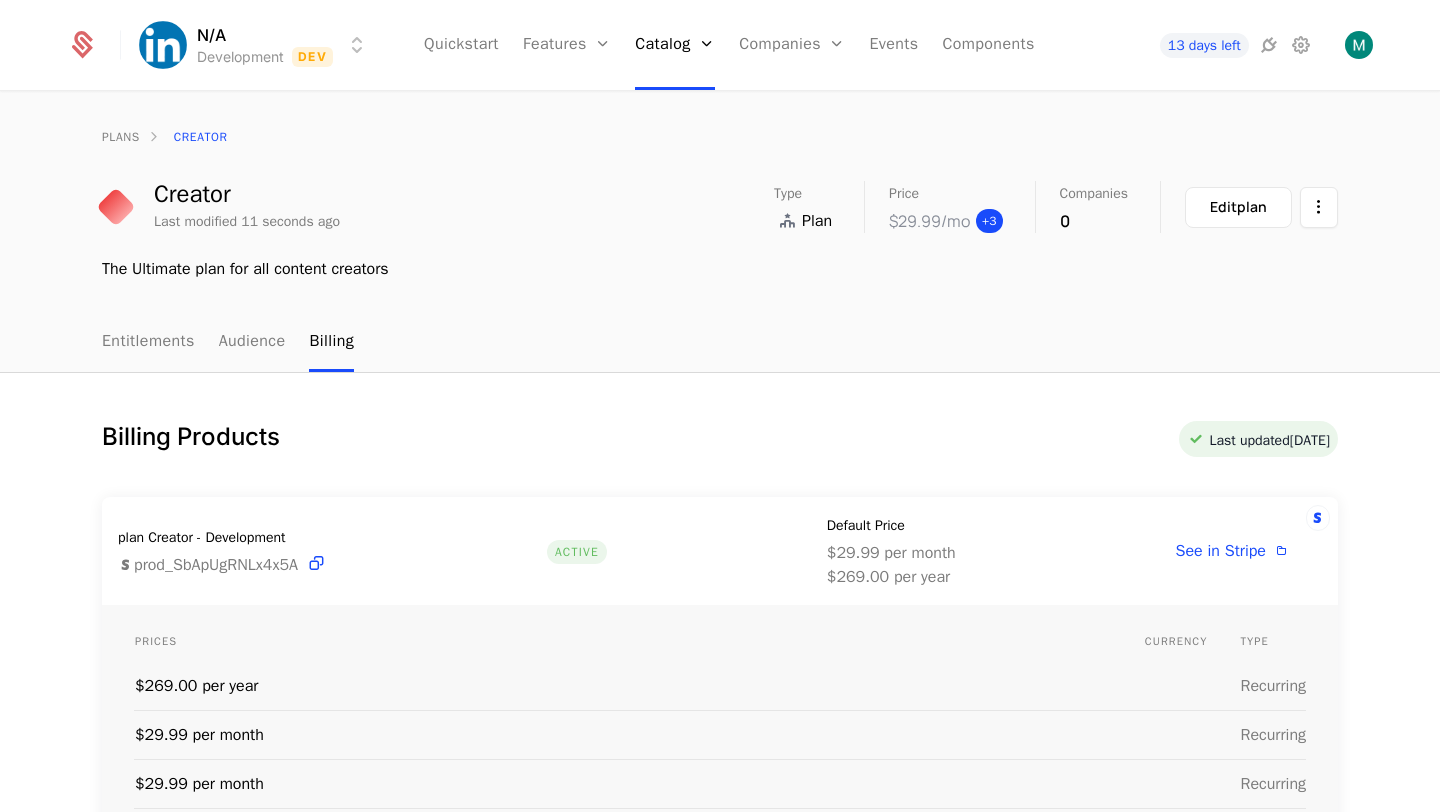 click on "+ 3" at bounding box center (989, 221) 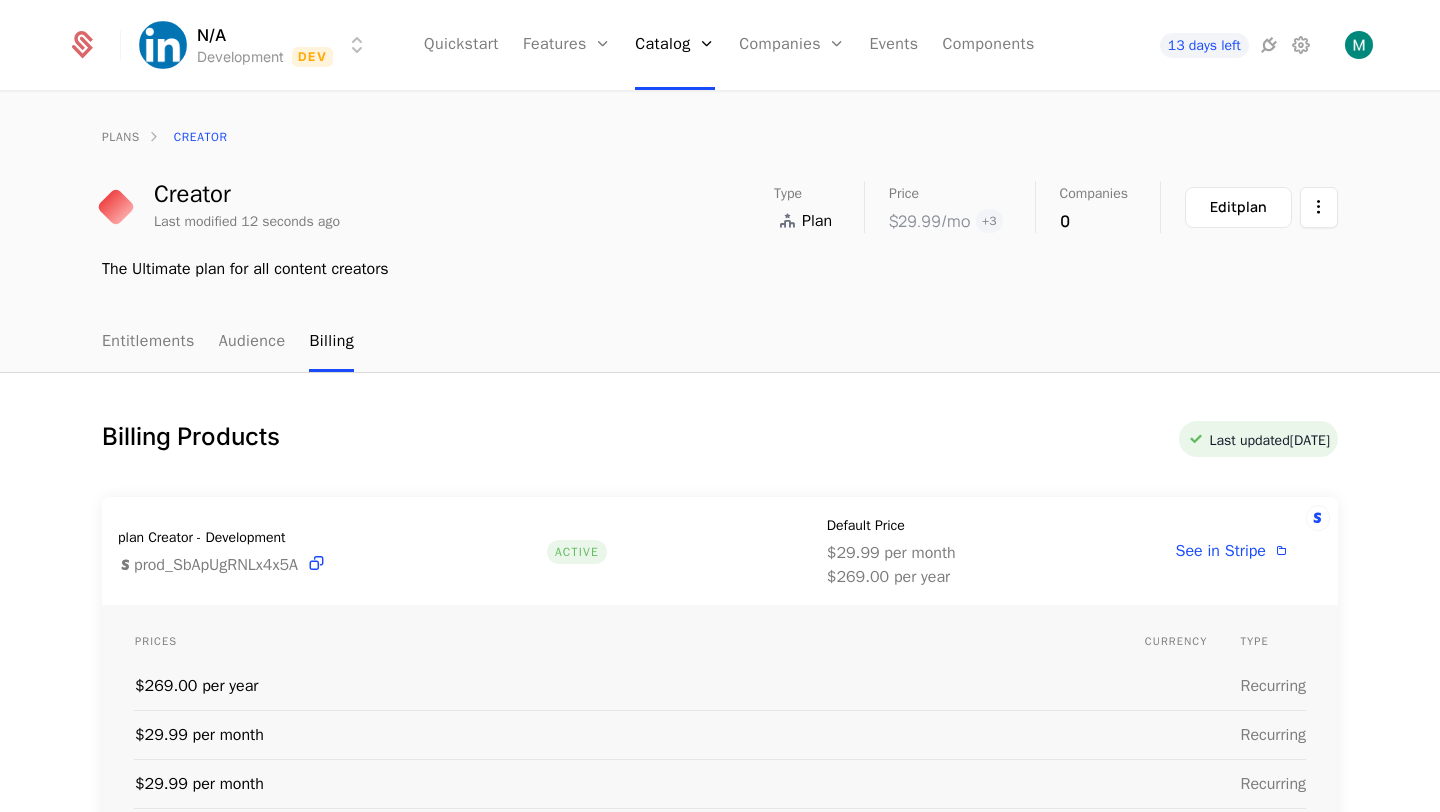 click on "$29.99 /mo" at bounding box center (929, 221) 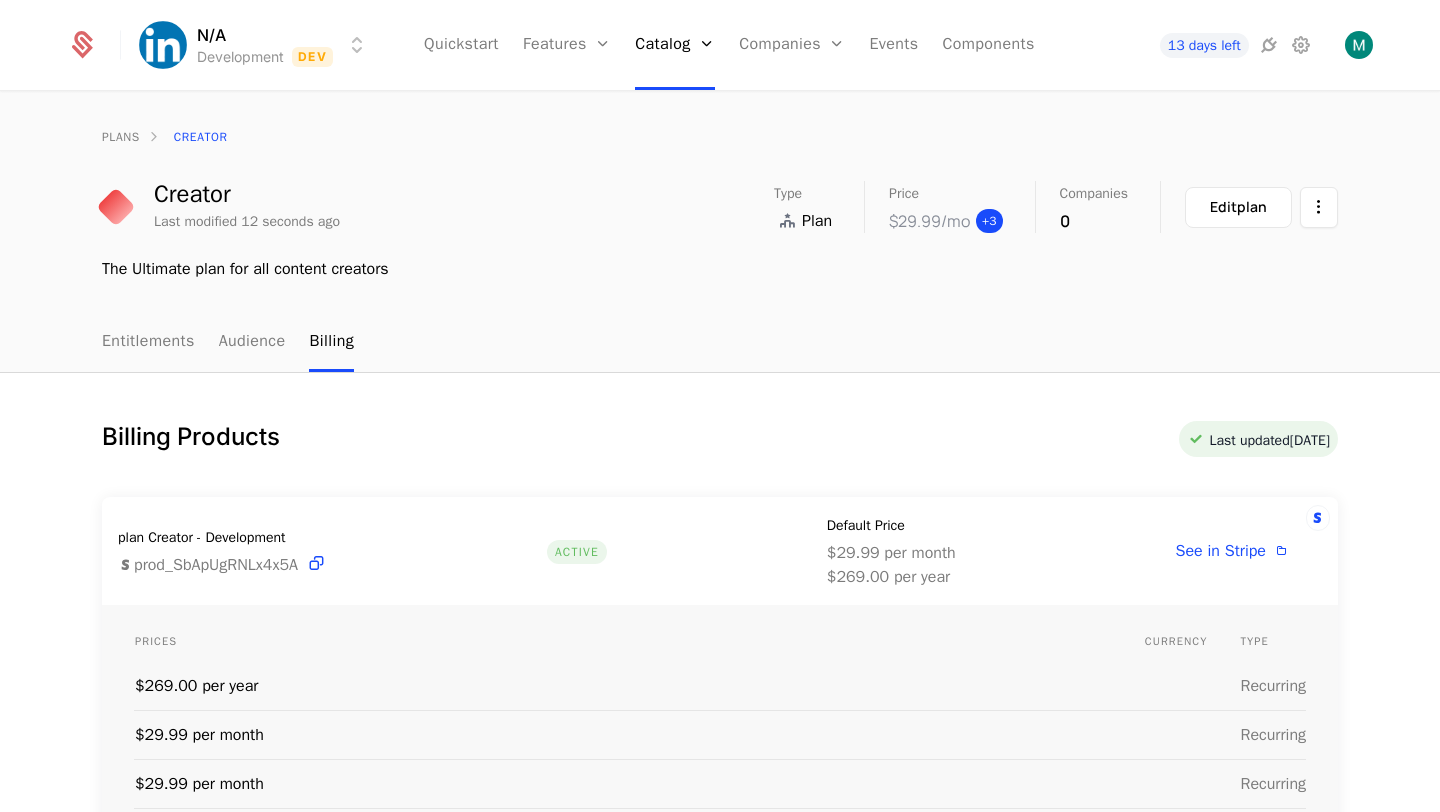 click on "+ 3" at bounding box center (989, 221) 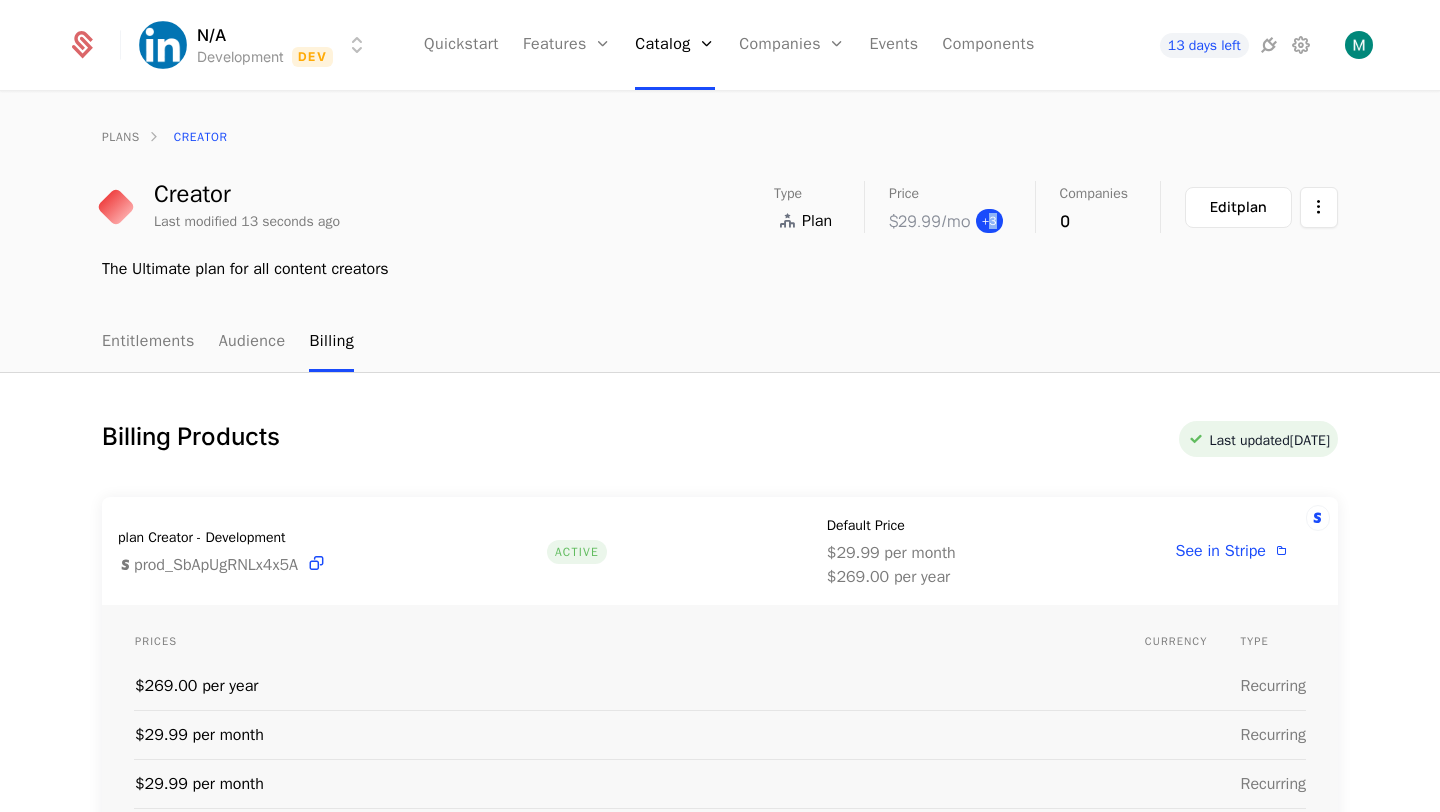 click on "+ 3" at bounding box center (989, 221) 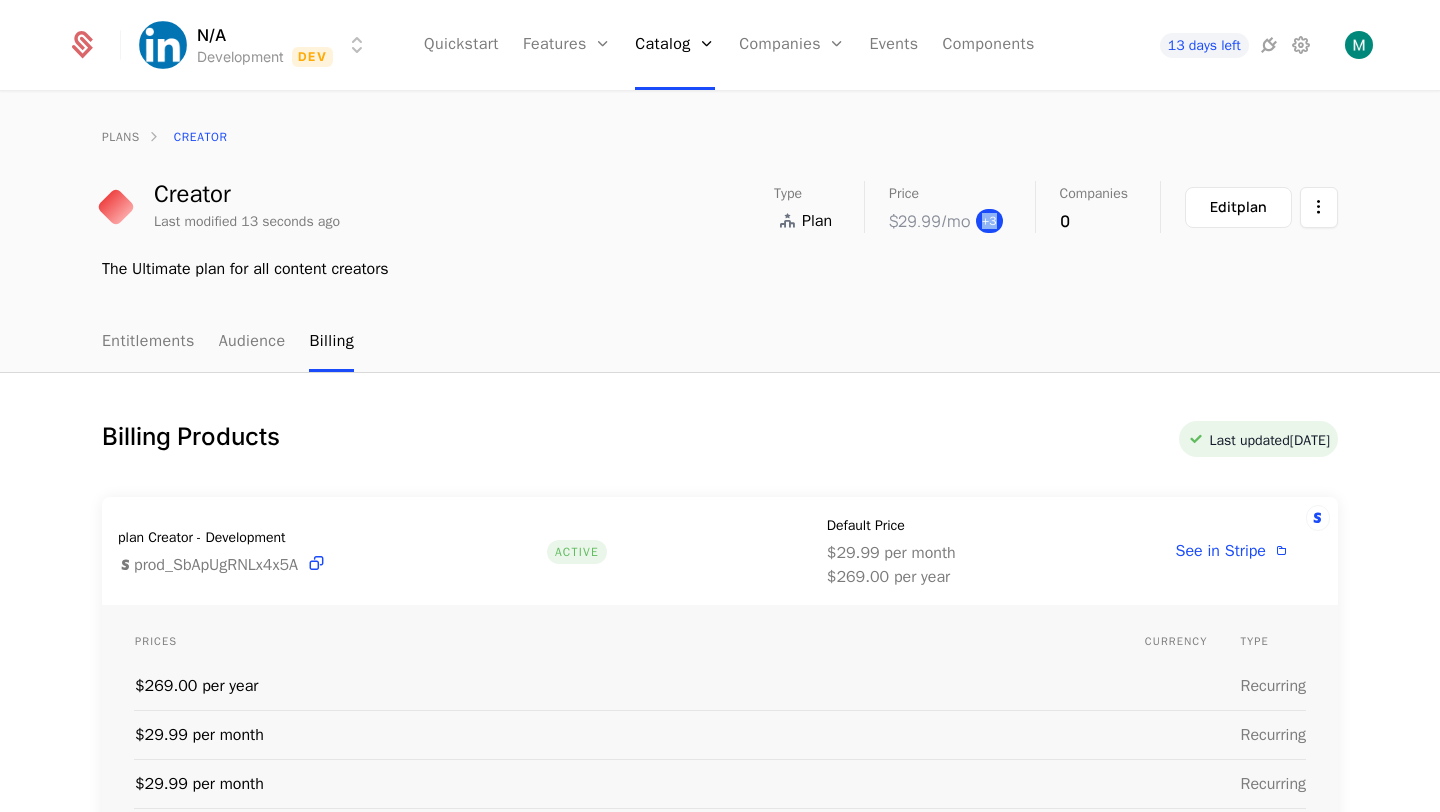 click on "+ 3" at bounding box center (989, 221) 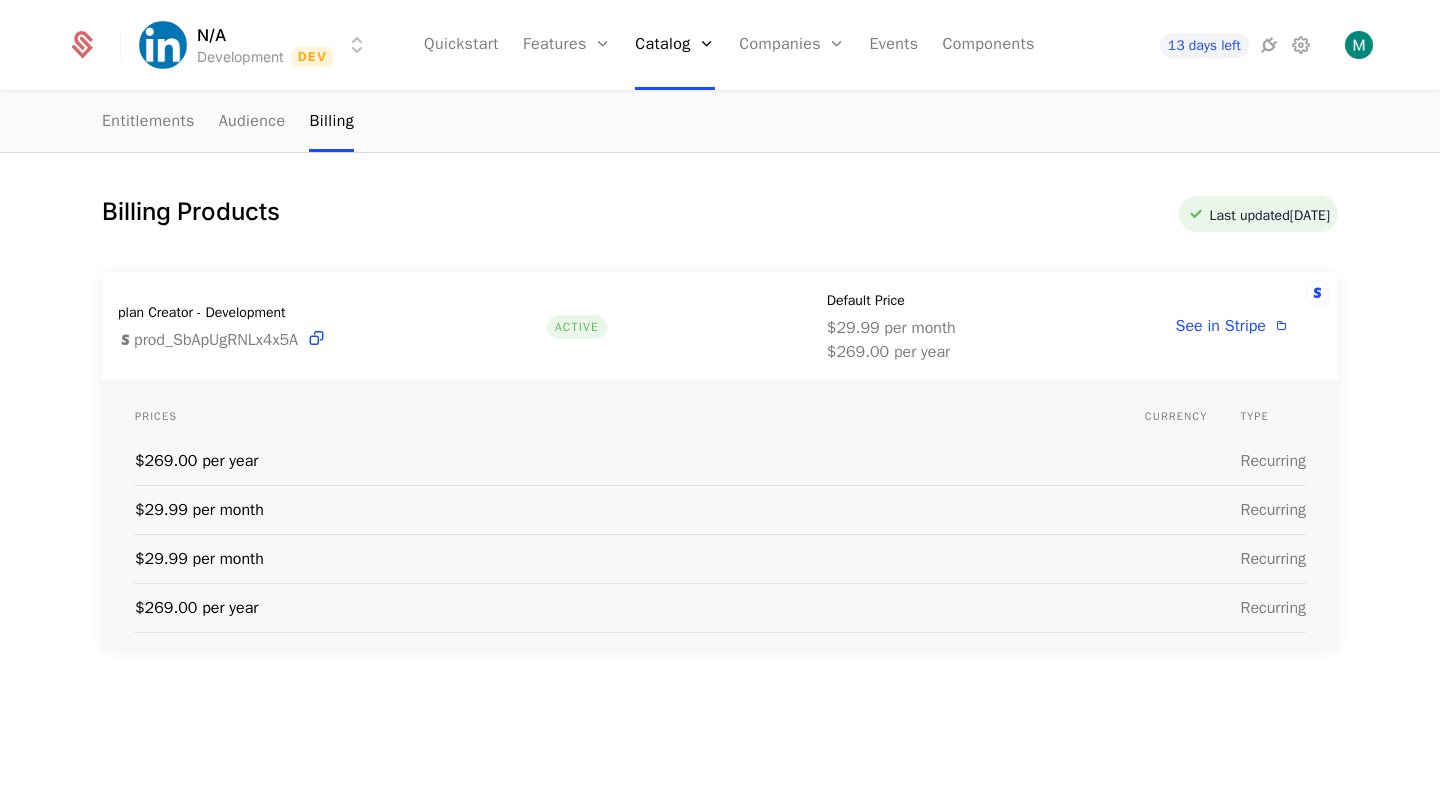 scroll, scrollTop: 228, scrollLeft: 0, axis: vertical 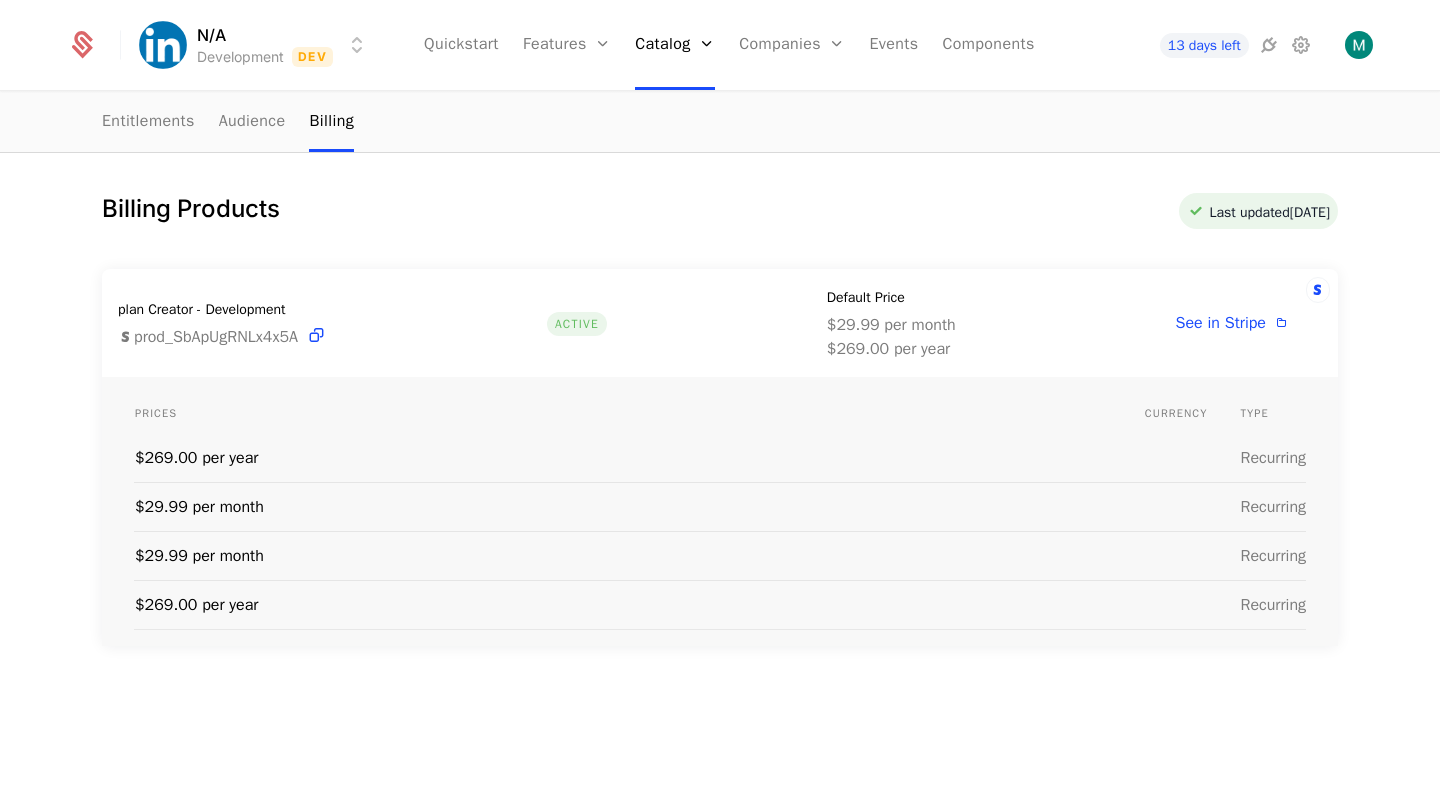 click at bounding box center (1192, 458) 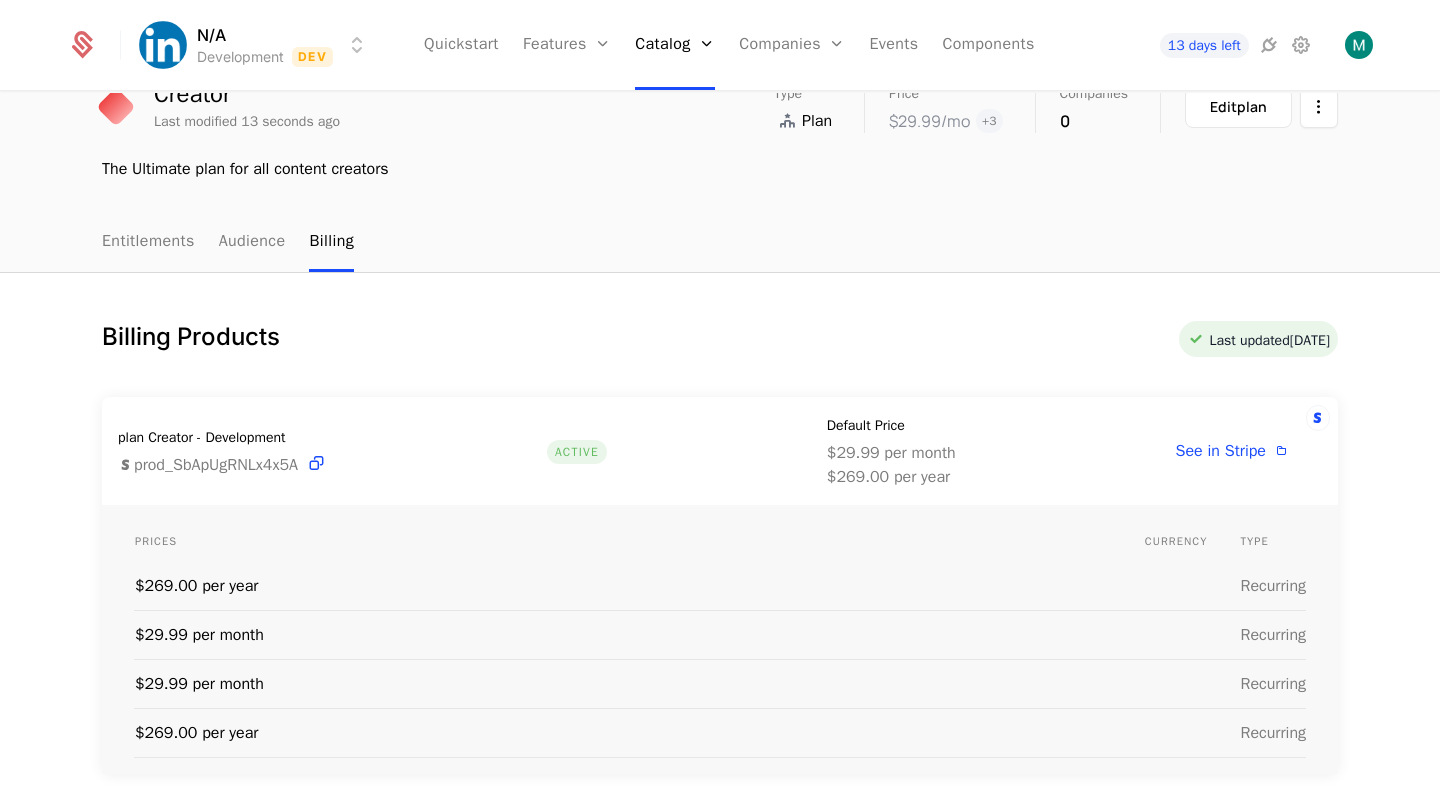 scroll, scrollTop: 0, scrollLeft: 0, axis: both 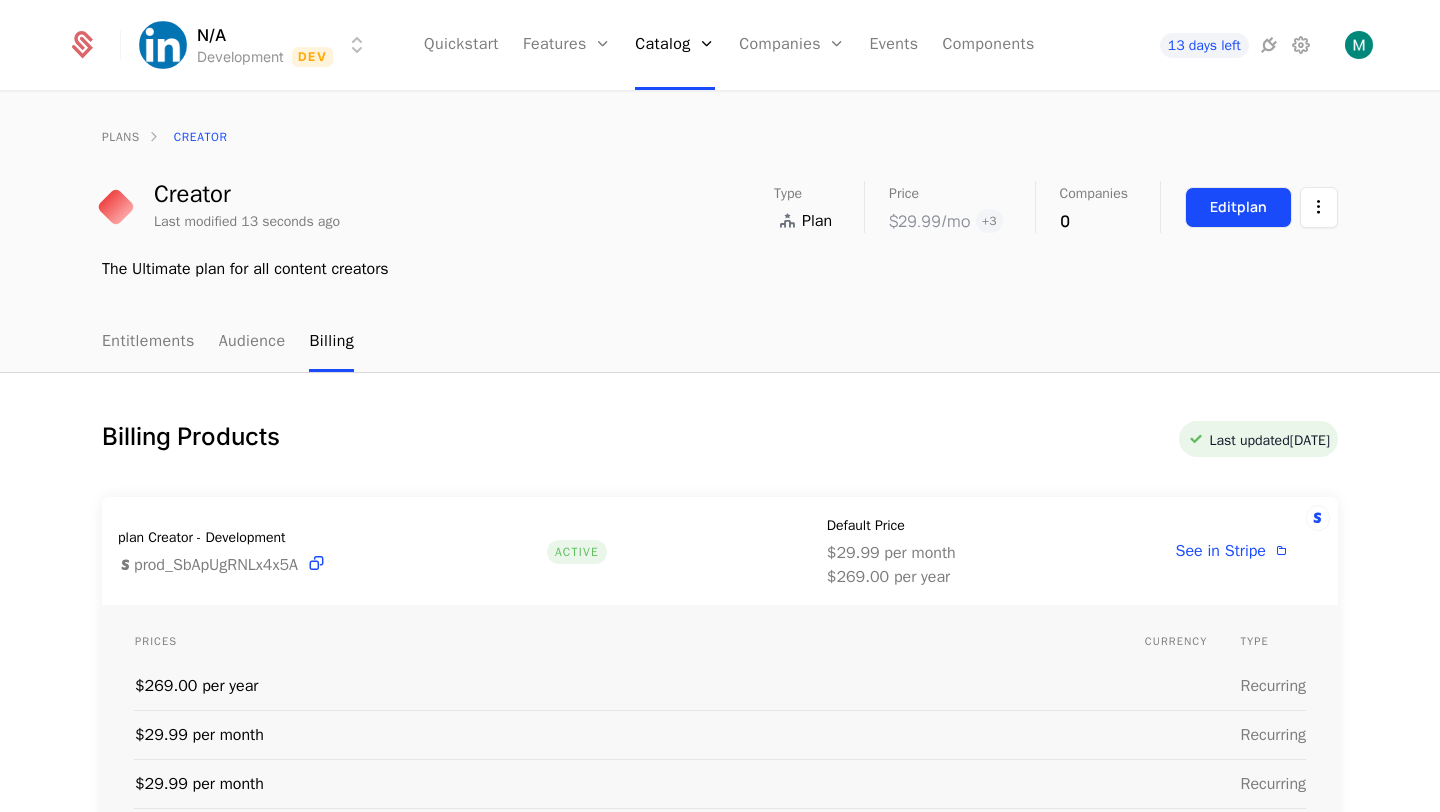 click on "Edit  plan" at bounding box center (1238, 207) 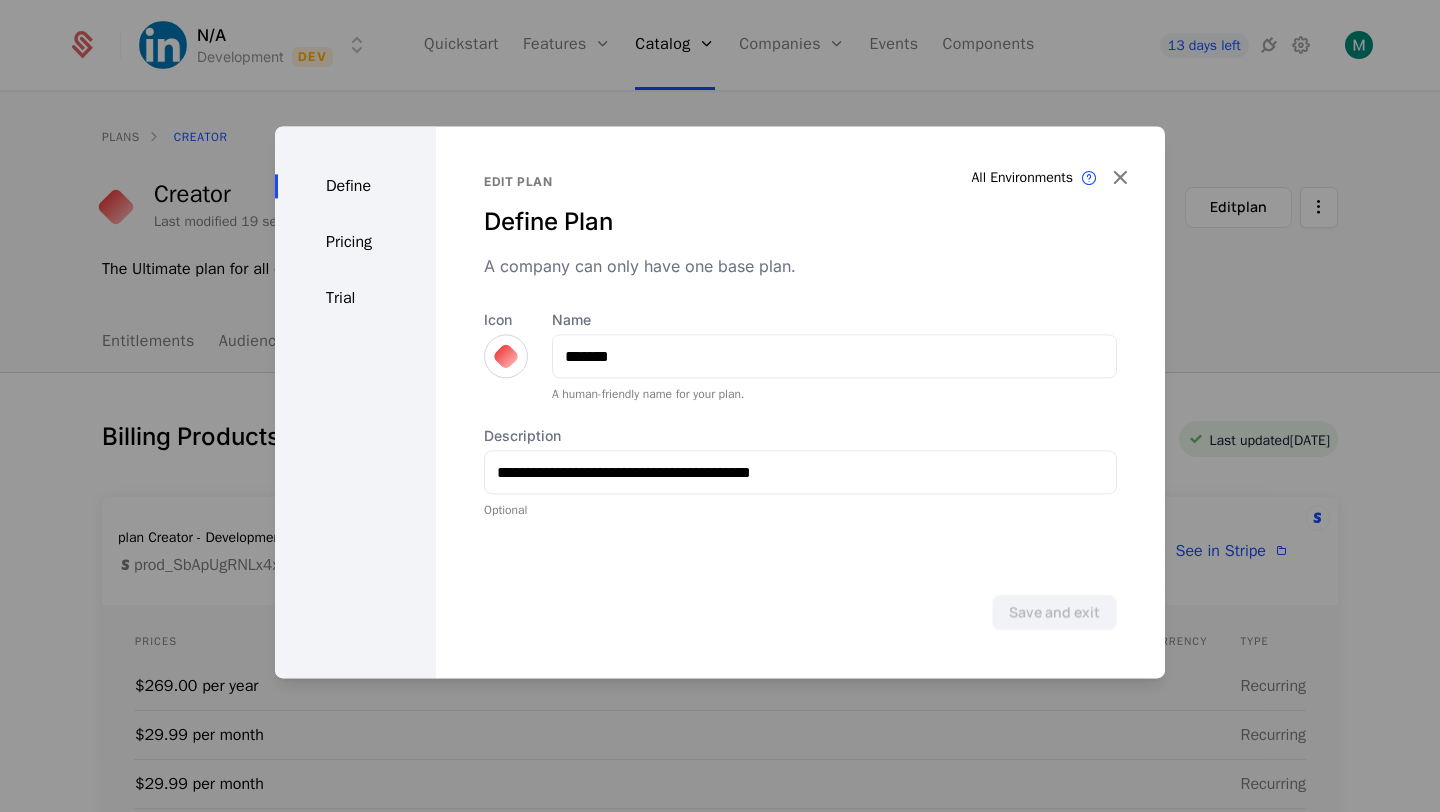 click on "Pricing" at bounding box center [355, 242] 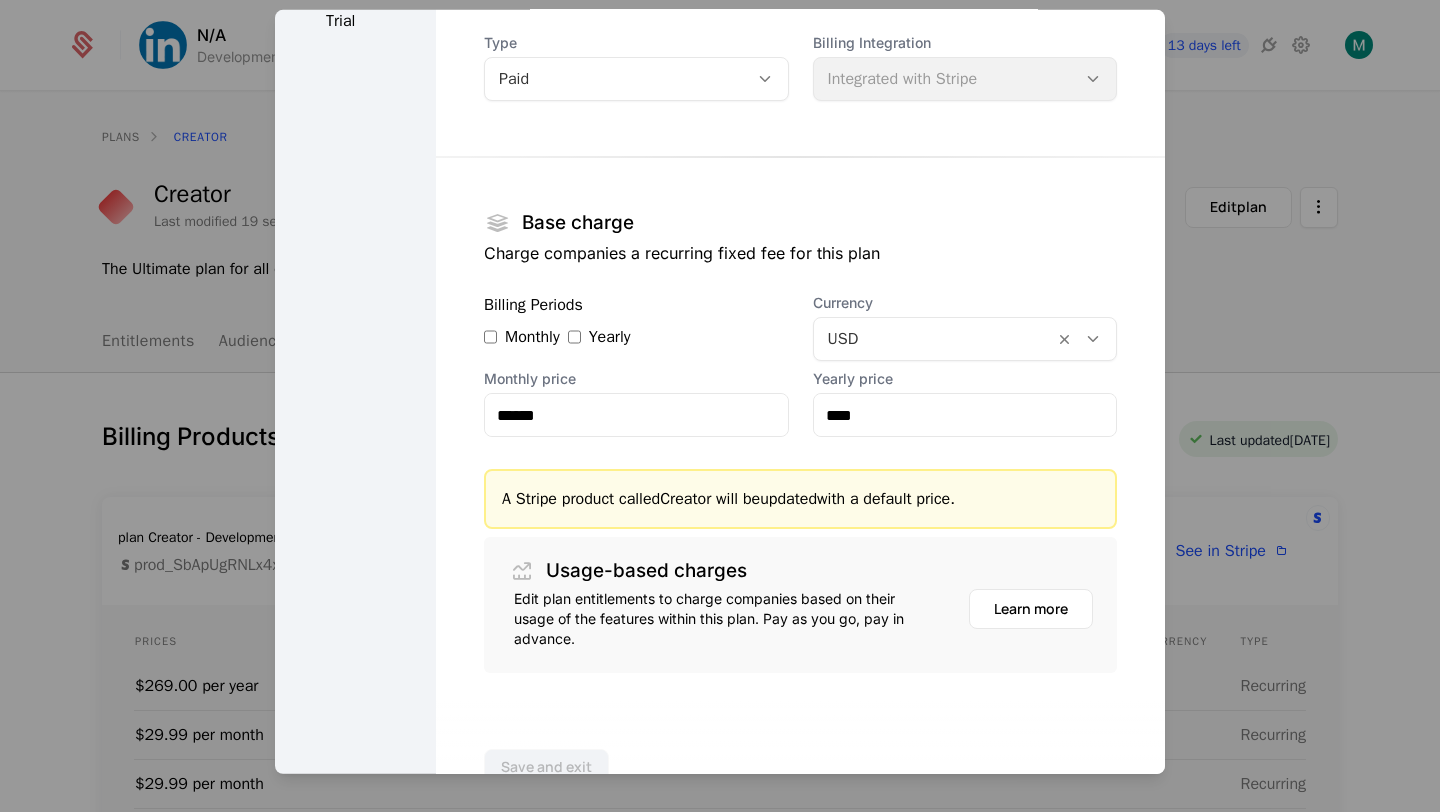 scroll, scrollTop: 163, scrollLeft: 0, axis: vertical 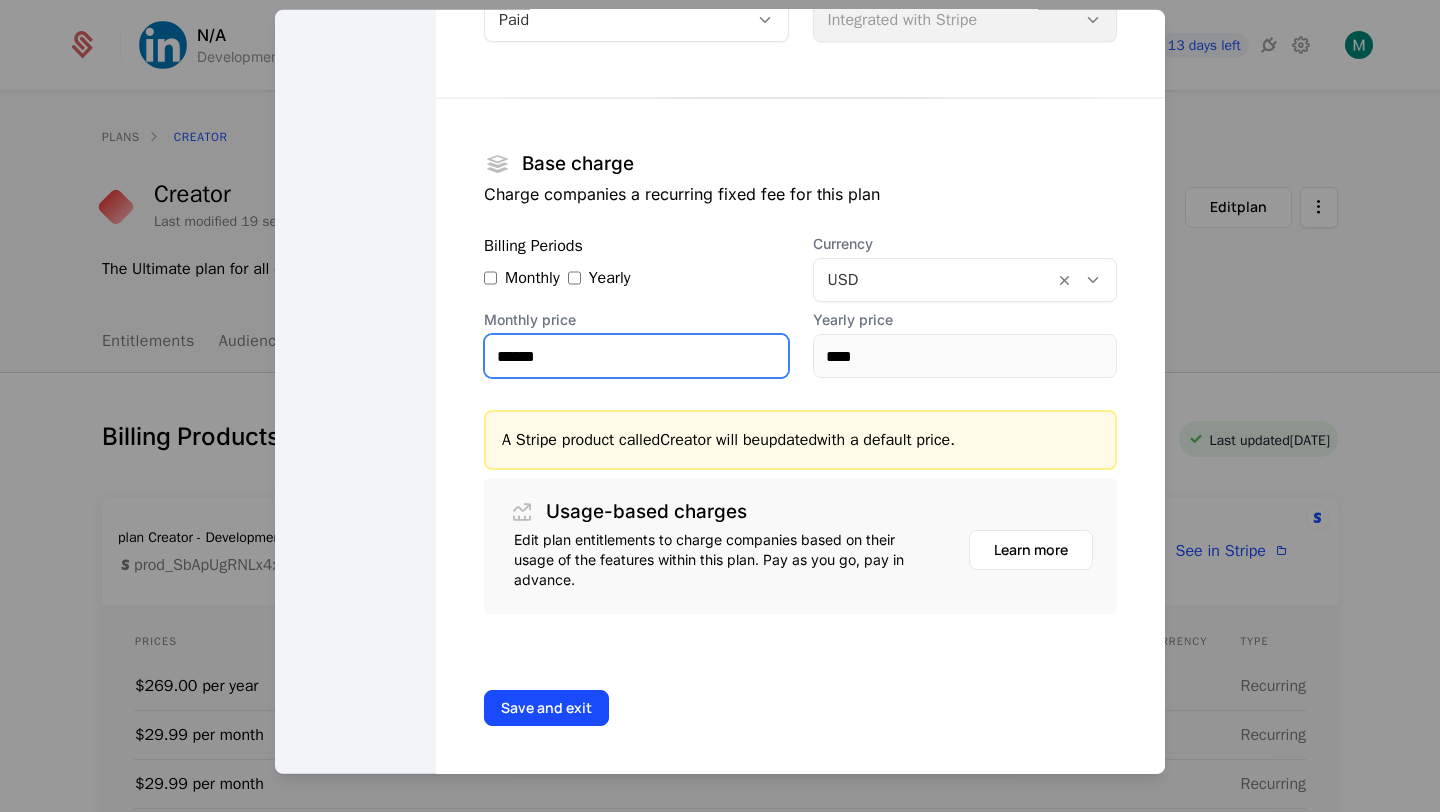 drag, startPoint x: 573, startPoint y: 356, endPoint x: 498, endPoint y: 356, distance: 75 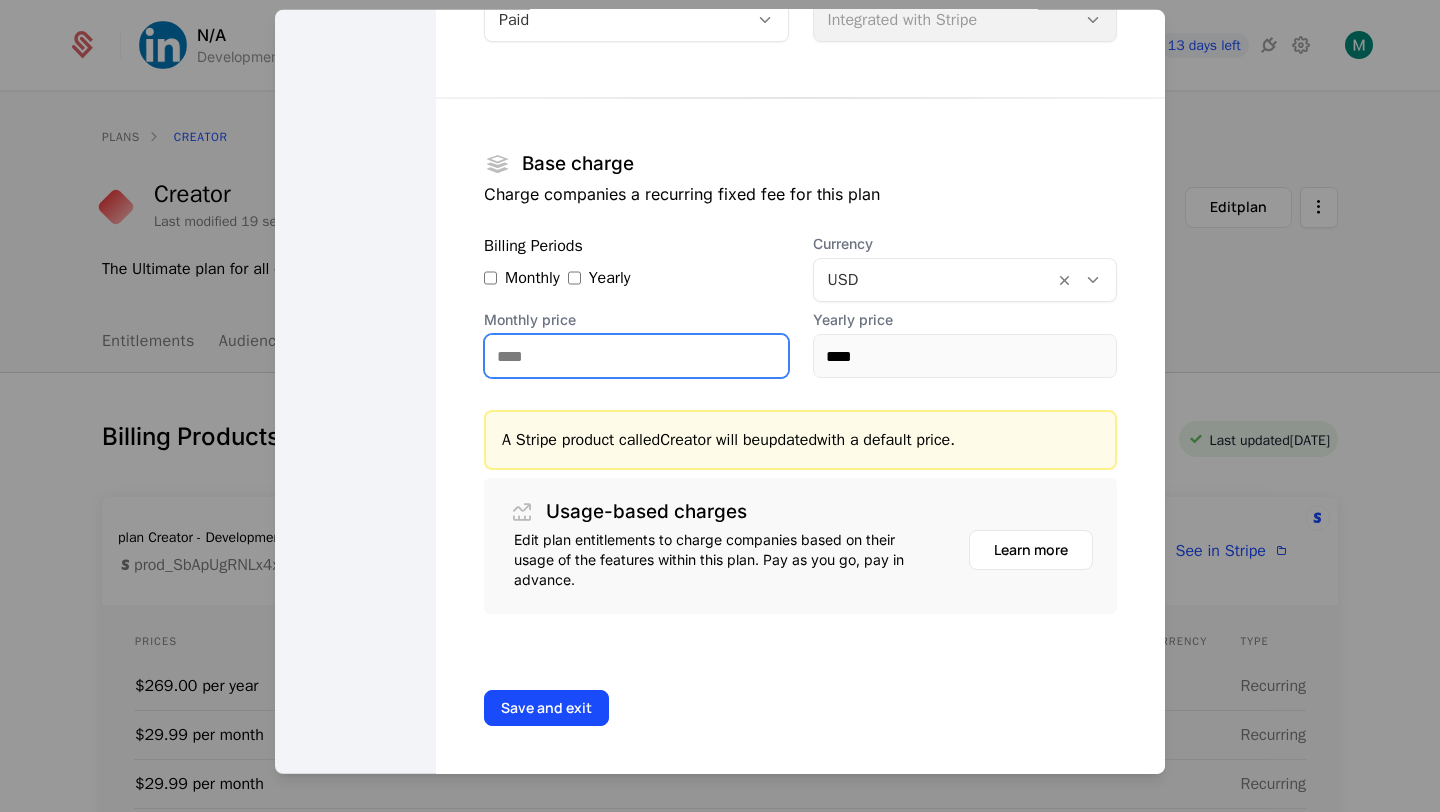 type 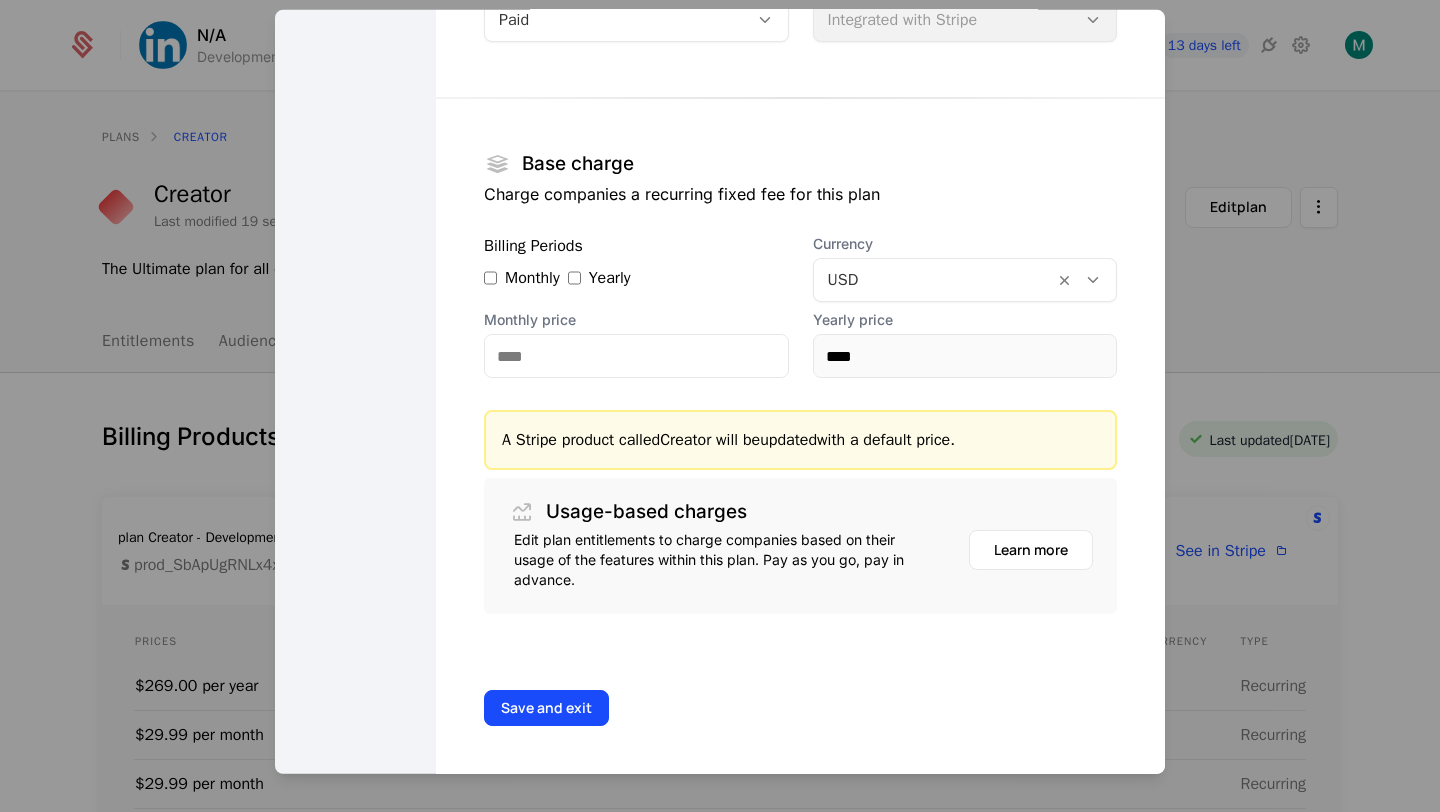 click on "Edit plan Set pricing Monetize your offering with flexible pricing options Development Dev This plan's audience will be synchronized with a billing product
on this environment only. Type Paid Billing Integration Integrated with Stripe Base charge Charge companies a recurring fixed fee for this plan Billing Periods Monthly Yearly Currency USD Monthly price Yearly price **** A Stripe product   called  Creator   will be  updated  with a default price. Usage-based charges Edit plan entitlements to charge companies based on their usage of the features within this plan. Pay as you go, pay in advance. Learn more" at bounding box center [800, 282] 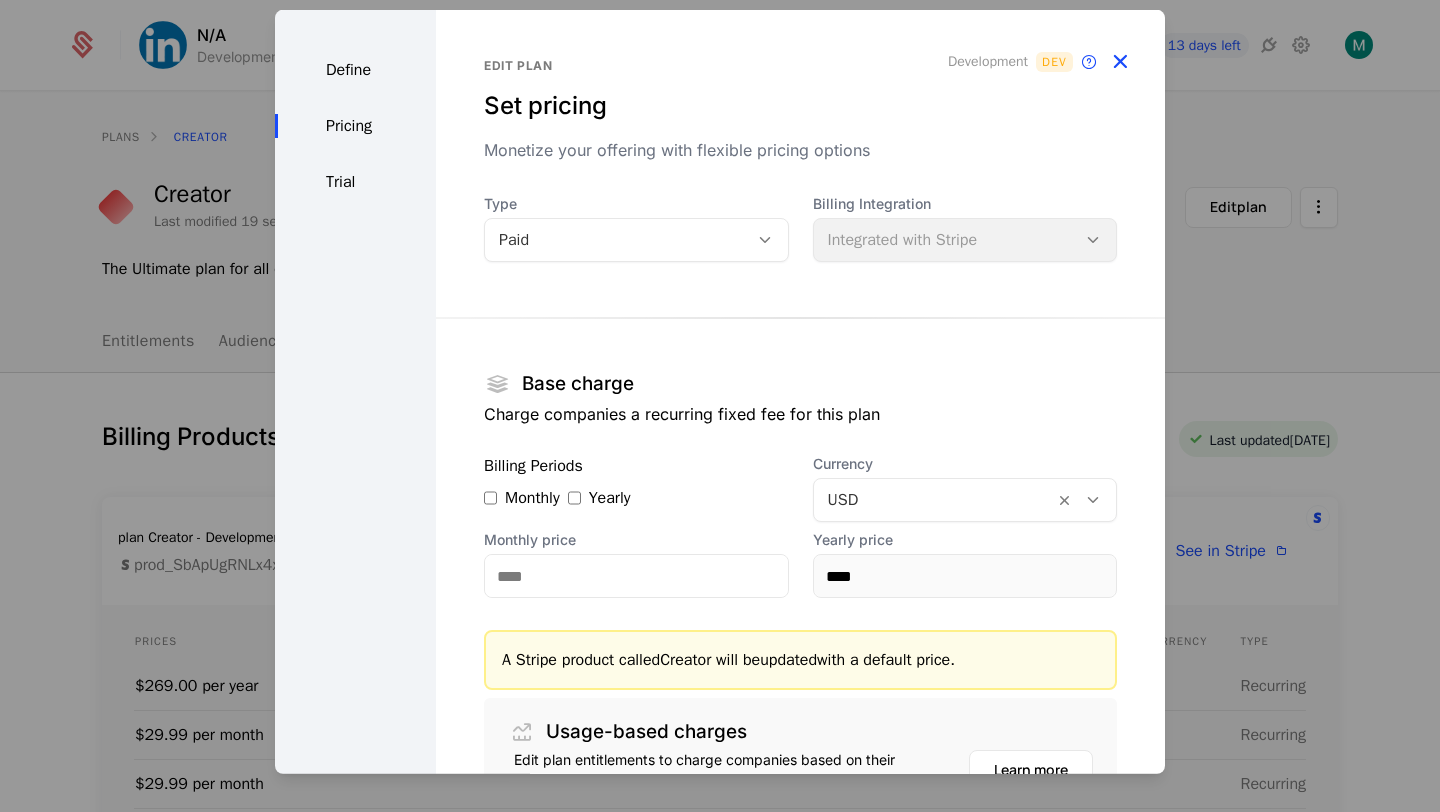 click at bounding box center (1120, 62) 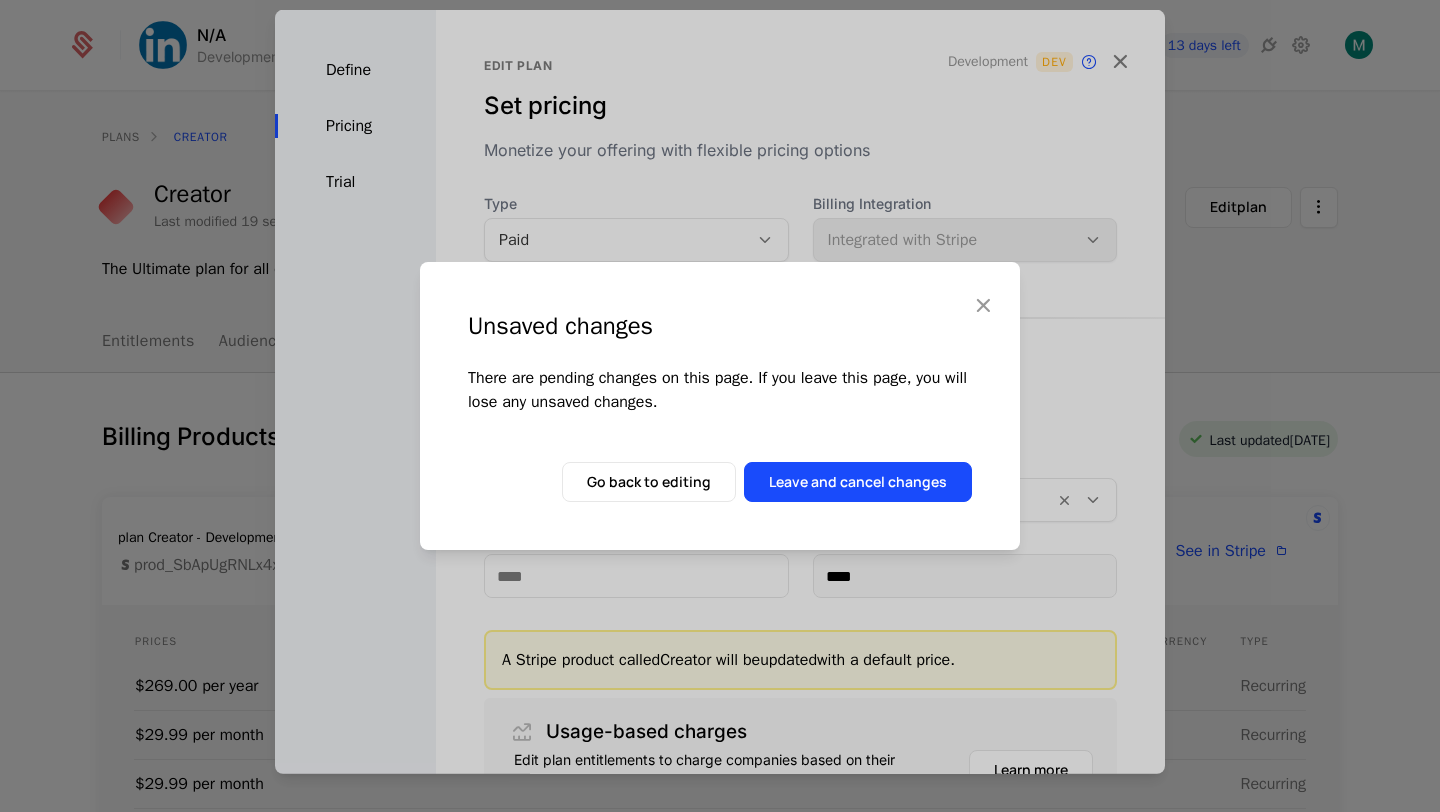 click at bounding box center [983, 305] 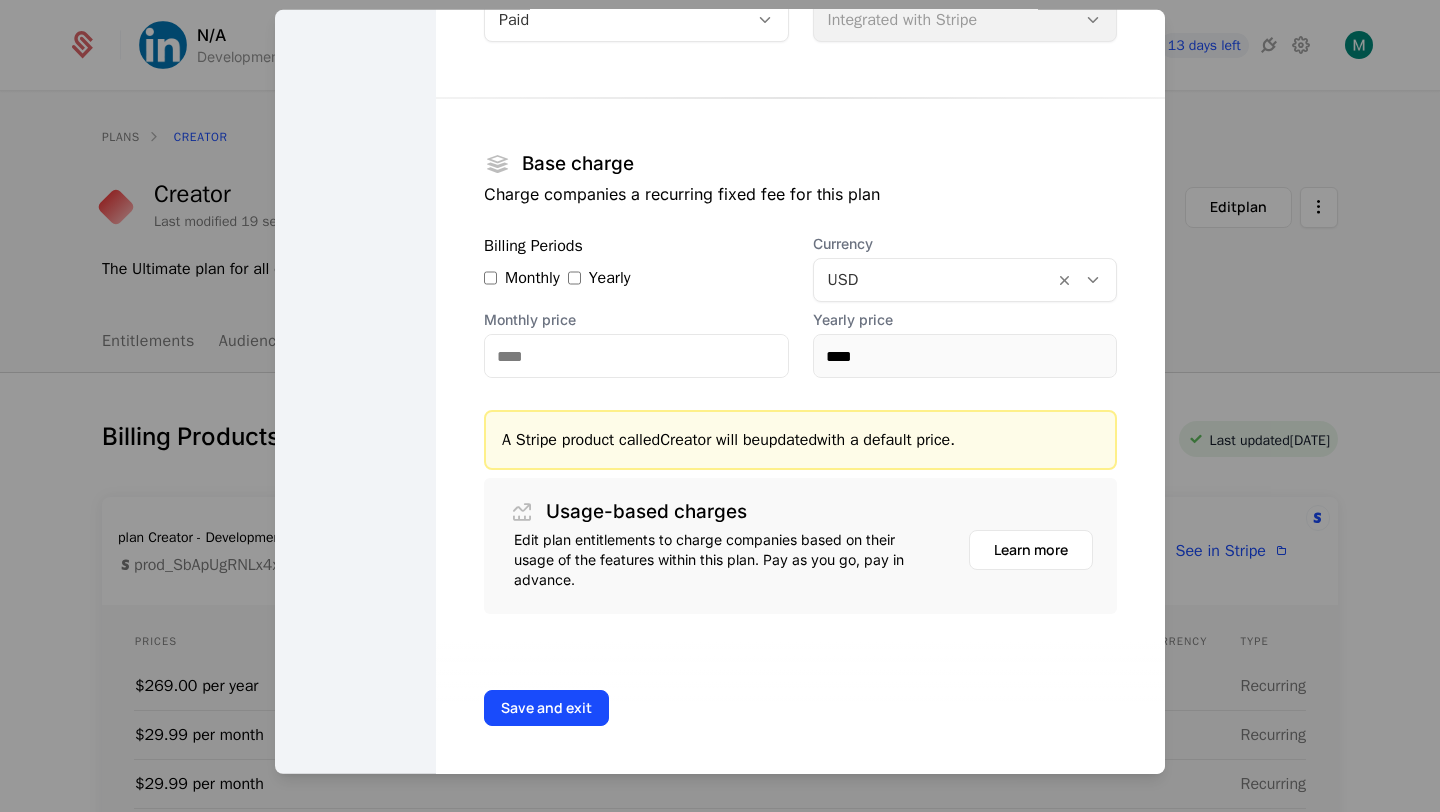 scroll, scrollTop: 0, scrollLeft: 0, axis: both 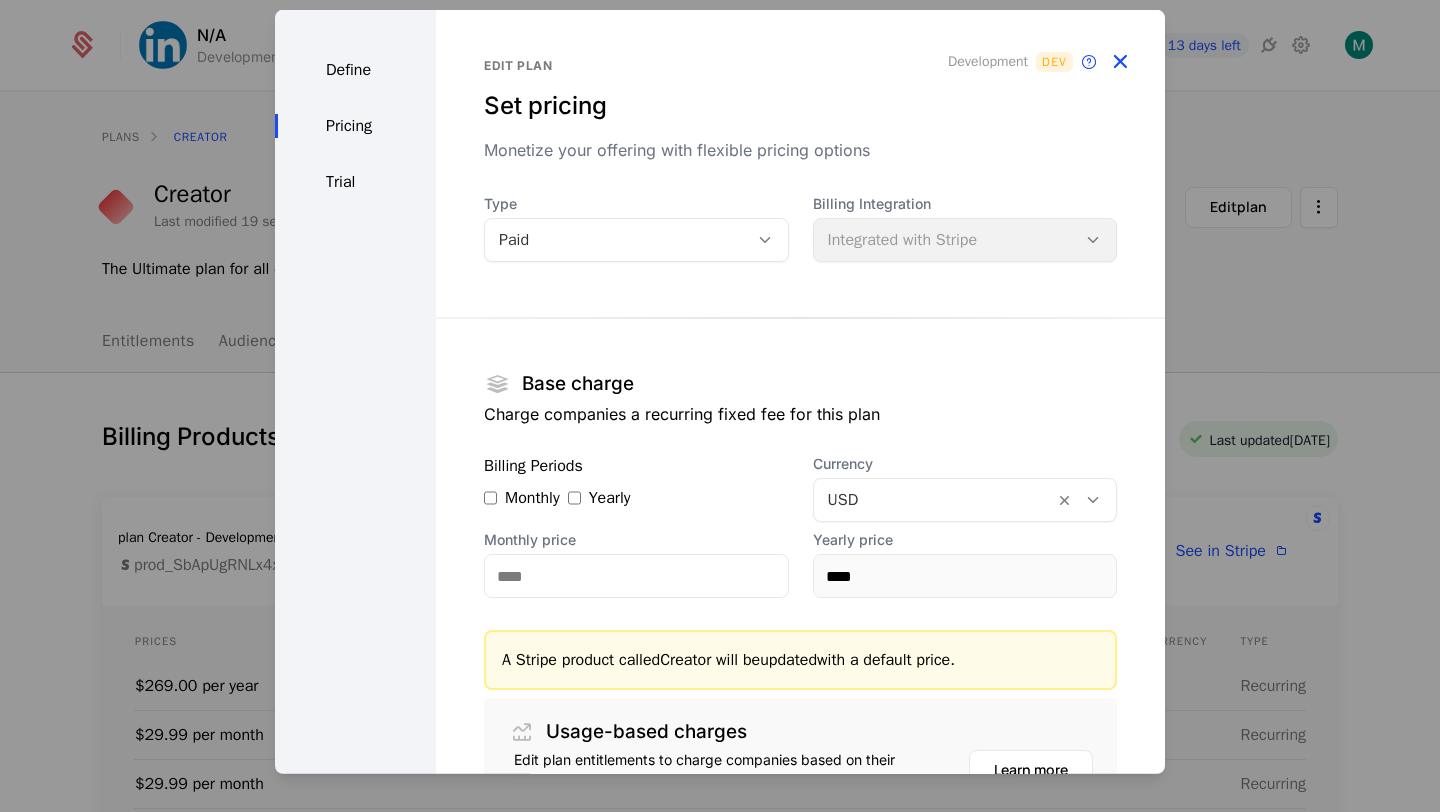 click at bounding box center [1120, 62] 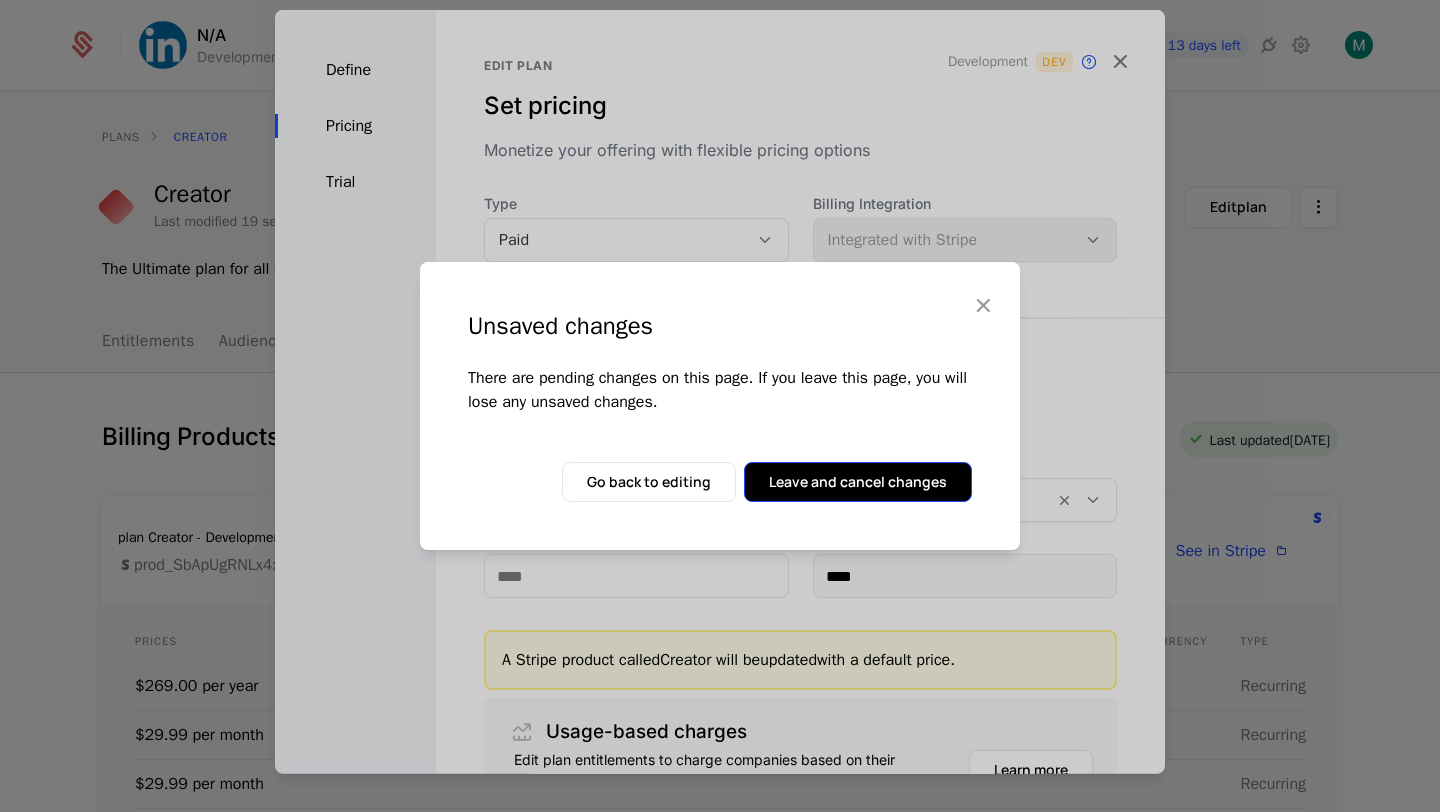 click on "Leave and cancel changes" at bounding box center (858, 482) 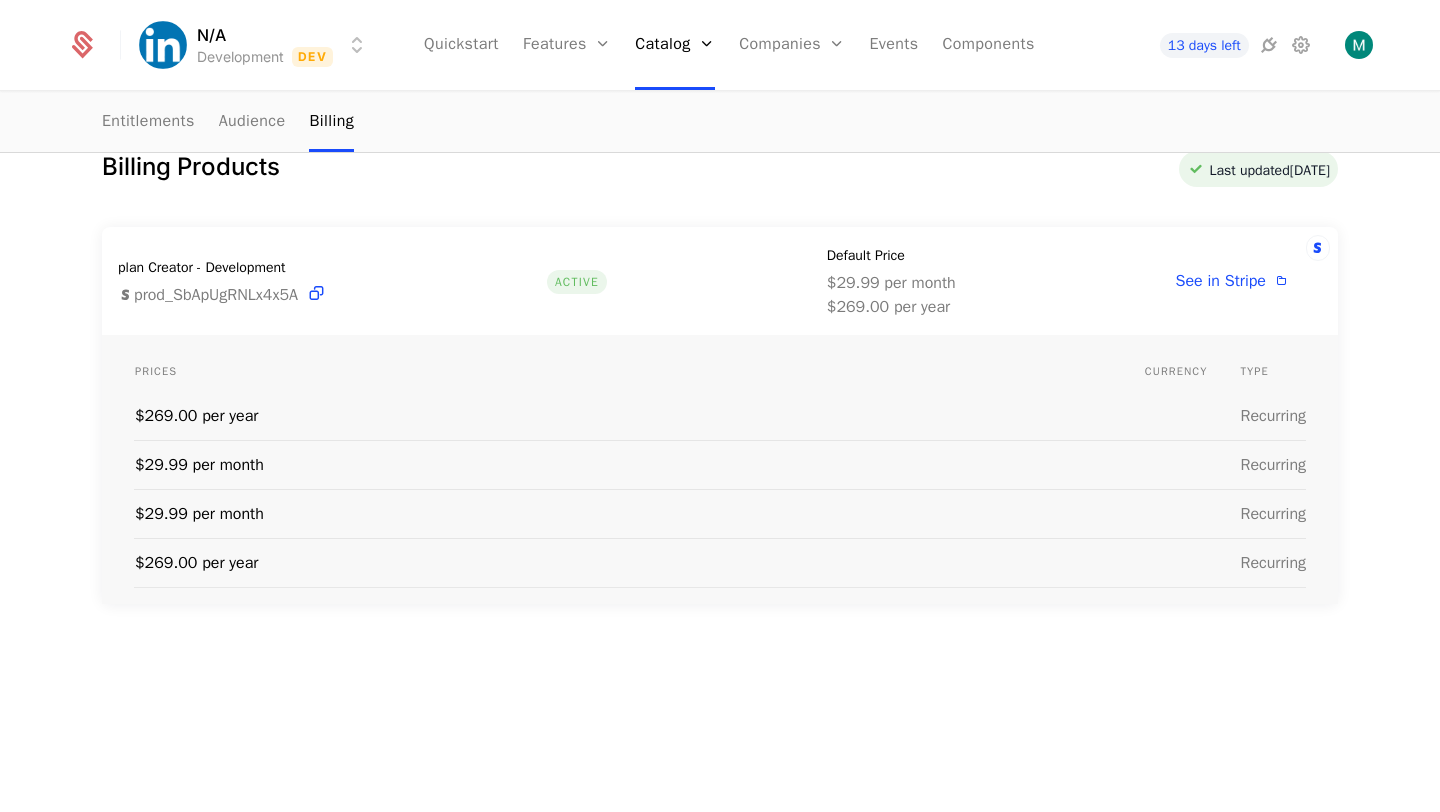 scroll, scrollTop: 285, scrollLeft: 0, axis: vertical 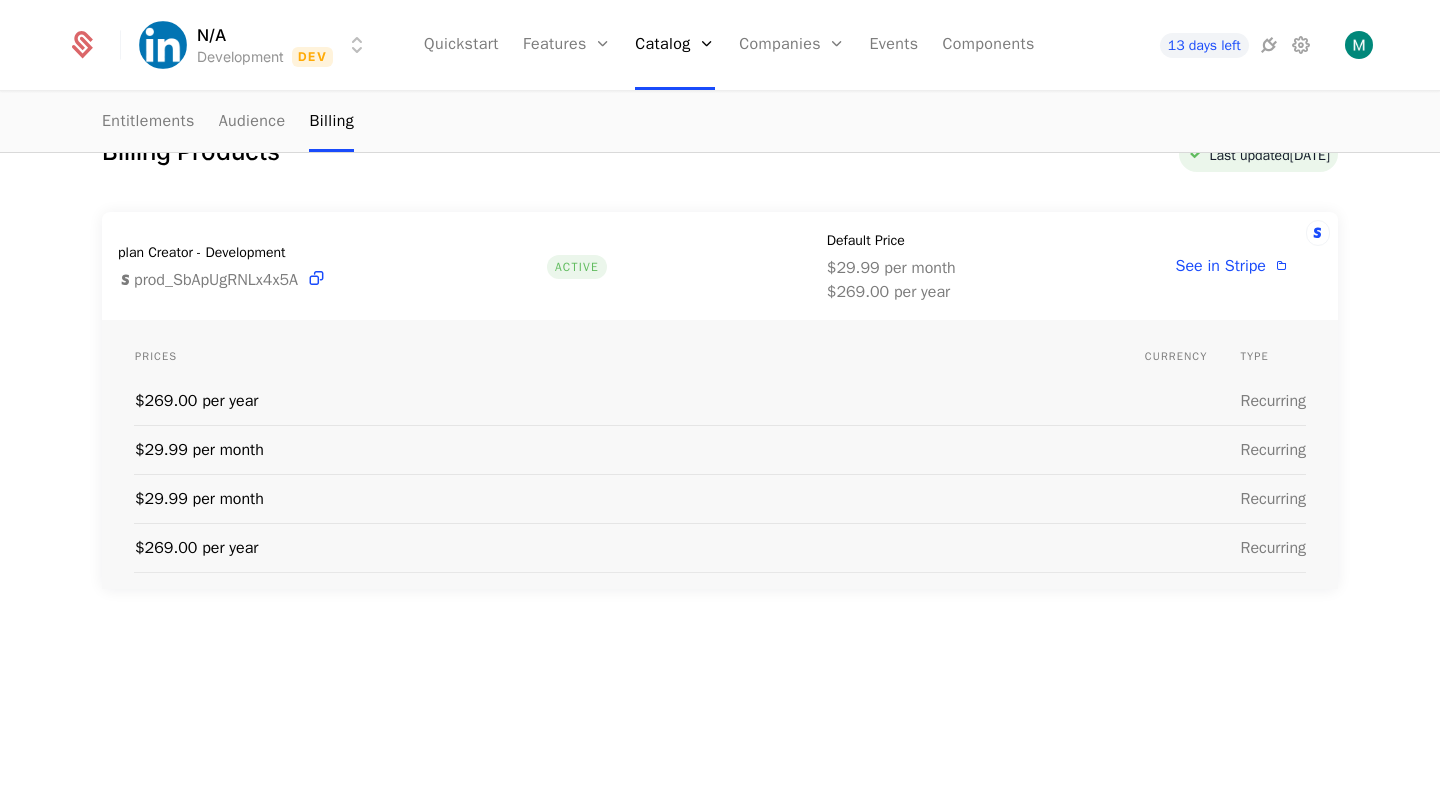 click on "$29.99   per month" at bounding box center (639, 449) 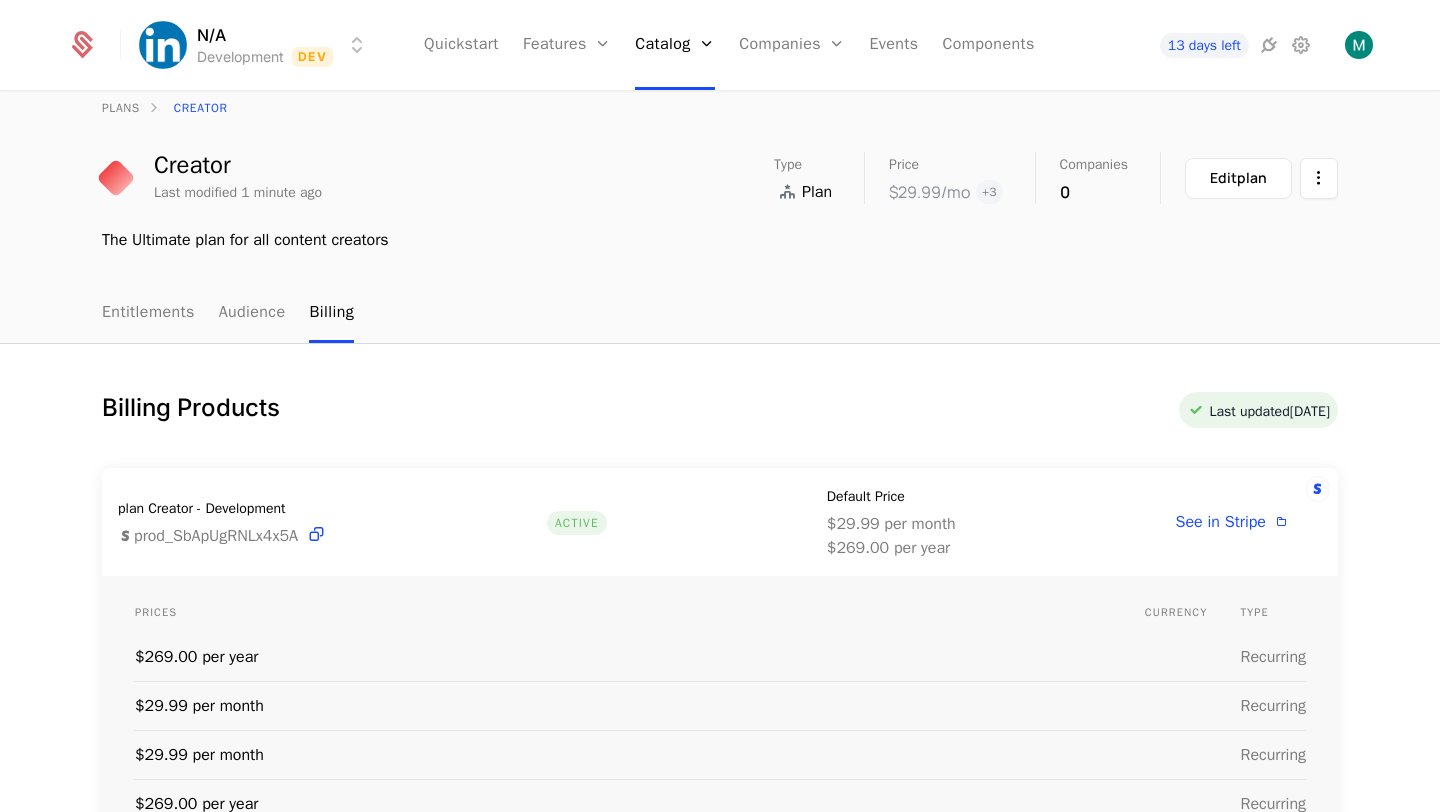 scroll, scrollTop: 0, scrollLeft: 0, axis: both 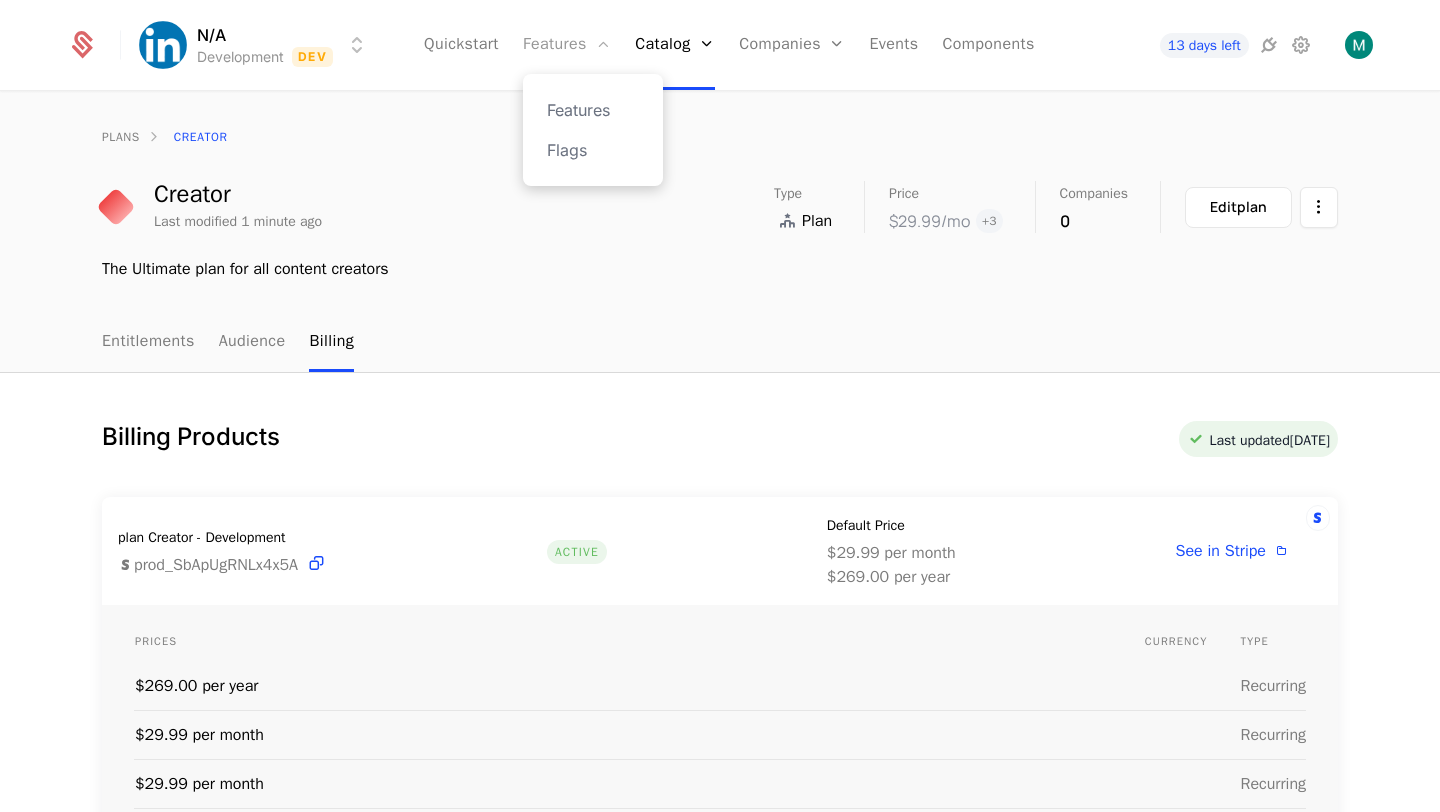 click on "Features" at bounding box center [567, 45] 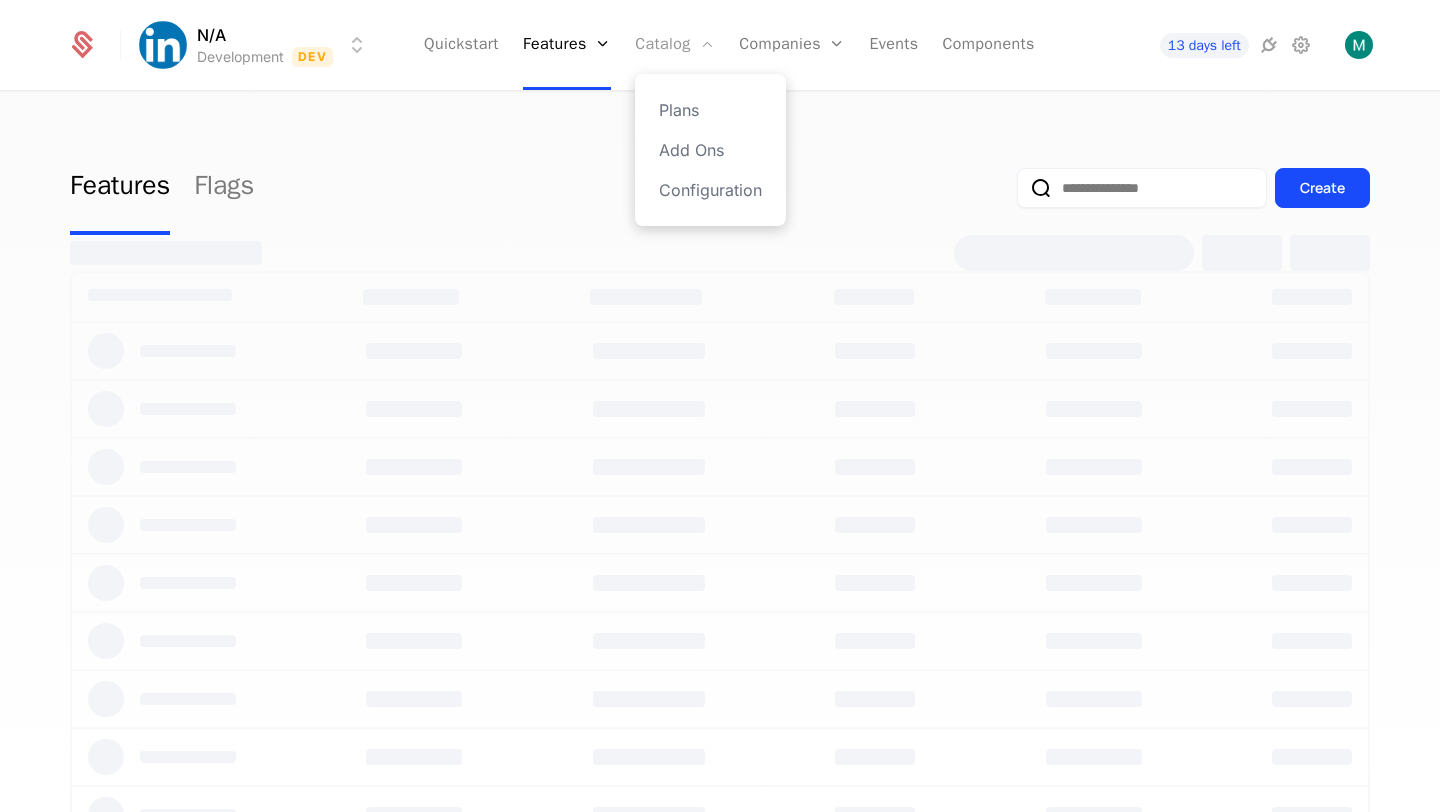 click on "Catalog" at bounding box center [675, 45] 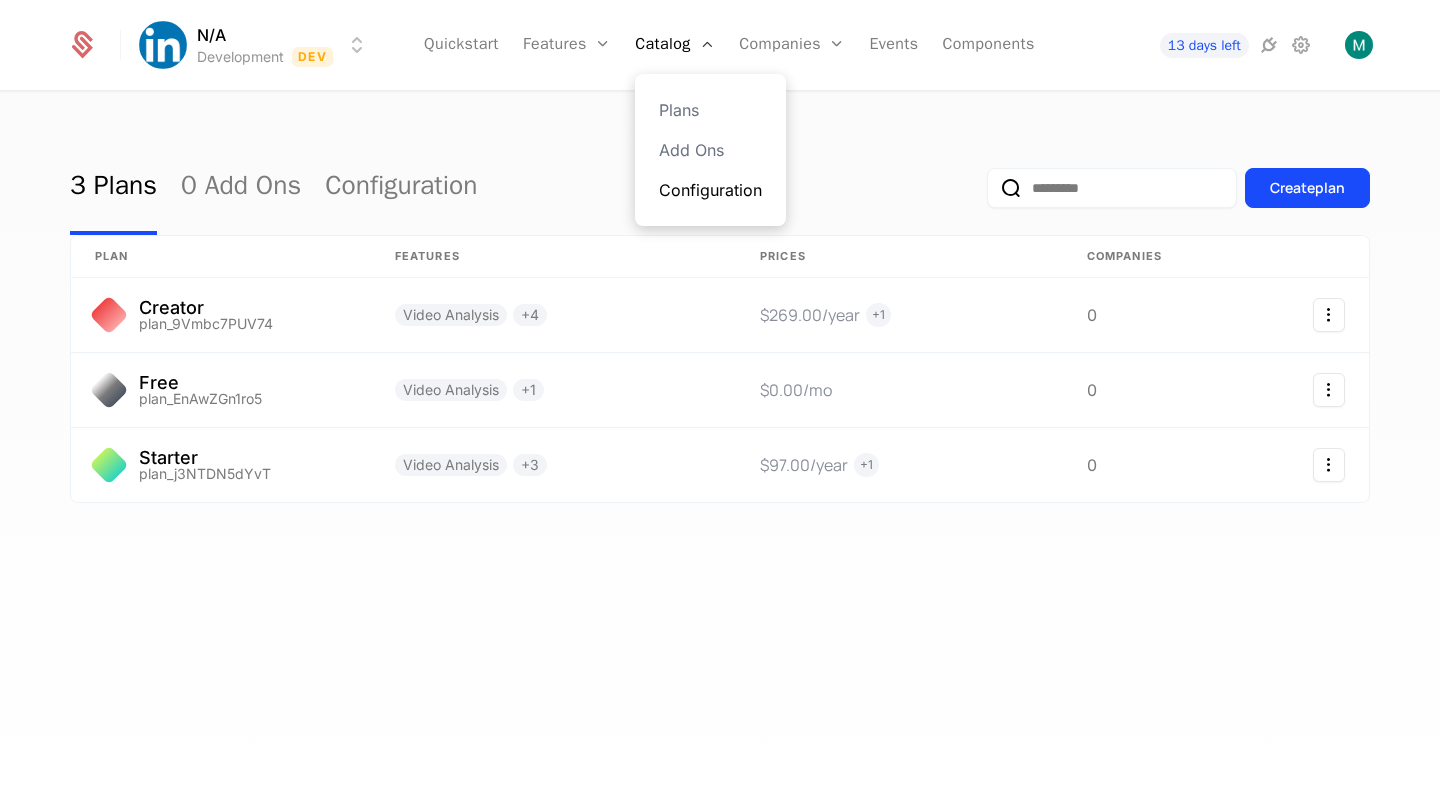 click on "Configuration" at bounding box center [710, 190] 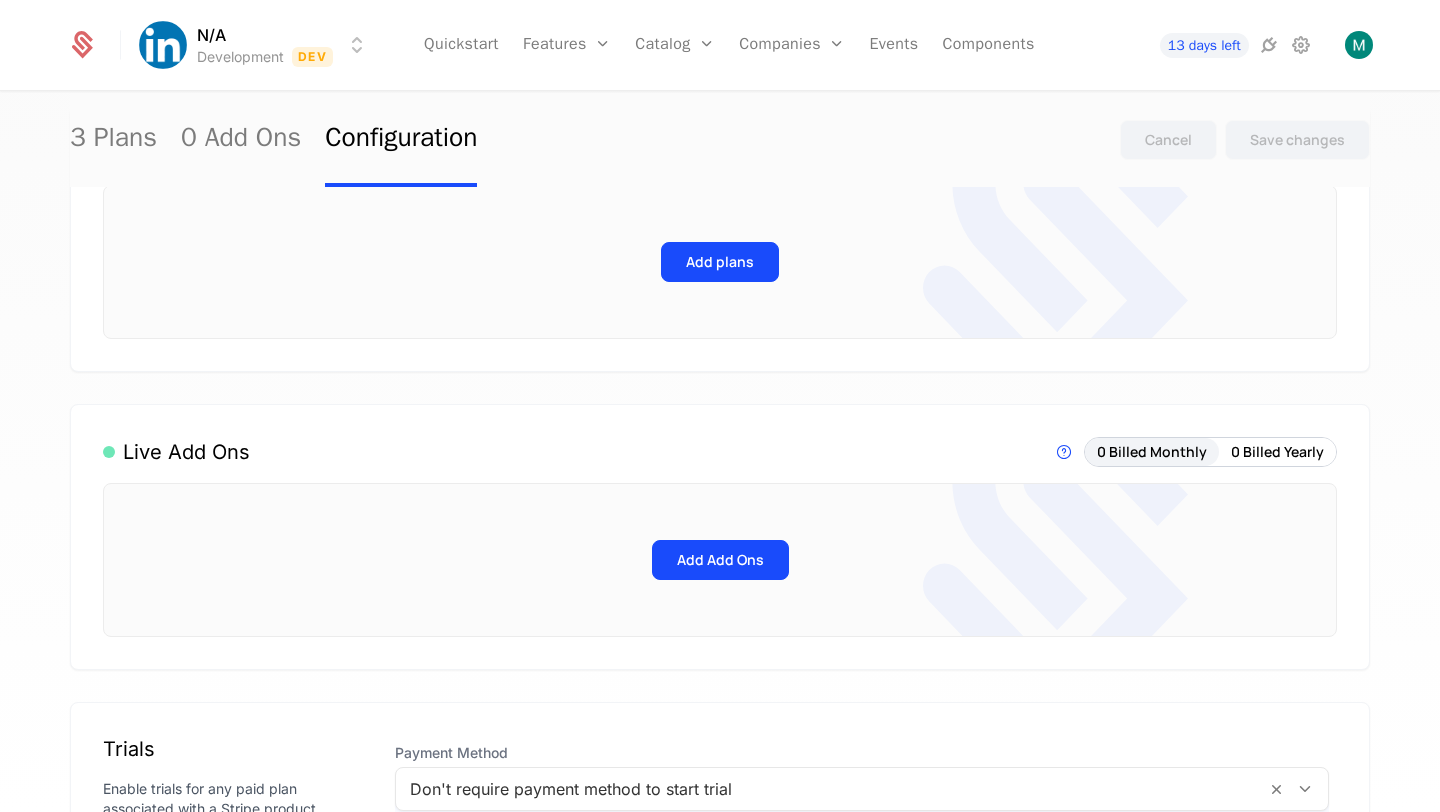 scroll, scrollTop: 117, scrollLeft: 0, axis: vertical 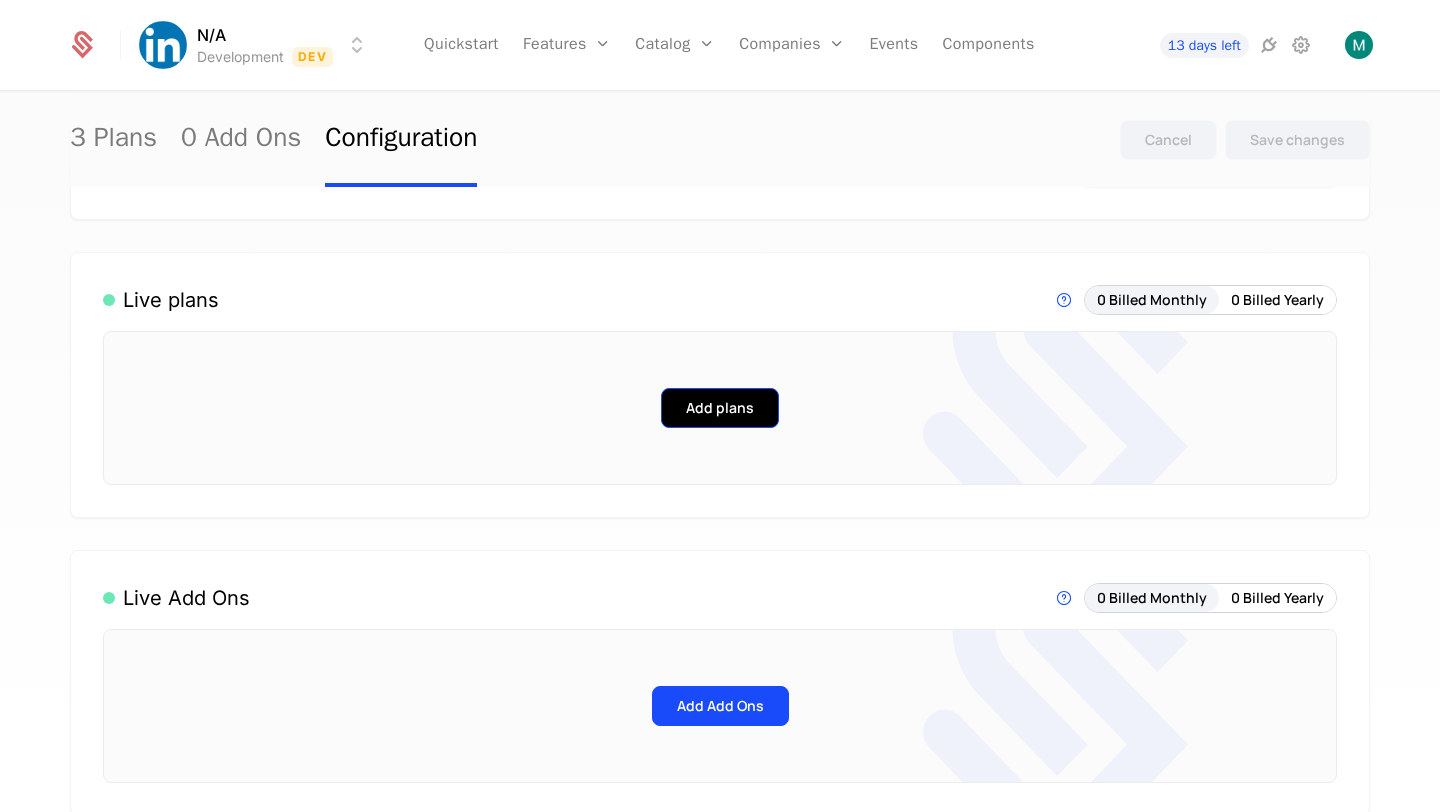 click on "Add plans" at bounding box center (720, 408) 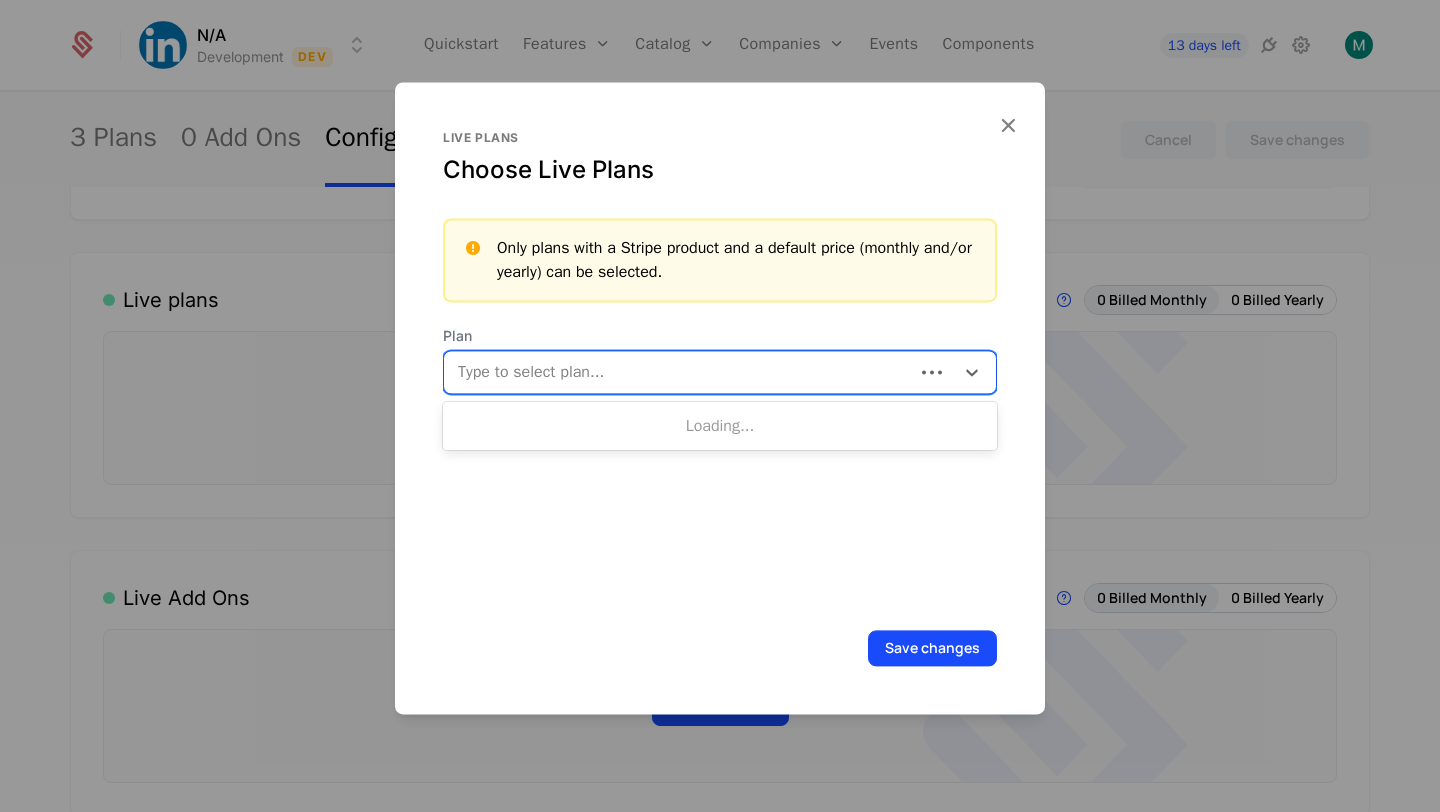 click at bounding box center (681, 372) 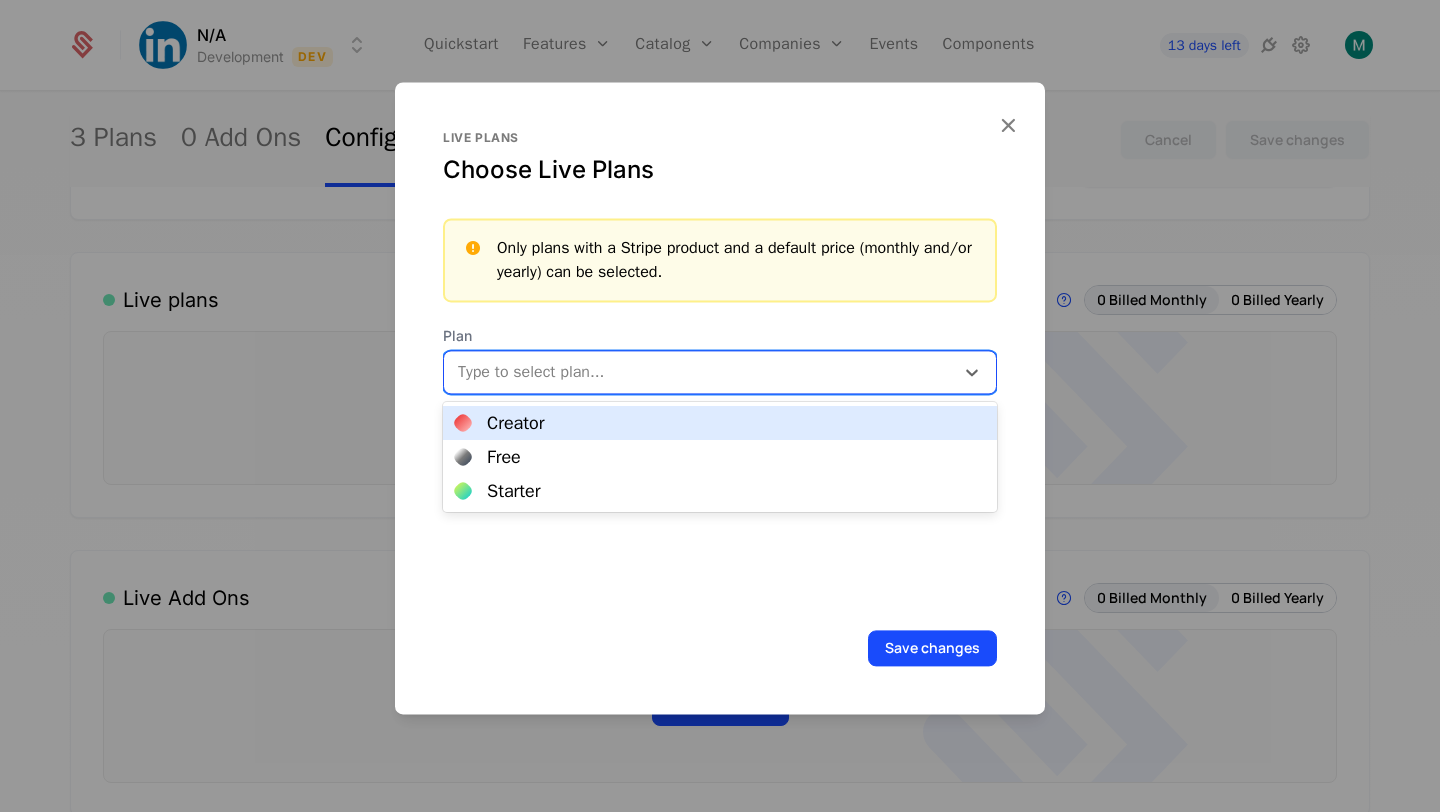 click on "Creator" at bounding box center (720, 423) 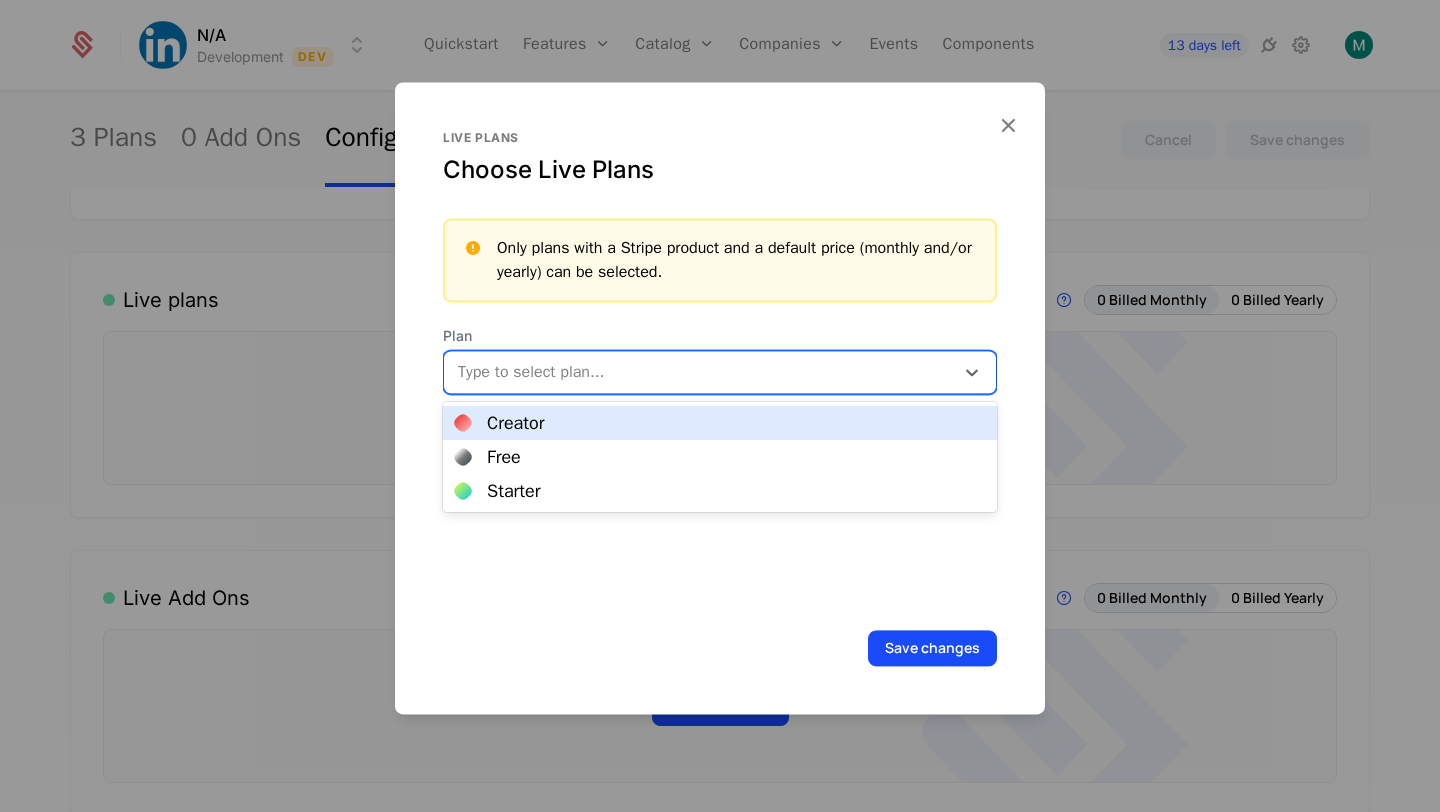 click at bounding box center (701, 372) 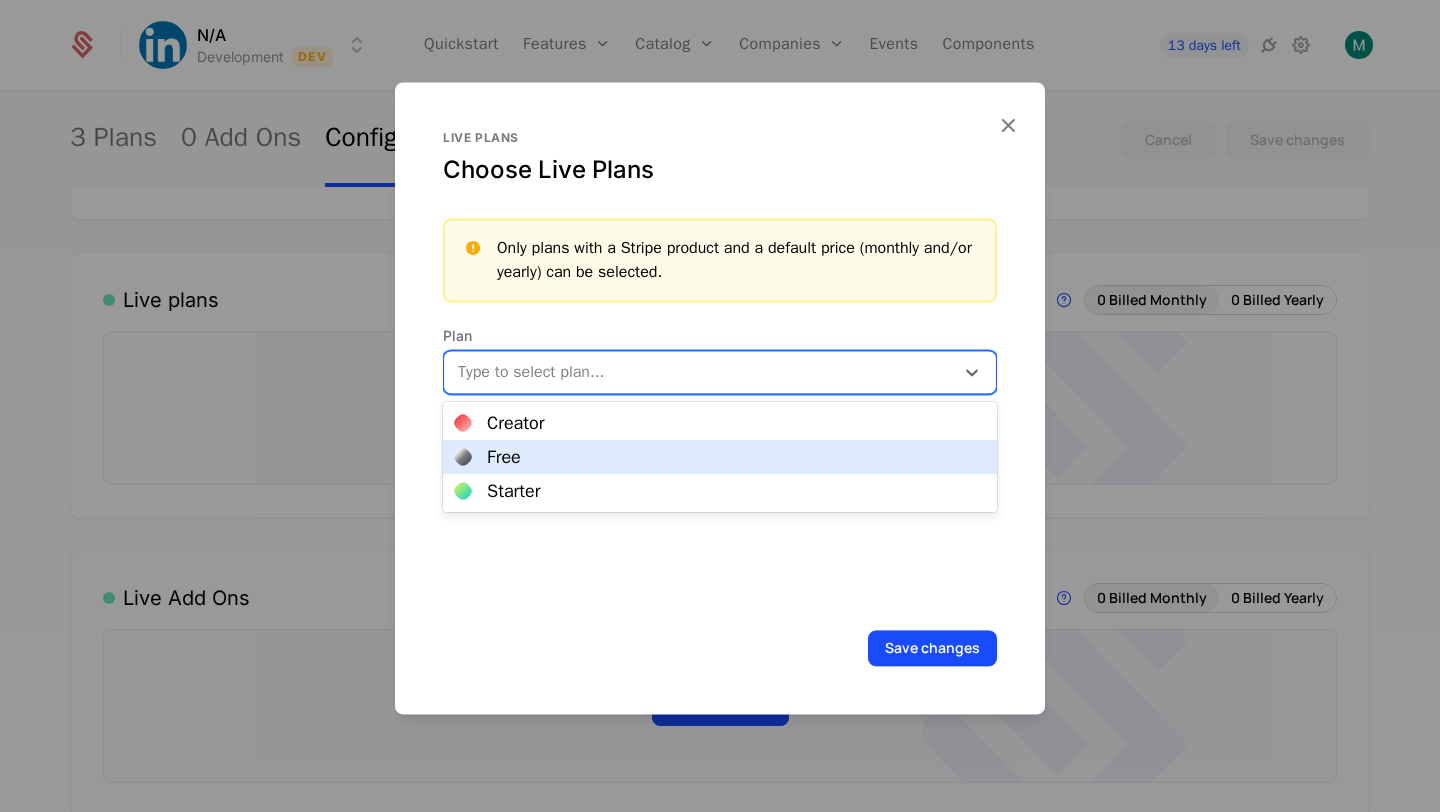 click on "Free" at bounding box center [720, 457] 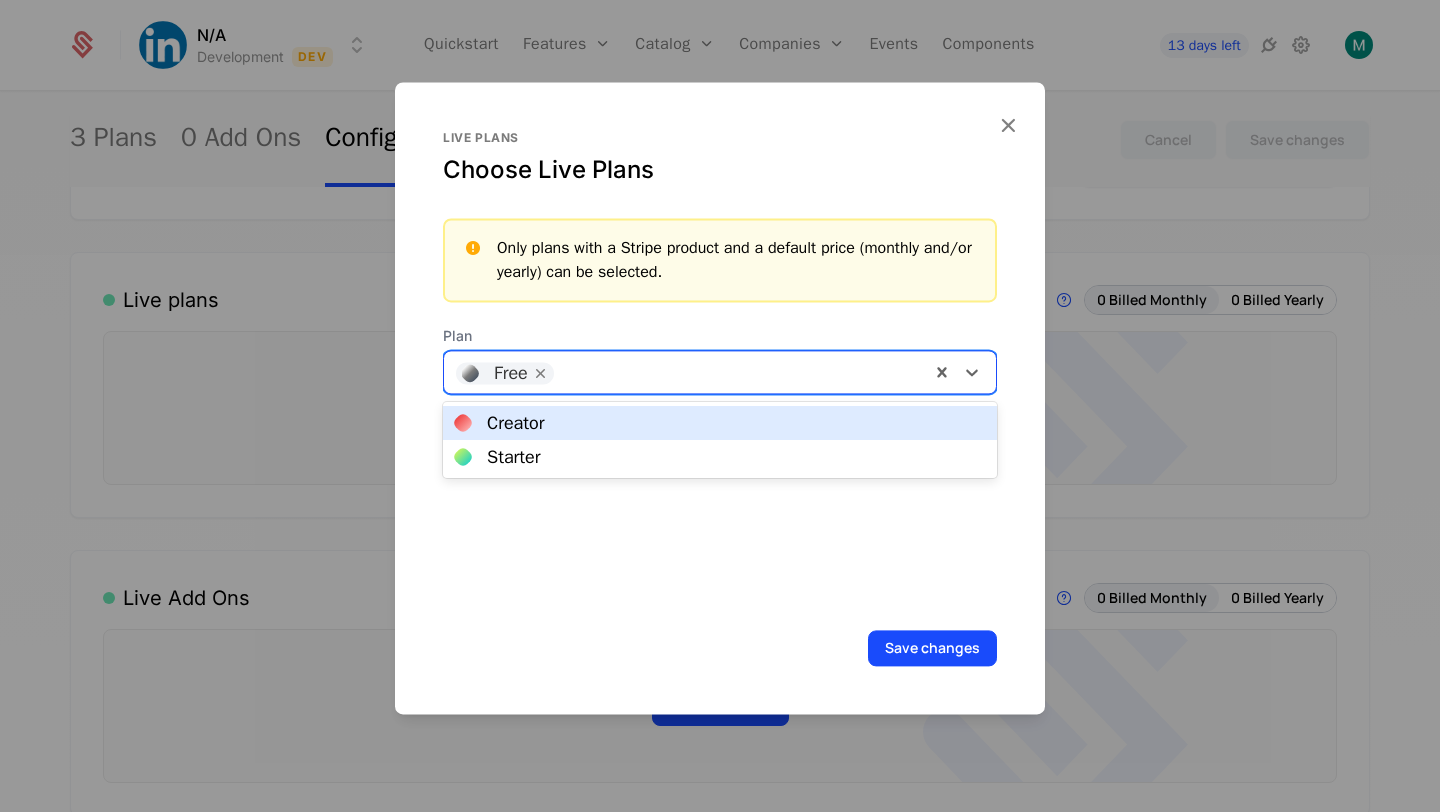 click at bounding box center (741, 370) 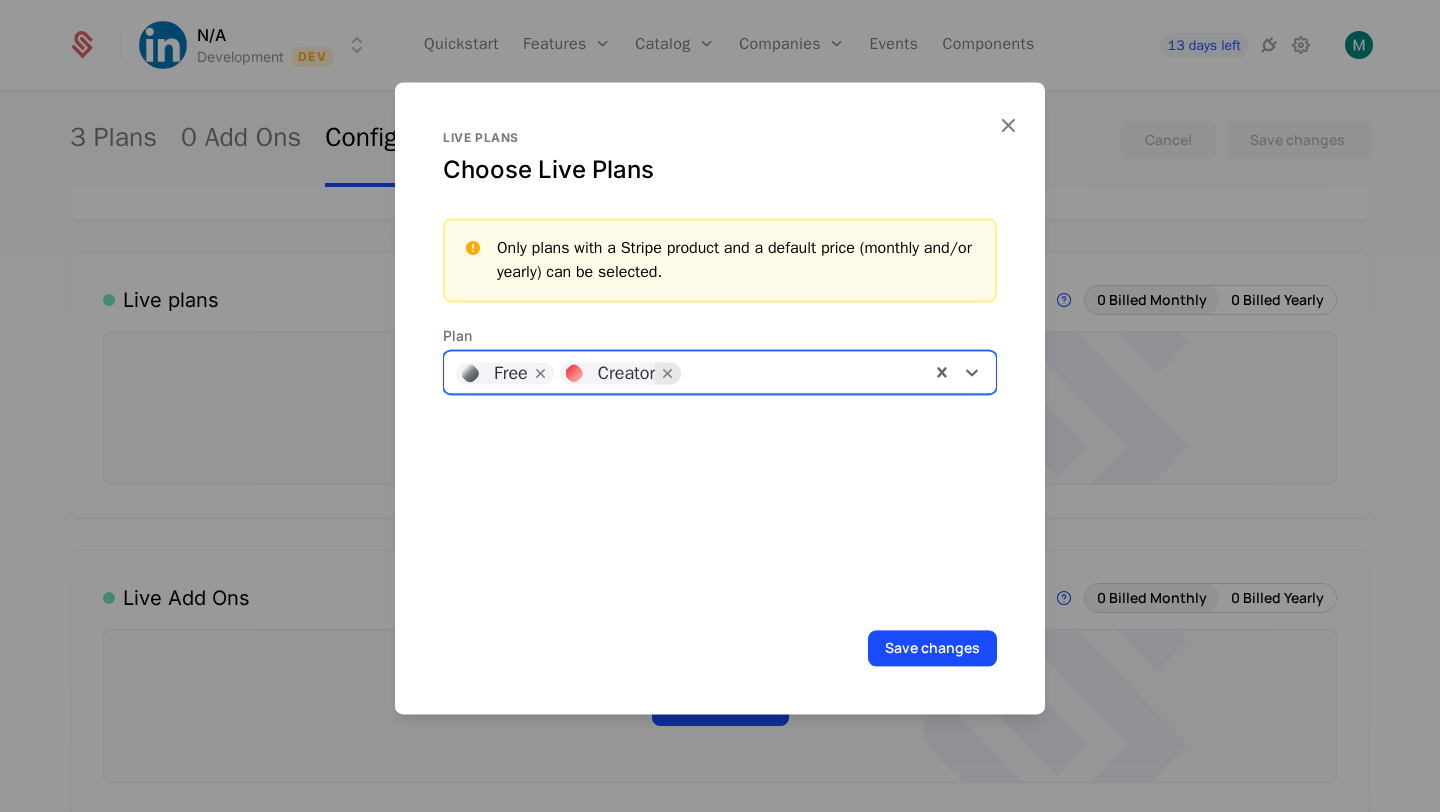 click at bounding box center [668, 373] 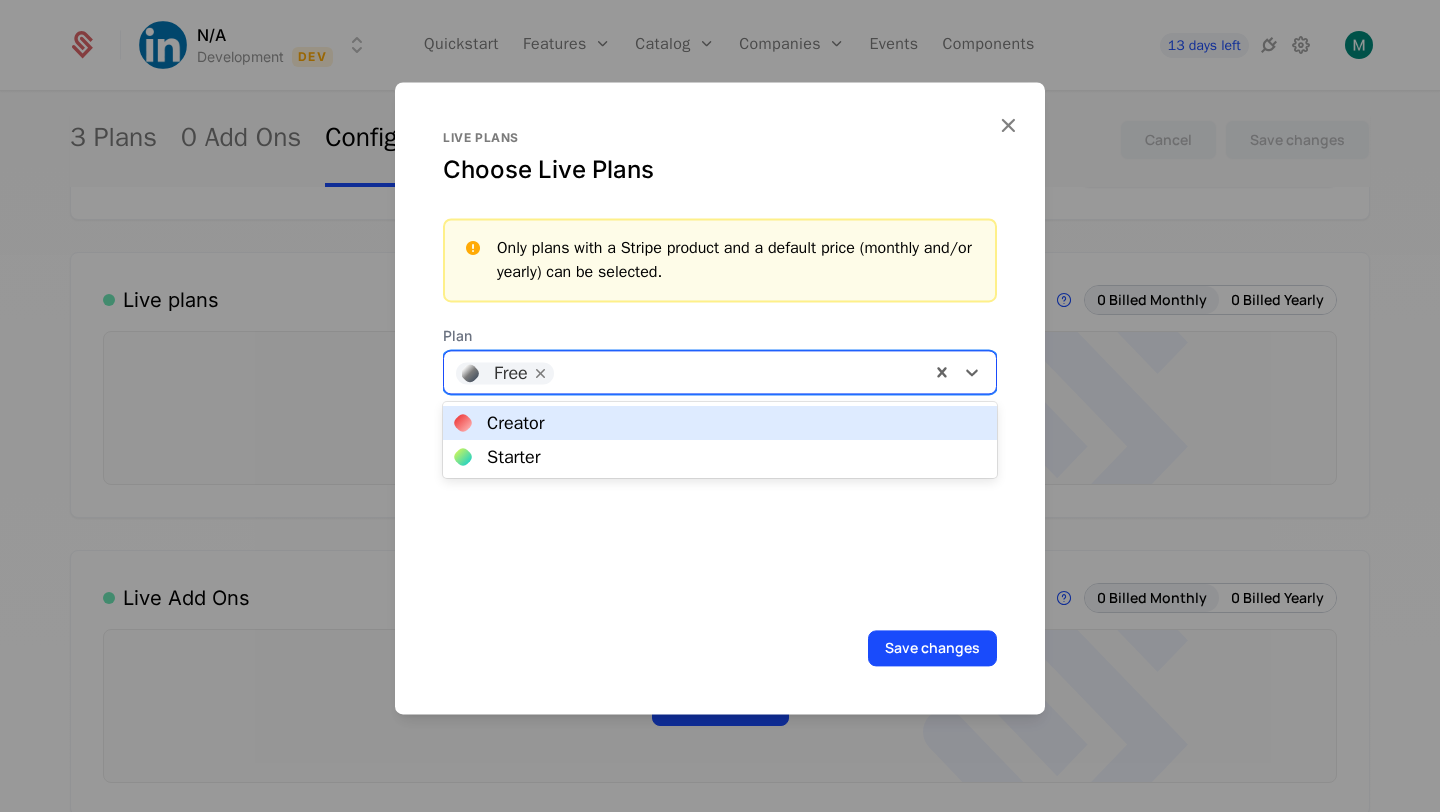 click at bounding box center (741, 370) 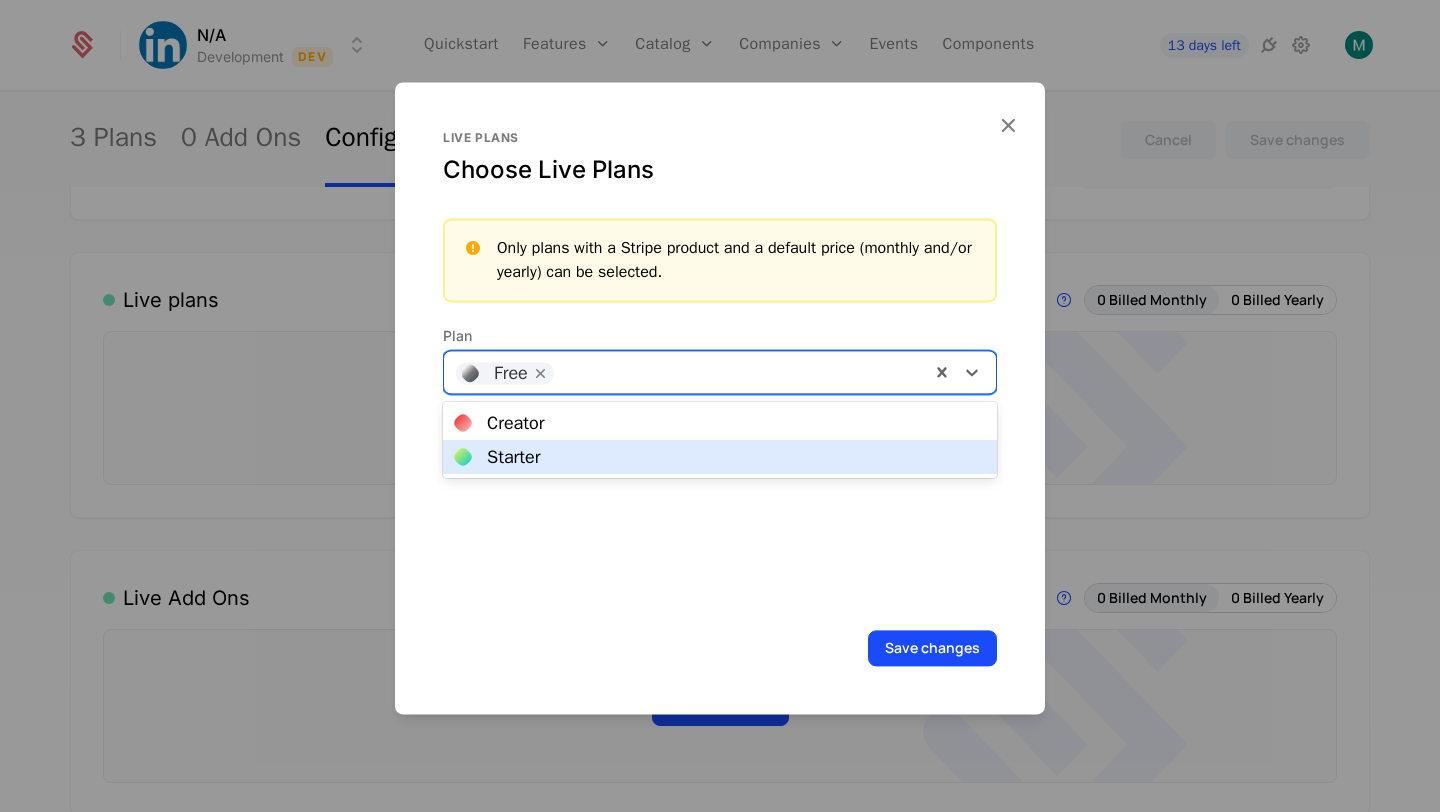 click on "Starter" at bounding box center [720, 457] 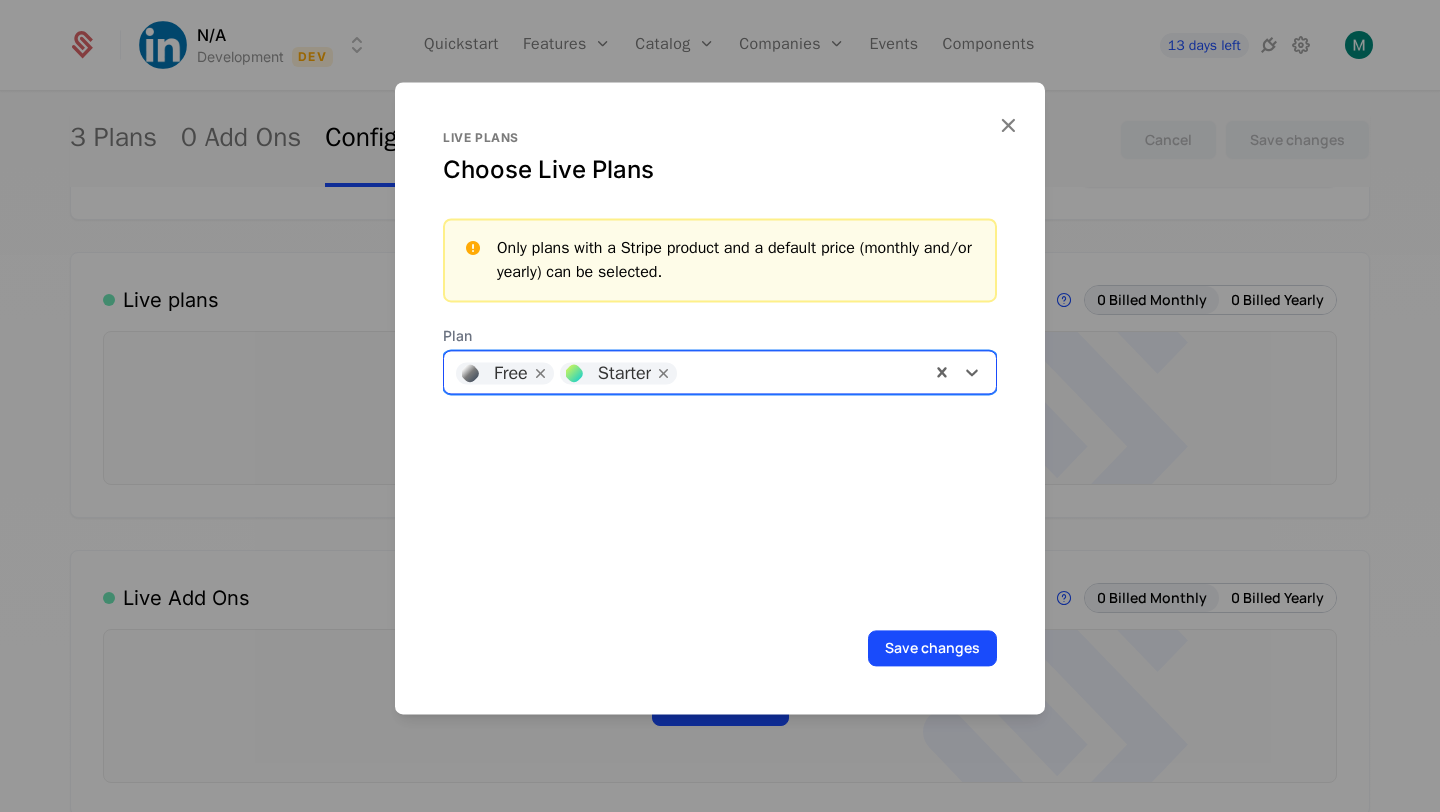 click at bounding box center (802, 370) 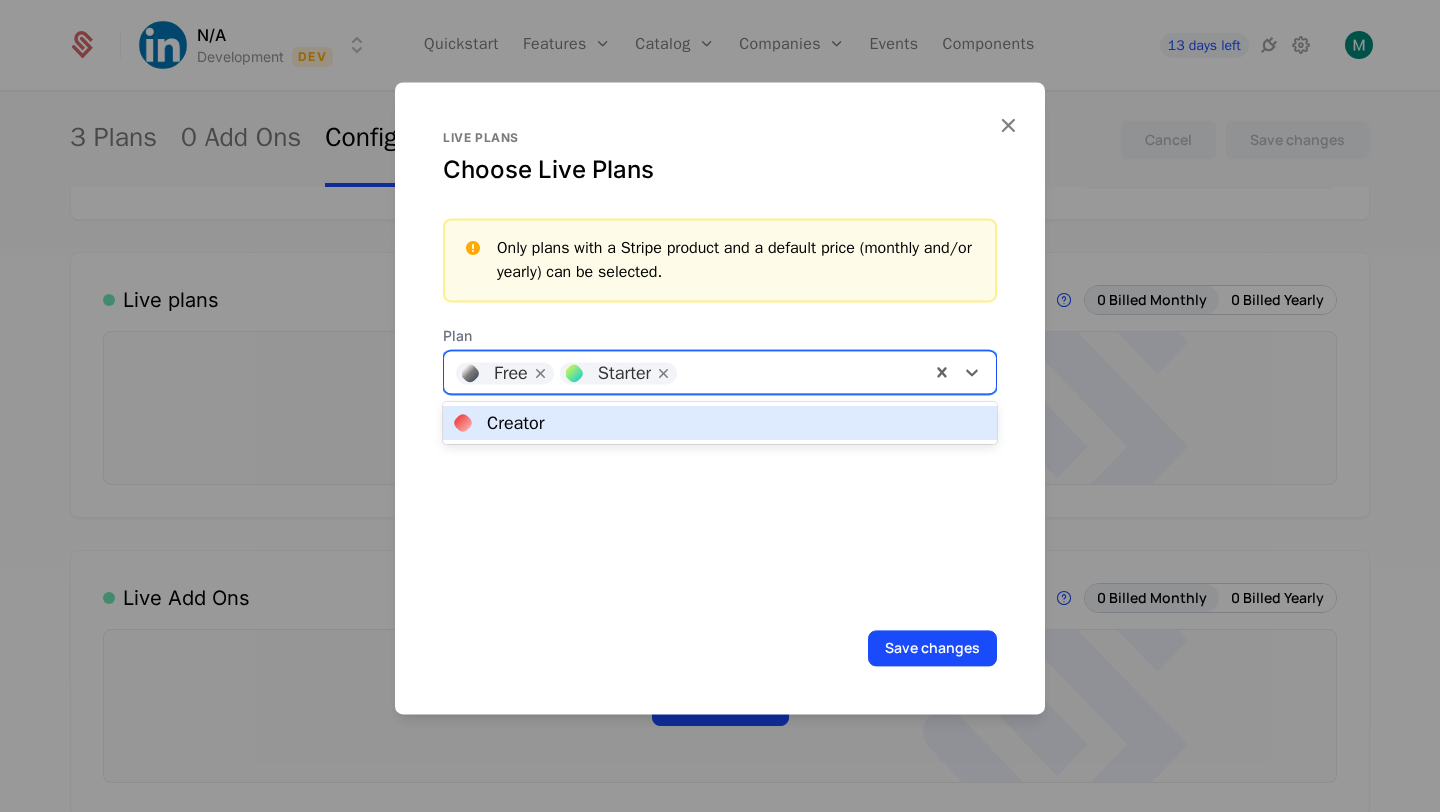 click on "Creator" at bounding box center [720, 423] 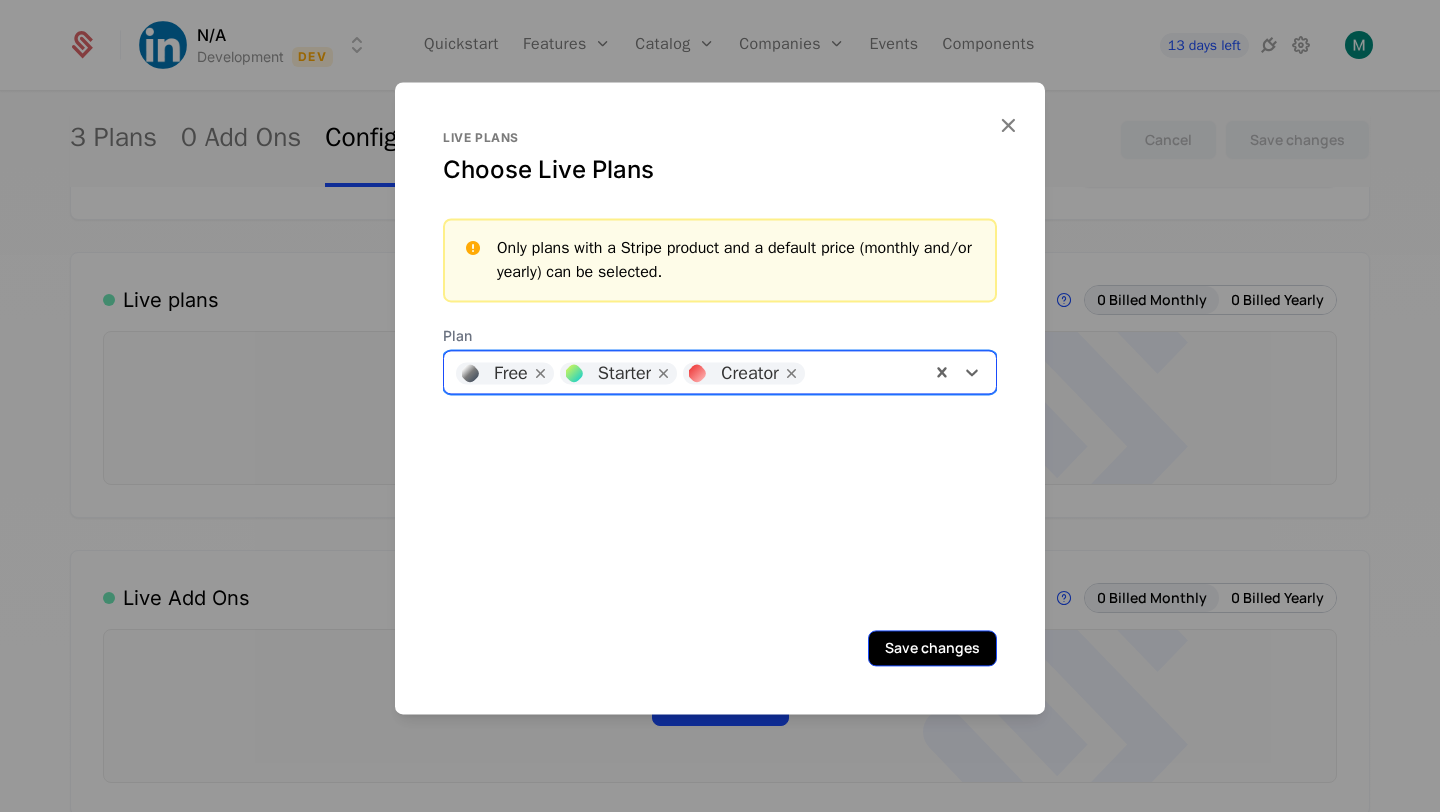 click on "Save changes" at bounding box center (932, 648) 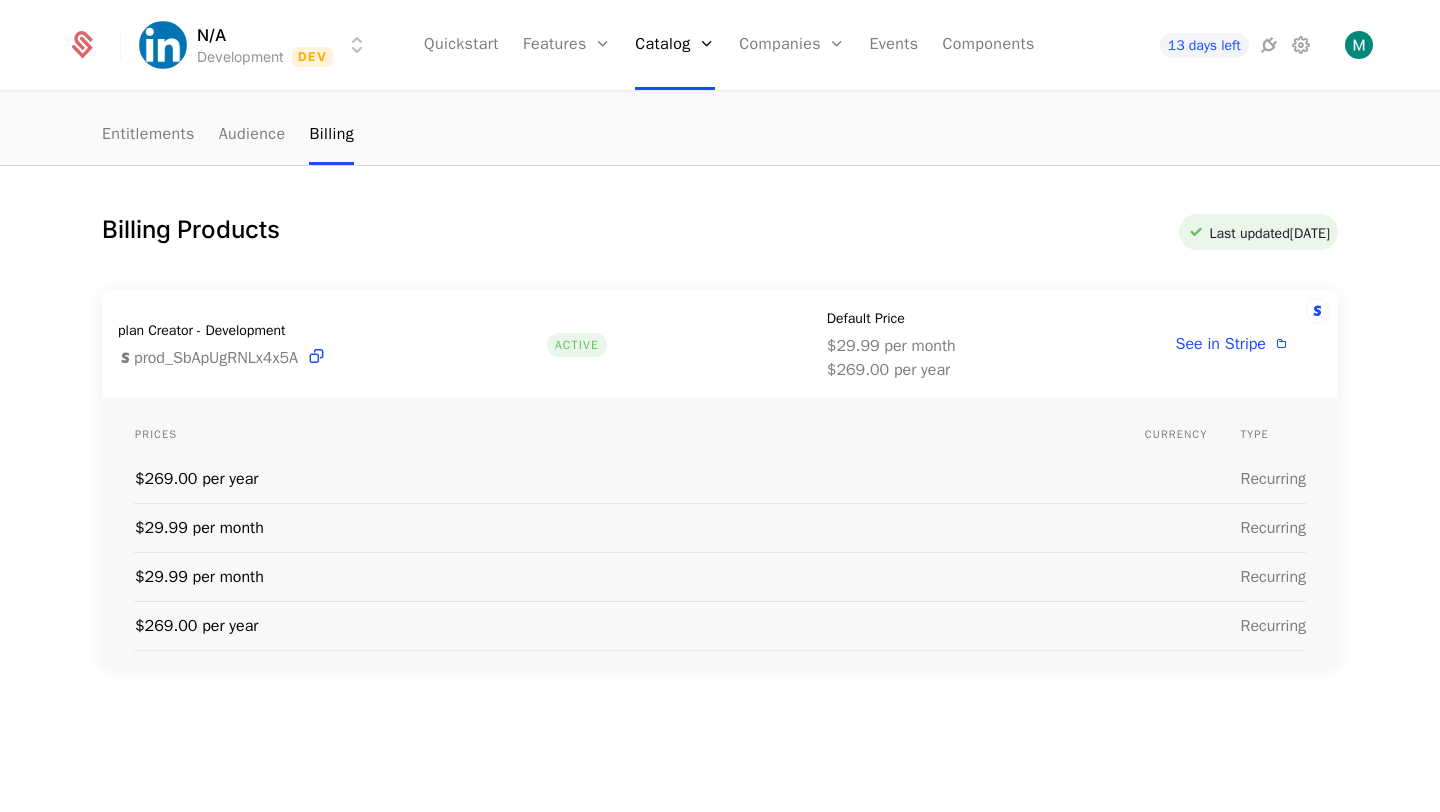 scroll, scrollTop: 211, scrollLeft: 0, axis: vertical 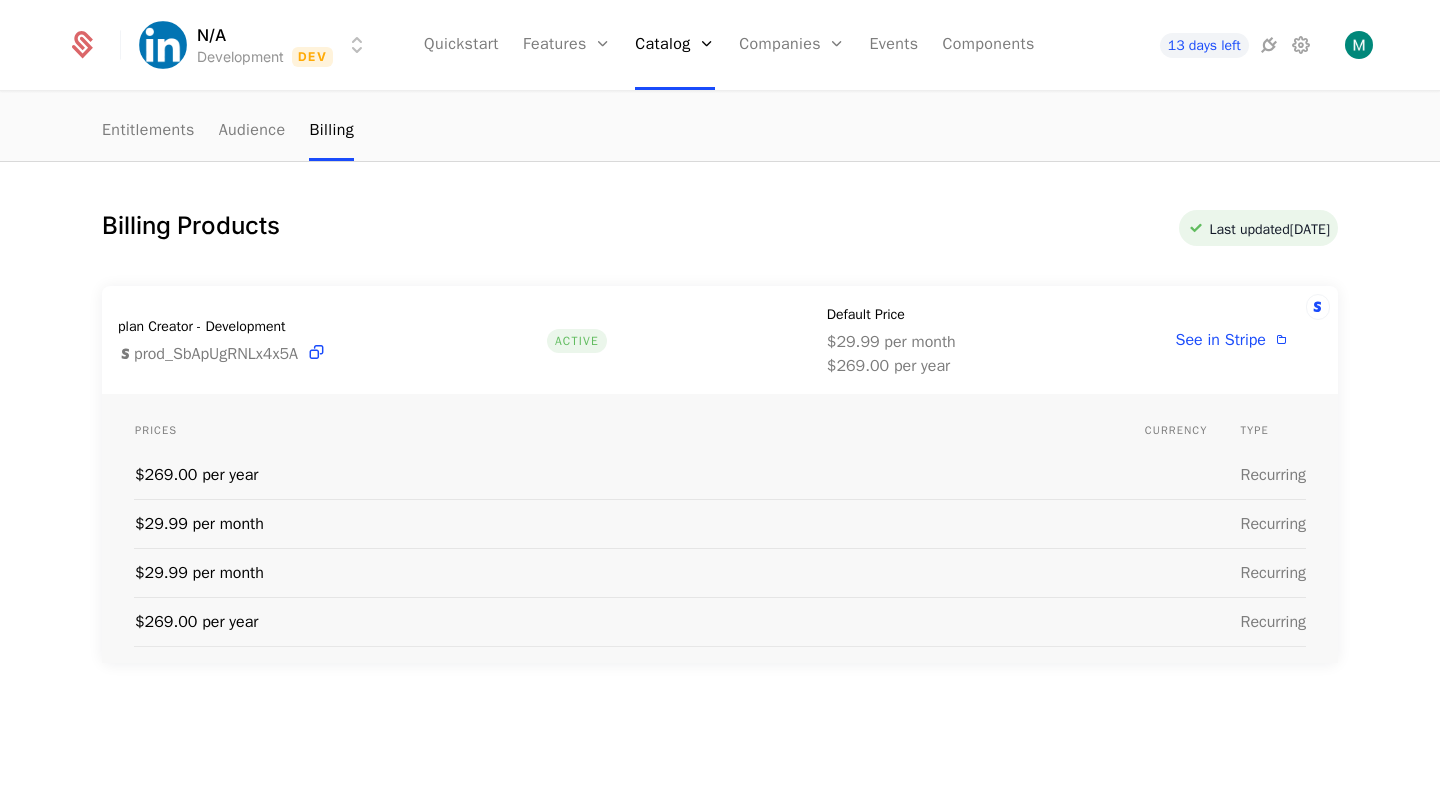 click on "$29.99   per month" at bounding box center [639, 572] 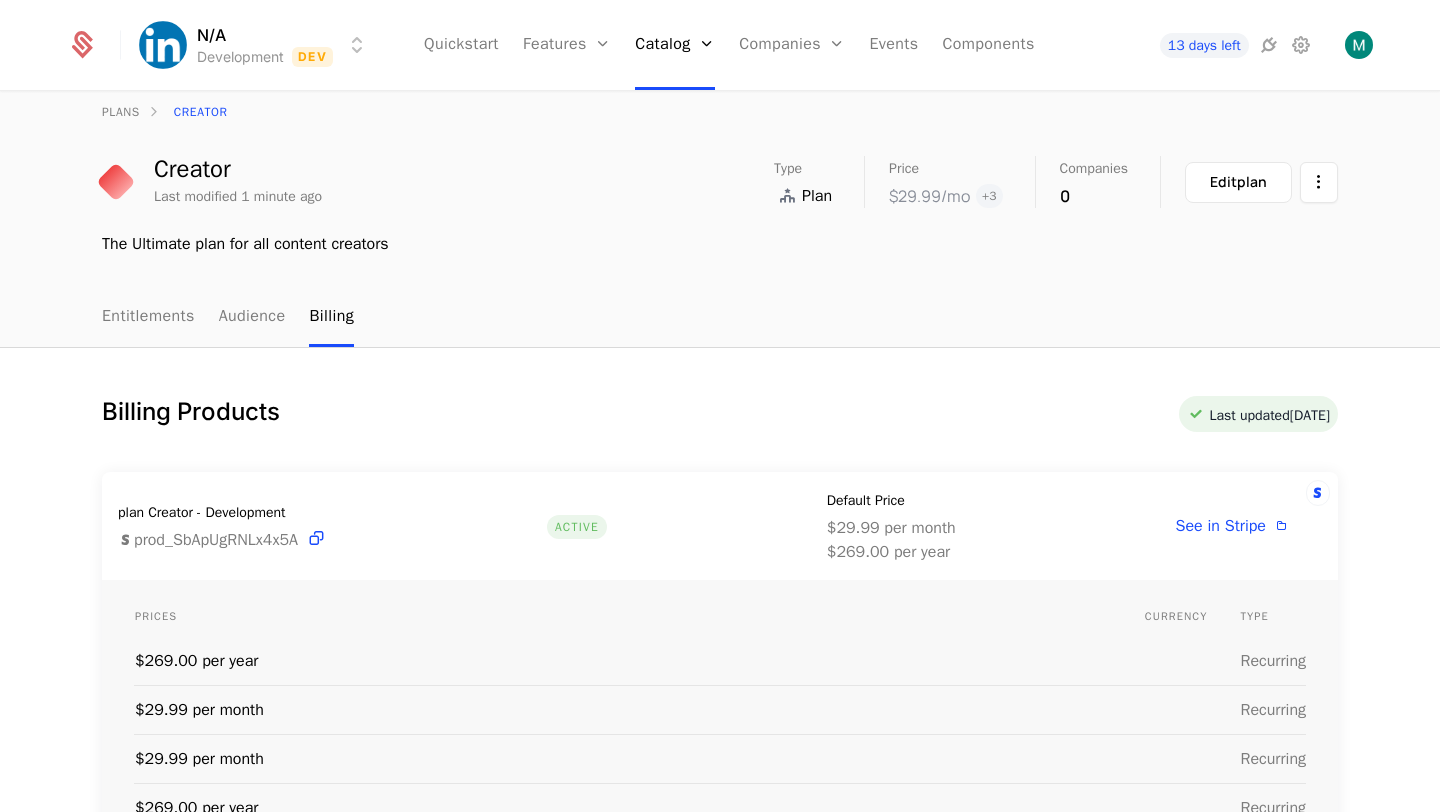 scroll, scrollTop: 0, scrollLeft: 0, axis: both 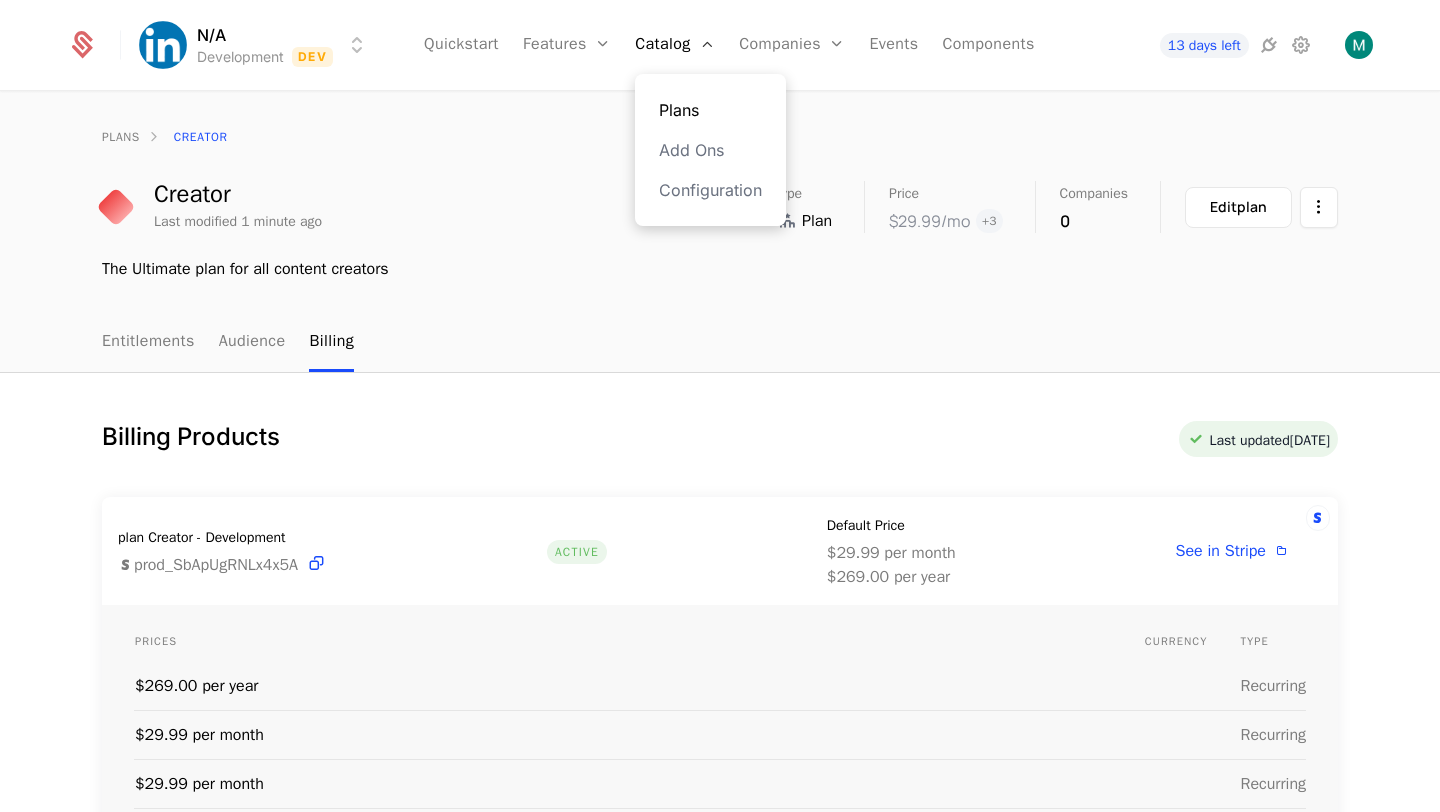 click on "Plans" at bounding box center [710, 110] 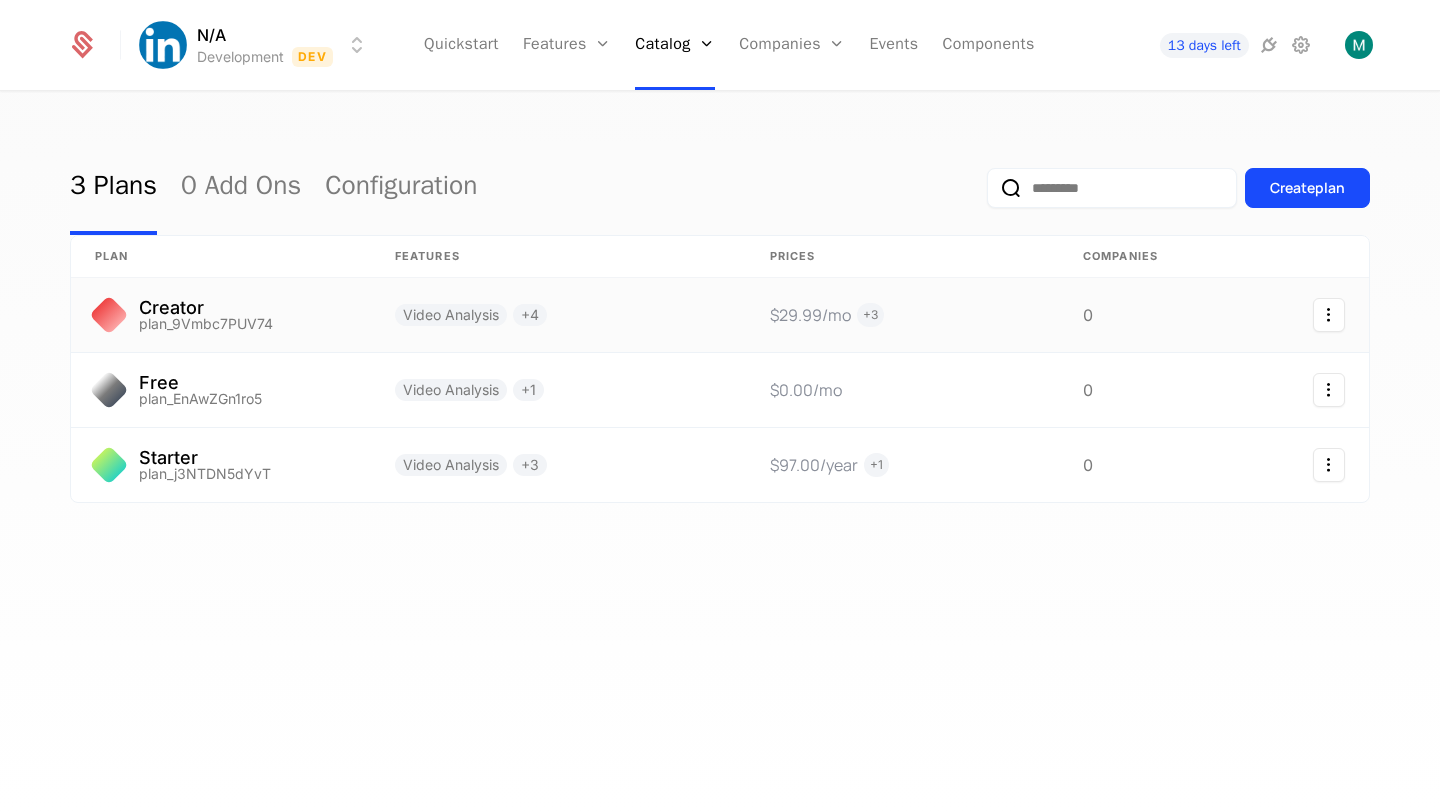 click on "plan_9Vmbc7PUV74" at bounding box center (206, 324) 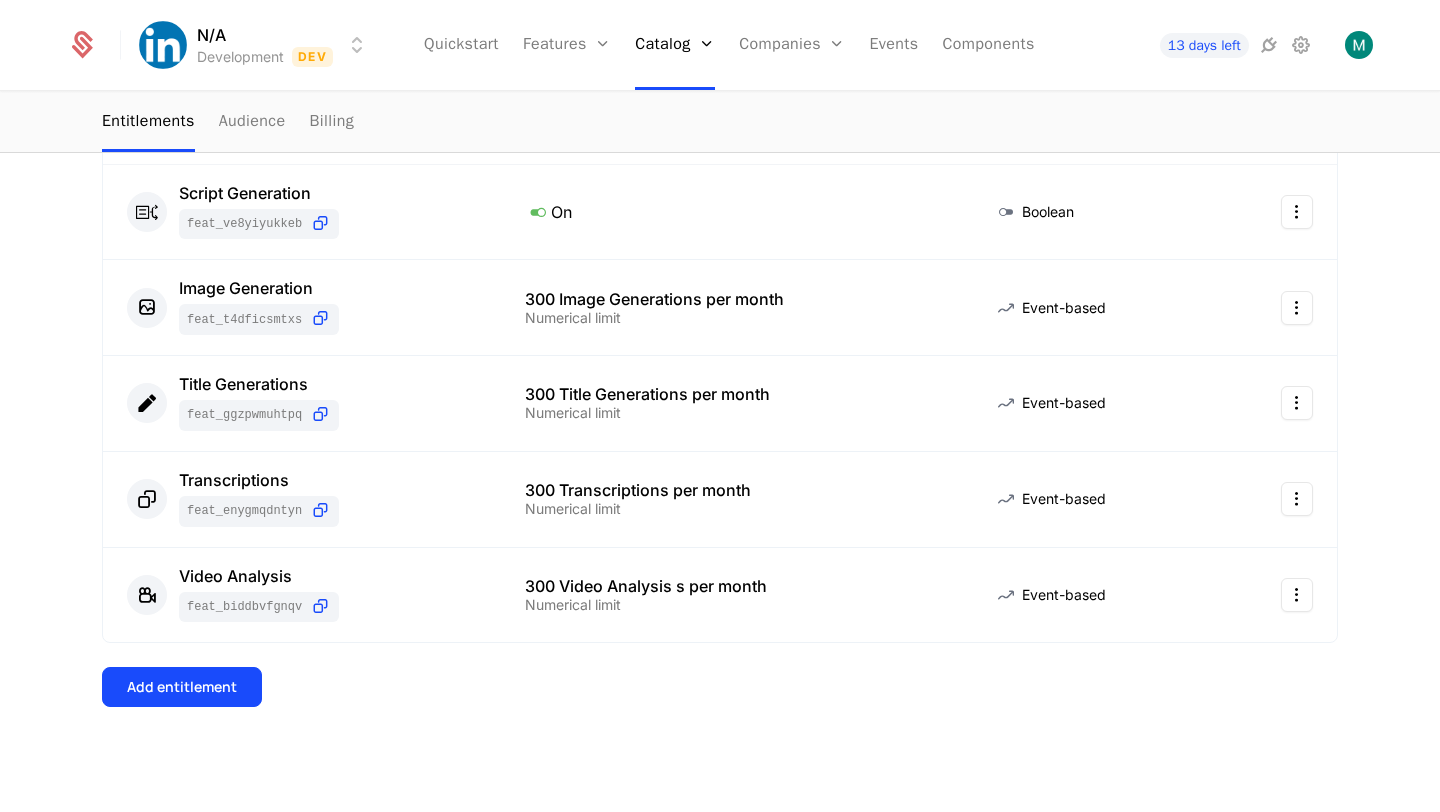 scroll, scrollTop: 0, scrollLeft: 0, axis: both 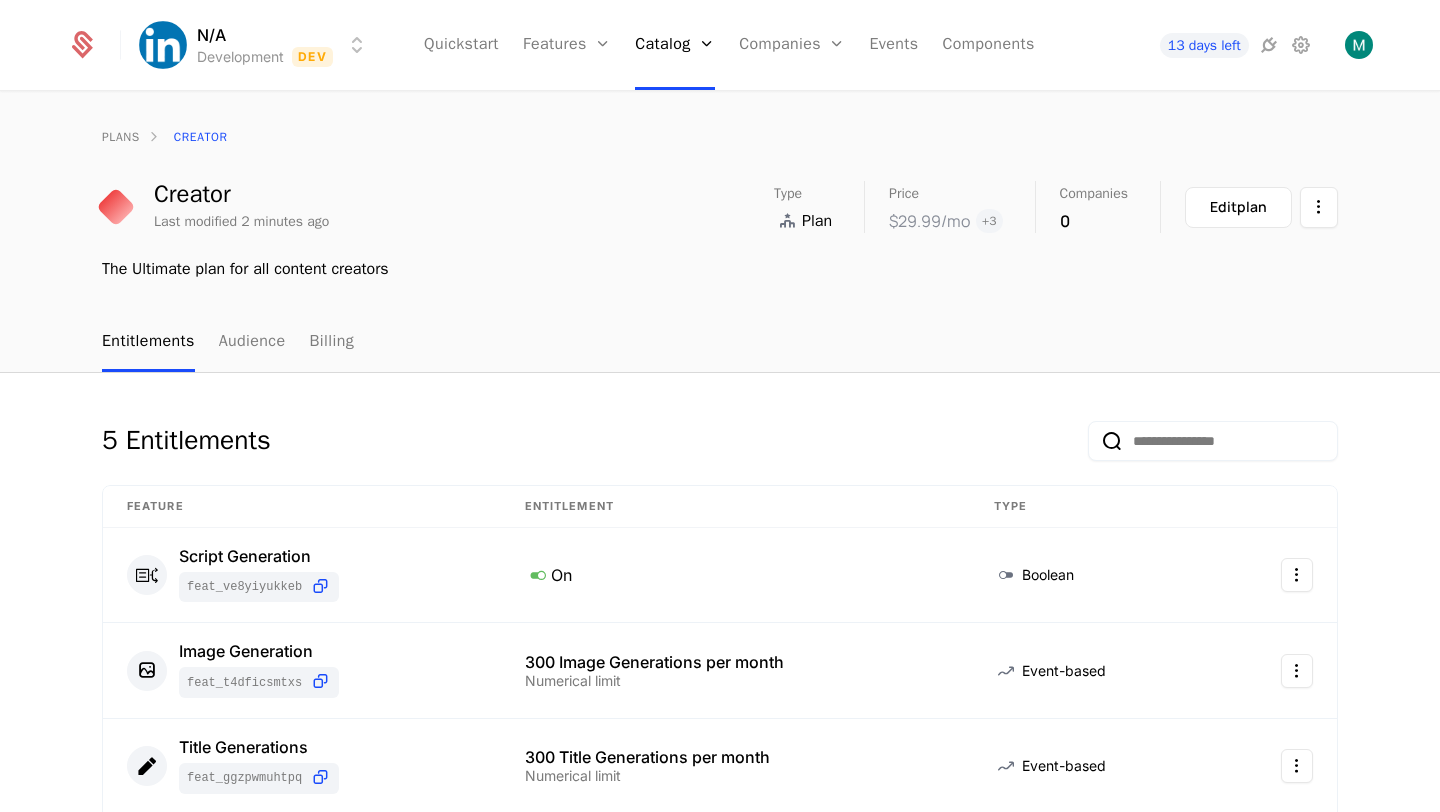 click on "Entitlements Audience Billing" at bounding box center (720, 342) 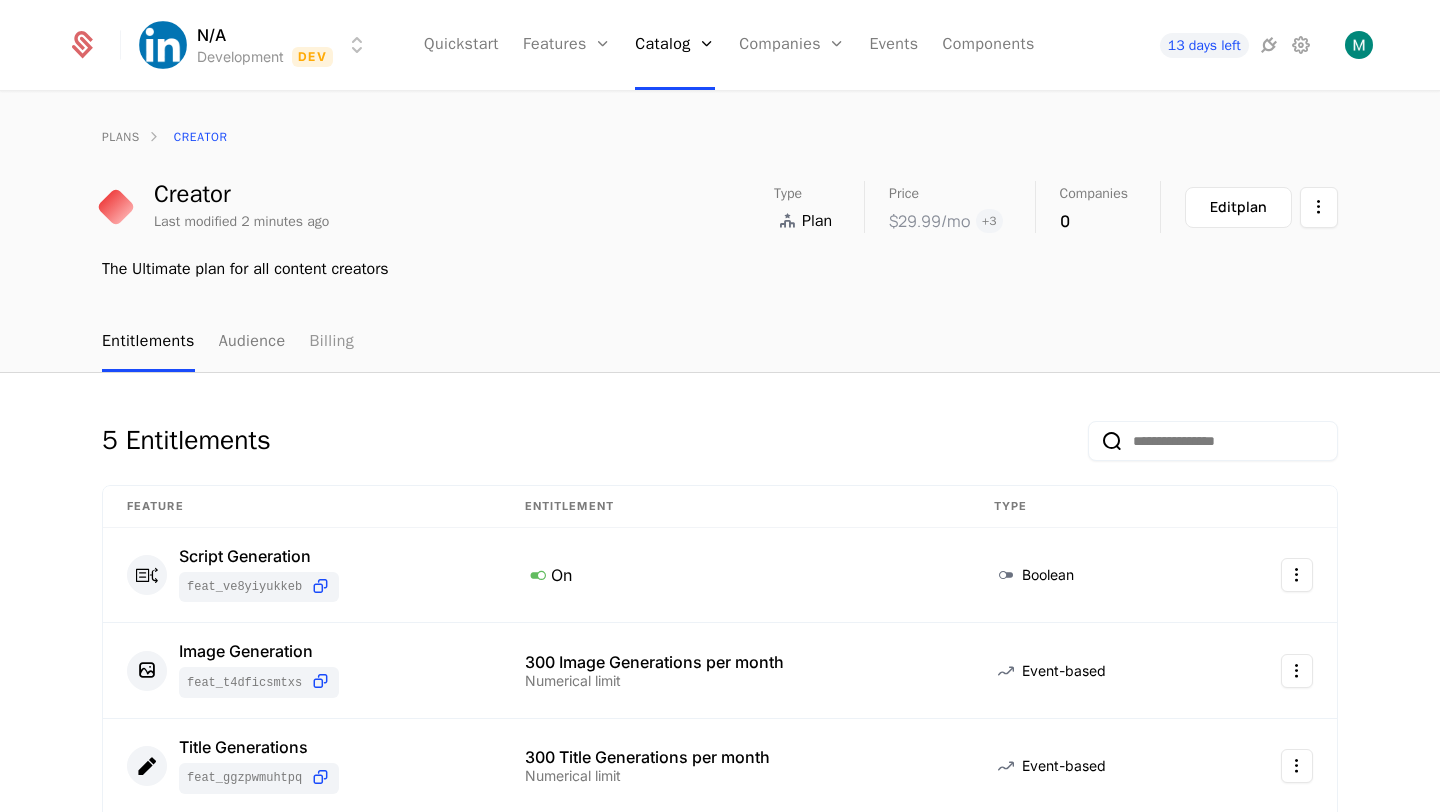 click on "Billing" at bounding box center [331, 342] 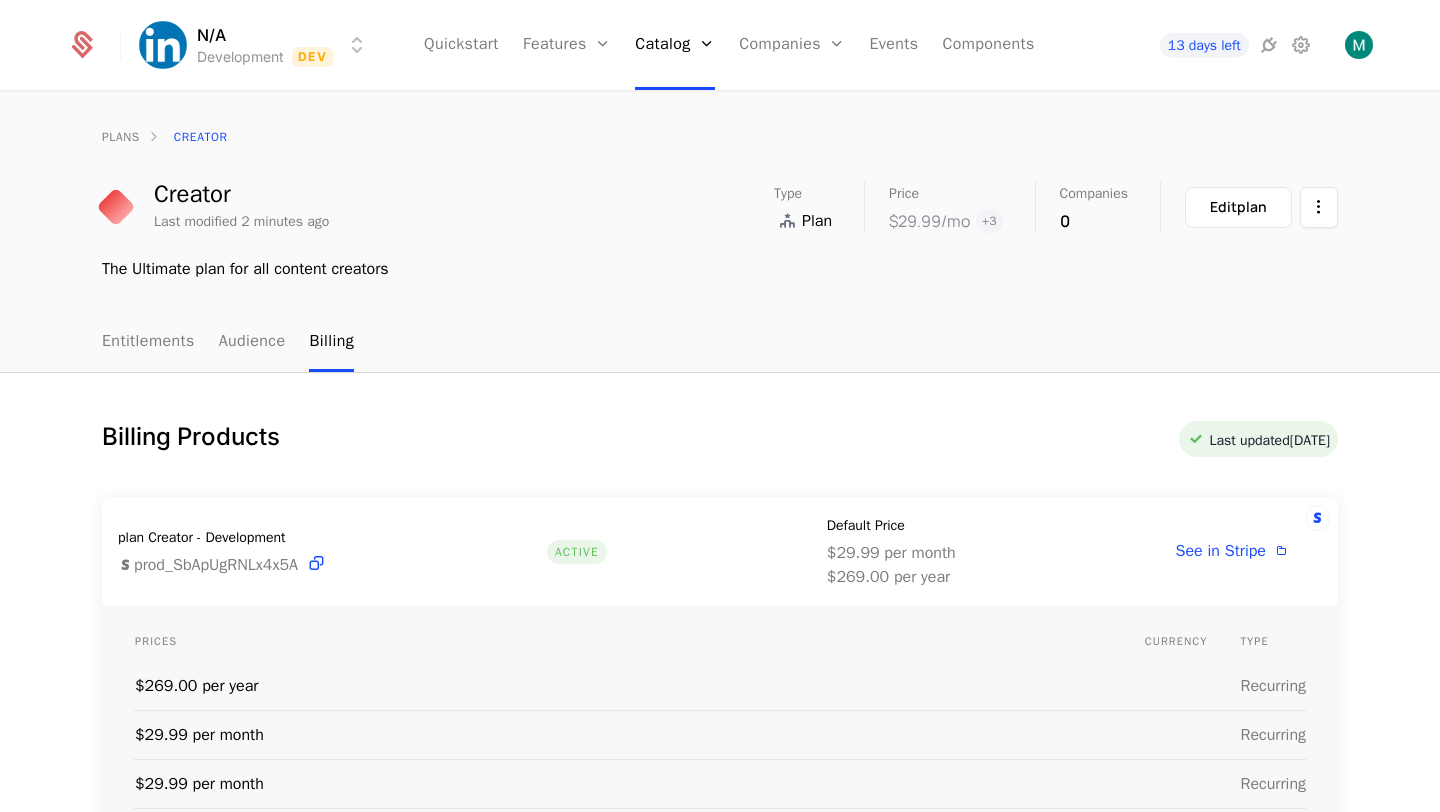 scroll, scrollTop: 285, scrollLeft: 0, axis: vertical 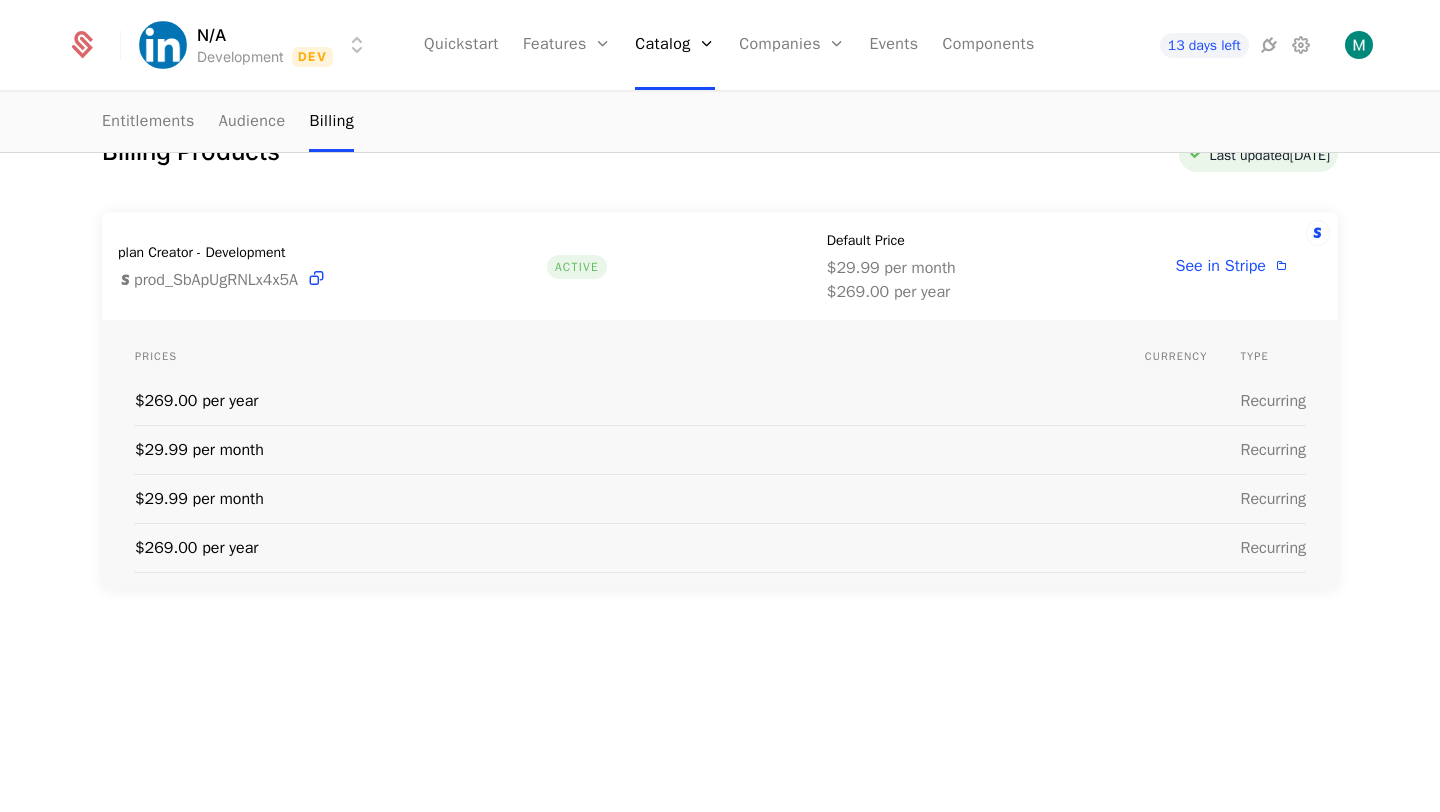 click on "$269.00 per year" at bounding box center [891, 292] 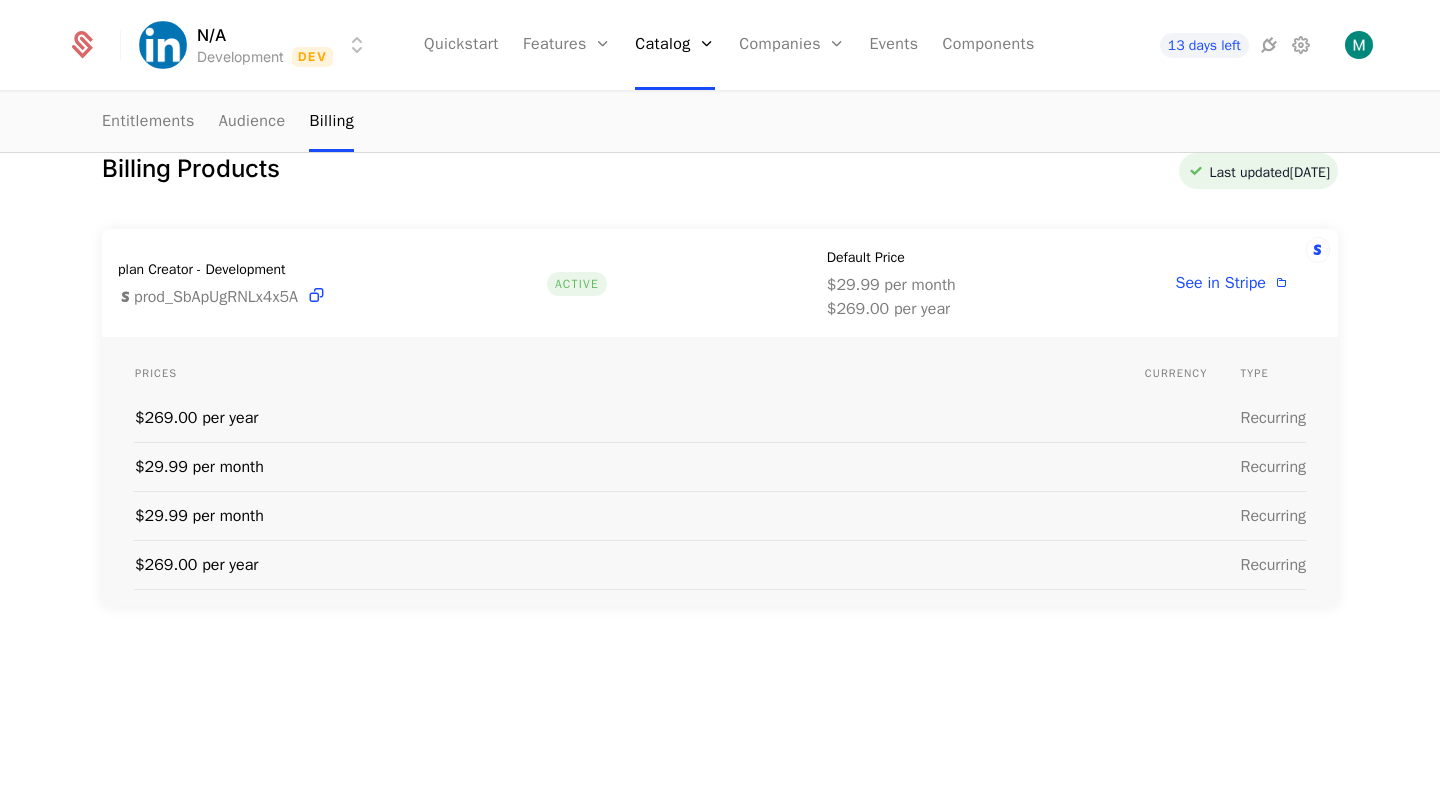 scroll, scrollTop: 0, scrollLeft: 0, axis: both 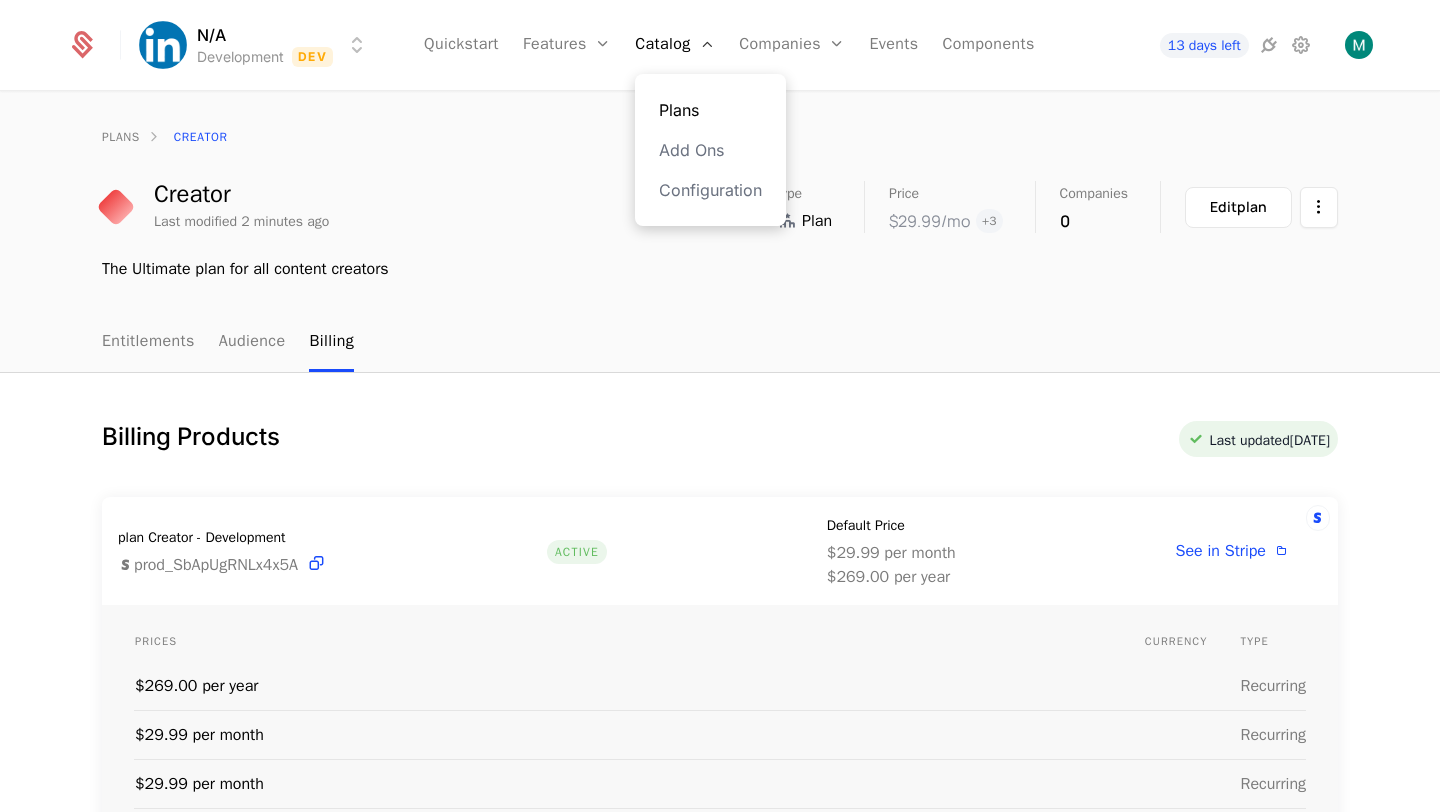 click on "Plans" at bounding box center (710, 110) 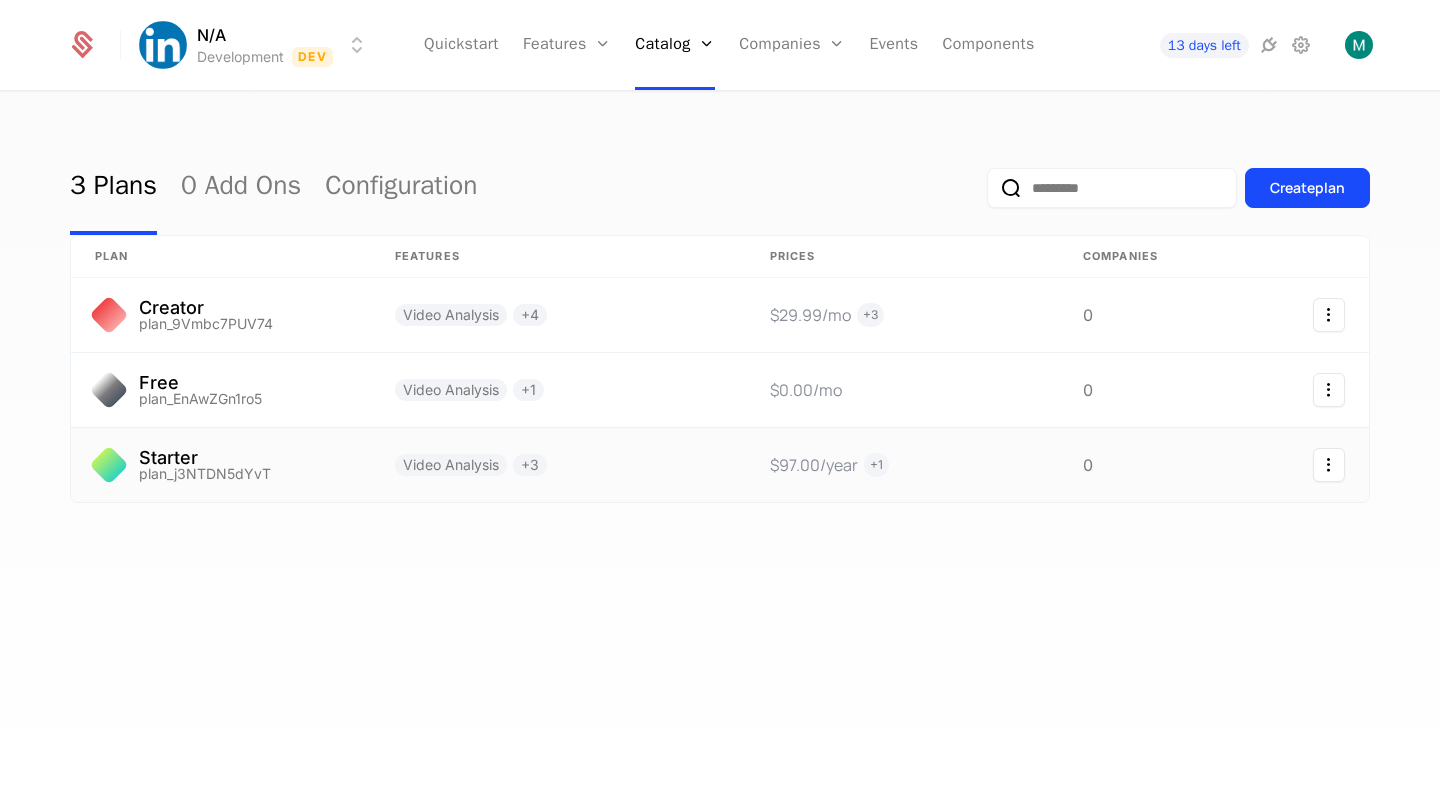 click on "Starter plan_j3NTDN5dYvT" at bounding box center [221, 465] 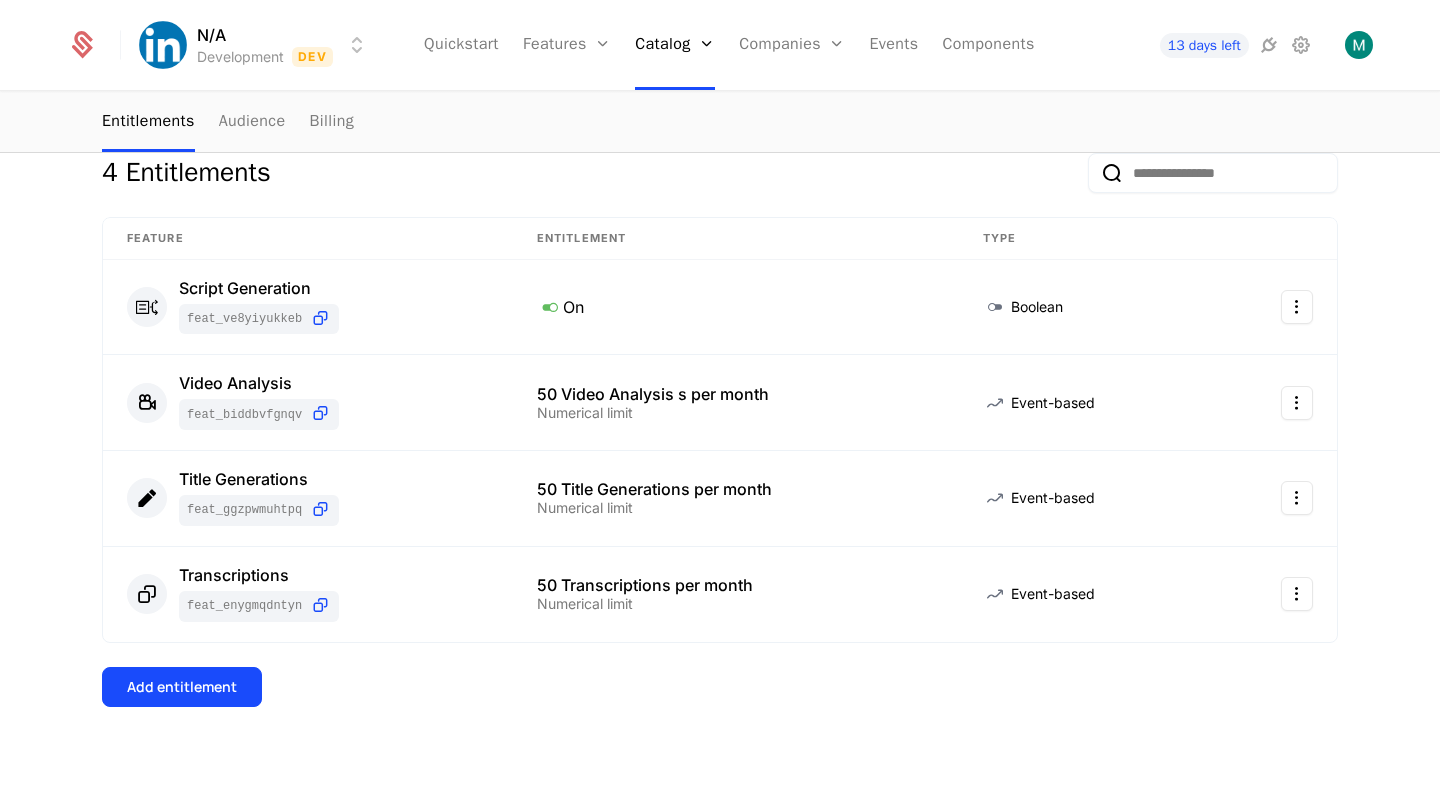 scroll, scrollTop: 7, scrollLeft: 0, axis: vertical 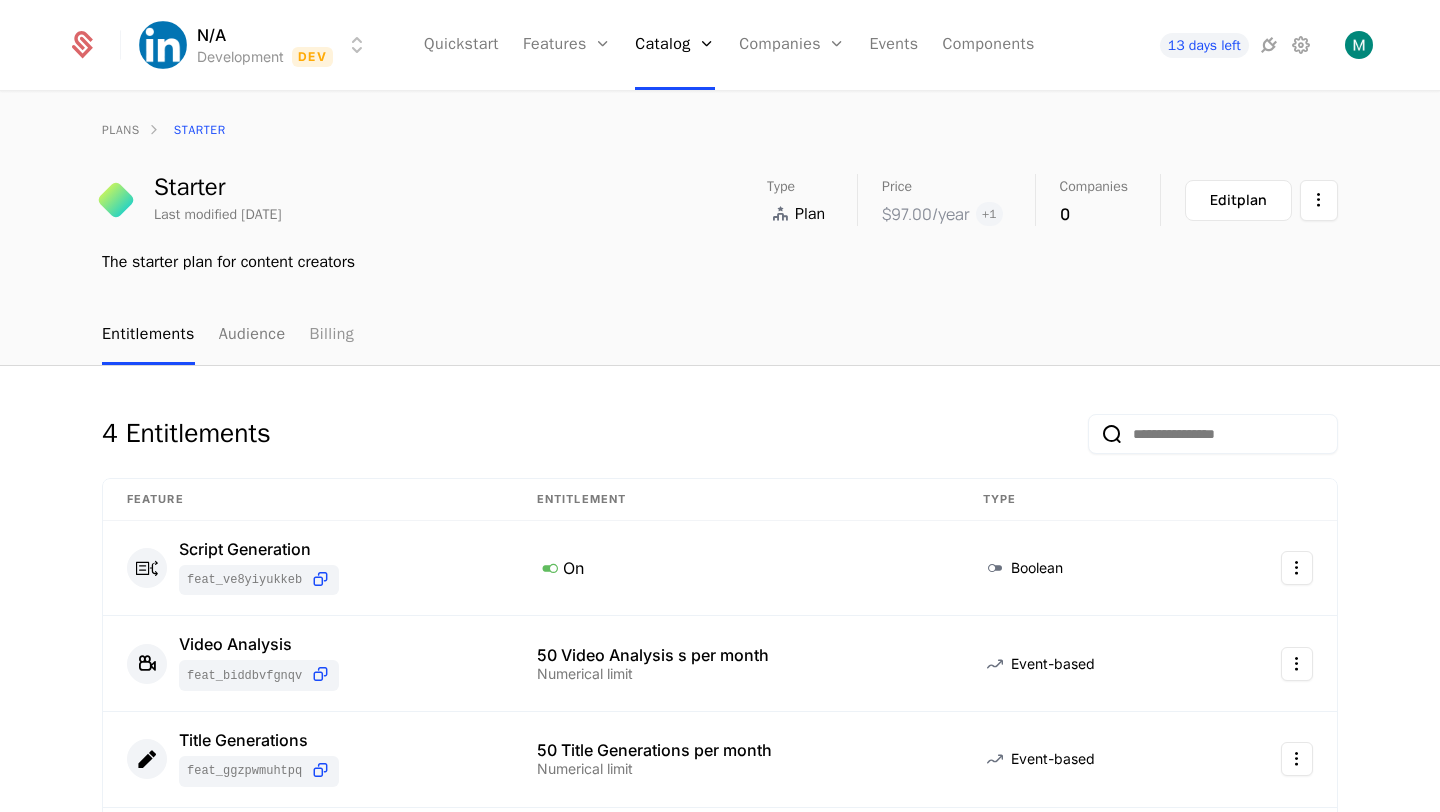 click on "Billing" at bounding box center (331, 335) 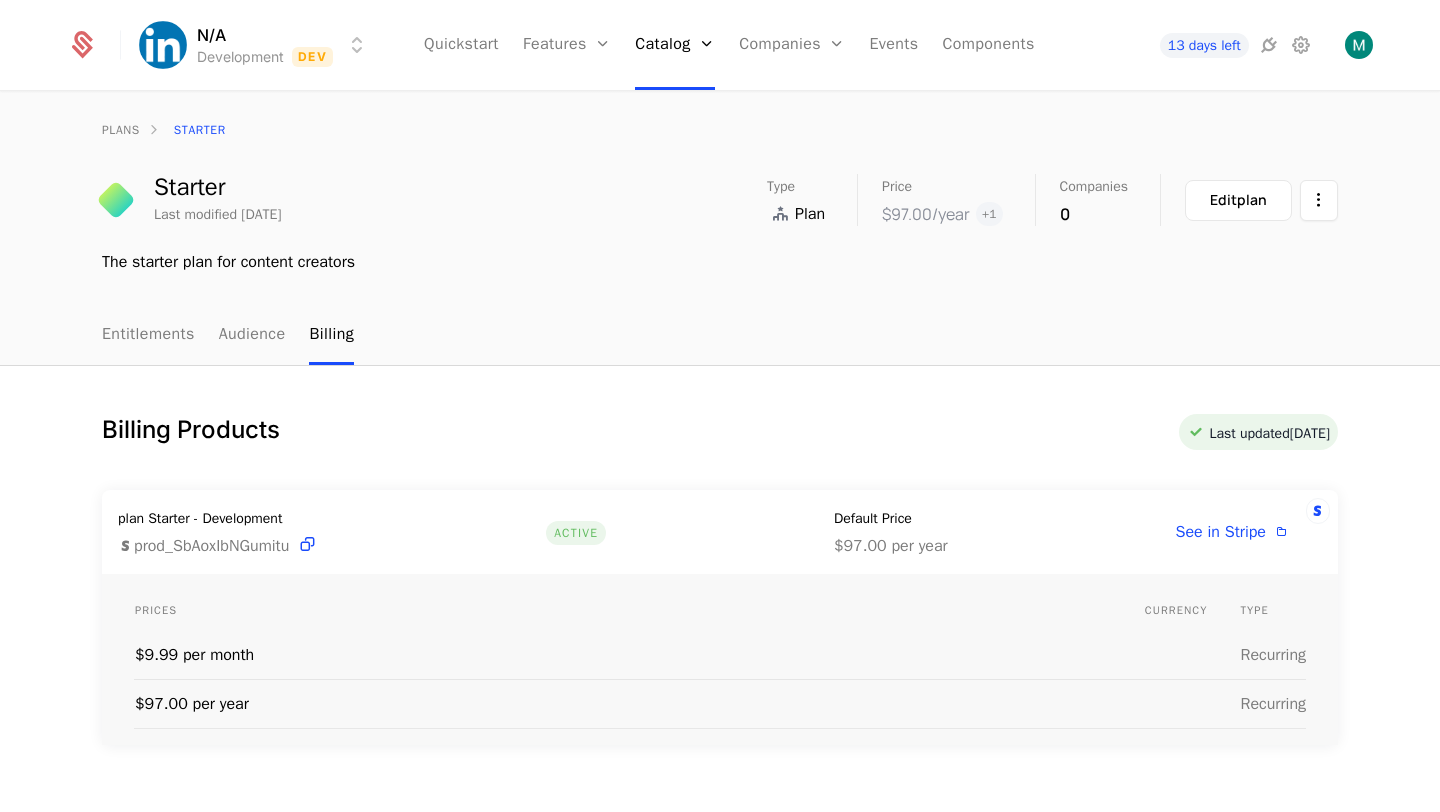scroll, scrollTop: 164, scrollLeft: 0, axis: vertical 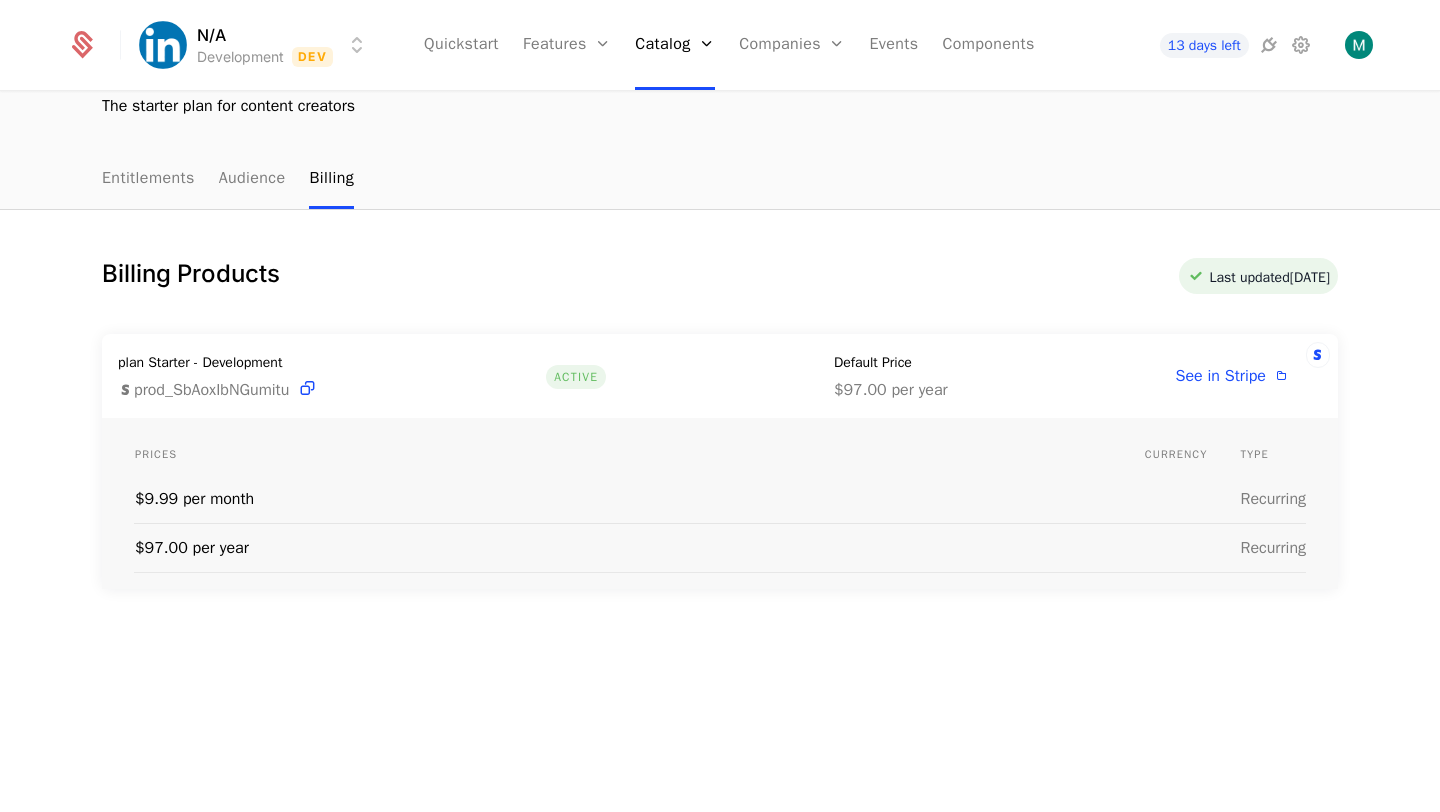 click on "$97.00   per year" at bounding box center (639, 547) 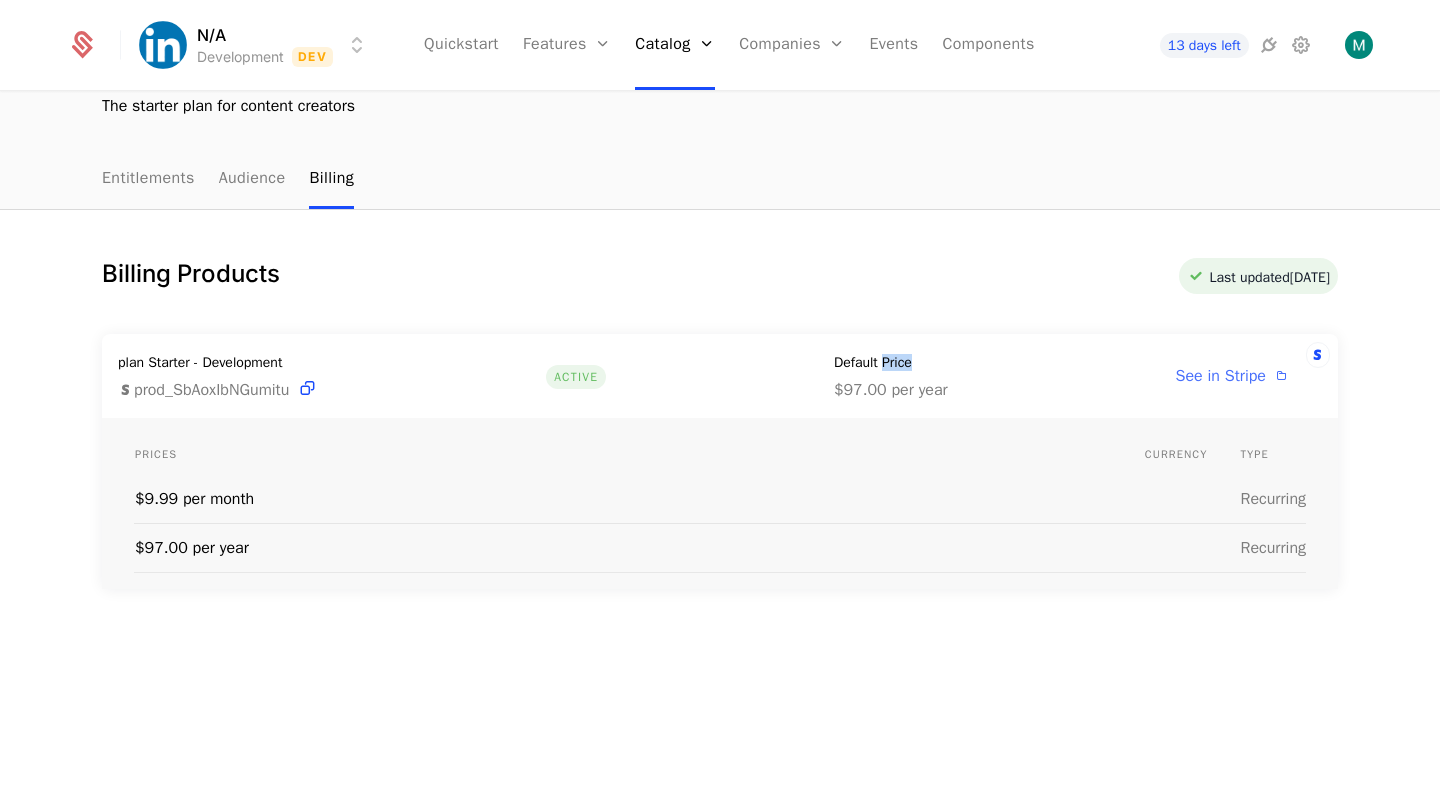 drag, startPoint x: 896, startPoint y: 363, endPoint x: 1181, endPoint y: 376, distance: 285.29633 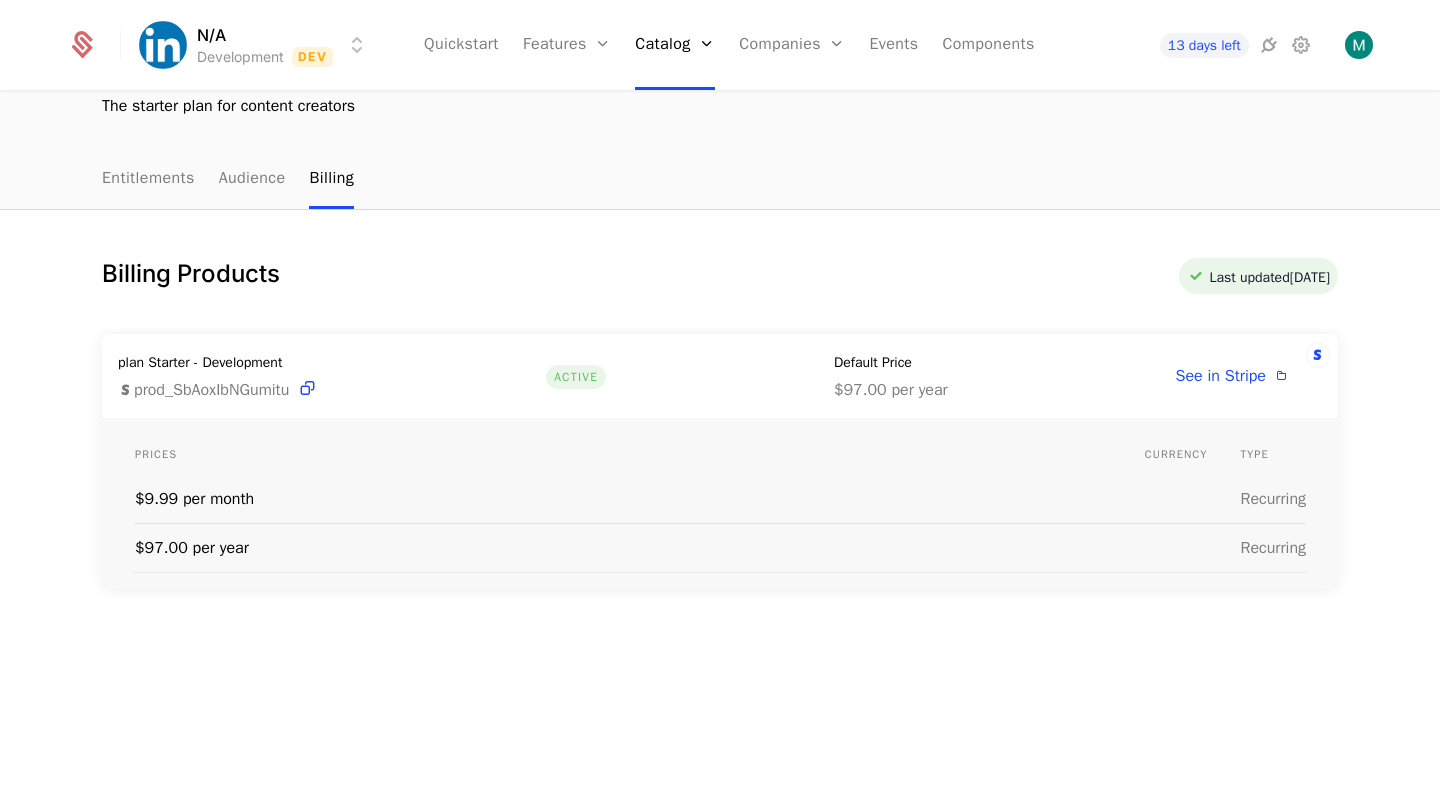 click on "plan Starter - Development prod_SbAoxIbNGumitu" at bounding box center [234, 376] 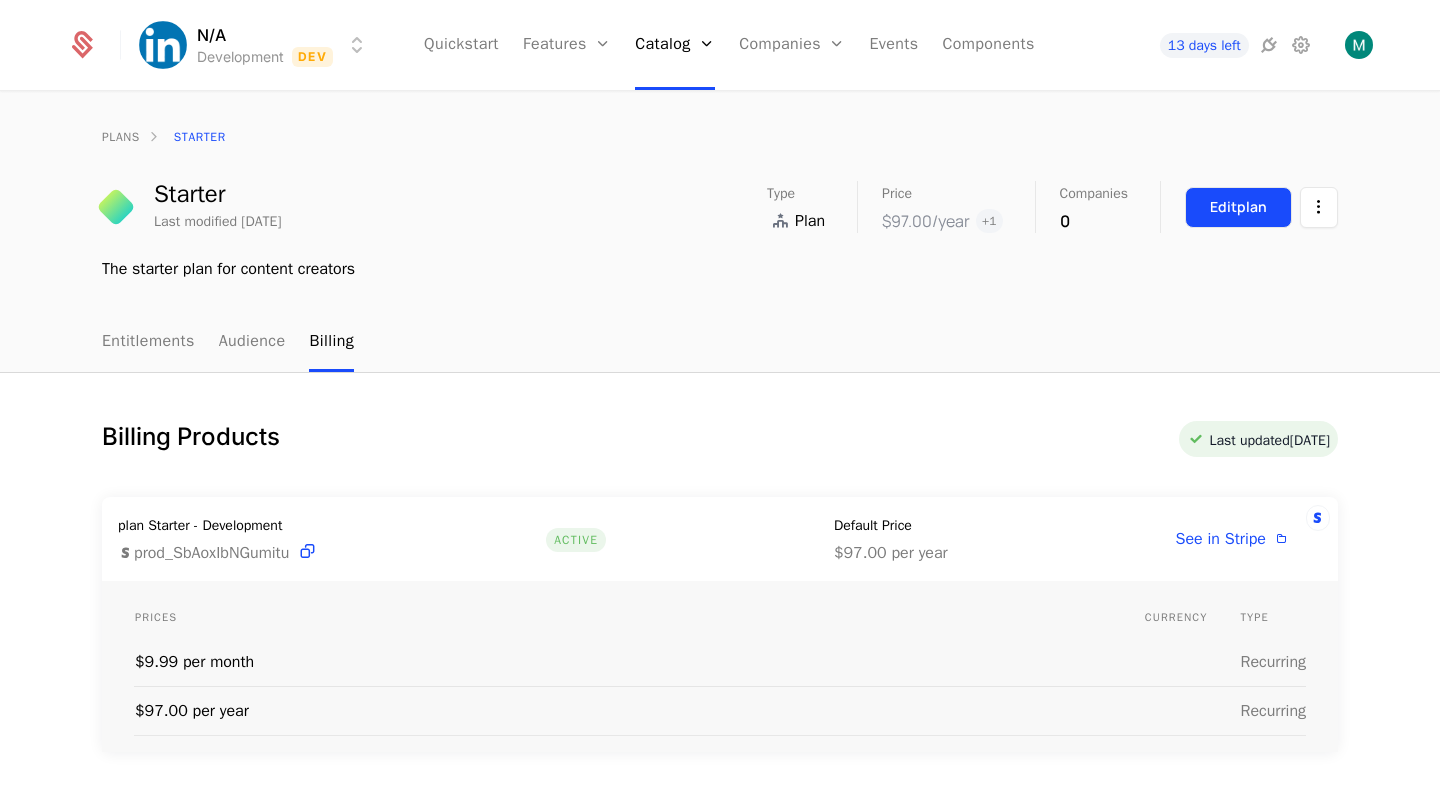click on "Edit  plan" at bounding box center [1238, 207] 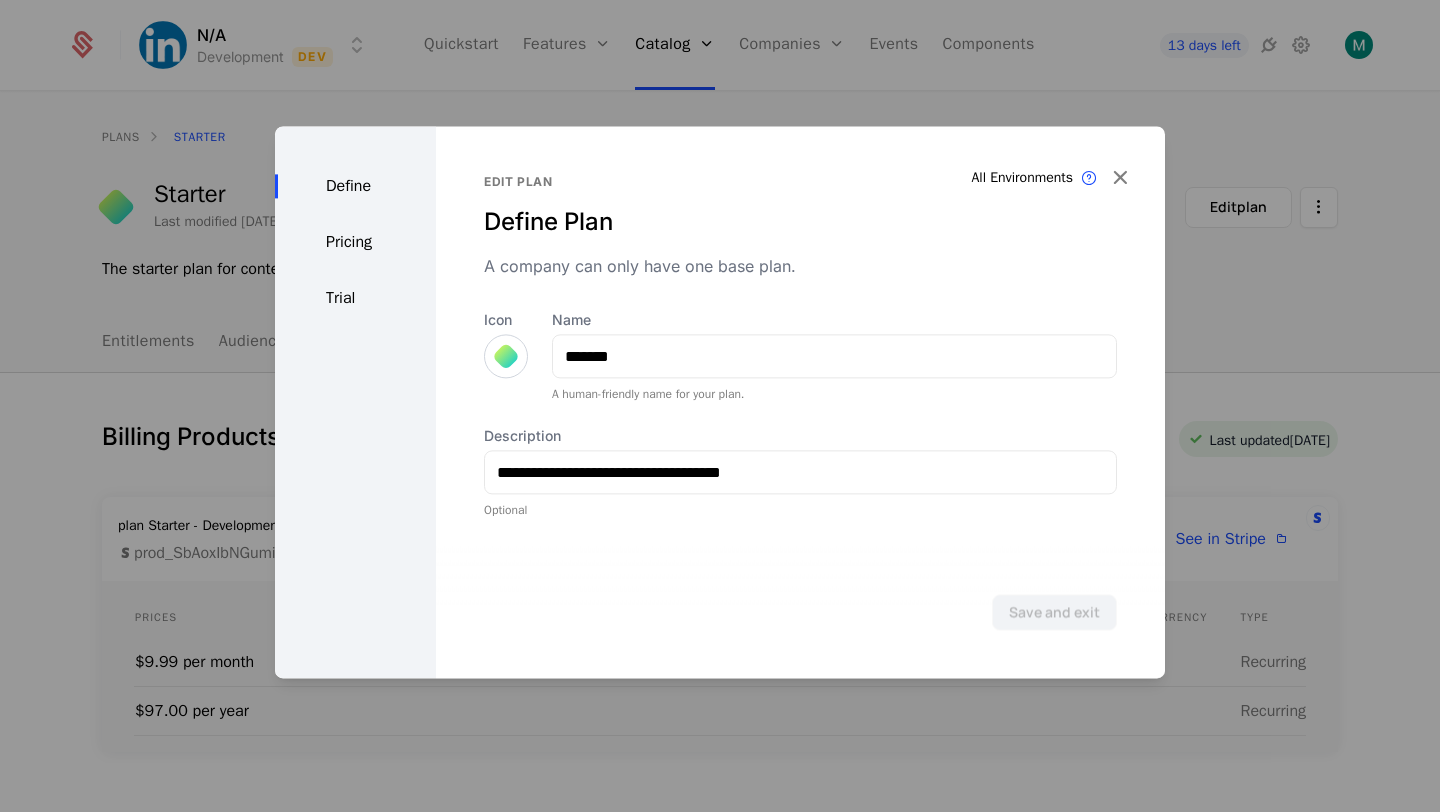 click on "Pricing" at bounding box center [355, 242] 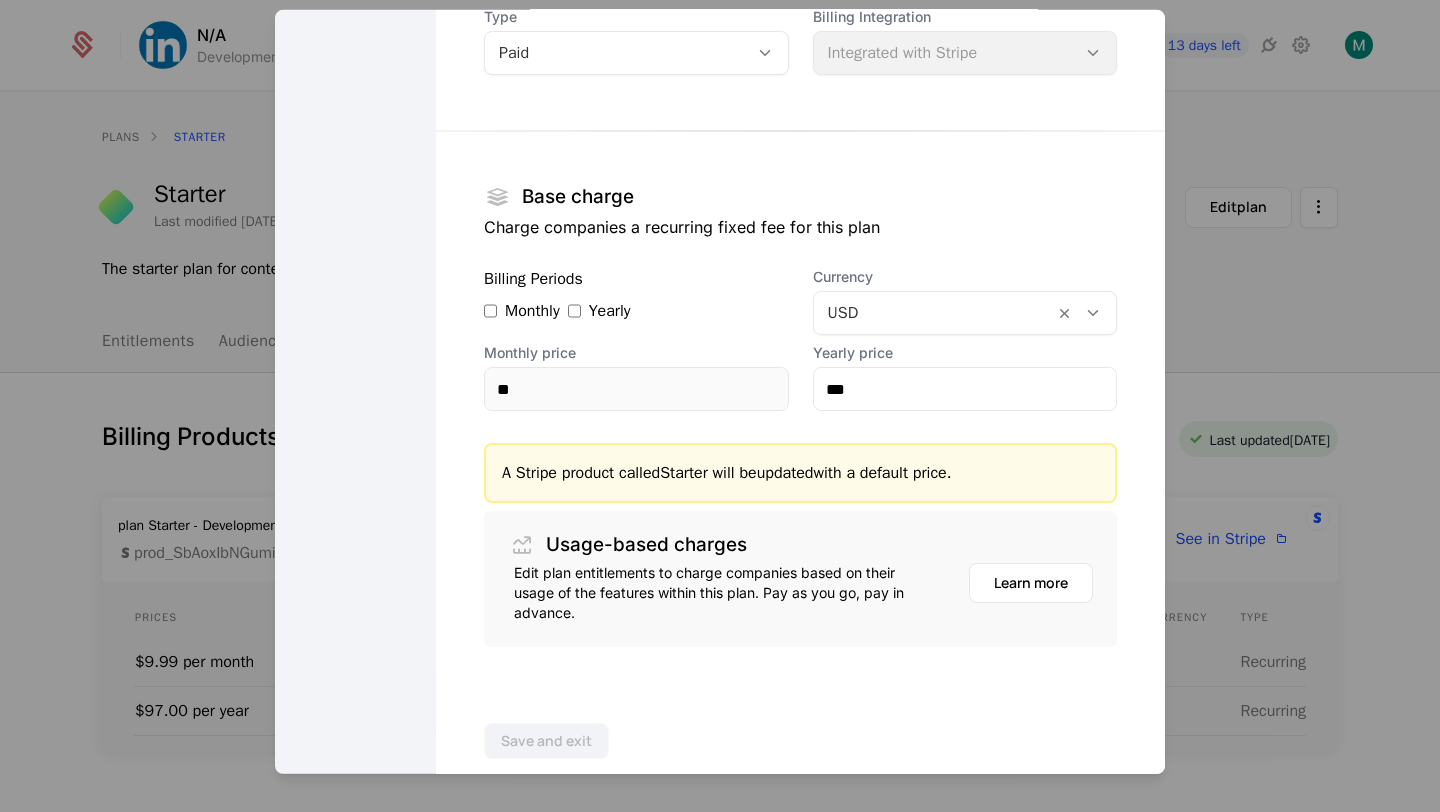 scroll, scrollTop: 223, scrollLeft: 0, axis: vertical 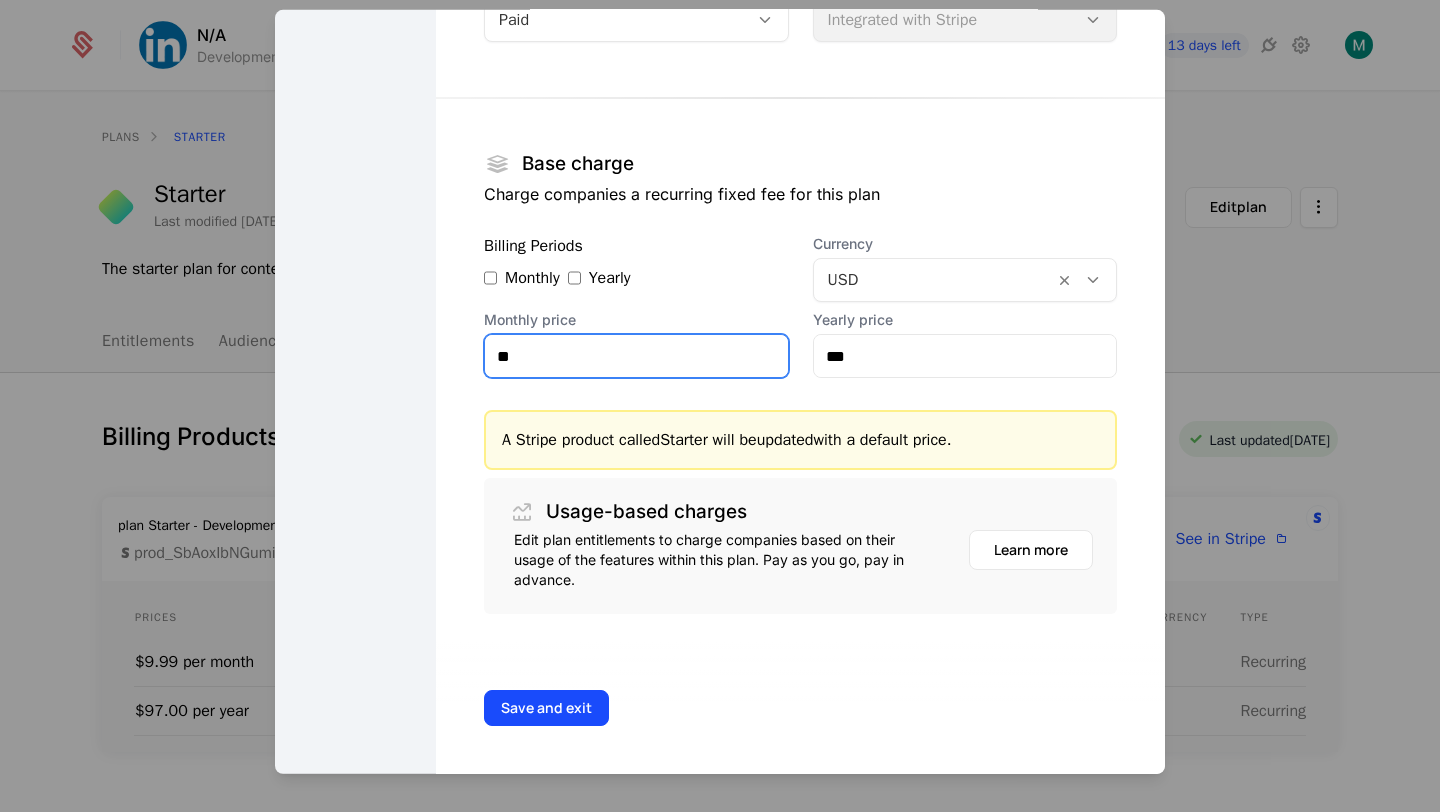 click on "**" at bounding box center [636, 356] 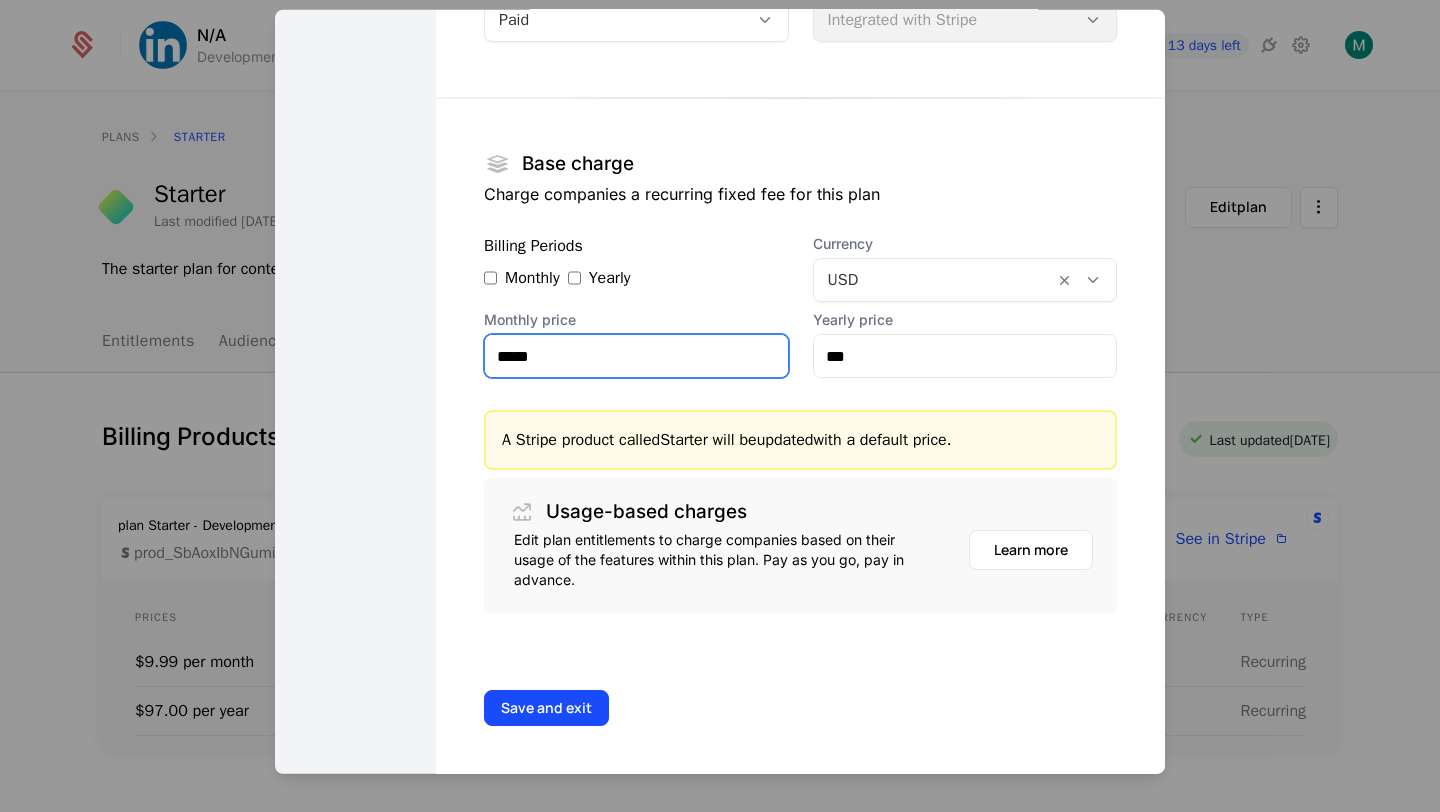 type on "*****" 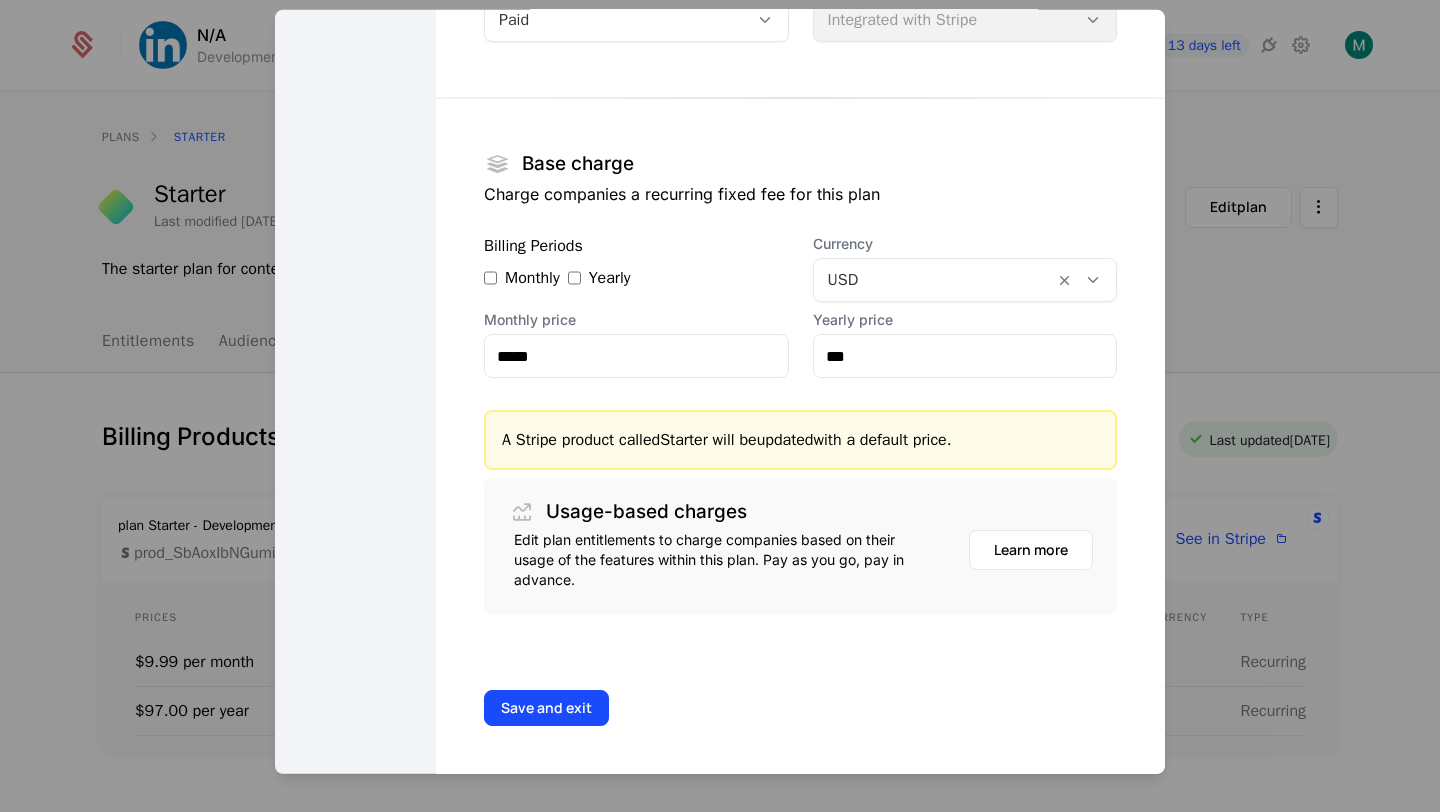 click on "Base charge Charge companies a recurring fixed fee for this plan Billing Periods Monthly Yearly Currency USD Monthly price ***** Yearly price *** A Stripe product   called  Starter   will be  updated  with a default price. Usage-based charges Edit plan entitlements to charge companies based on their usage of the features within this plan. Pay as you go, pay in advance. Learn more" at bounding box center [800, 340] 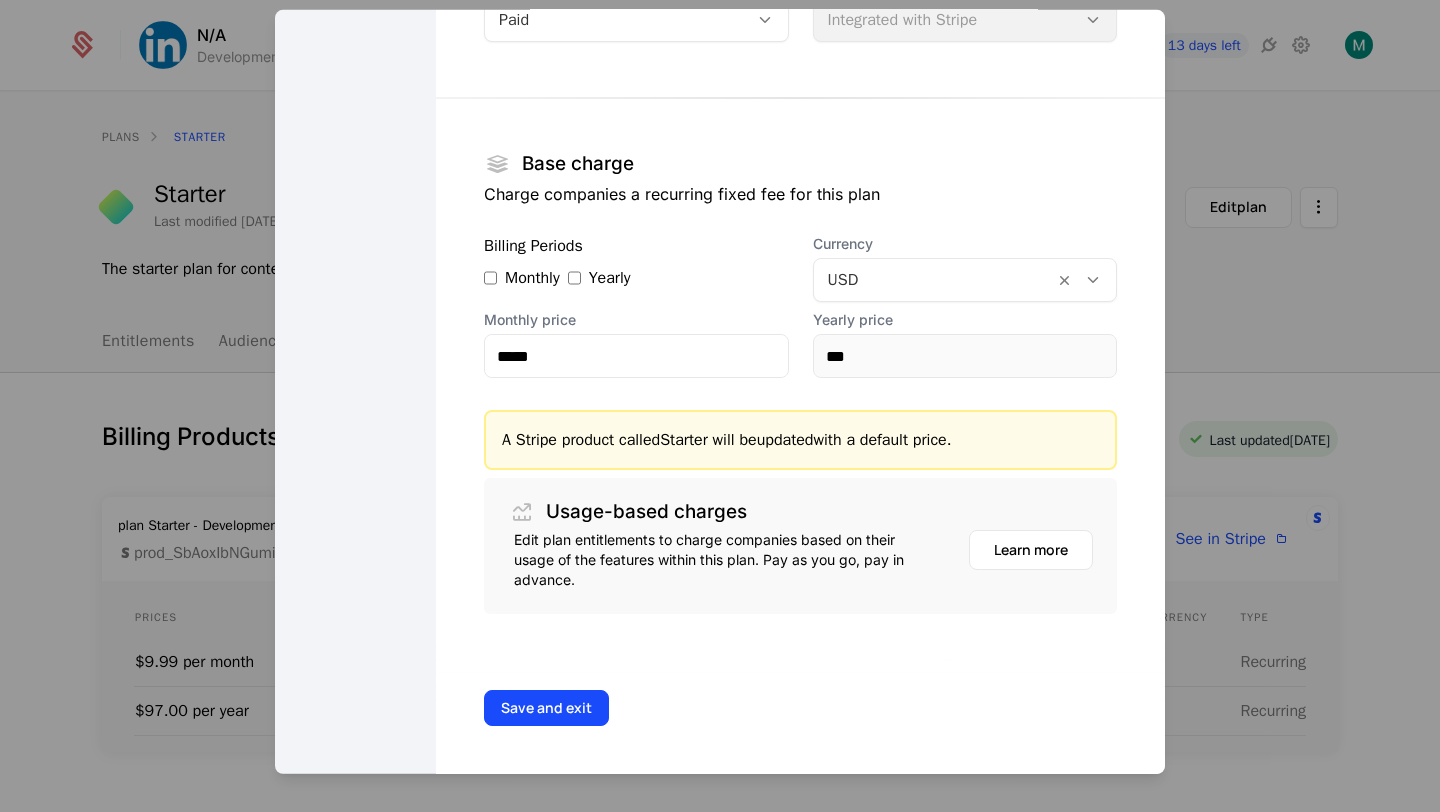 click on "Monthly price" at bounding box center (636, 320) 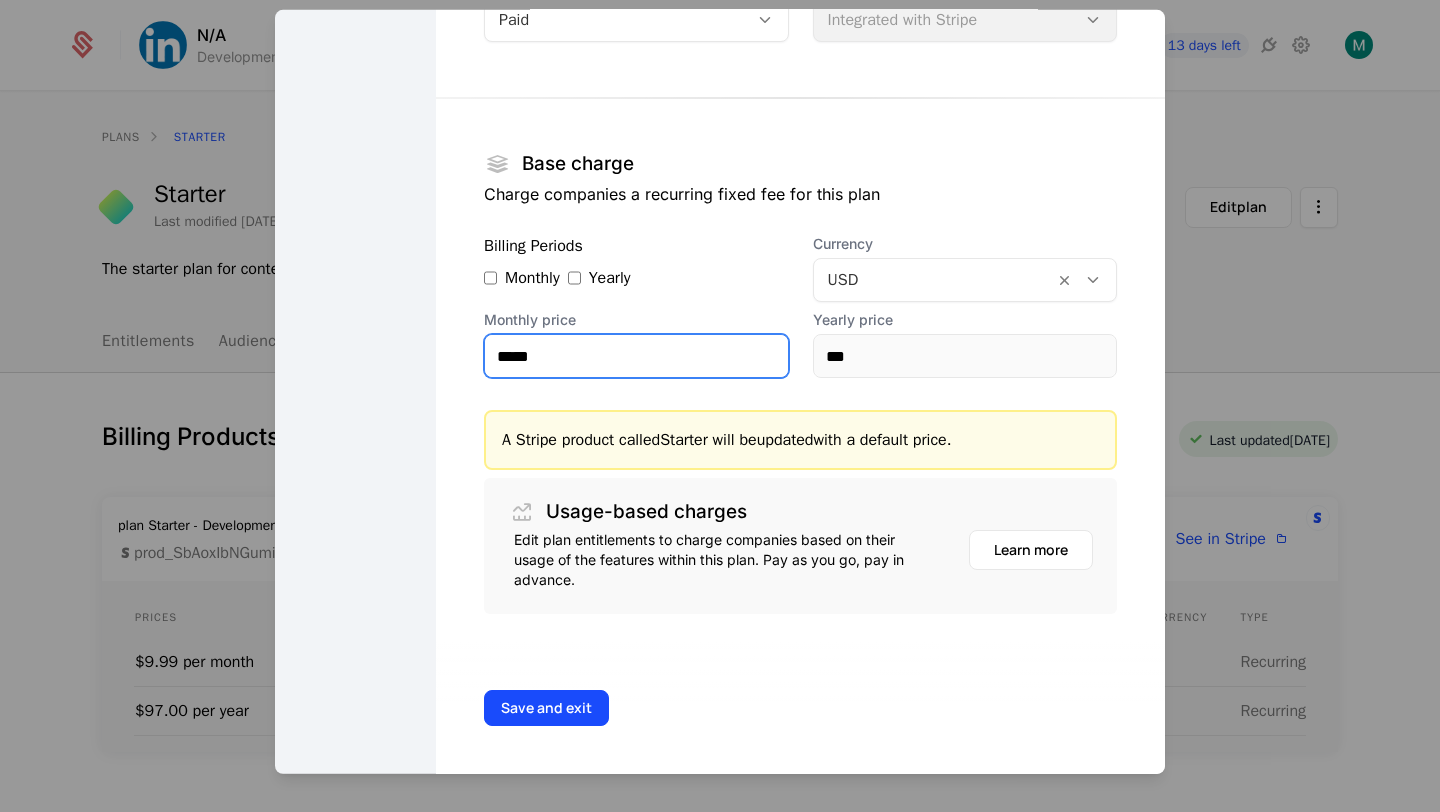 click on "*****" at bounding box center [636, 356] 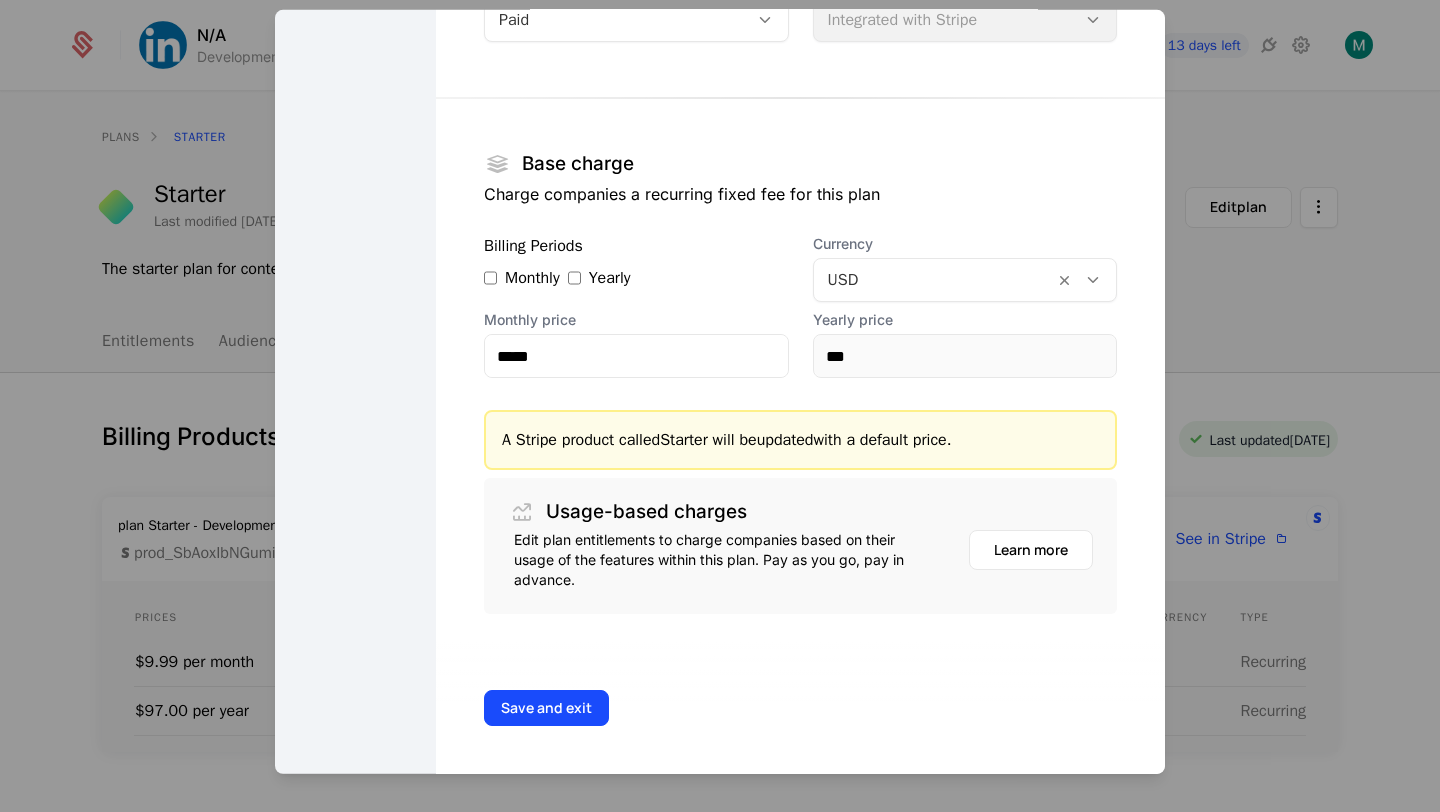 click on "Base charge Charge companies a recurring fixed fee for this plan Billing Periods Monthly Yearly Currency USD Monthly price ***** Yearly price *** A Stripe product   called  Starter   will be  updated  with a default price. Usage-based charges Edit plan entitlements to charge companies based on their usage of the features within this plan. Pay as you go, pay in advance. Learn more" at bounding box center [800, 340] 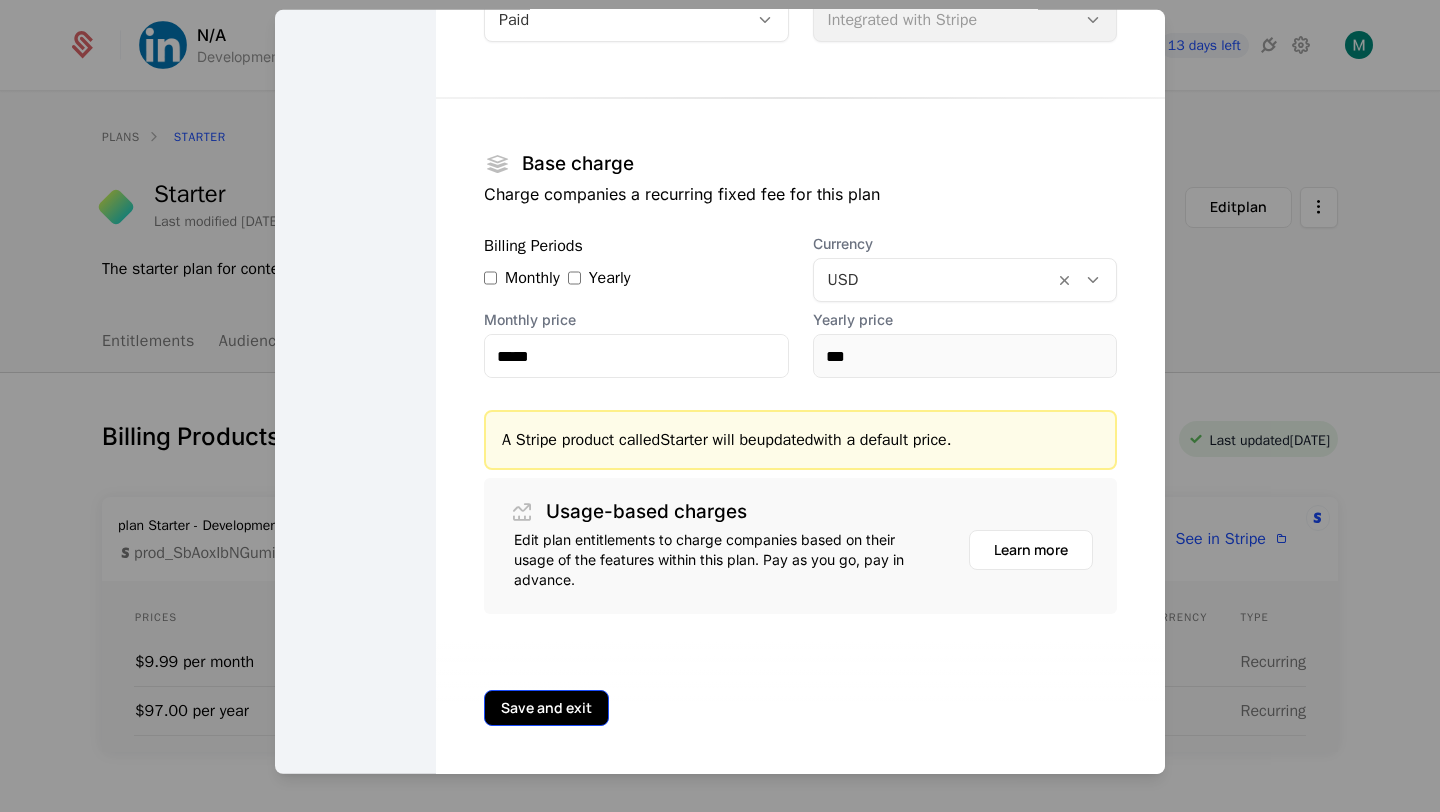 click on "Save and exit" at bounding box center [546, 708] 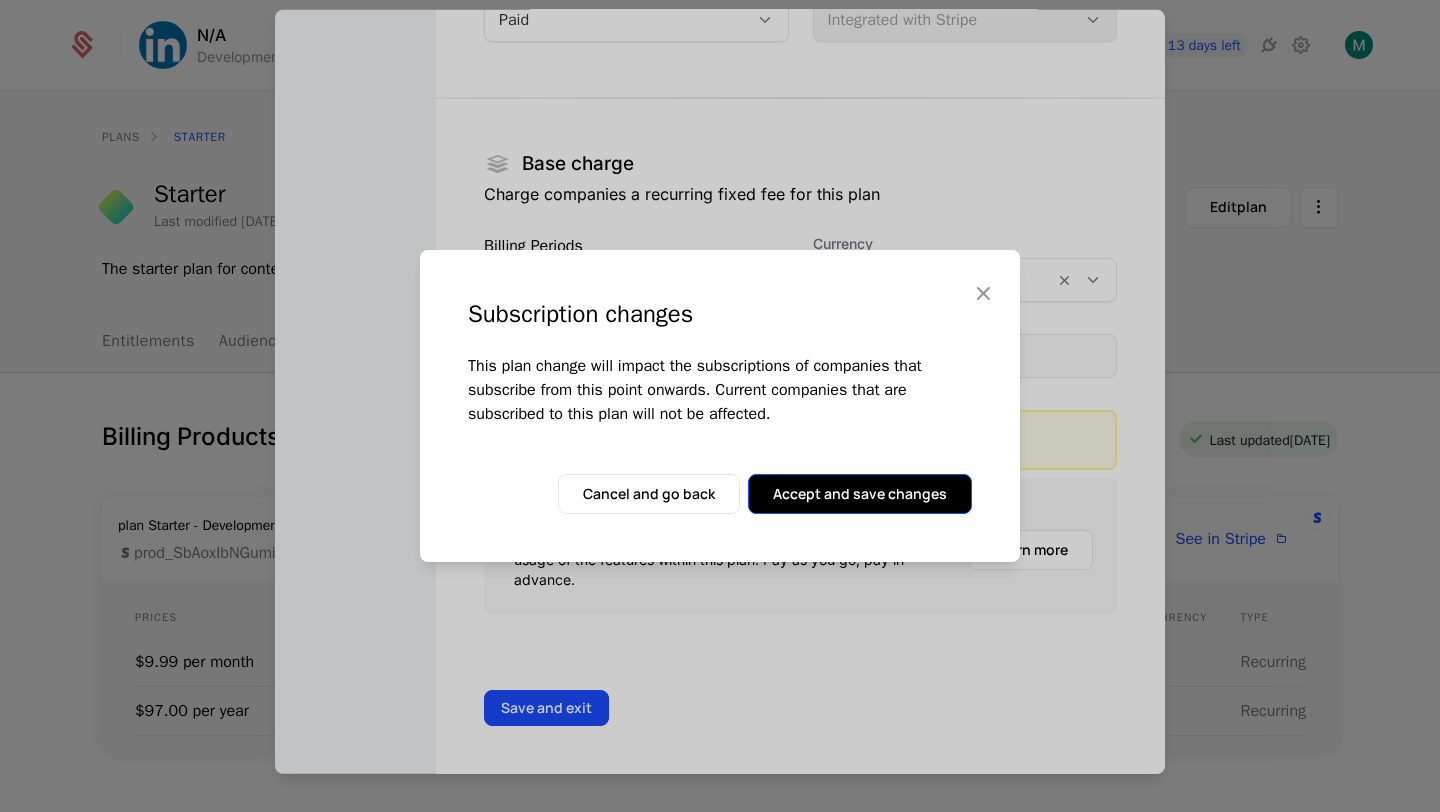 click on "Accept and save changes" at bounding box center (860, 494) 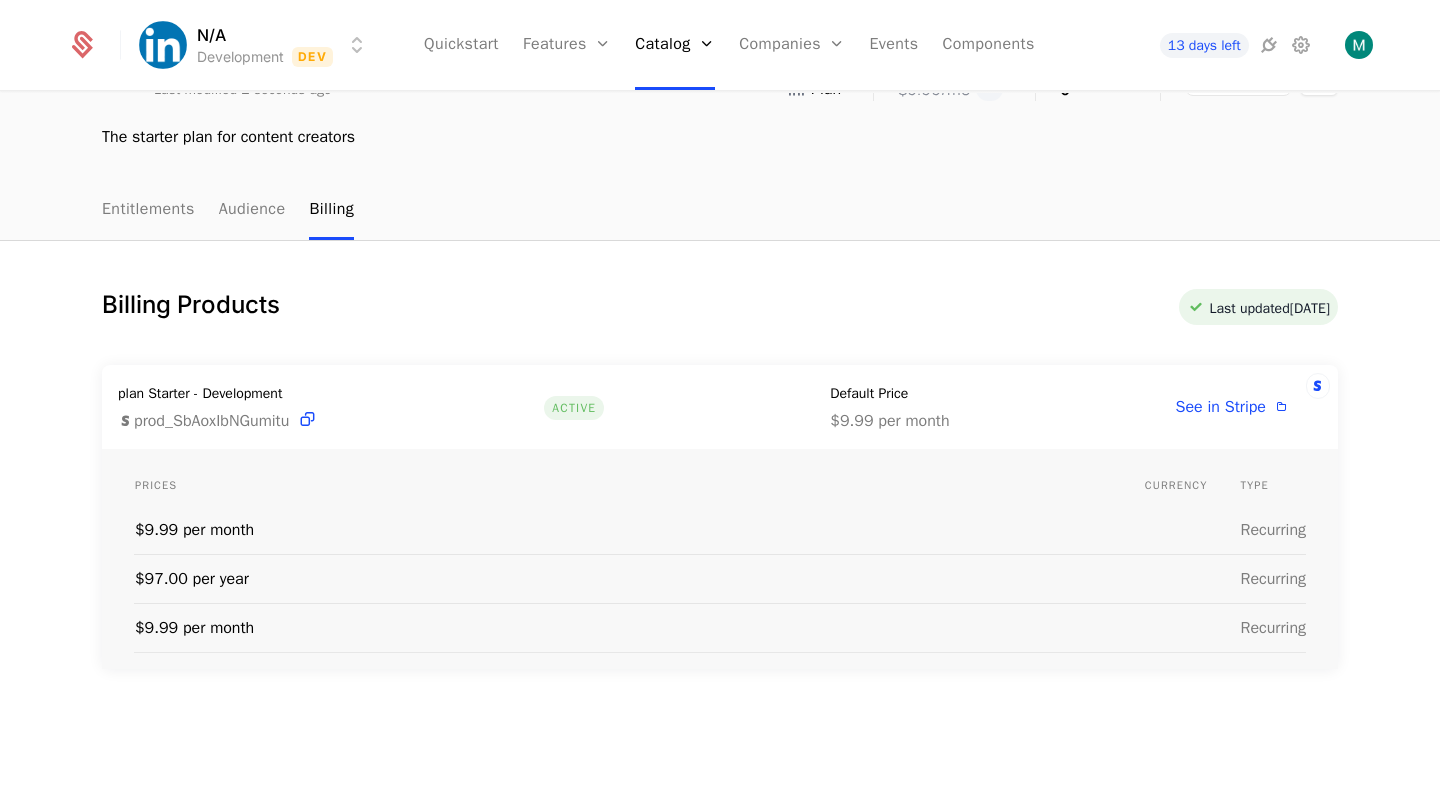 scroll, scrollTop: 131, scrollLeft: 0, axis: vertical 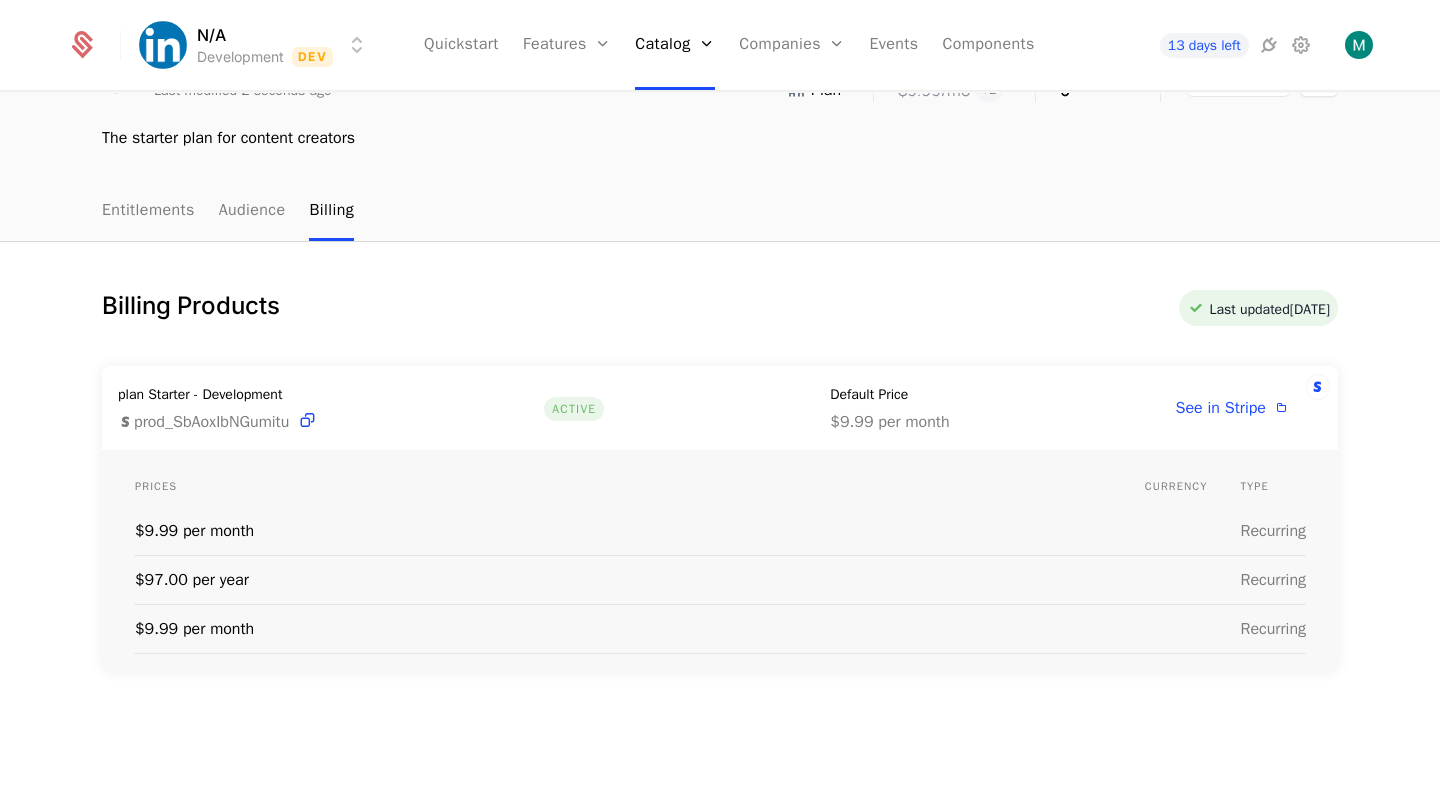 click on "$9.99 per month" at bounding box center (889, 422) 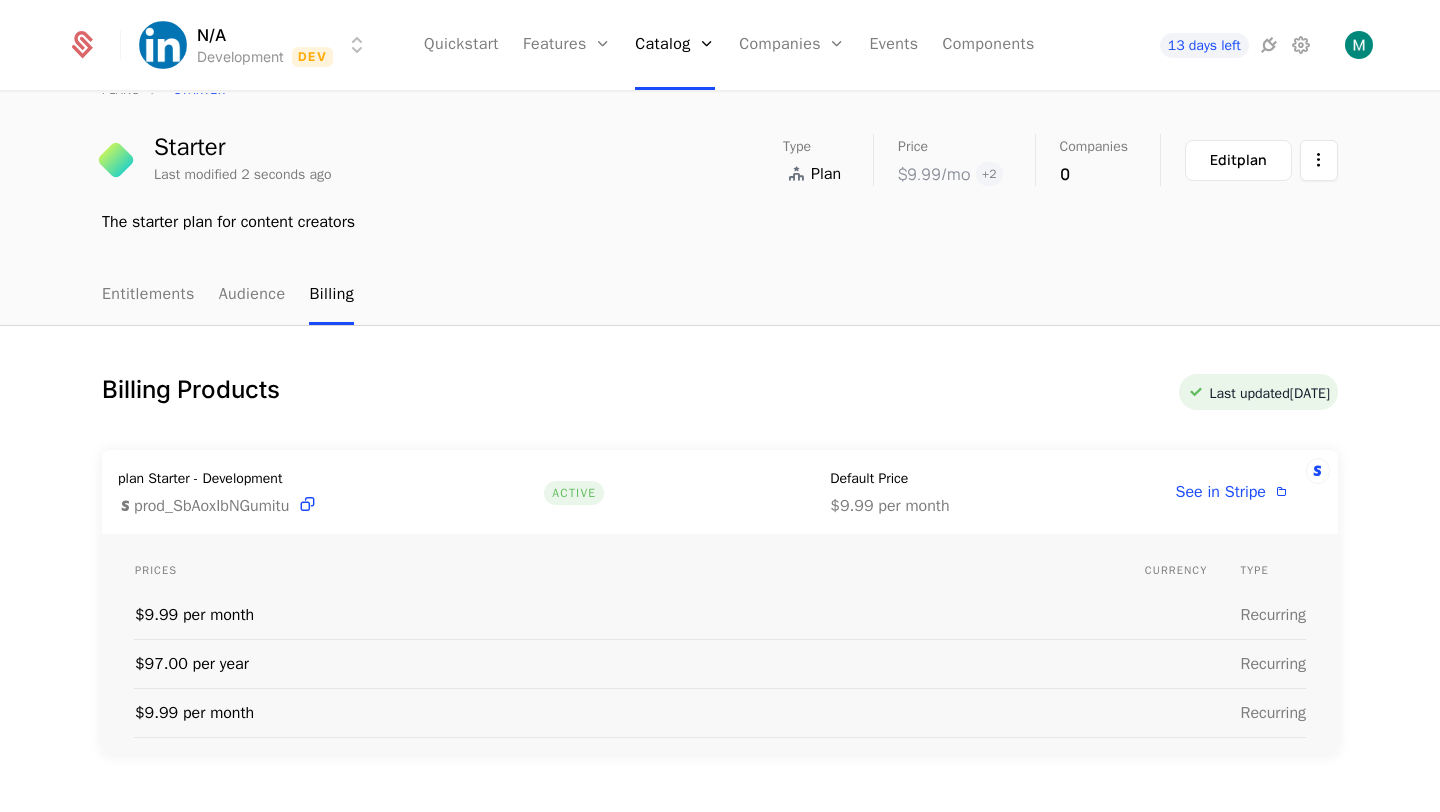 scroll, scrollTop: 0, scrollLeft: 0, axis: both 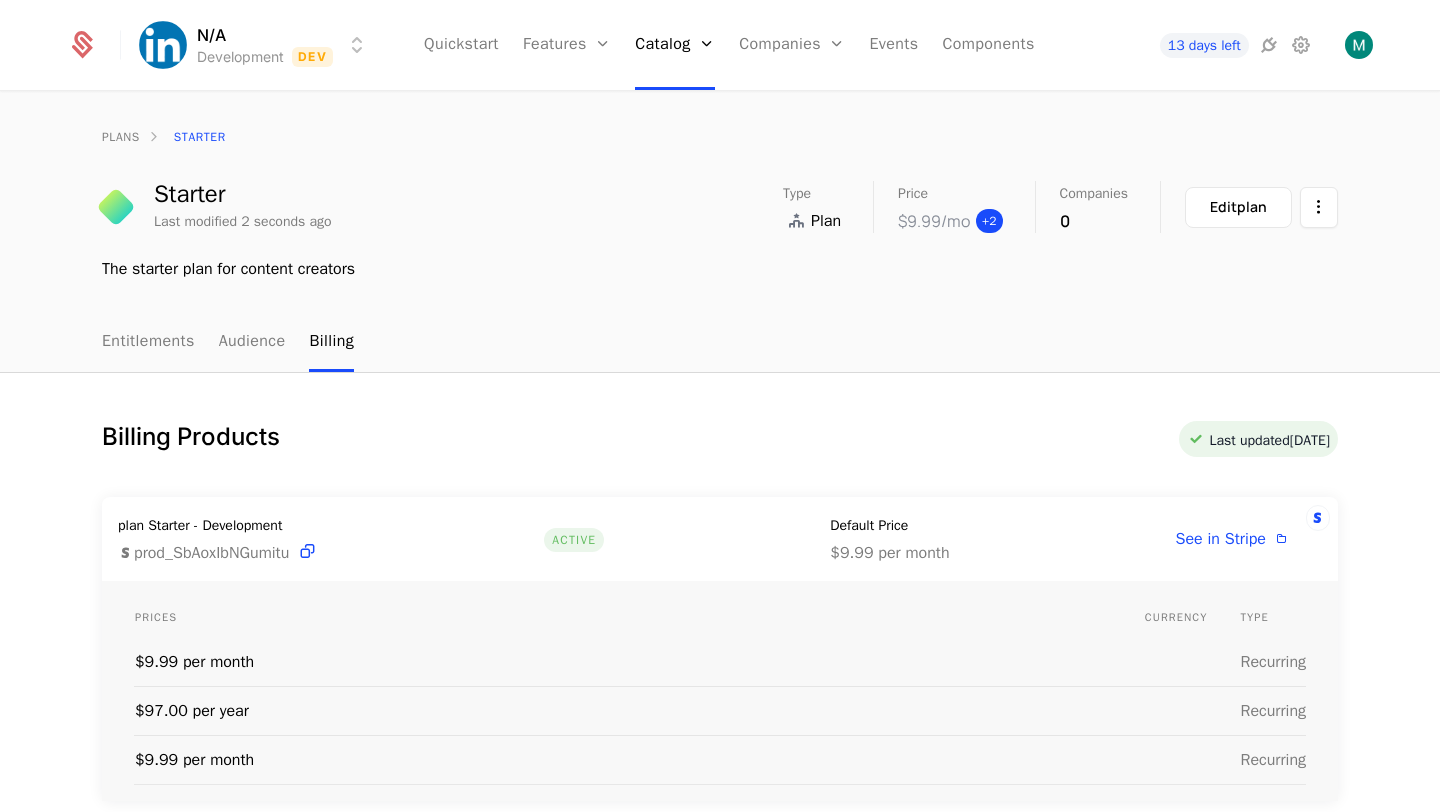 click on "+ 2" at bounding box center (989, 221) 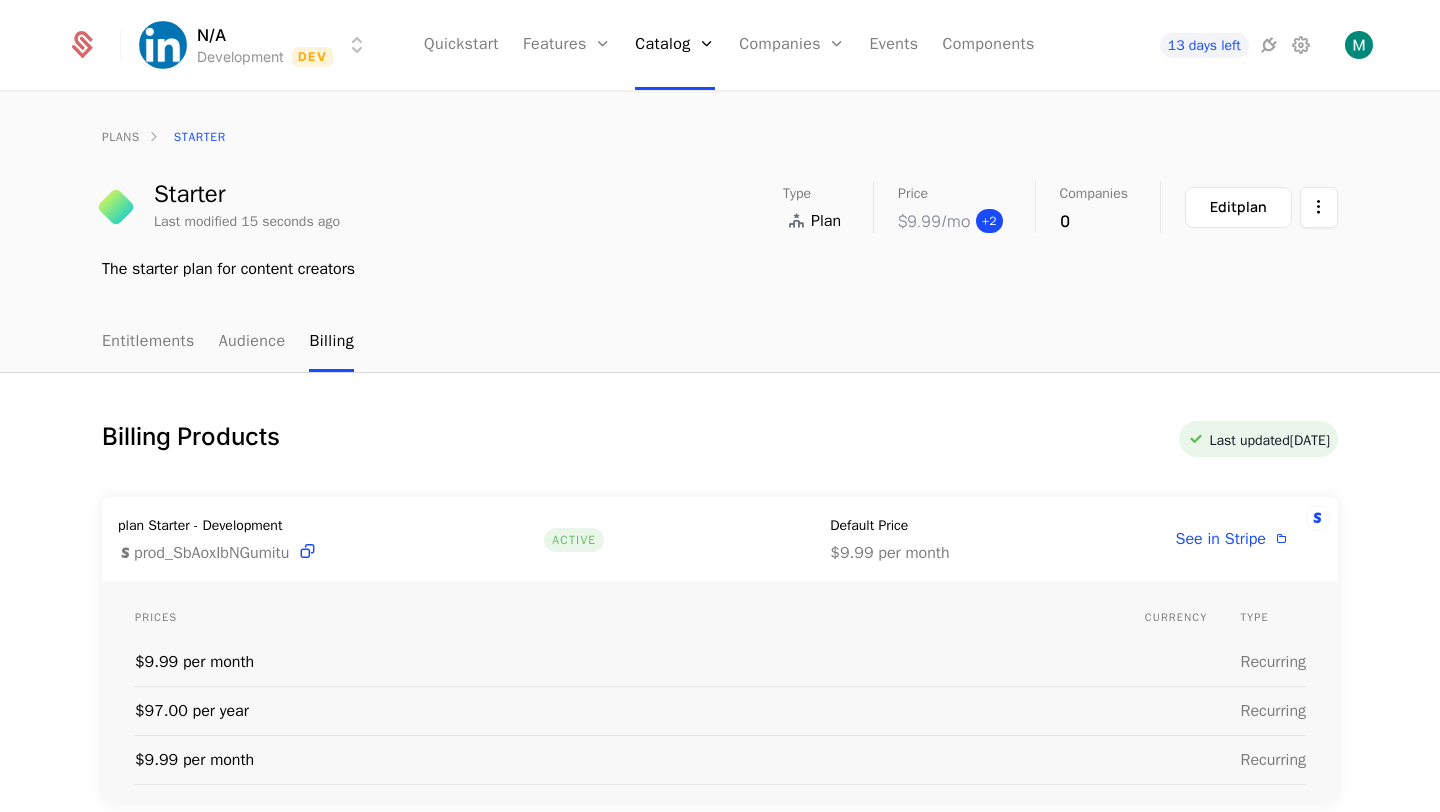 click on "+ 2" at bounding box center [989, 221] 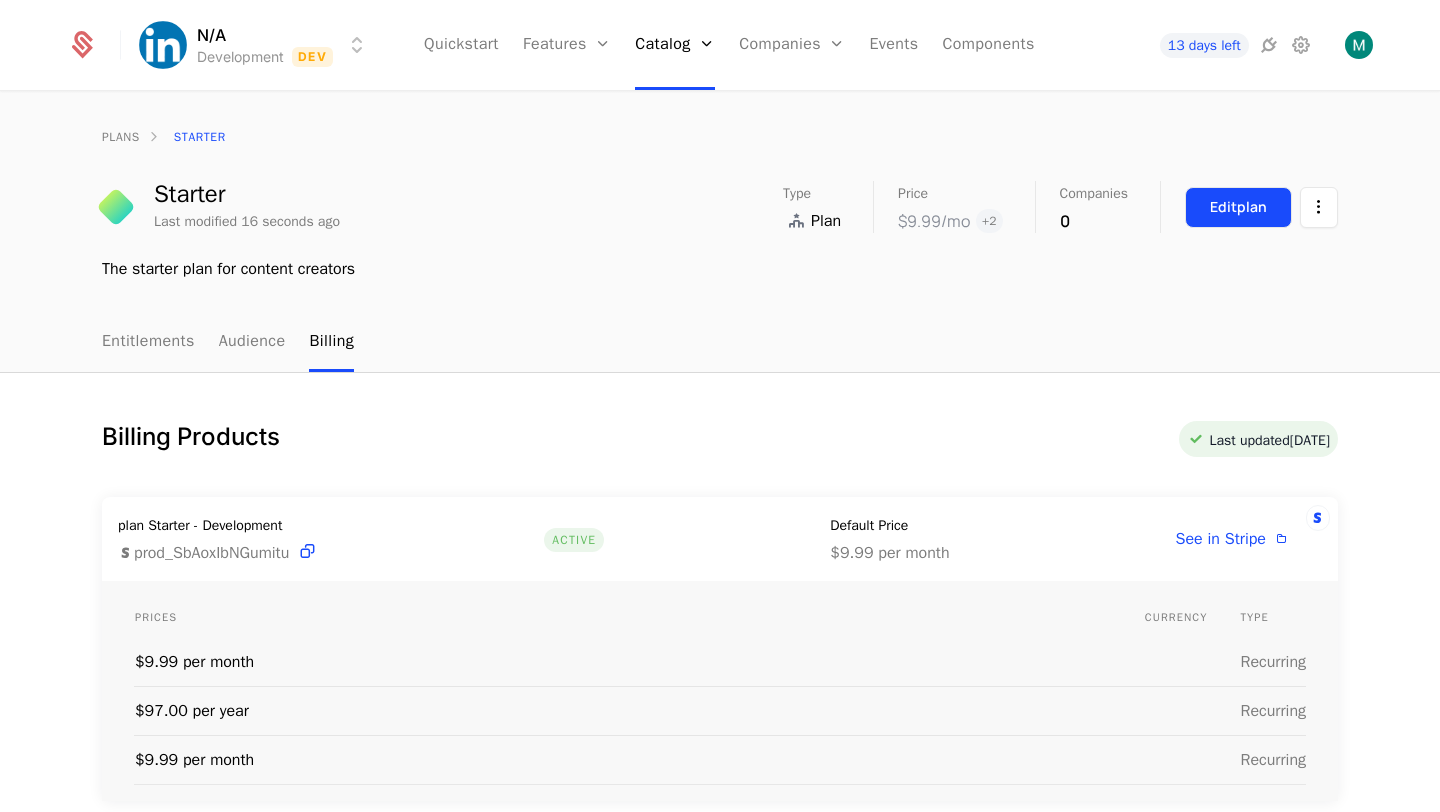 click on "Edit  plan" at bounding box center (1238, 207) 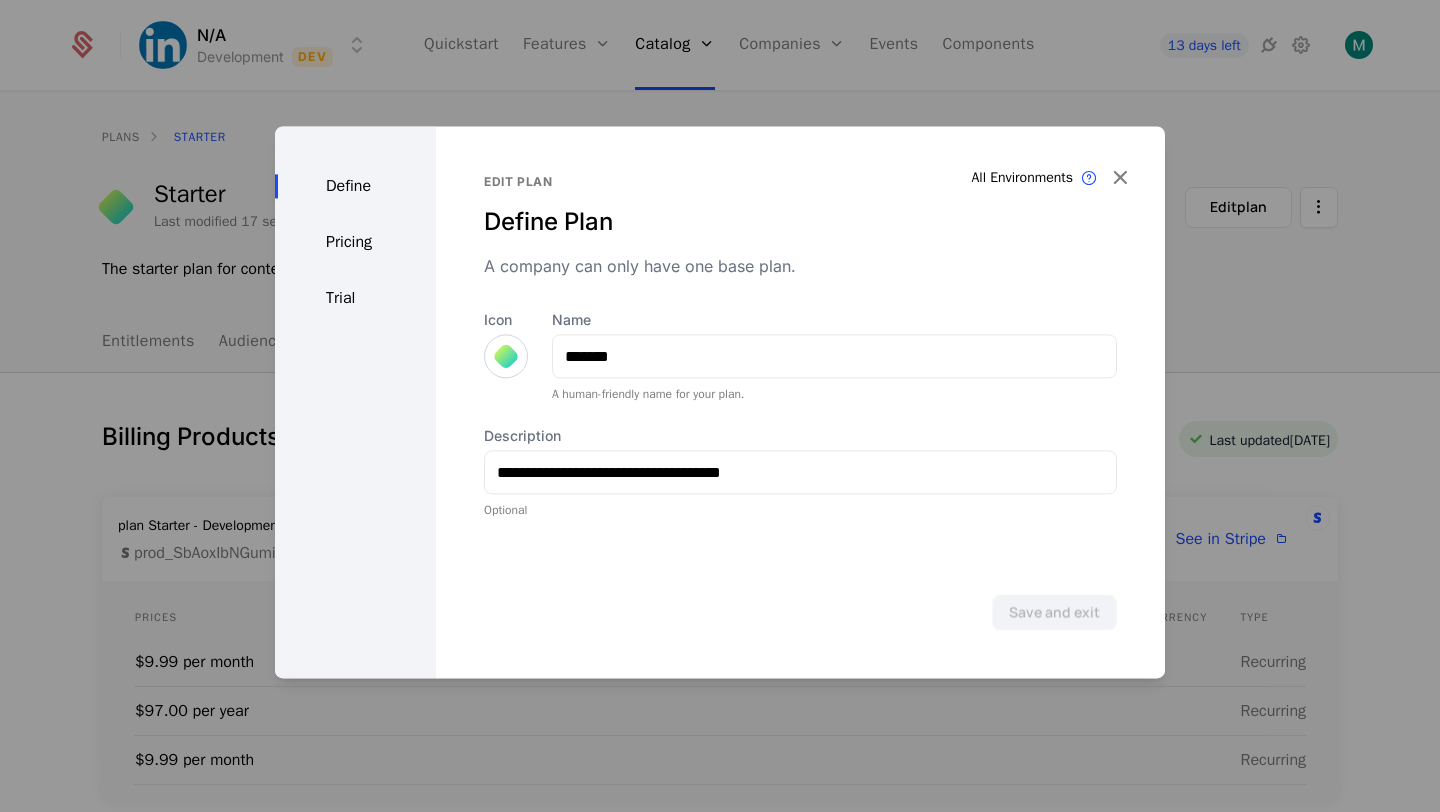 click on "Pricing" at bounding box center [355, 242] 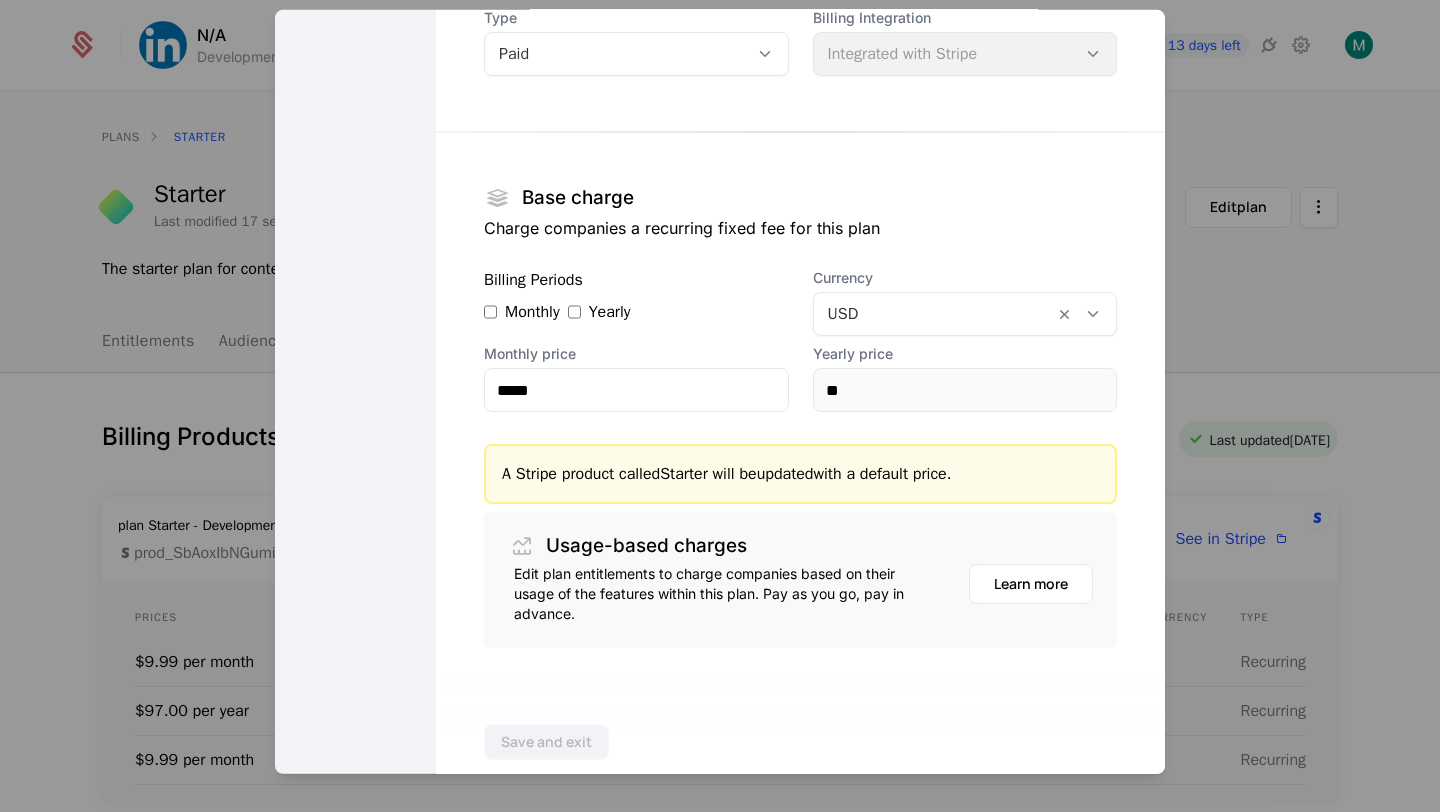 scroll, scrollTop: 188, scrollLeft: 0, axis: vertical 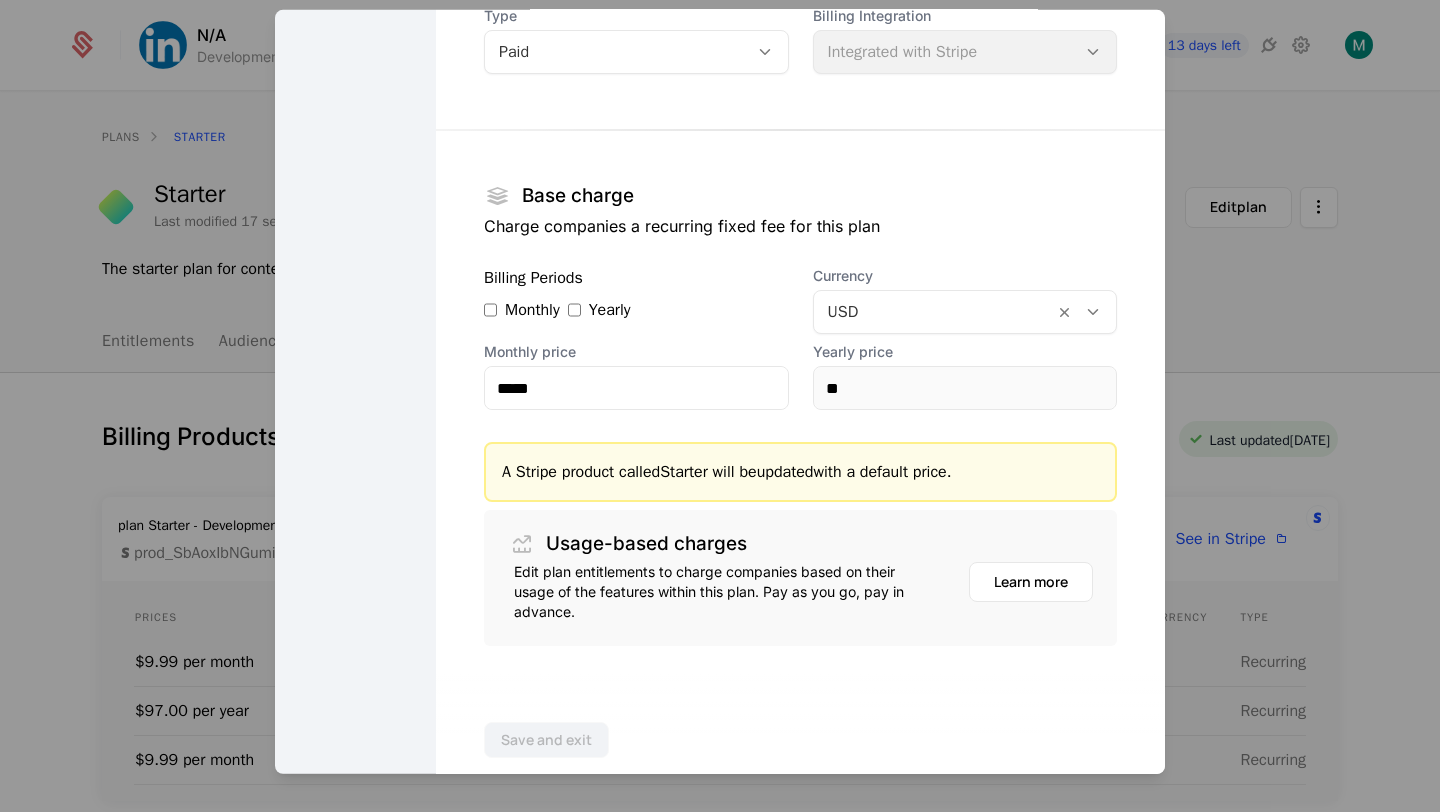 click on "Starter" at bounding box center (684, 472) 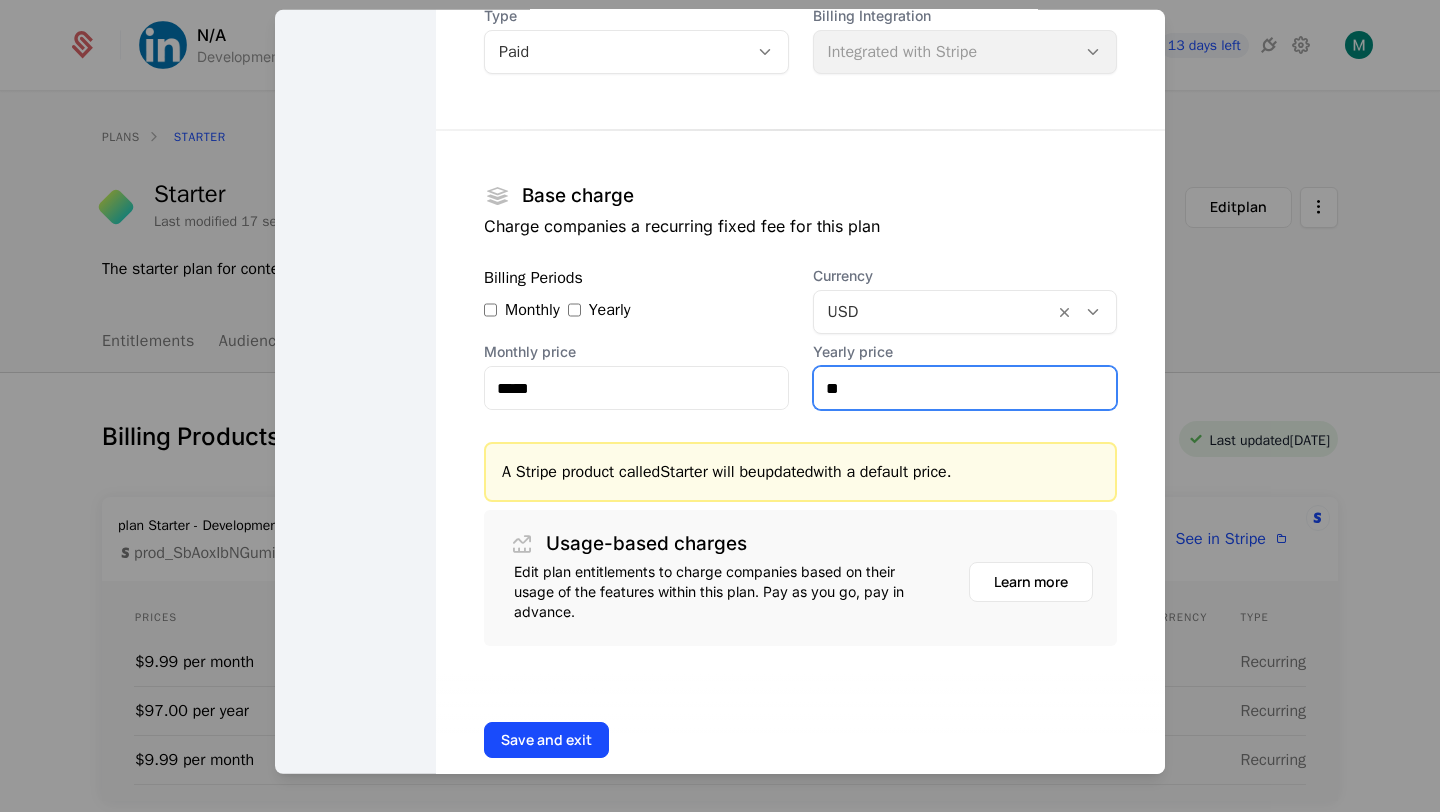 click on "**" at bounding box center (965, 388) 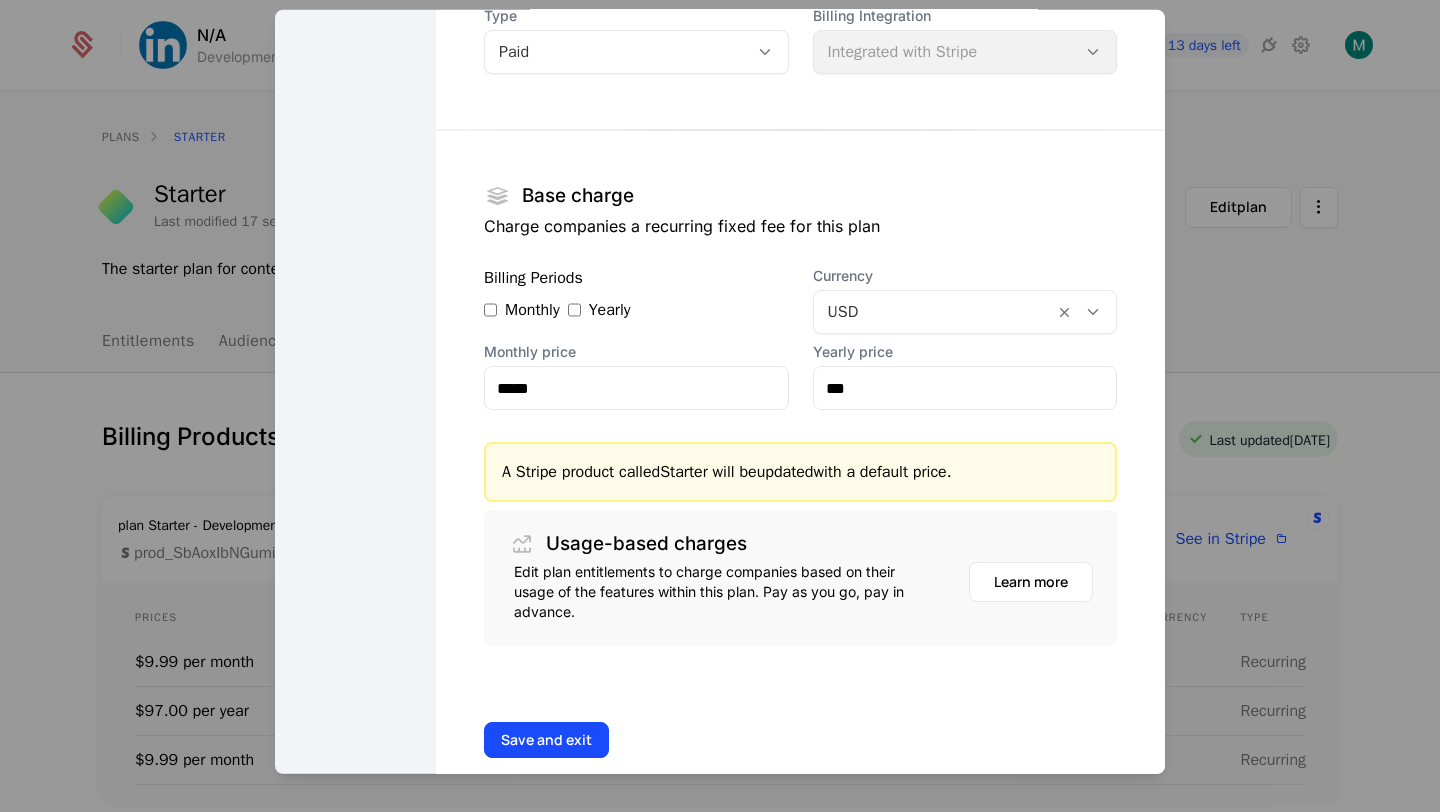 click on "Save and exit" at bounding box center [800, 740] 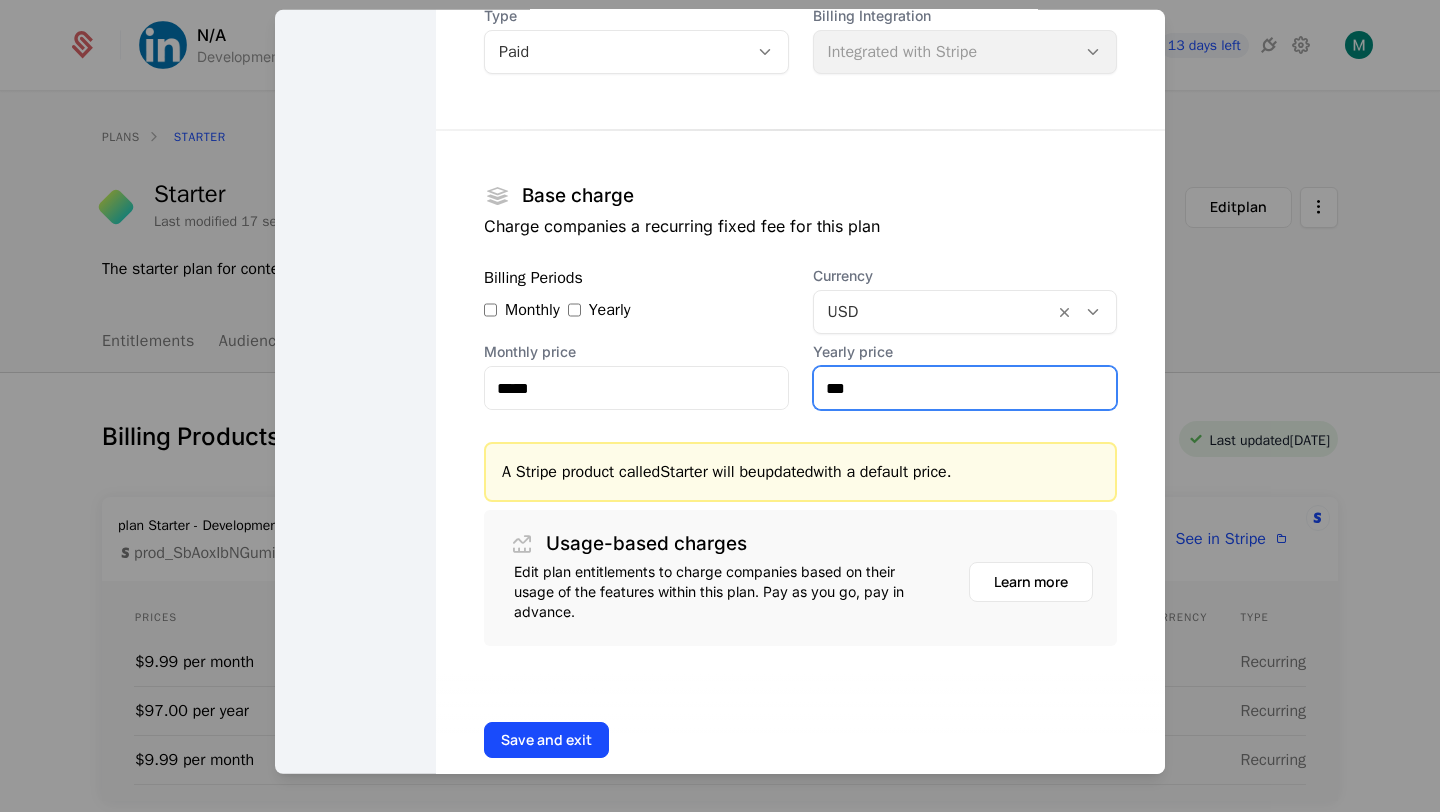 click on "***" at bounding box center [965, 388] 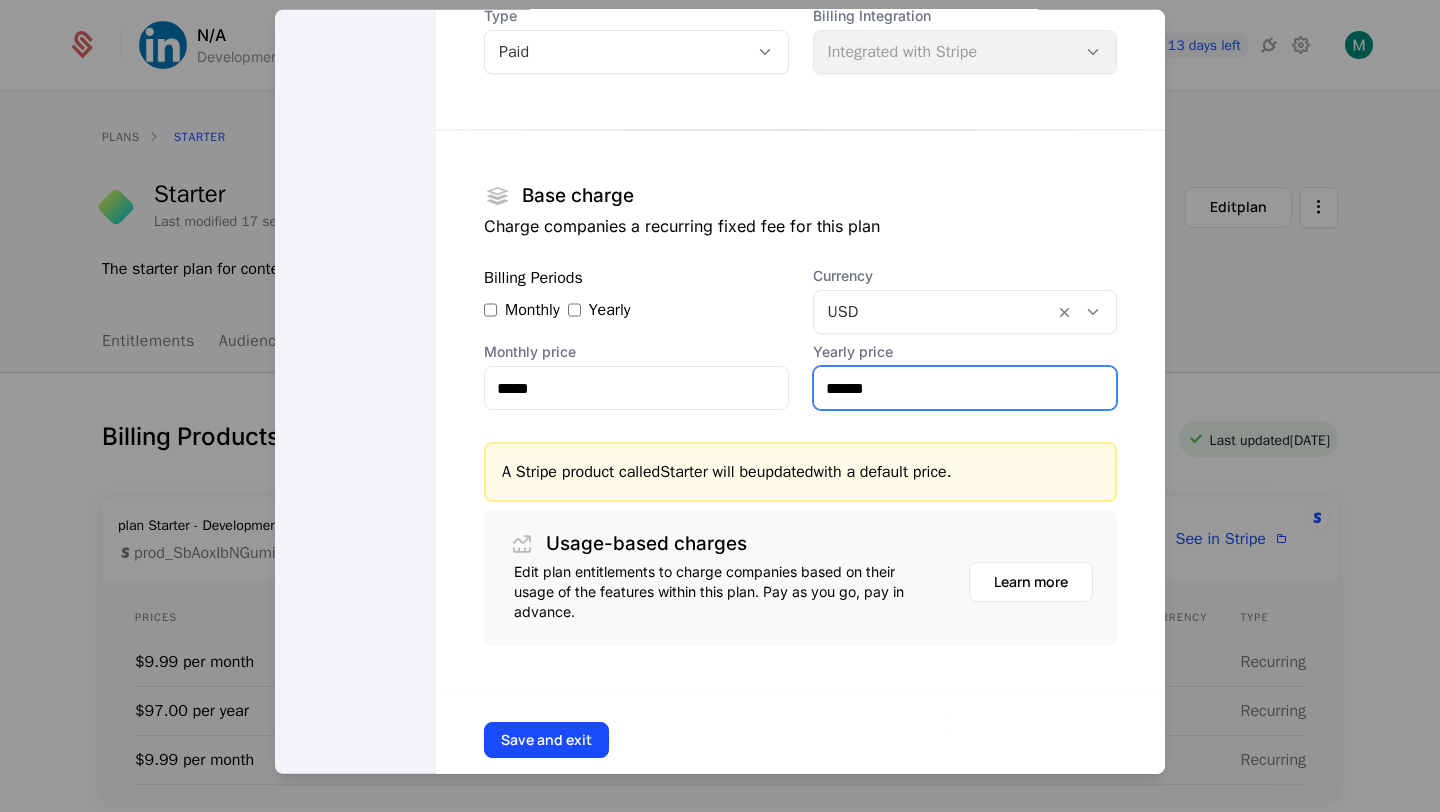 type on "******" 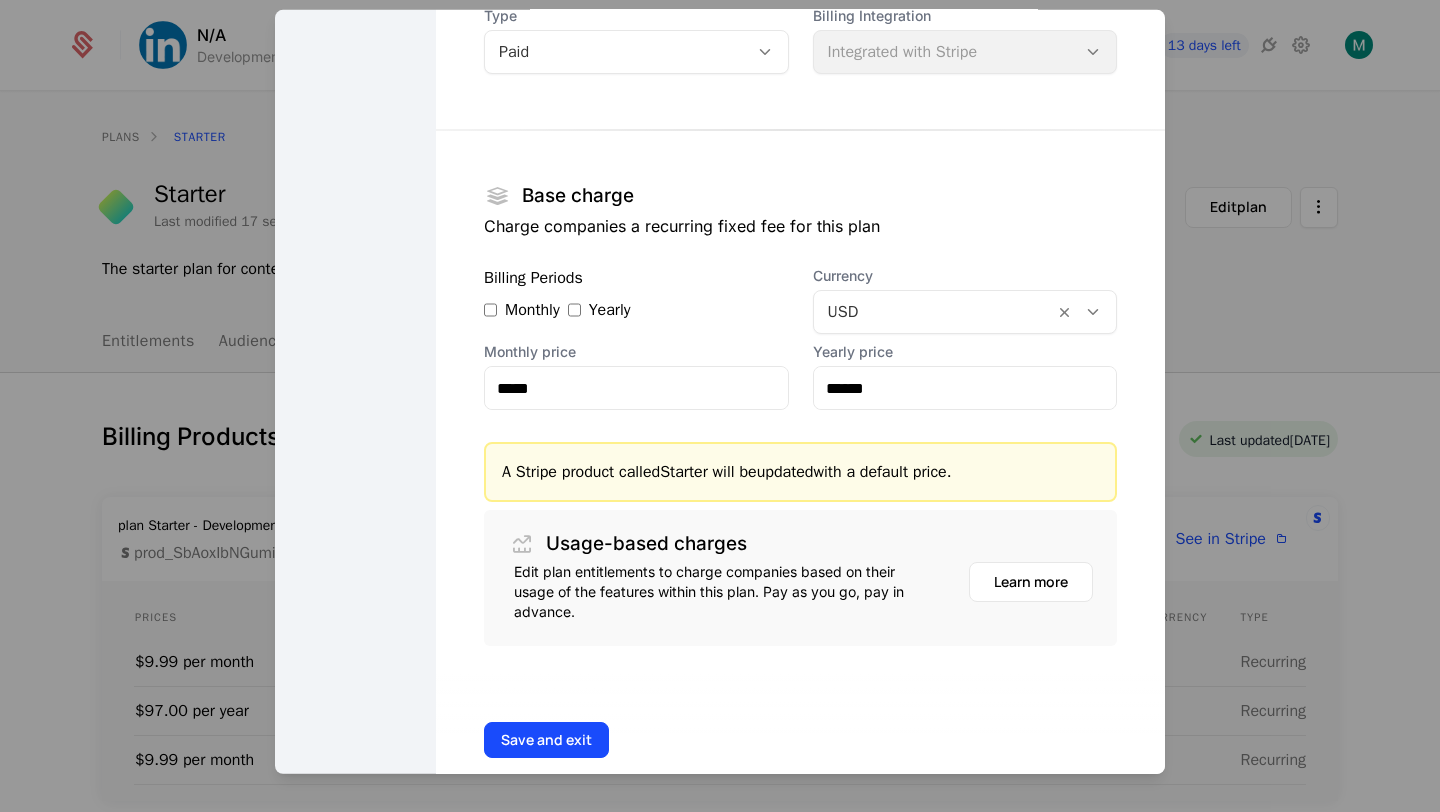 click on "Base charge Charge companies a recurring fixed fee for this plan Billing Periods Monthly Yearly Currency USD Monthly price ***** Yearly price ****** A Stripe product   called  Starter   will be  updated  with a default price. Usage-based charges Edit plan entitlements to charge companies based on their usage of the features within this plan. Pay as you go, pay in advance. Learn more" at bounding box center (800, 372) 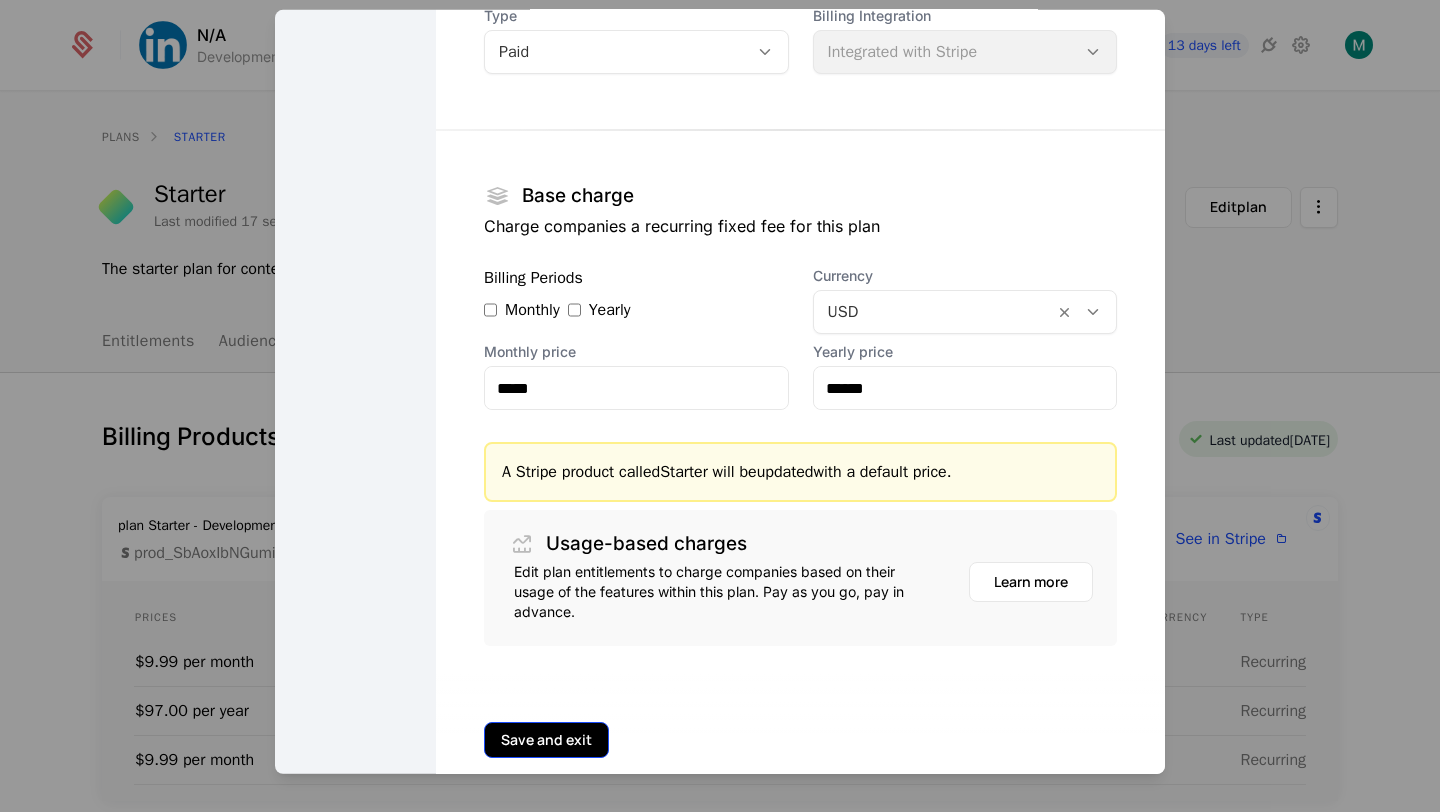 click on "Save and exit" at bounding box center [546, 740] 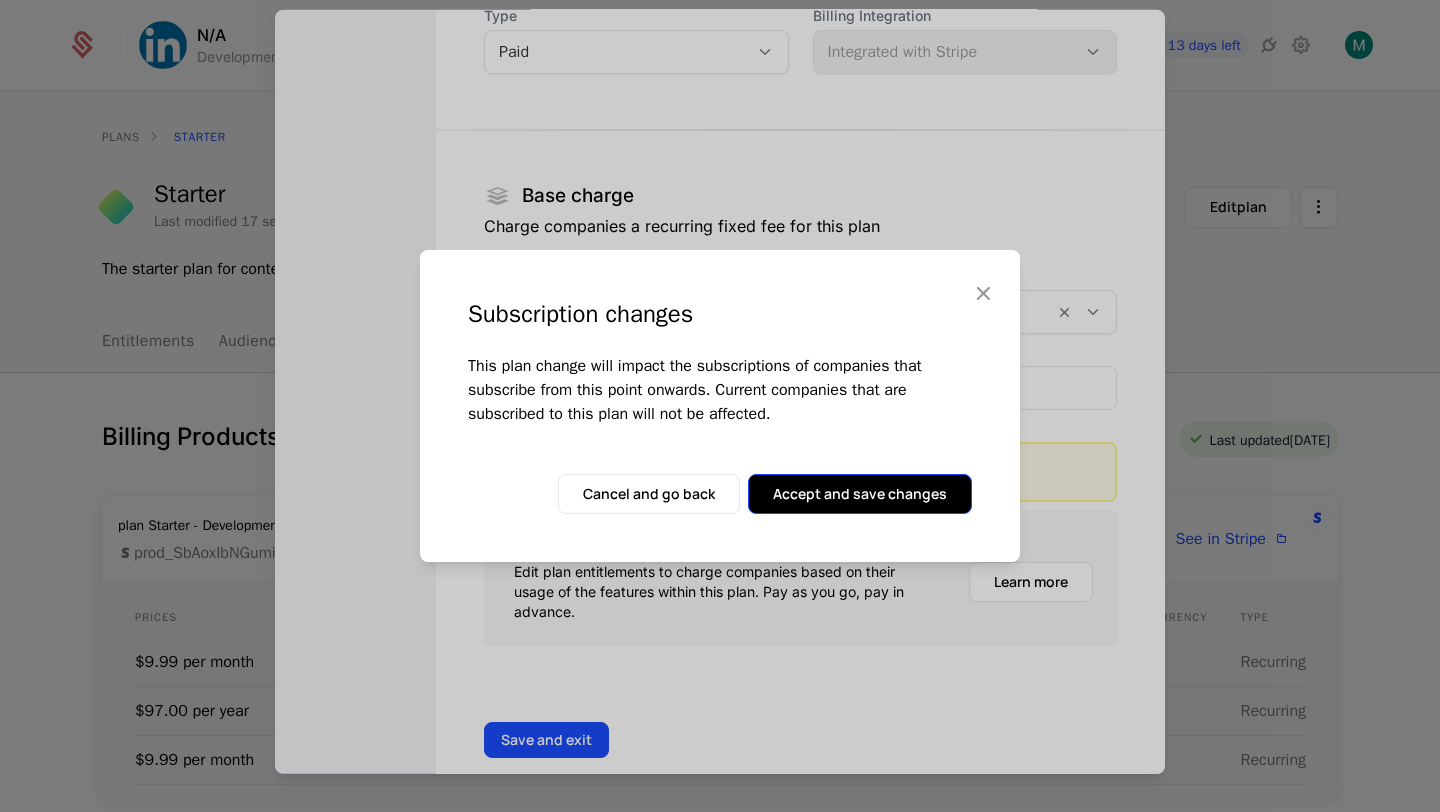 click on "Accept and save changes" at bounding box center (860, 494) 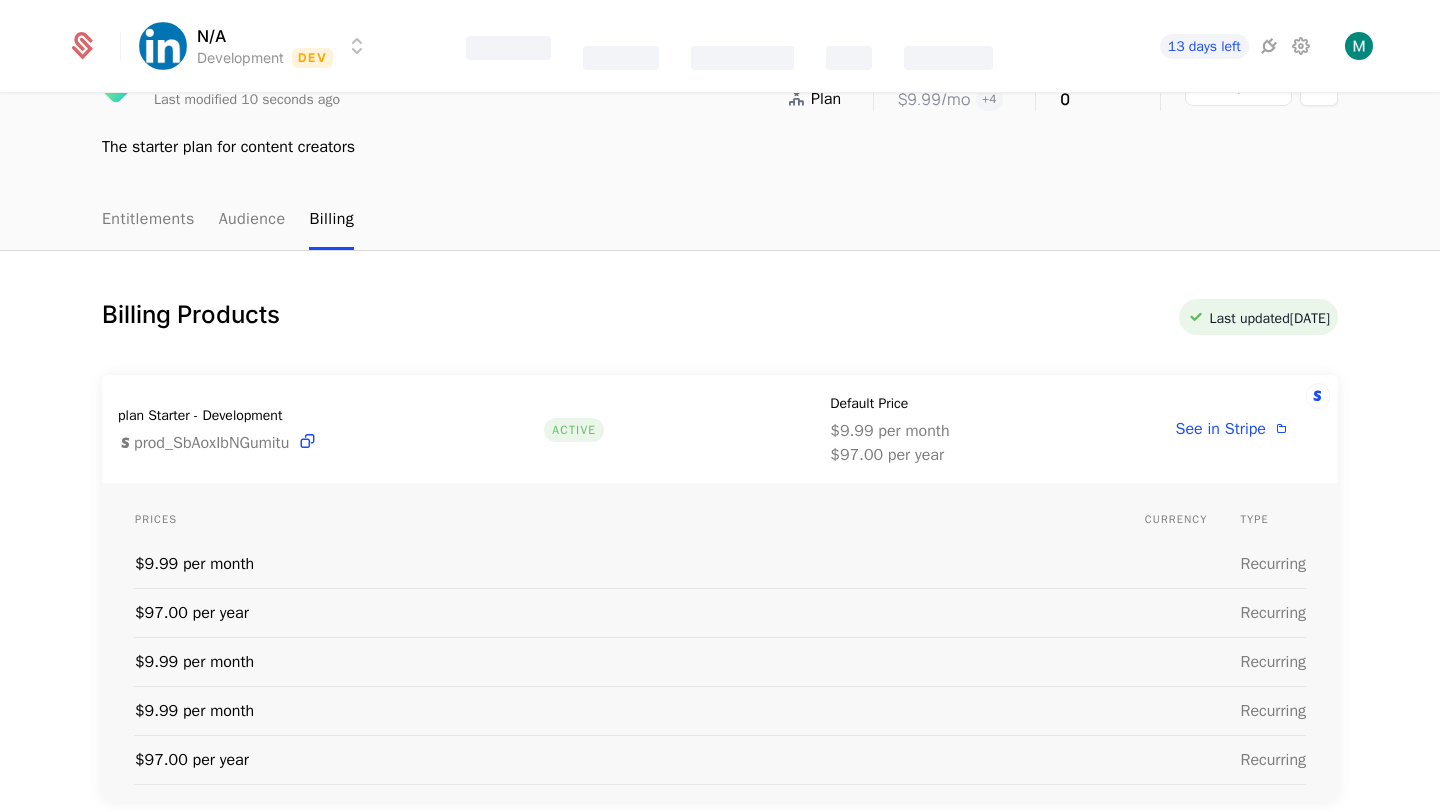 scroll, scrollTop: 0, scrollLeft: 0, axis: both 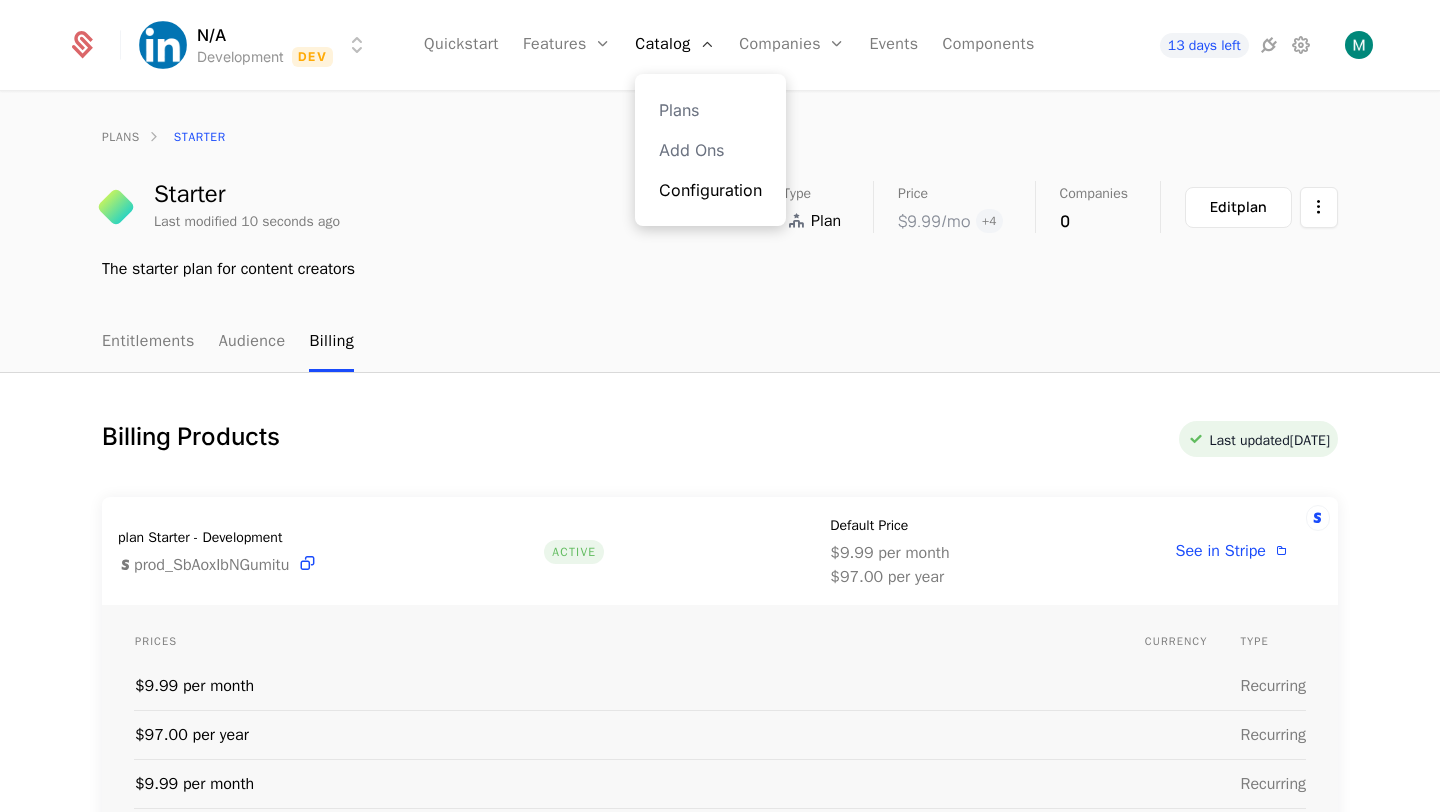 click on "Configuration" at bounding box center (710, 190) 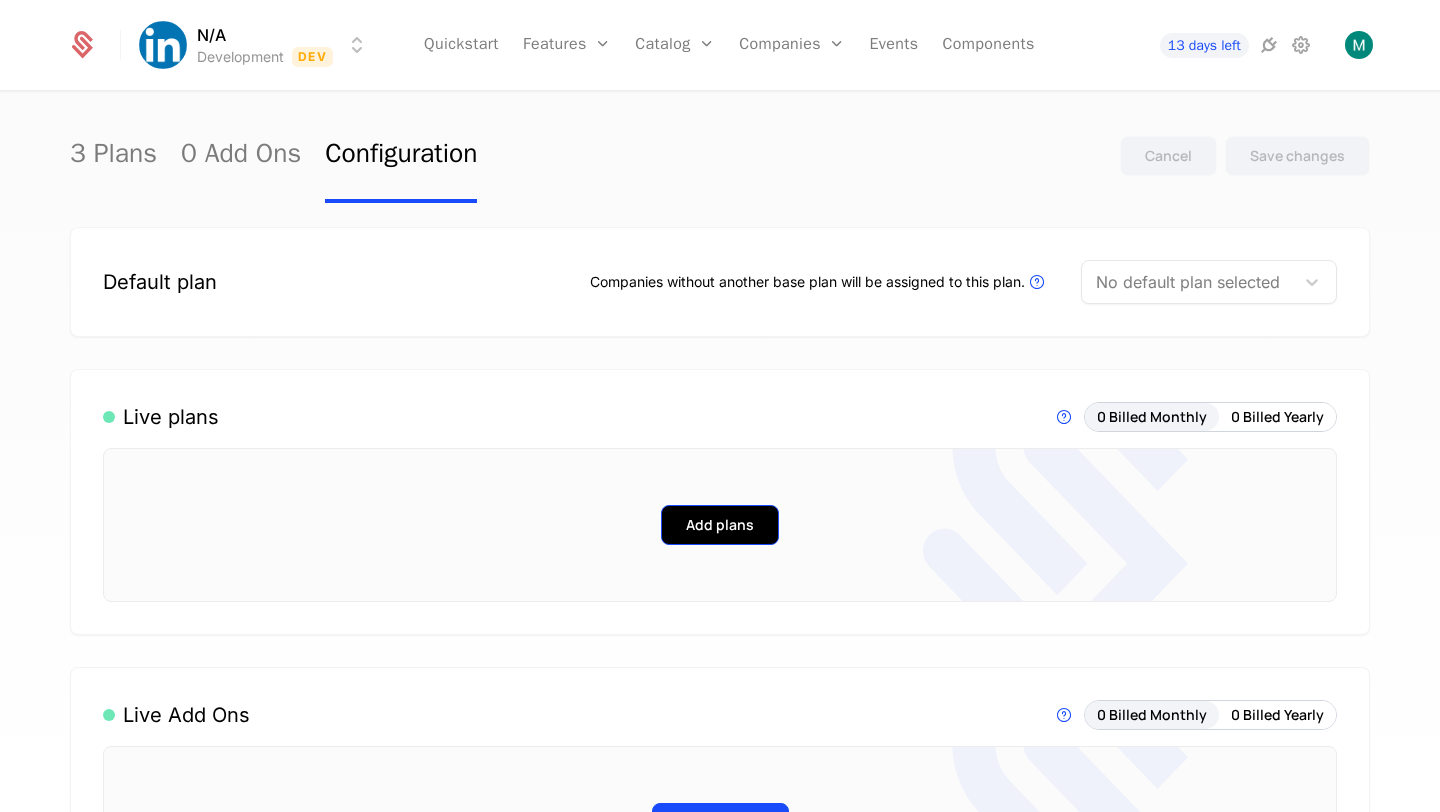 click on "Add plans" at bounding box center [720, 525] 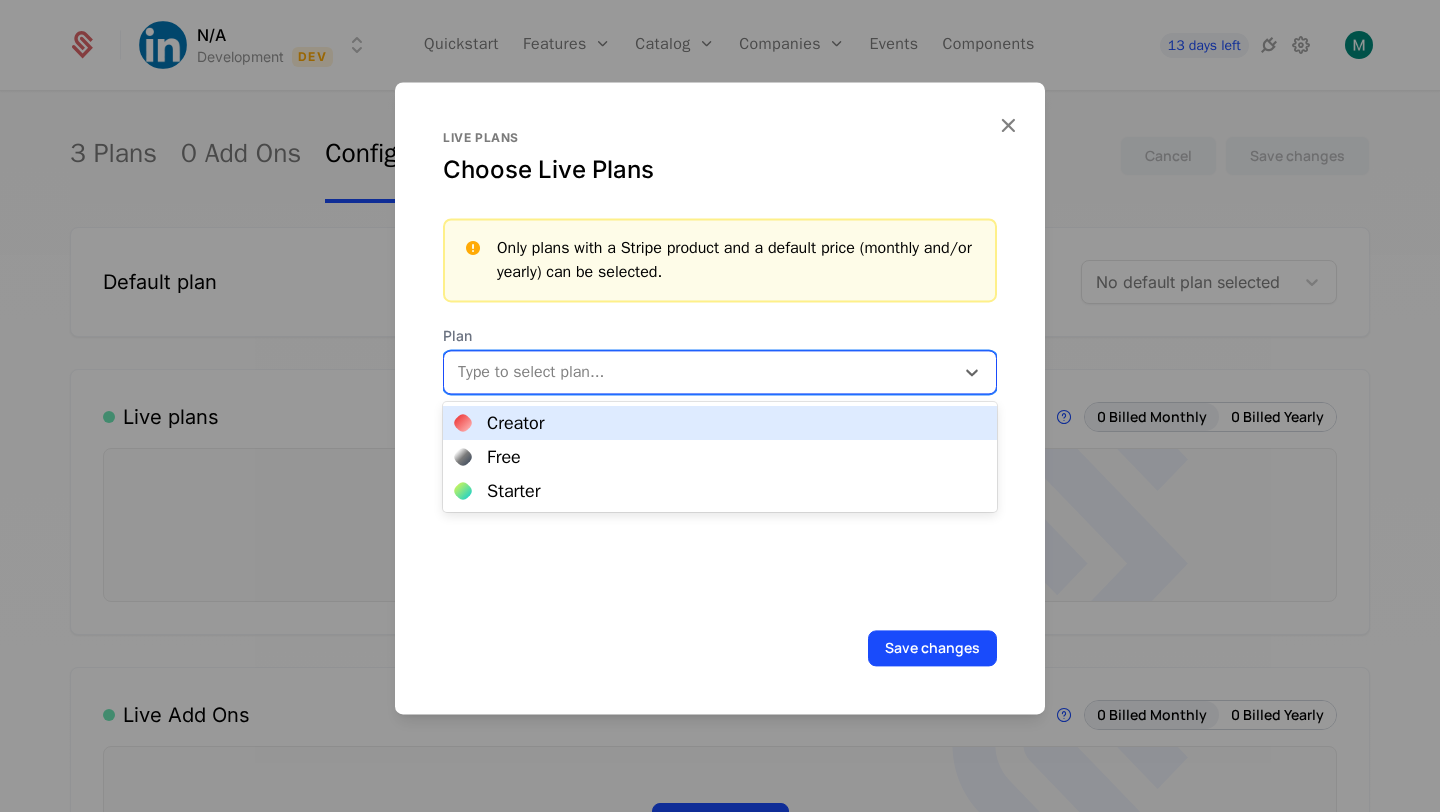 click at bounding box center (701, 372) 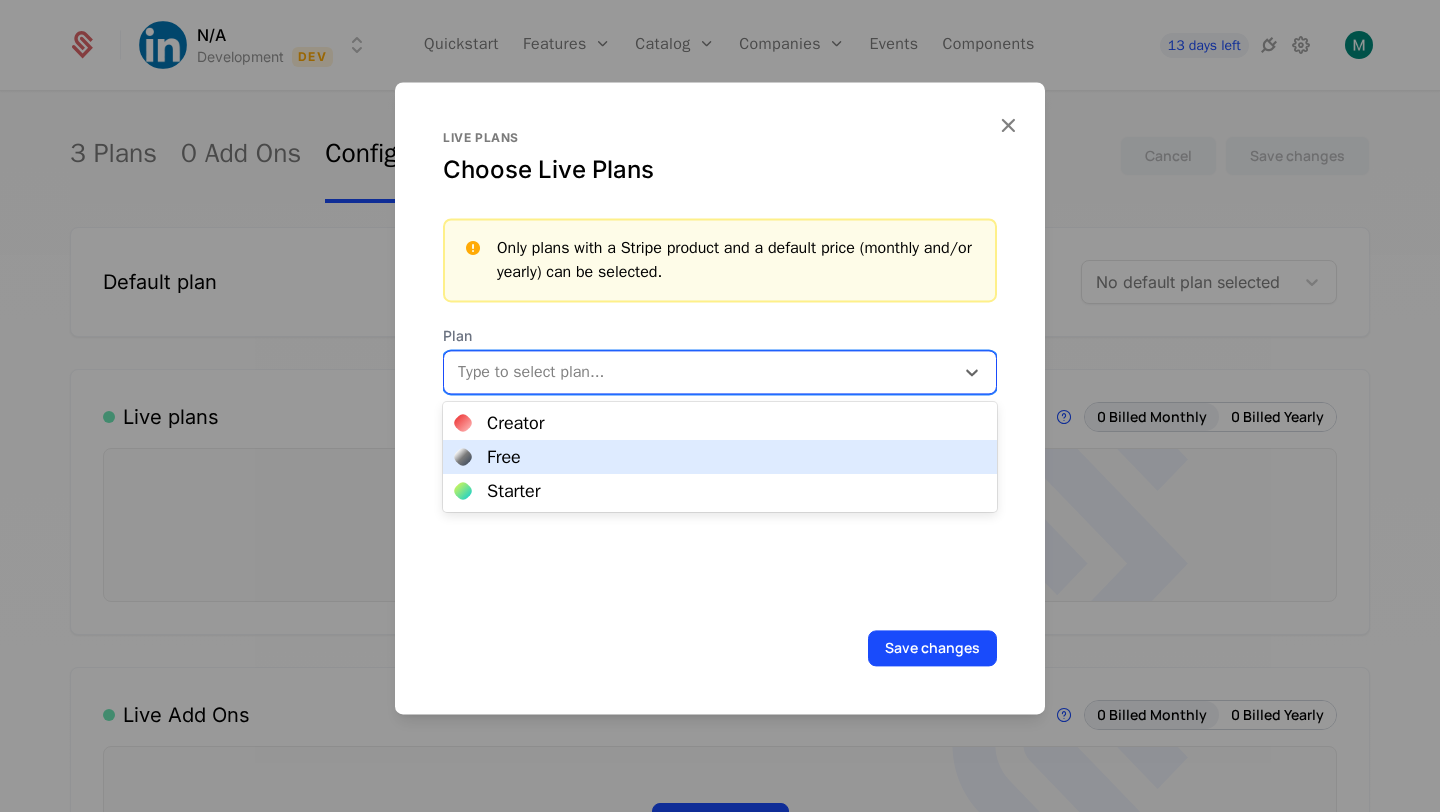 click on "Free" at bounding box center (720, 457) 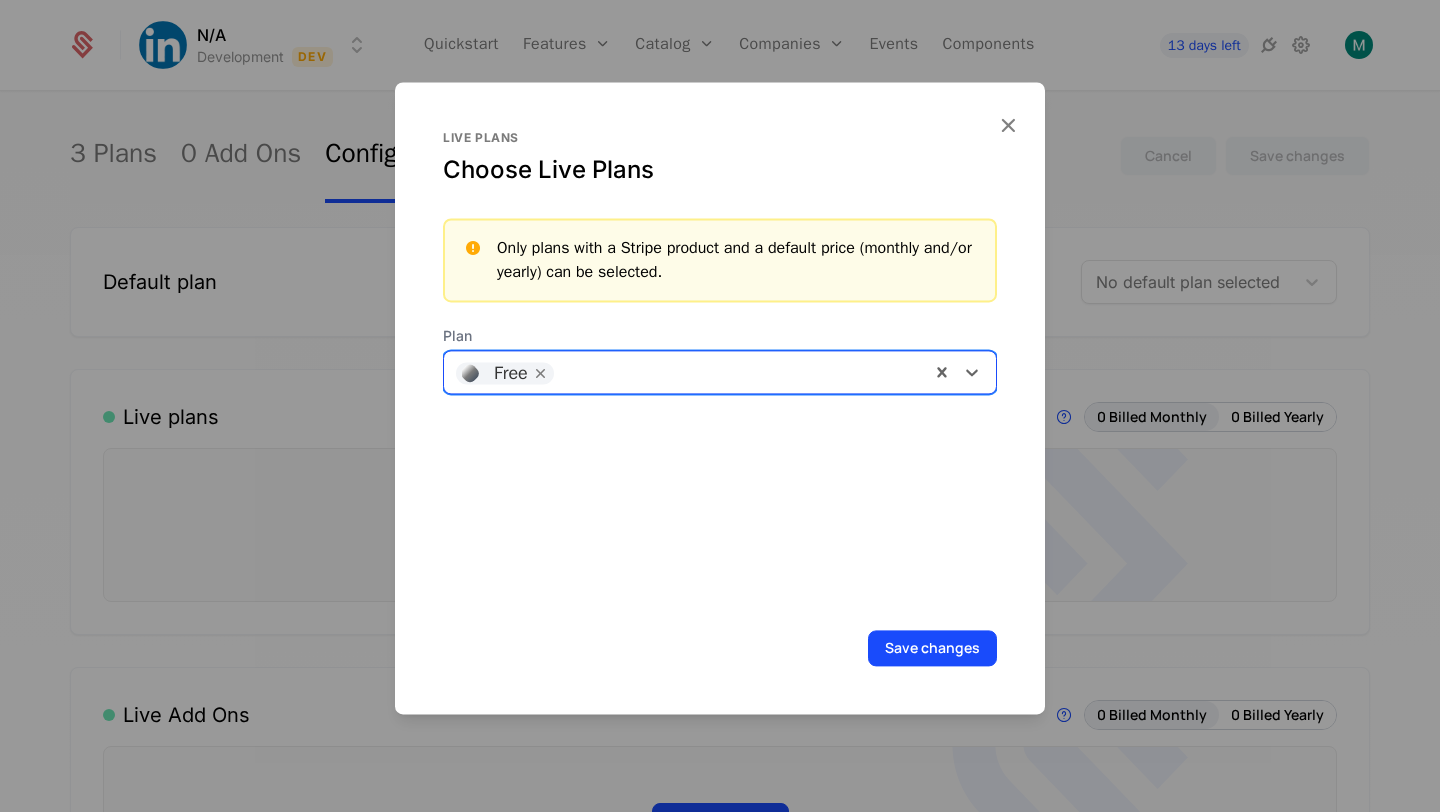 click at bounding box center [741, 370] 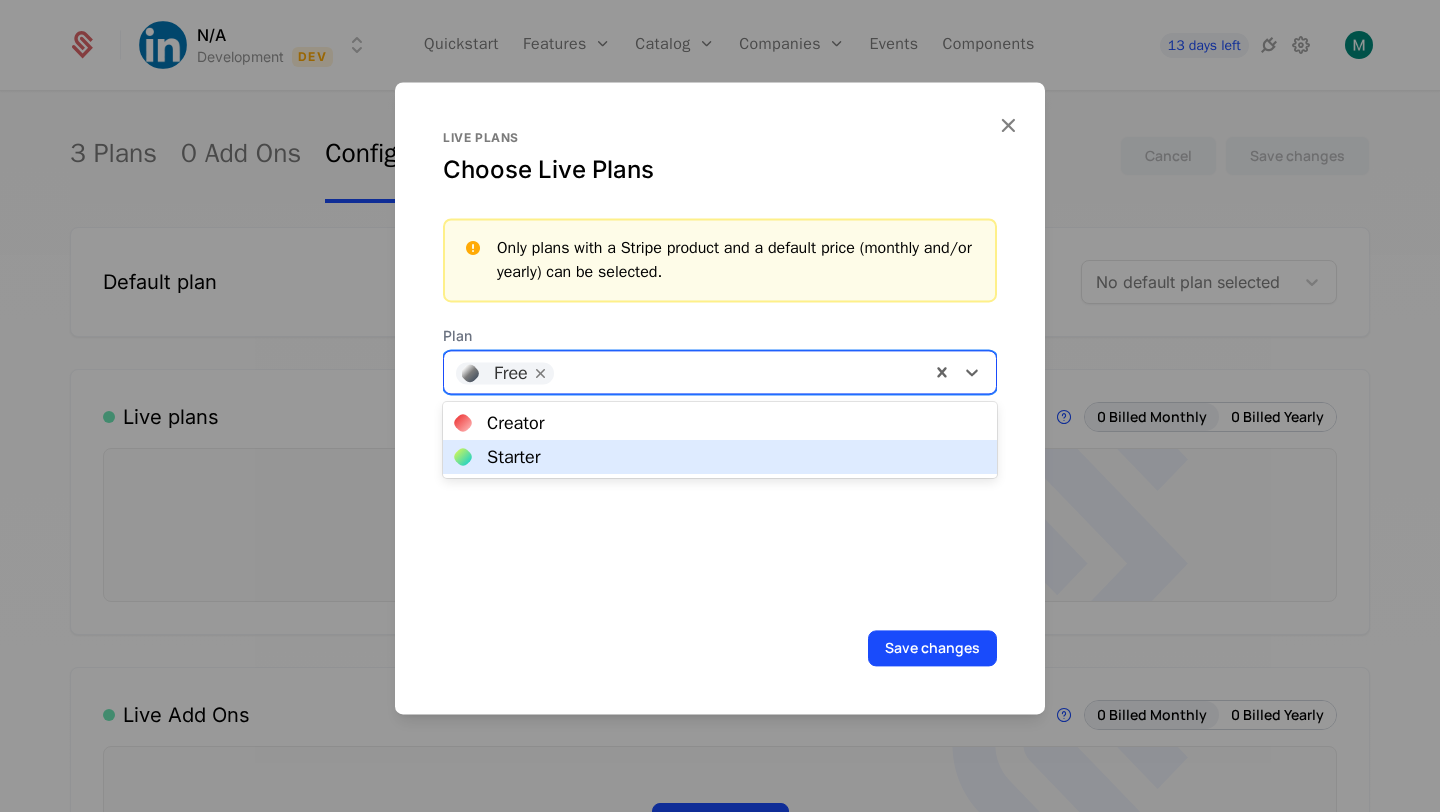 click on "Starter" at bounding box center (720, 457) 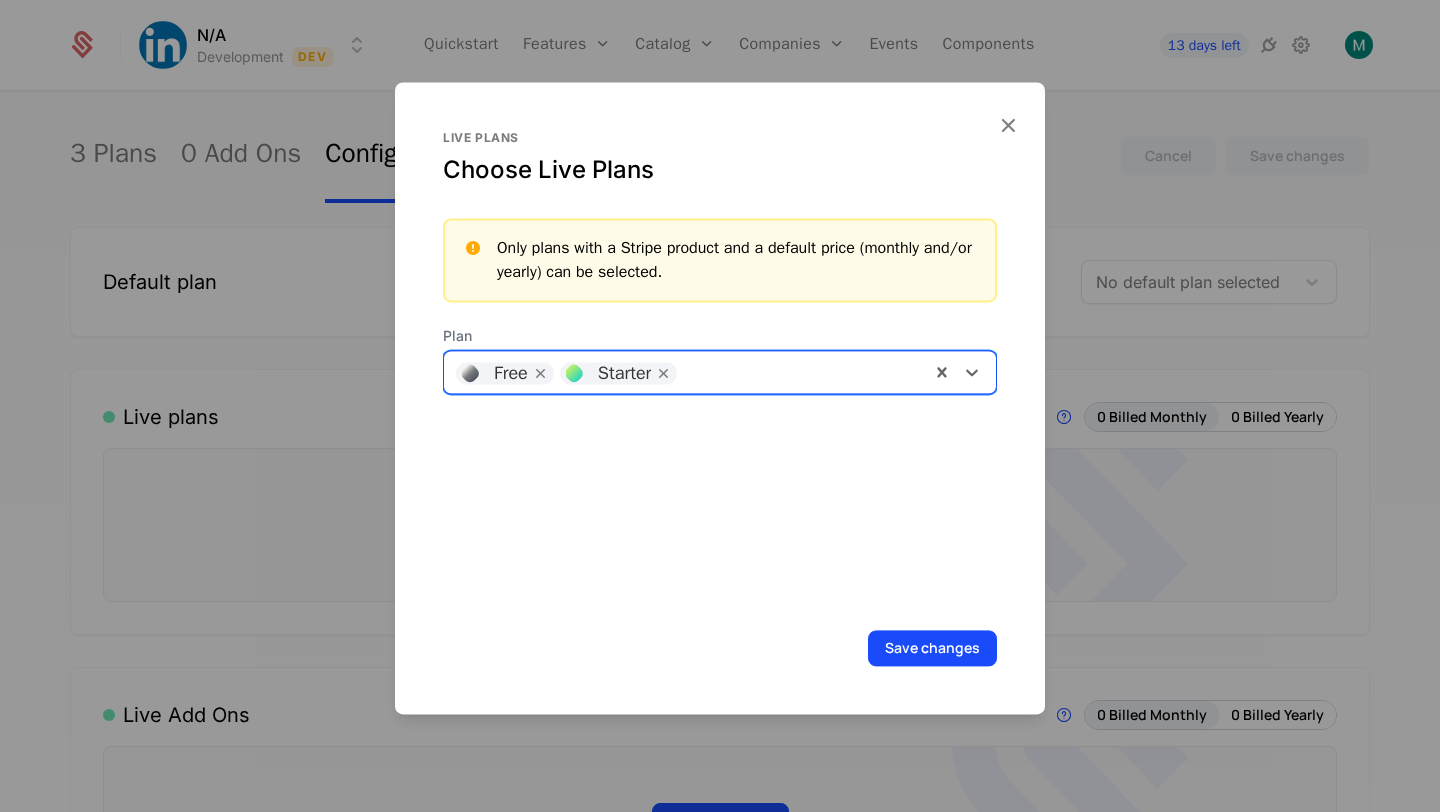 click at bounding box center (802, 370) 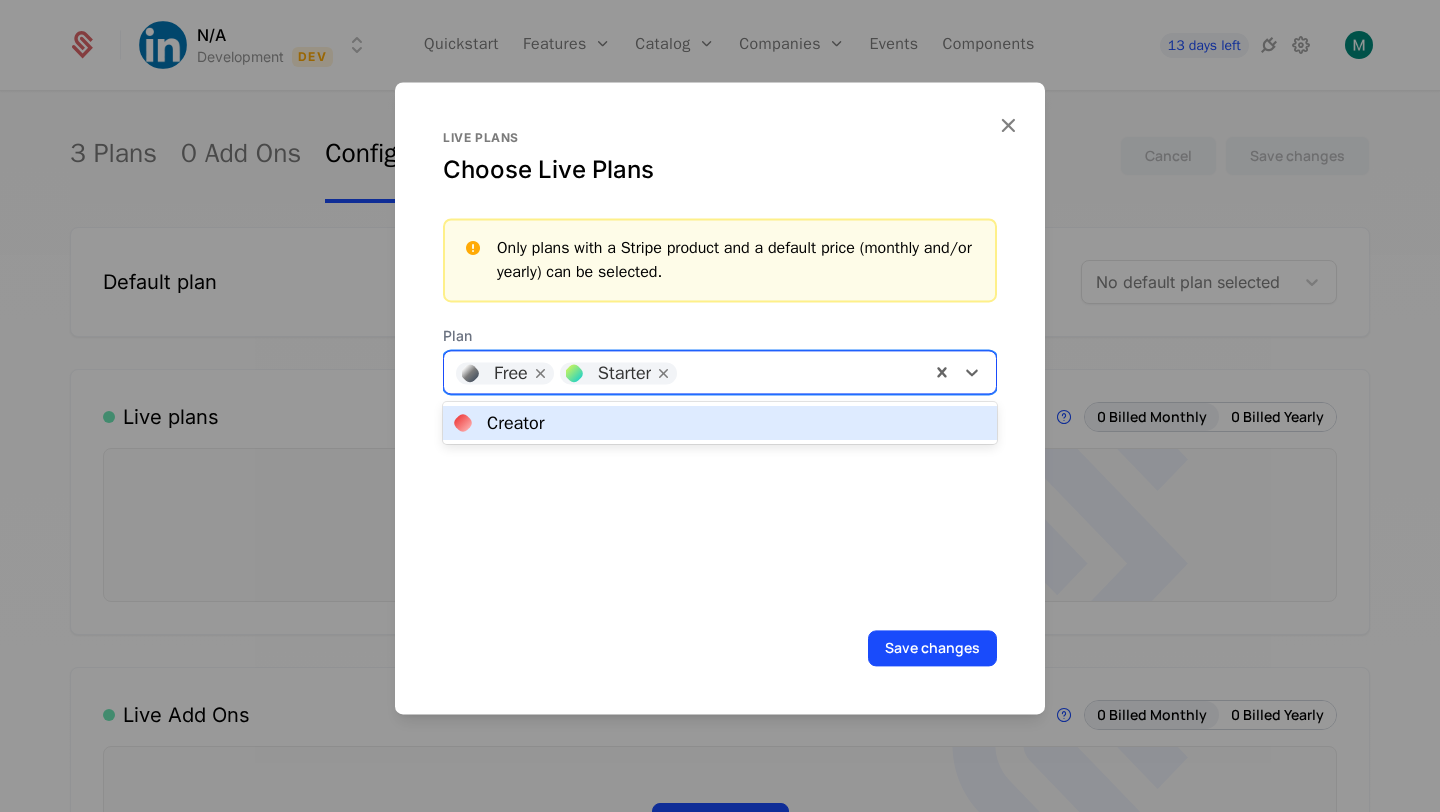 click on "Creator" at bounding box center [720, 423] 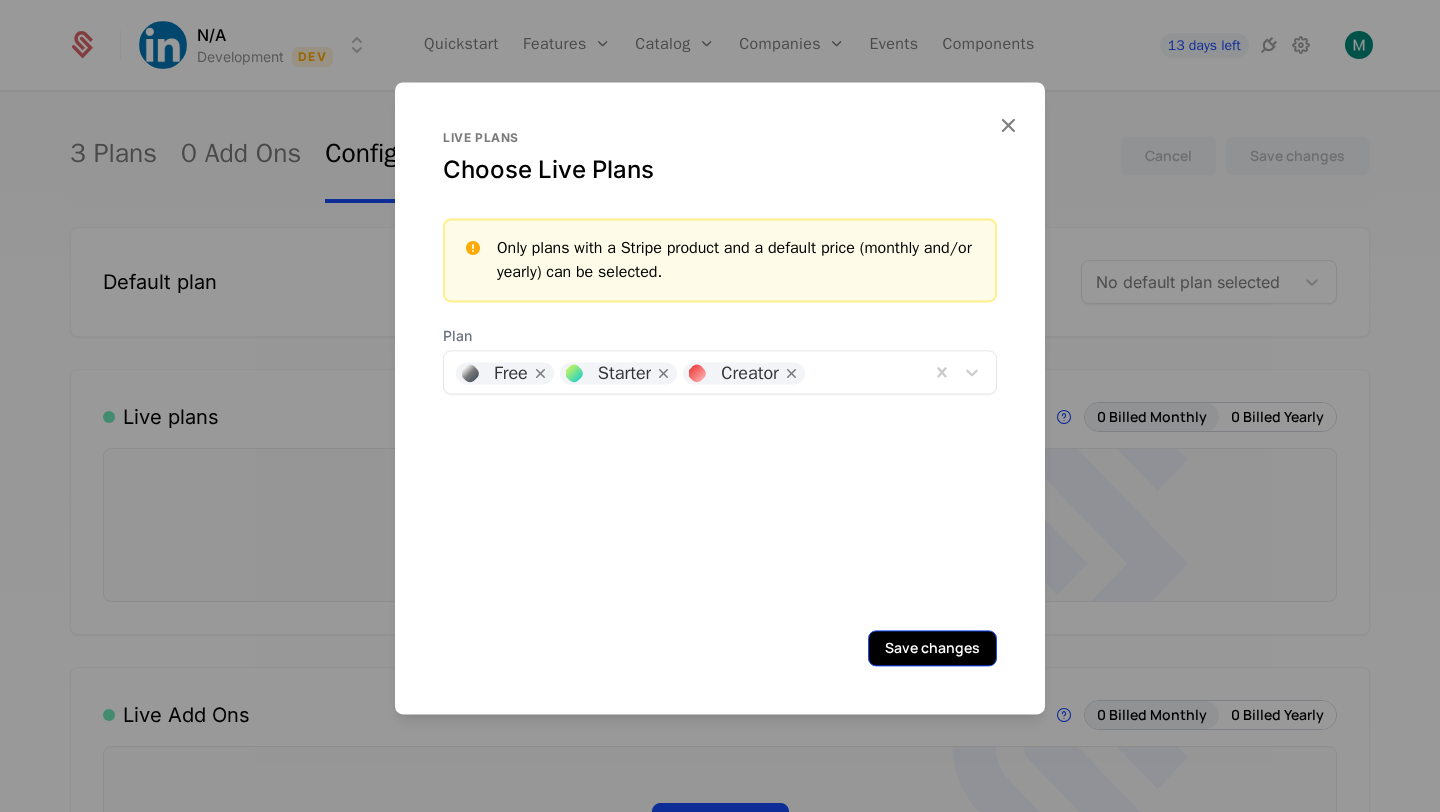 click on "Save changes" at bounding box center (932, 648) 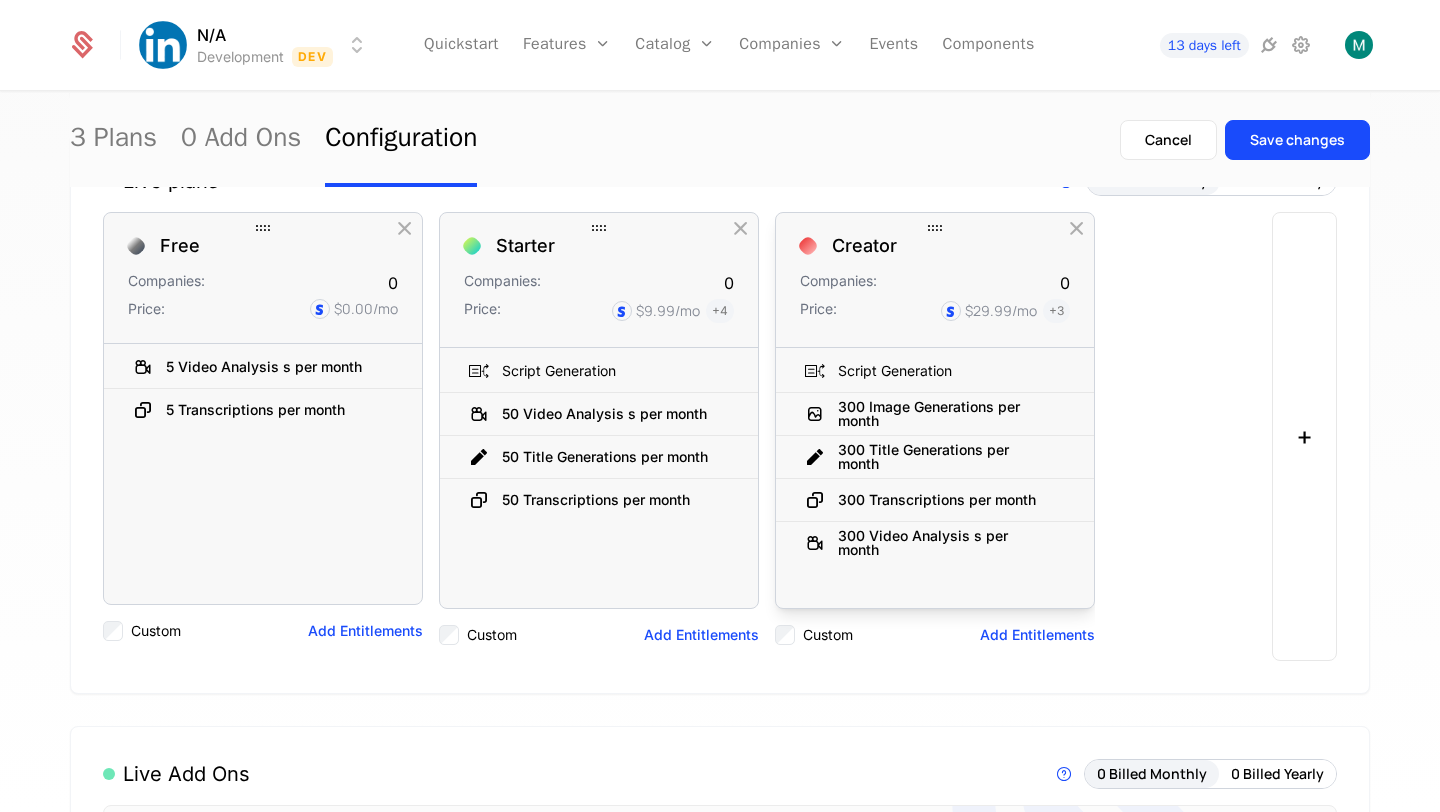scroll, scrollTop: 239, scrollLeft: 0, axis: vertical 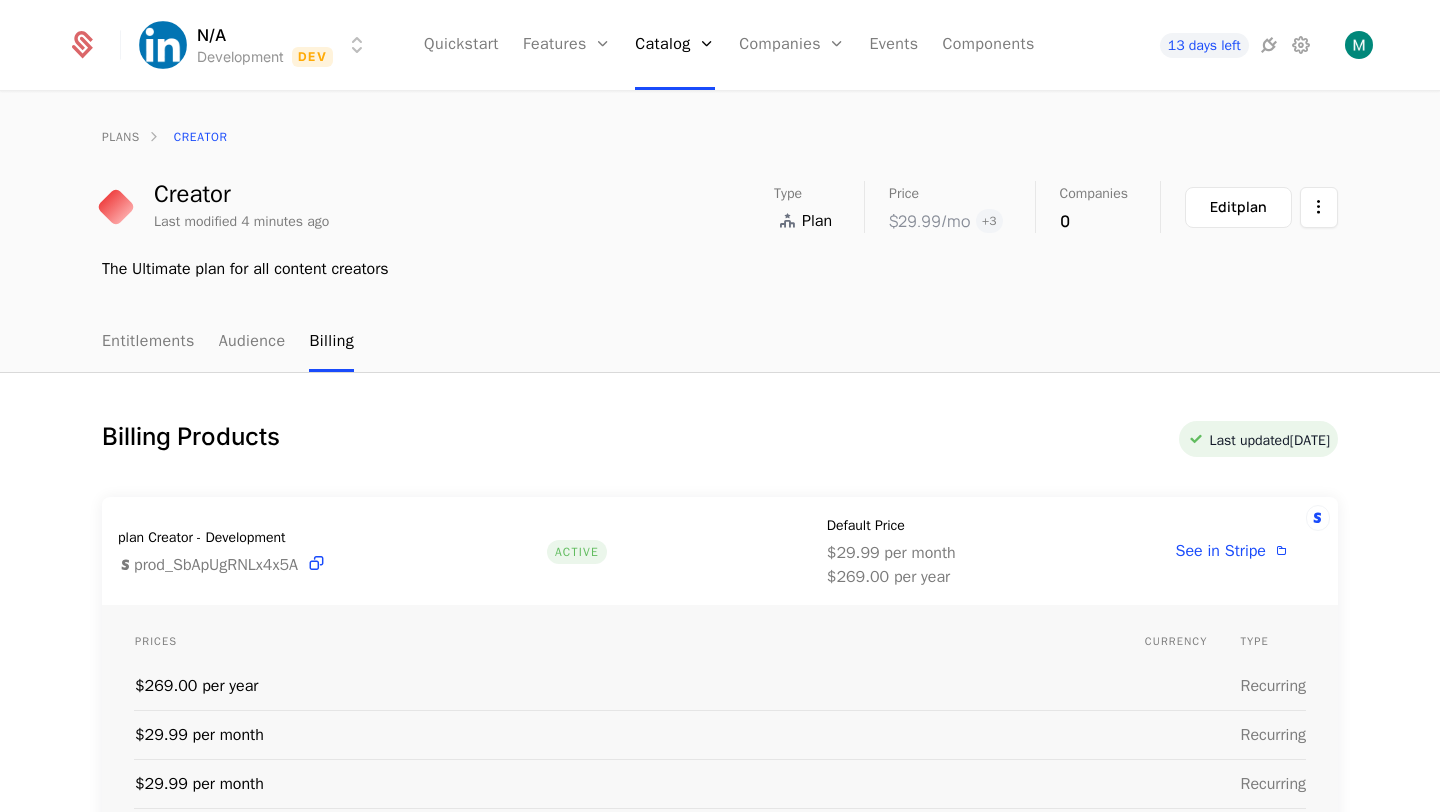 click on "plan Creator - Development prod_SbApUgRNLx4x5A Active Default Price $29.99 per month $269.00 per year See in Stripe" at bounding box center (720, 551) 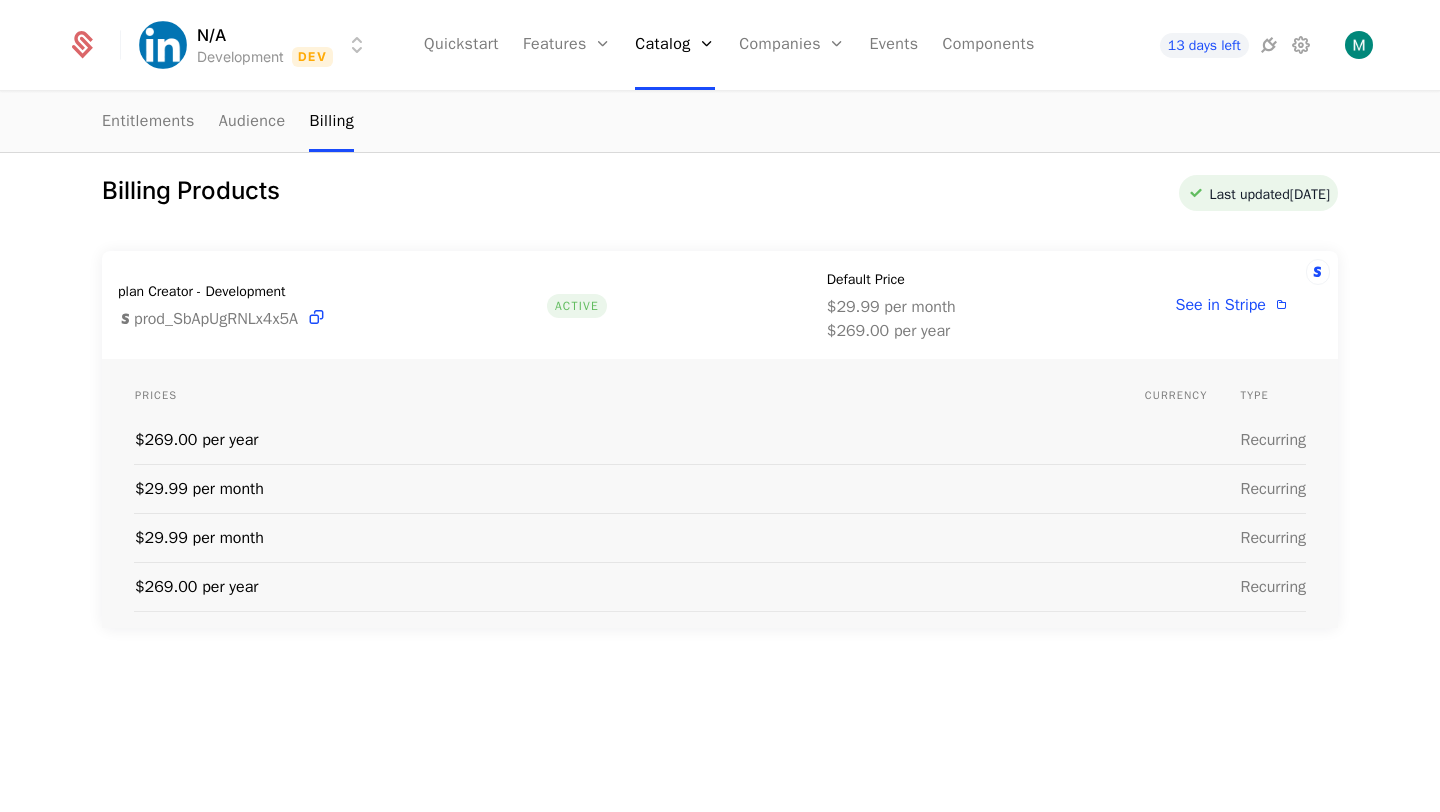 scroll, scrollTop: 285, scrollLeft: 0, axis: vertical 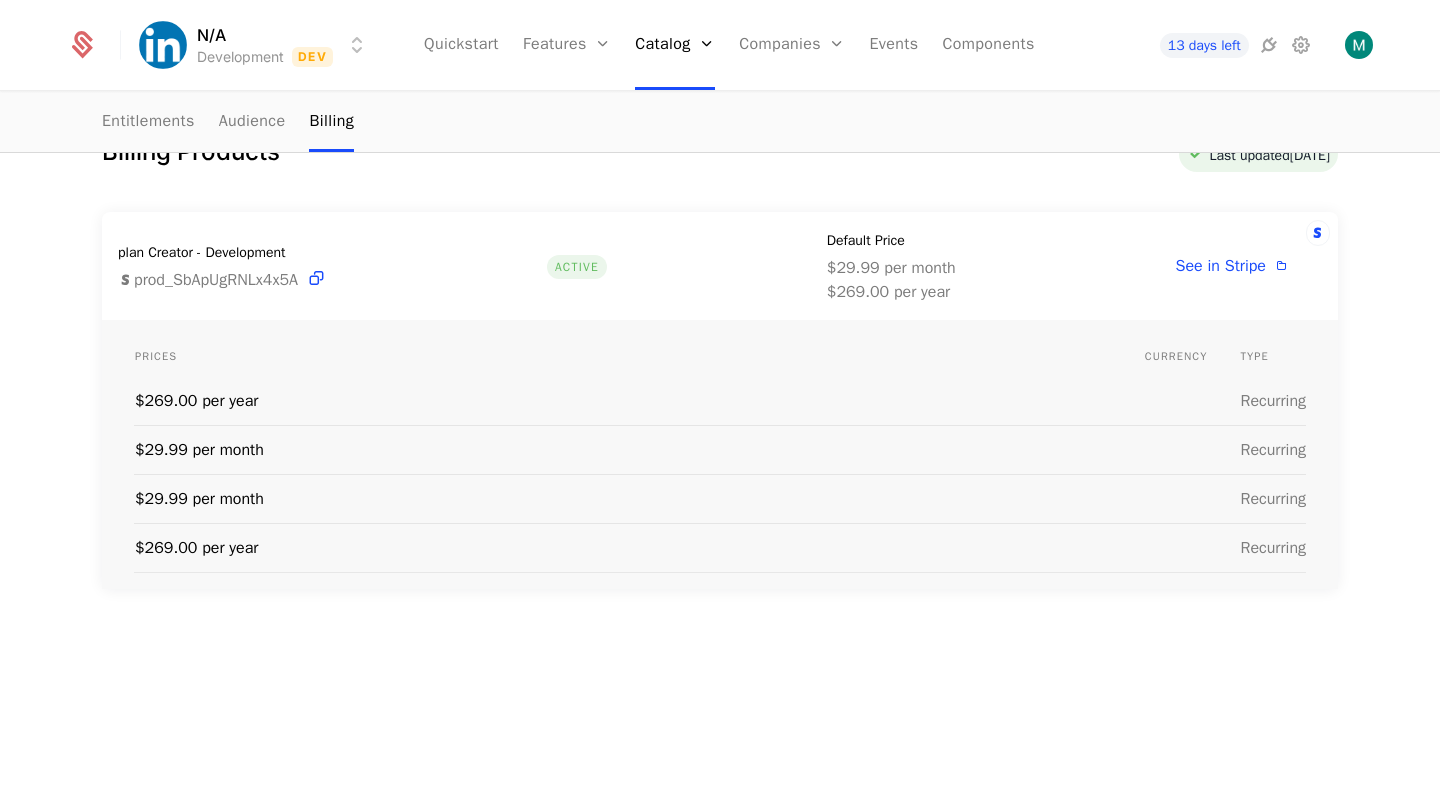 drag, startPoint x: 1305, startPoint y: 341, endPoint x: 1303, endPoint y: 402, distance: 61.03278 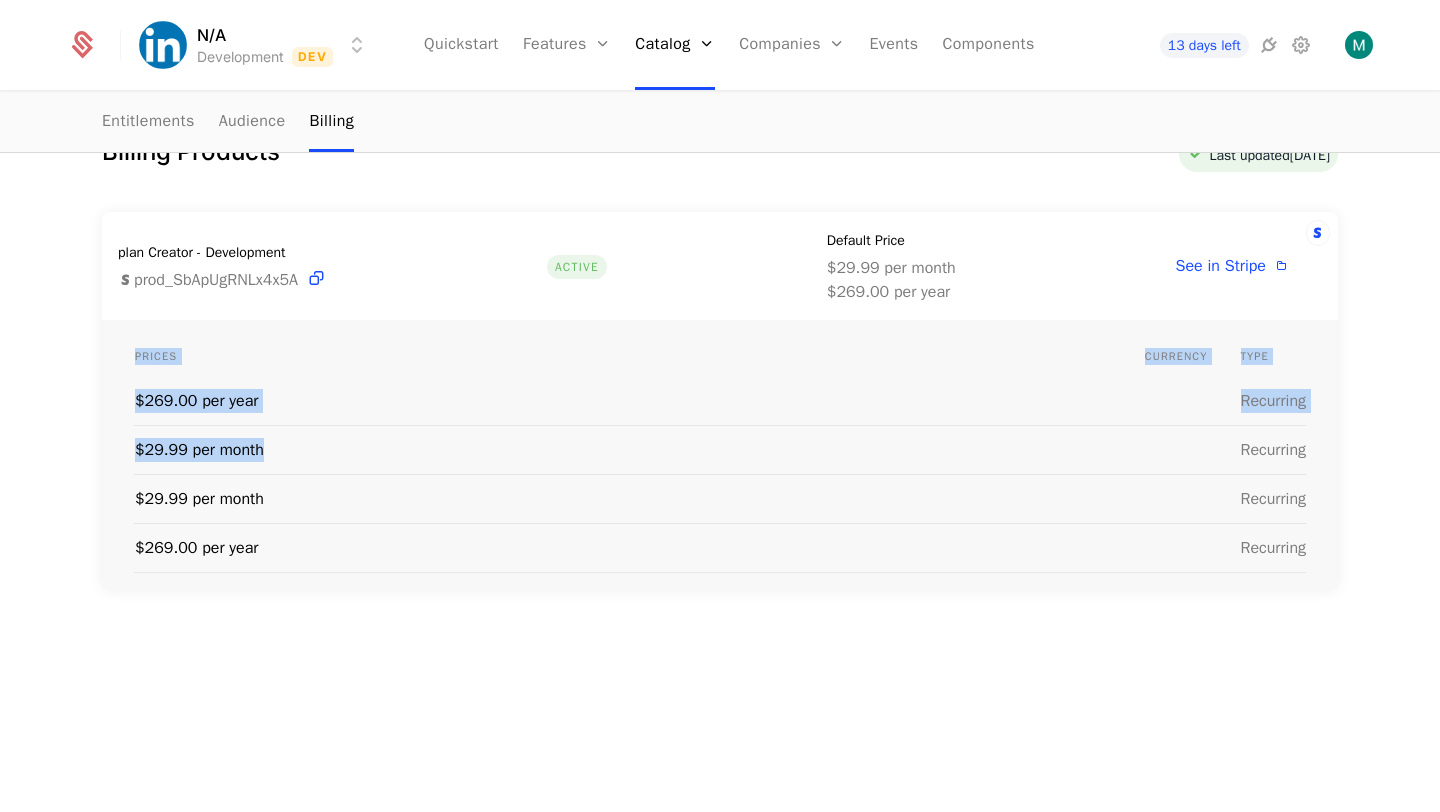 drag, startPoint x: 133, startPoint y: 440, endPoint x: 285, endPoint y: 440, distance: 152 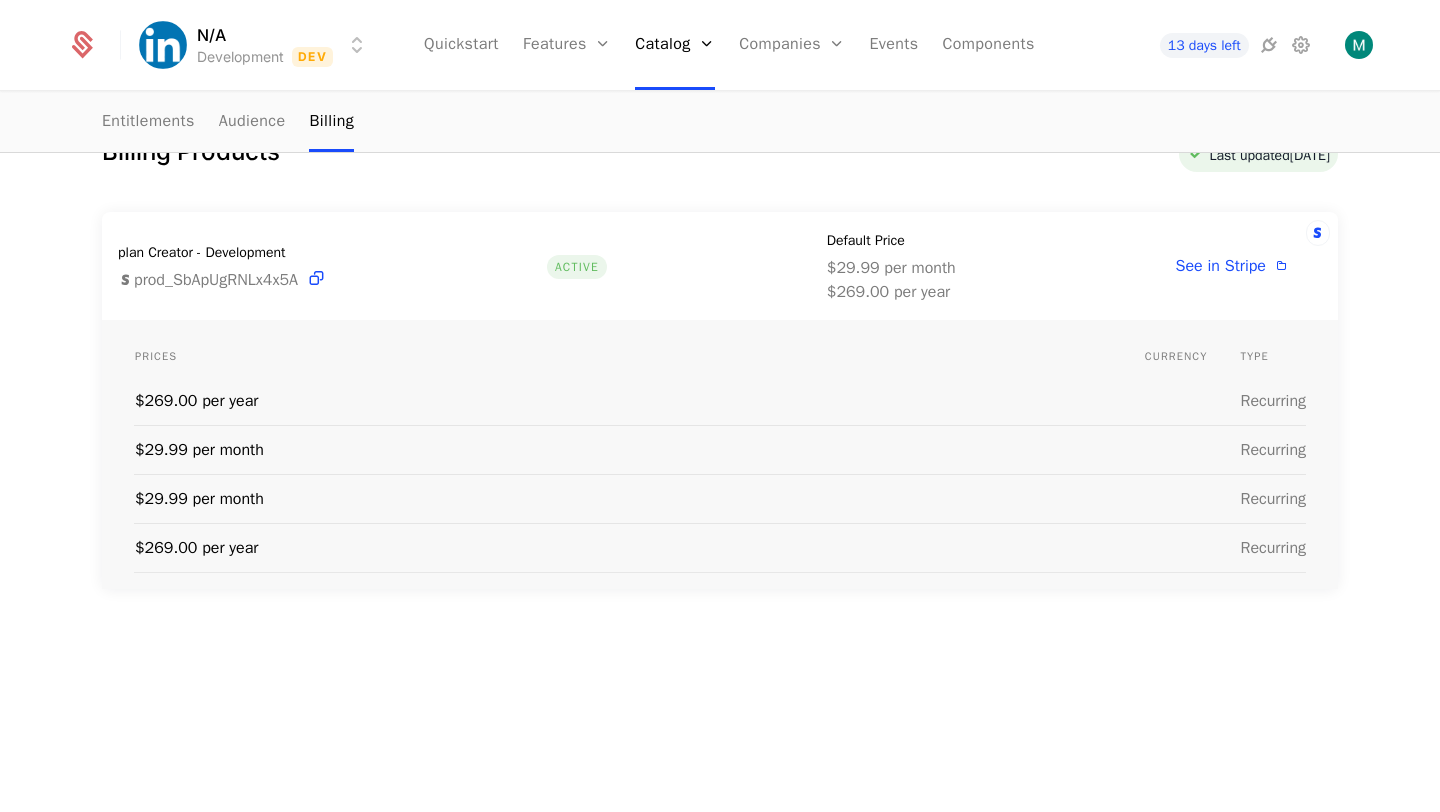 click on "$29.99   per month" at bounding box center (639, 449) 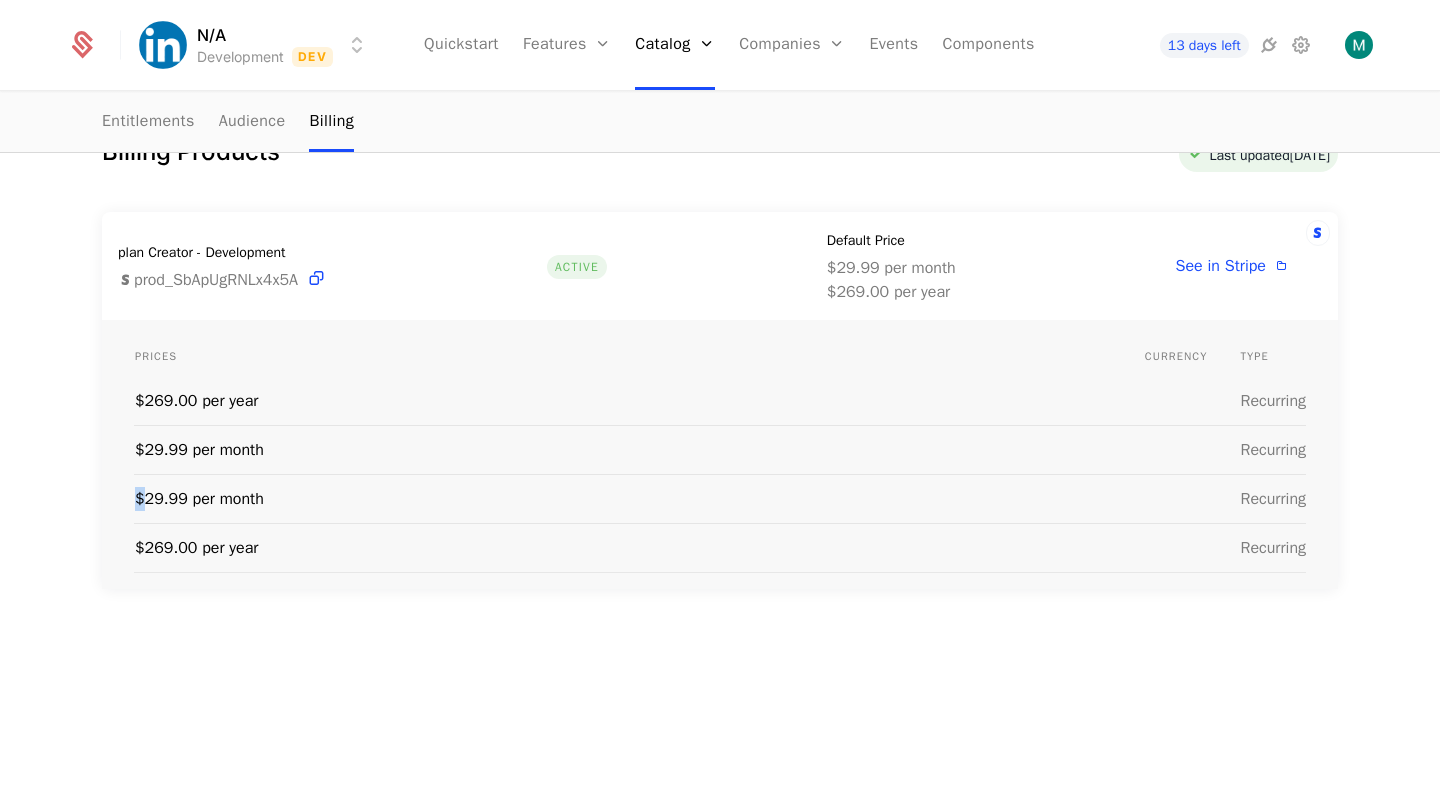 click on "$29.99   per month" at bounding box center [639, 498] 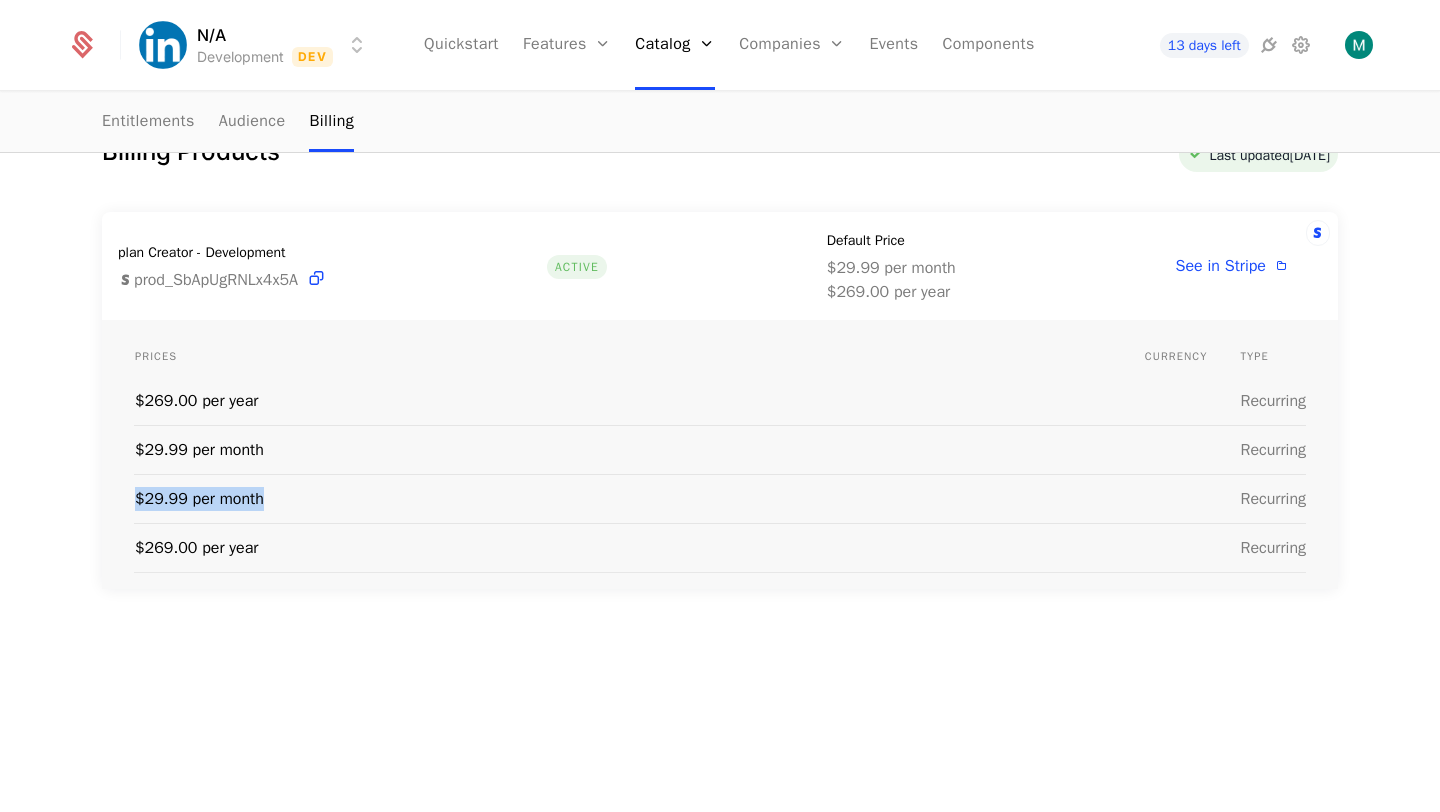 click on "$29.99   per month" at bounding box center [639, 498] 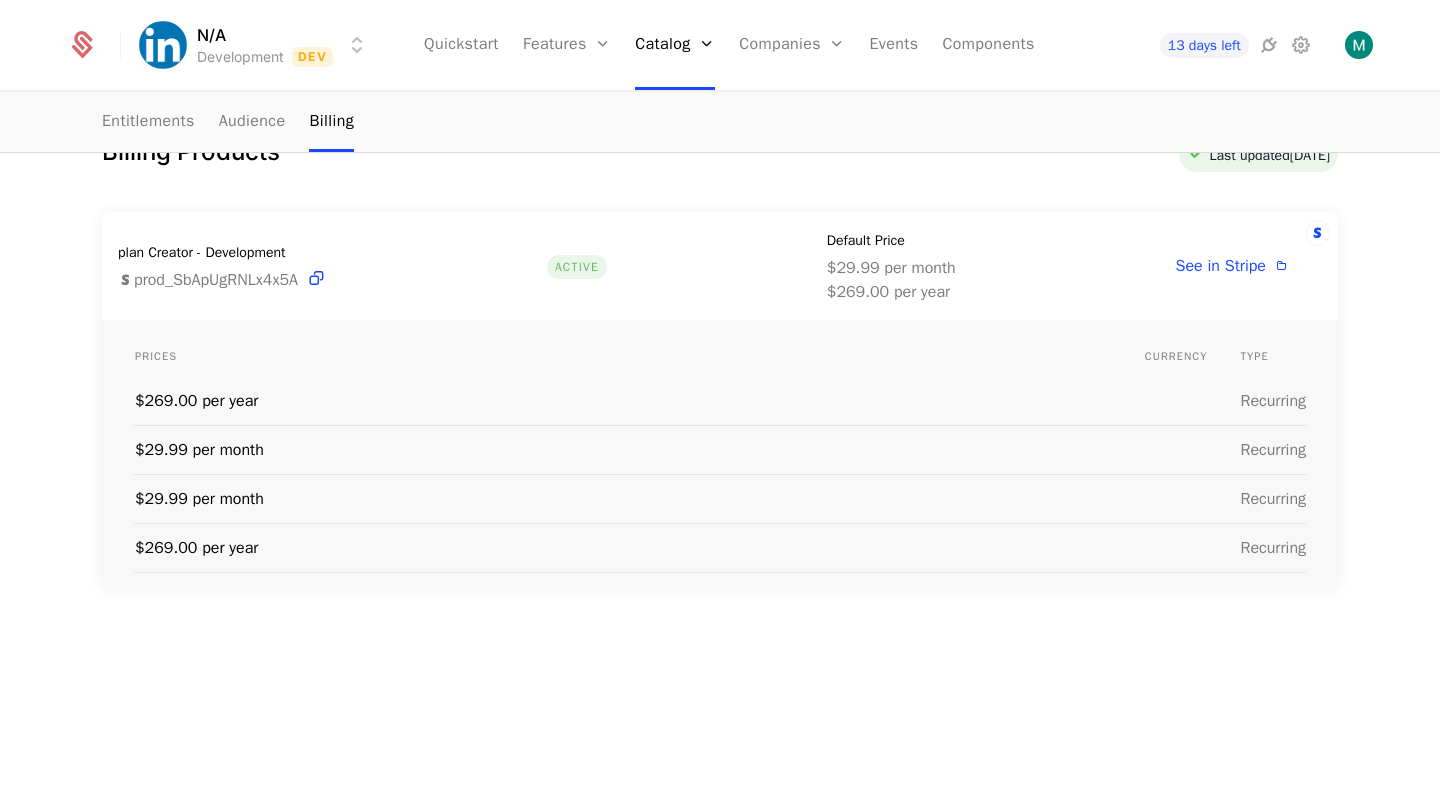 scroll, scrollTop: 0, scrollLeft: 0, axis: both 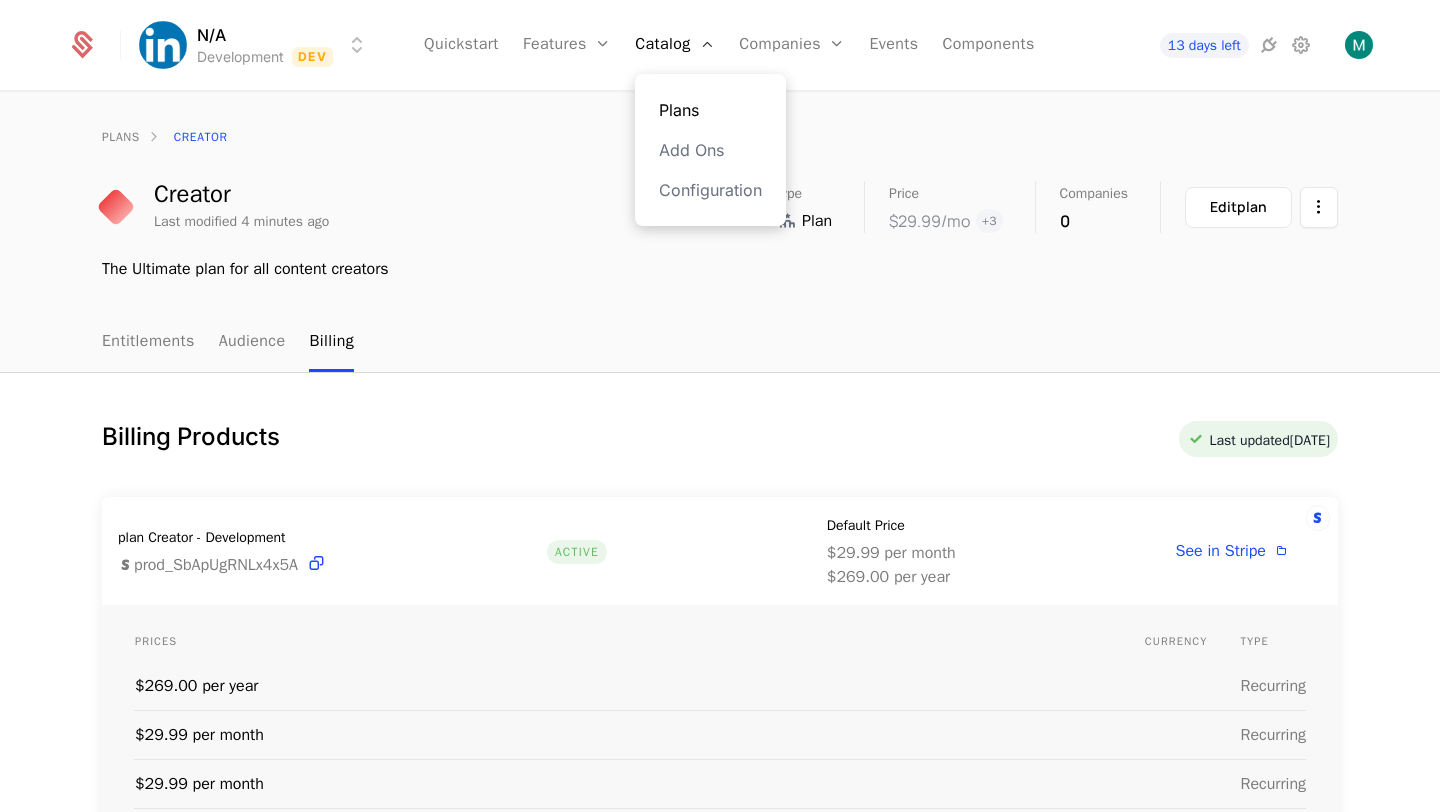 click on "Plans" at bounding box center (710, 110) 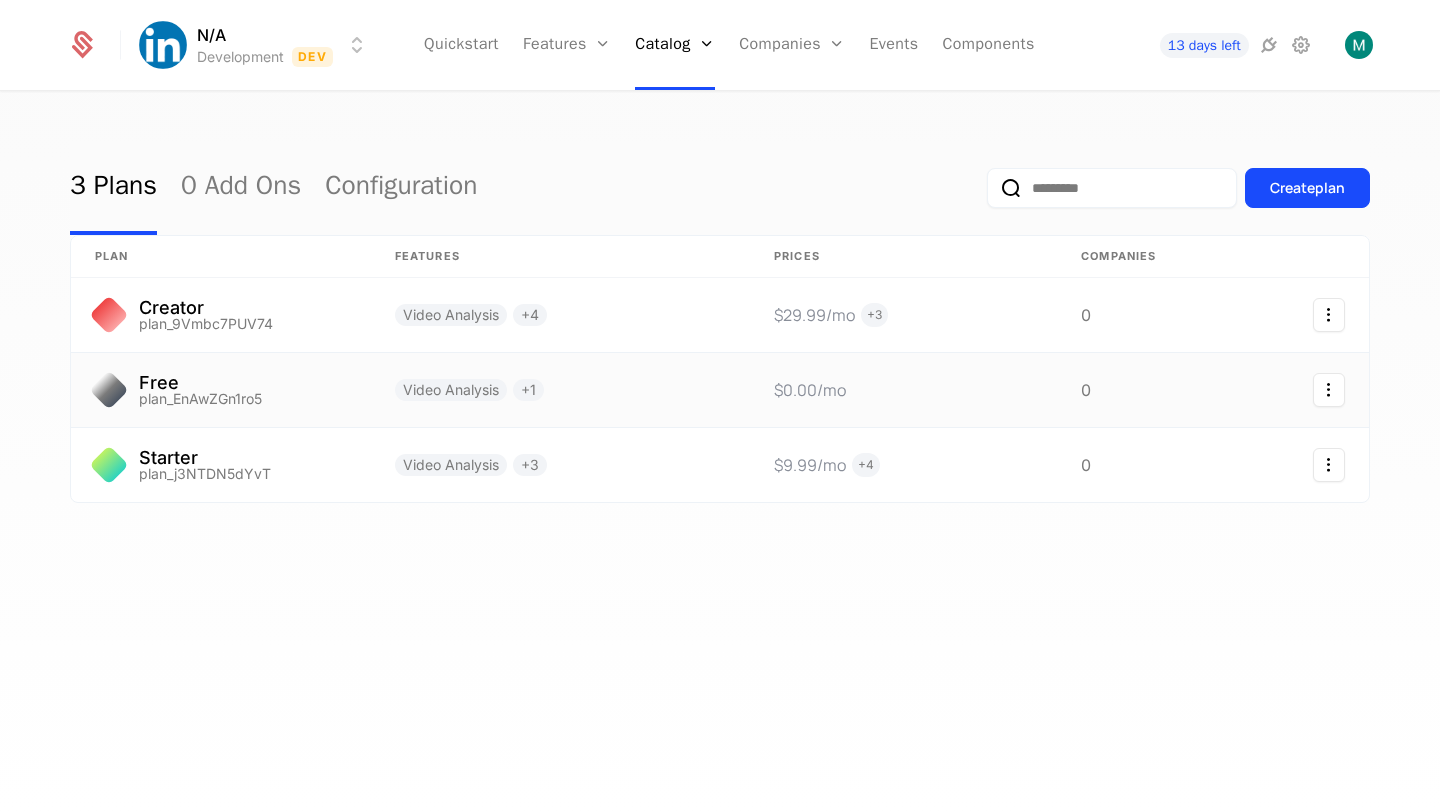 click on "Video Analysis  + 1" at bounding box center (469, 390) 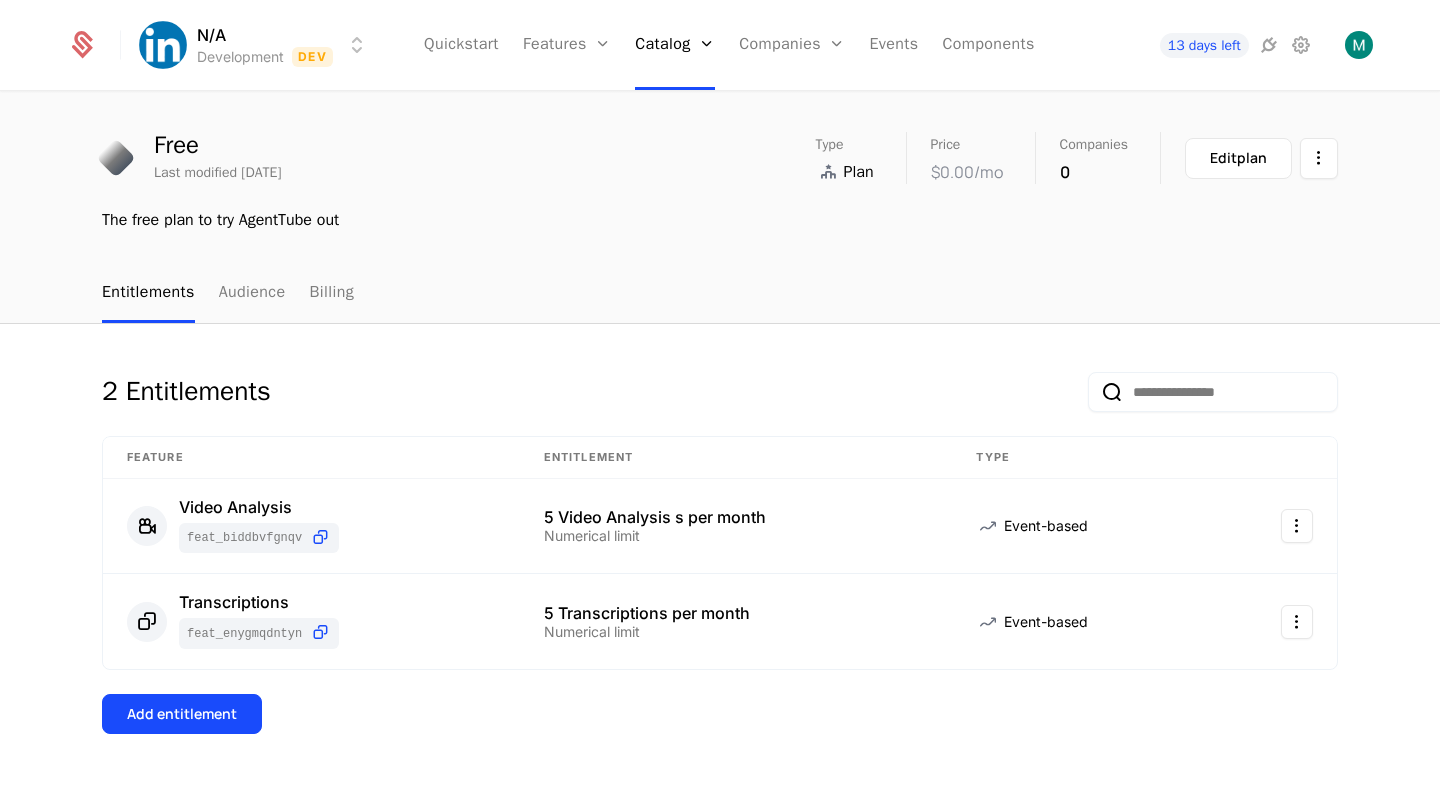 scroll, scrollTop: 57, scrollLeft: 0, axis: vertical 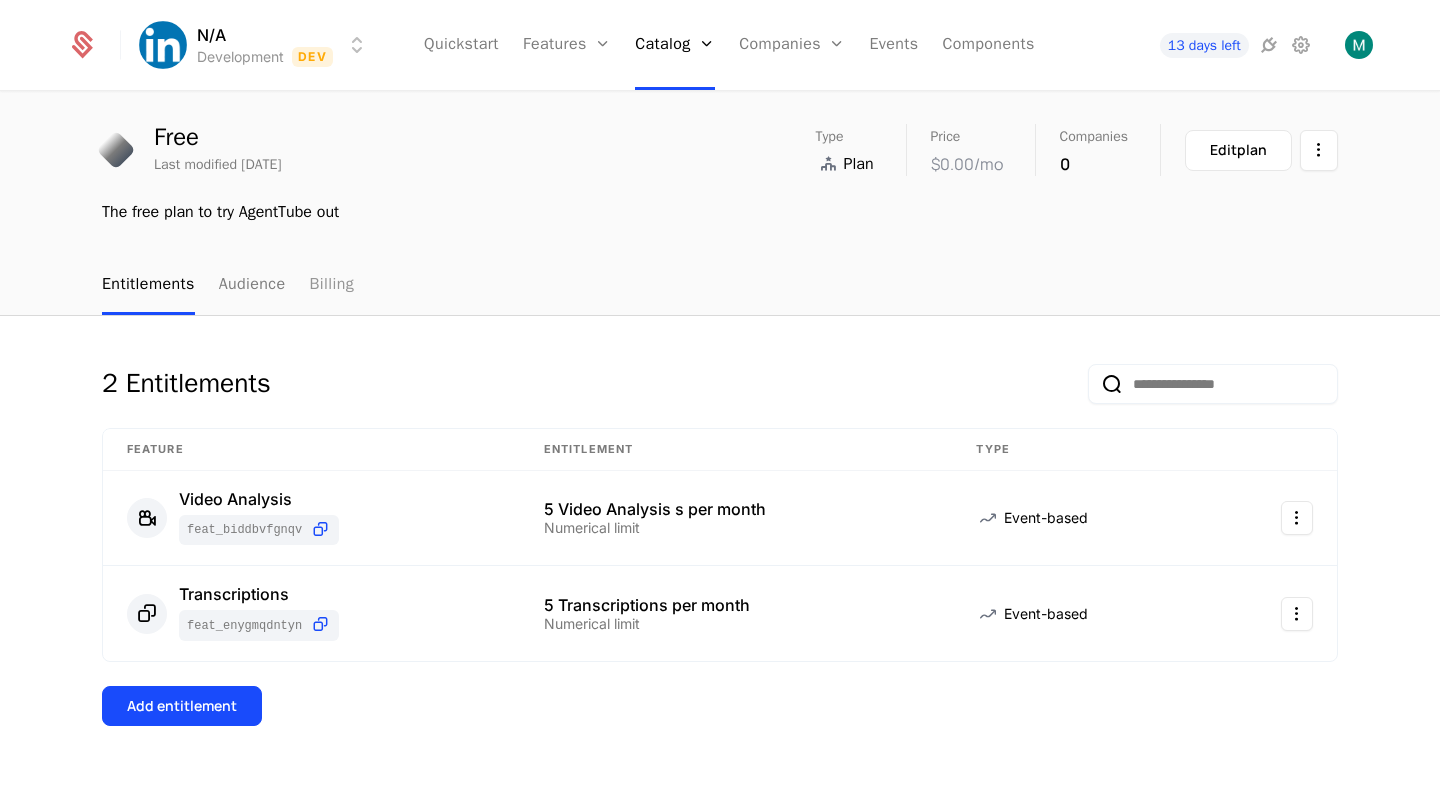click on "Billing" at bounding box center [331, 285] 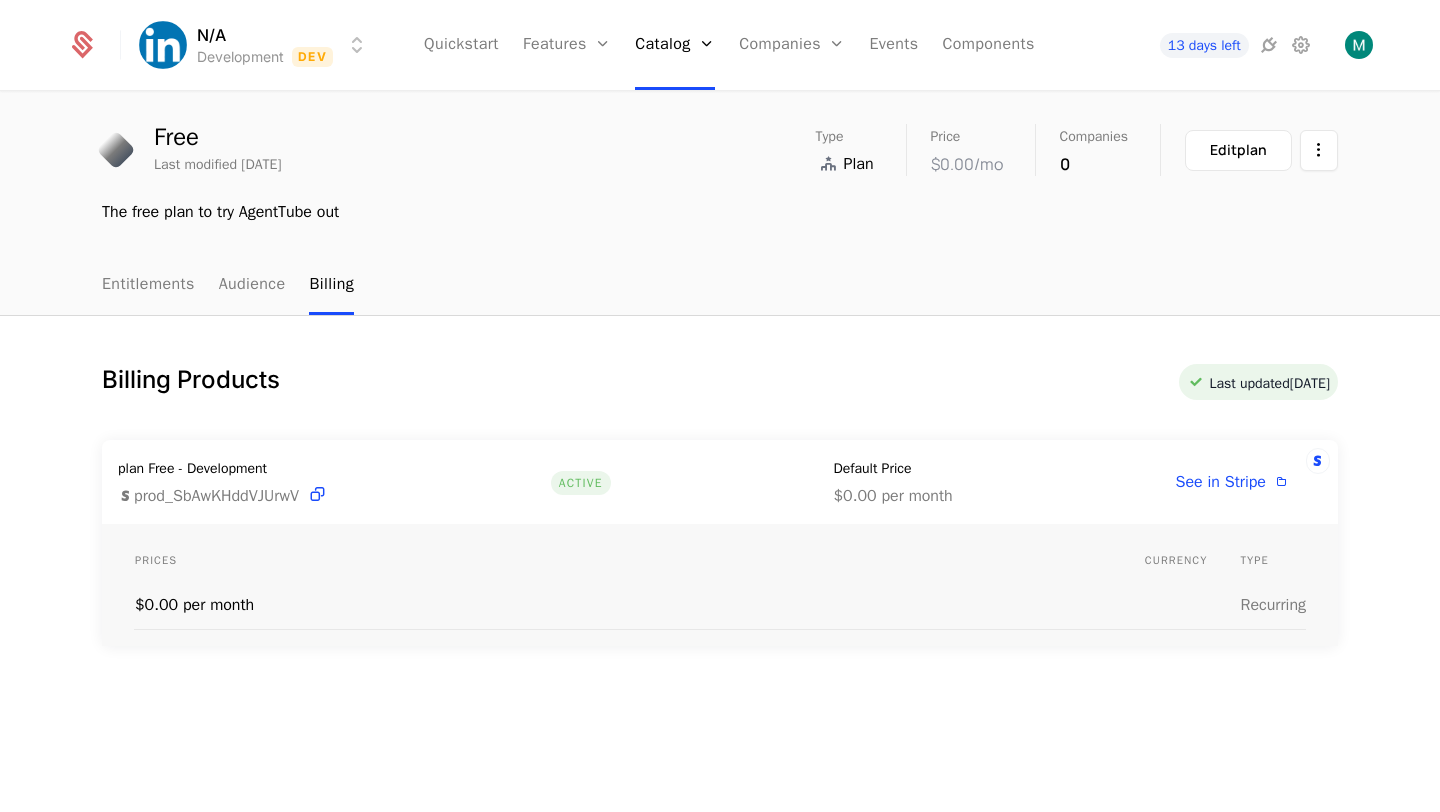 scroll, scrollTop: 0, scrollLeft: 0, axis: both 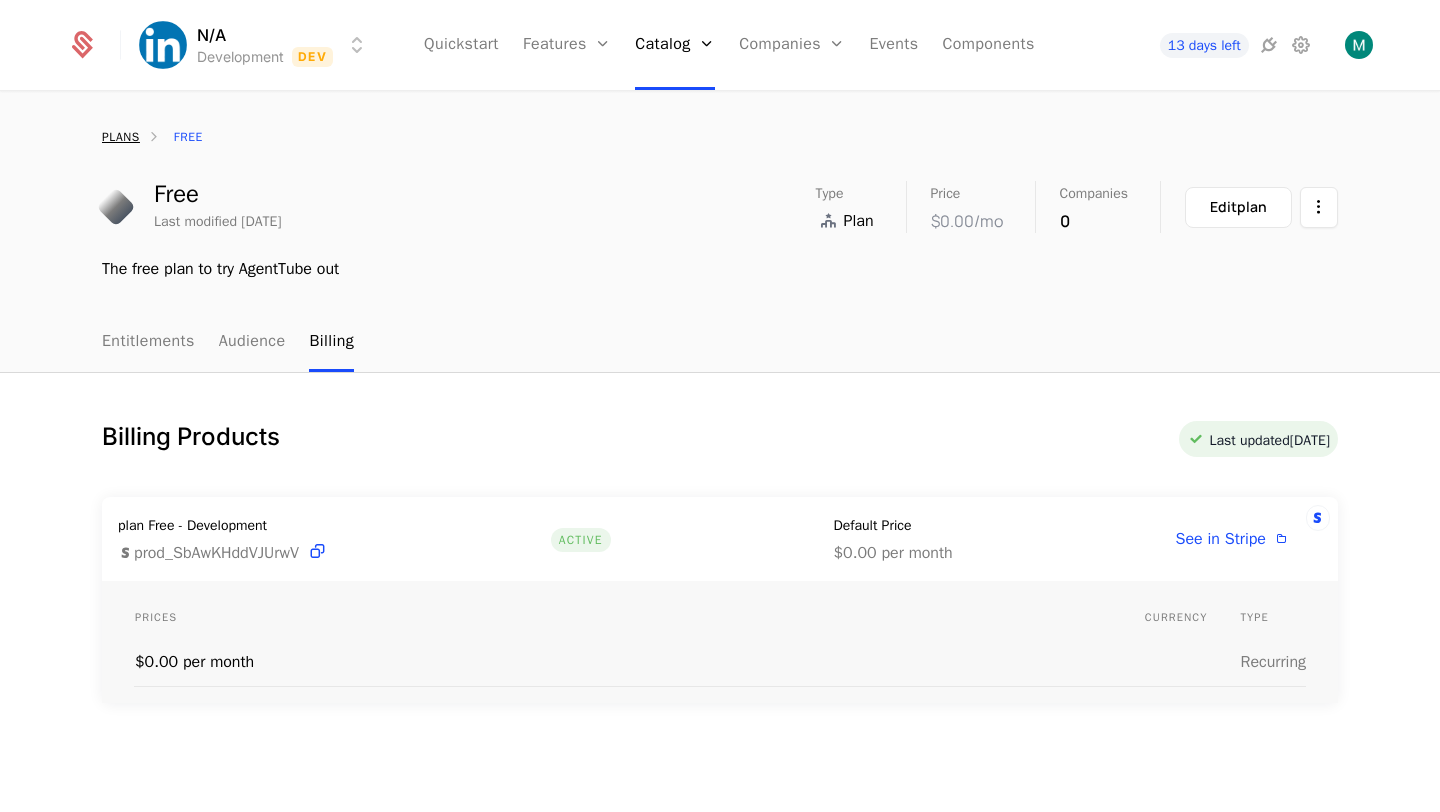 click on "plans" at bounding box center [121, 137] 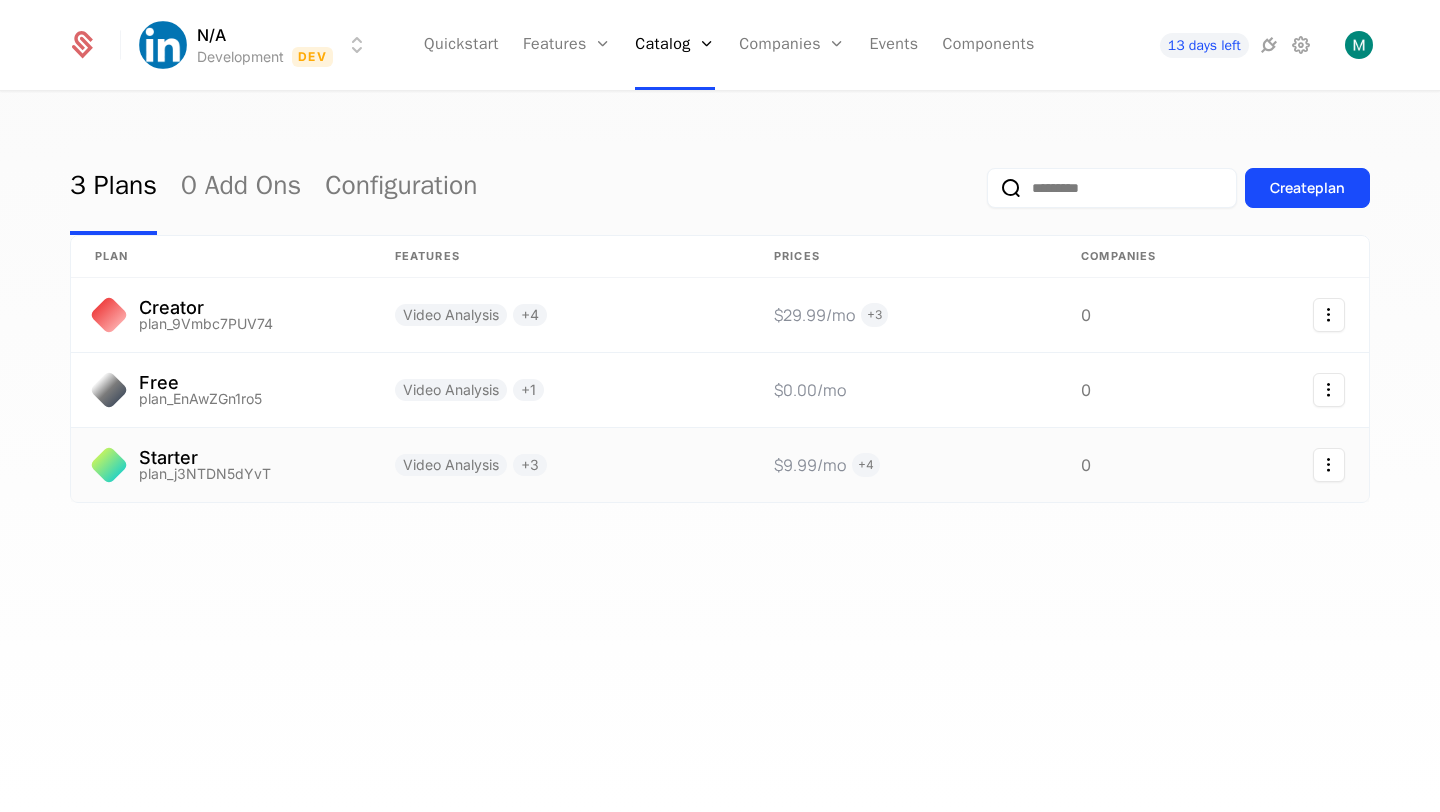 click on "Starter" at bounding box center (205, 458) 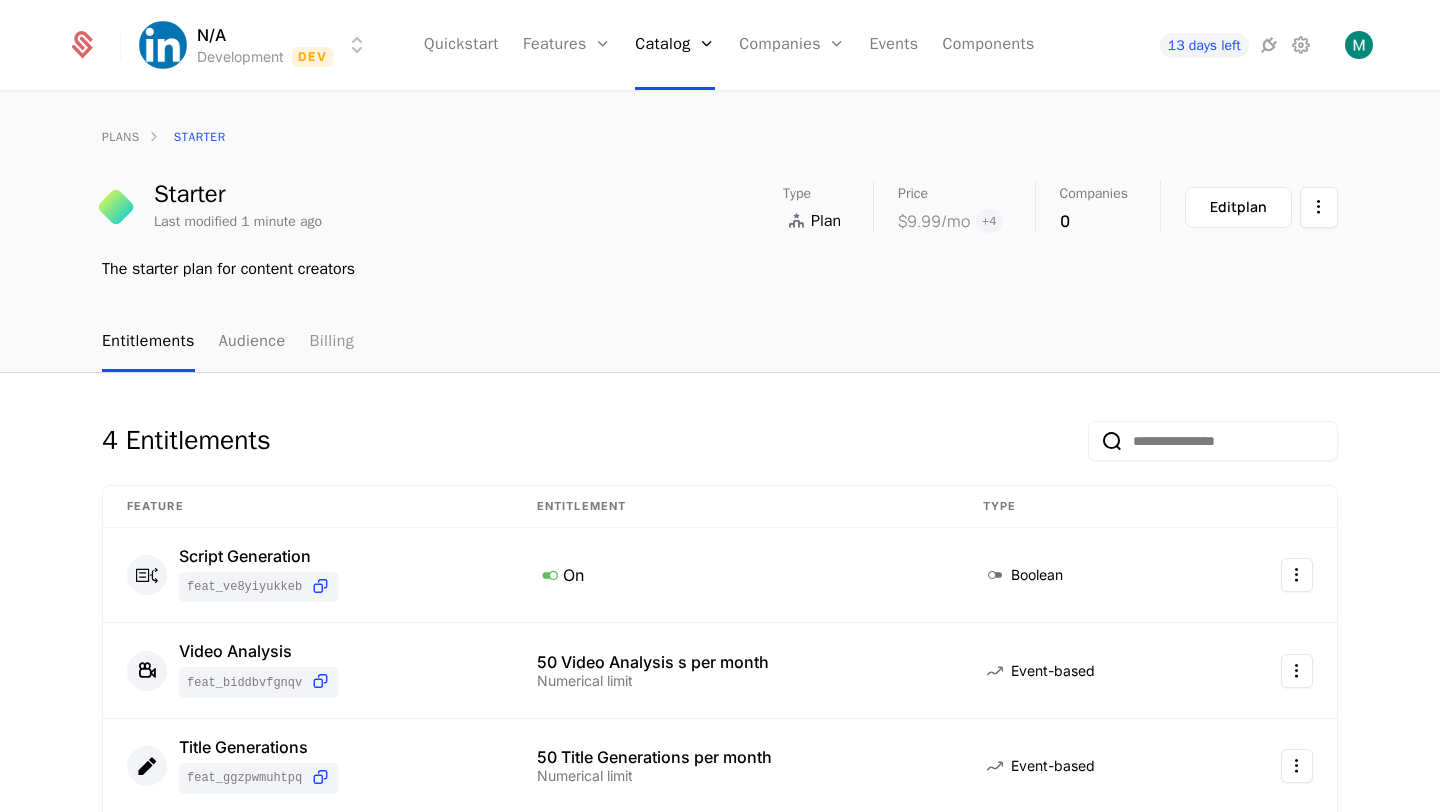 click on "Billing" at bounding box center [331, 342] 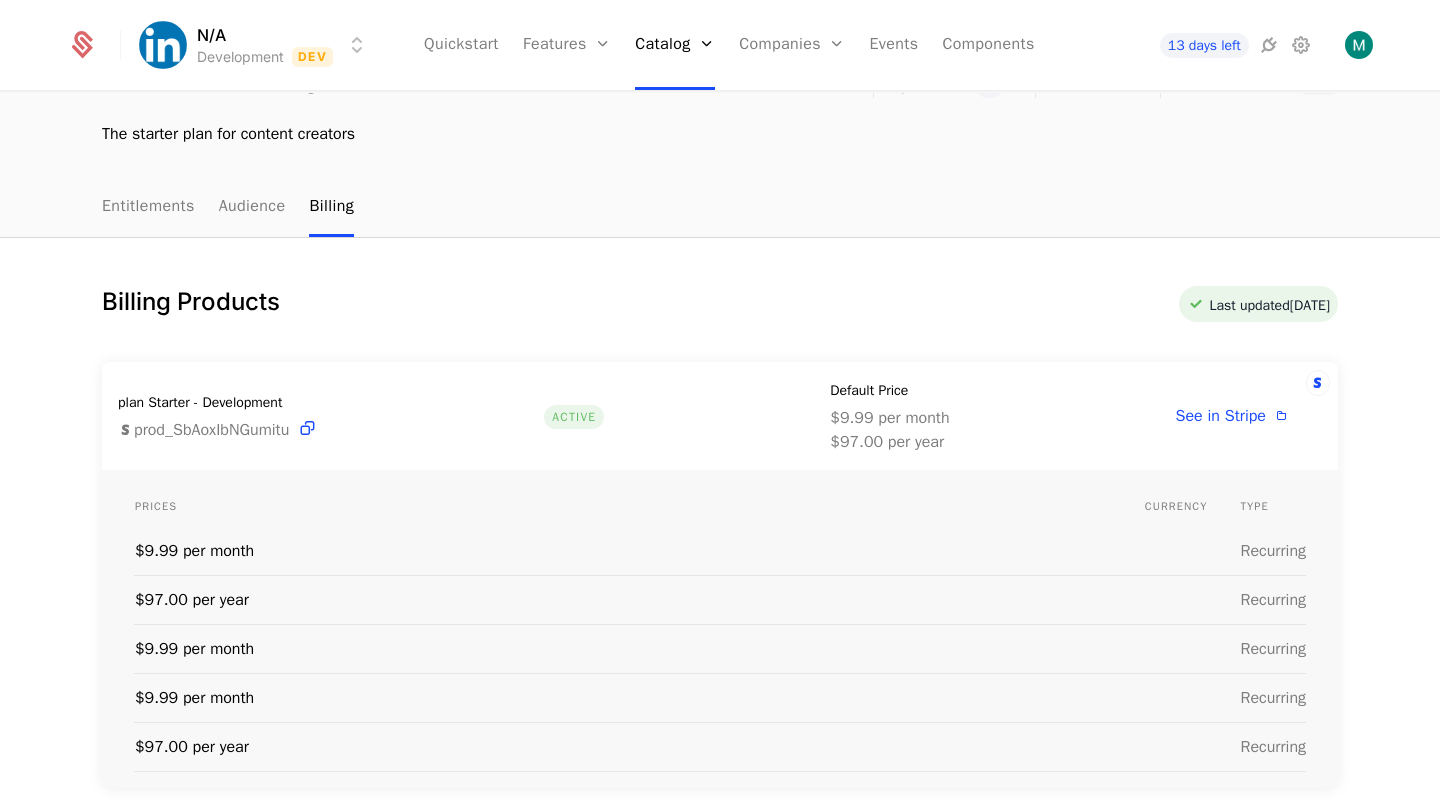 scroll, scrollTop: 0, scrollLeft: 0, axis: both 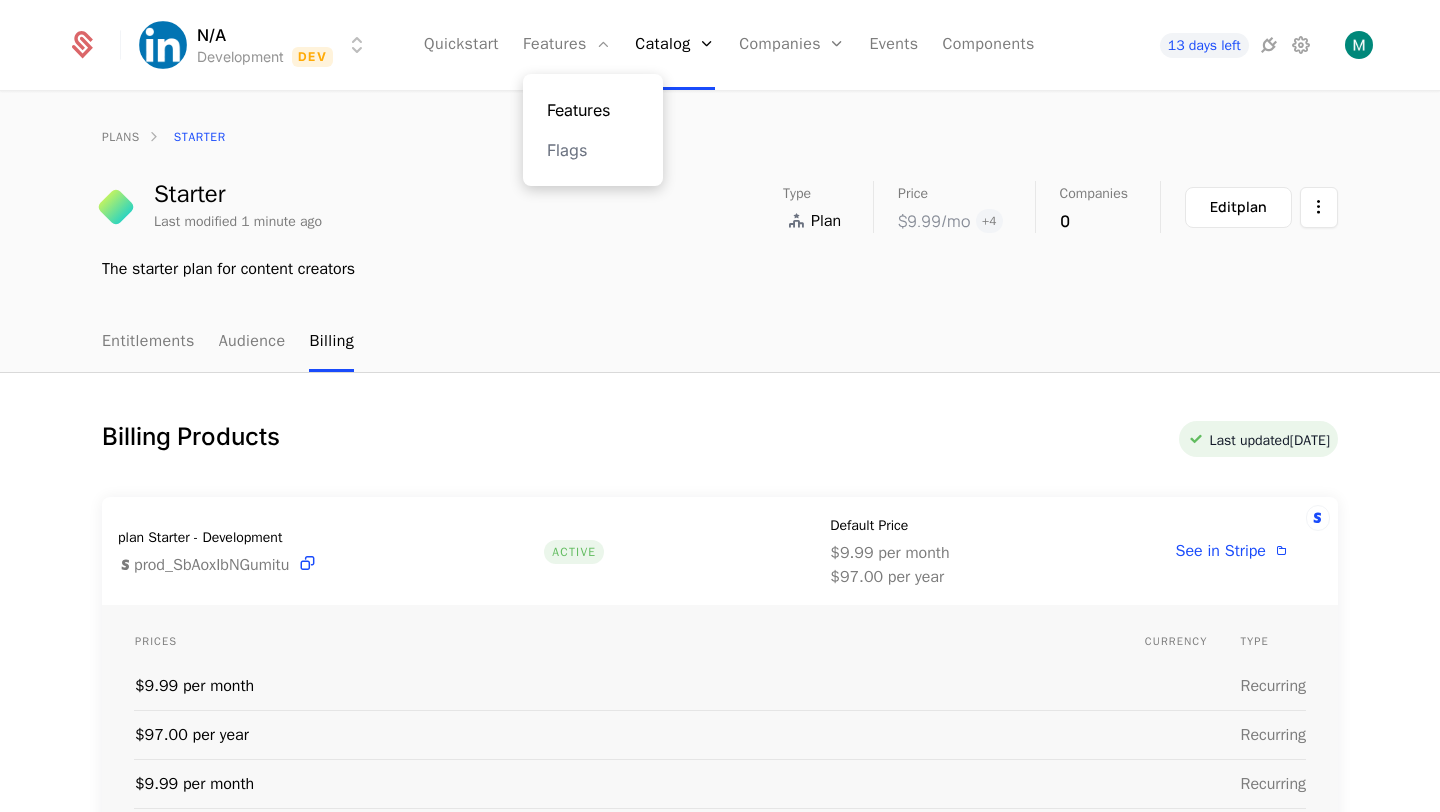 click on "Features" at bounding box center [593, 110] 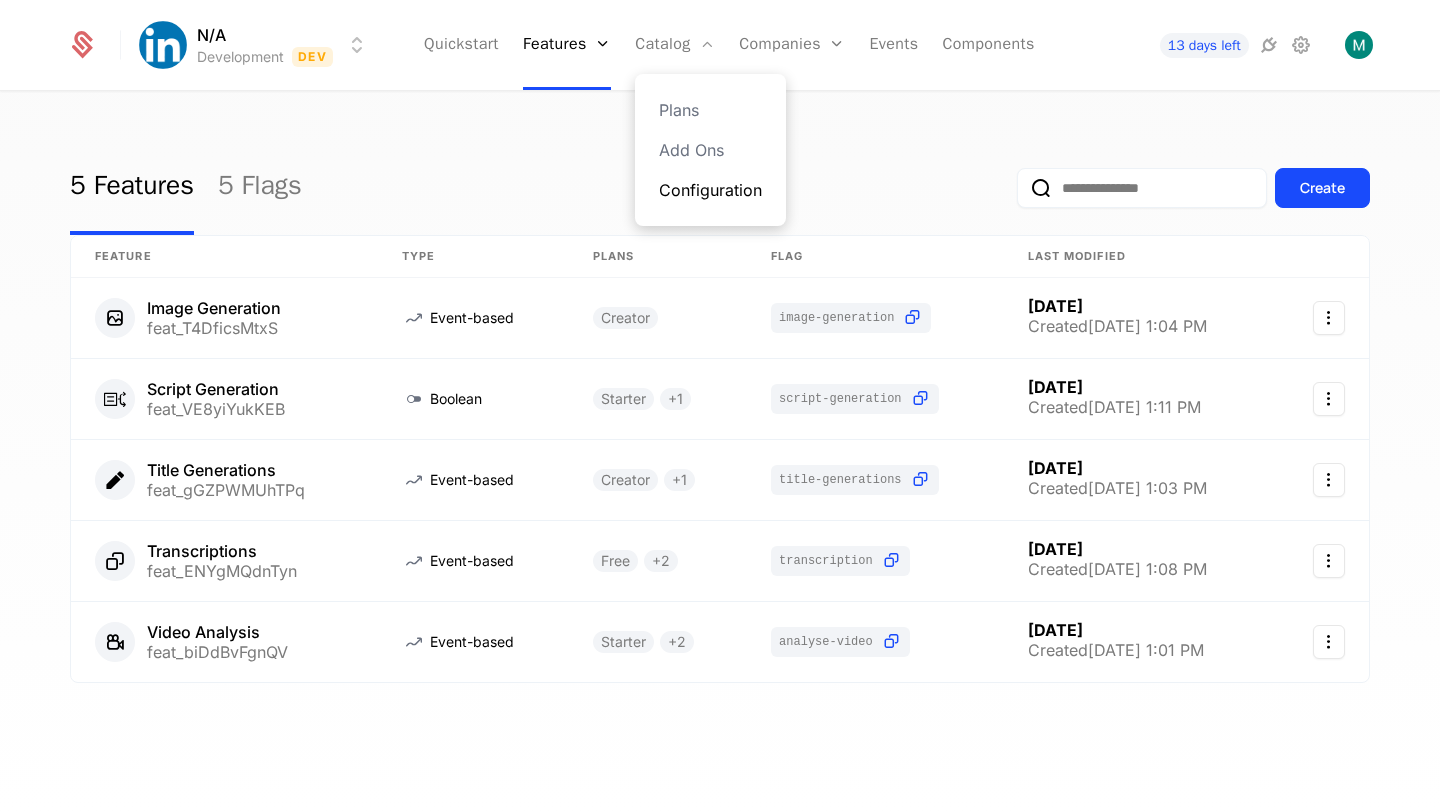 click on "Configuration" at bounding box center [710, 190] 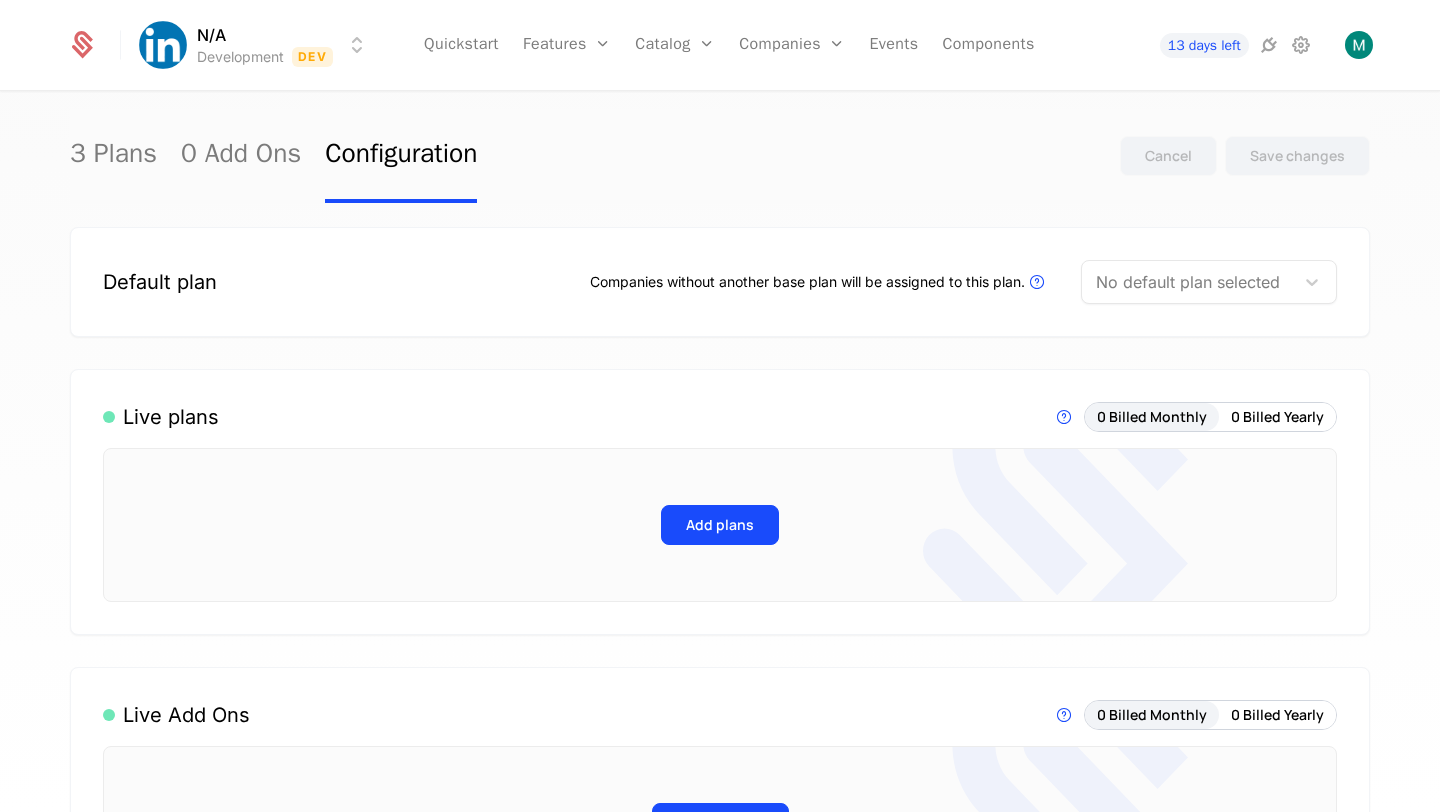 click on "Add plans" at bounding box center [720, 525] 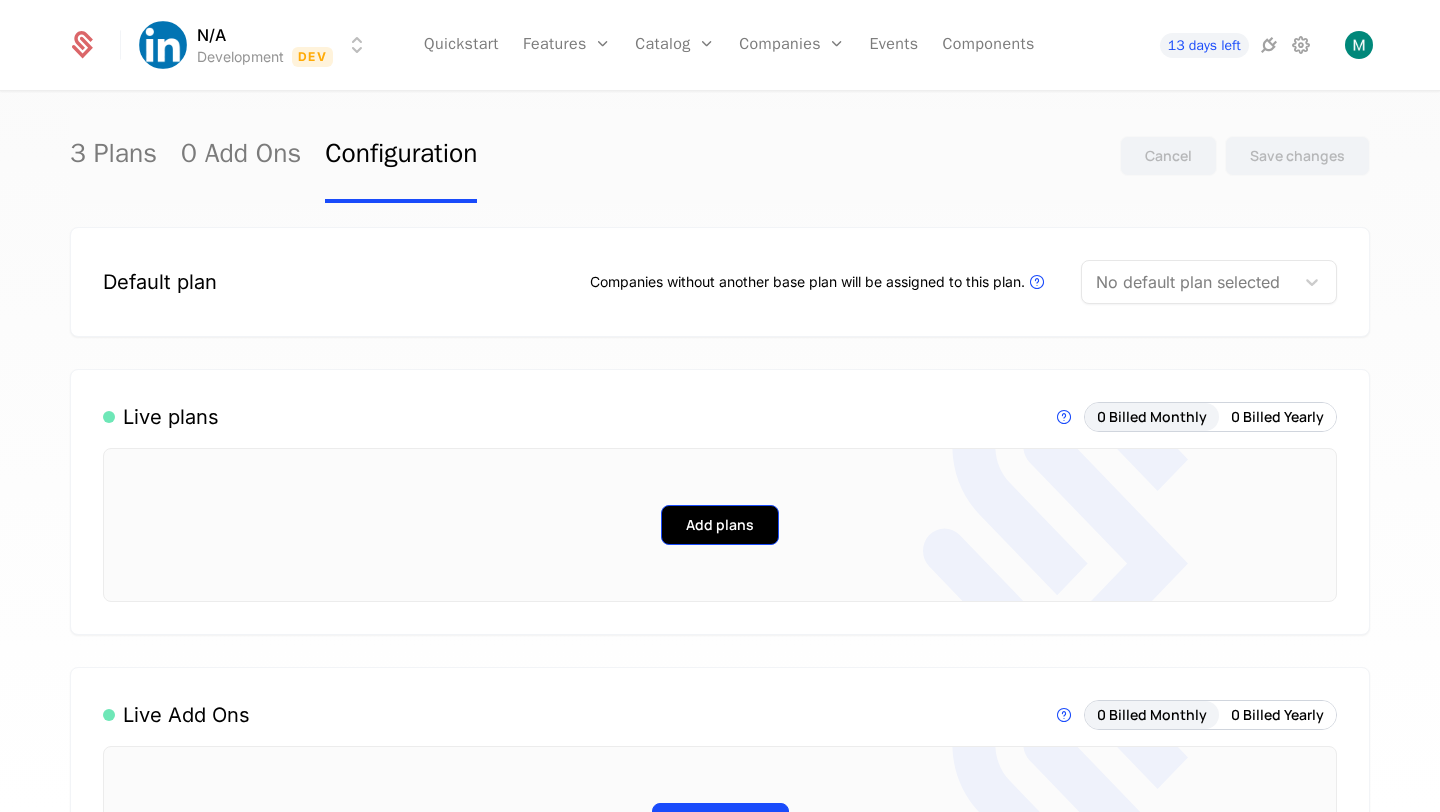 click on "Add plans" at bounding box center [720, 525] 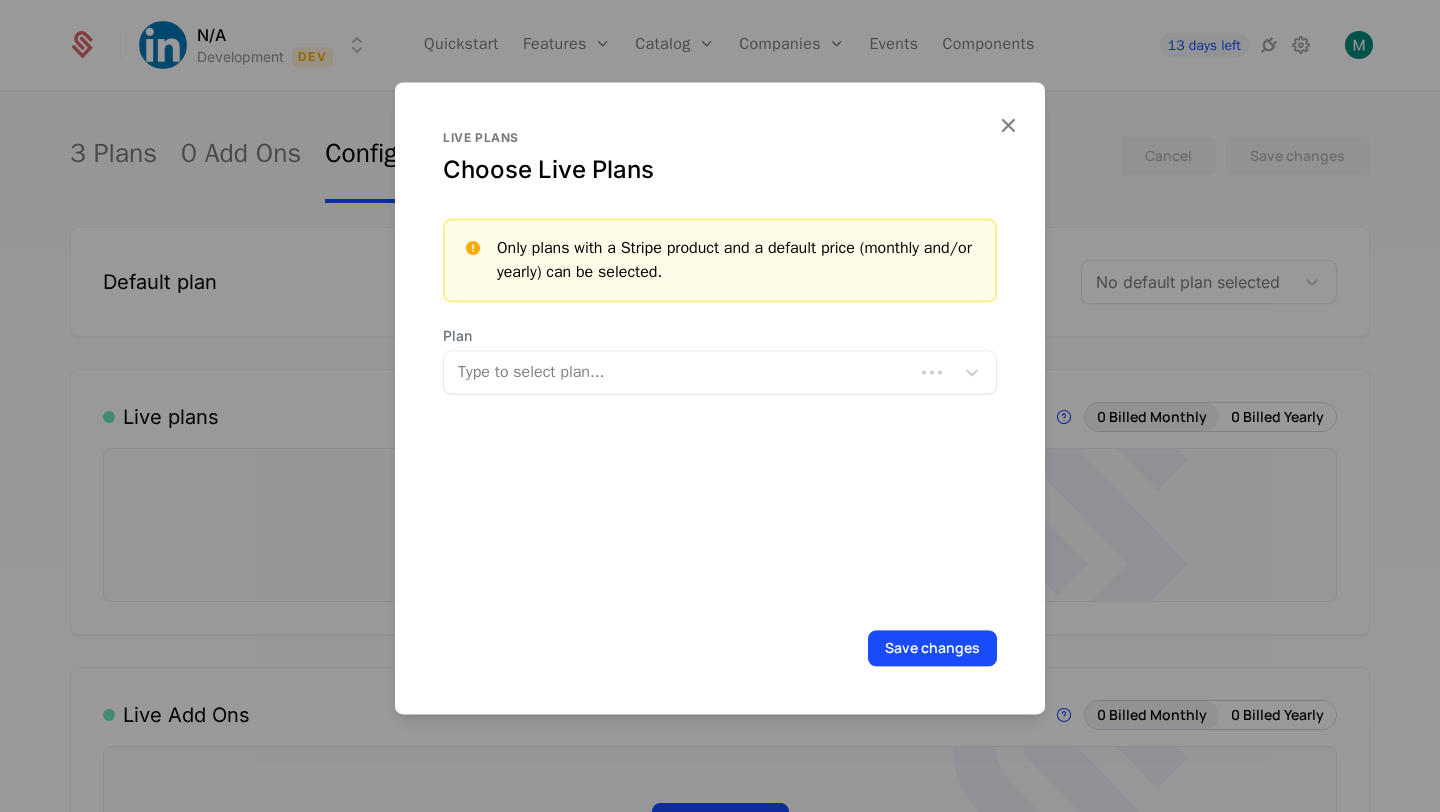 click on "Type to select plan..." at bounding box center [720, 372] 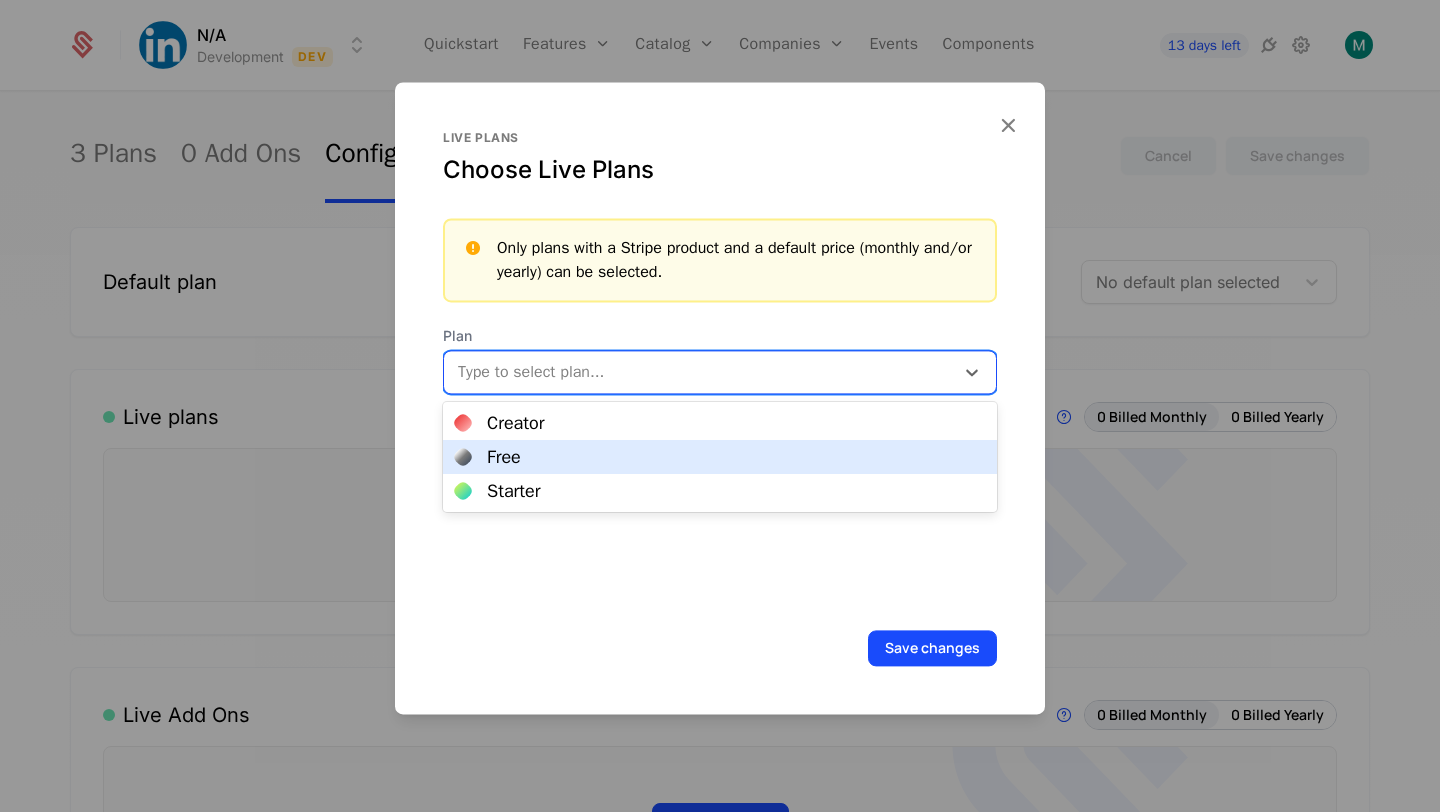 click on "Free" at bounding box center (720, 457) 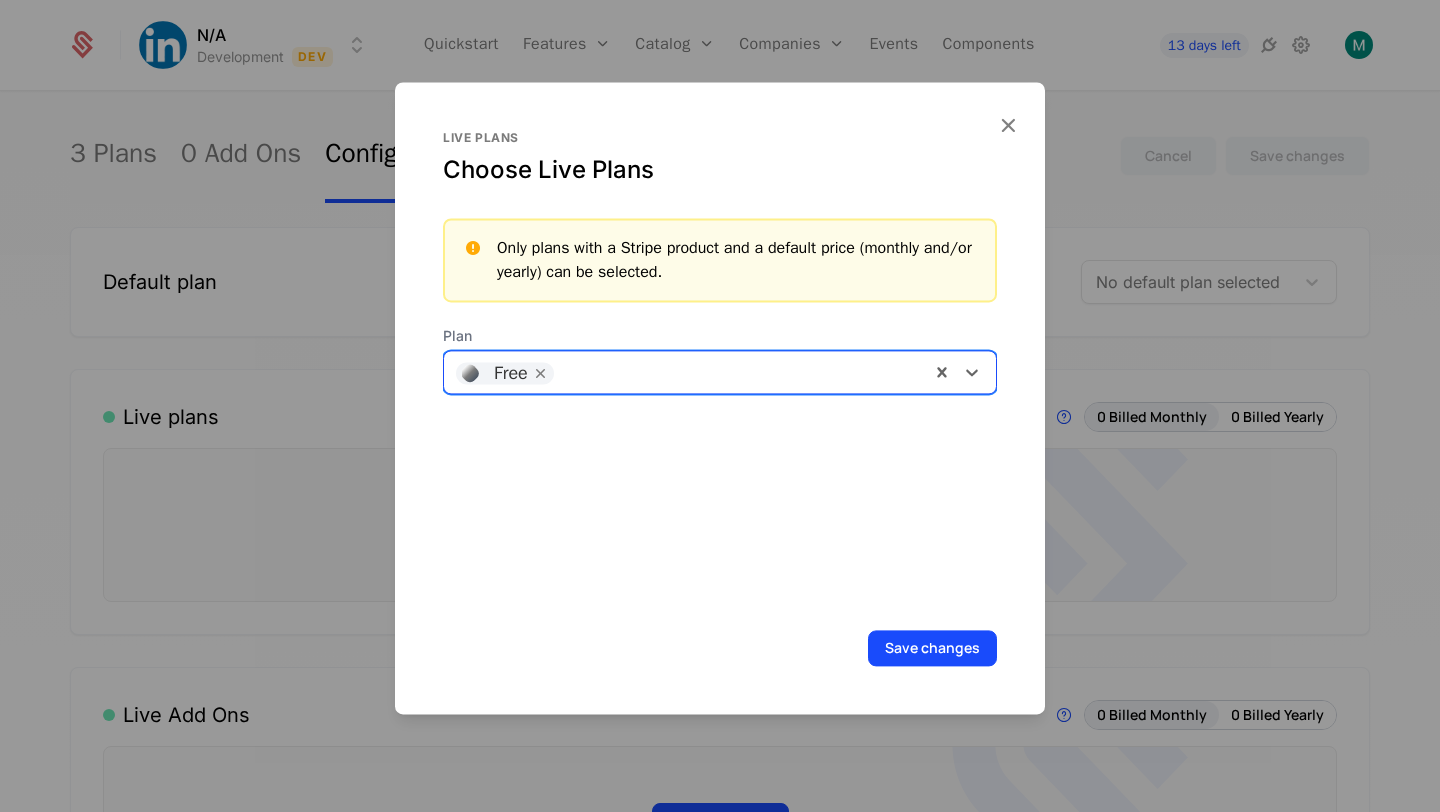 click at bounding box center (741, 370) 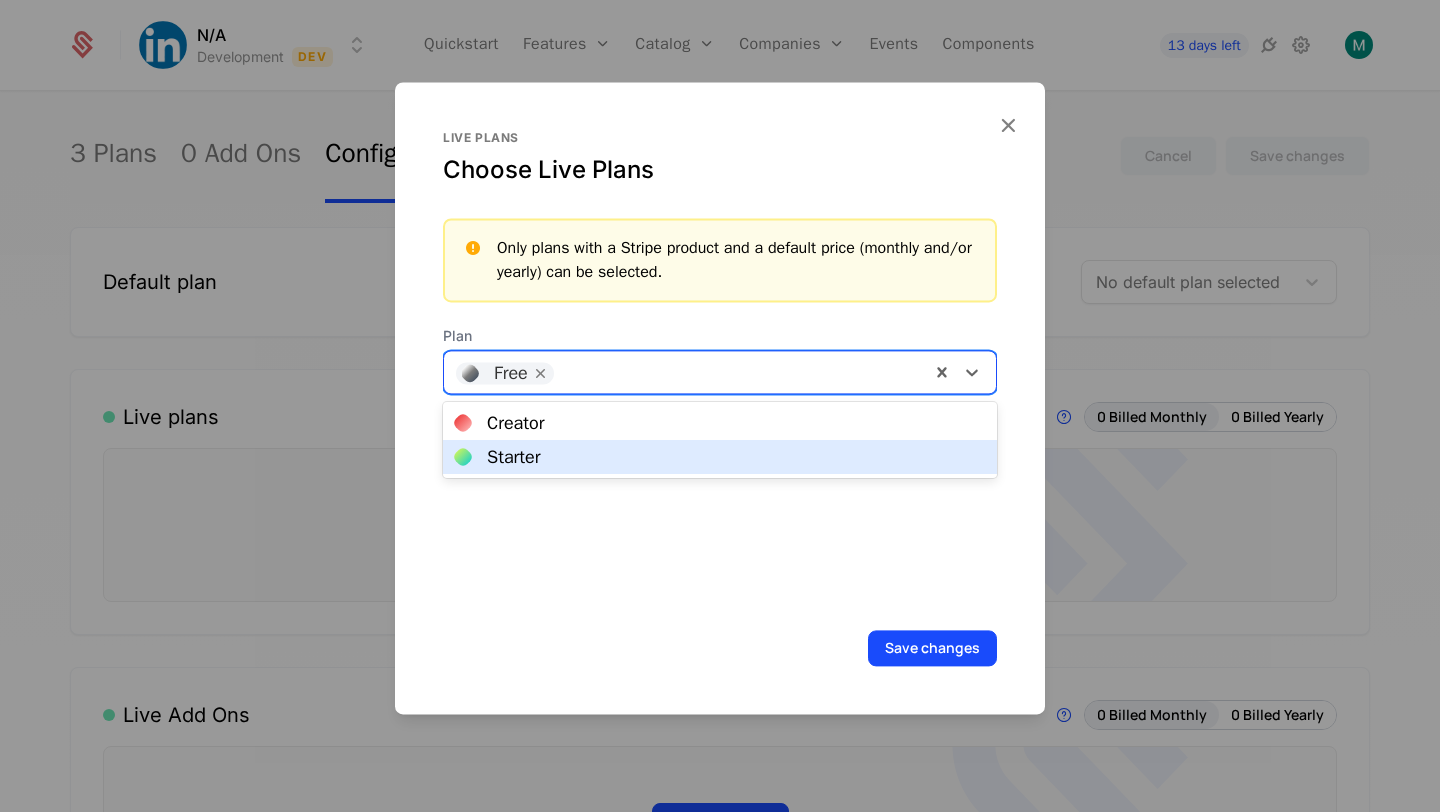 click on "Starter" at bounding box center [720, 457] 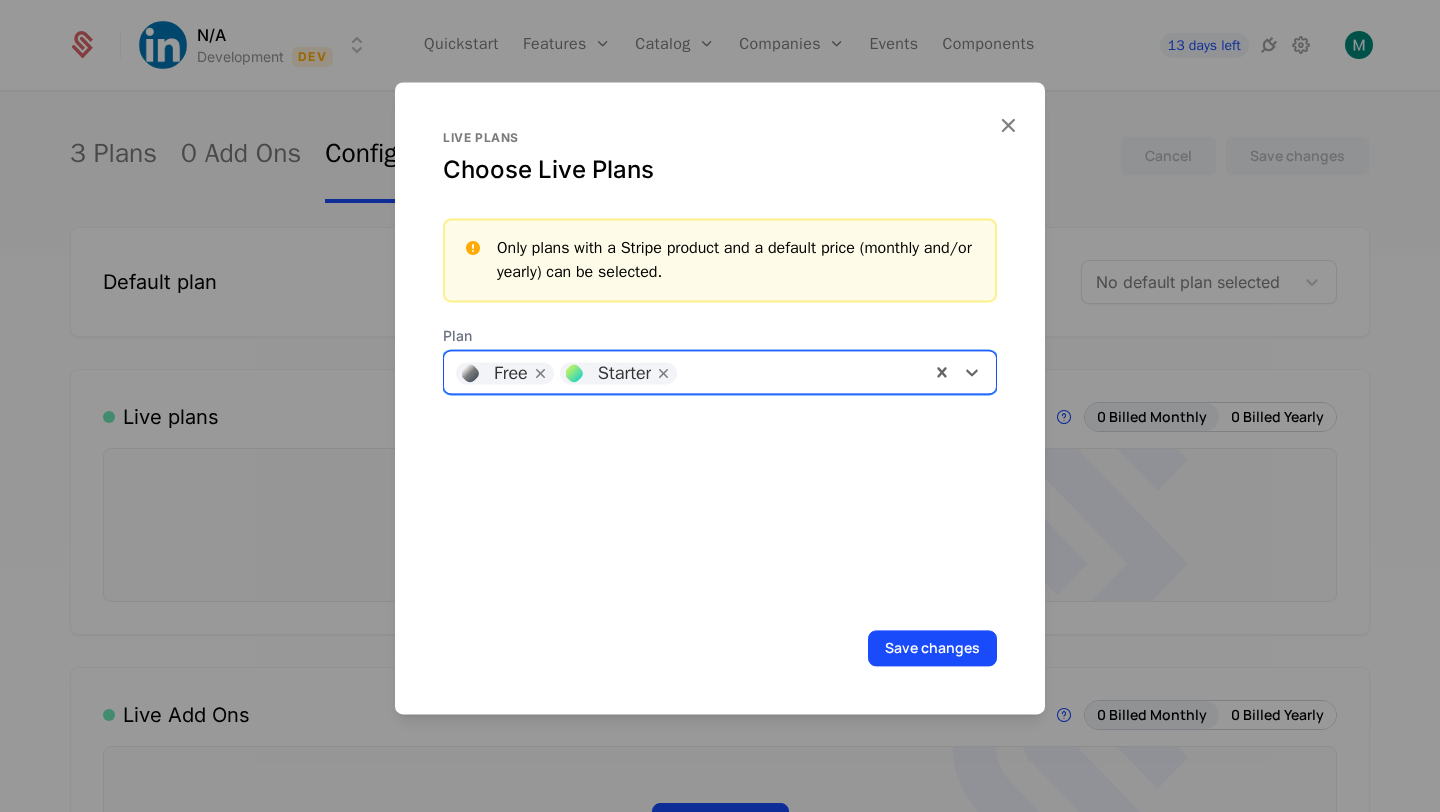 click at bounding box center (802, 370) 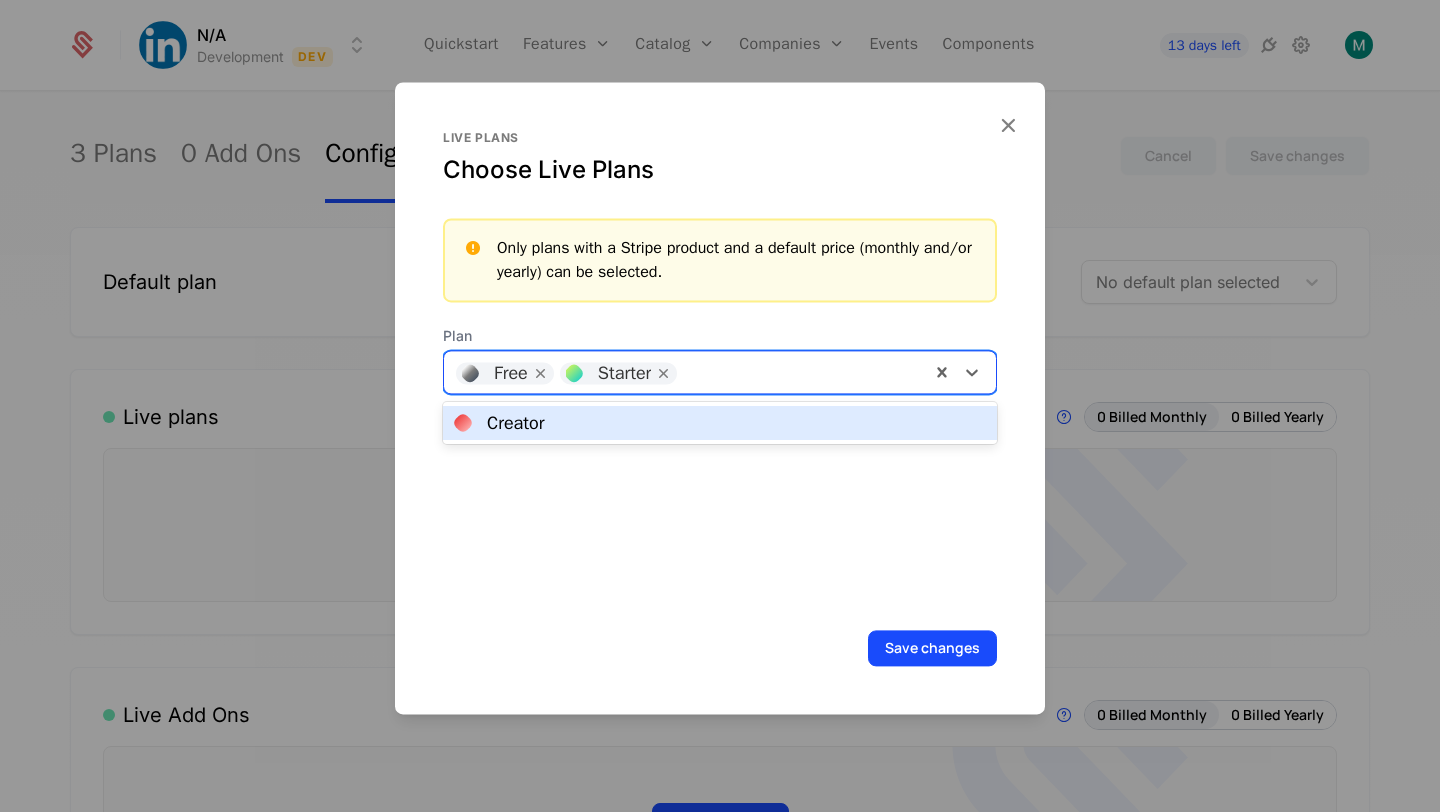 click on "Creator" at bounding box center [720, 423] 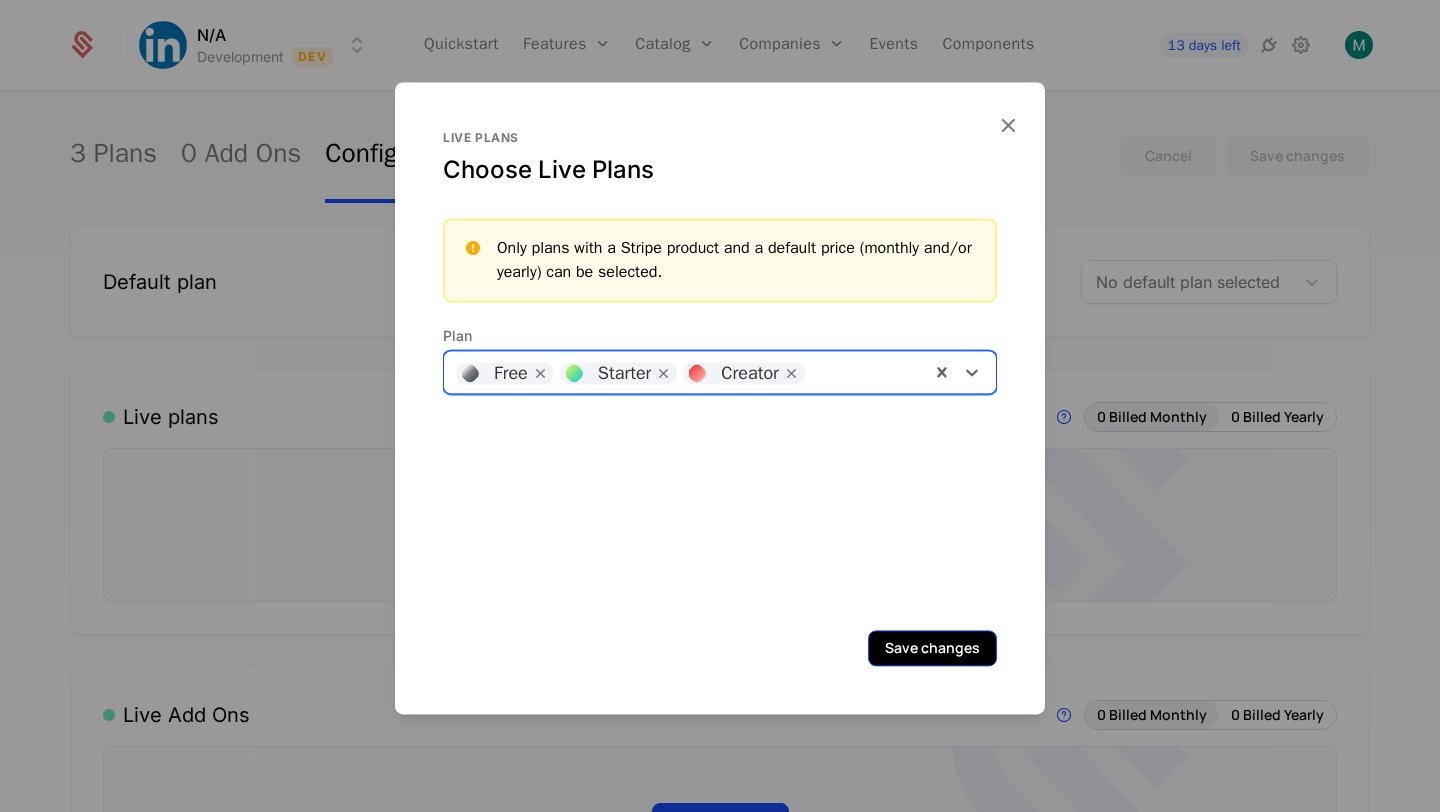 click on "Save changes" at bounding box center [932, 648] 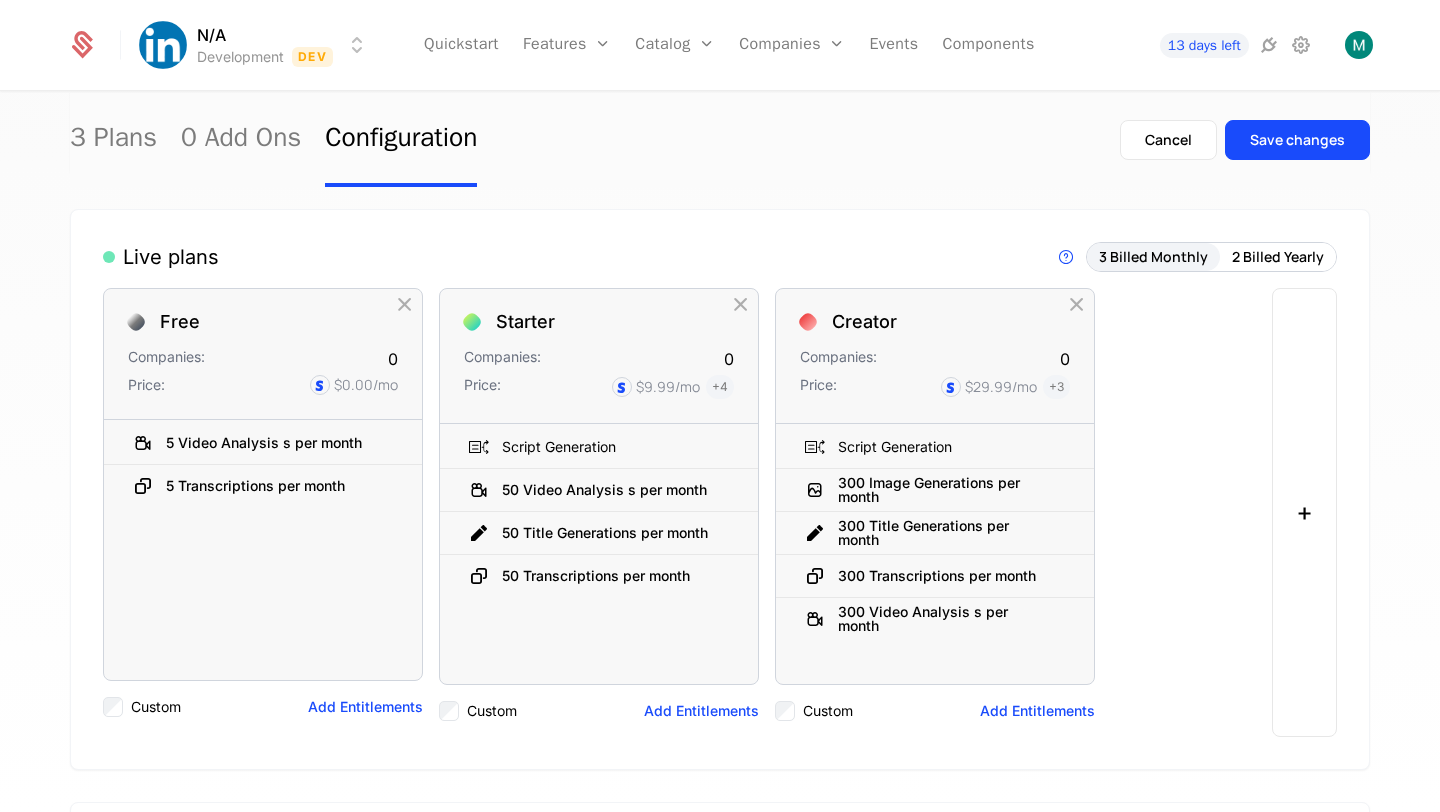 scroll, scrollTop: 151, scrollLeft: 0, axis: vertical 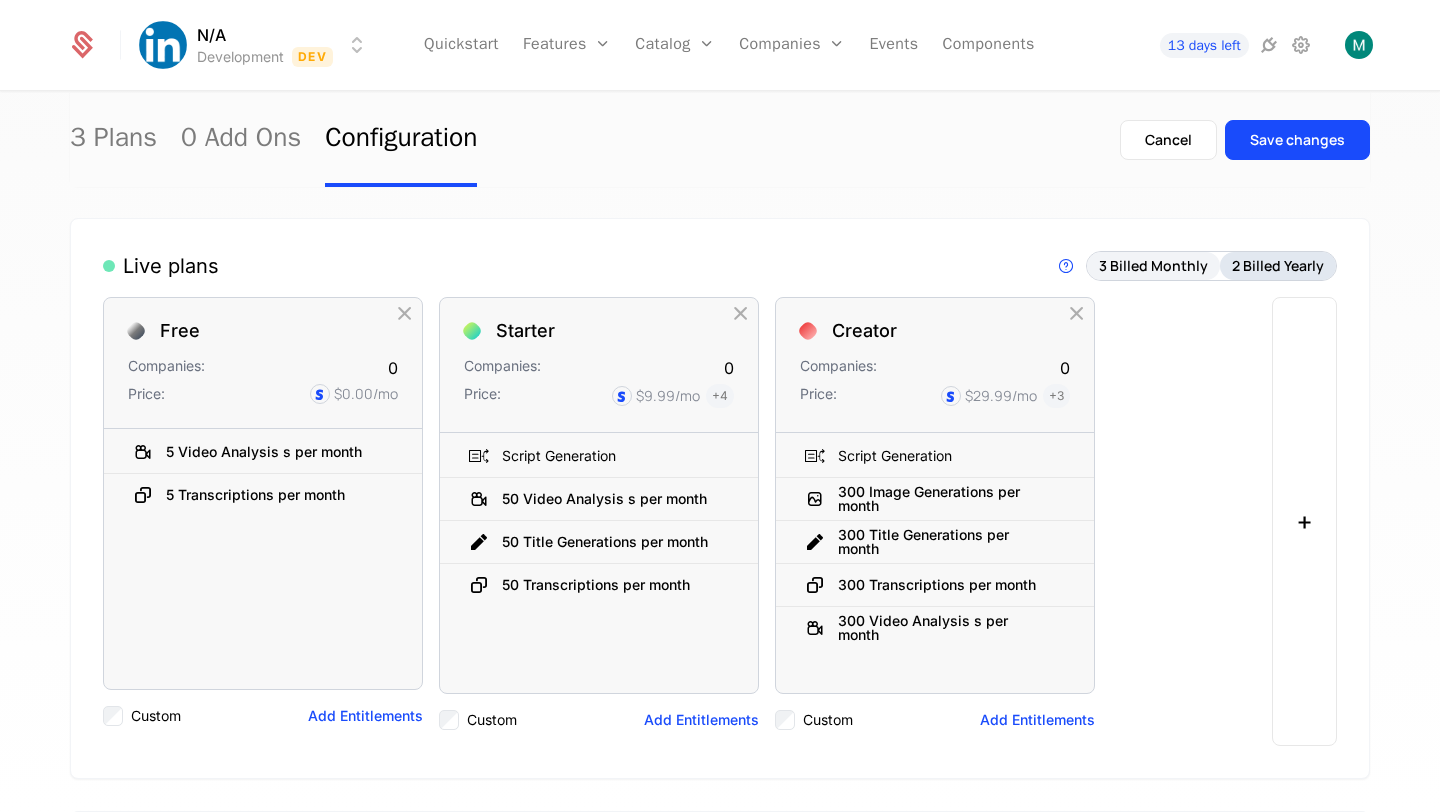 click on "2 Billed Yearly" at bounding box center [1278, 266] 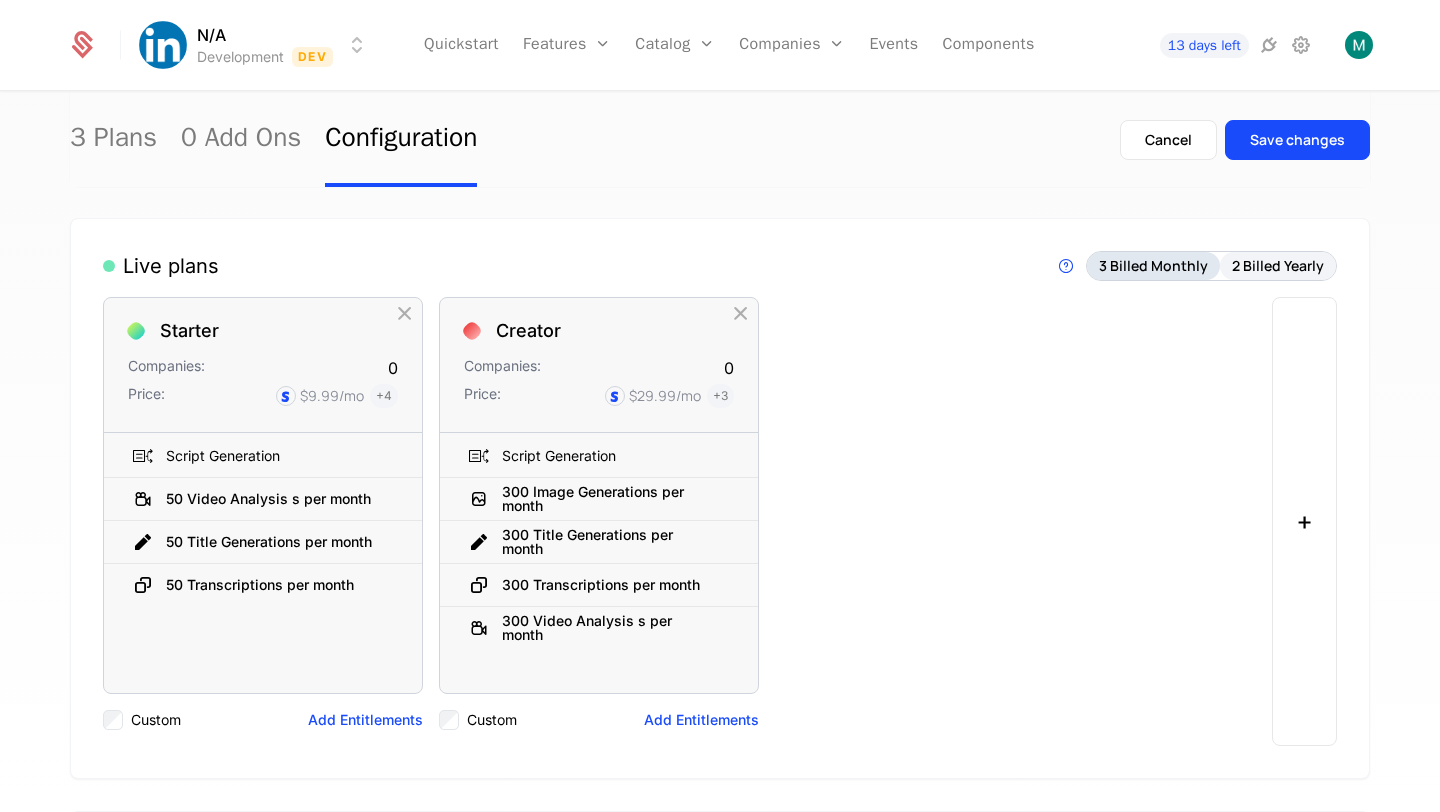 click on "3 Billed Monthly" at bounding box center [1153, 266] 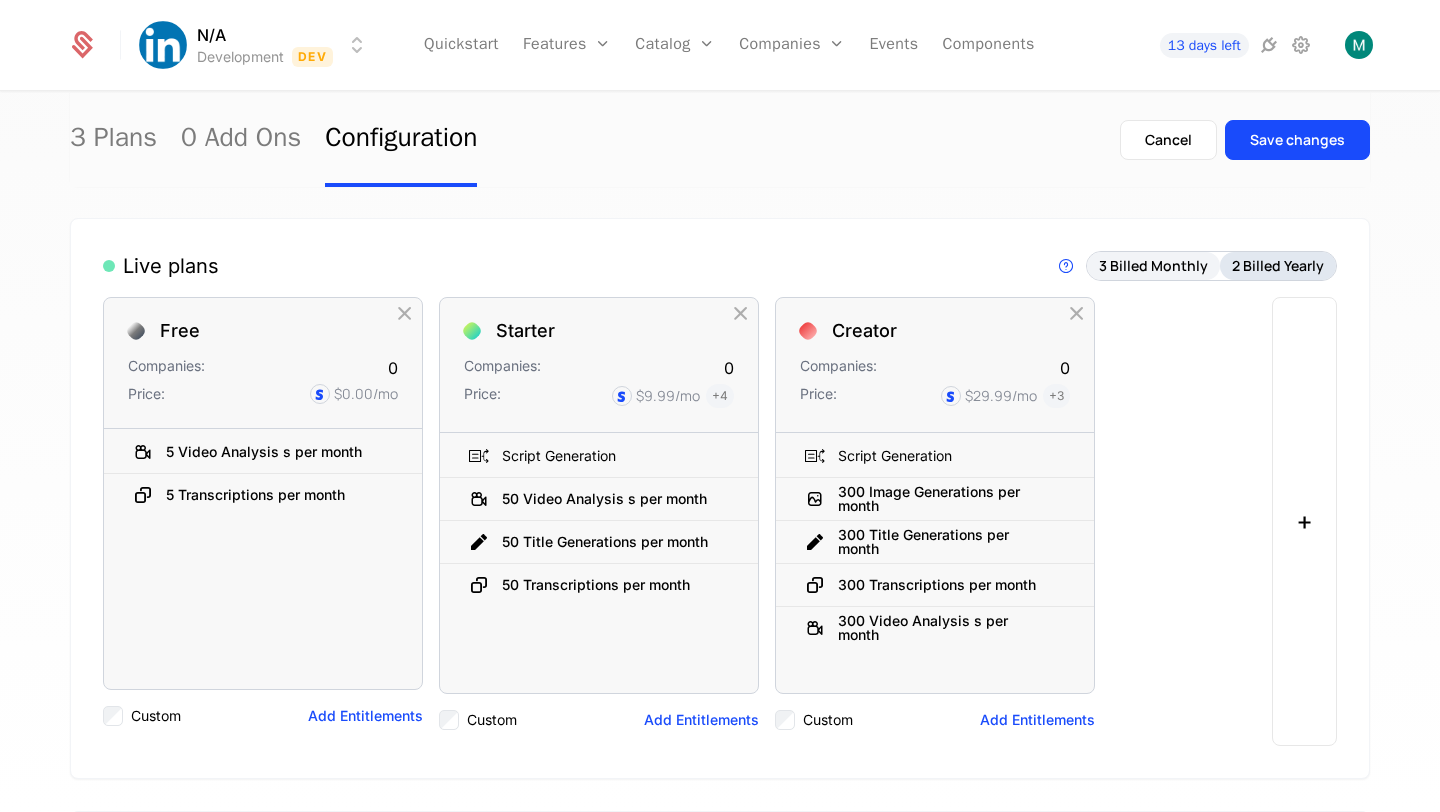 click on "2 Billed Yearly" at bounding box center [1278, 266] 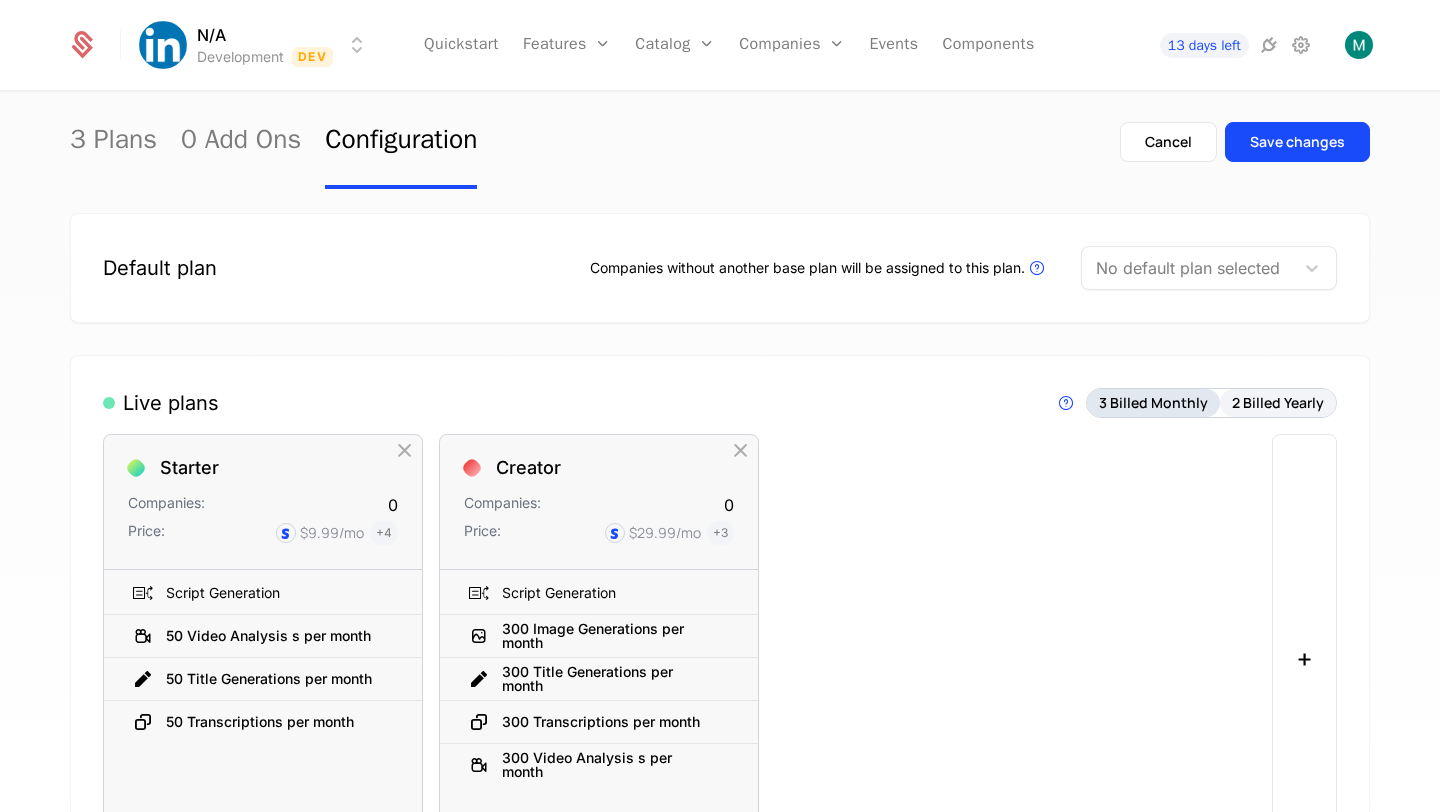 scroll, scrollTop: 0, scrollLeft: 0, axis: both 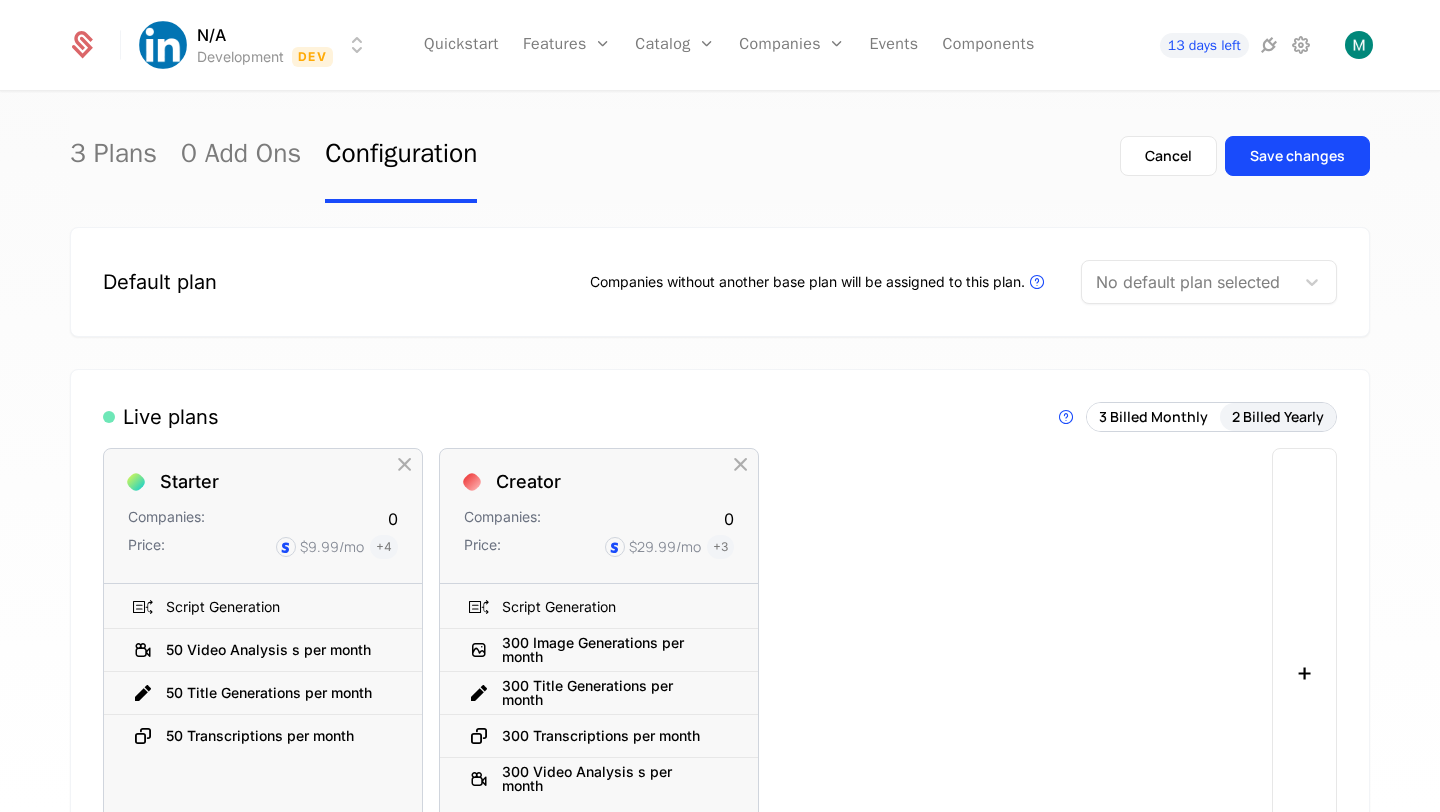 click at bounding box center (1188, 282) 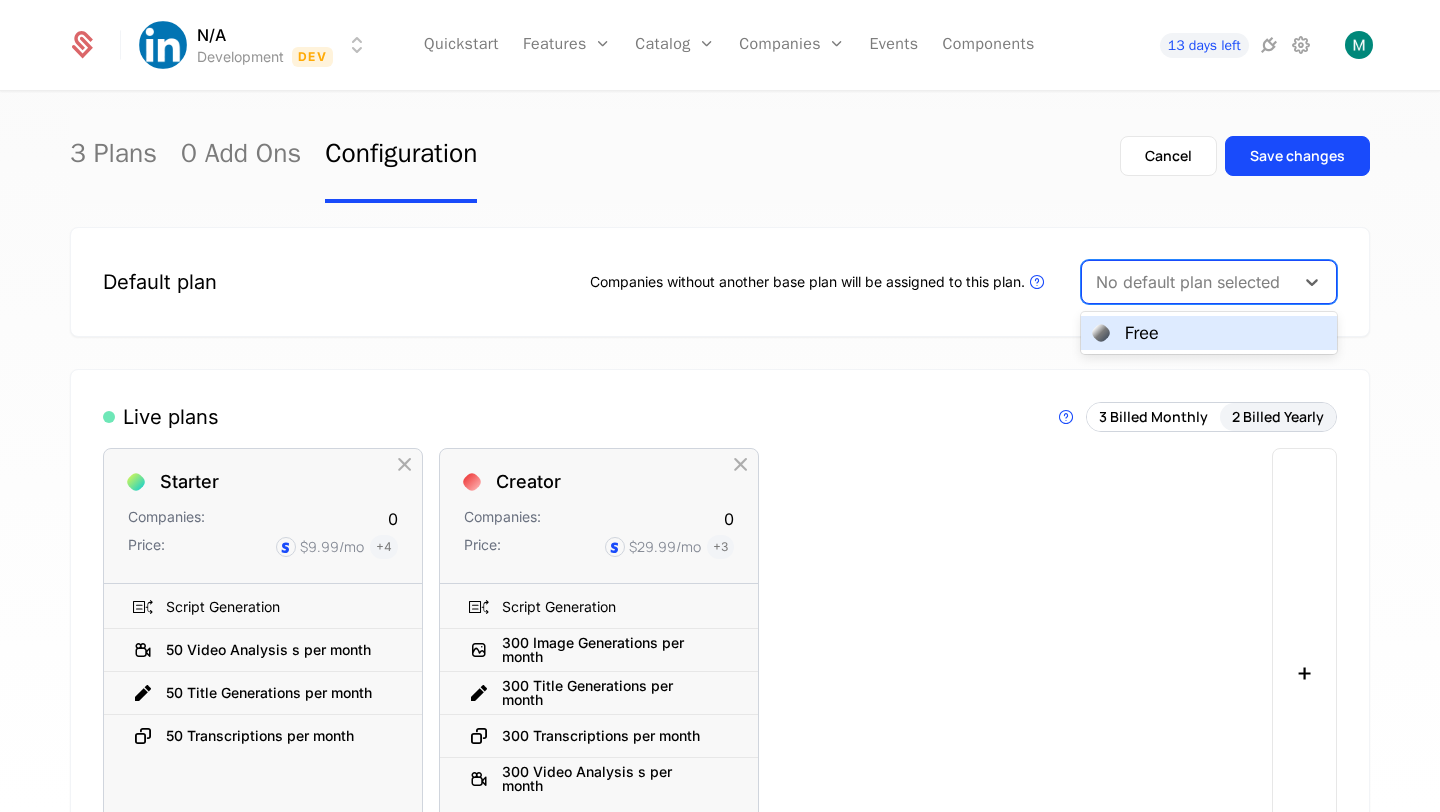 click on "Free" at bounding box center (1142, 333) 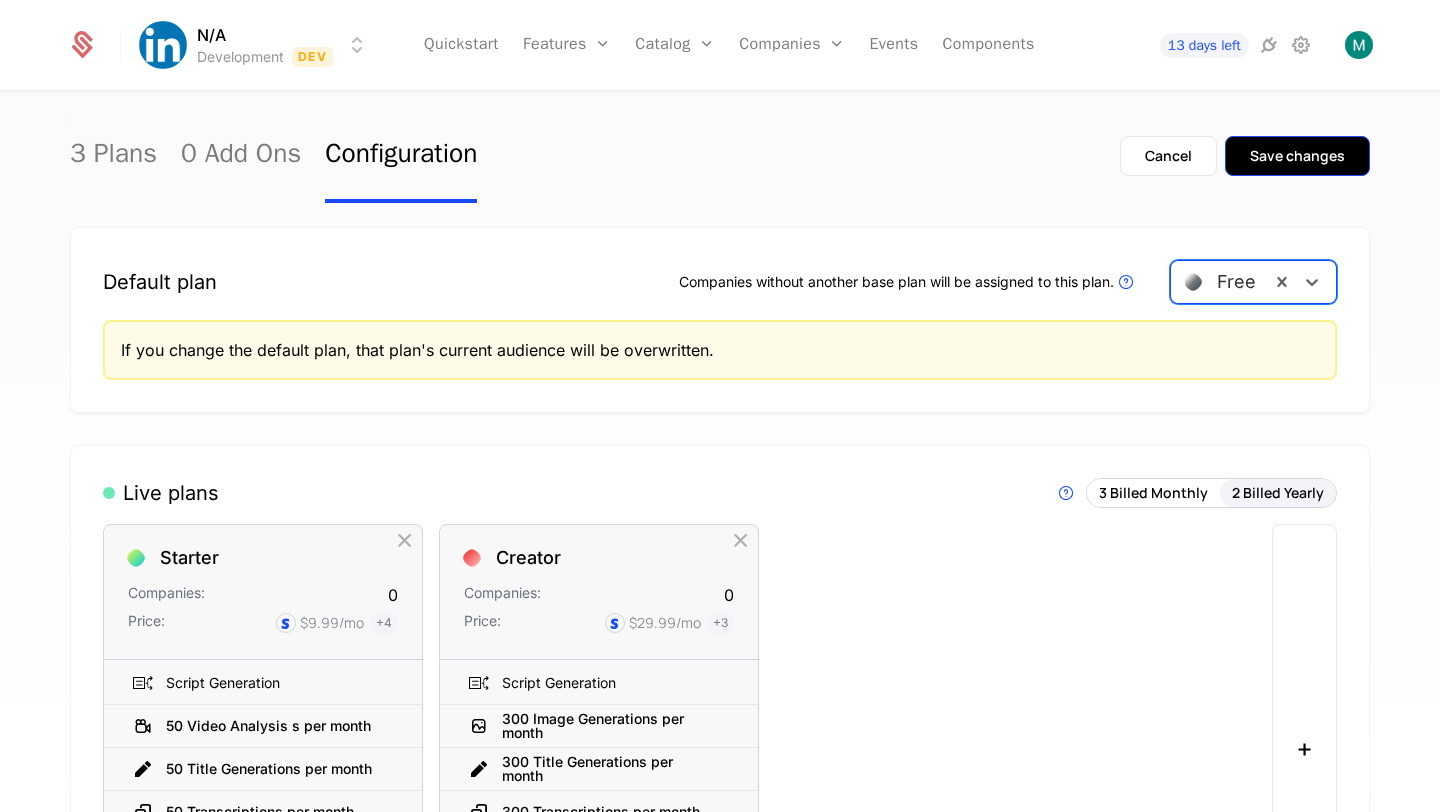 click on "Save changes" at bounding box center (1297, 156) 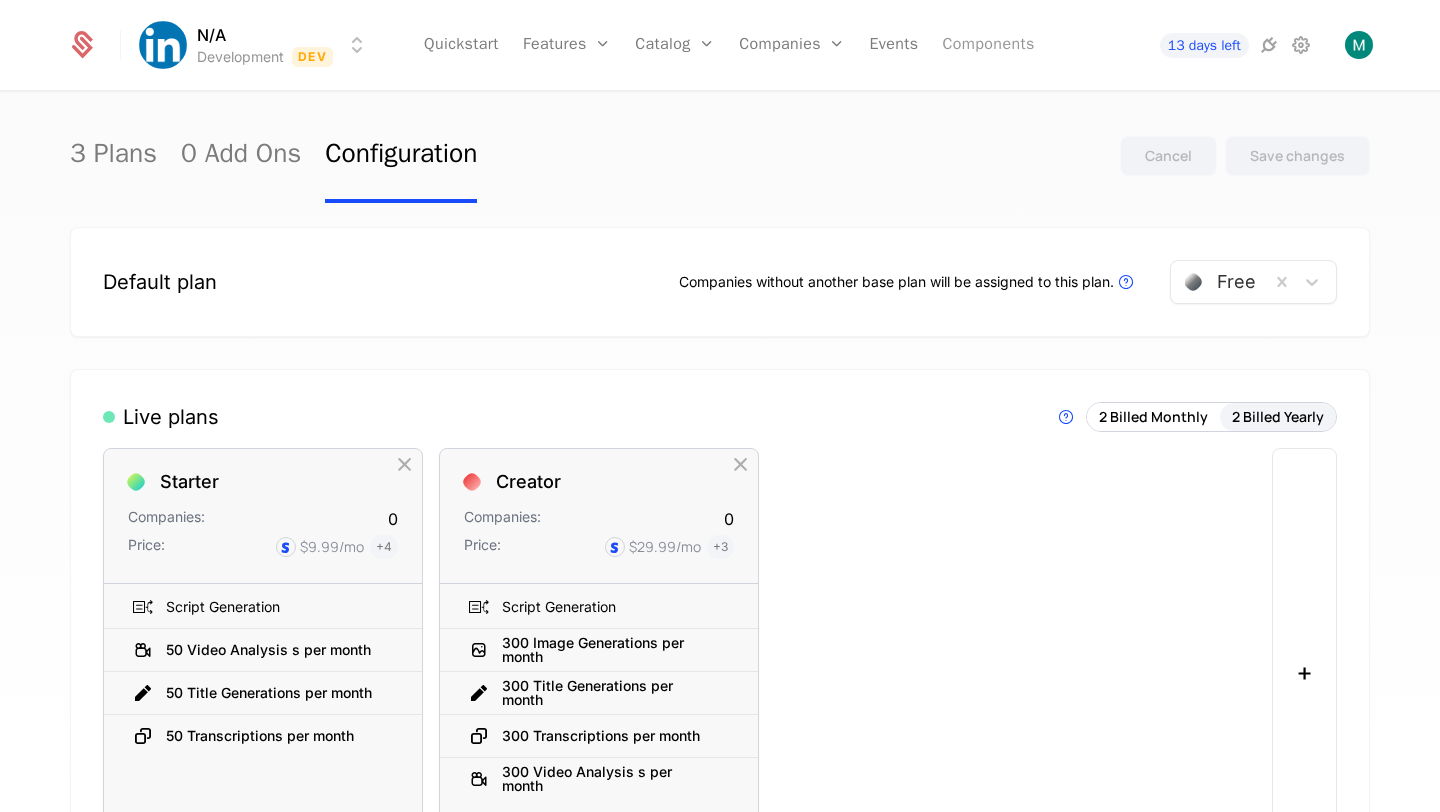 click on "Components" at bounding box center [988, 45] 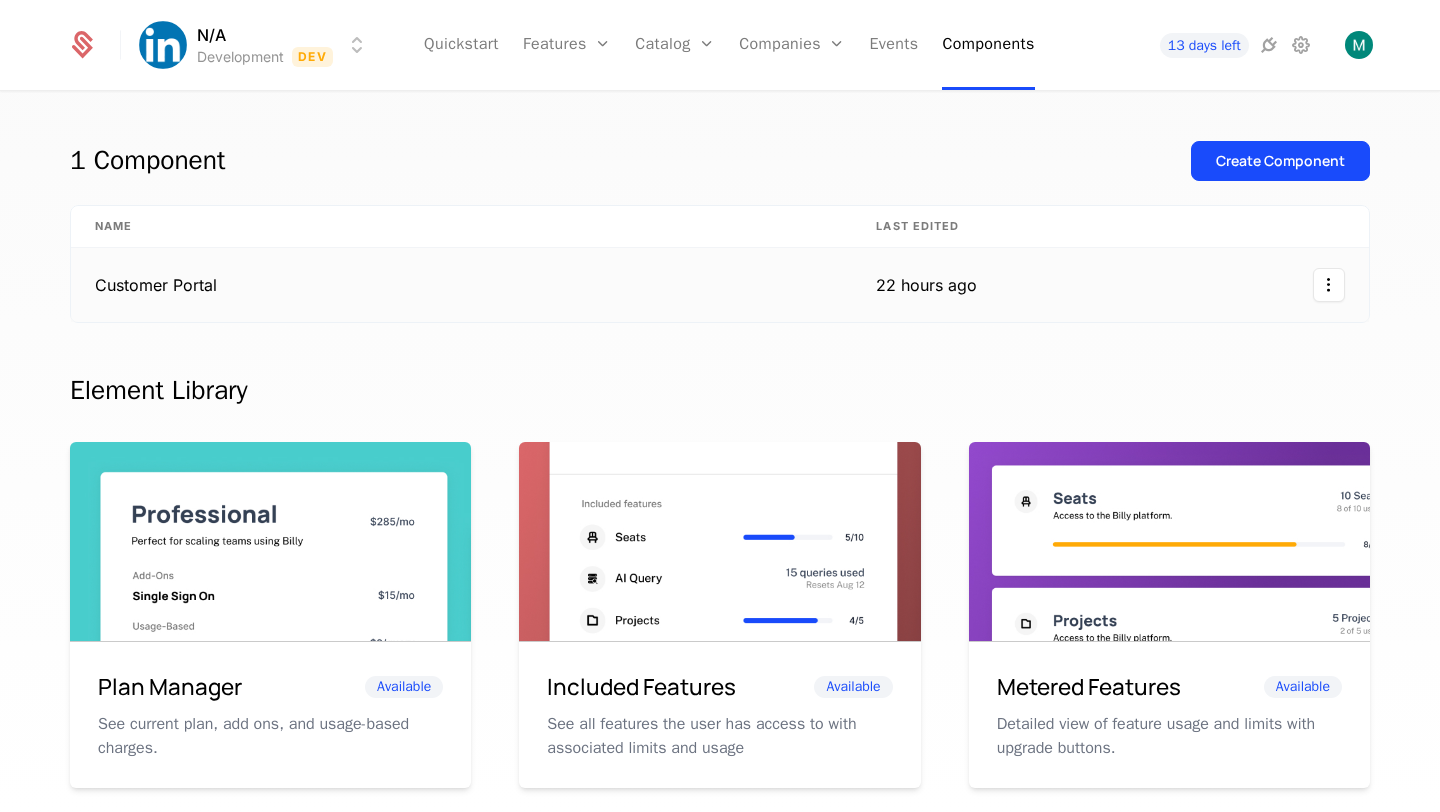 click on "22 hours ago" at bounding box center [926, 285] 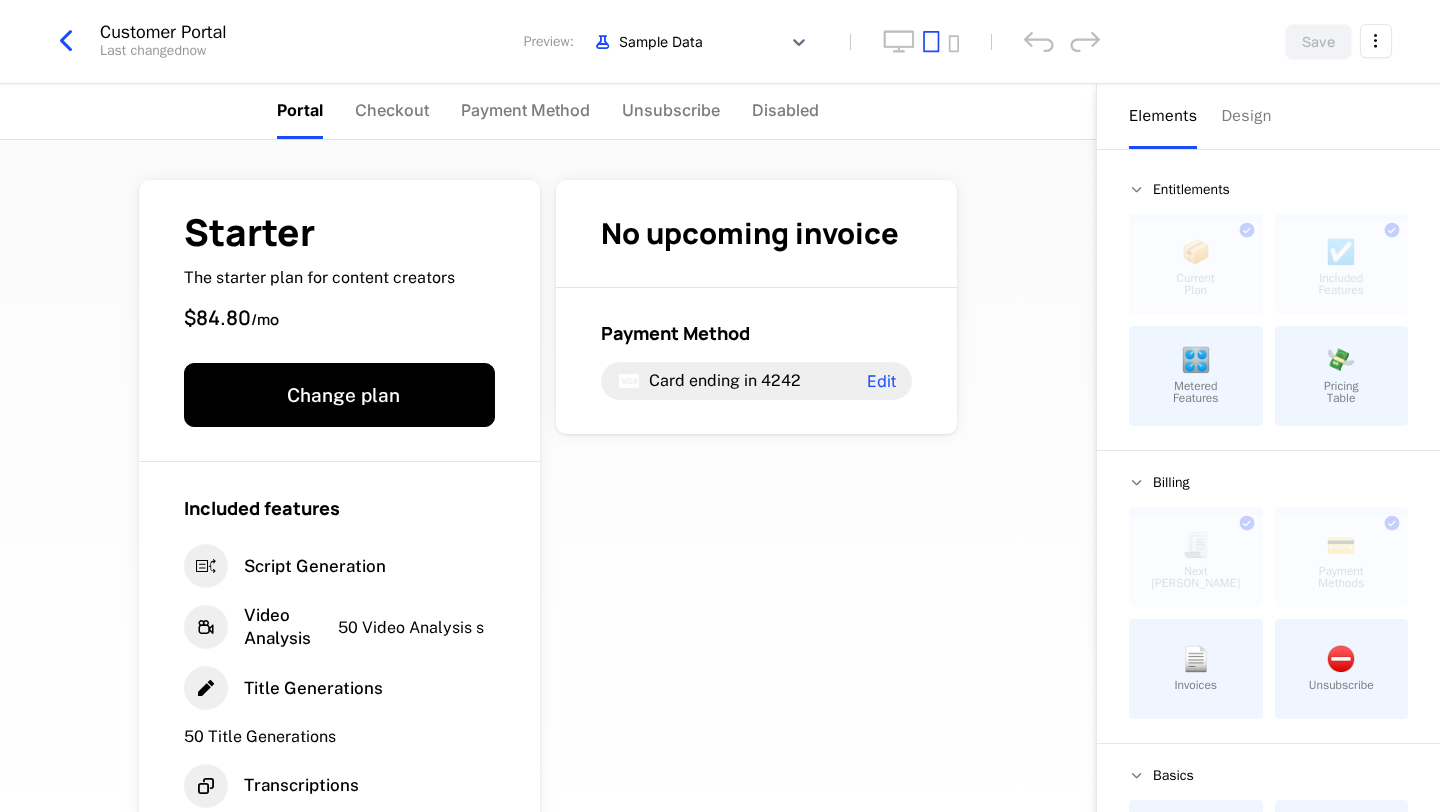 click at bounding box center (66, 41) 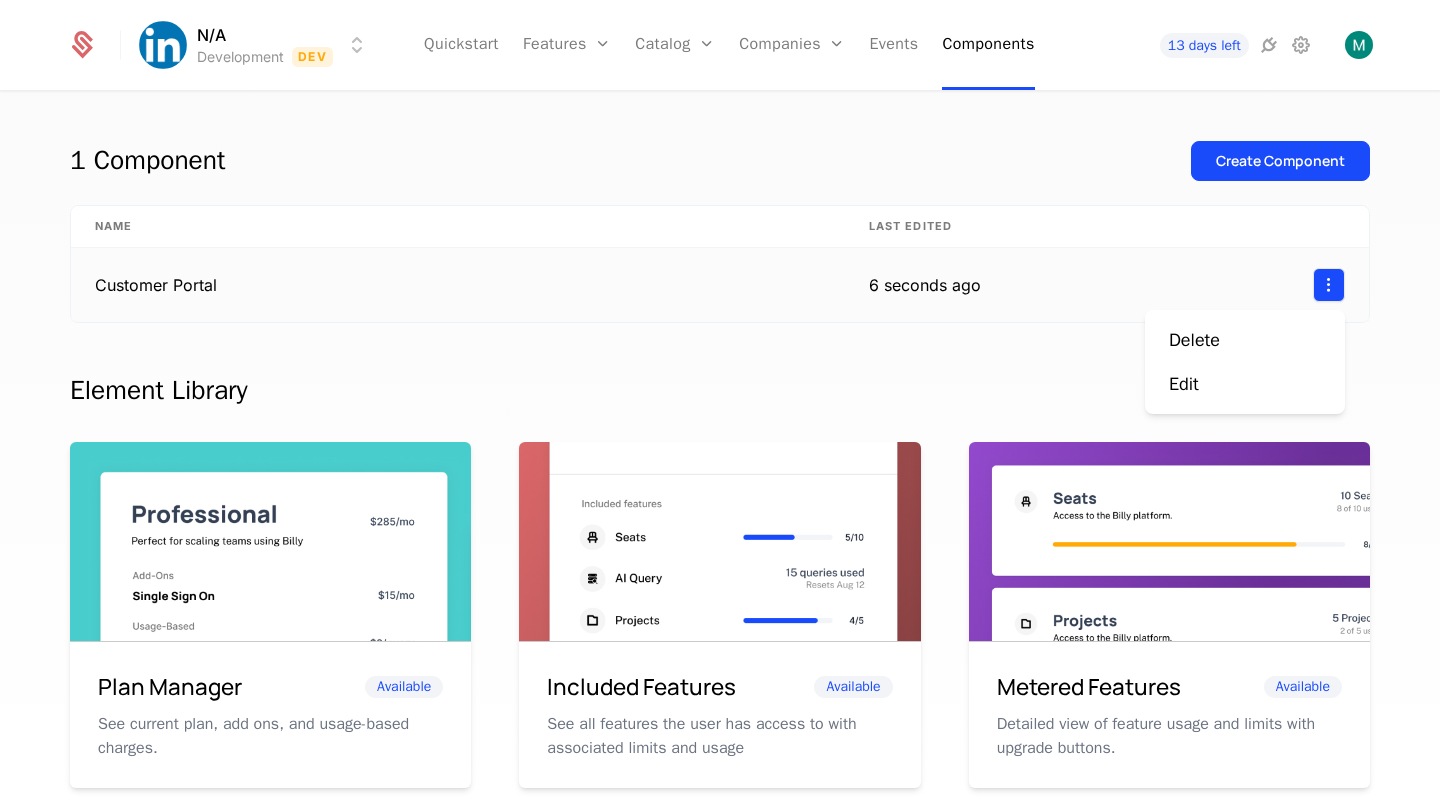 click on "N/A Development Dev Quickstart Features Features Flags Catalog Plans Add Ons Configuration Companies Companies Users Events Components 13 days left 1 Component Create Component Name Last edited Customer Portal 6 seconds ago Element Library Plan Manager Available See current plan, add ons, and usage-based charges. Included Features Available See all features the user has access to with associated limits and usage Metered Features Available Detailed view of feature usage and limits with upgrade buttons. Plans Table Available Provide an intuitive upgrade path by surfacing current and live plans. Upcoming Bill Available See estimated upcoming bill based on current entitlements and usage. Invoices Available See a list of recent invoices sent to the user. Click to view detail. Payment Method Available See and easily edit current payment method on file. Usage Graphs Coming soon Show usage over time to surface usage trends. Public Pricing Page Coming soon
Best Viewed on Desktop mobile device .   Edit" at bounding box center (720, 406) 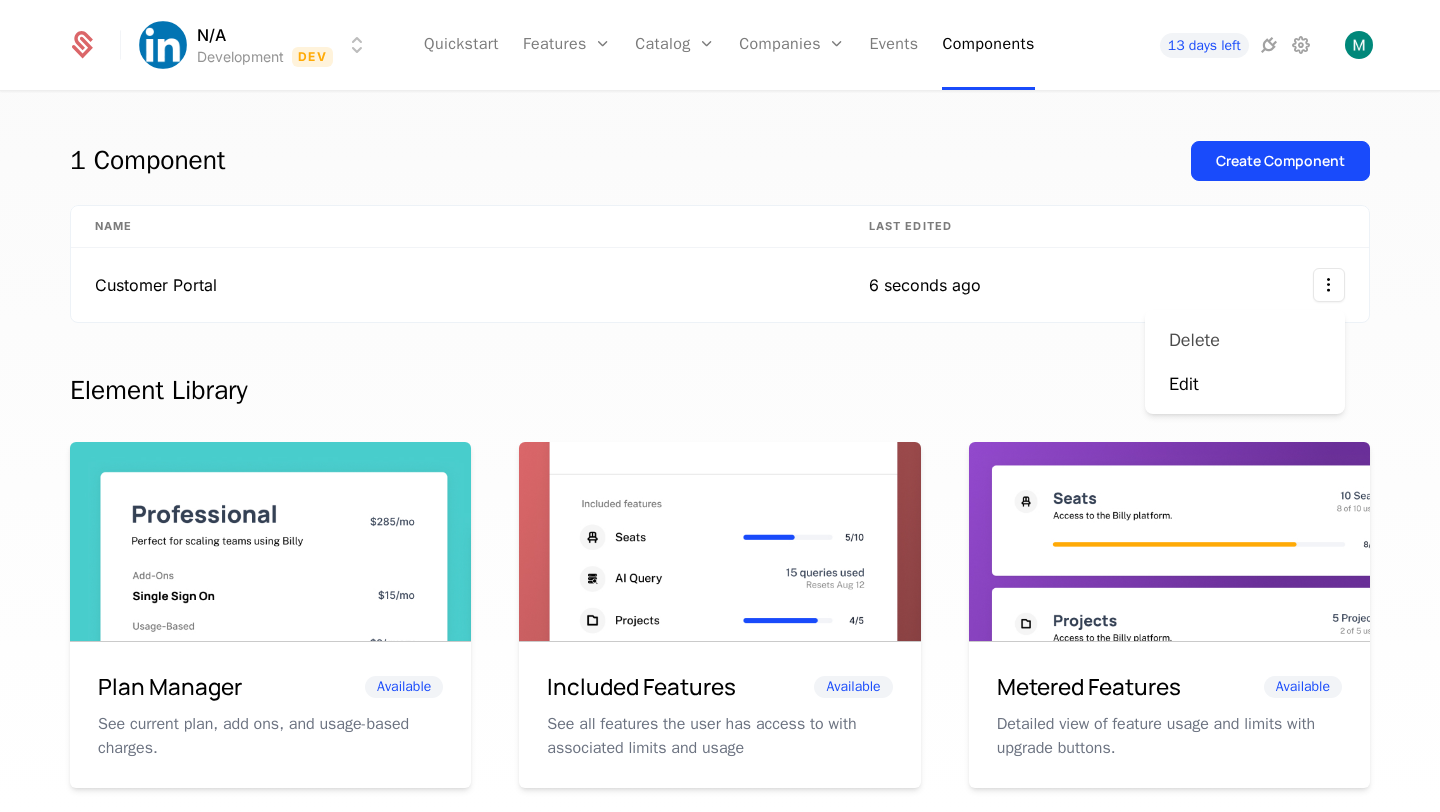 click on "Delete" at bounding box center [1194, 340] 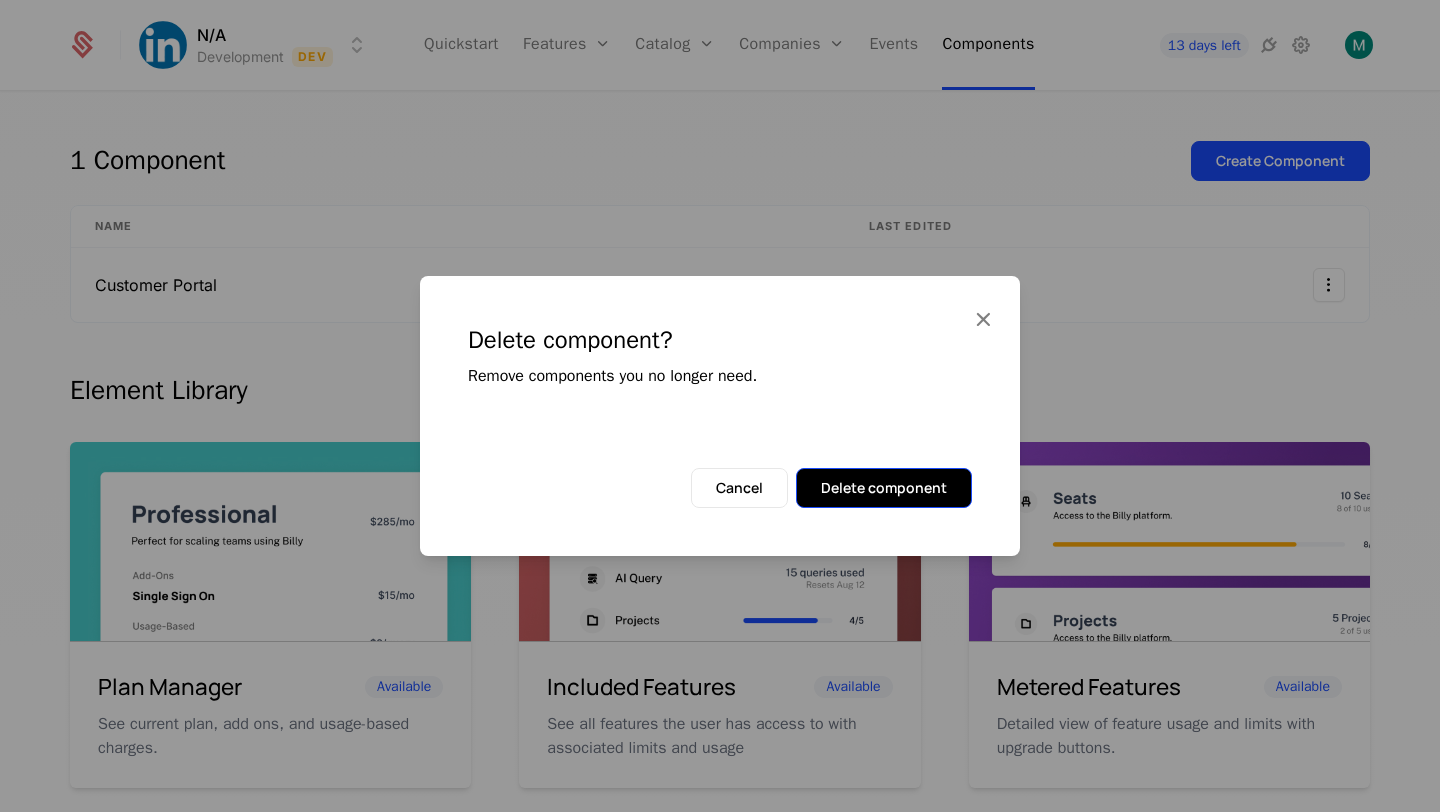 click on "Delete component" at bounding box center (884, 488) 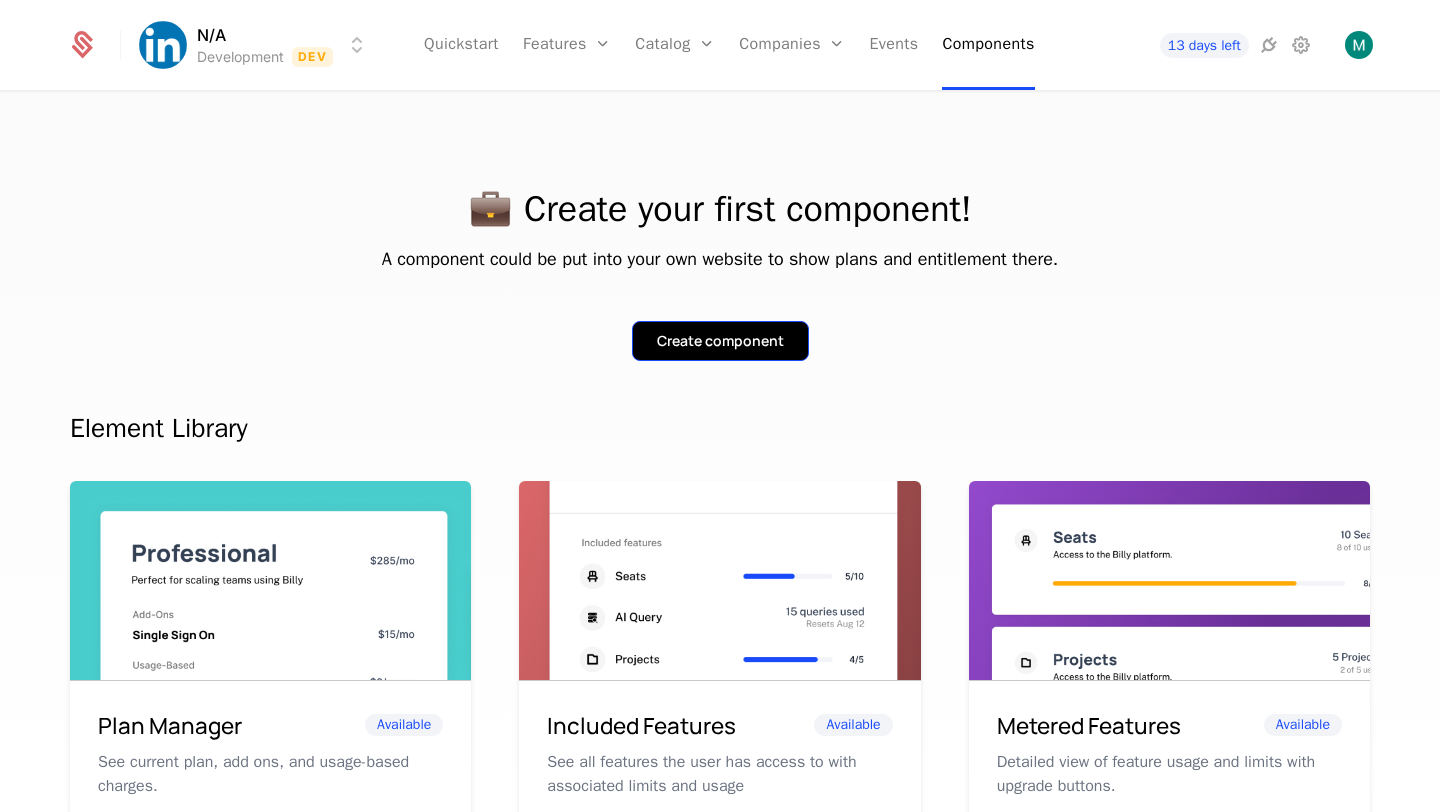 click on "Create component" at bounding box center [720, 341] 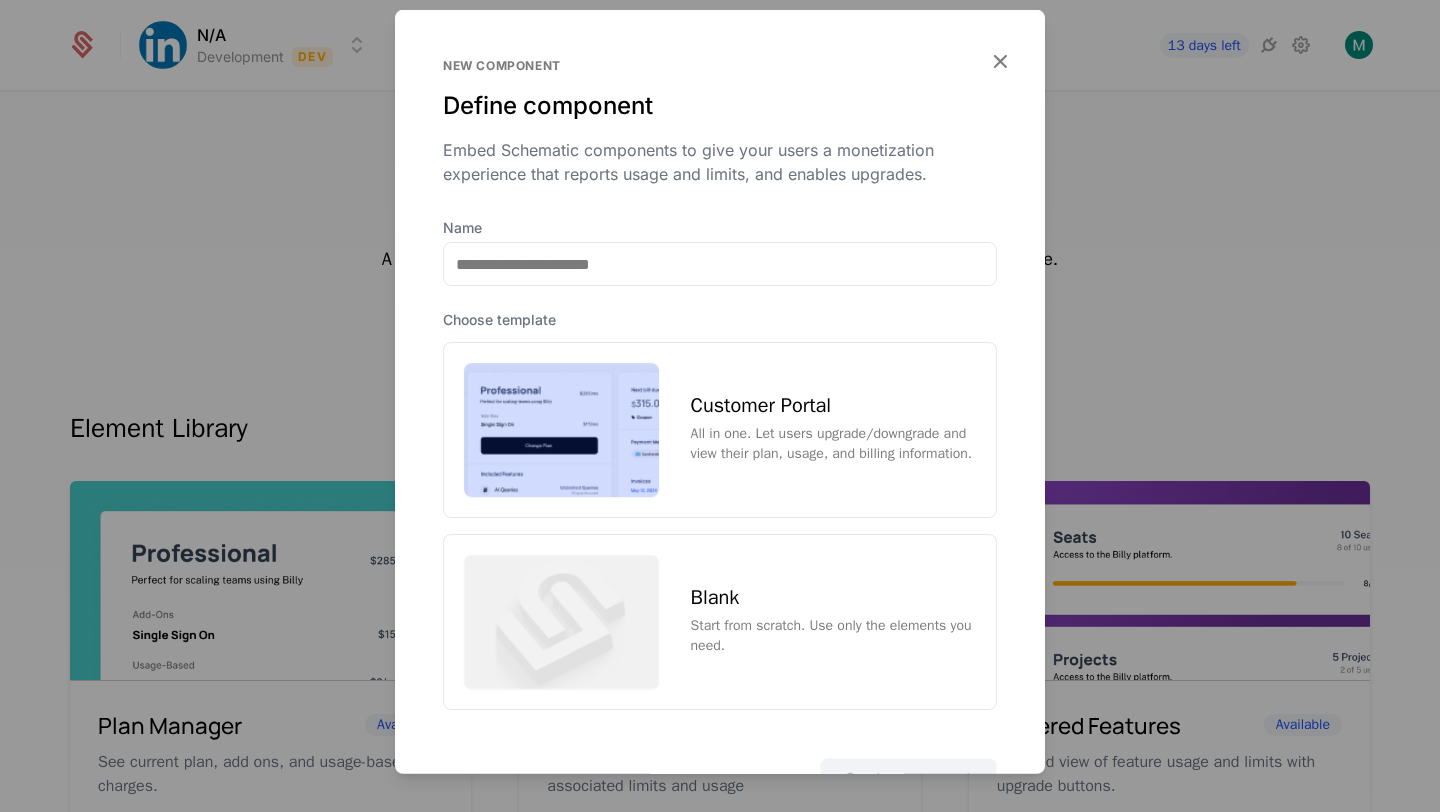 click on "All in one. Let users upgrade/downgrade and view their plan, usage, and billing information." at bounding box center [833, 444] 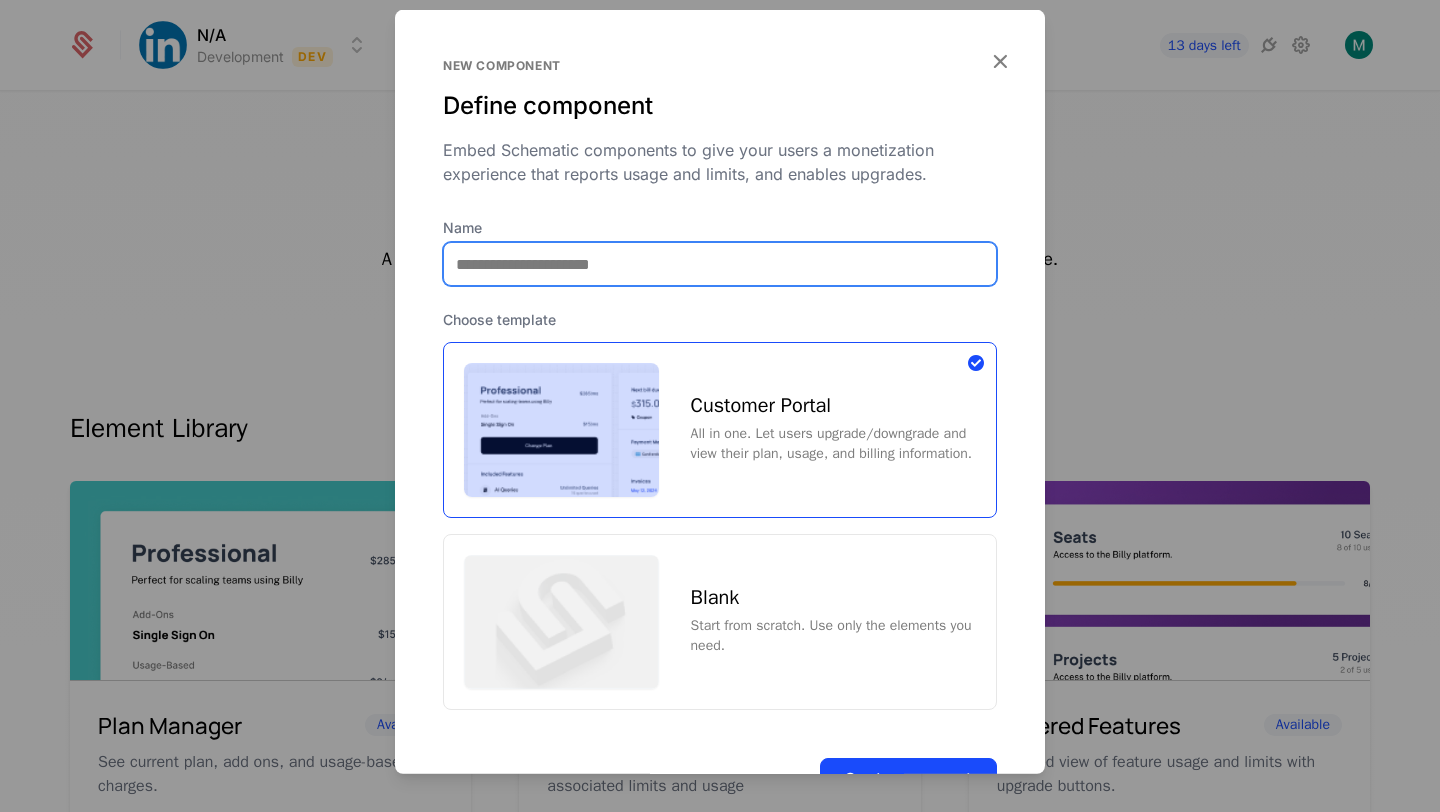 click on "Name" at bounding box center (720, 264) 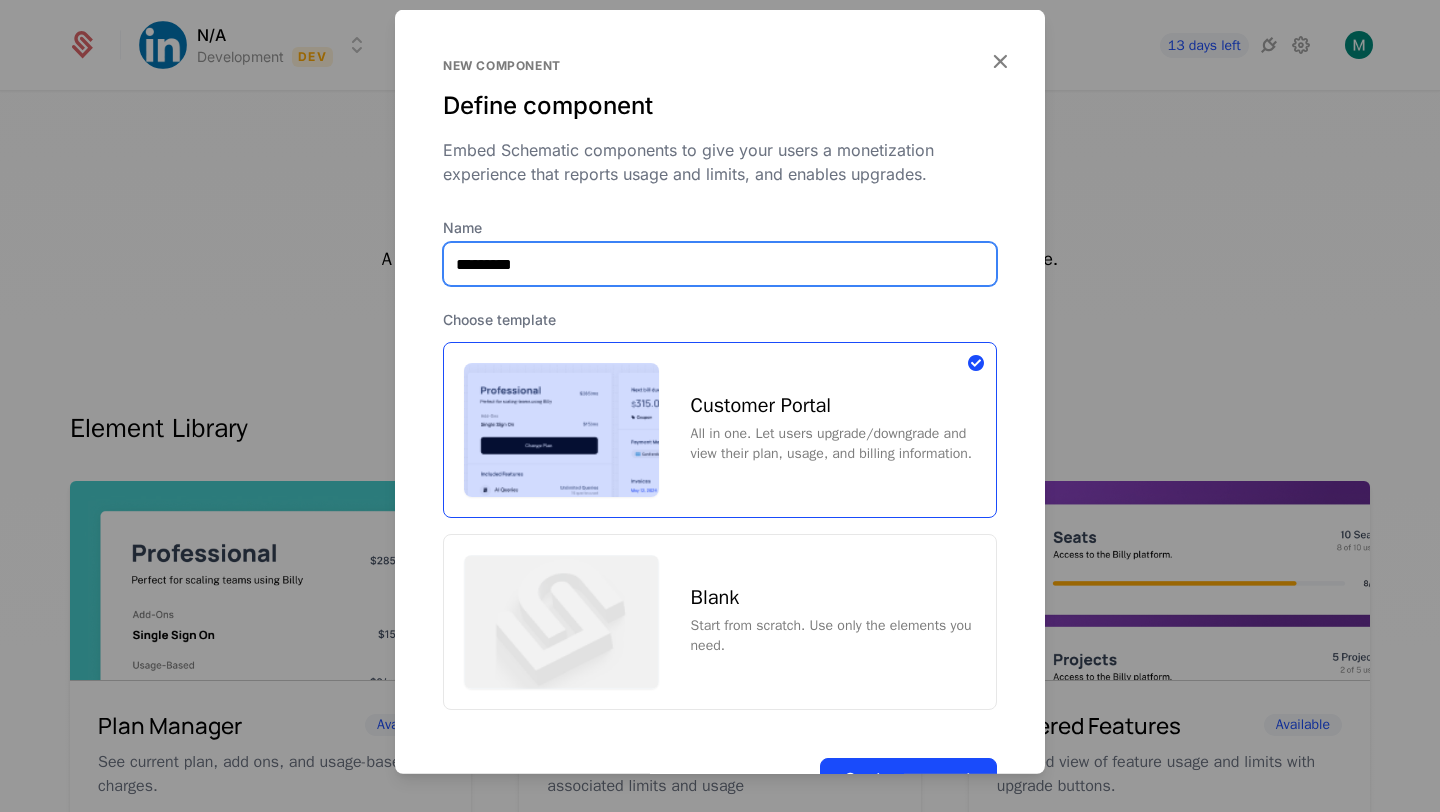 type on "**********" 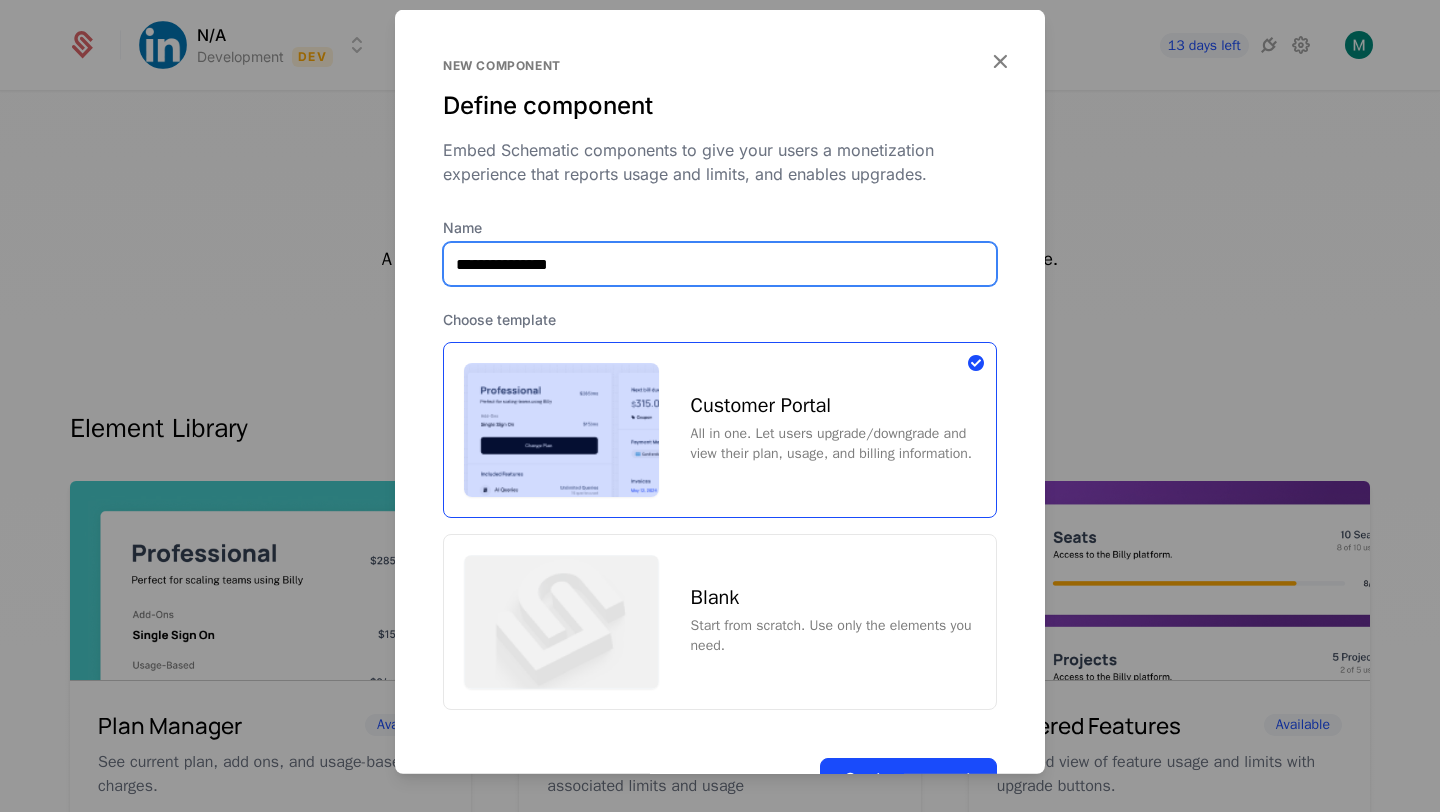 click on "Create component" at bounding box center [908, 777] 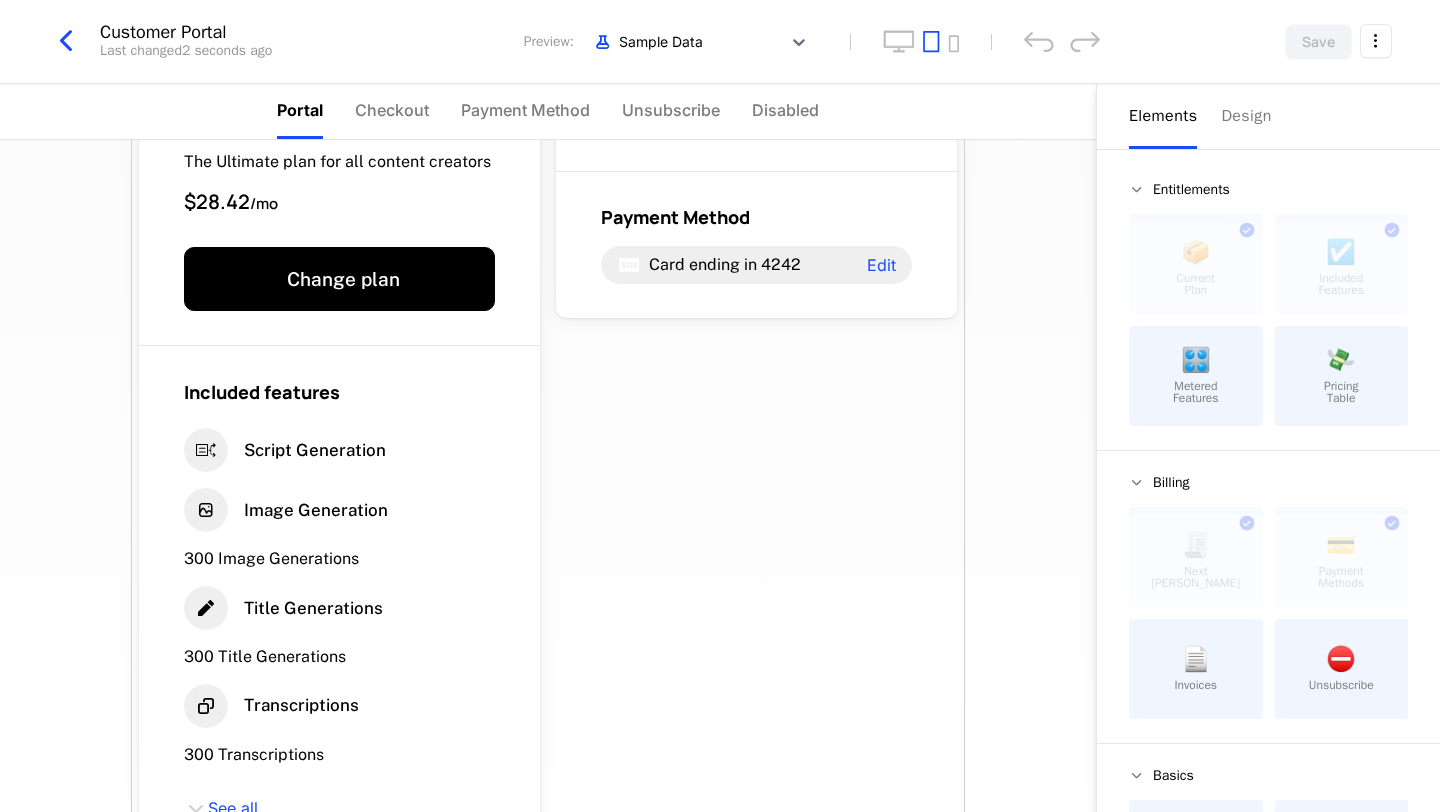 scroll, scrollTop: 117, scrollLeft: 0, axis: vertical 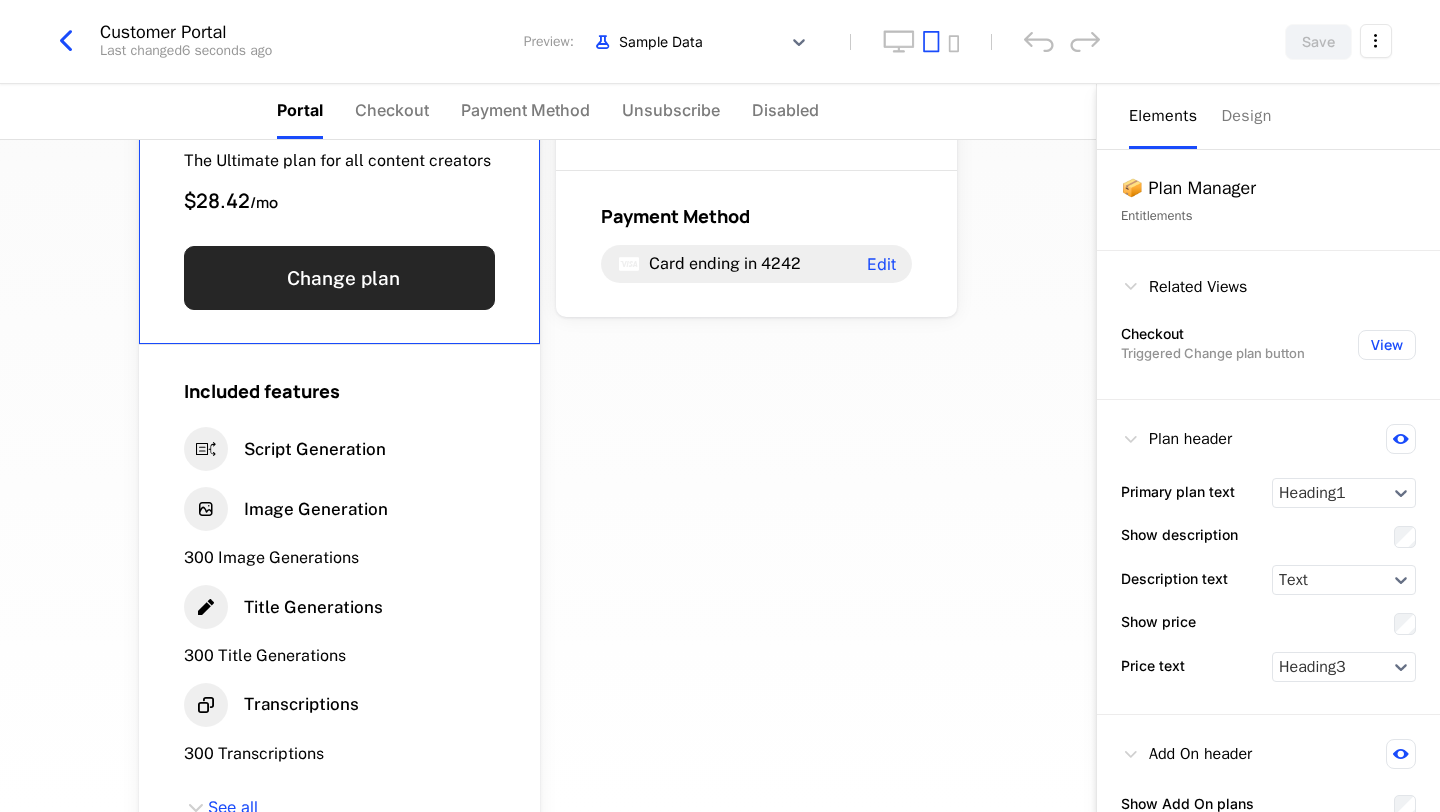 click on "Change plan" at bounding box center (339, 278) 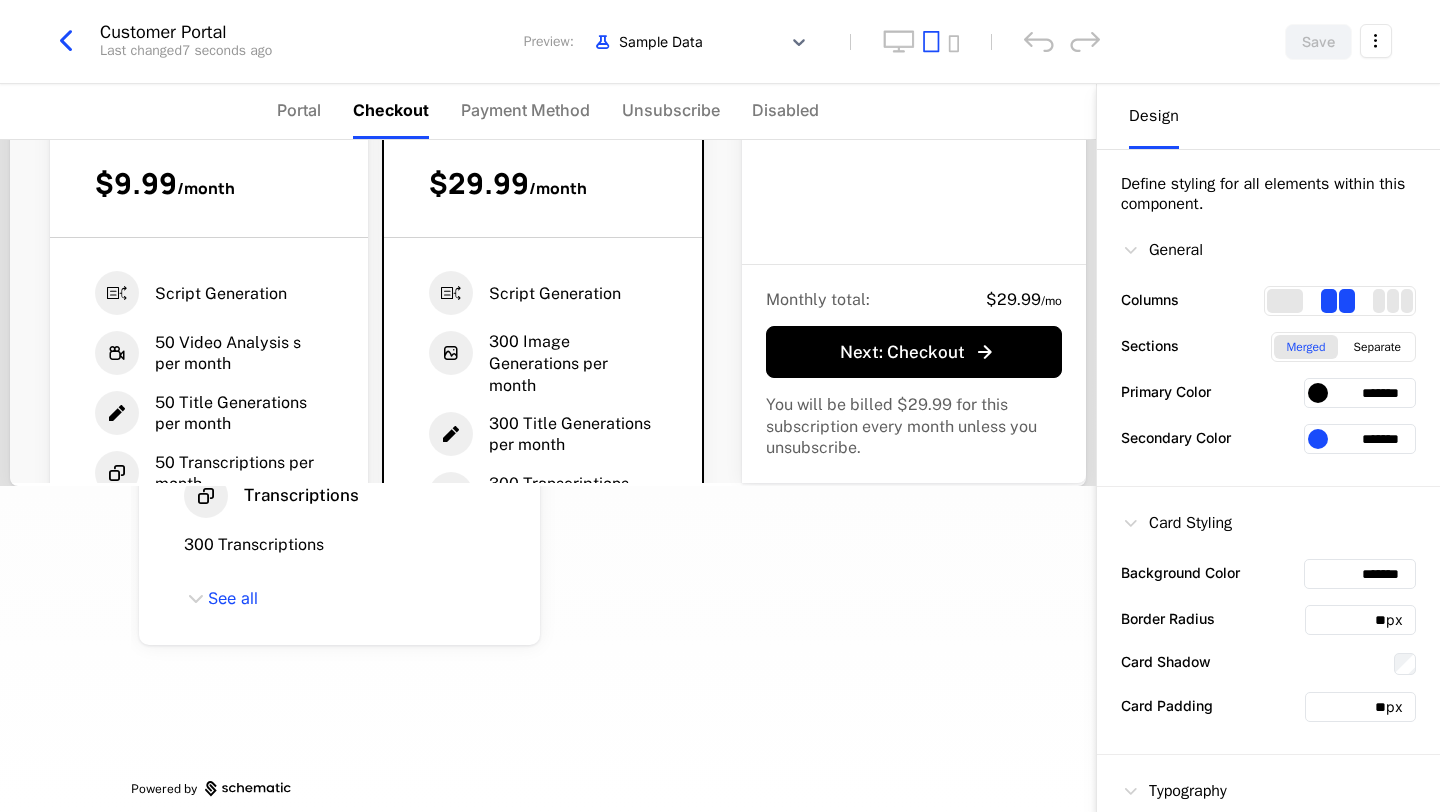 scroll, scrollTop: 343, scrollLeft: 0, axis: vertical 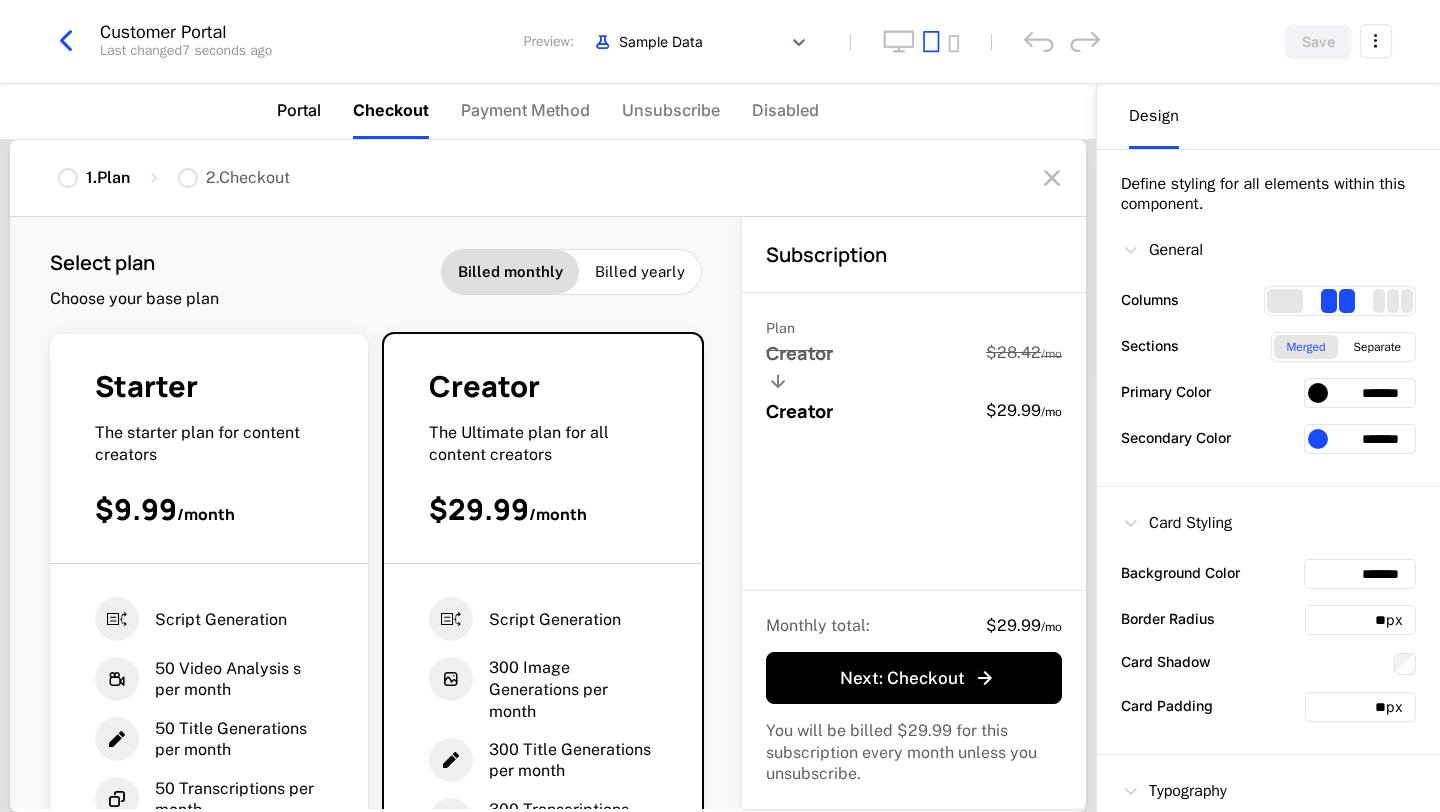 click on "Portal" at bounding box center (299, 110) 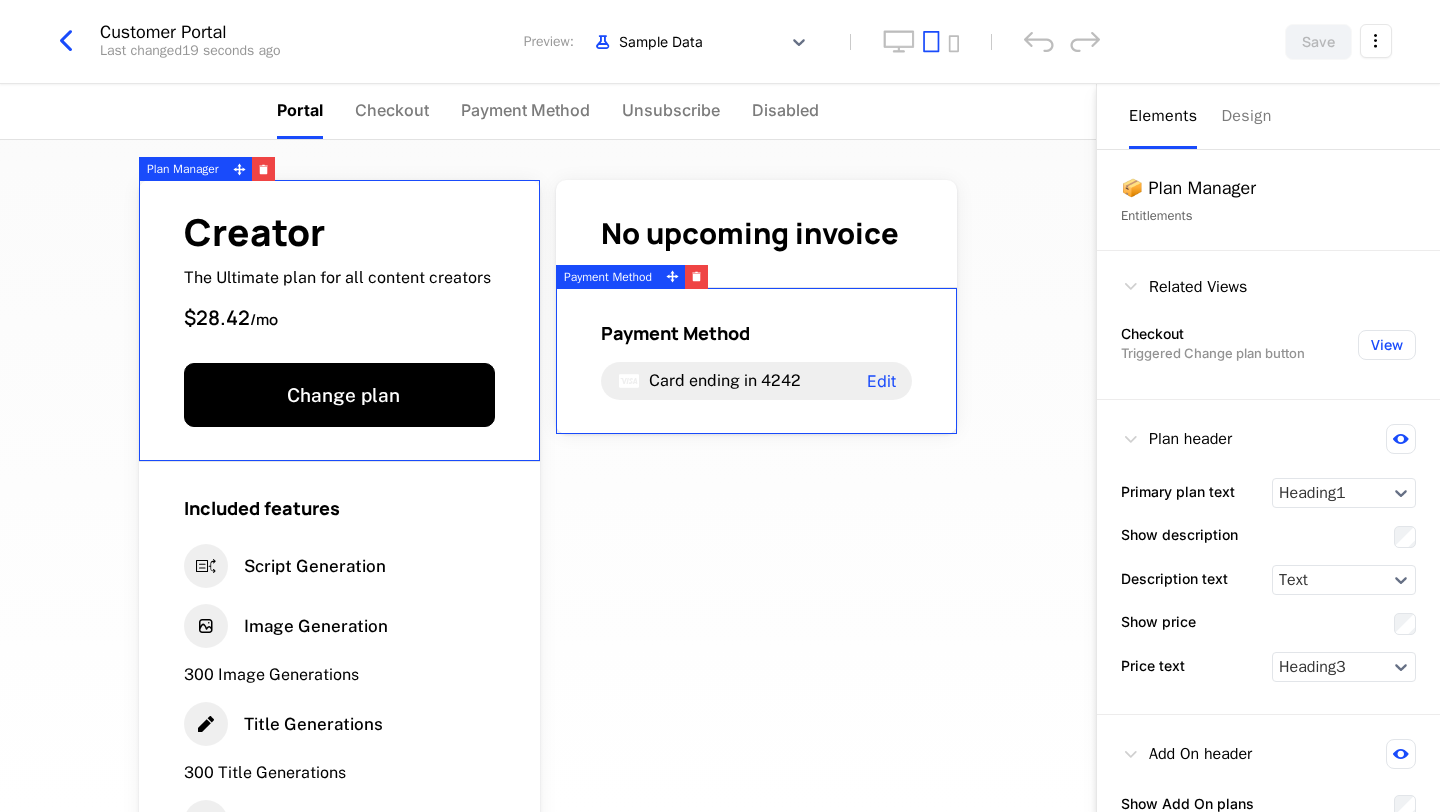 click on "Elements" at bounding box center [1163, 116] 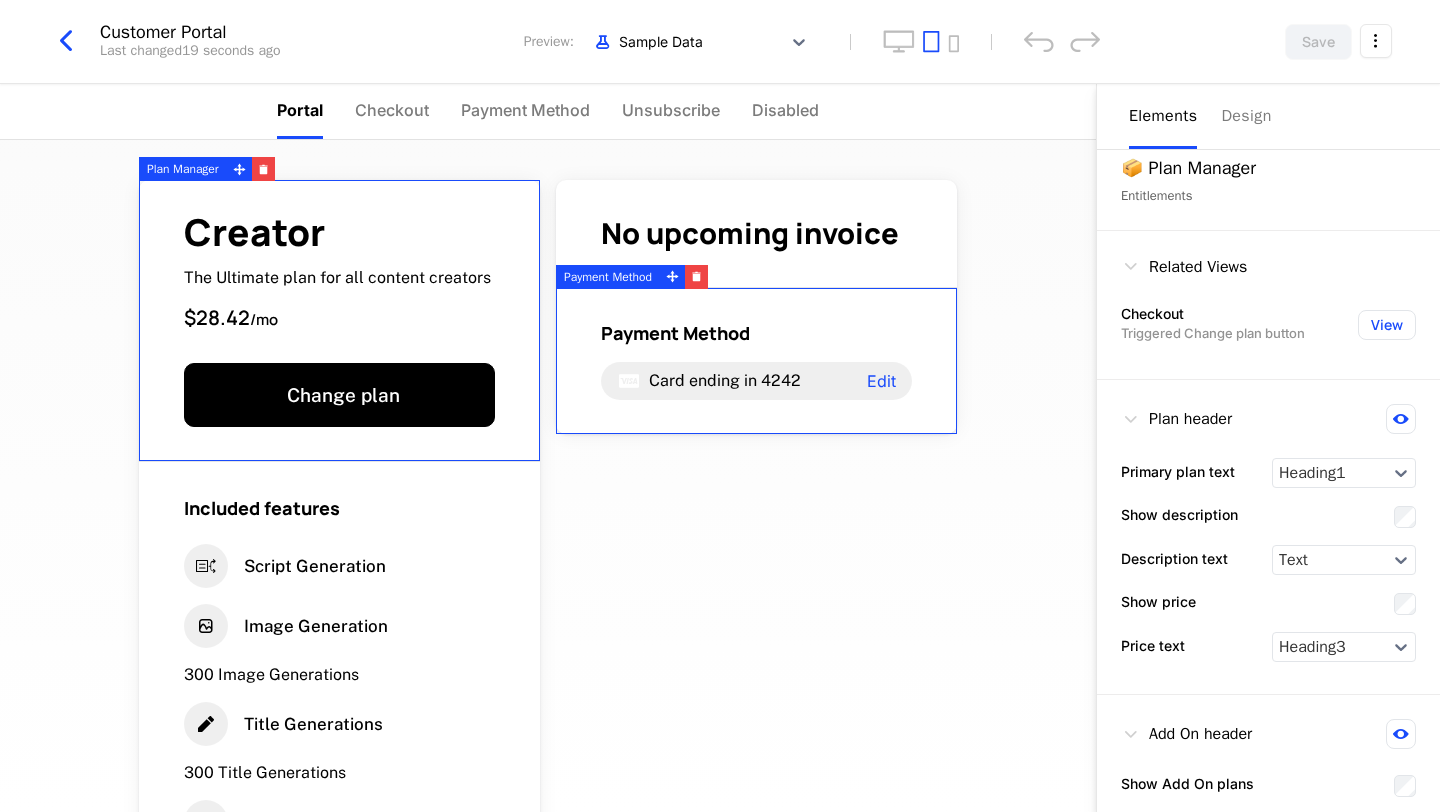 scroll, scrollTop: 0, scrollLeft: 0, axis: both 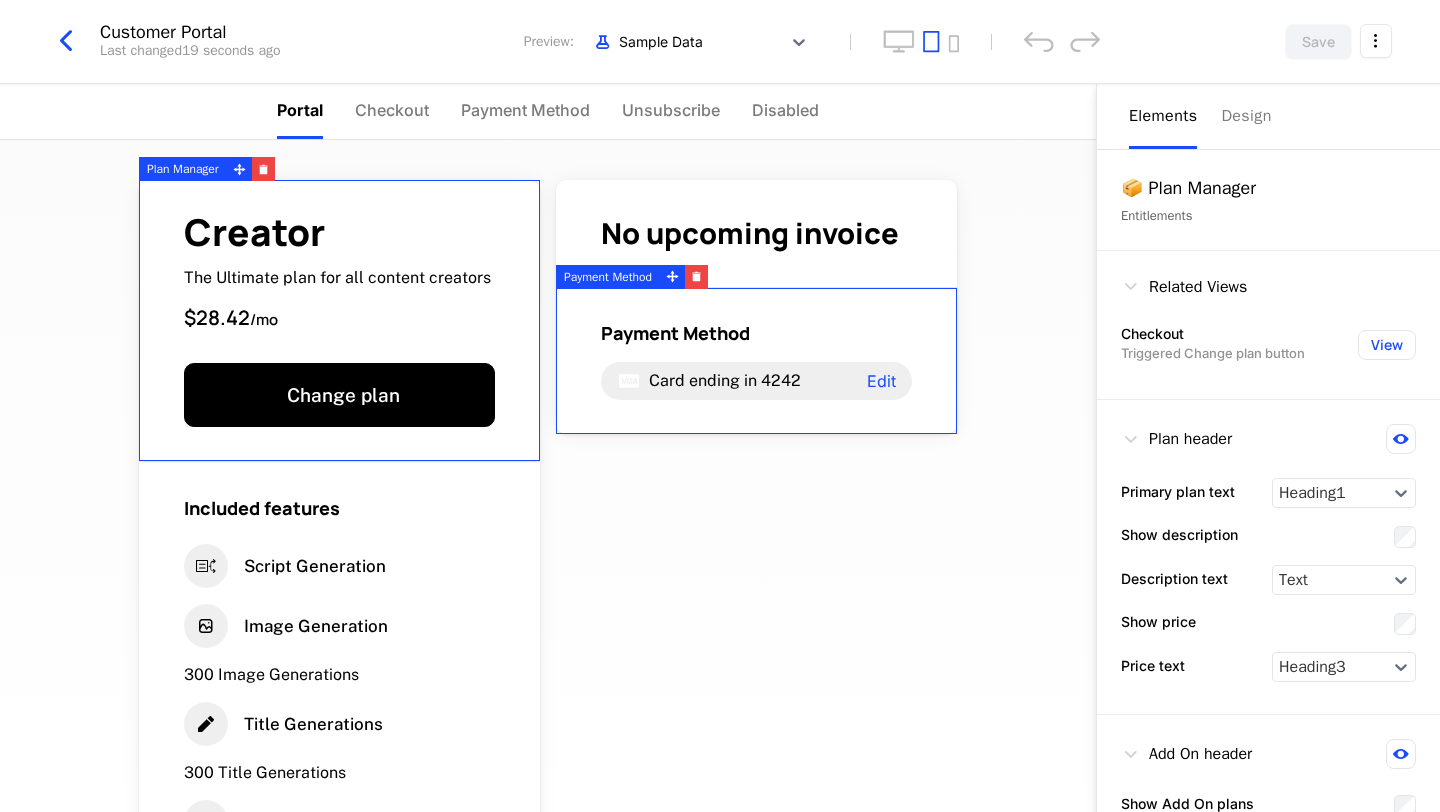 click on "Entitlements" at bounding box center [1268, 216] 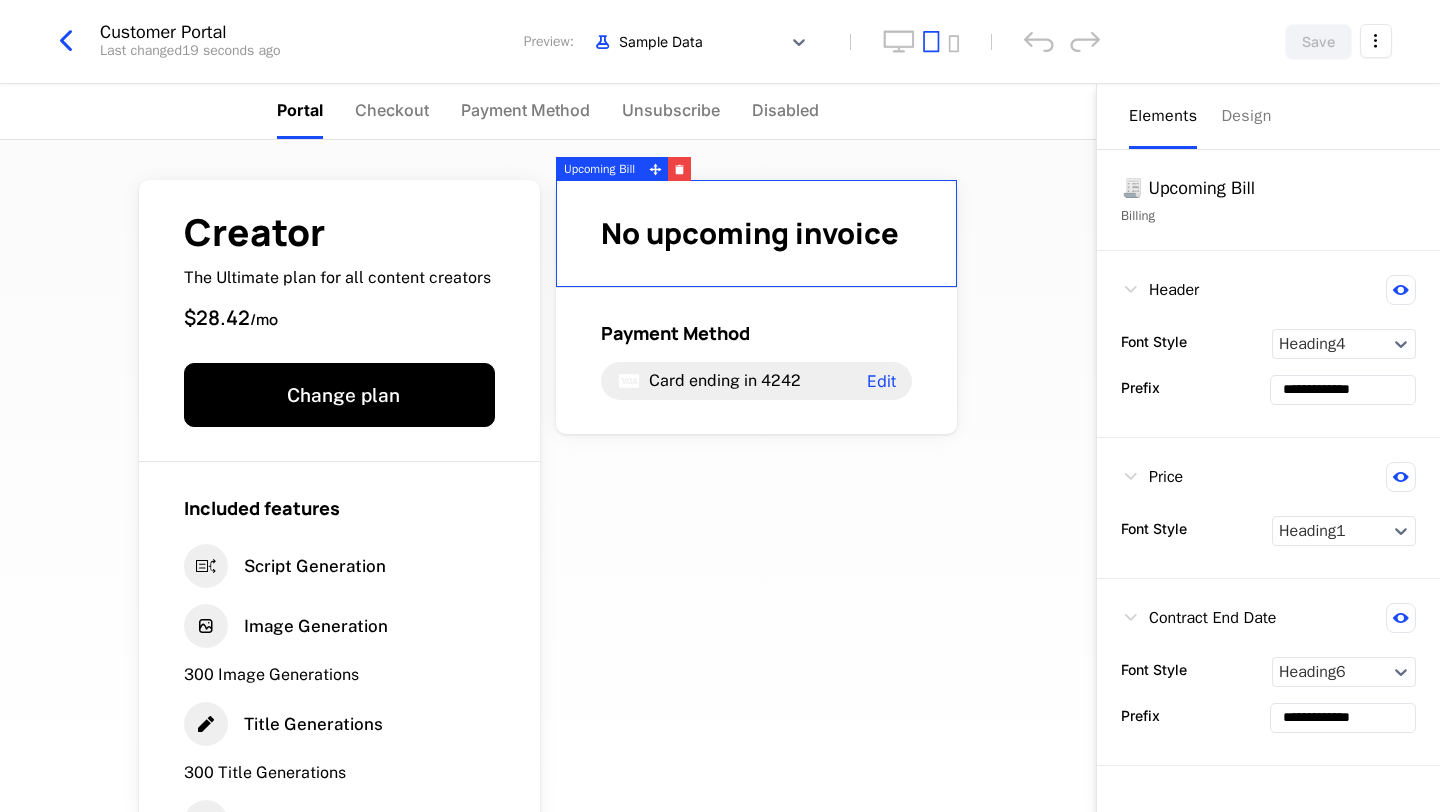 click on "No upcoming invoice" at bounding box center (750, 233) 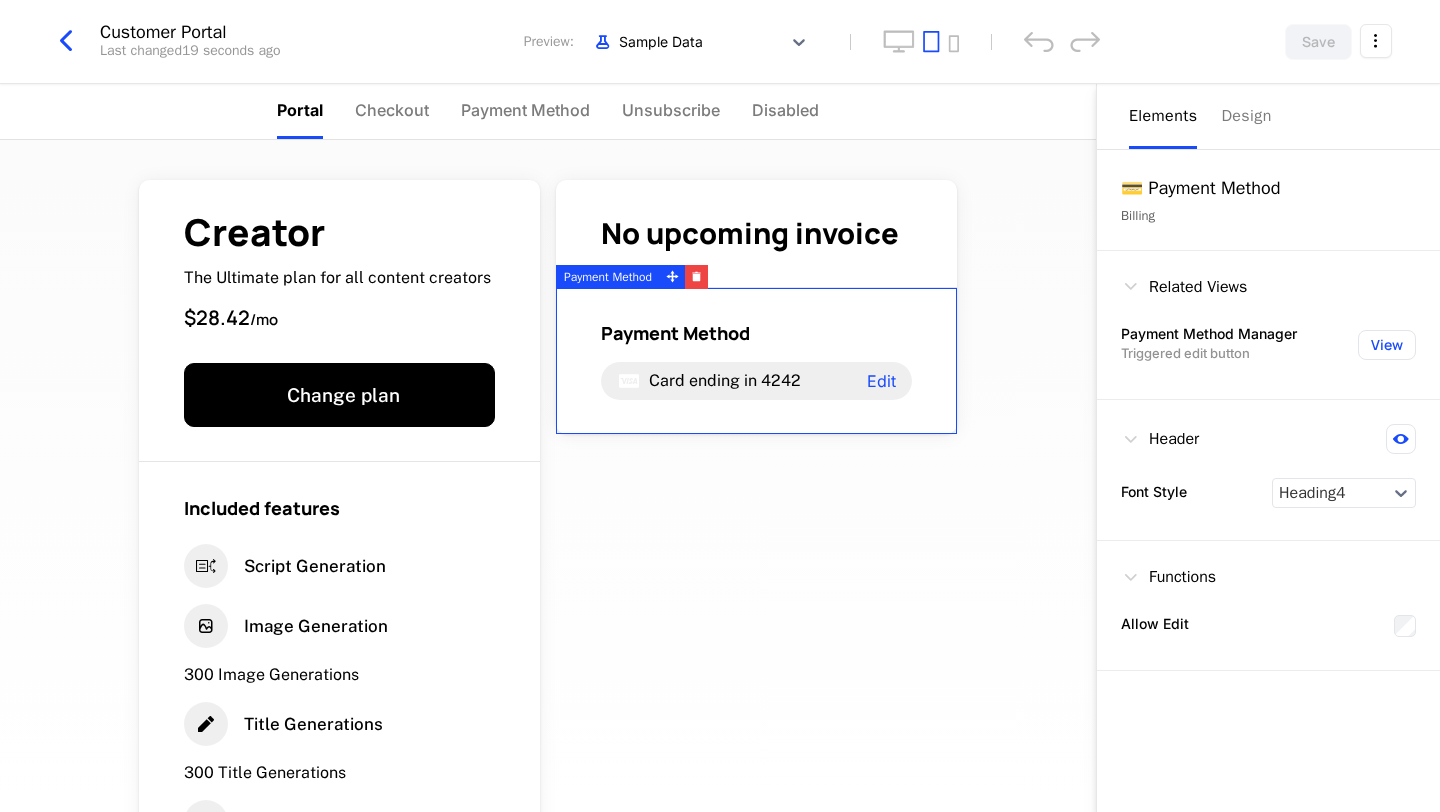 click on "Payment Method Card ending in   4242 Edit" at bounding box center (756, 361) 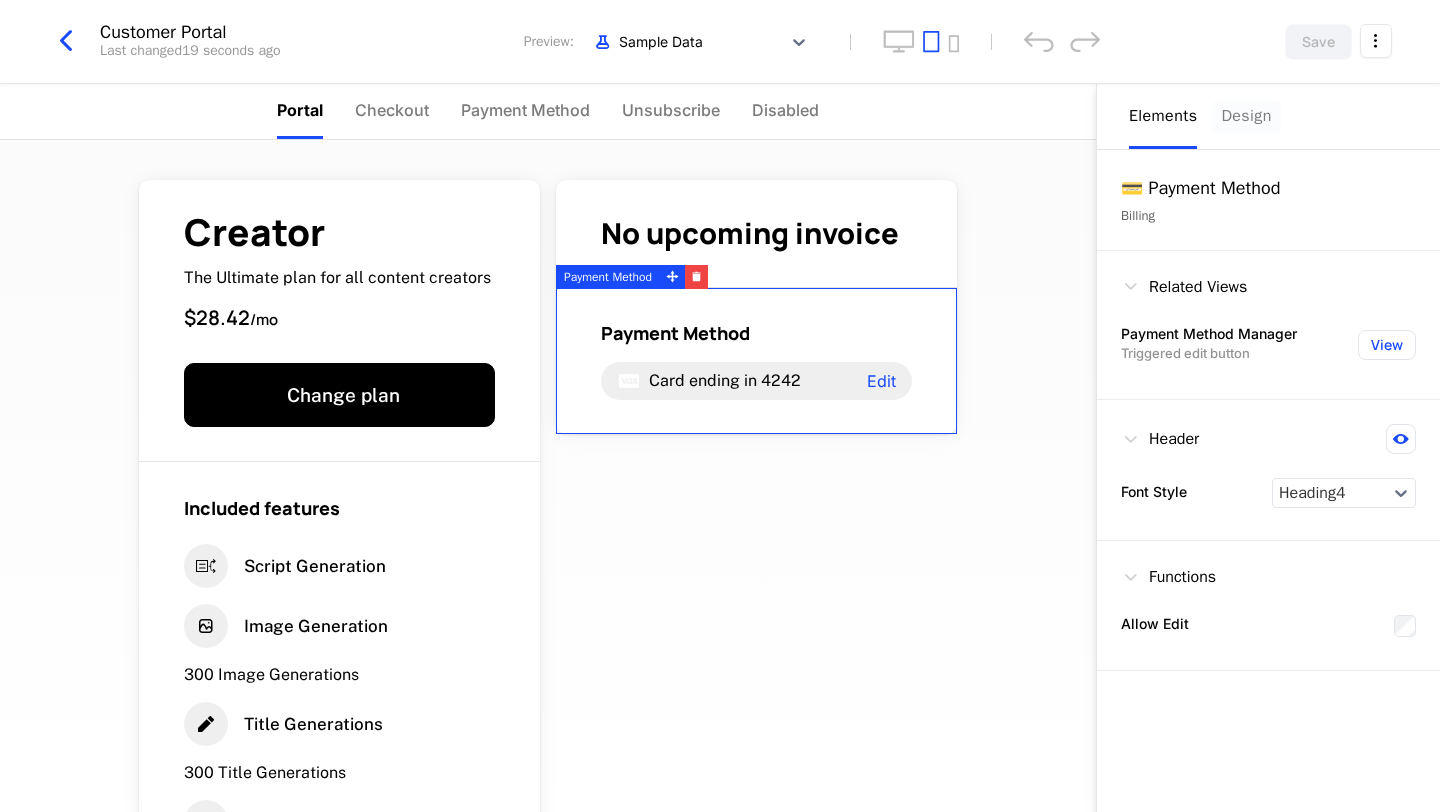 click on "Design" at bounding box center [1246, 116] 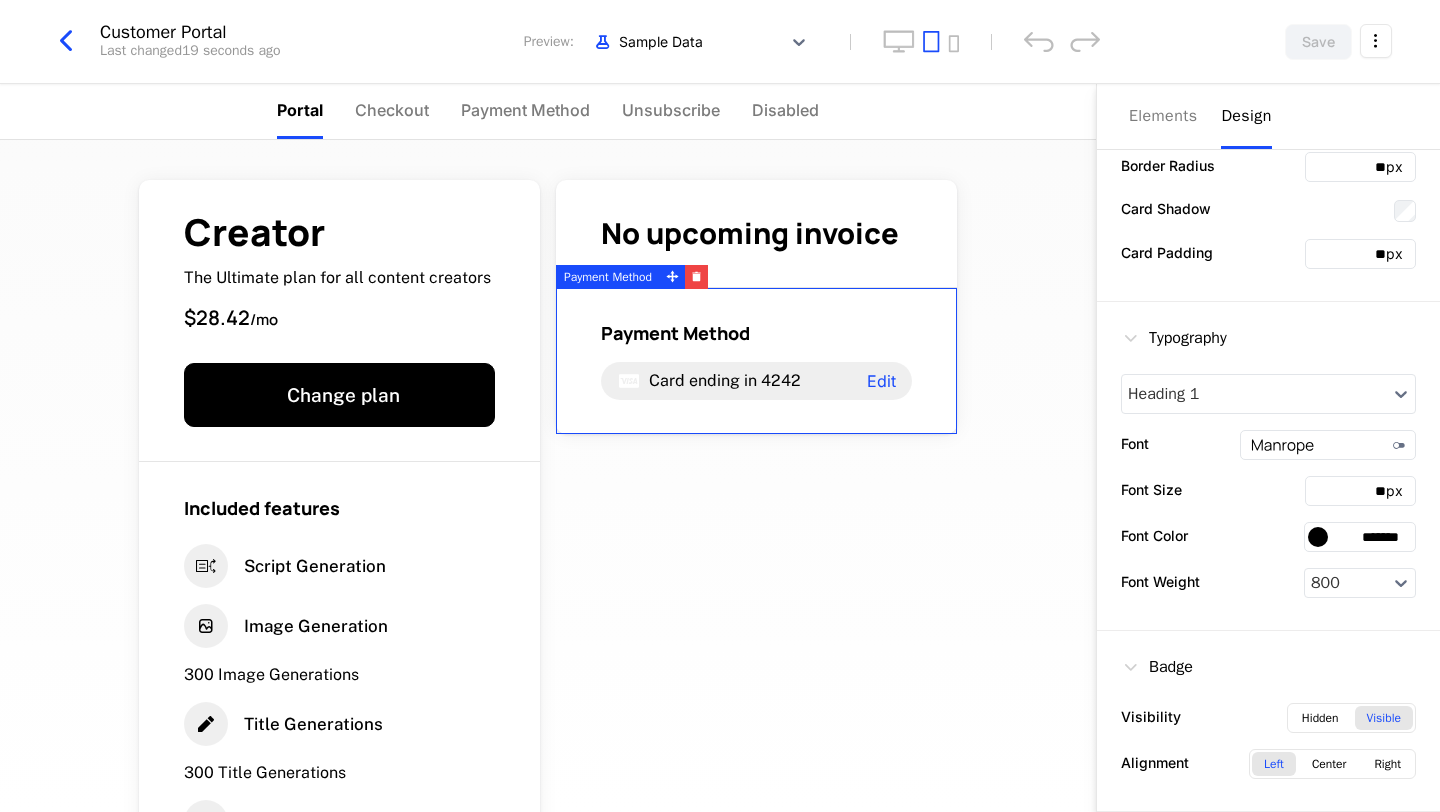 scroll, scrollTop: 0, scrollLeft: 0, axis: both 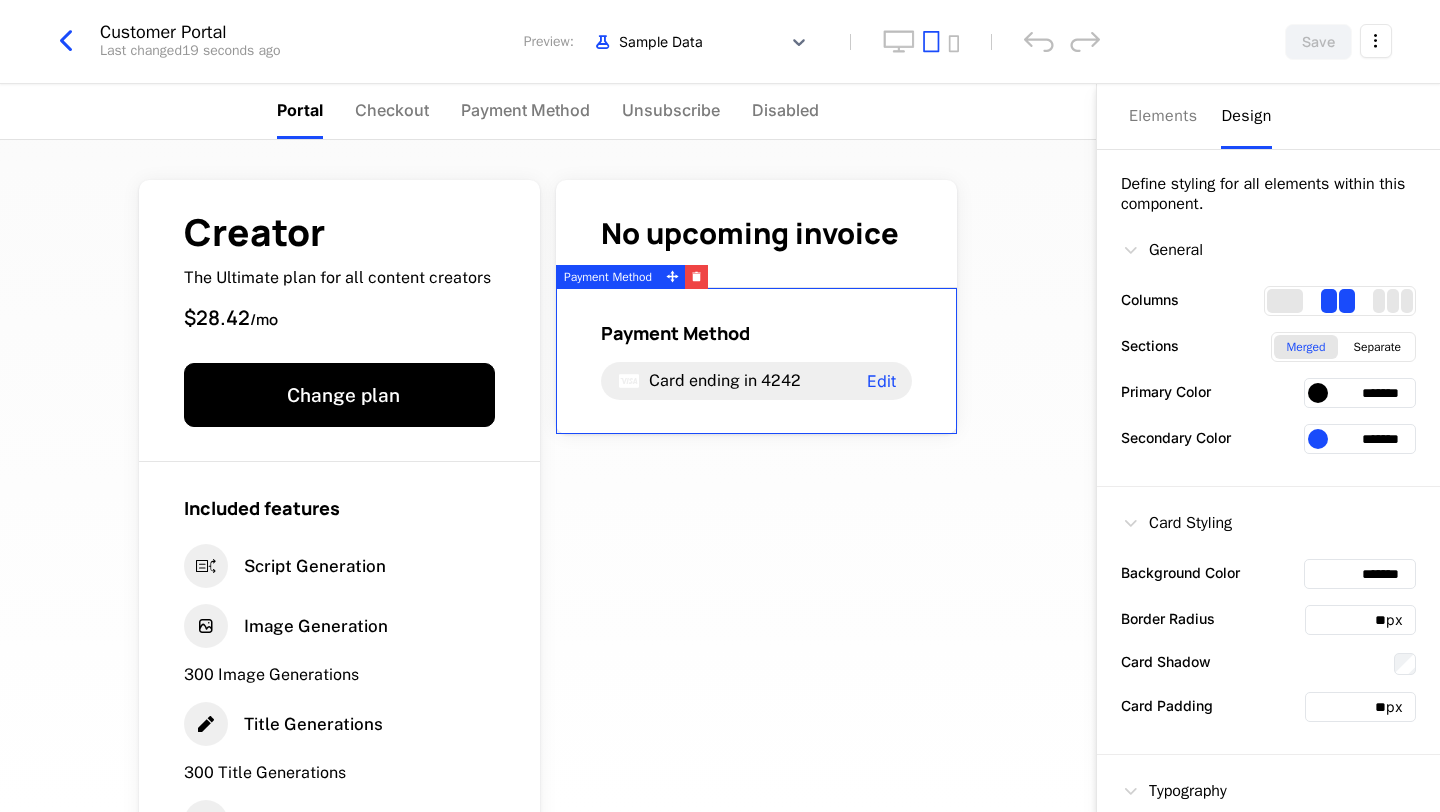 click on "4242" at bounding box center [781, 380] 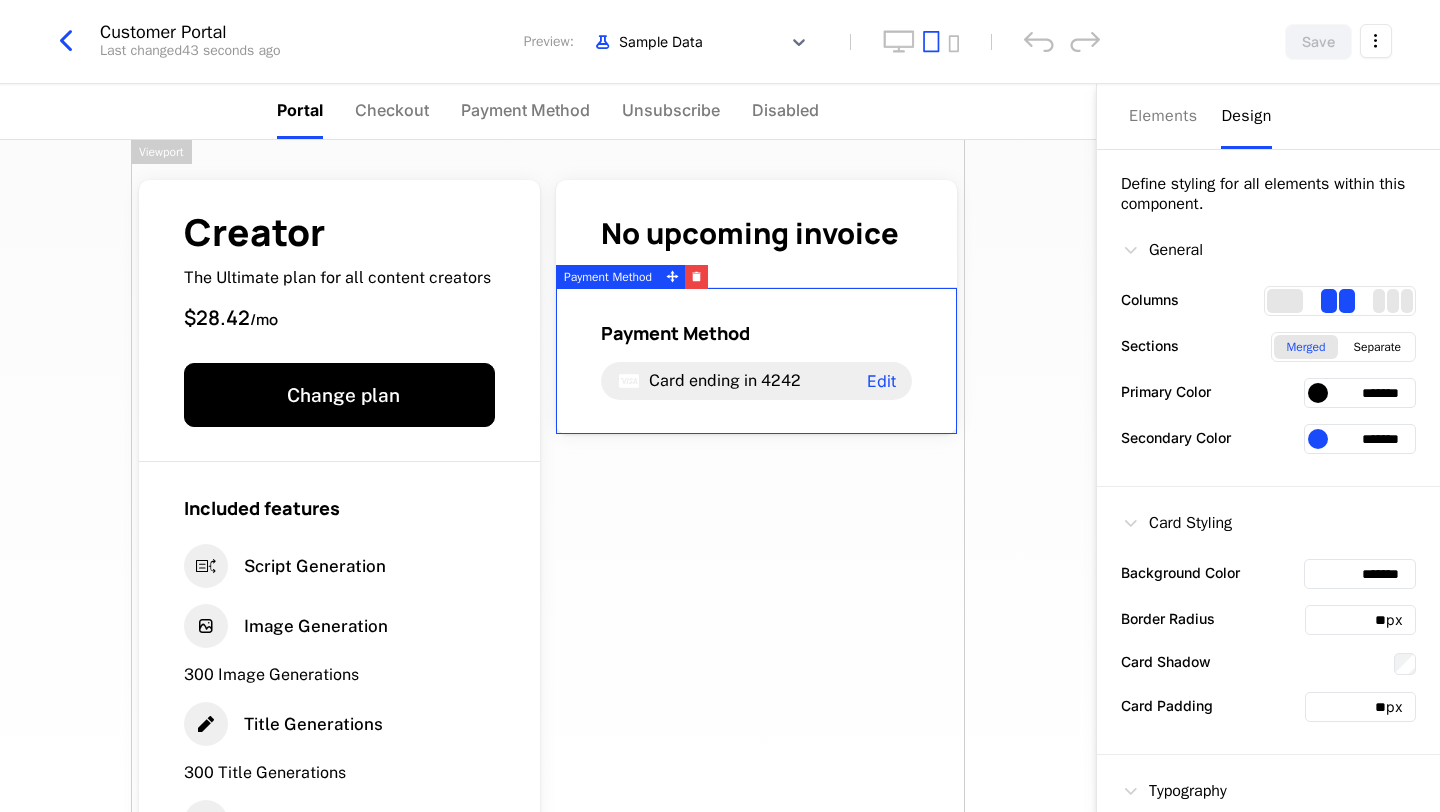 click on "Creator The Ultimate plan for all content creators $28.42 / mo Change plan Included features Script Generation Image Generation 300   Image Generations Title Generations 300   Title Generations Transcriptions 300   Transcriptions See all No upcoming invoice Payment Method Card ending in   4242 Edit Powered by" at bounding box center [548, 476] 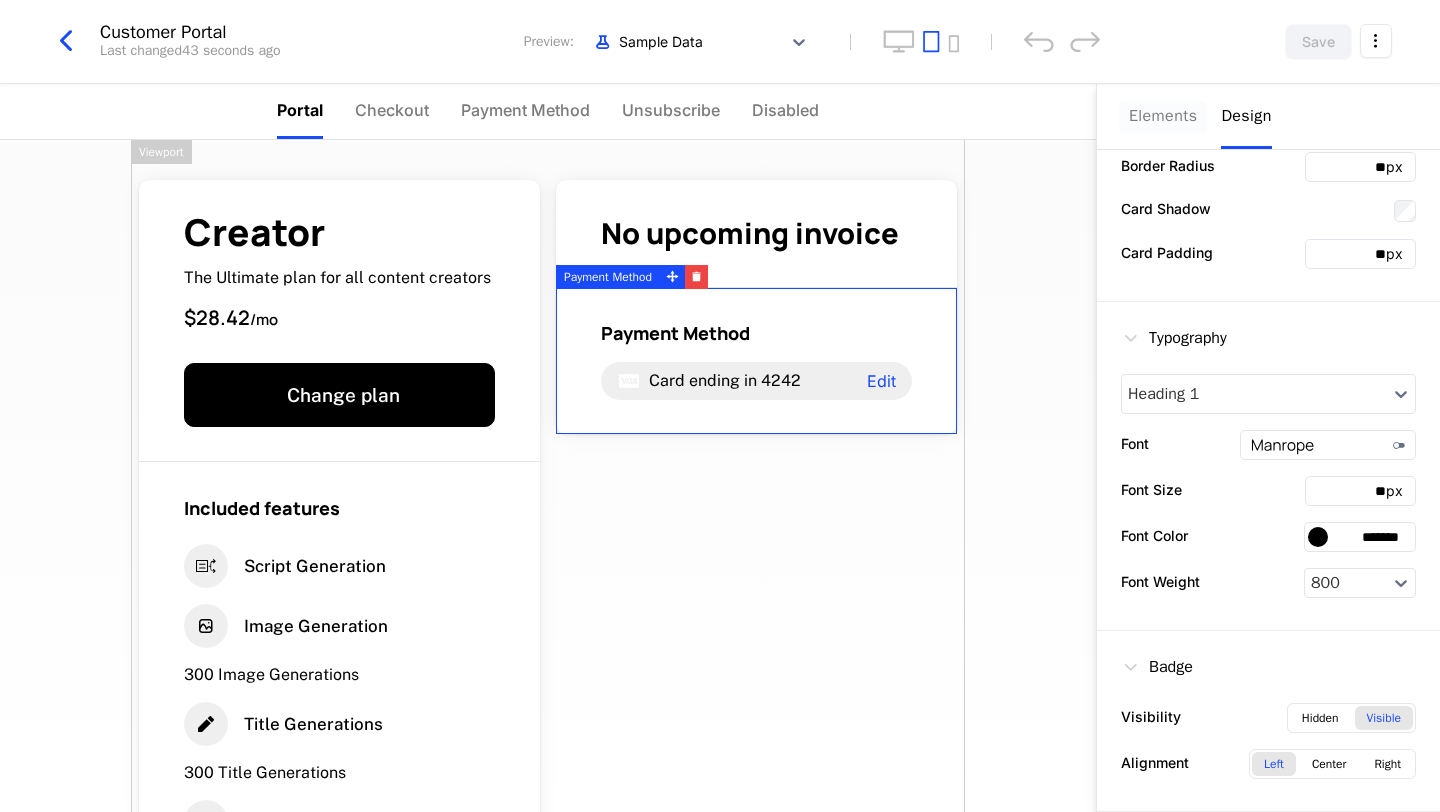 click on "Elements" at bounding box center (1163, 116) 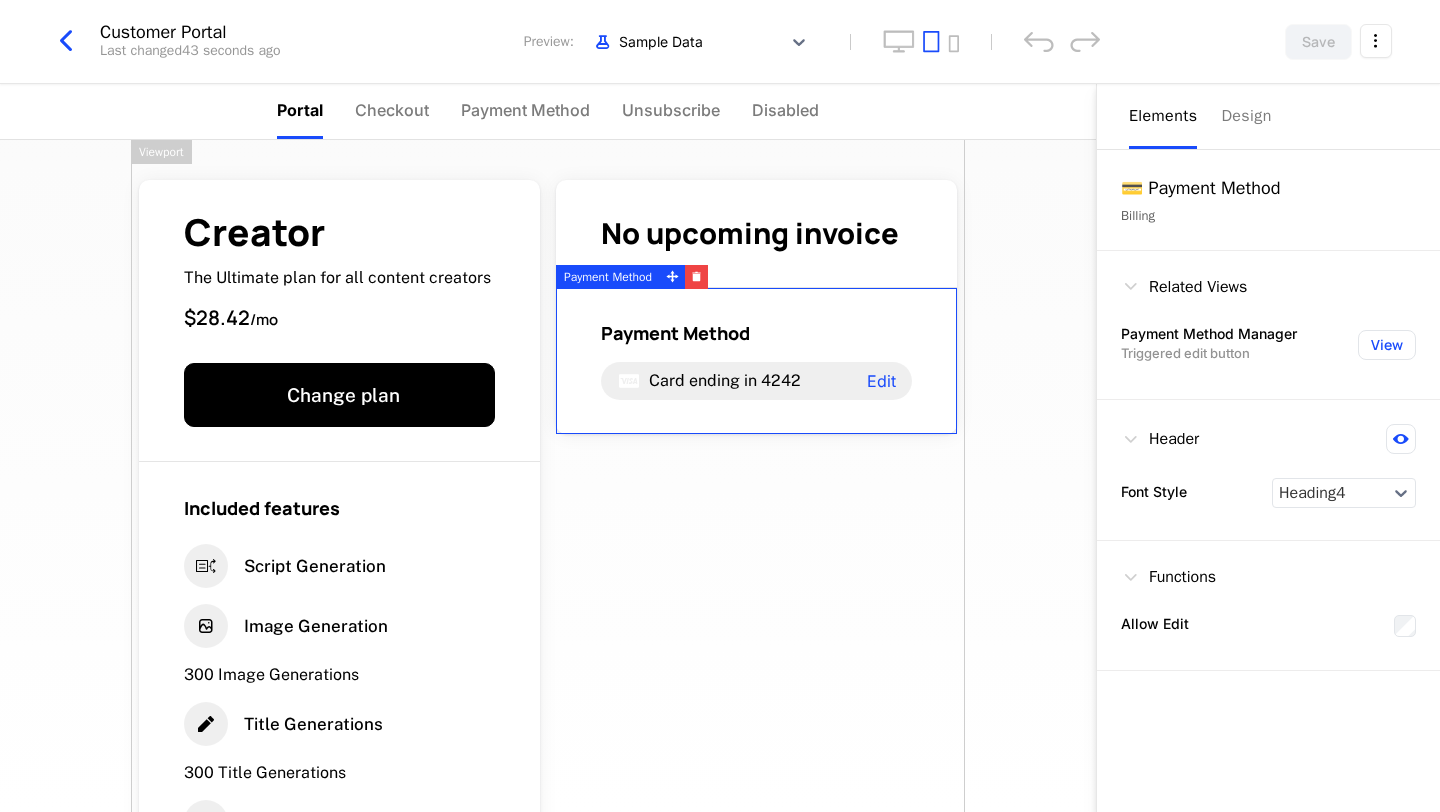 scroll, scrollTop: 0, scrollLeft: 0, axis: both 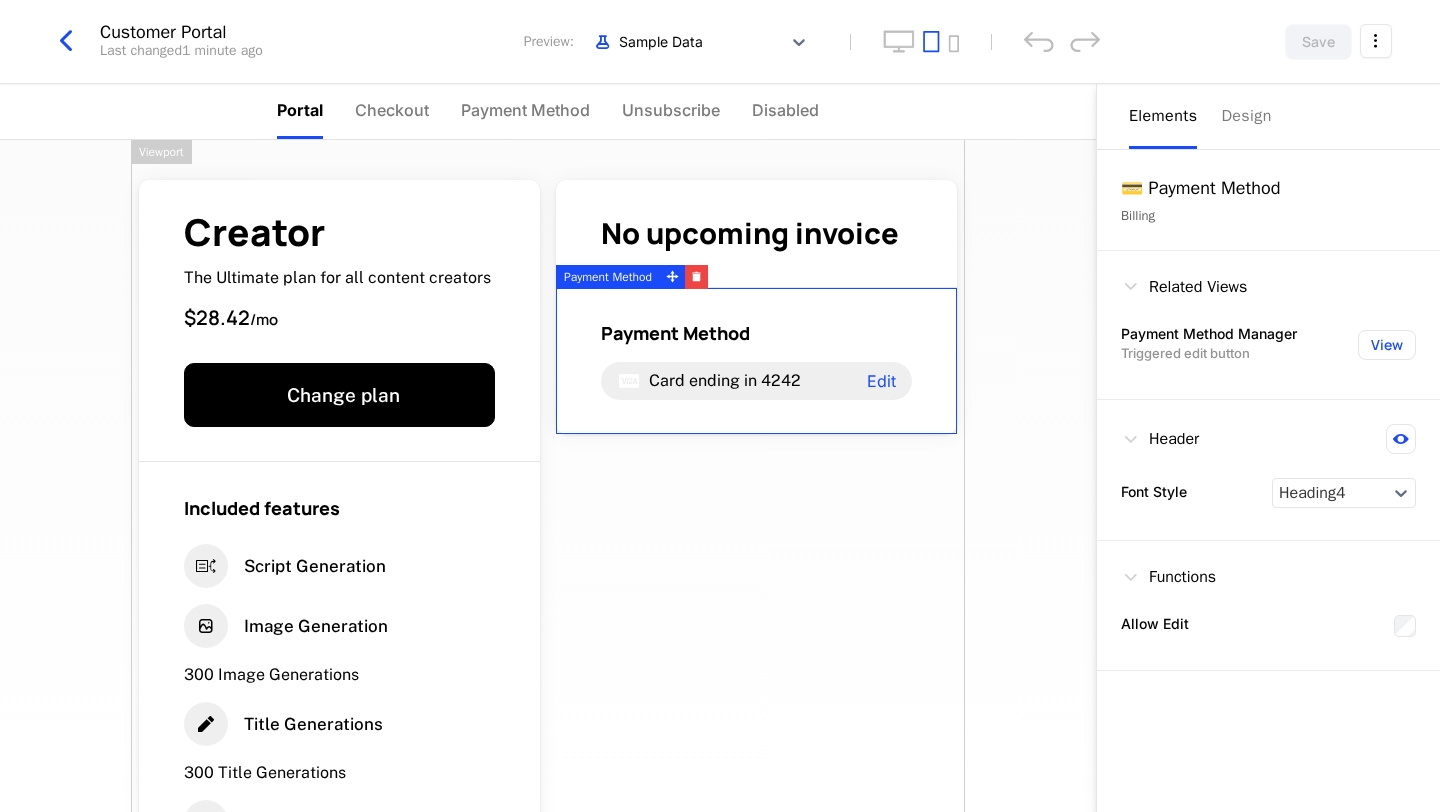 click on "Creator The Ultimate plan for all content creators $28.42 / mo Change plan Included features Script Generation Image Generation 300   Image Generations Title Generations 300   Title Generations Transcriptions 300   Transcriptions See all No upcoming invoice Payment Method Card ending in   4242 Edit Powered by" at bounding box center [548, 647] 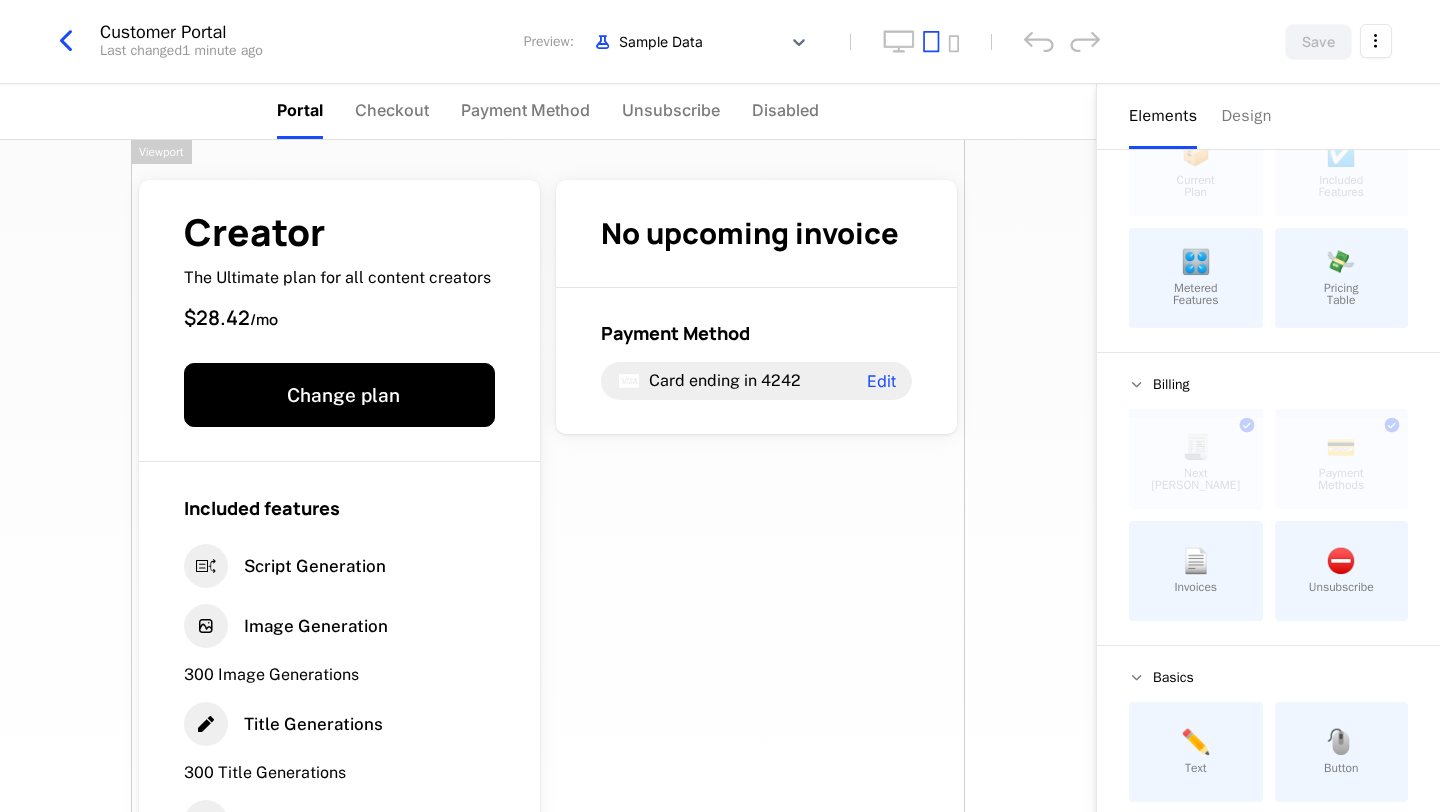 scroll, scrollTop: 121, scrollLeft: 0, axis: vertical 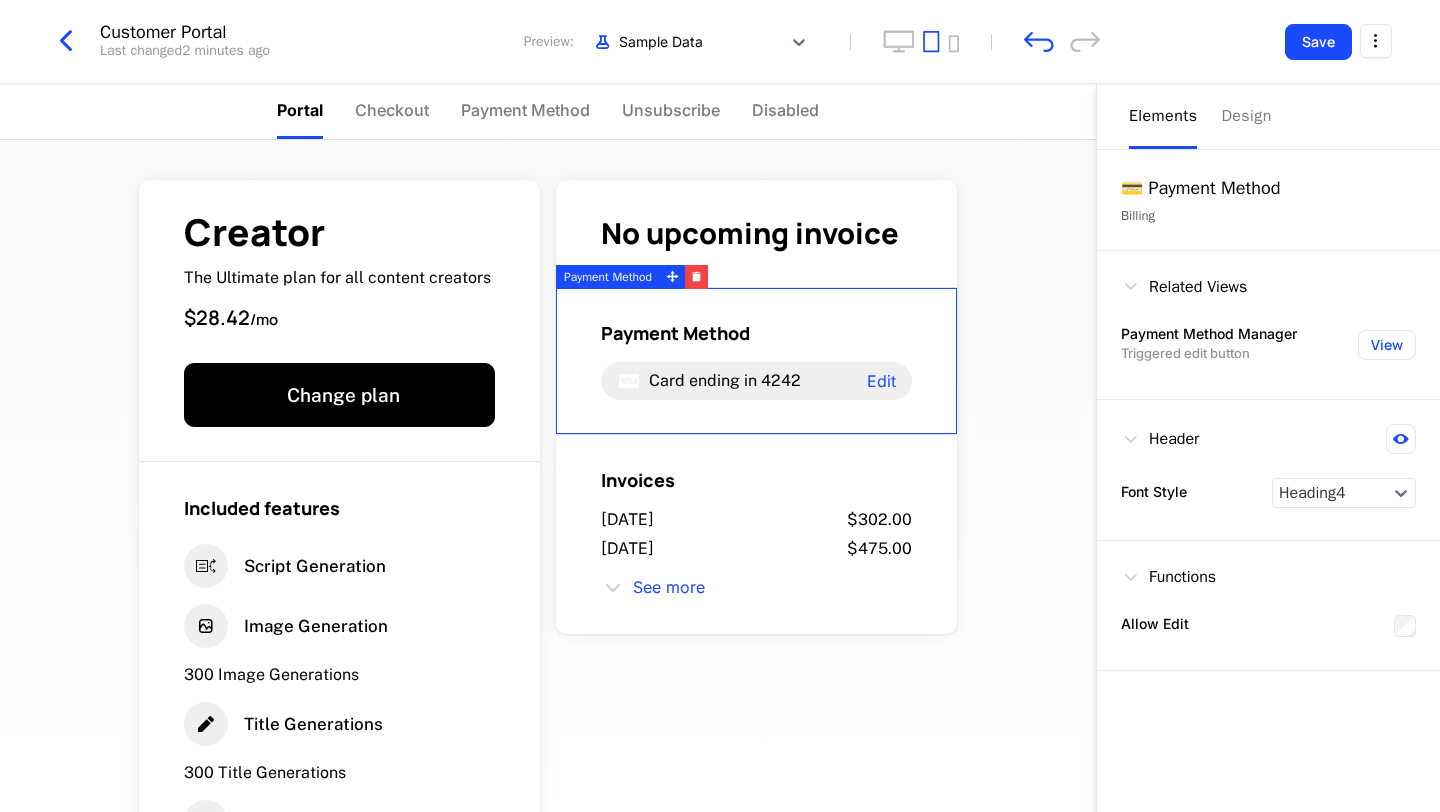 click on "Payment Method" at bounding box center (675, 333) 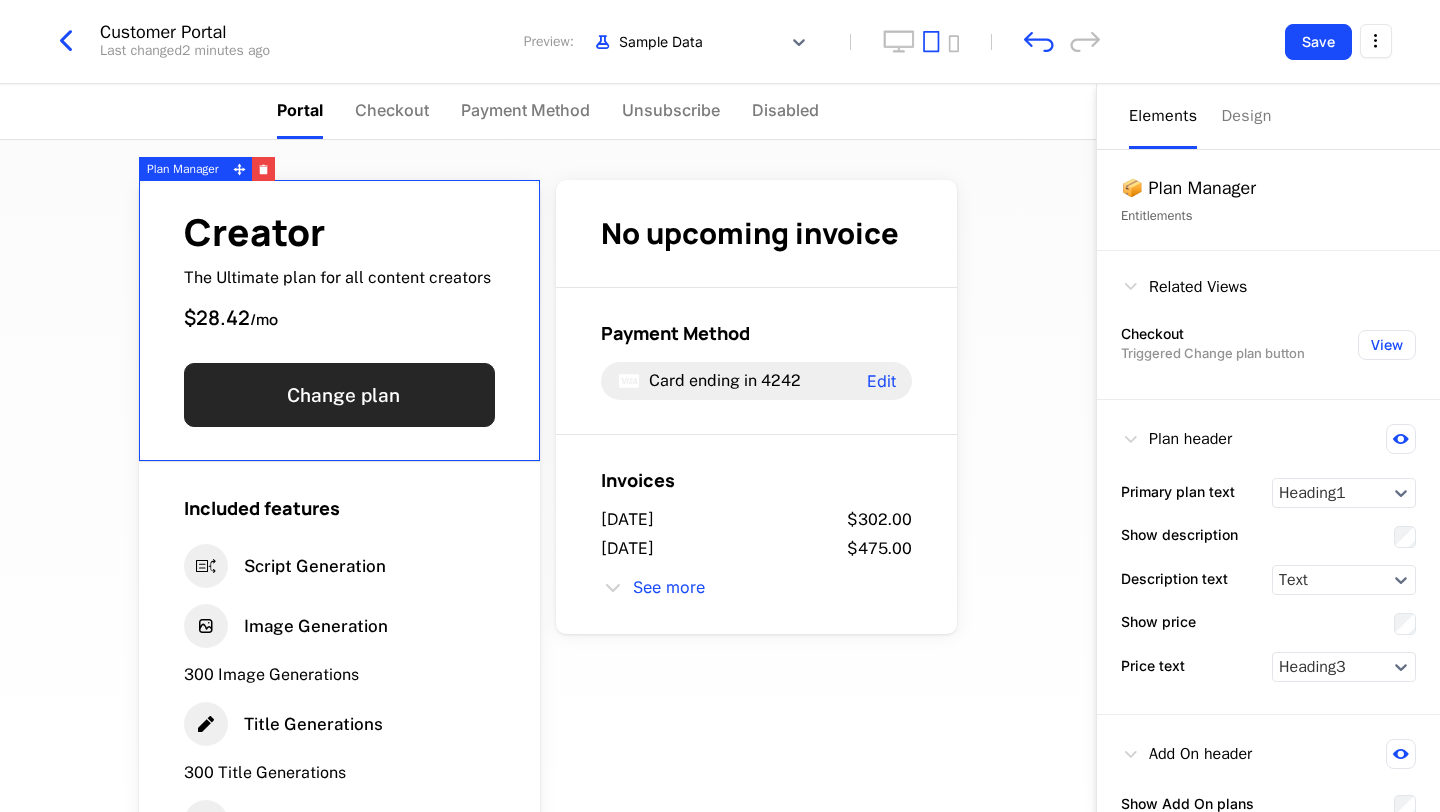 click on "Change plan" at bounding box center [339, 395] 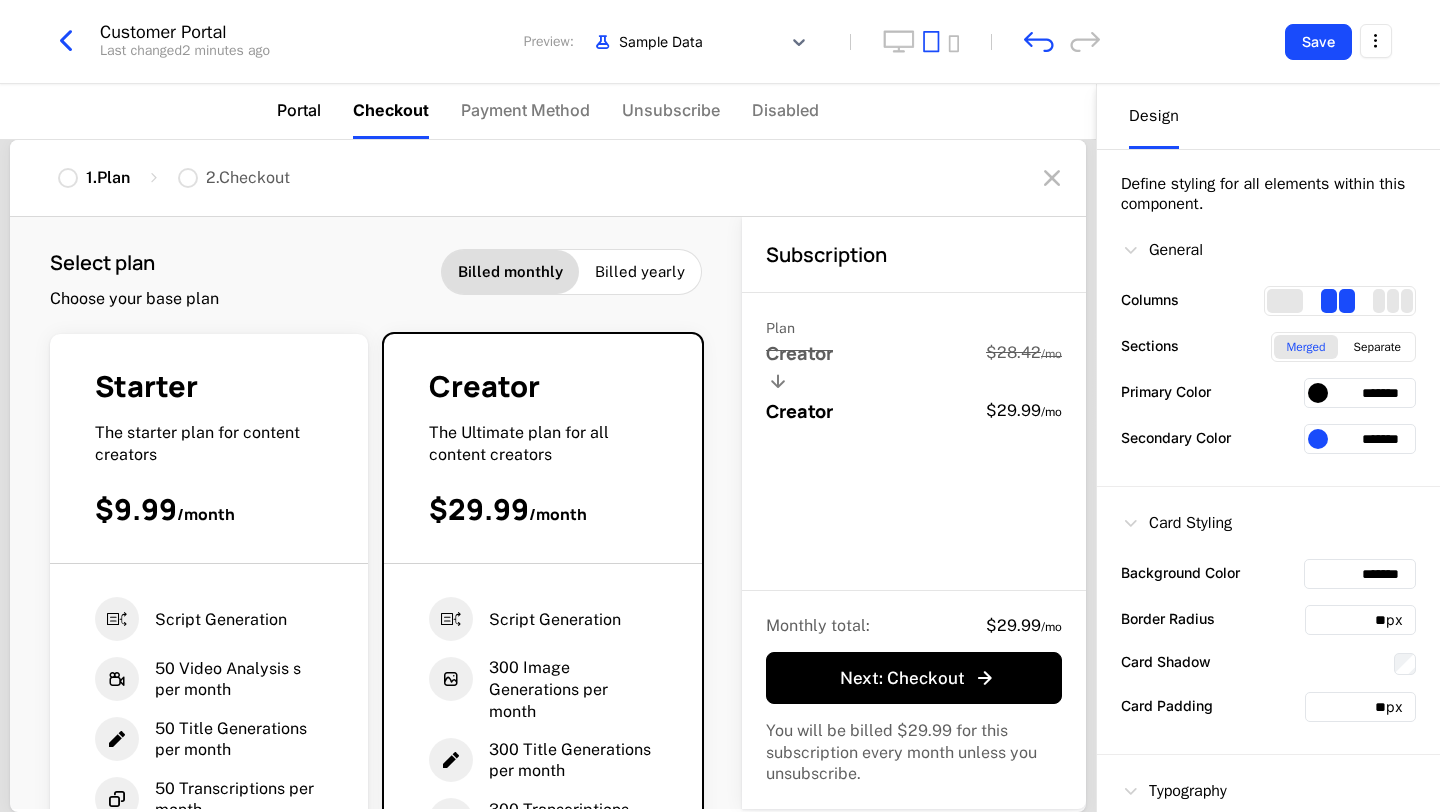 click on "Portal" at bounding box center (299, 110) 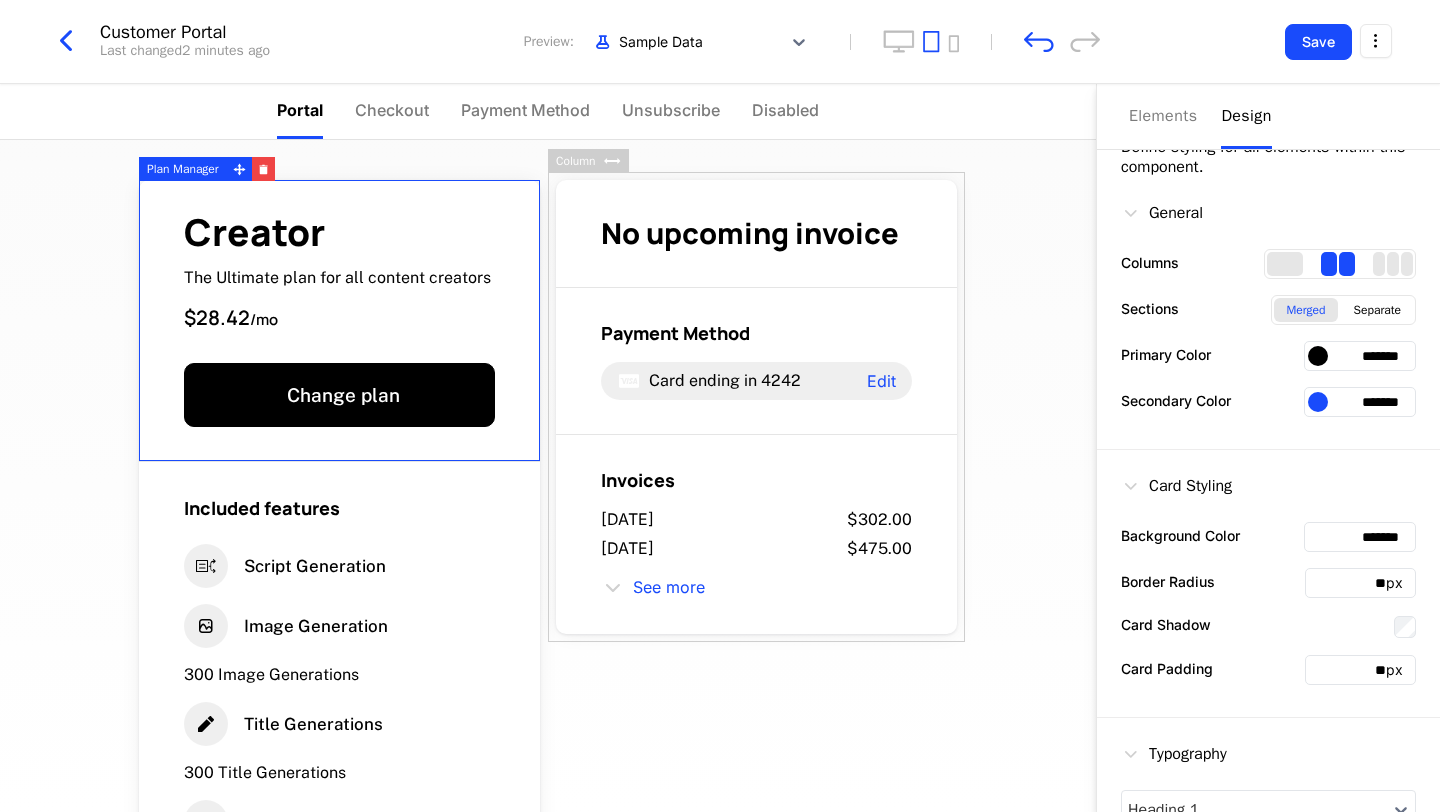 scroll, scrollTop: 43, scrollLeft: 0, axis: vertical 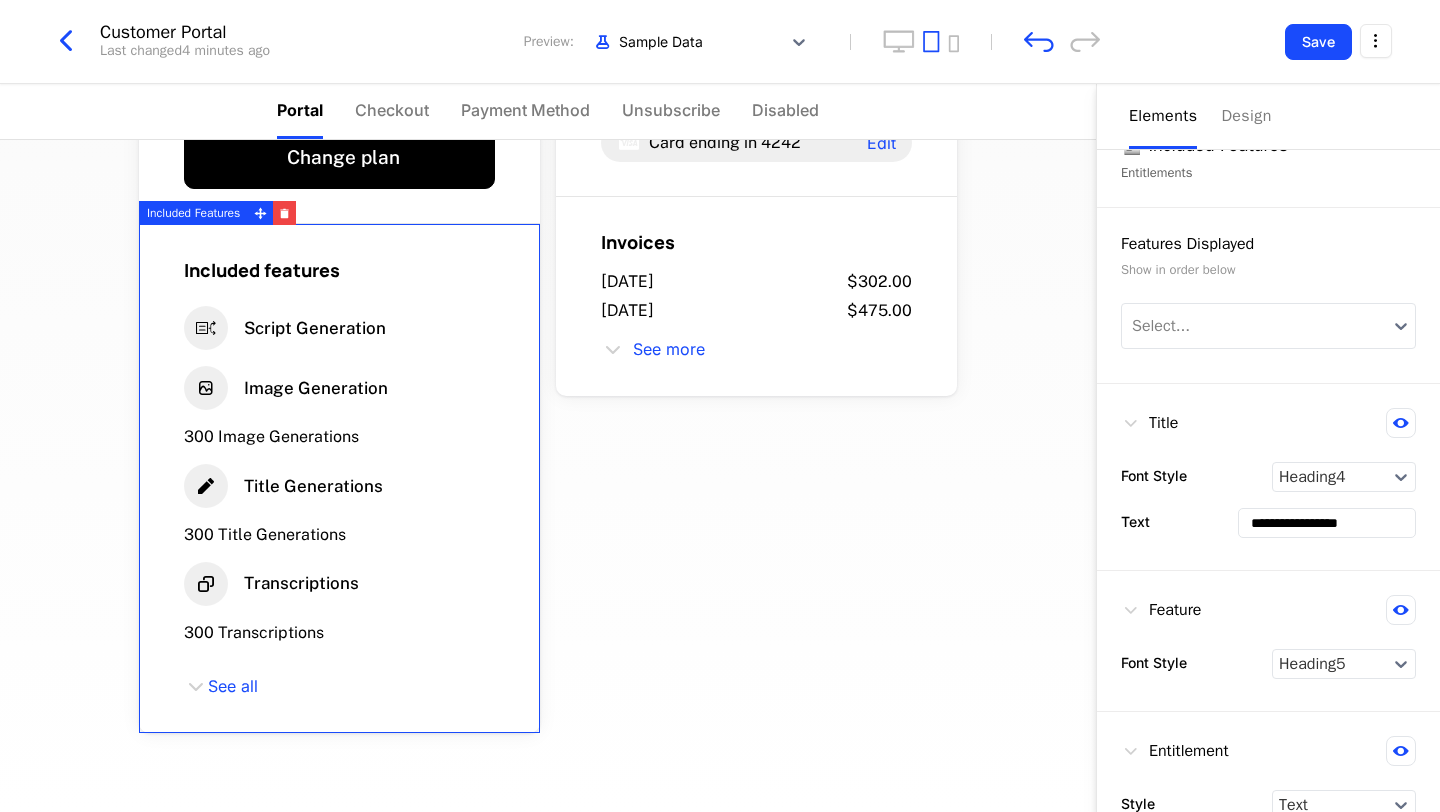 click on "Transcriptions 300   Transcriptions" at bounding box center [339, 603] 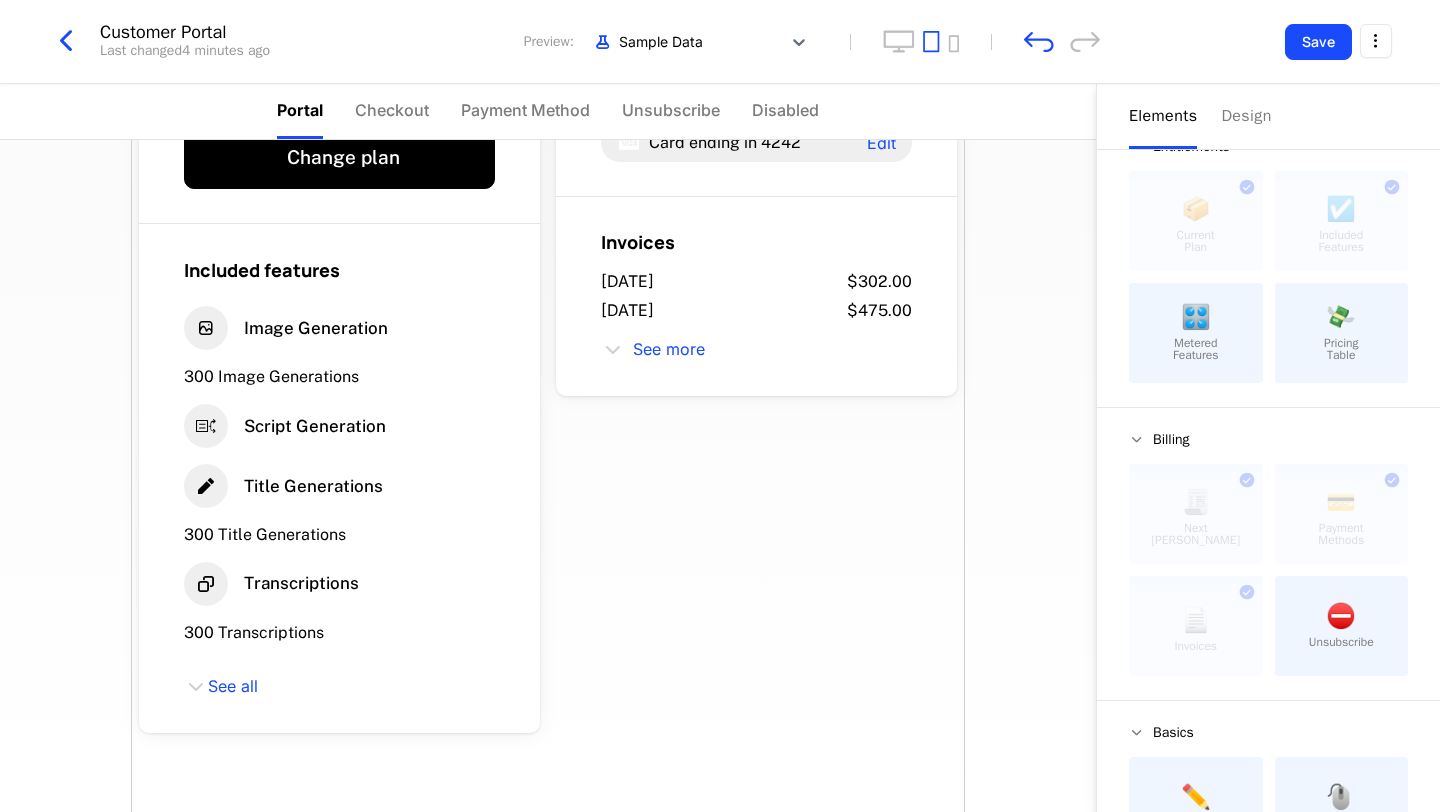 click on "Creator The Ultimate plan for all content creators $28.42 / mo Change plan Included features Image Generation 300   Image Generations Script Generation Title Generations 300   Title Generations Transcriptions 300   Transcriptions See all No upcoming invoice Payment Method Card ending in   4242 Edit Invoices [DATE] $302.00 [DATE] $475.00 See more Powered by" at bounding box center [548, 409] 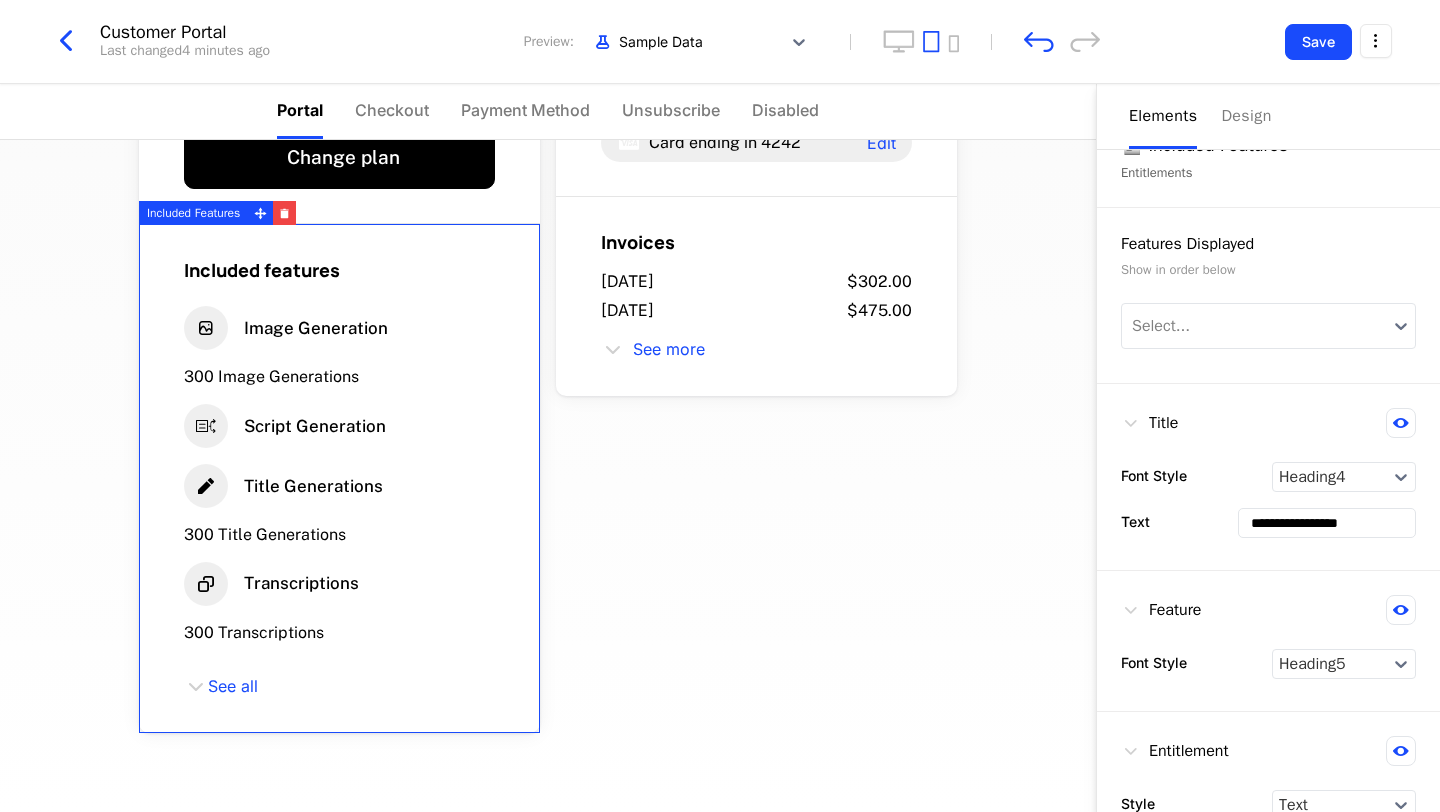 click on "Included features Image Generation 300   Image Generations Script Generation Title Generations 300   Title Generations Transcriptions 300   Transcriptions See all" at bounding box center (339, 478) 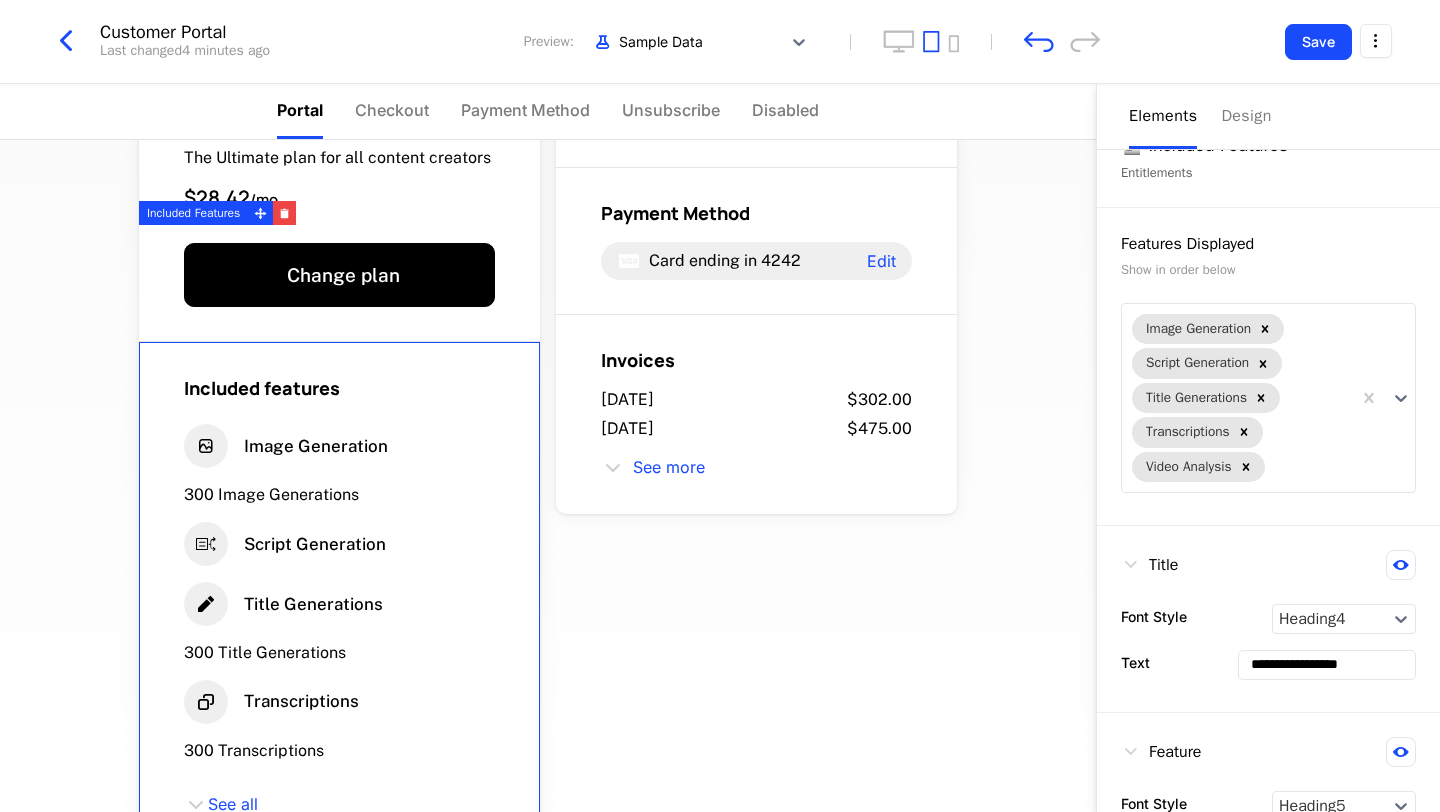 scroll, scrollTop: 0, scrollLeft: 0, axis: both 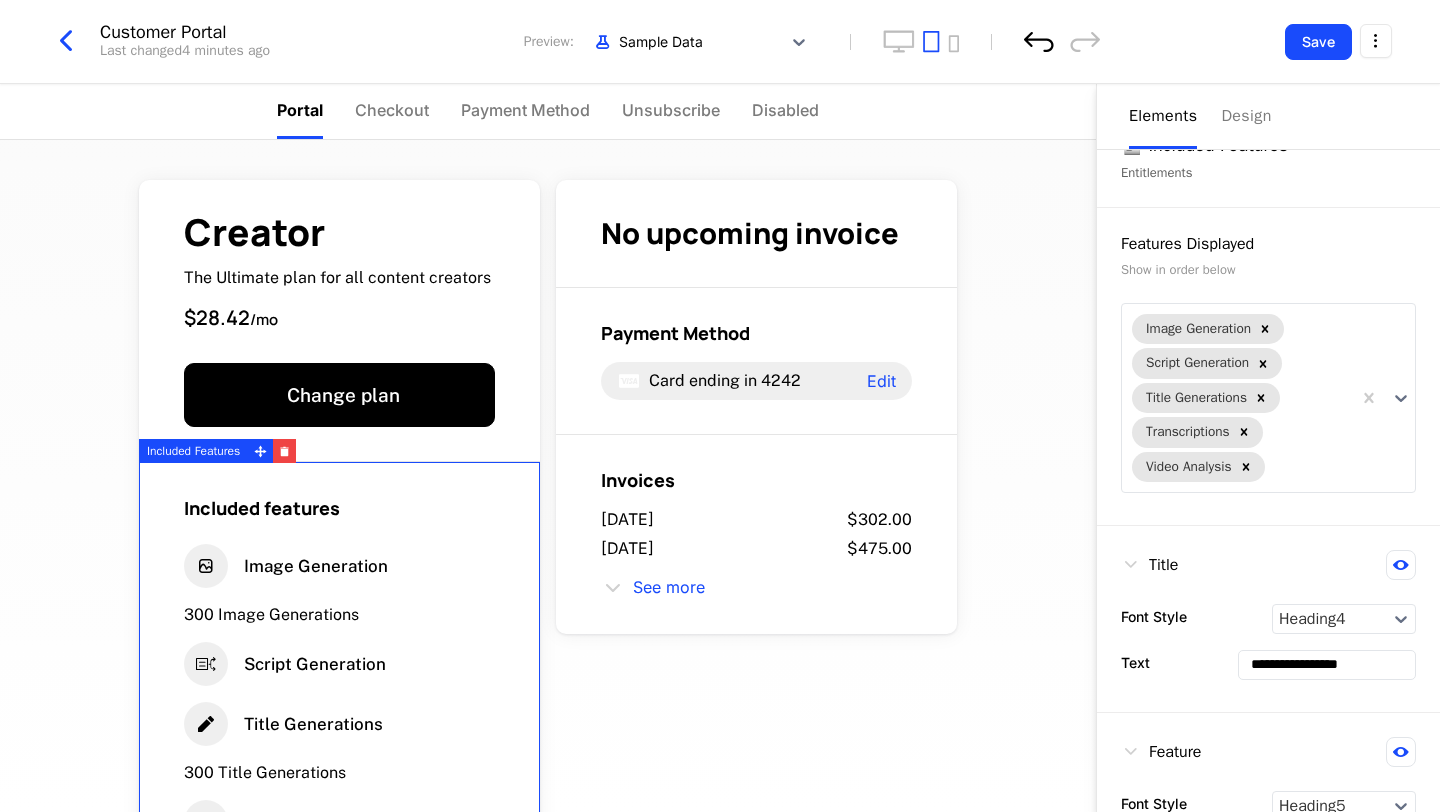 click 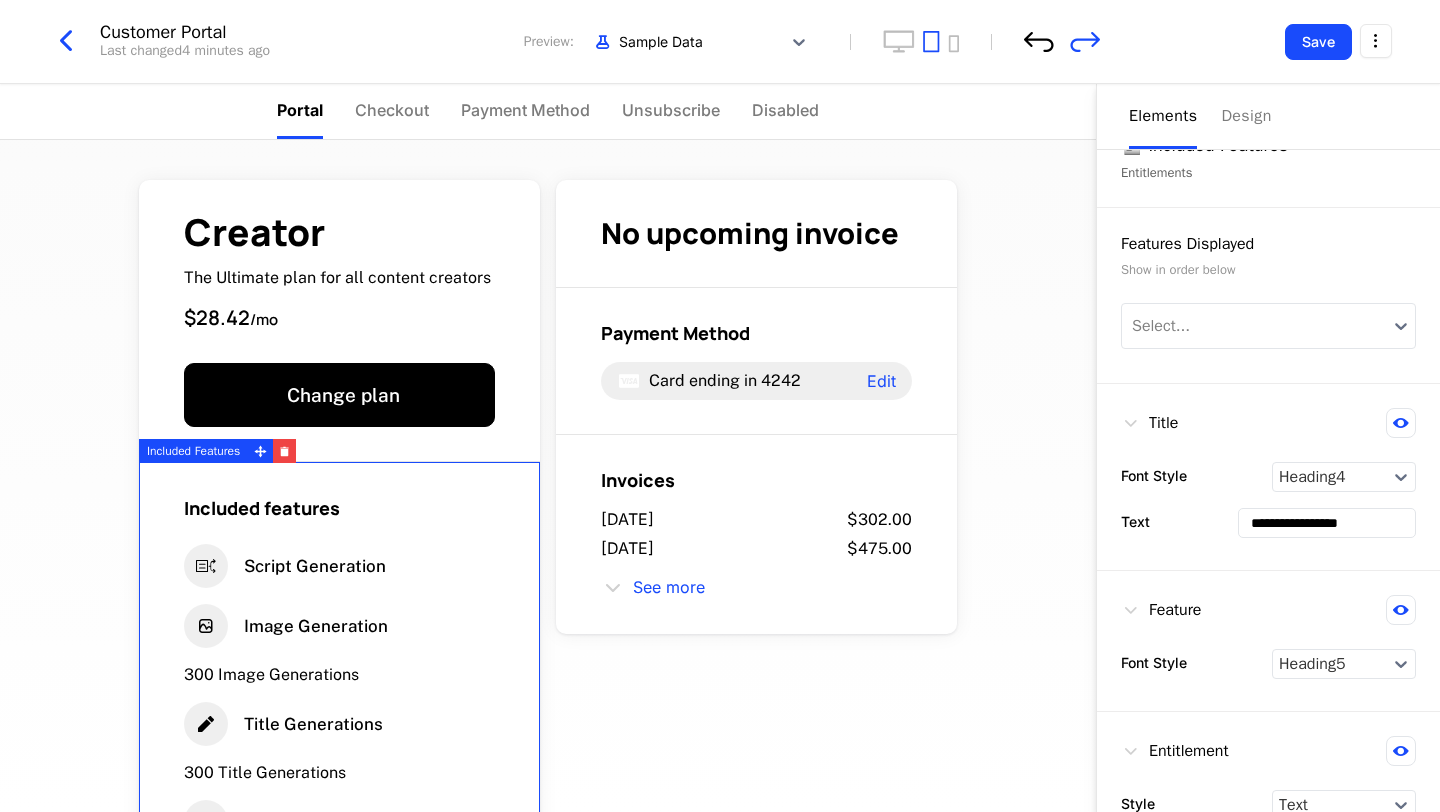 click 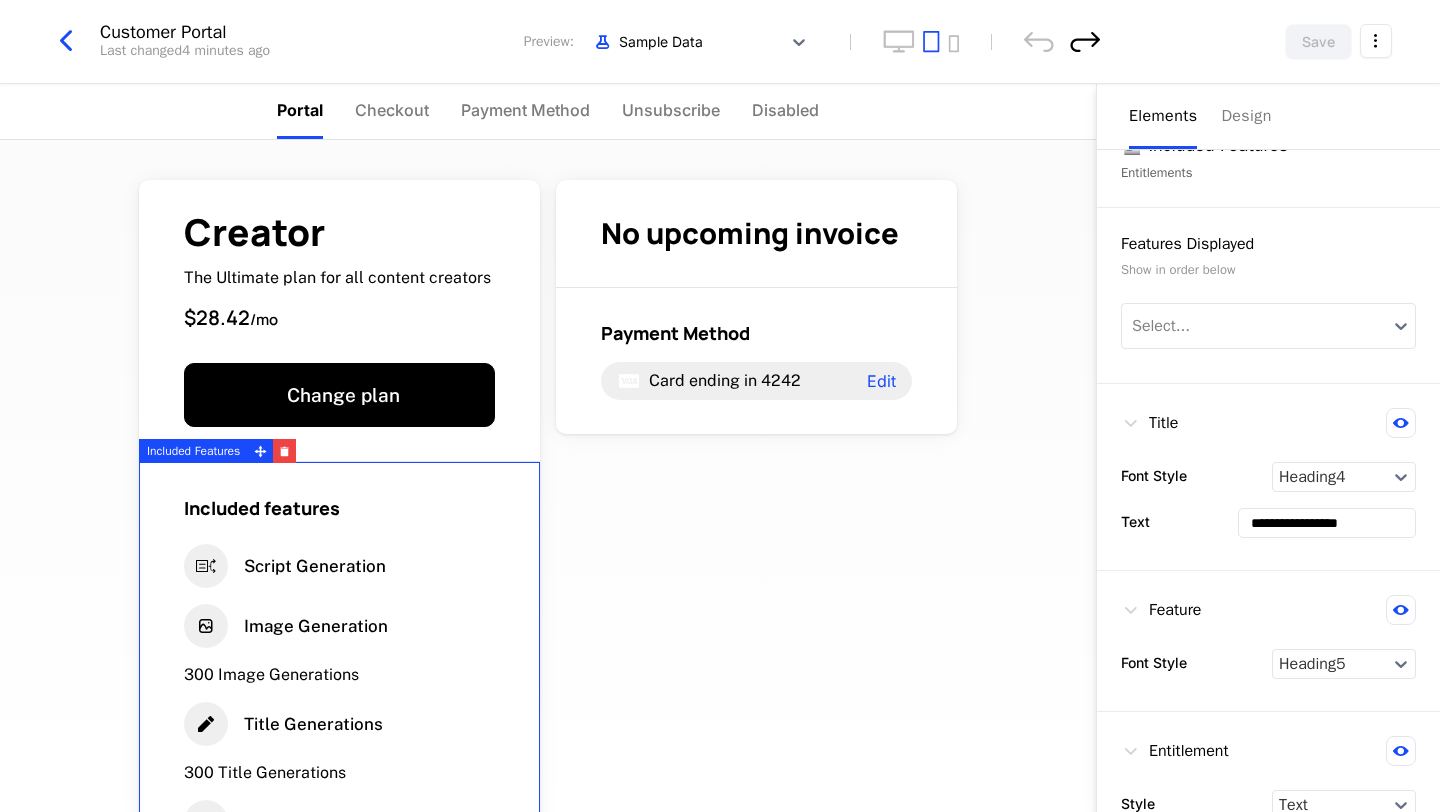 click 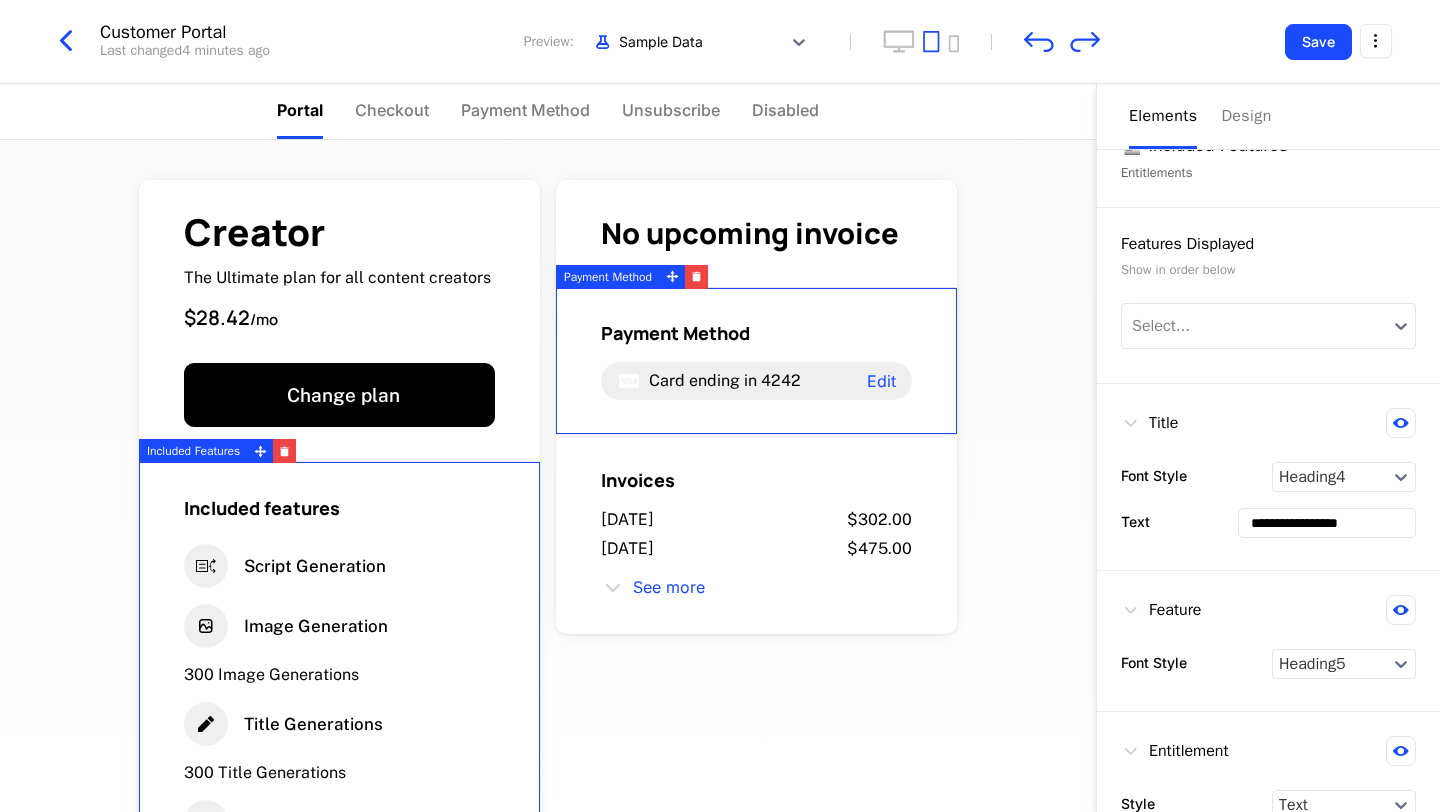 click on "Creator The Ultimate plan for all content creators $28.42 / mo Change plan Included features Script Generation Image Generation 300   Image Generations Title Generations 300   Title Generations Transcriptions 300   Transcriptions See all No upcoming invoice Payment Method Card ending in   4242 Edit Invoices [DATE] $302.00 [DATE] $475.00 See more Powered by" at bounding box center (548, 476) 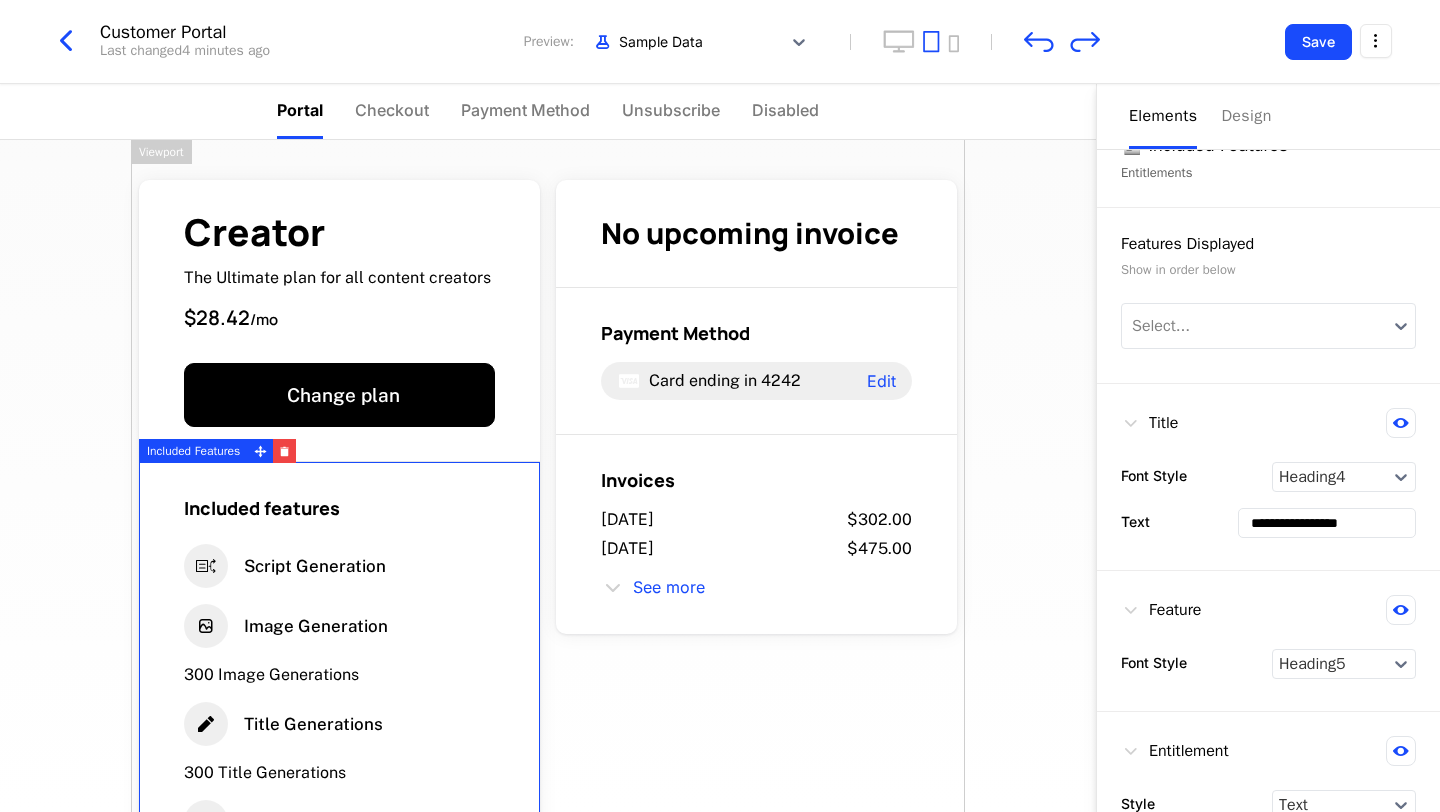 click on "Creator The Ultimate plan for all content creators $28.42 / mo Change plan Included features Script Generation Image Generation 300   Image Generations Title Generations 300   Title Generations Transcriptions 300   Transcriptions See all No upcoming invoice Payment Method Card ending in   4242 Edit Invoices [DATE] $302.00 [DATE] $475.00 See more Powered by" at bounding box center (548, 647) 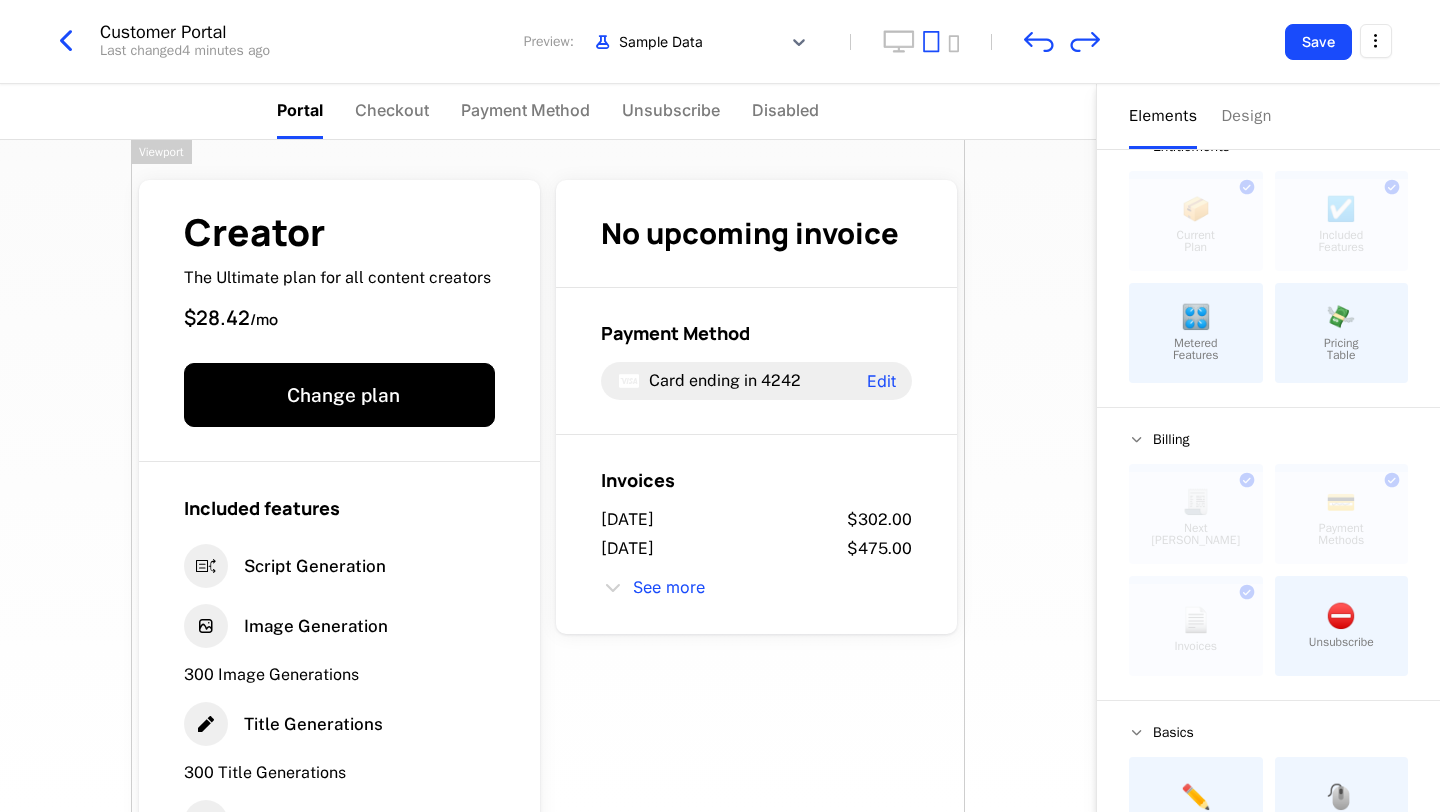 click on "Creator The Ultimate plan for all content creators $28.42 / mo Change plan Included features Script Generation Image Generation 300   Image Generations Title Generations 300   Title Generations Transcriptions 300   Transcriptions See all No upcoming invoice Payment Method Card ending in   4242 Edit Invoices [DATE] $302.00 [DATE] $475.00 See more Powered by" at bounding box center (548, 476) 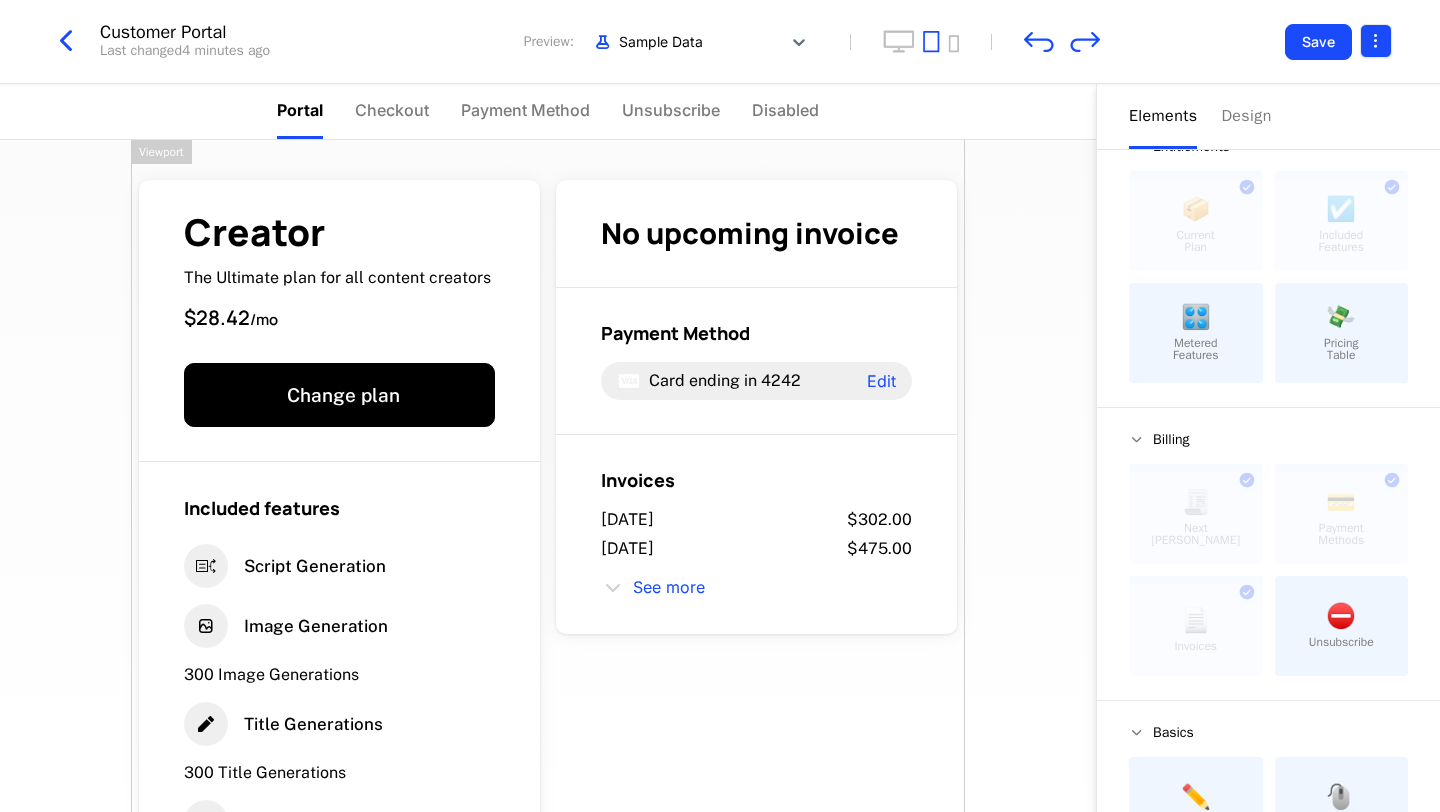 click on "N/A Development Dev Quickstart Features Features Flags Catalog Plans Add Ons Configuration Companies Companies Users Events Components 13 days left Customer Portal Last changed  4 minutes ago Preview: Sample Data Save Portal Checkout Payment Method Unsubscribe Disabled Creator The Ultimate plan for all content creators $28.42 / mo Change plan Included features Script Generation Image Generation 300   Image Generations Title Generations 300   Title Generations Transcriptions 300   Transcriptions See all No upcoming invoice Payment Method Card ending in   4242 Edit Invoices [DATE] $302.00 [DATE] $475.00 See more Powered by   Elements Design Entitlements 📦 Current Plan This component can only be used once ☑️ Included Features This component can only be used once 🎛️ Metered Features 💸 Pricing Table Billing 🧾 Next Bill Due This component can only be used once 💳 Payment Methods This component can only be used once 📄 Invoices This component can only be used once ⛔️" at bounding box center (720, 406) 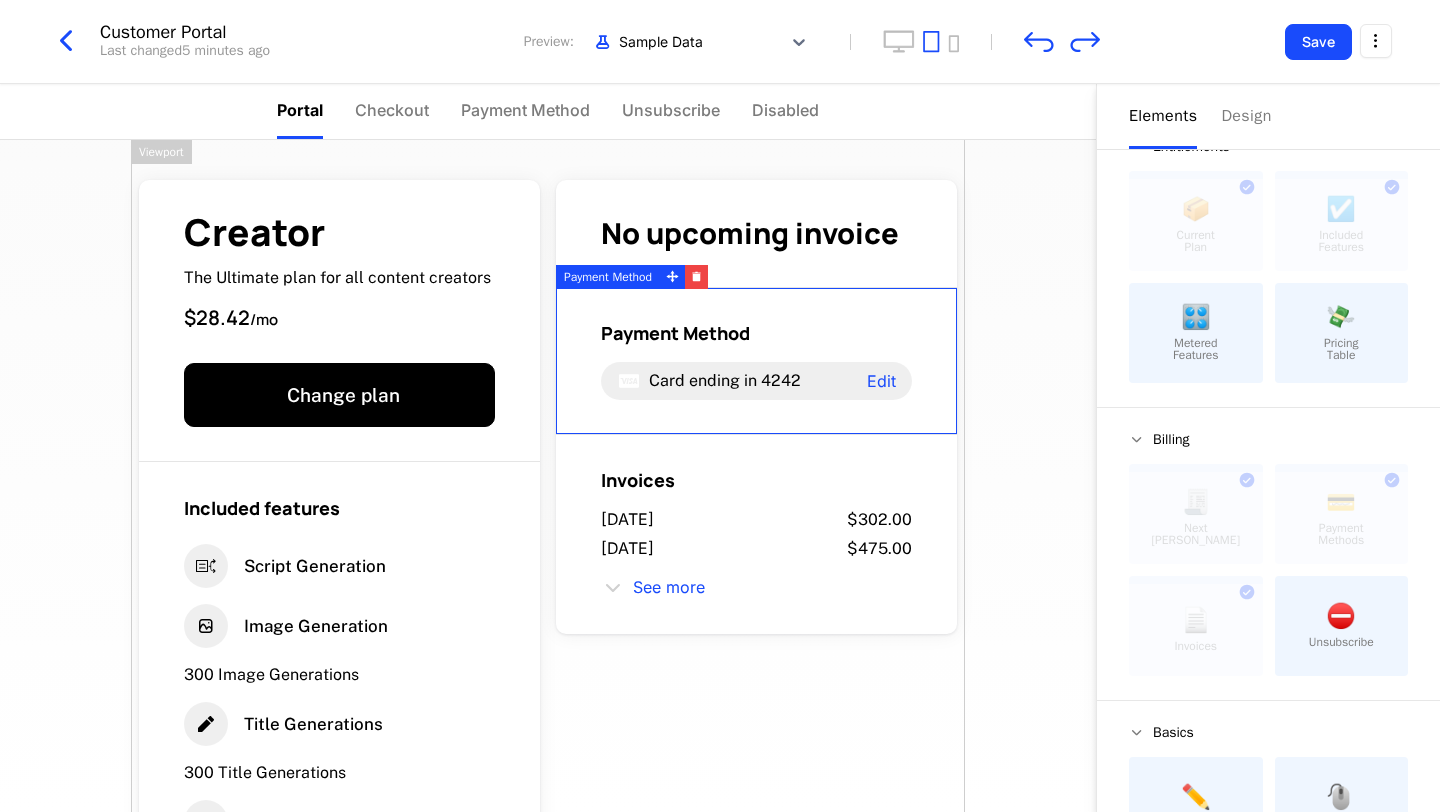 click on "N/A Development Dev Quickstart Features Features Flags Catalog Plans Add Ons Configuration Companies Companies Users Events Components 13 days left Customer Portal Last changed  5 minutes ago Preview: Sample Data Save Portal Checkout Payment Method Unsubscribe Disabled Creator The Ultimate plan for all content creators $28.42 / mo Change plan Included features Script Generation Image Generation 300   Image Generations Title Generations 300   Title Generations Transcriptions 300   Transcriptions See all No upcoming invoice Payment Method Card ending in   4242 Edit Invoices [DATE] $302.00 [DATE] $475.00 See more Powered by   Elements Design Entitlements 📦 Current Plan This component can only be used once ☑️ Included Features This component can only be used once 🎛️ Metered Features 💸 Pricing Table Billing 🧾 Next Bill Due This component can only be used once 💳 Payment Methods This component can only be used once 📄 Invoices This component can only be used once ⛔️" at bounding box center (720, 406) 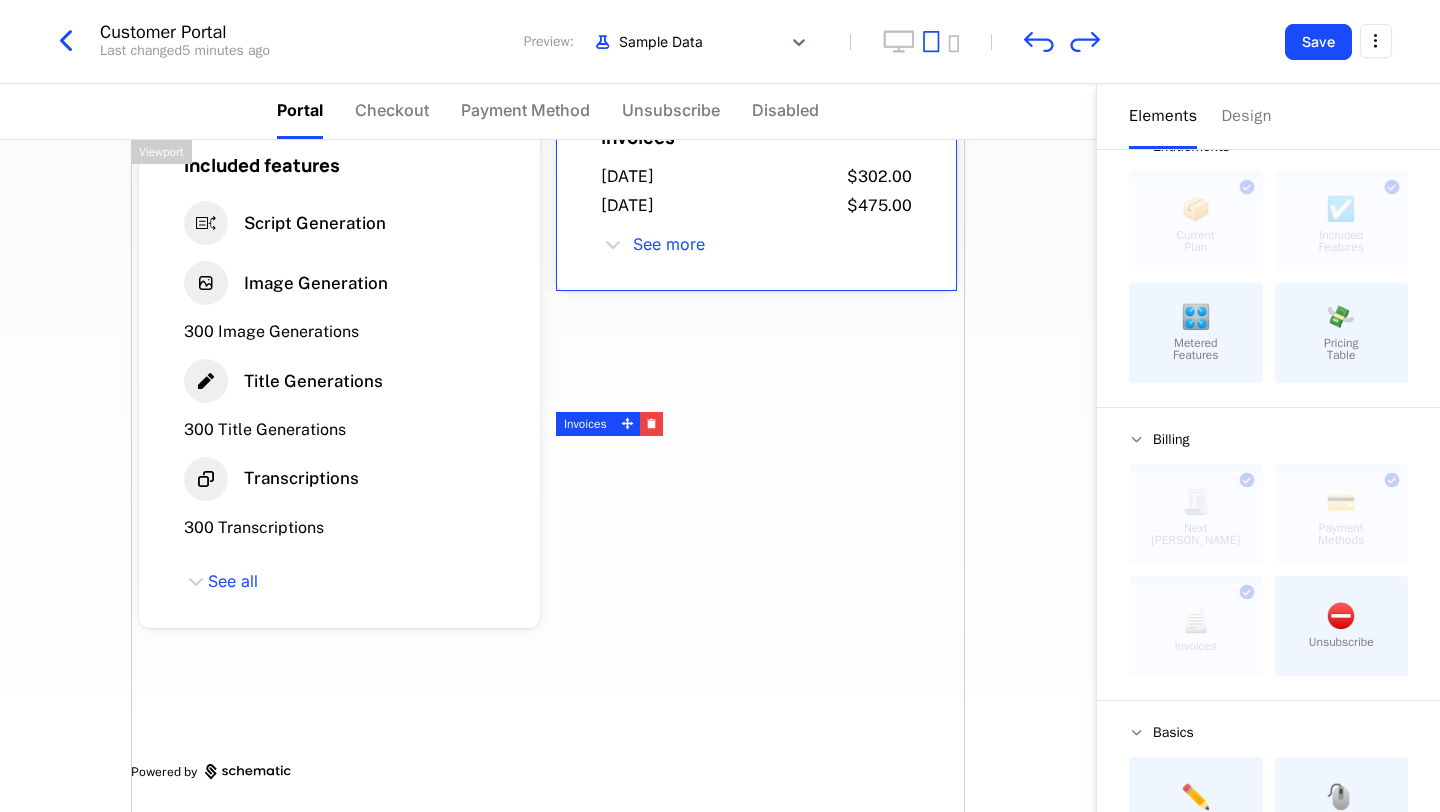 scroll, scrollTop: 0, scrollLeft: 0, axis: both 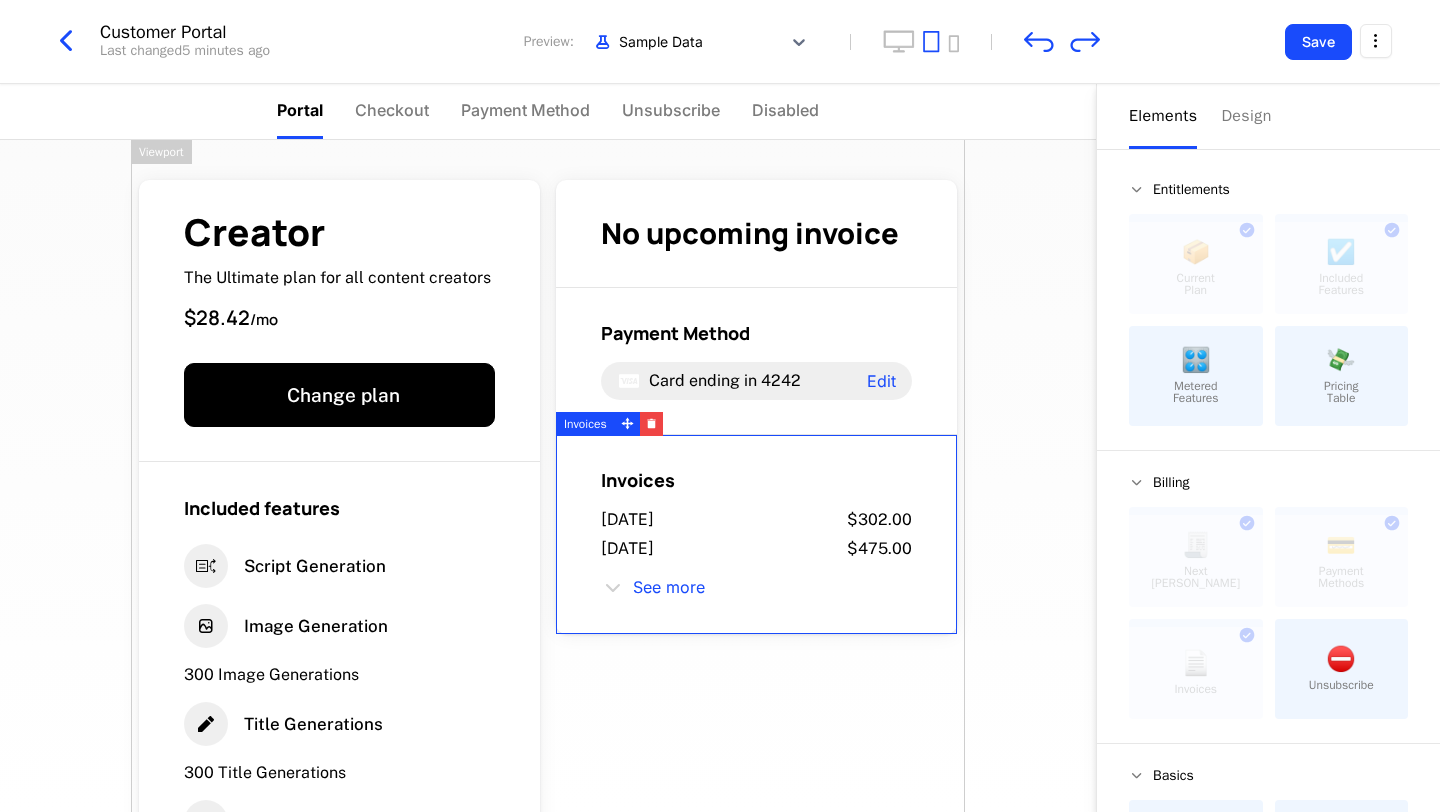 click at bounding box center (613, 588) 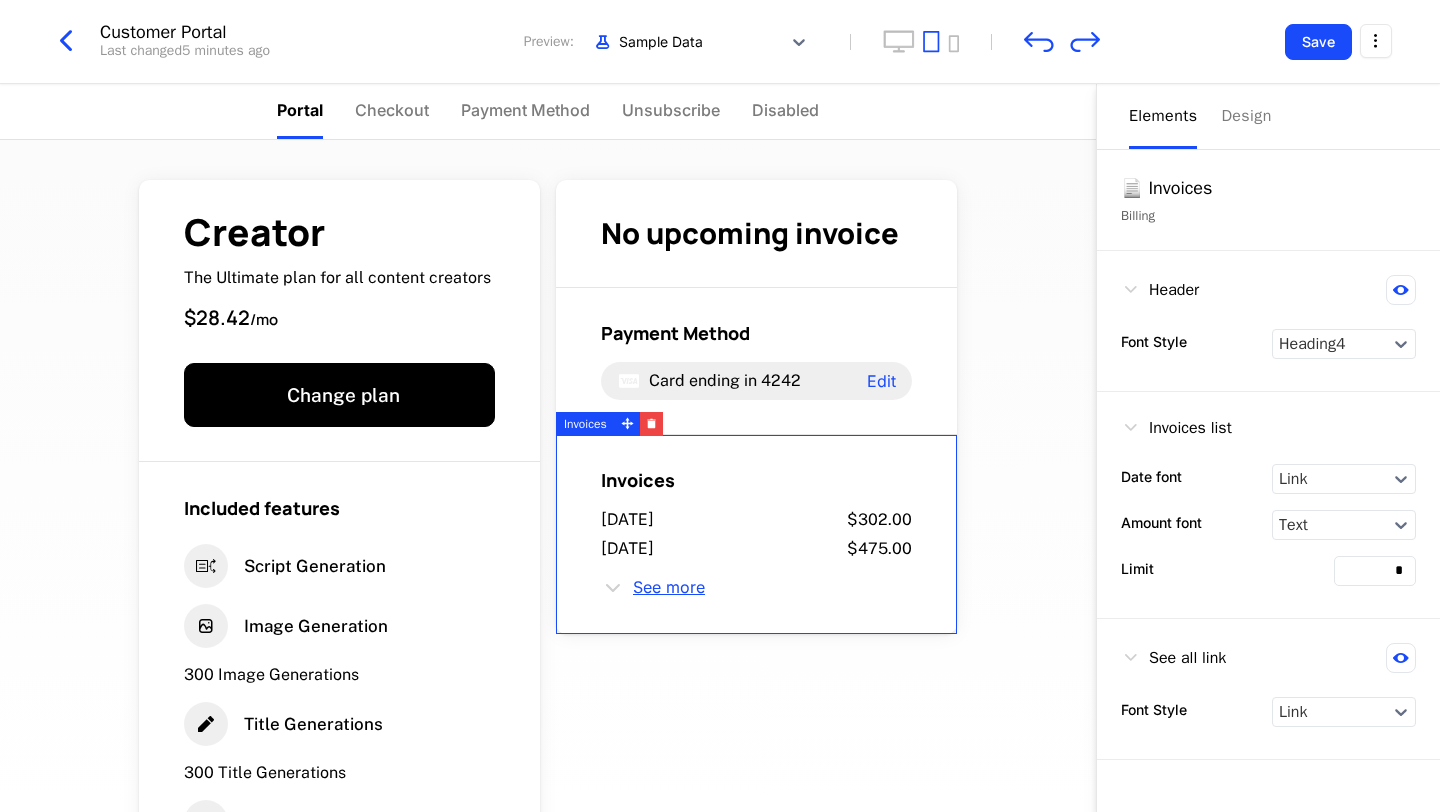 click on "See more" at bounding box center [669, 588] 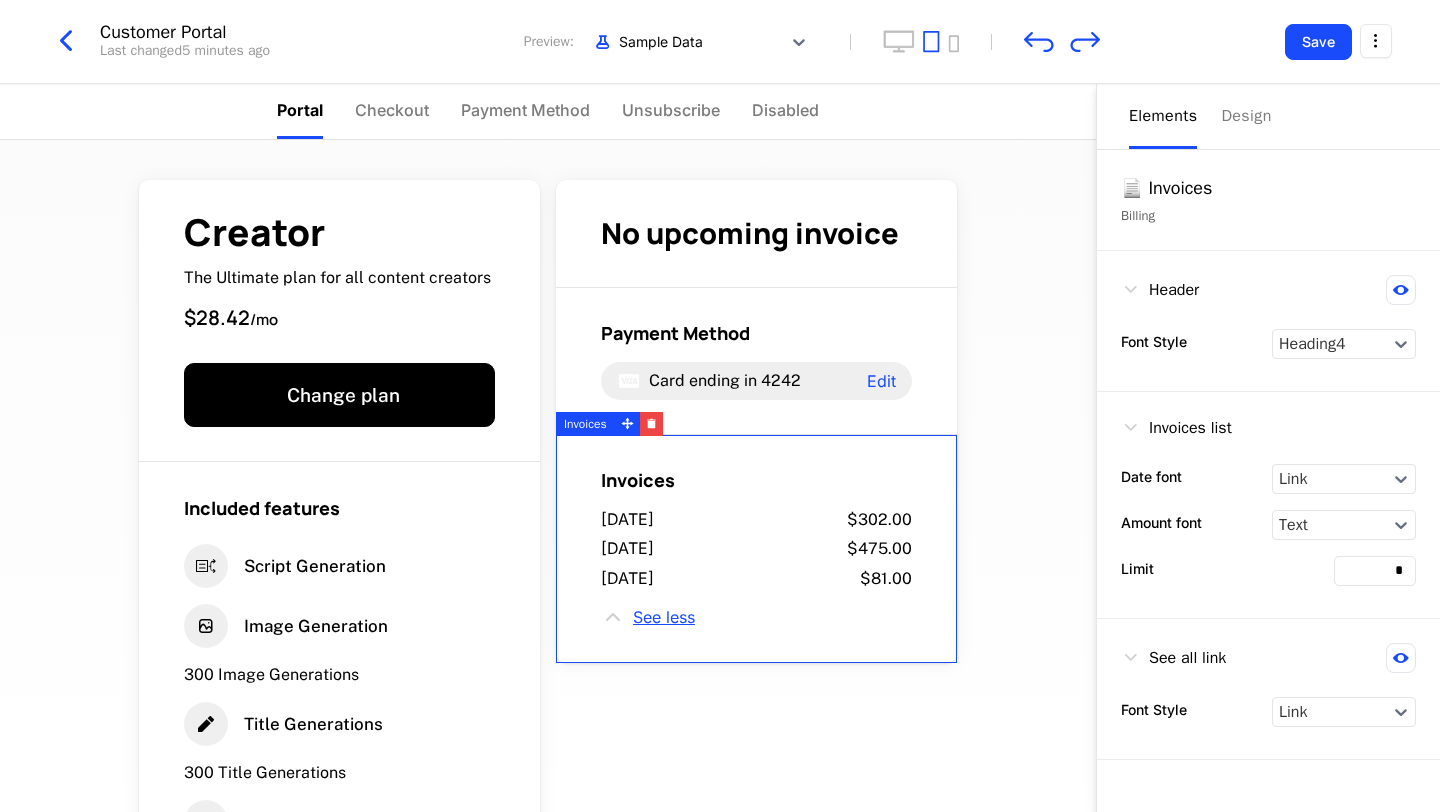 click on "See less" at bounding box center [664, 618] 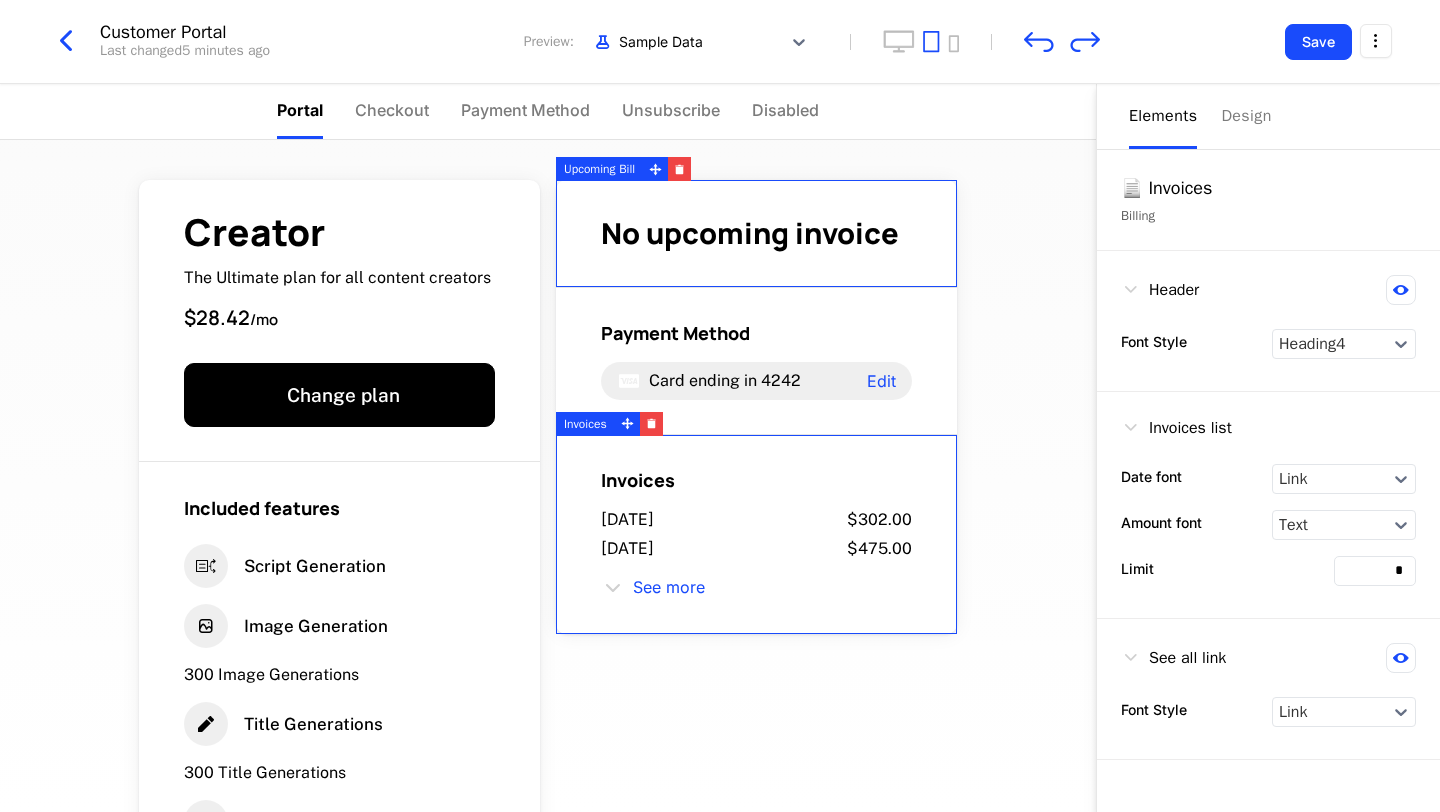click on "Creator The Ultimate plan for all content creators $28.42 / mo Change plan Included features Script Generation Image Generation 300   Image Generations Title Generations 300   Title Generations Transcriptions 300   Transcriptions See all No upcoming invoice Payment Method Card ending in   4242 Edit Invoices [DATE] $302.00 [DATE] $475.00 See more Powered by" at bounding box center [548, 476] 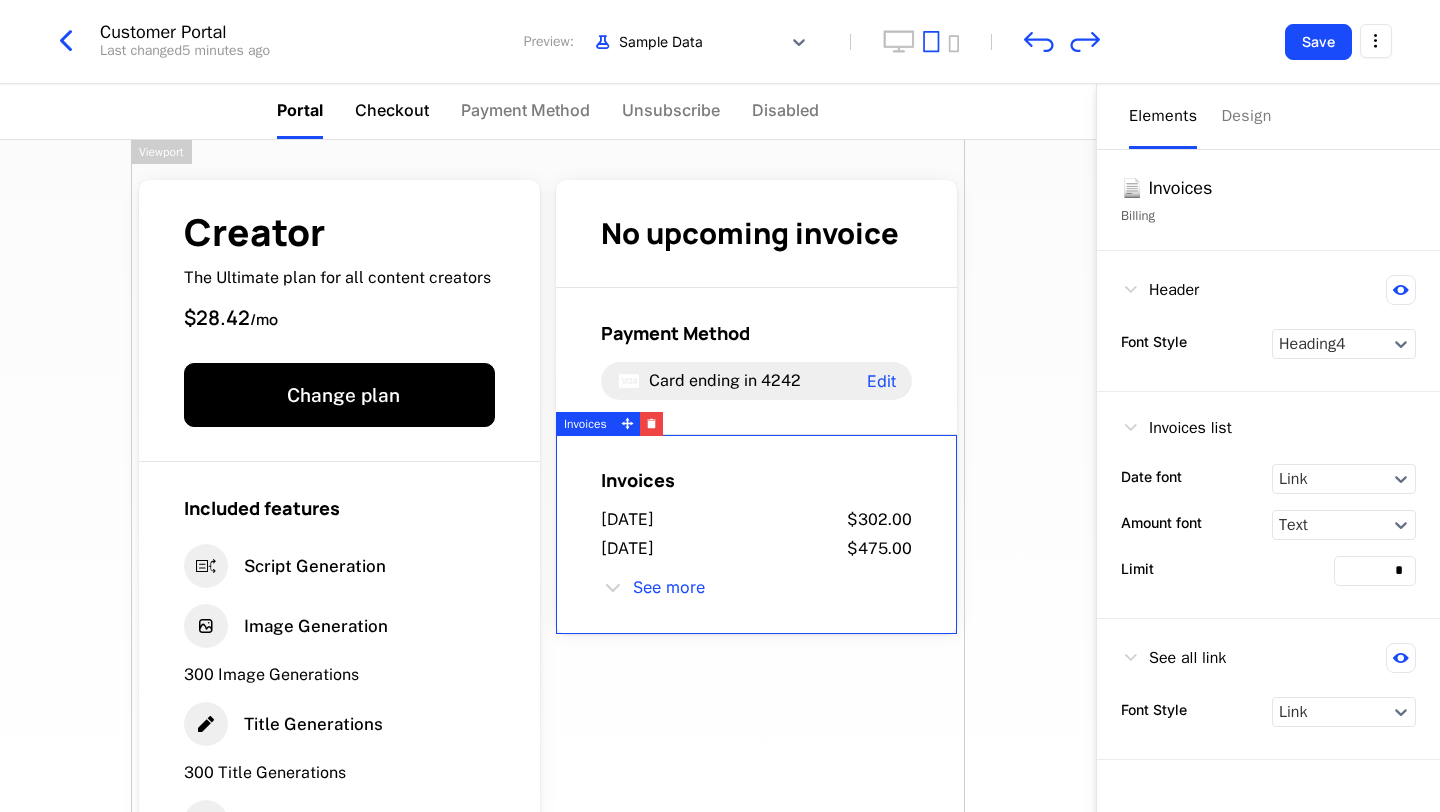 click on "Checkout" at bounding box center [392, 110] 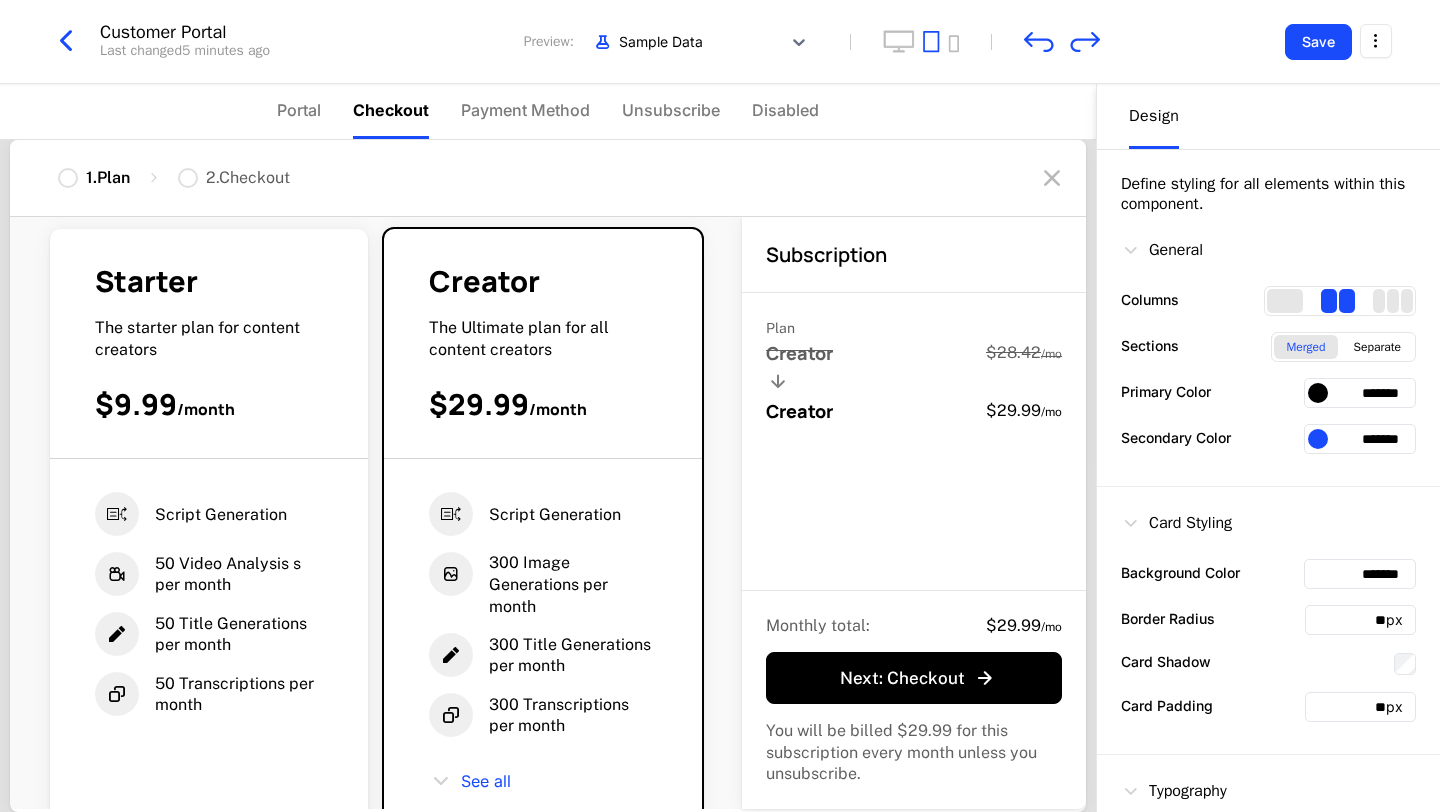 scroll, scrollTop: 224, scrollLeft: 0, axis: vertical 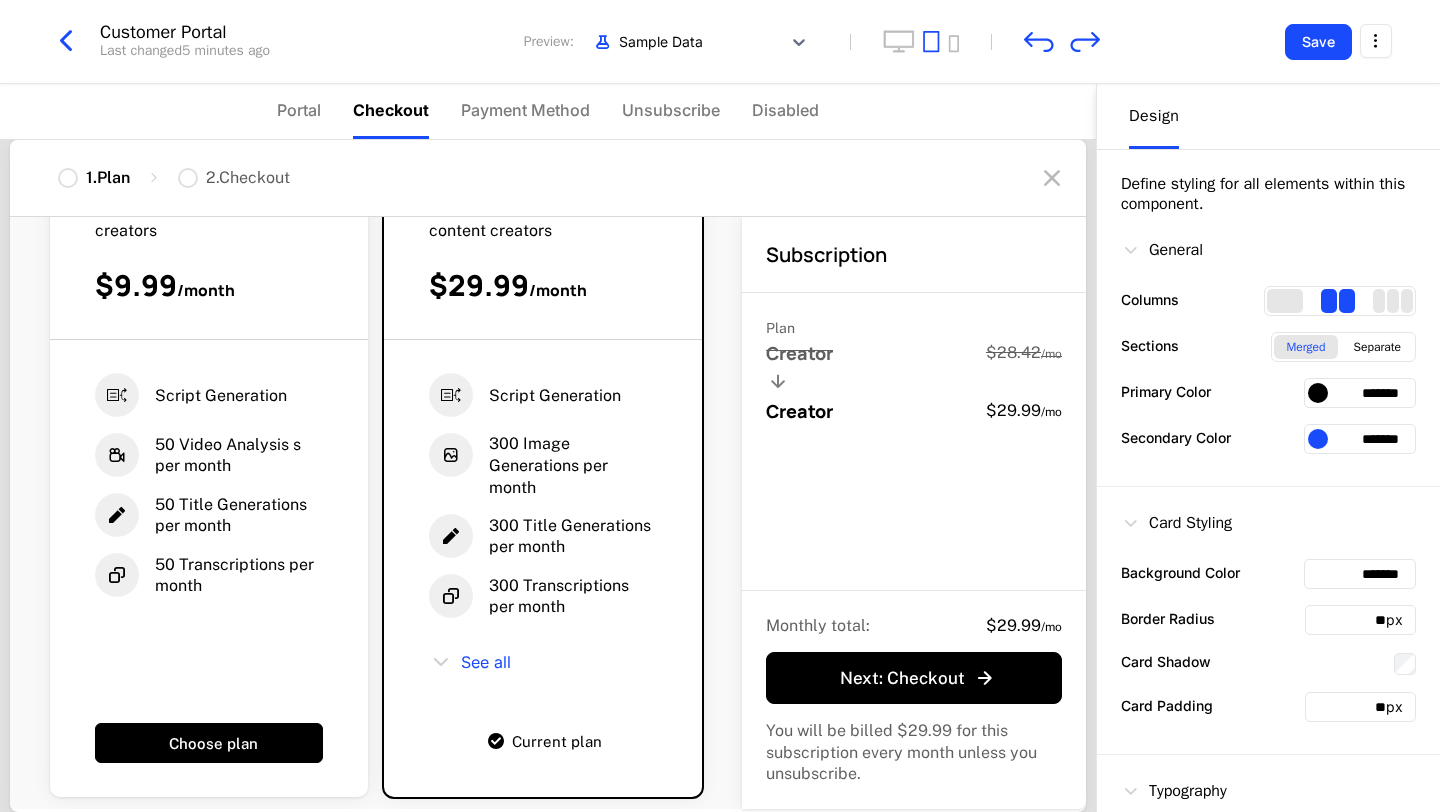 click on "Creator" at bounding box center (799, 353) 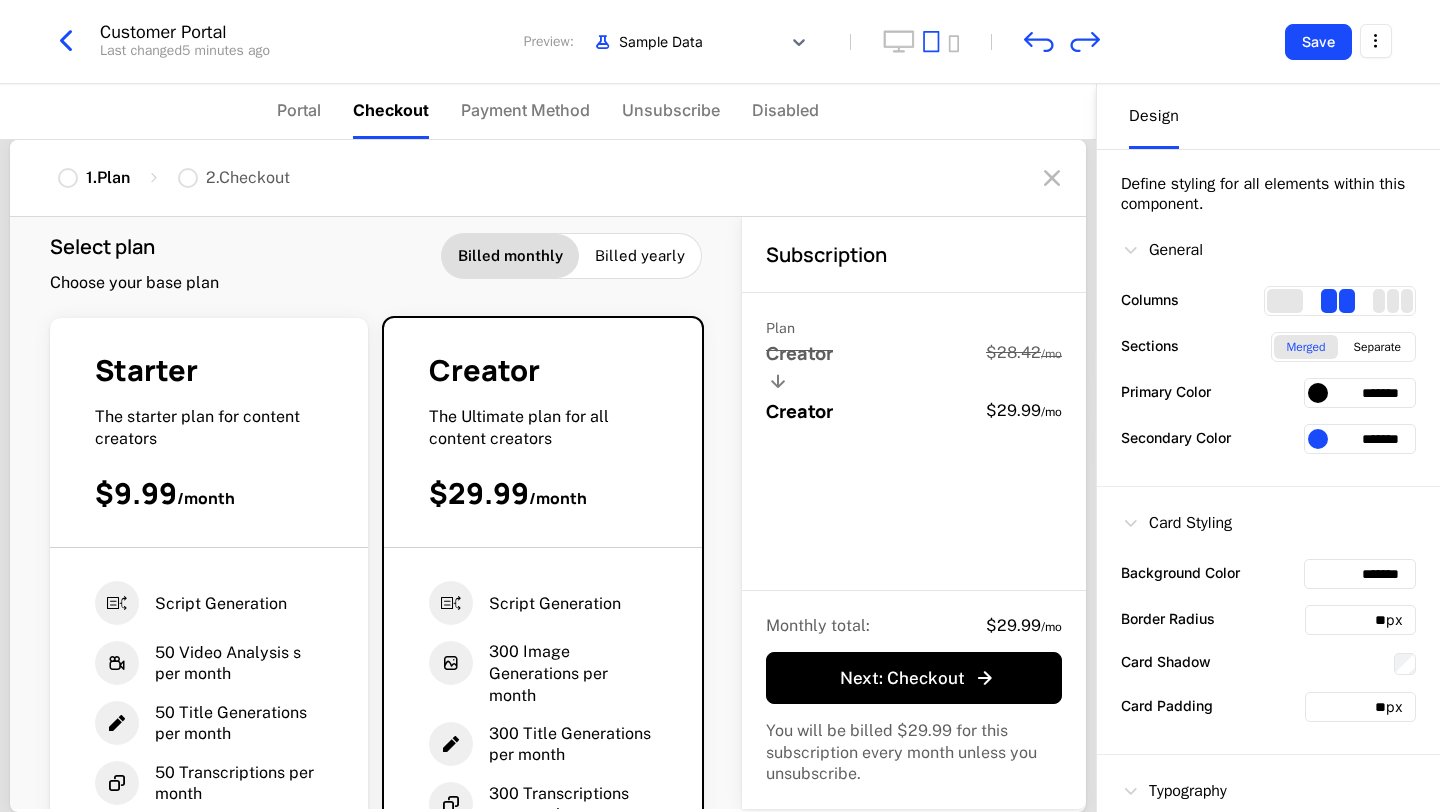 scroll, scrollTop: 0, scrollLeft: 0, axis: both 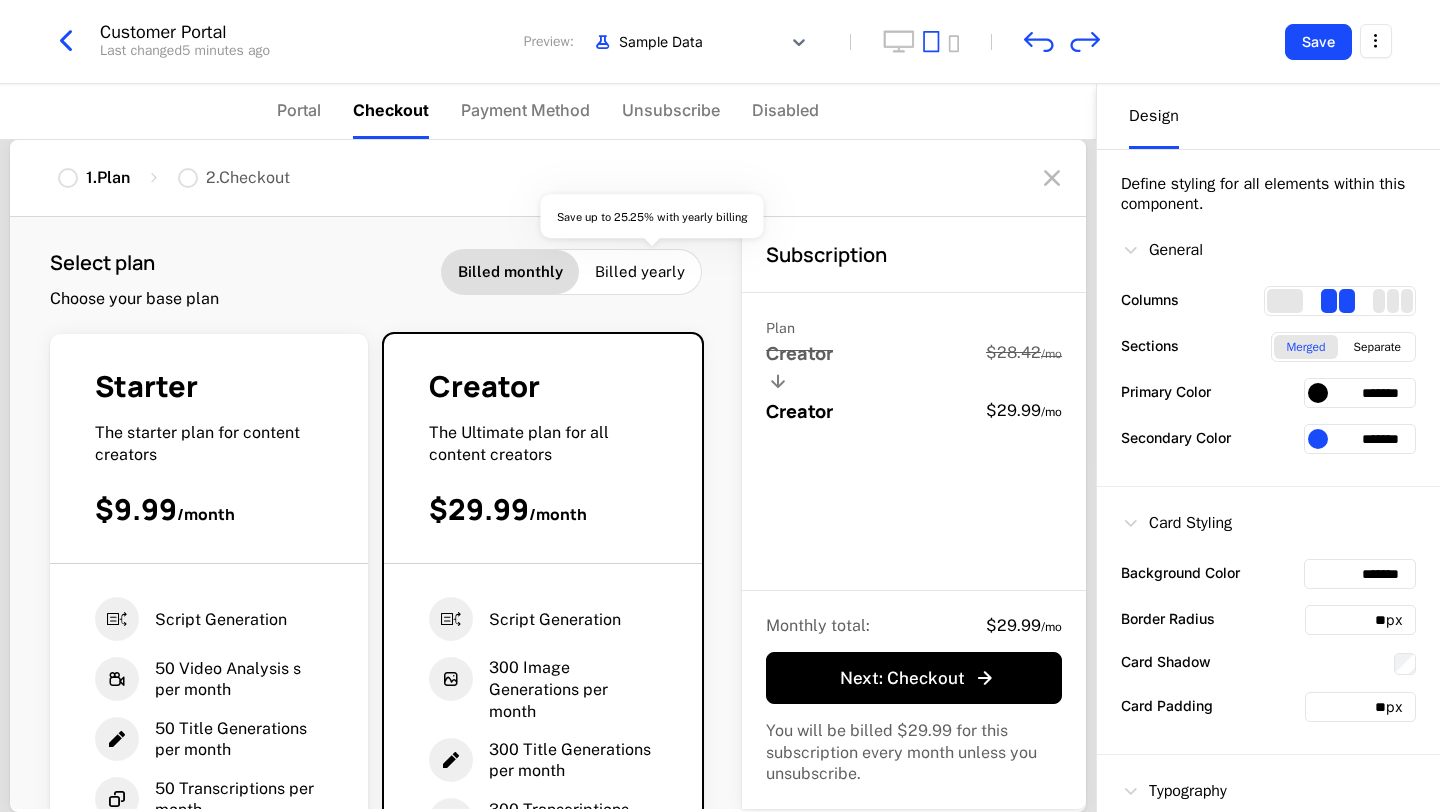 click on "Billed yearly" at bounding box center [640, 272] 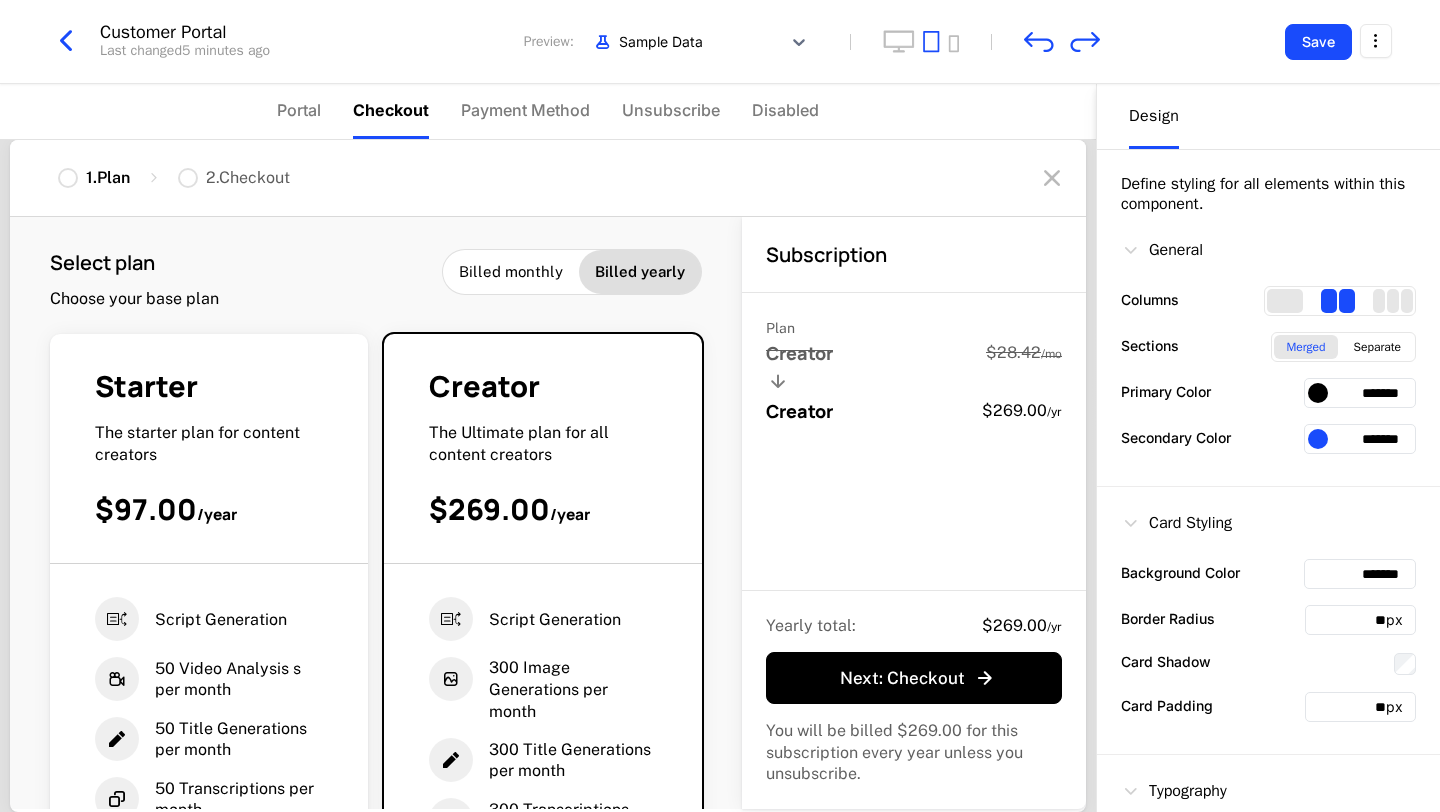 scroll, scrollTop: 224, scrollLeft: 0, axis: vertical 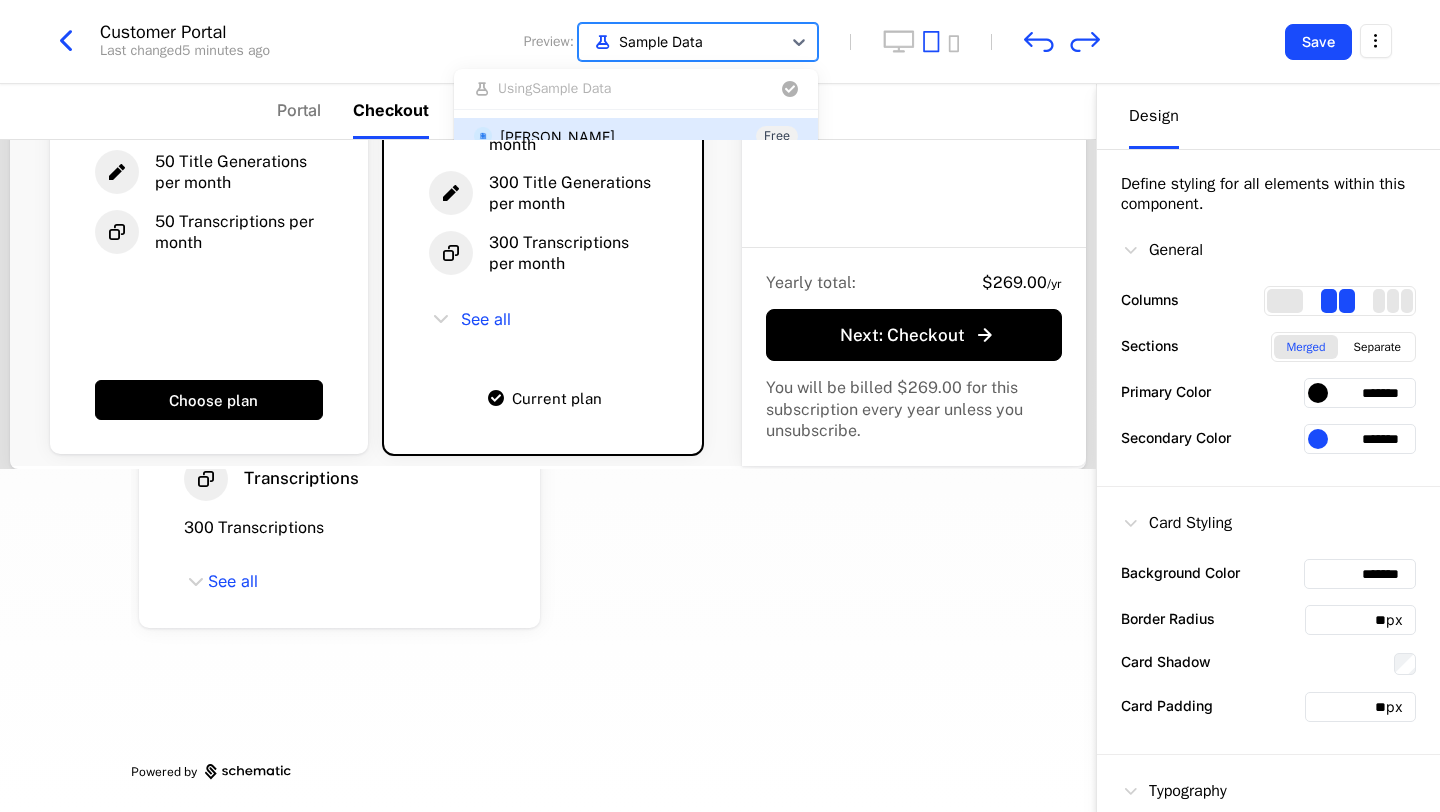click at bounding box center (680, 41) 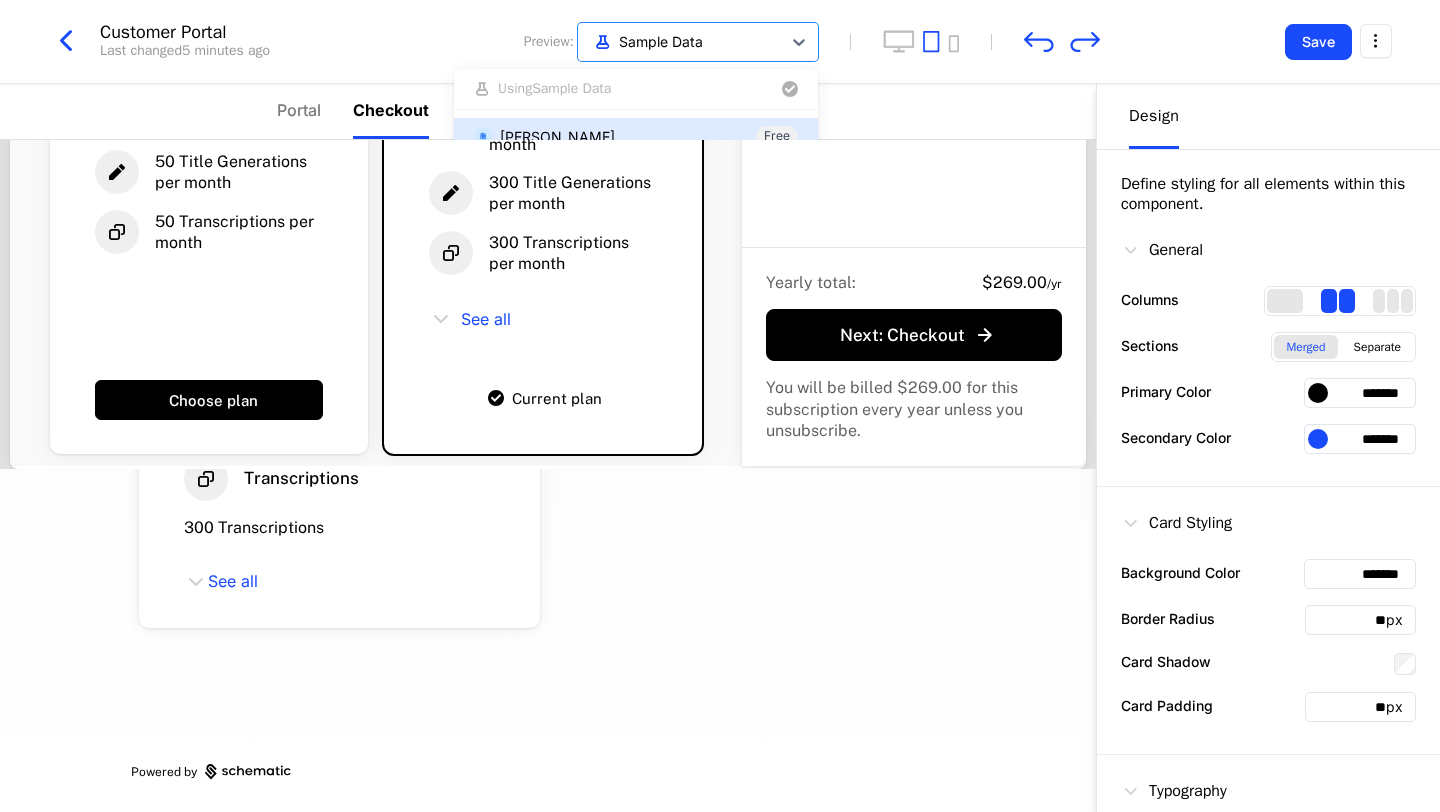 click on "[PERSON_NAME] Free" at bounding box center (636, 136) 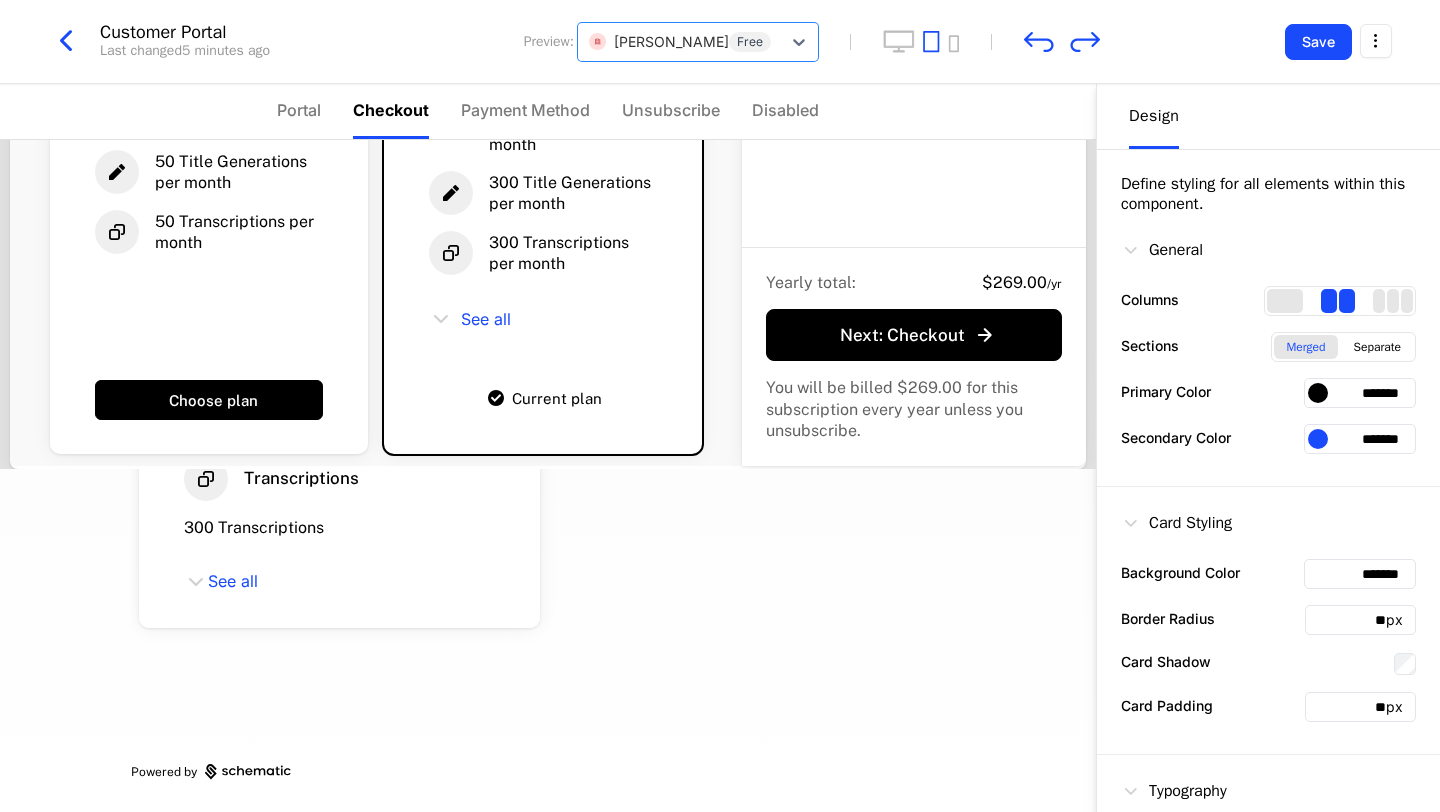 click on "Select plan Choose your base plan Billed monthly Billed yearly Starter The starter plan for content creators $97.00 / year Script Generation 50   Video Analysis s   per   month 50   Title Generations   per   month 50   Transcriptions   per   month Choose plan Creator The Ultimate plan for all content creators $269.00 / year Script Generation 300   Image Generations   per   month 300   Title Generations   per   month 300   Transcriptions   per   month See all Current plan" at bounding box center (376, 170) 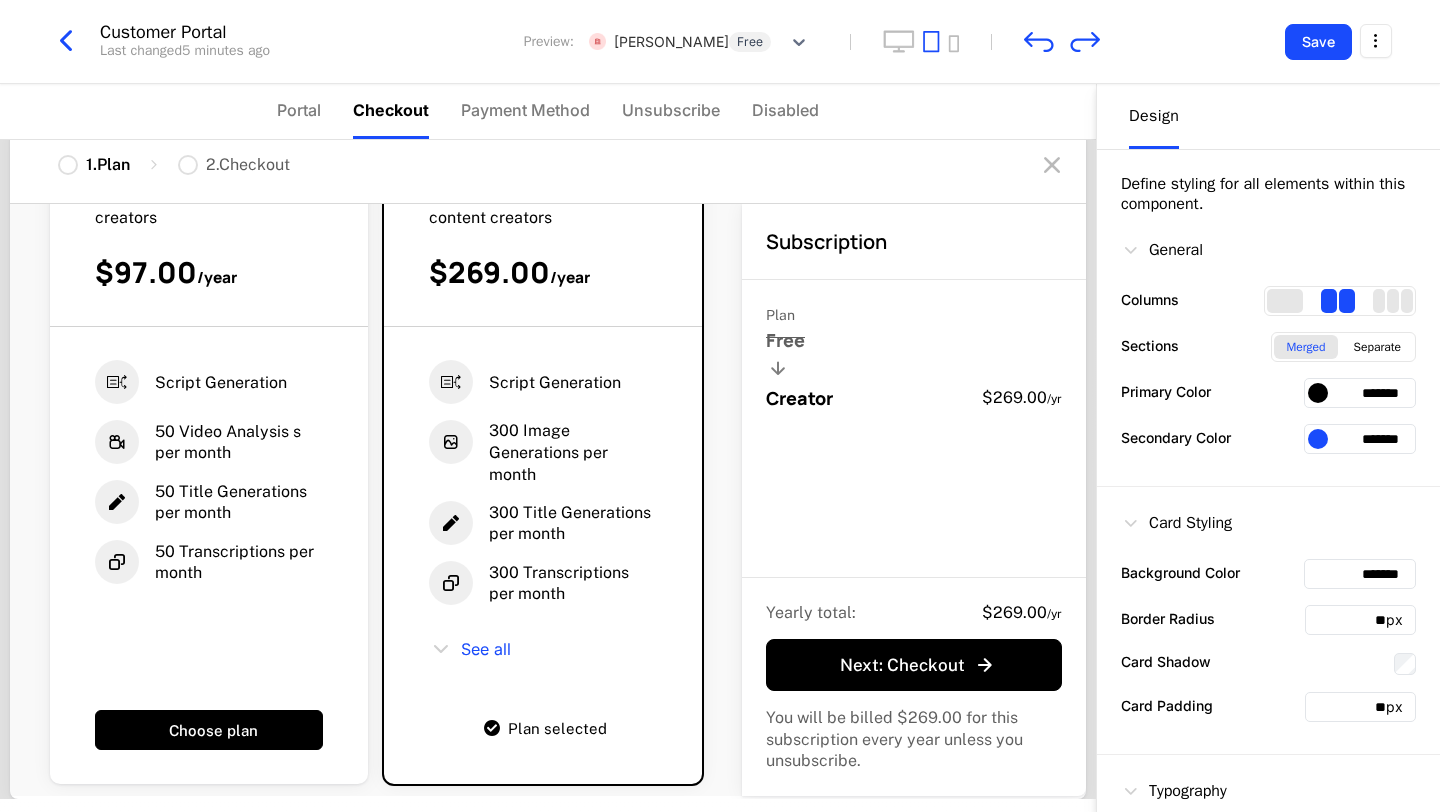 scroll, scrollTop: 0, scrollLeft: 0, axis: both 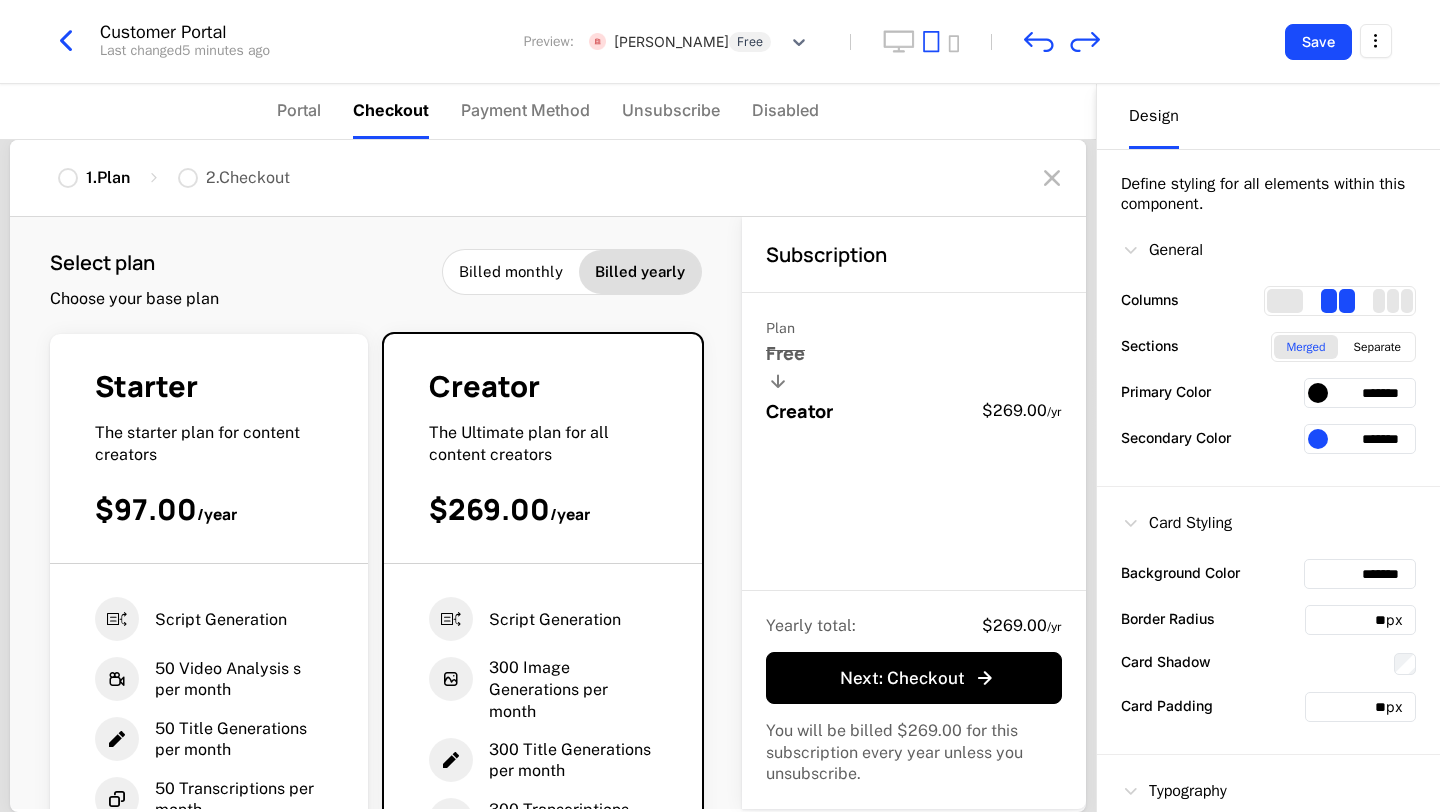 click on "Billed monthly" at bounding box center [511, 272] 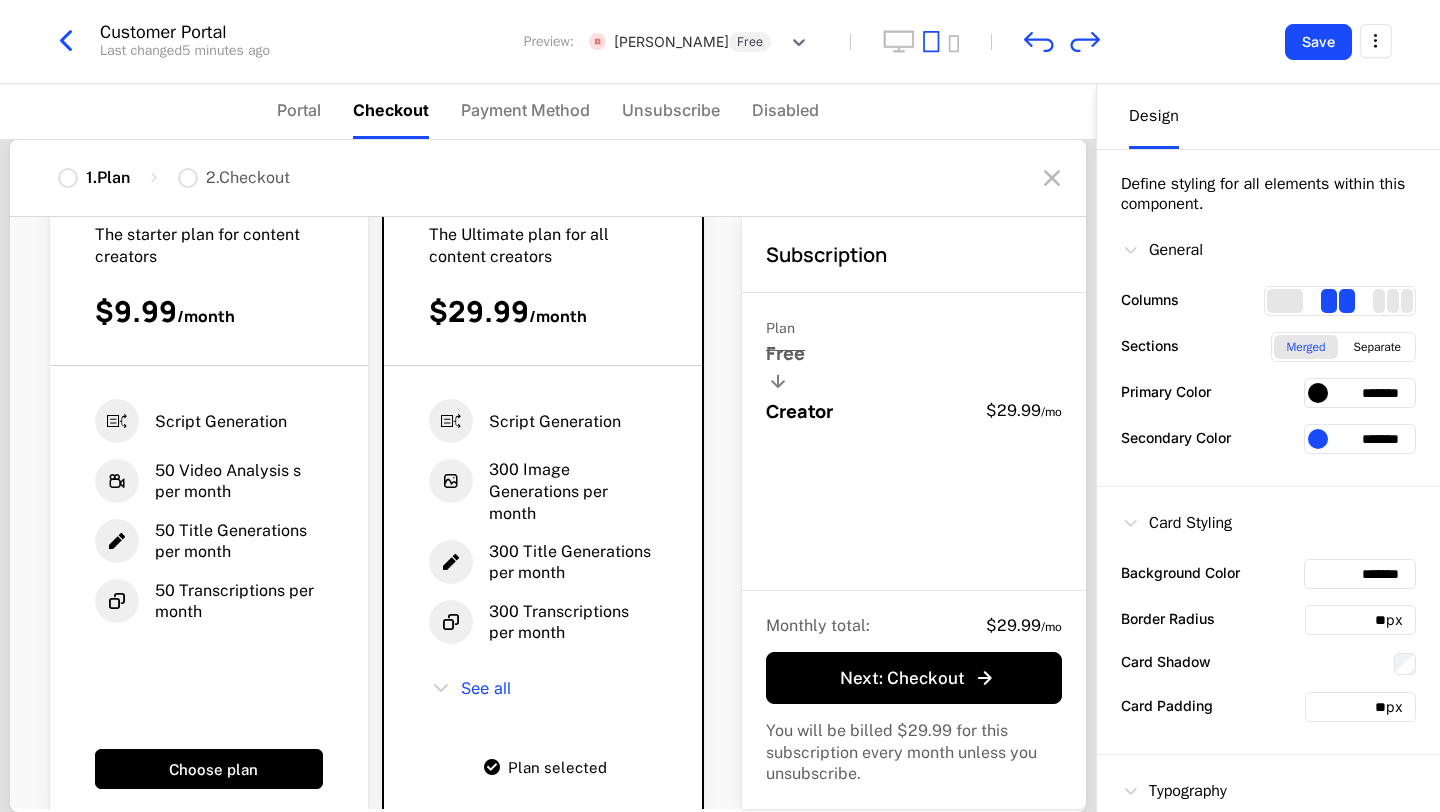 scroll, scrollTop: 224, scrollLeft: 0, axis: vertical 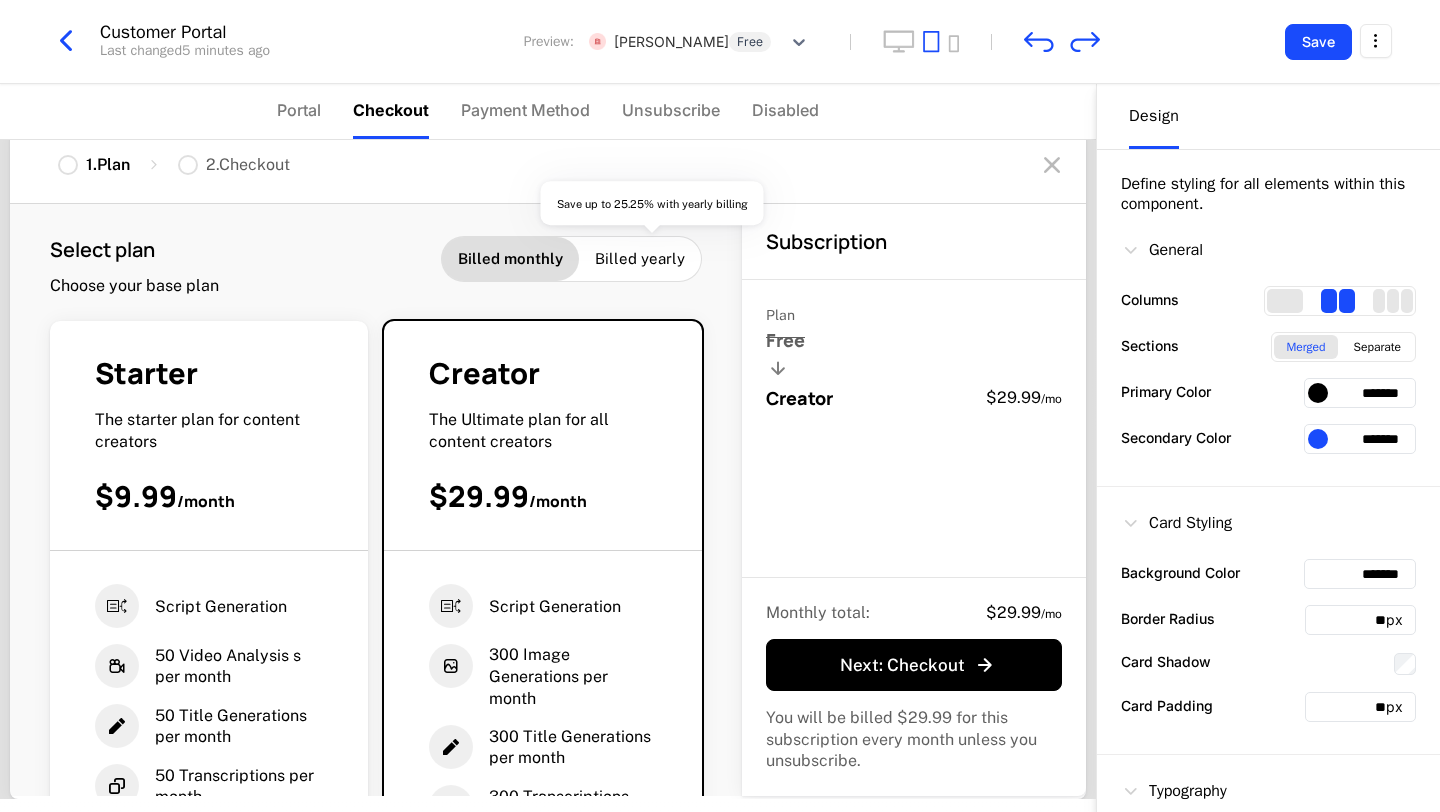 click on "Billed yearly" at bounding box center (640, 259) 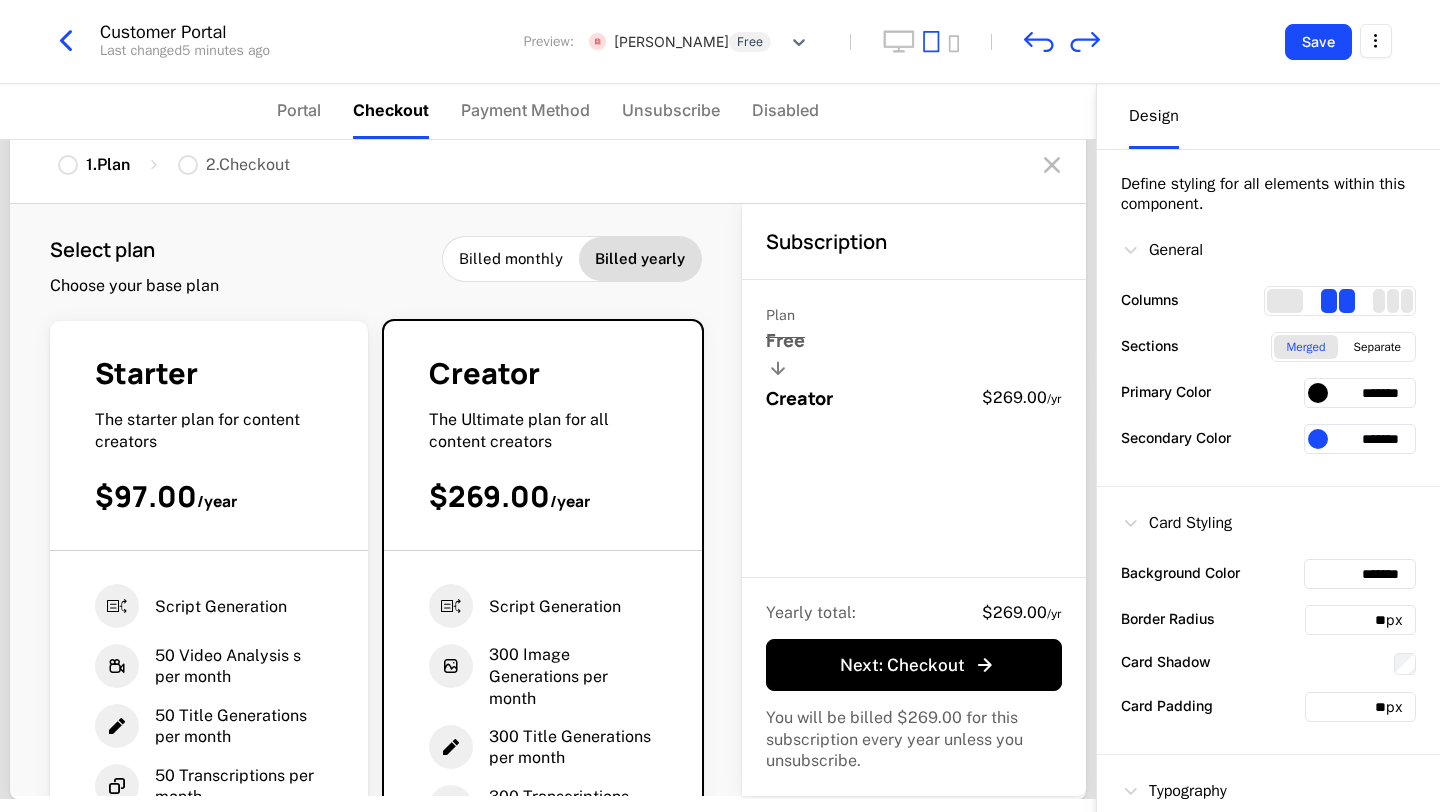 click on "Billed monthly" at bounding box center (511, 259) 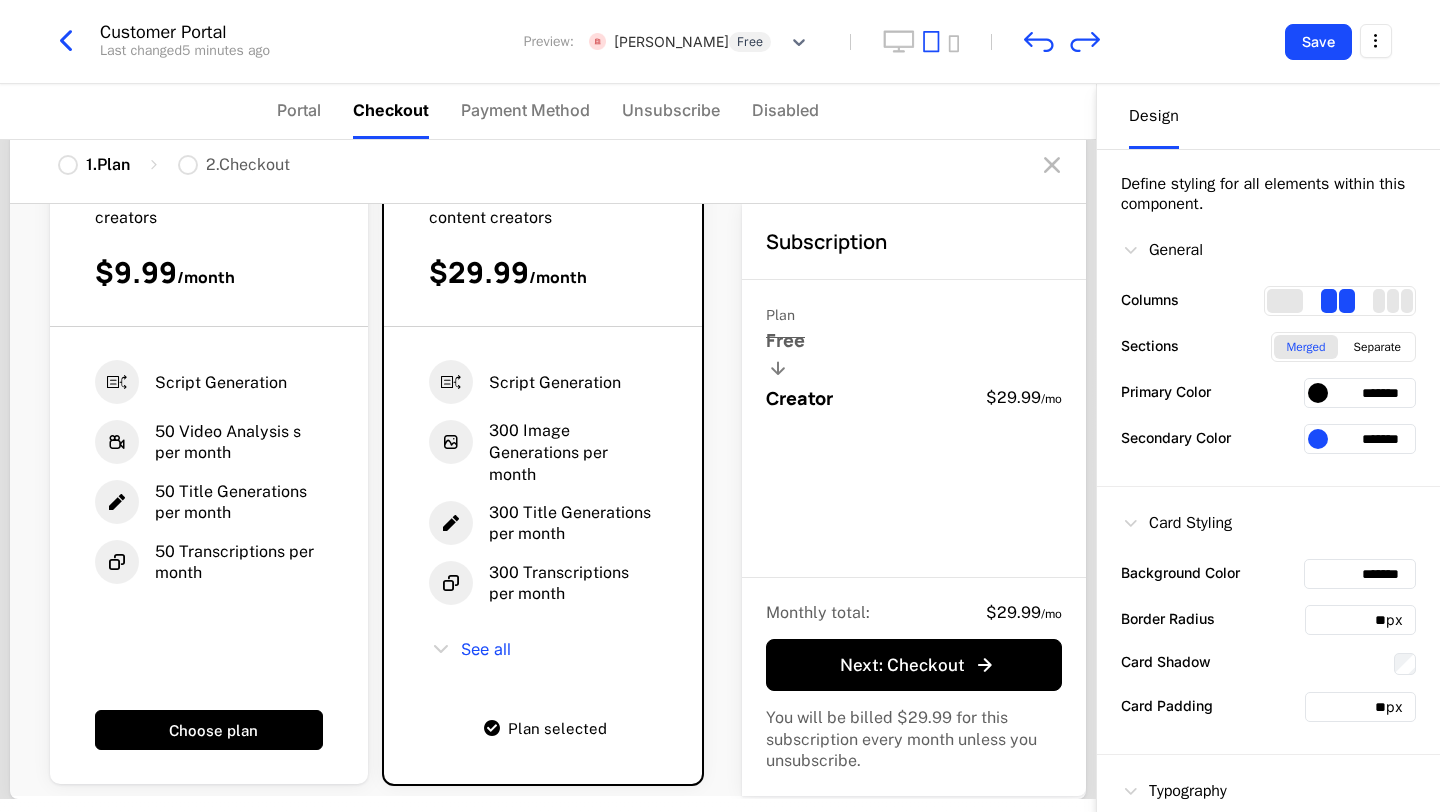 scroll, scrollTop: 0, scrollLeft: 0, axis: both 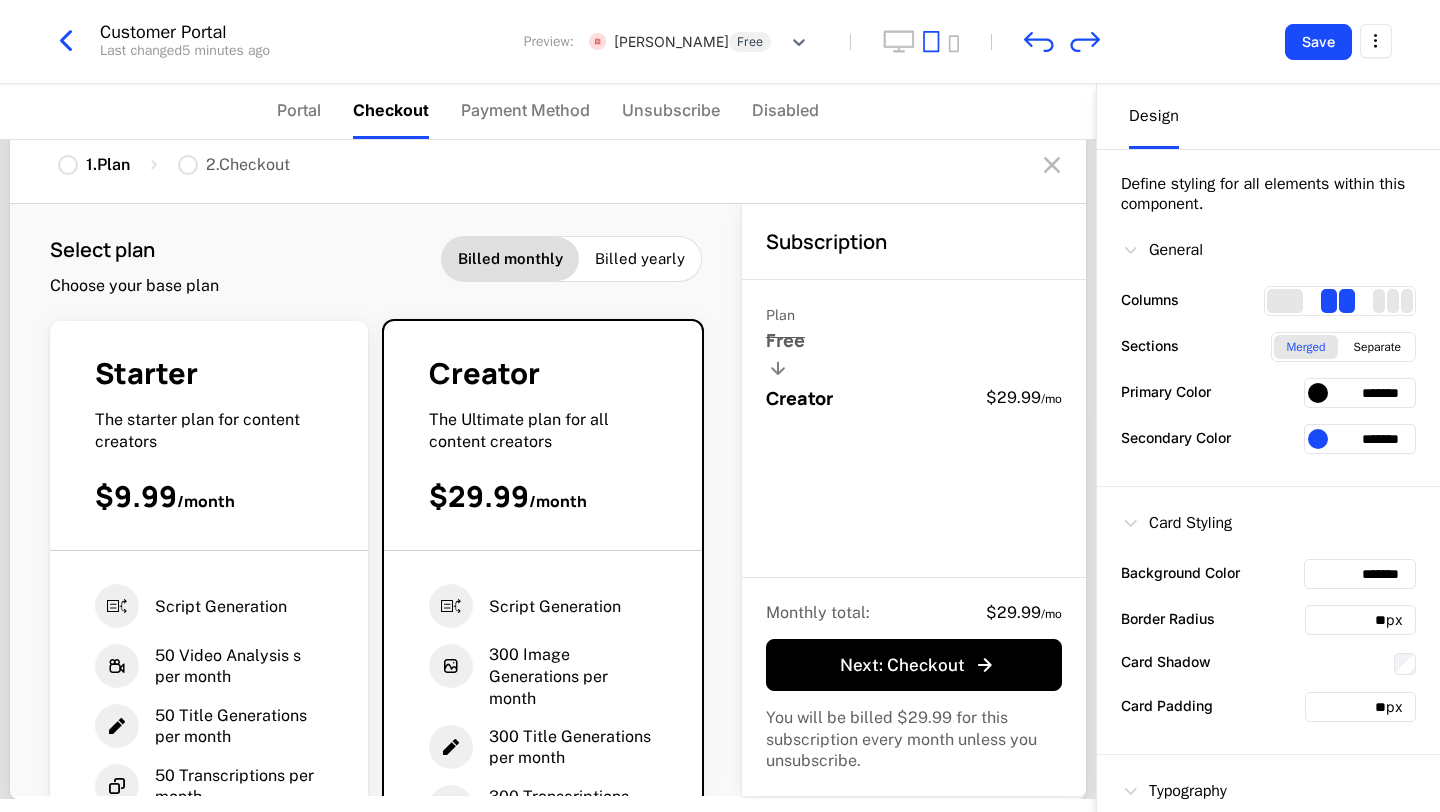 click at bounding box center [68, 165] 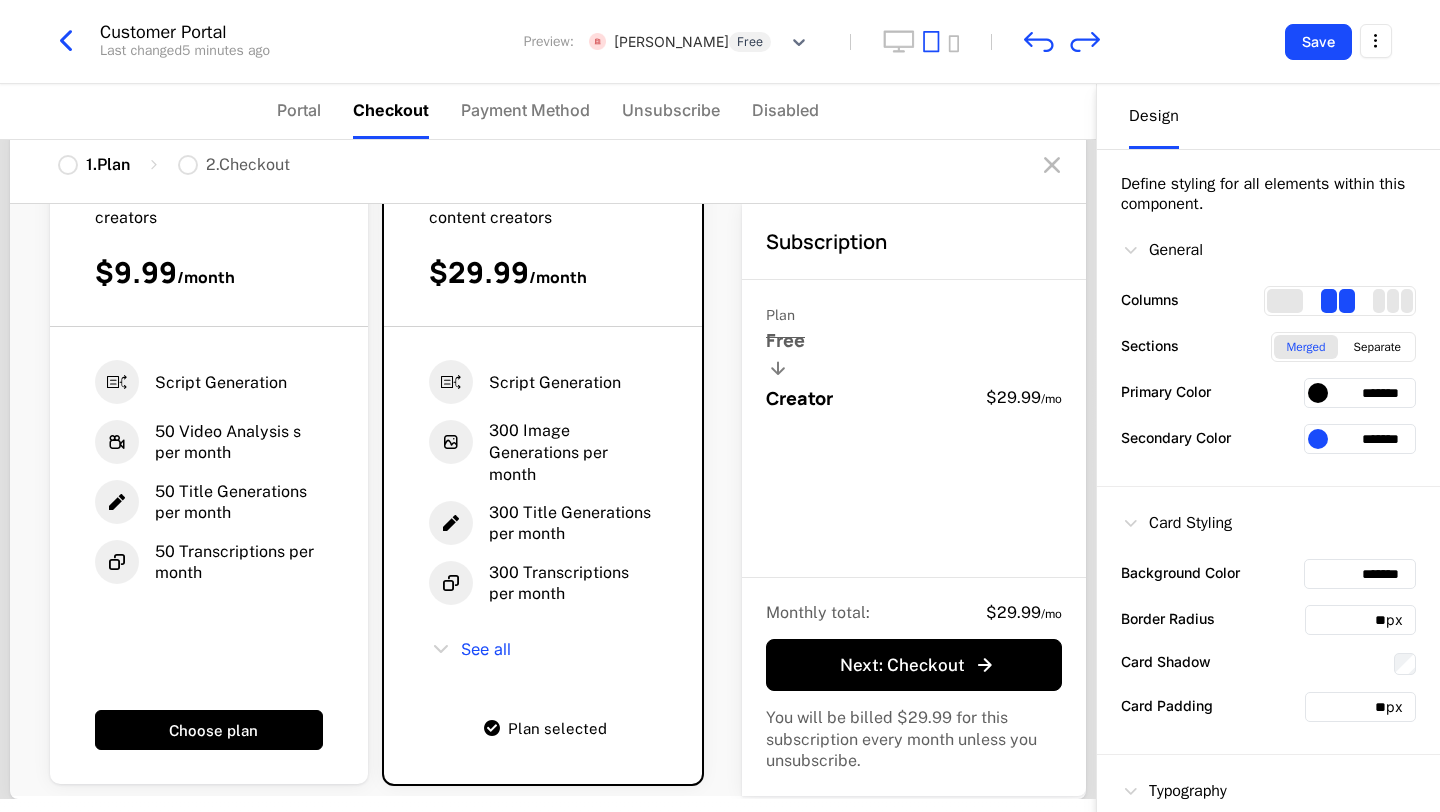 scroll, scrollTop: 0, scrollLeft: 0, axis: both 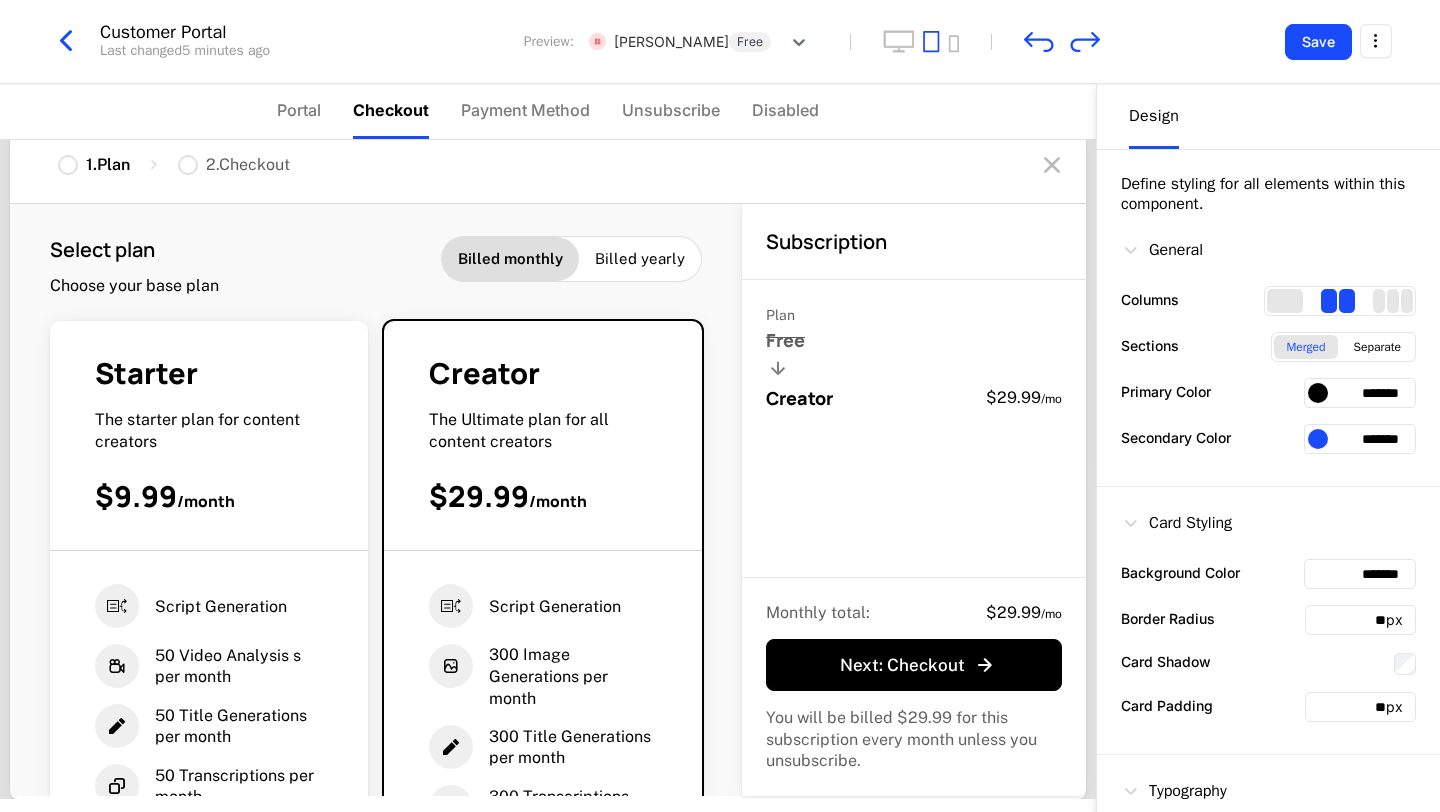 click on "Free" at bounding box center (785, 340) 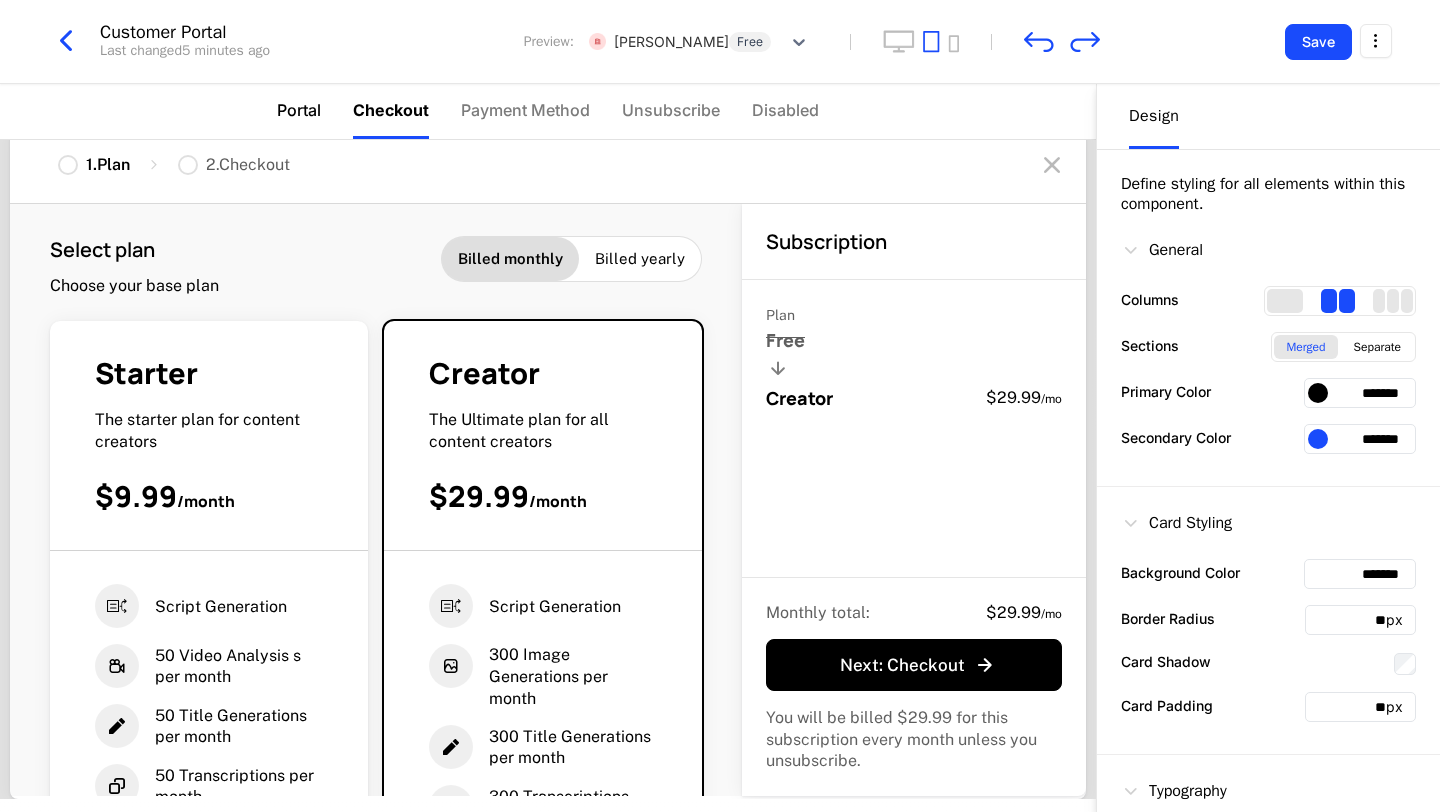 click on "Portal" at bounding box center [299, 110] 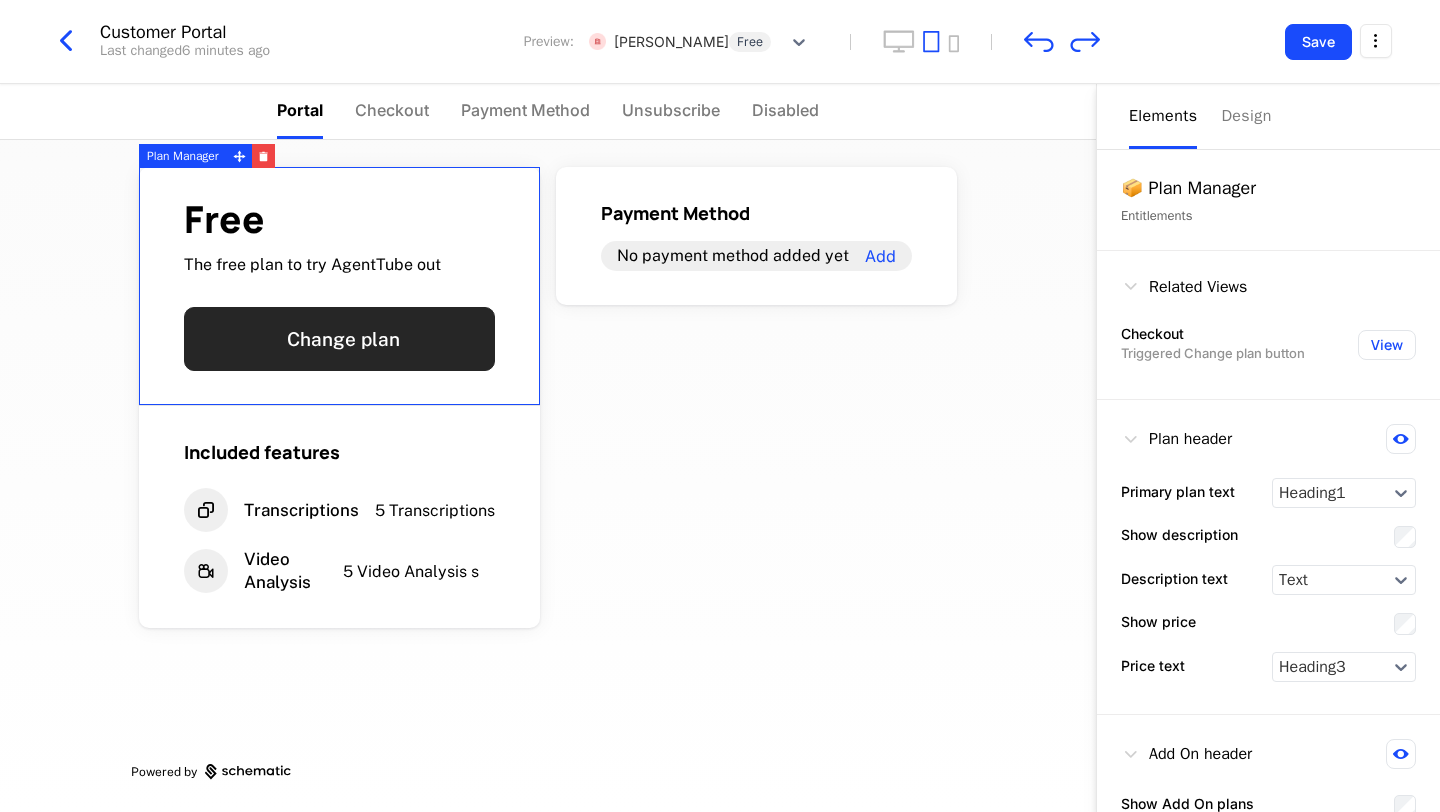 click on "Change plan" at bounding box center [339, 339] 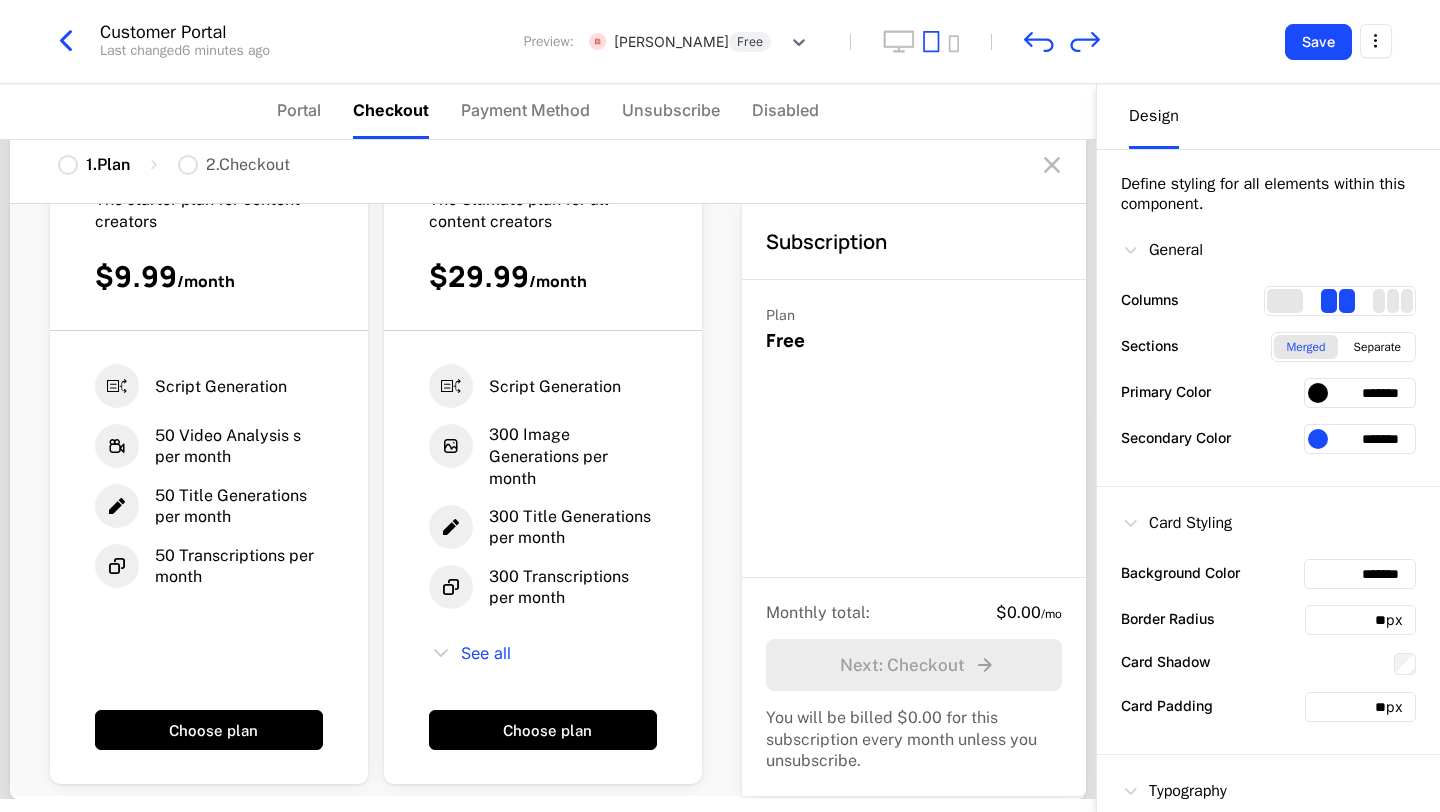 scroll, scrollTop: 0, scrollLeft: 0, axis: both 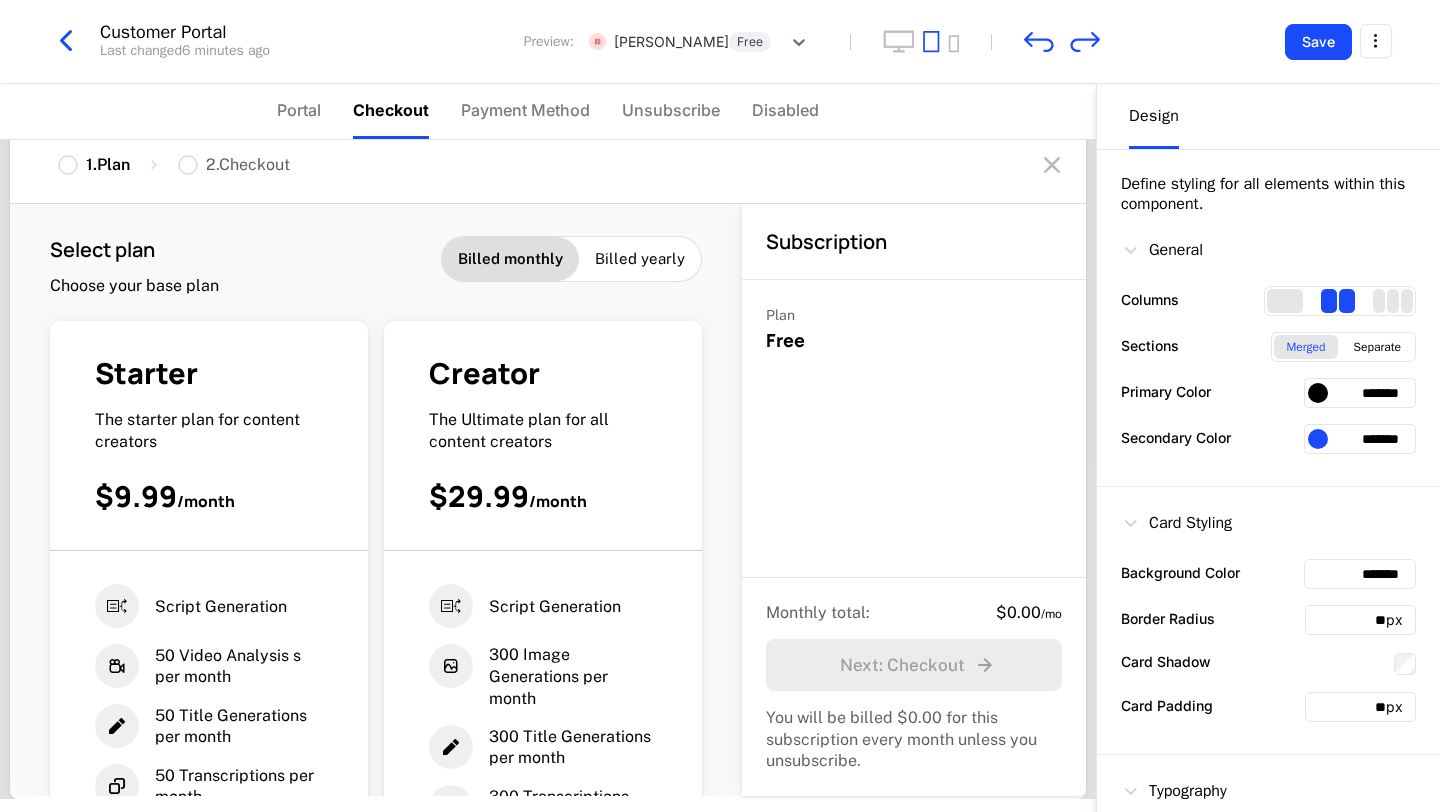 click on "Billed yearly" at bounding box center [640, 259] 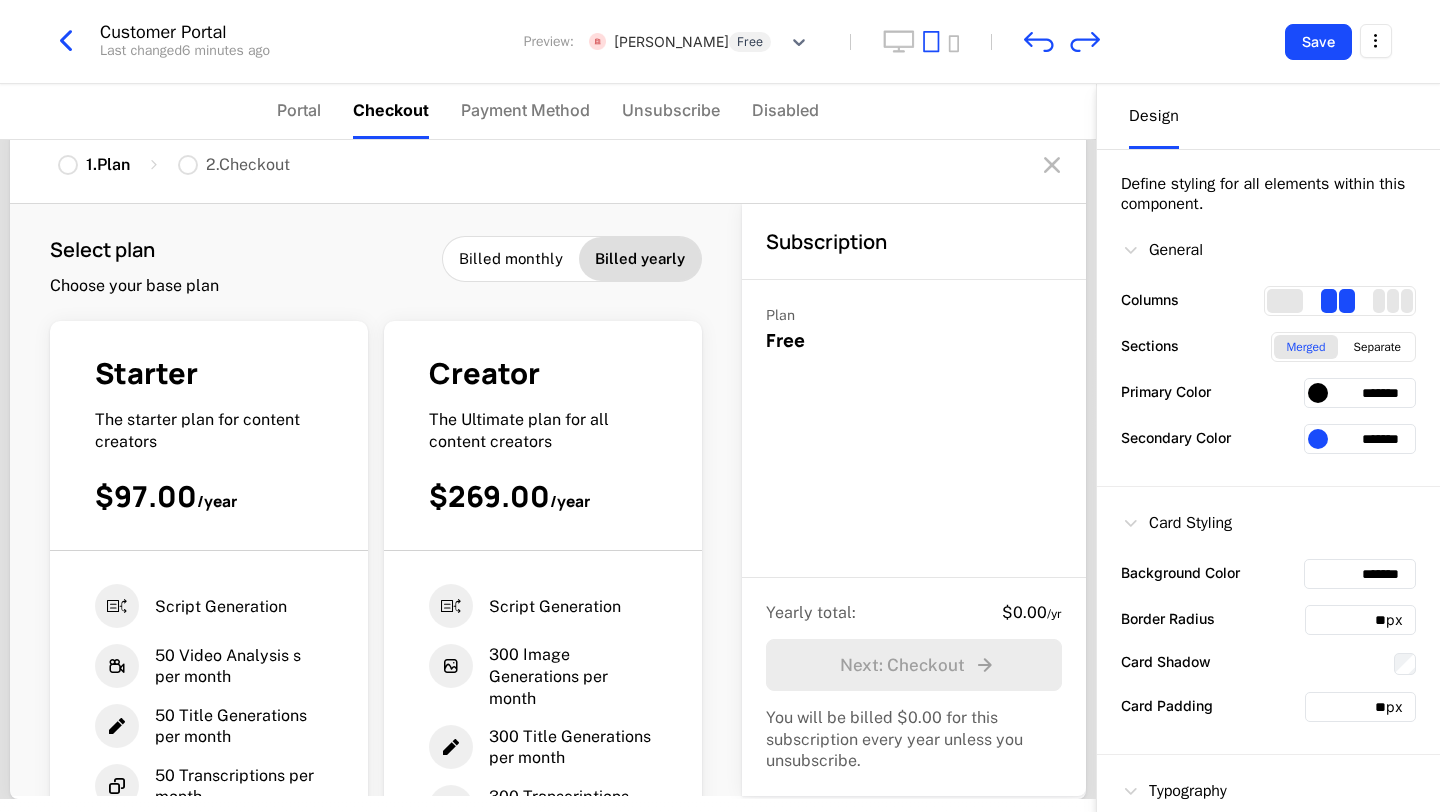 click on "Billed monthly" at bounding box center (511, 259) 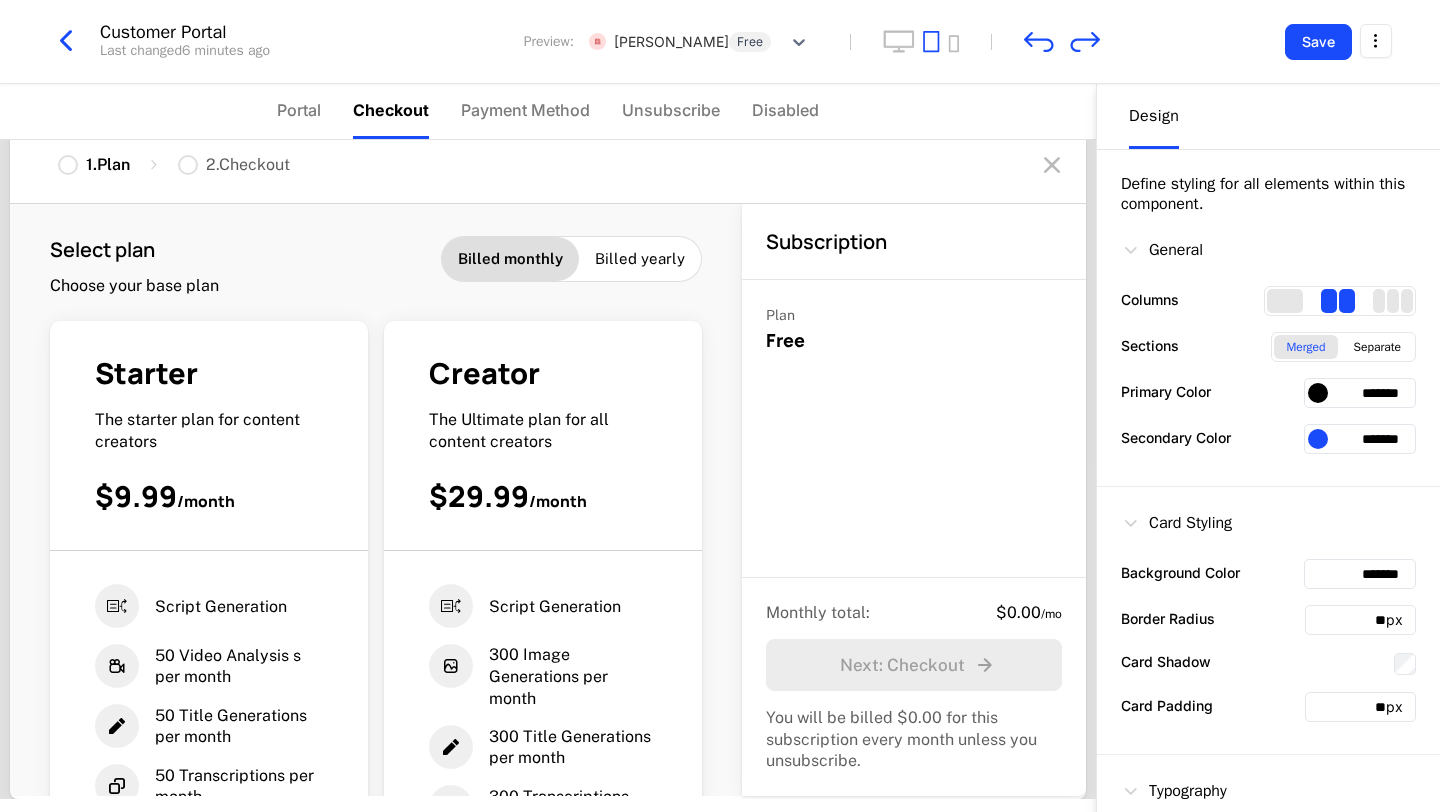 click on "Billed yearly" at bounding box center [640, 259] 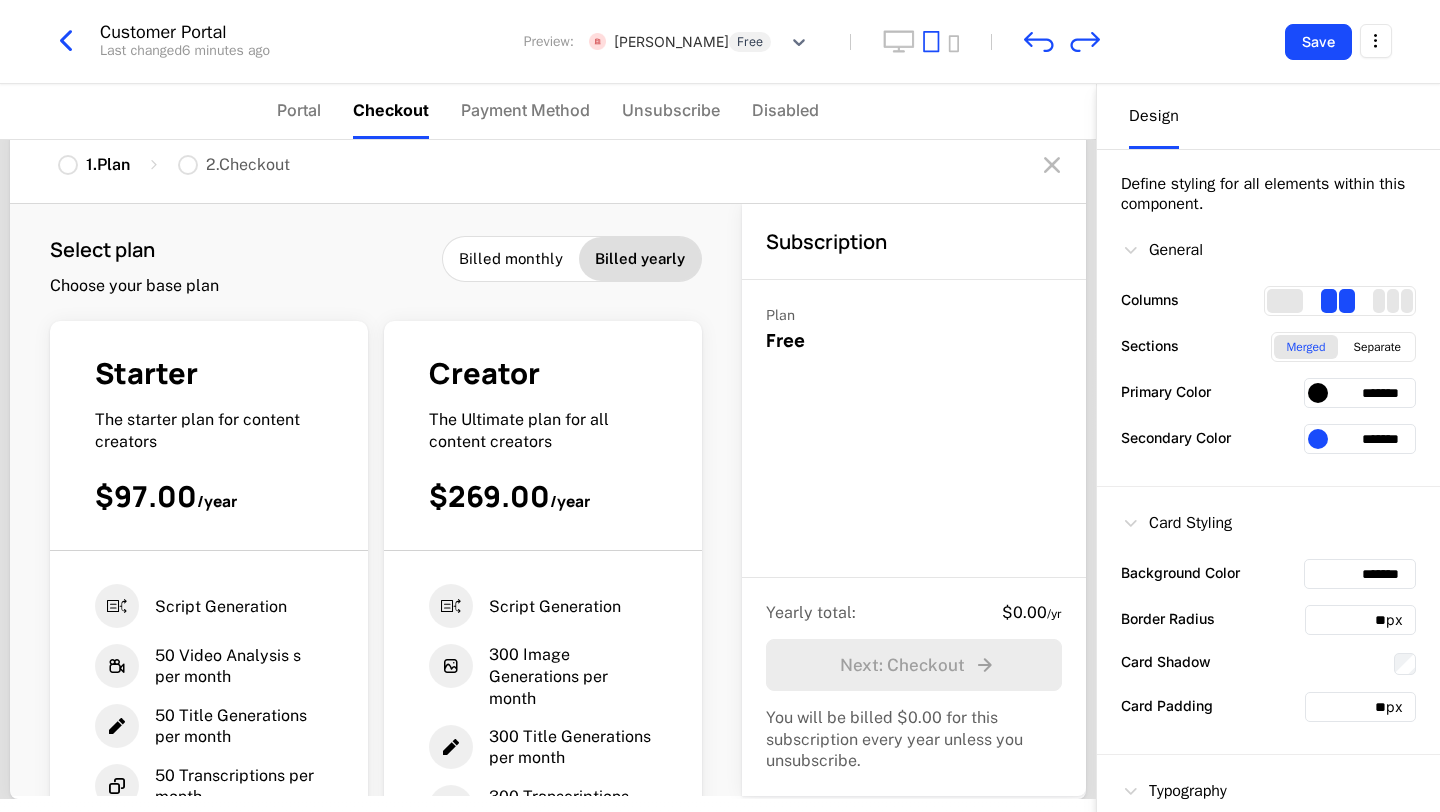 click on "Billed monthly" at bounding box center [511, 259] 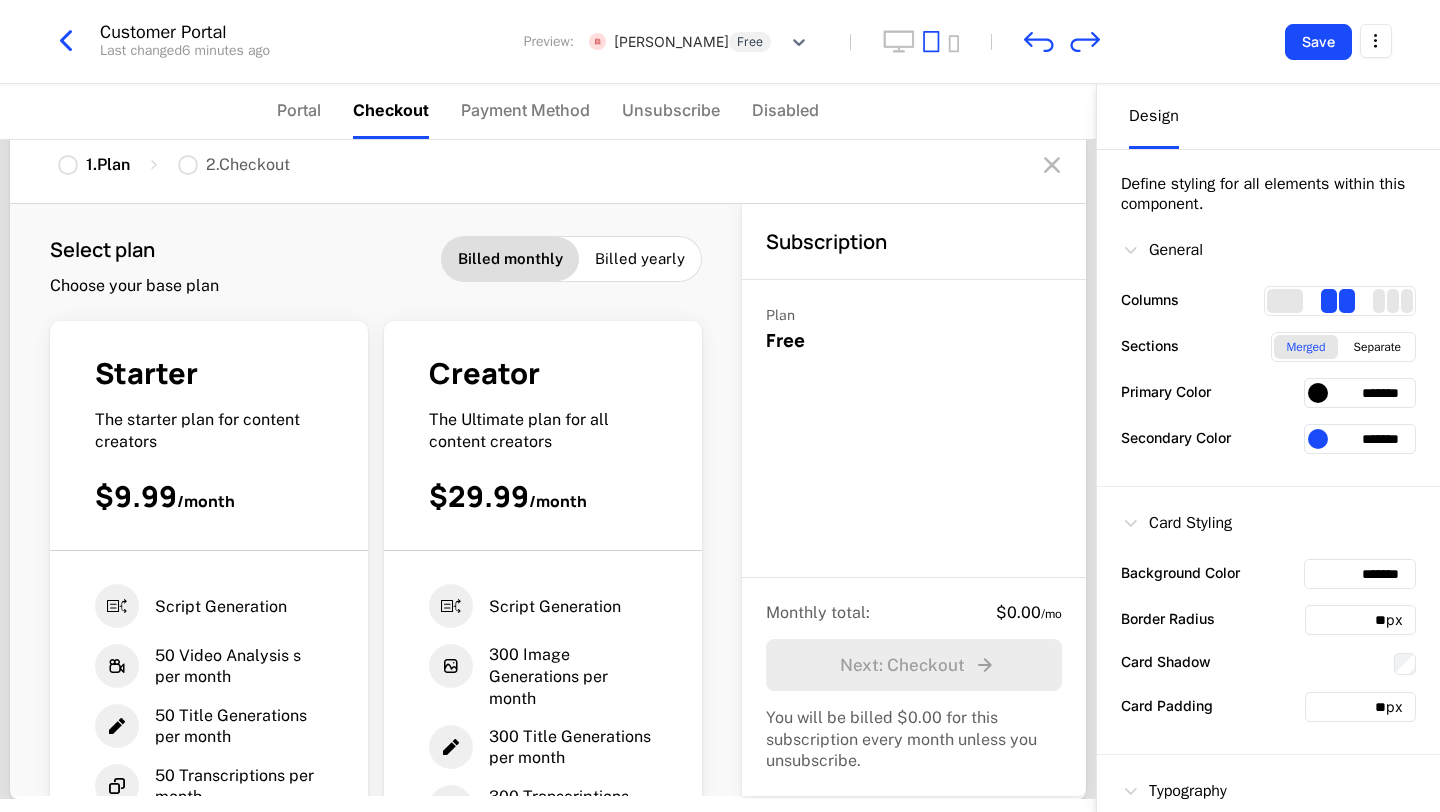 click on "Billed yearly" at bounding box center [640, 259] 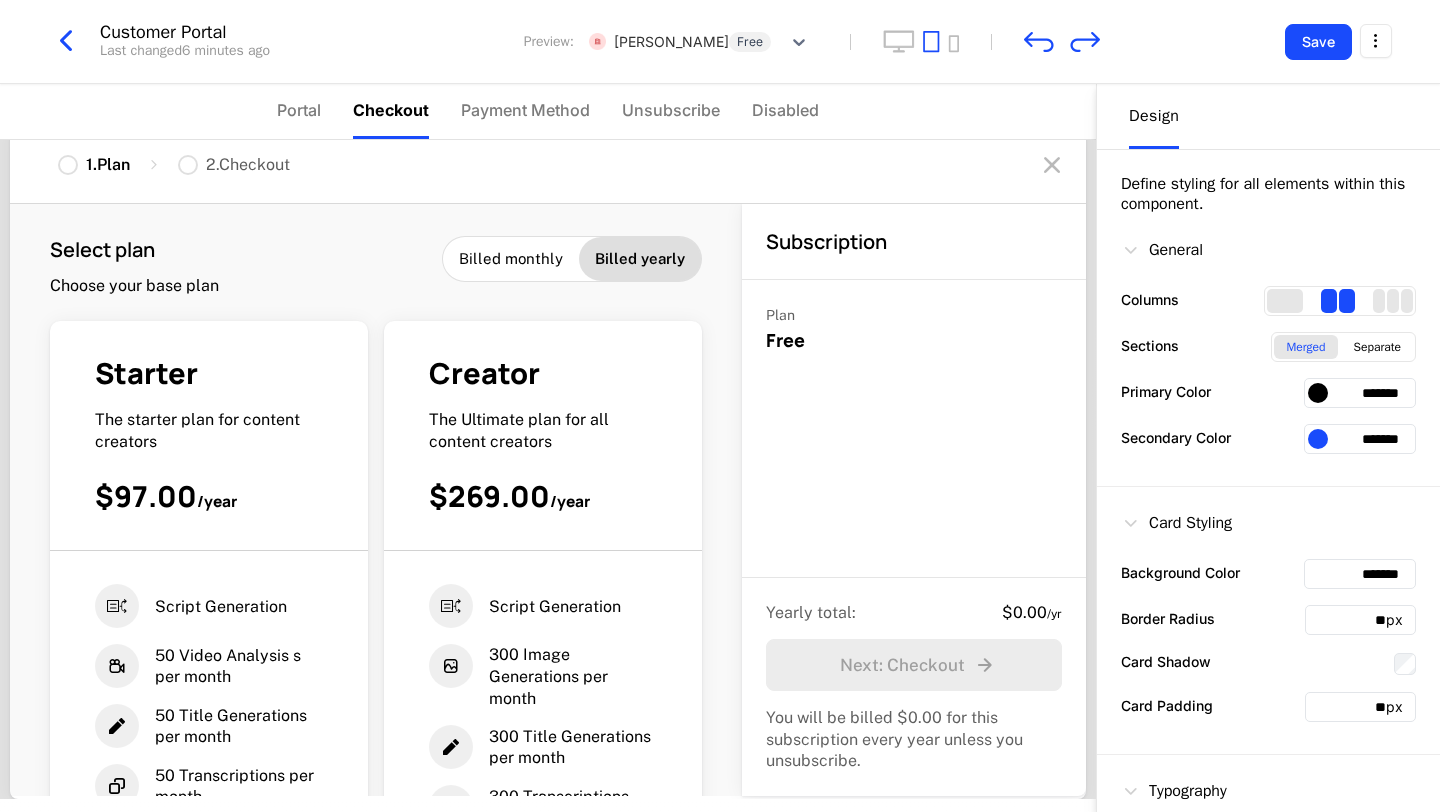 click on "Plan" at bounding box center (780, 315) 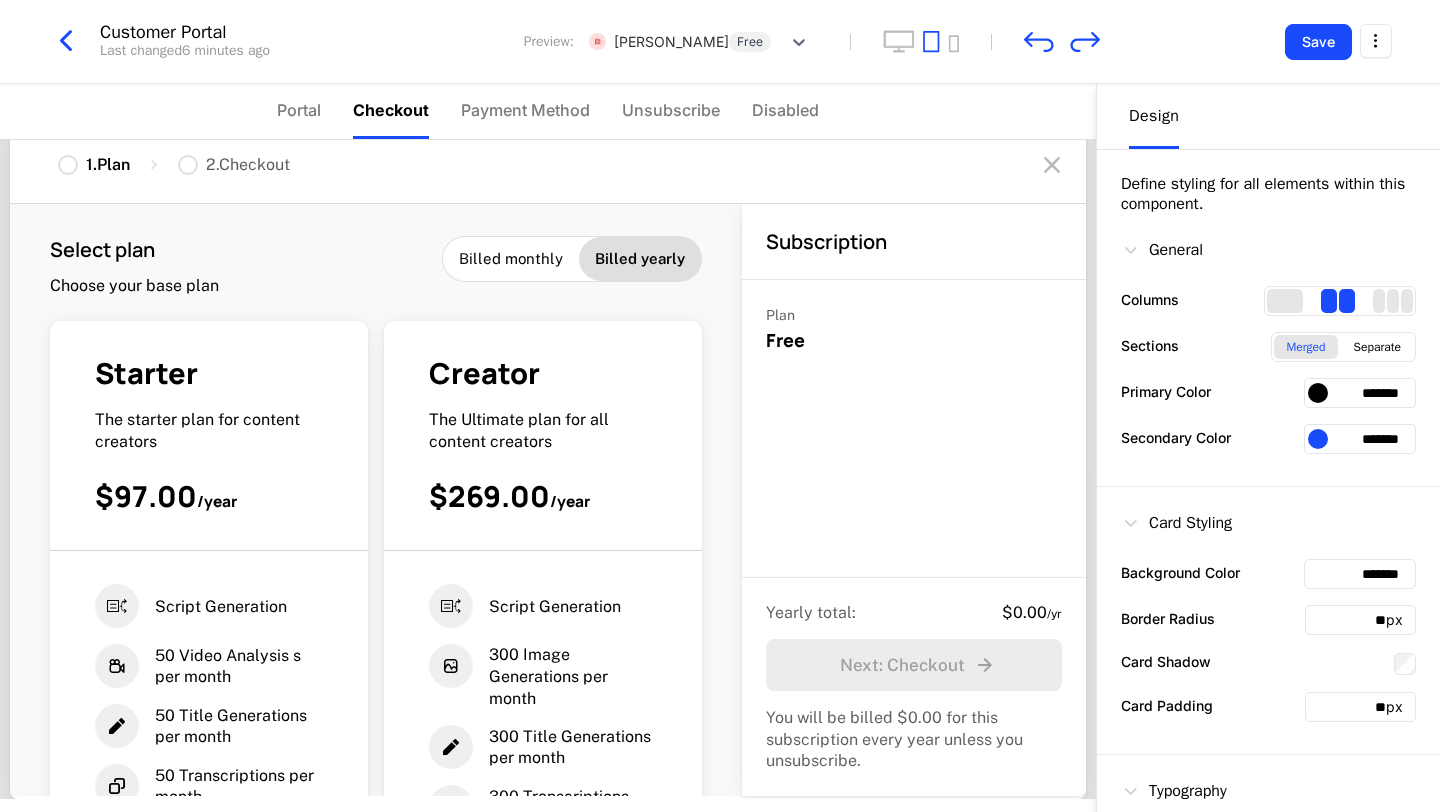 click on "Select plan Choose your base plan Billed monthly Billed yearly Starter The starter plan for content creators $97.00 / year Script Generation 50   Video Analysis s   per   month 50   Title Generations   per   month 50   Transcriptions   per   month Choose plan Creator The Ultimate plan for all content creators $269.00 / year Script Generation 300   Image Generations   per   month 300   Title Generations   per   month 300   Transcriptions   per   month See all Choose plan" at bounding box center (376, 500) 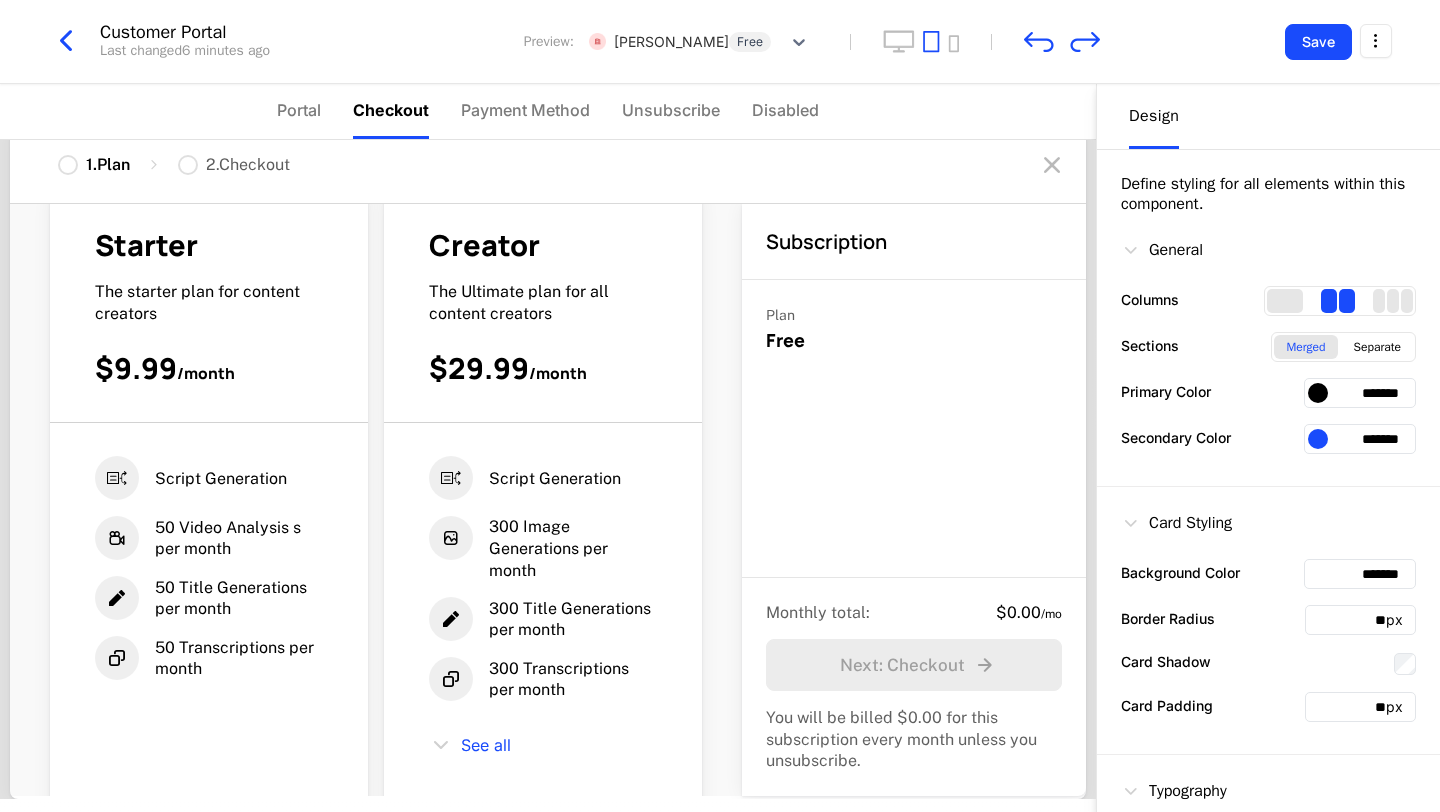 scroll, scrollTop: 220, scrollLeft: 0, axis: vertical 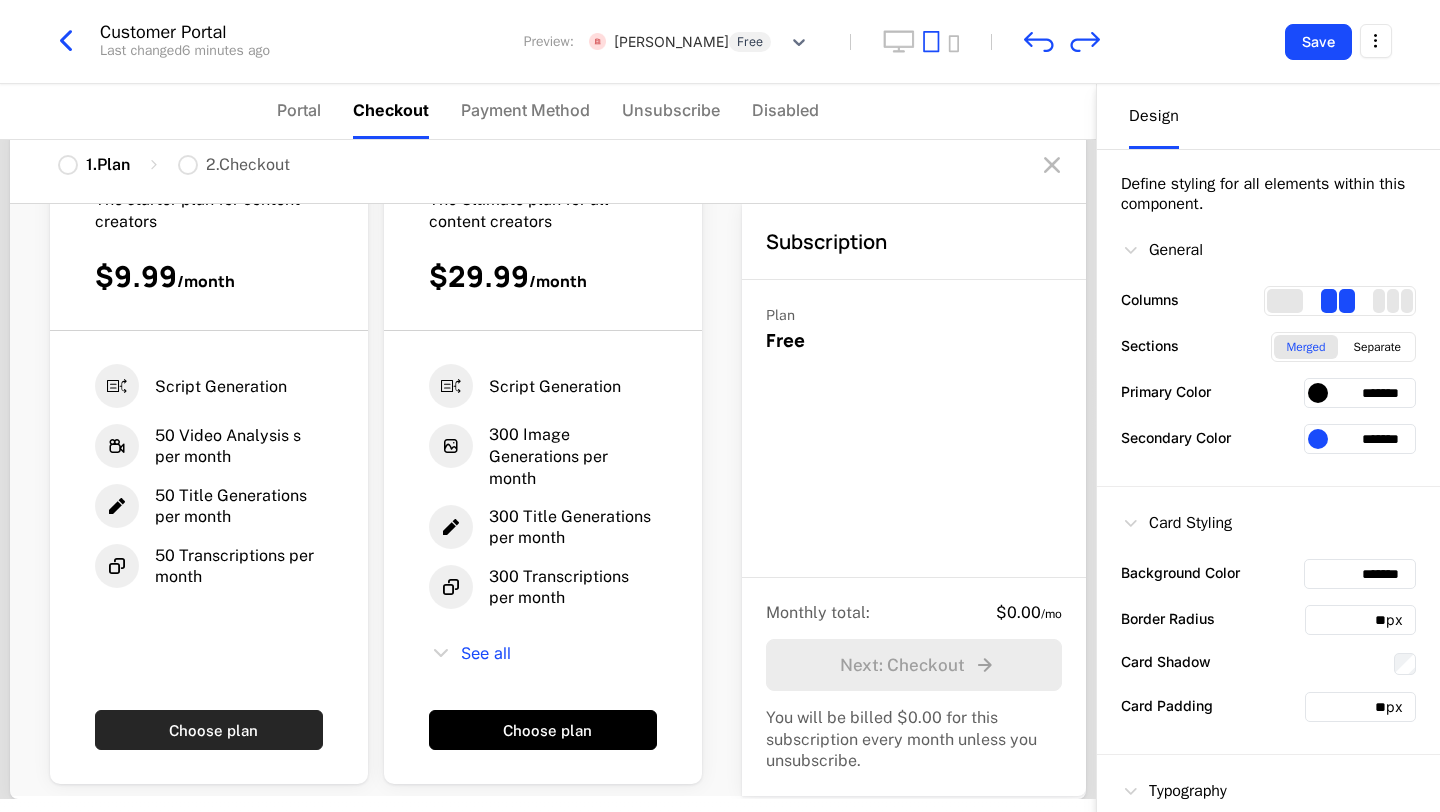 click on "Choose plan" at bounding box center (209, 730) 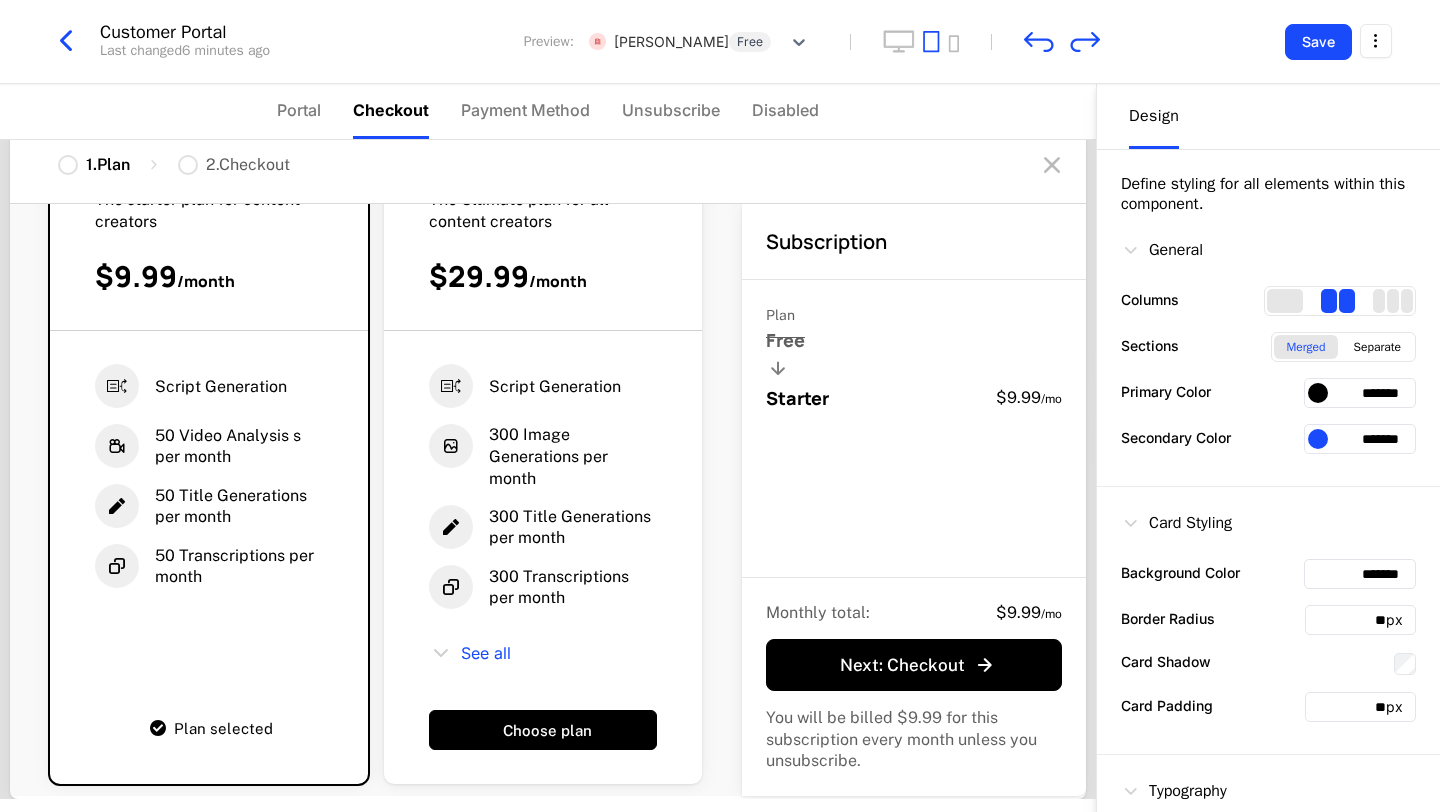 click on "Plan selected" at bounding box center [223, 728] 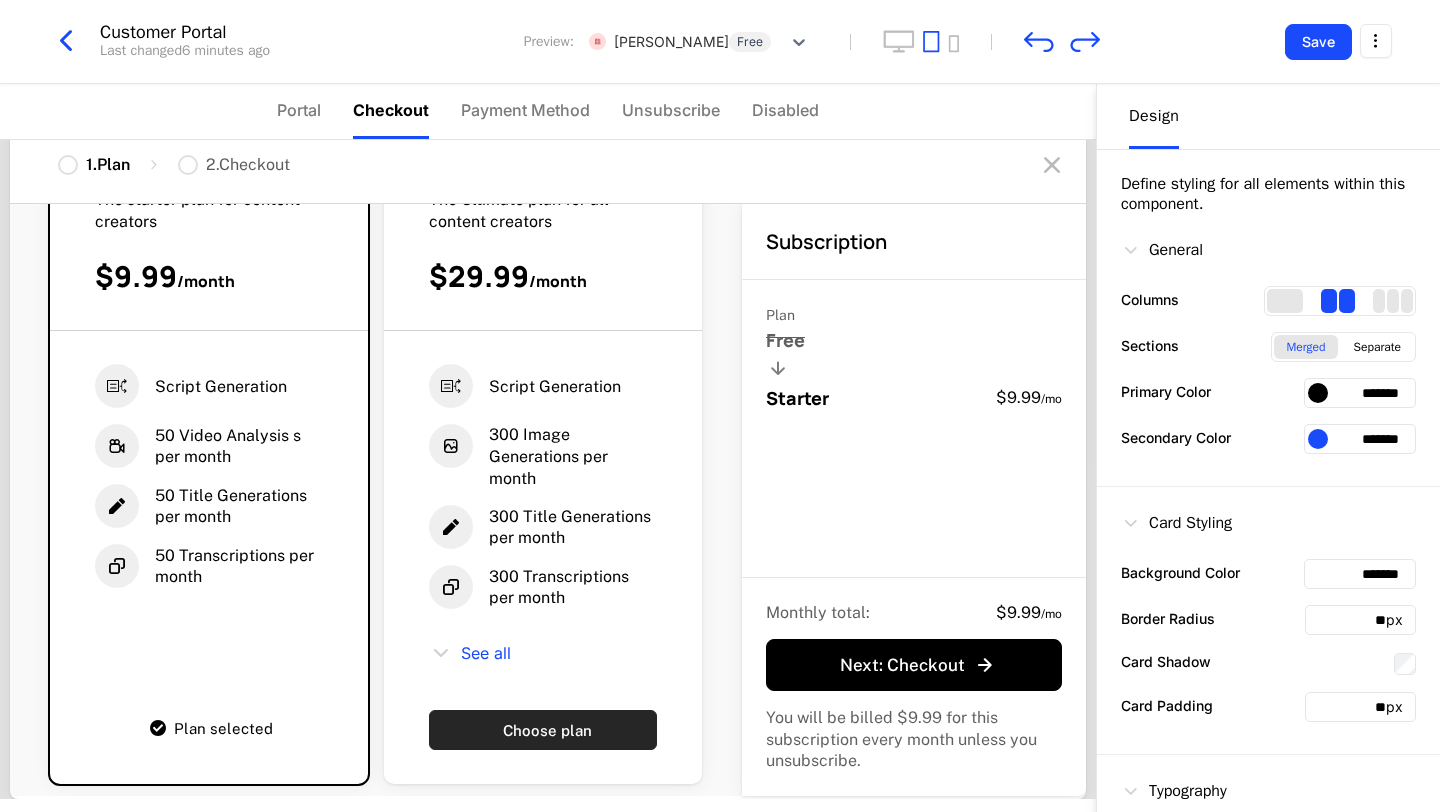 click on "Choose plan" at bounding box center [543, 730] 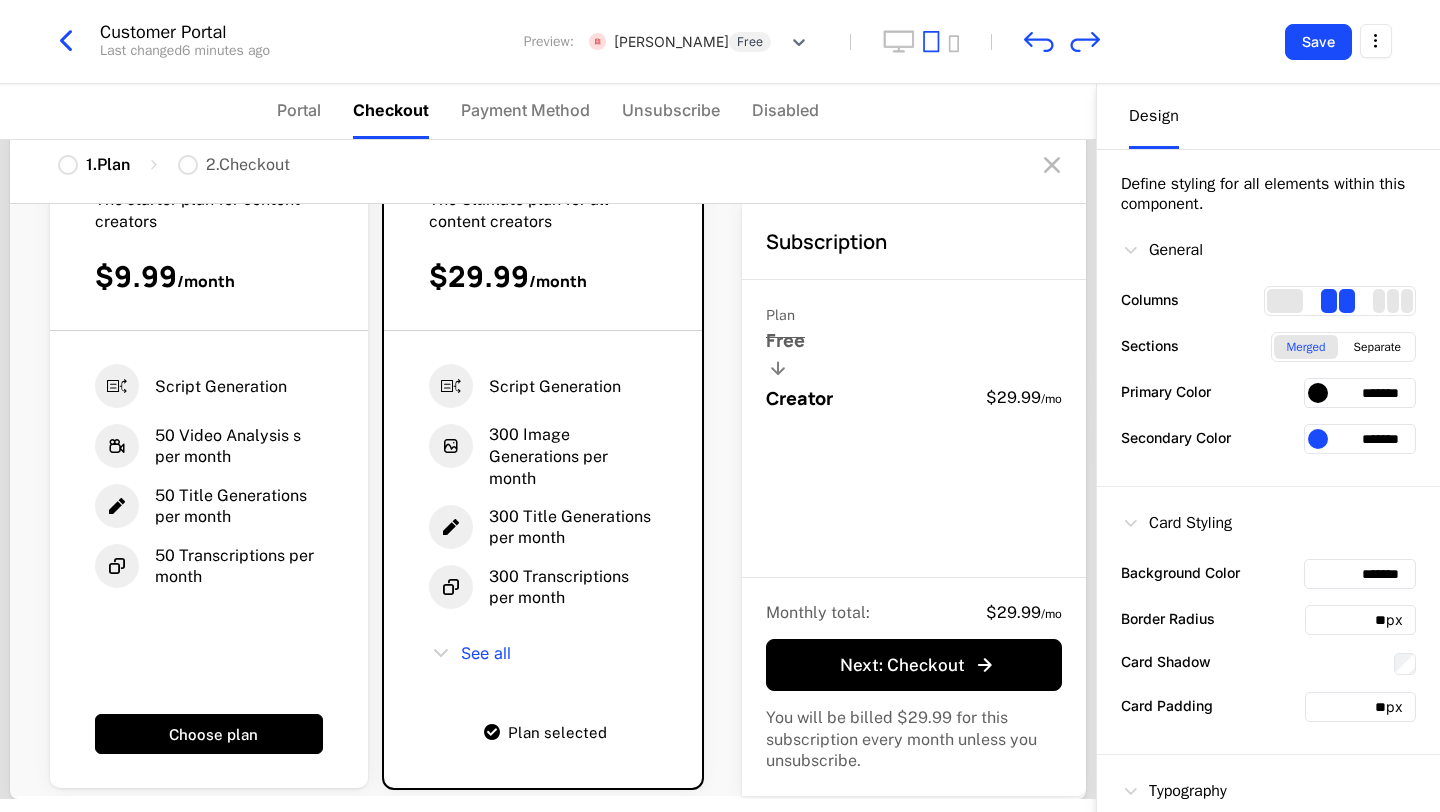 click at bounding box center [492, 732] 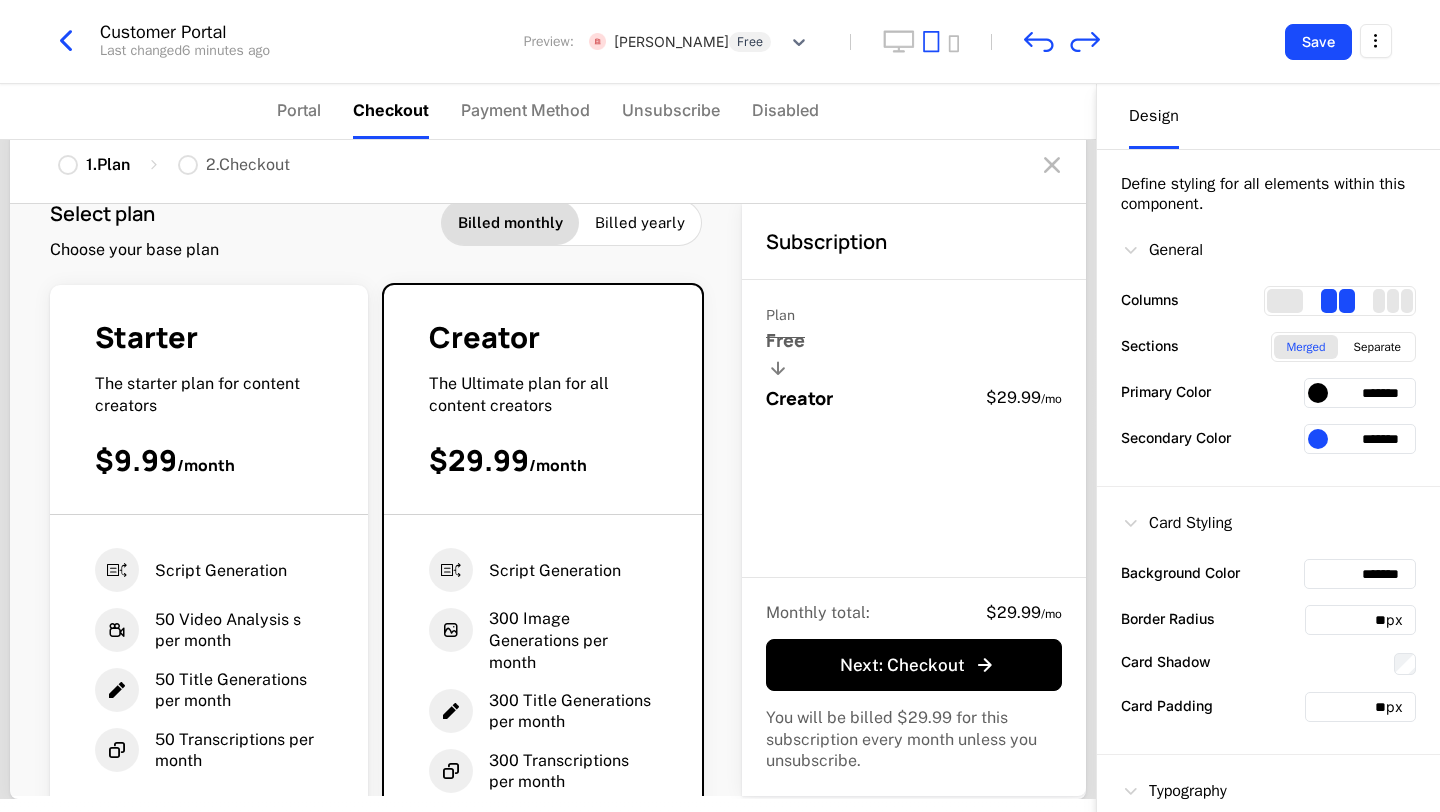 scroll, scrollTop: 0, scrollLeft: 0, axis: both 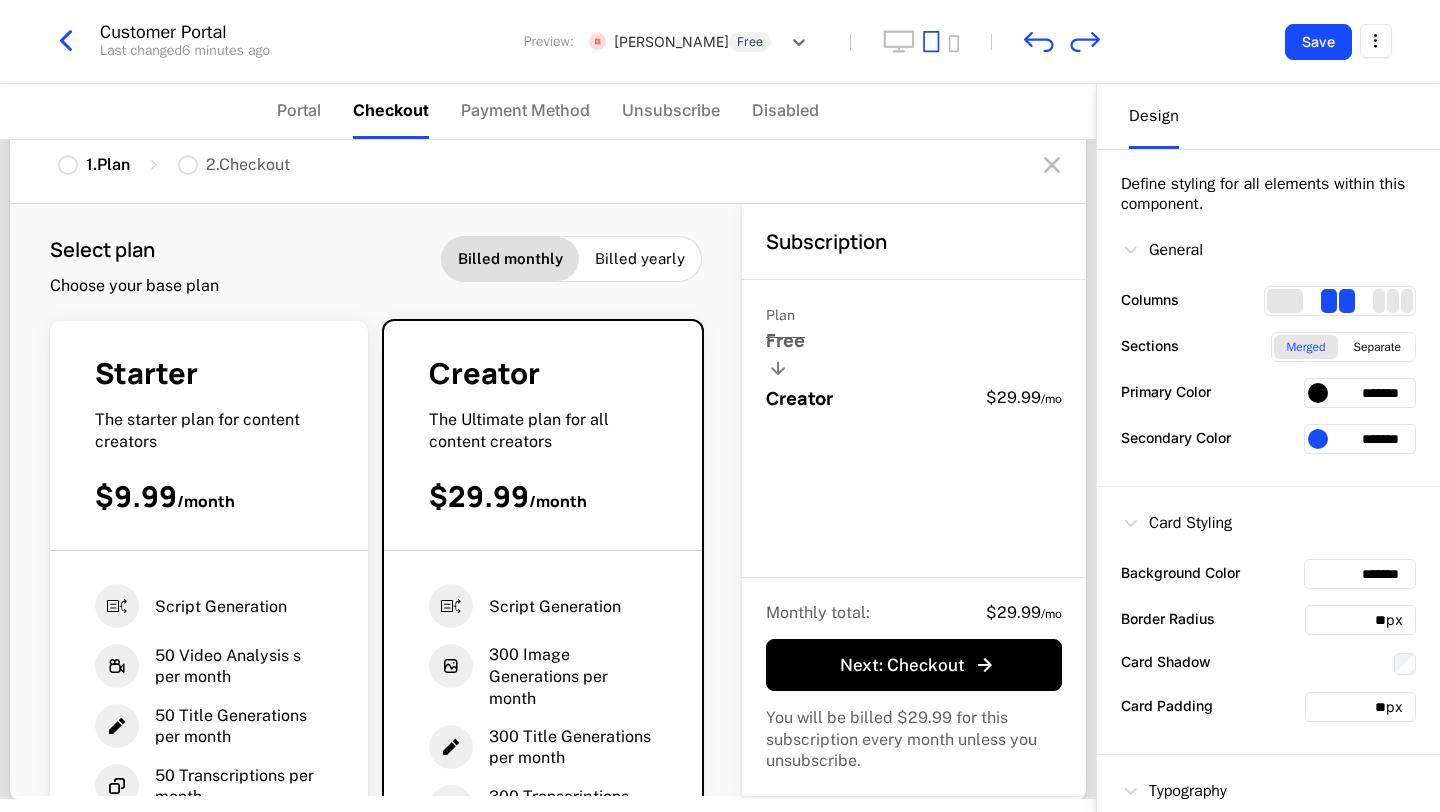 click on "2 .  Checkout" at bounding box center [248, 165] 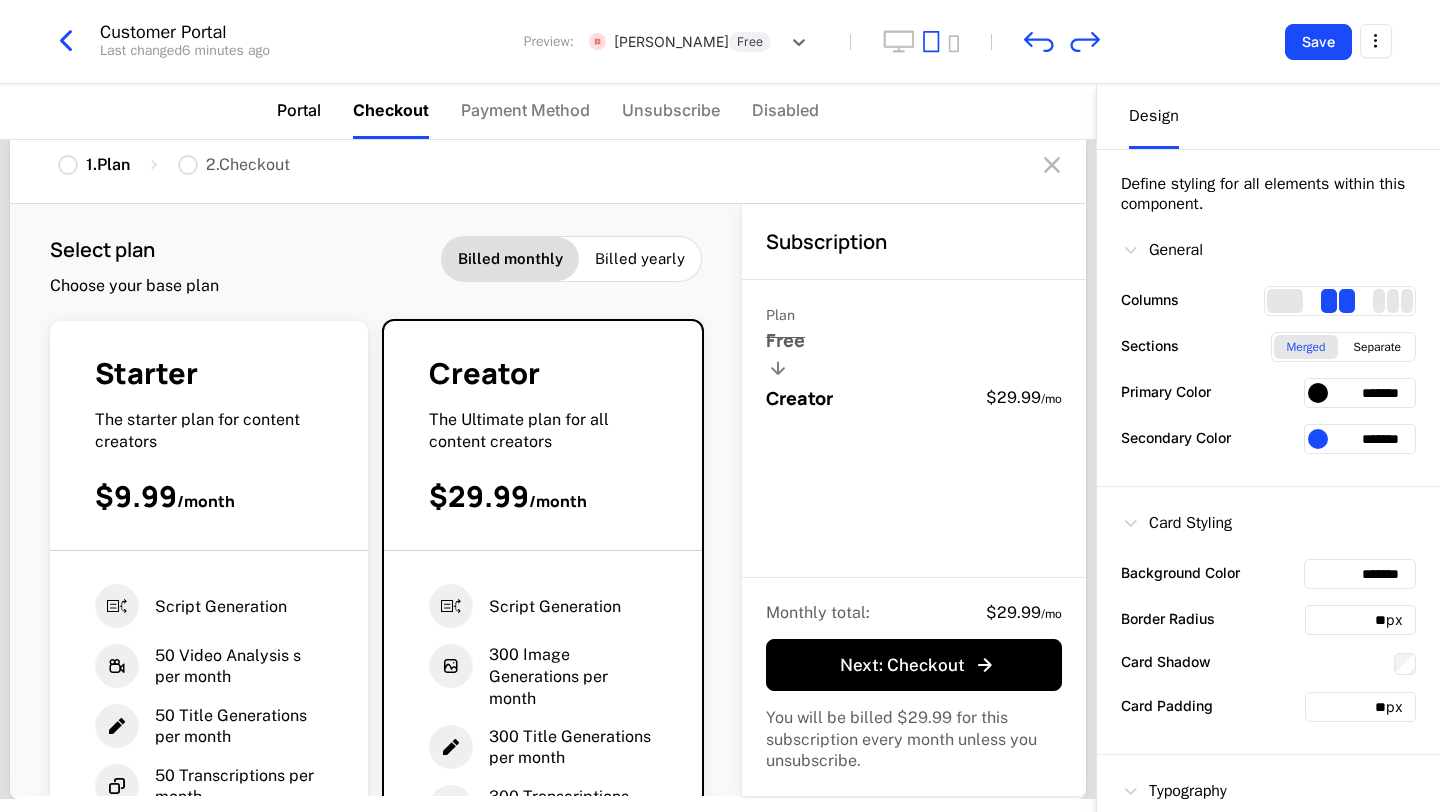 click on "Portal" at bounding box center [299, 110] 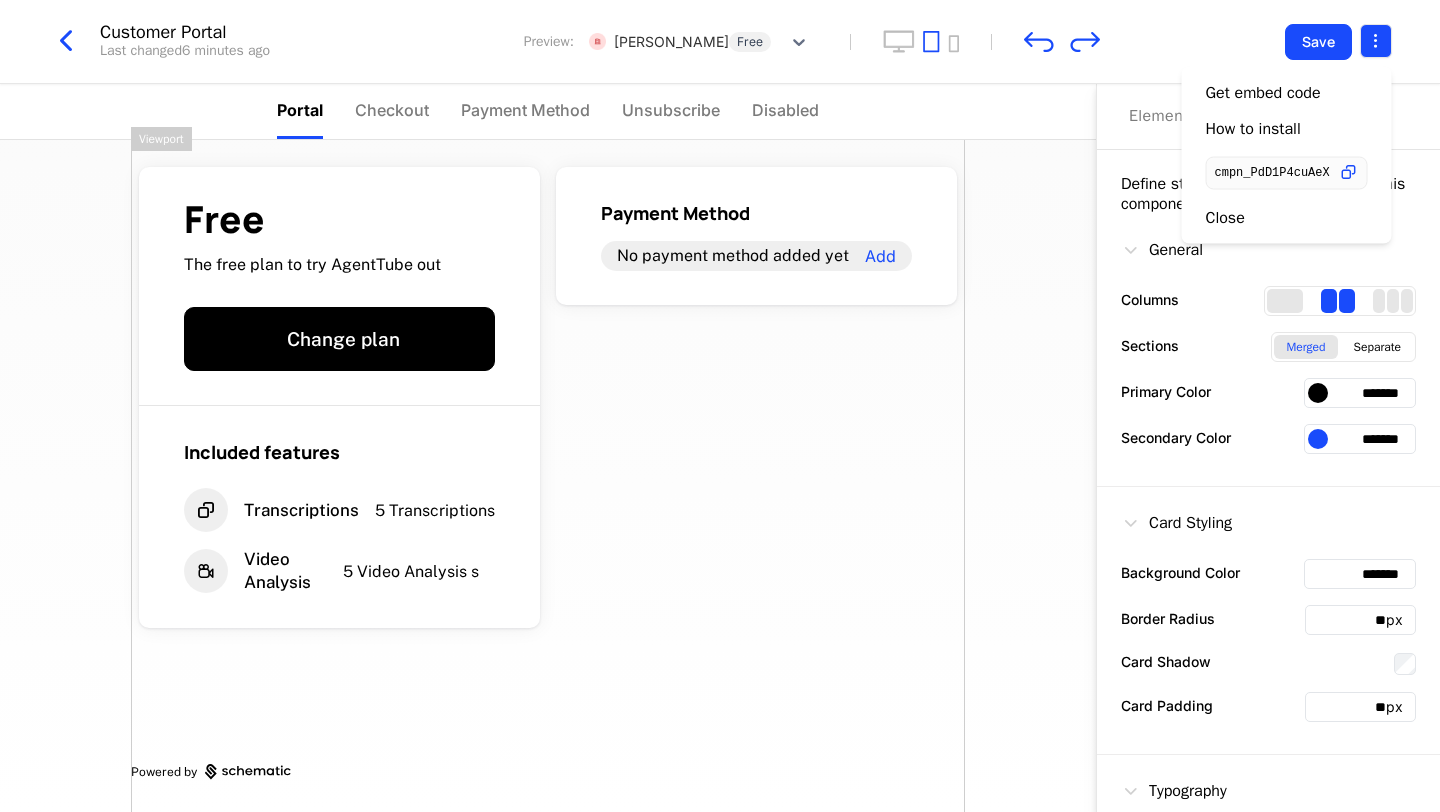 click on "N/A Development Dev Features Catalog Companies Events Components 13 days left Customer Portal Last changed  6 minutes ago Preview: [PERSON_NAME] Free Save Portal Checkout Payment Method Unsubscribe Disabled Free The free plan to try AgentTube out Change plan Included features Transcriptions 5   Transcriptions Video Analysis  5   Video Analysis s Payment Method No payment method added yet Add Powered by   Elements Design Define styling for all elements within this component. General Columns Sections Merged Separate Primary Color ******* Secondary Color ******* Card Styling Background Color ******* Border Radius ** px Card Shadow Card Padding ** px Typography Heading 1 Font ******* Font Size ** px Font Color ******* Font Weight 800 Badge Visibility Hidden Visible Alignment Left Center Right Viewport
Best Viewed on Desktop You're currently viewing this on a  mobile device . For the best experience,   we recommend using a desktop or larger screens Got it  Get embed code How to install Close" at bounding box center [720, 406] 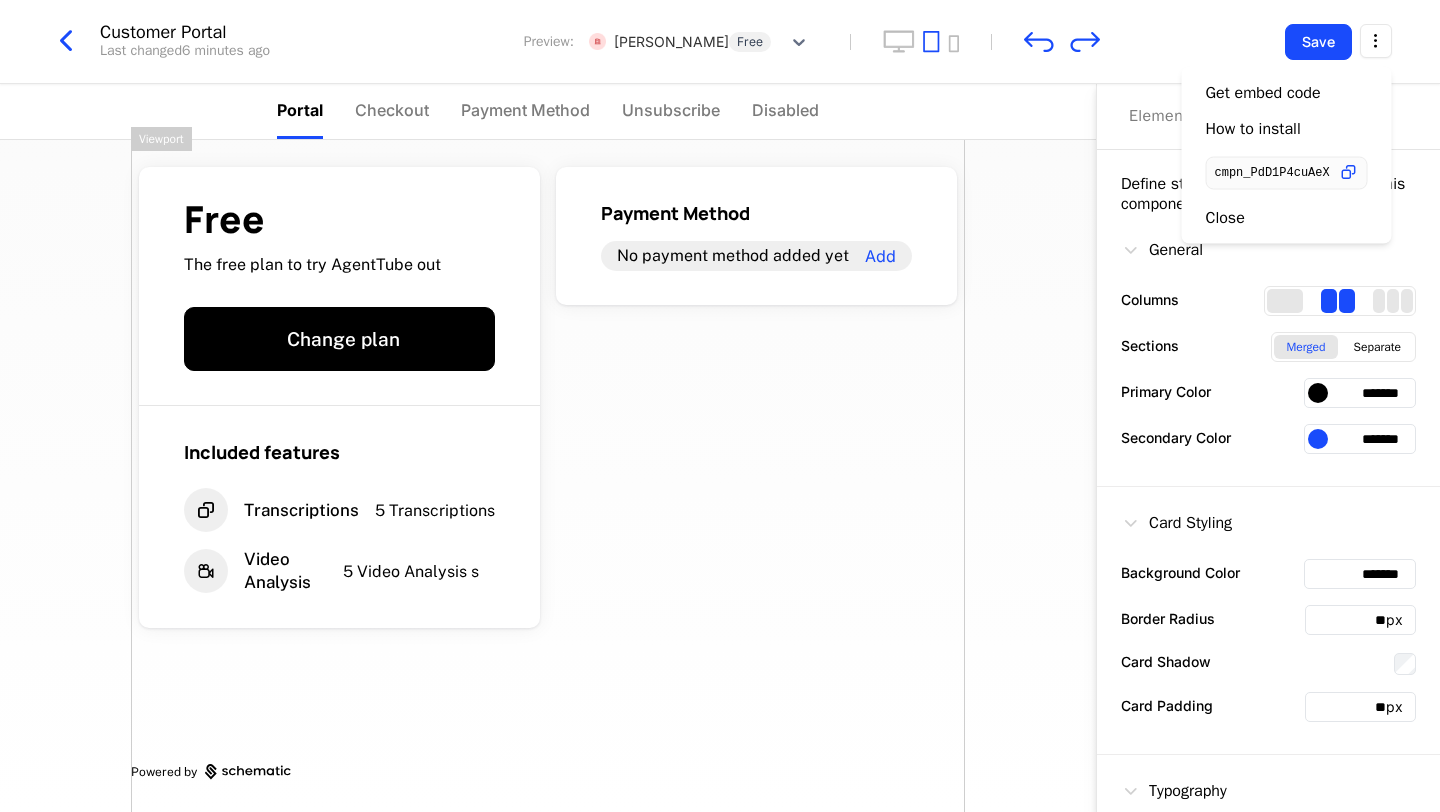 click on "N/A Development Dev Quickstart Features Features Flags Catalog Plans Add Ons Configuration Companies Companies Users Events Components 13 days left Customer Portal Last changed  6 minutes ago Preview: [PERSON_NAME] Free Save Portal Checkout Payment Method Unsubscribe Disabled Free The free plan to try AgentTube out Change plan Included features Transcriptions 5   Transcriptions Video Analysis  5   Video Analysis s Payment Method No payment method added yet Add Powered by   Elements Design Define styling for all elements within this component. General Columns Sections Merged Separate Primary Color ******* Secondary Color ******* Card Styling Background Color ******* Border Radius ** px Card Shadow Card Padding ** px Typography Heading 1 Font ******* Font Size ** px Font Color ******* Font Weight 800 Badge Visibility Hidden Visible Alignment Left Center Right Viewport
Best Viewed on Desktop You're currently viewing this on a  mobile device . For the best experience,   Got it  Get embed code" at bounding box center (720, 406) 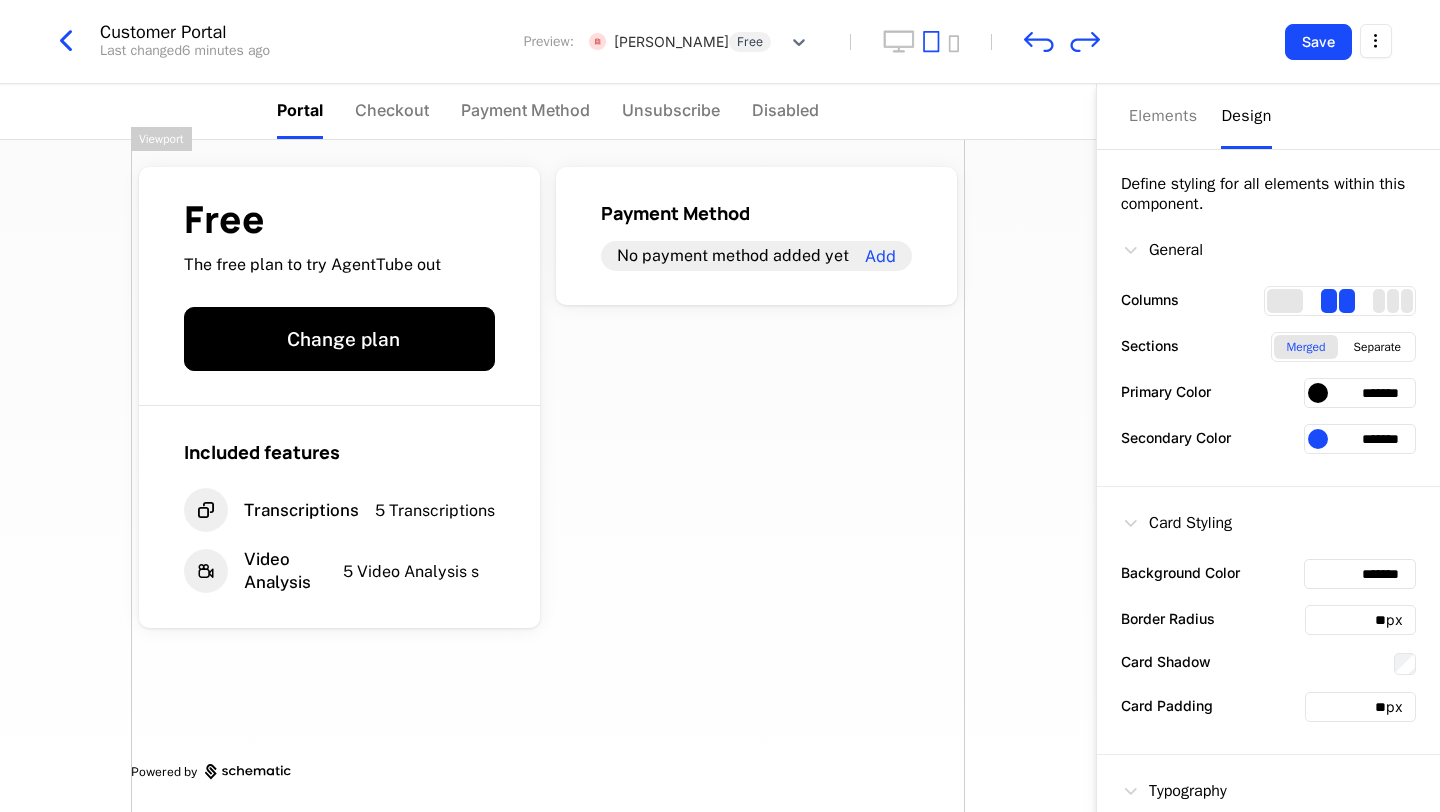 scroll, scrollTop: 0, scrollLeft: 0, axis: both 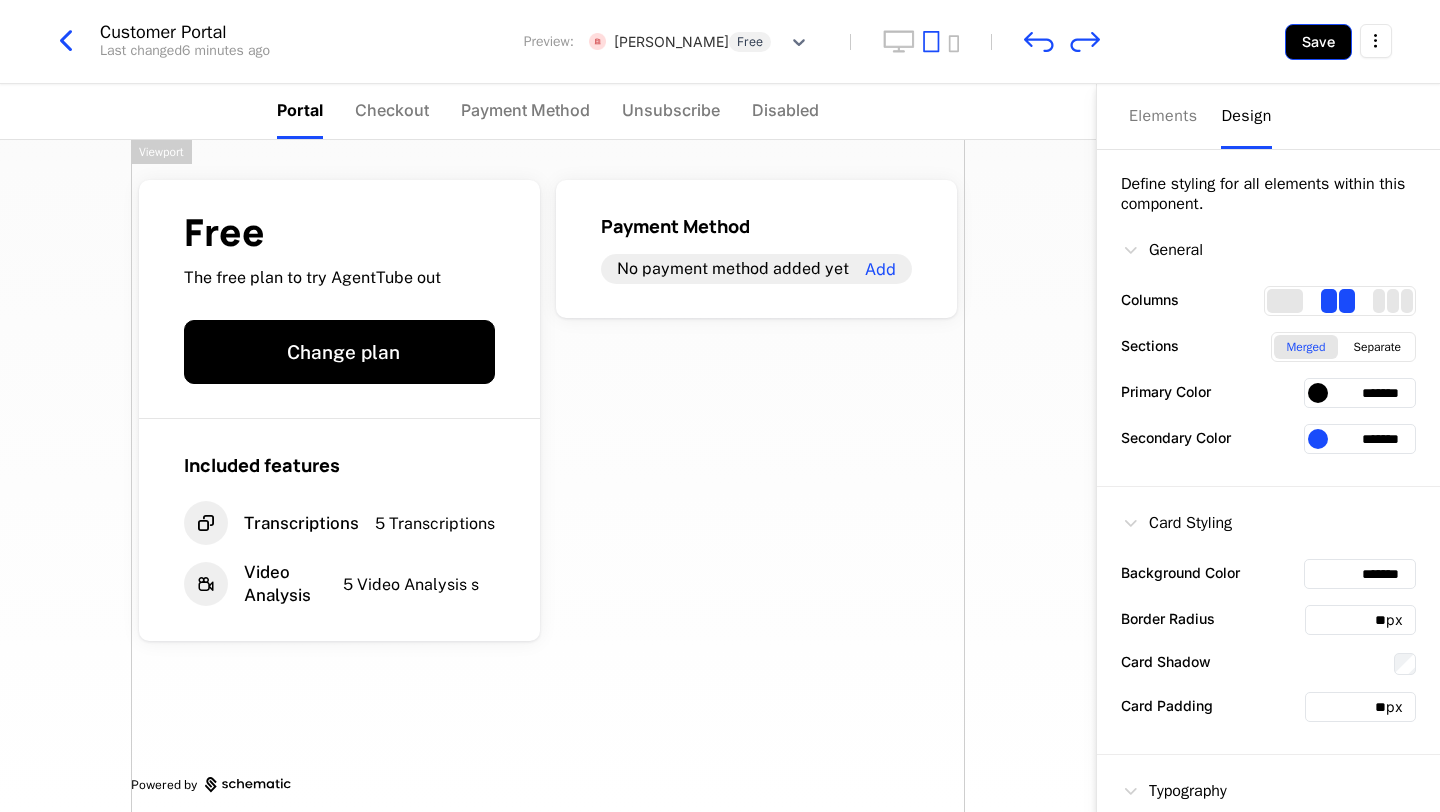 click on "Save" at bounding box center [1318, 42] 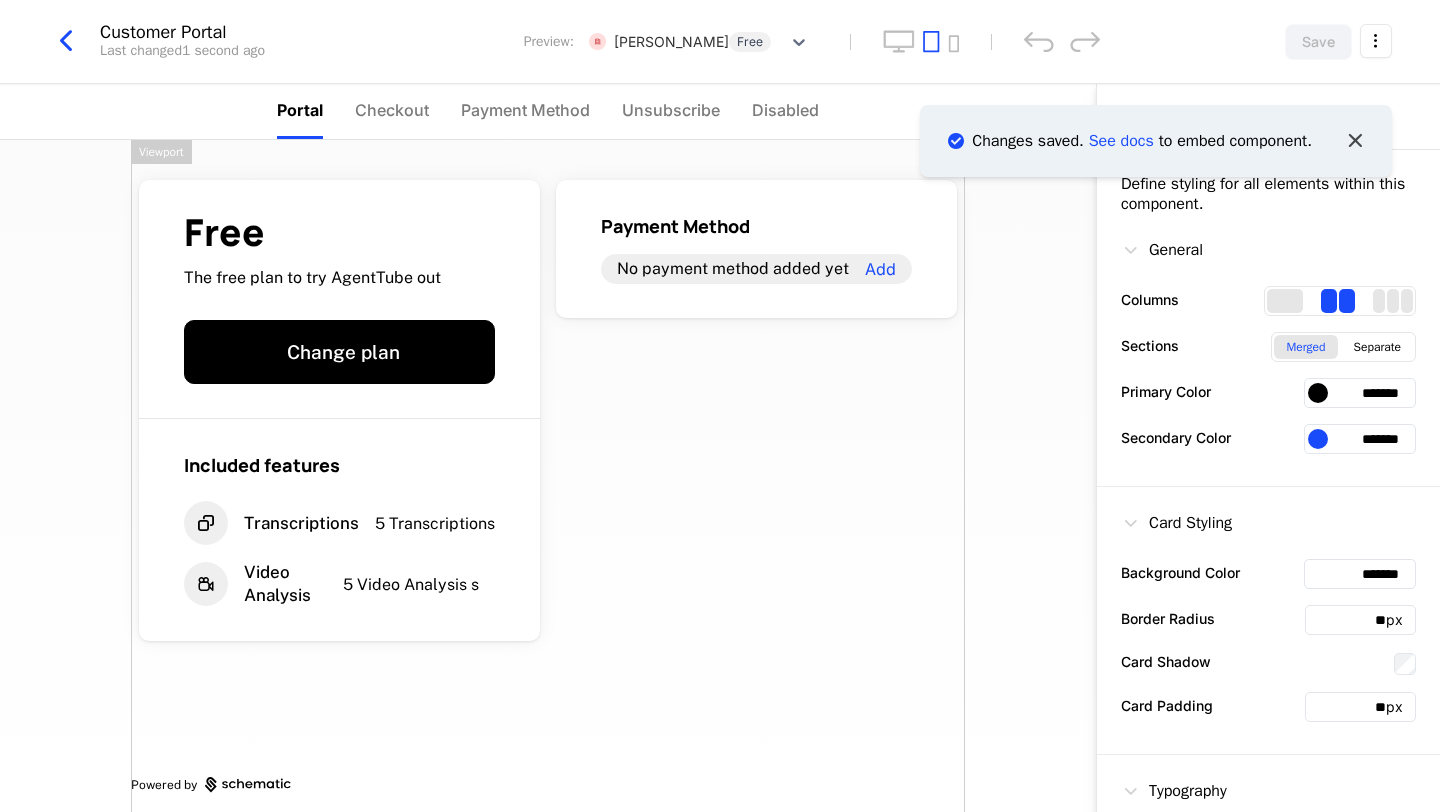 click at bounding box center [1355, 140] 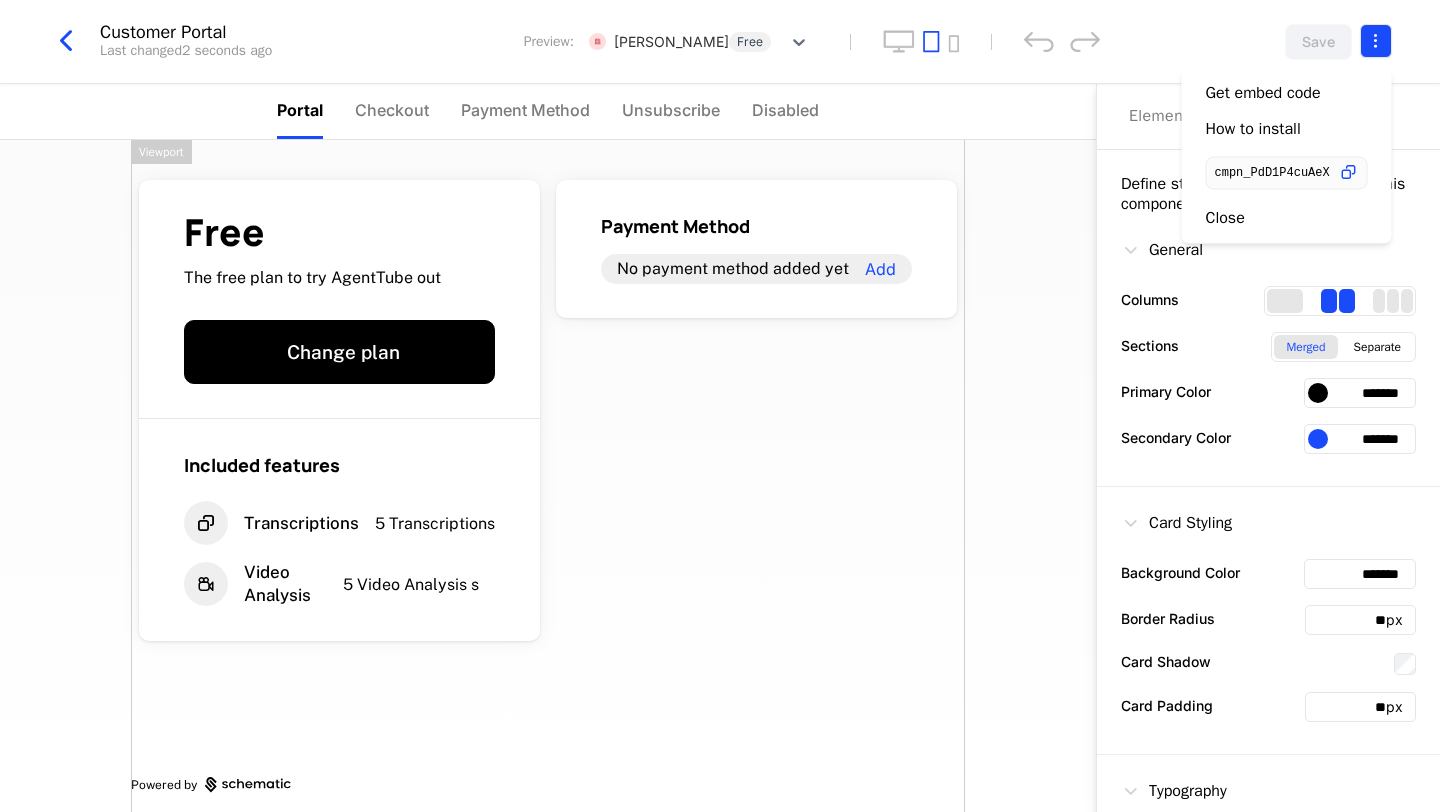 click on "N/A Development Dev Quickstart Features Features Flags Catalog Plans Add Ons Configuration Companies Companies Users Events Components 13 days left Customer Portal Last changed  2 seconds ago Preview: [PERSON_NAME] Free Save Portal Checkout Payment Method Unsubscribe Disabled Free The free plan to try AgentTube out Change plan Included features Transcriptions 5   Transcriptions Video Analysis  5   Video Analysis s Payment Method No payment method added yet Add Powered by   Elements Design Define styling for all elements within this component. General Columns Sections Merged Separate Primary Color ******* Secondary Color ******* Card Styling Background Color ******* Border Radius ** px Card Shadow Card Padding ** px Typography Heading 1 Font ******* Font Size ** px Font Color ******* Font Weight 800 Badge Visibility Hidden Visible Alignment Left Center Right Viewport
Best Viewed on Desktop You're currently viewing this on a  mobile device . For the best experience,   Got it  Get embed code" at bounding box center [720, 406] 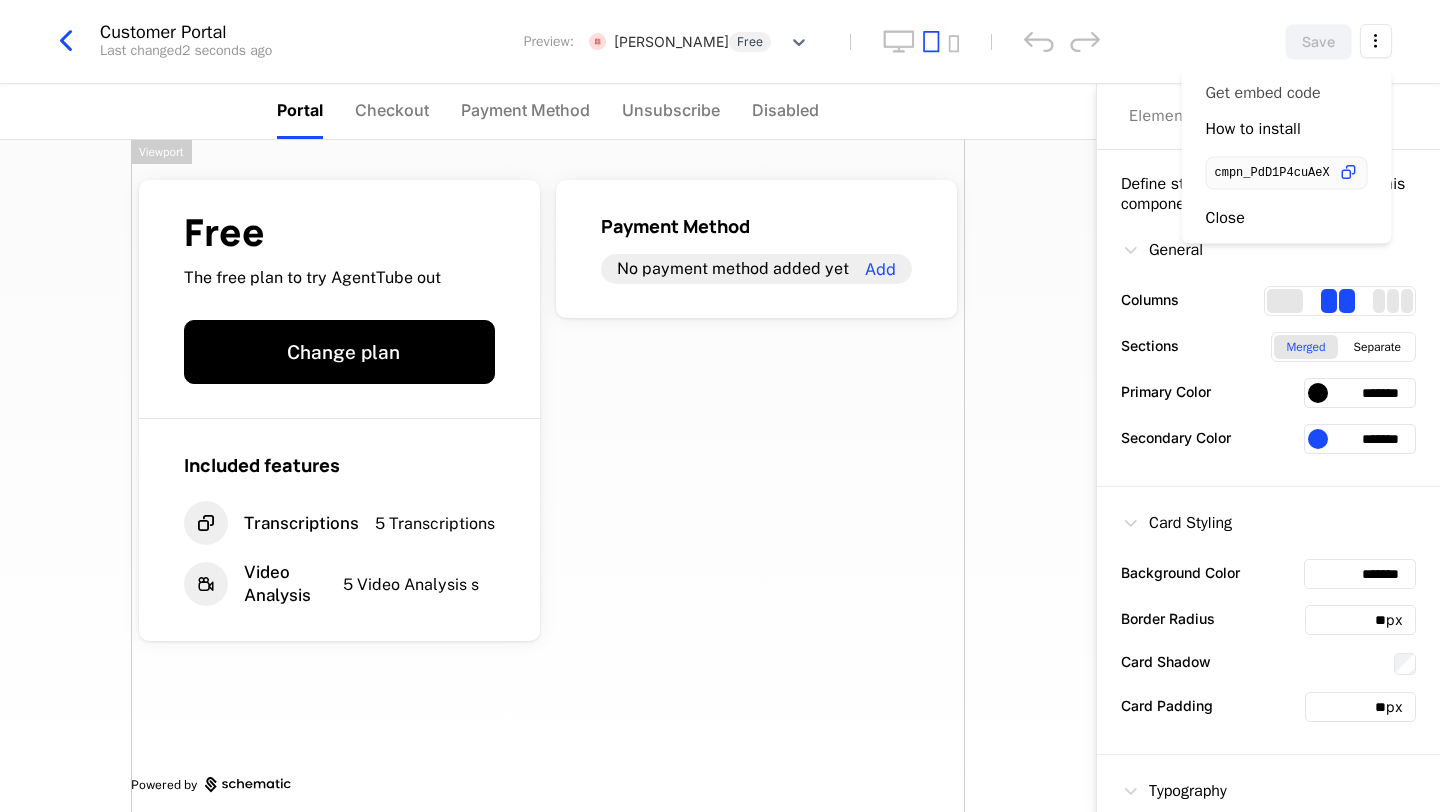 click on "Get embed code" at bounding box center [1263, 93] 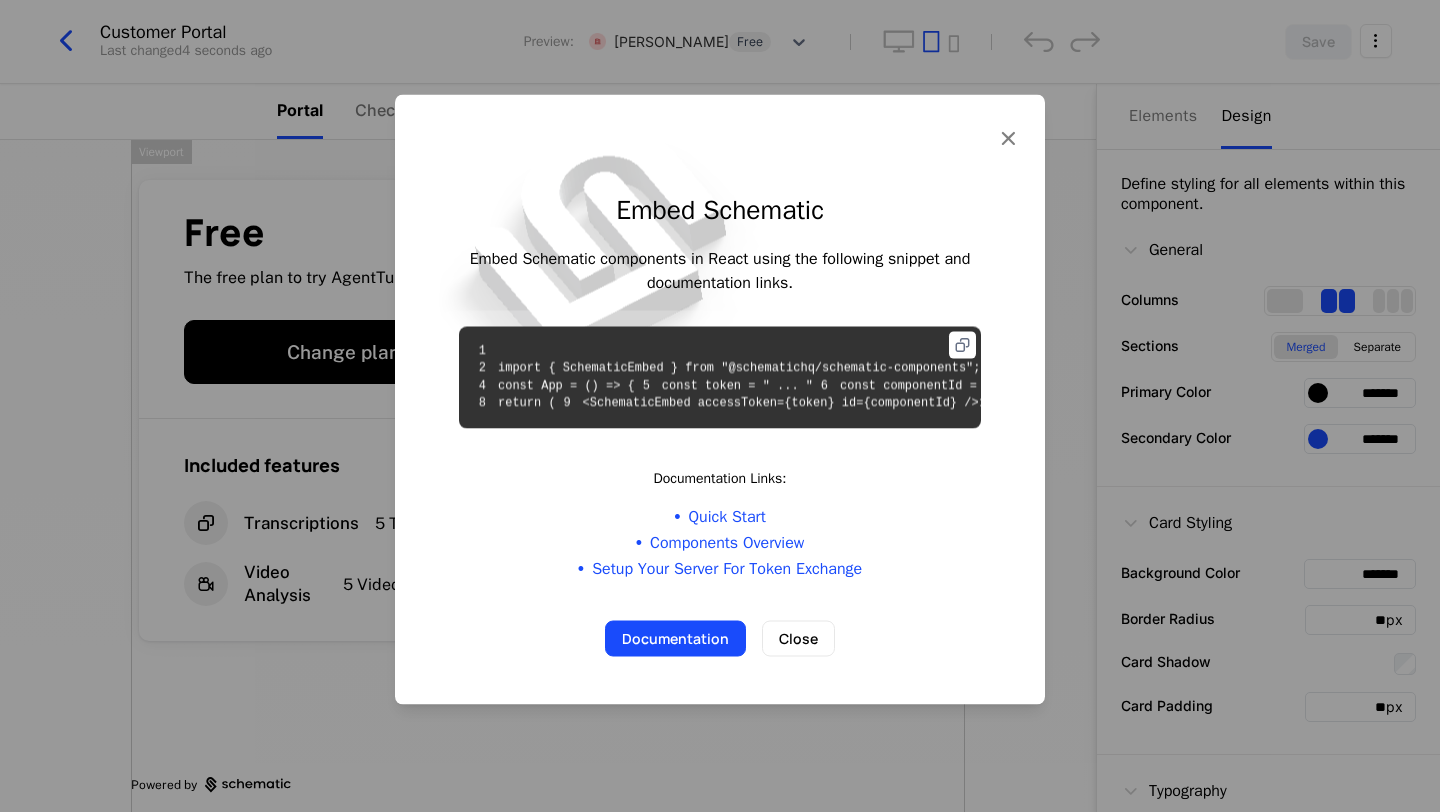 click at bounding box center [962, 344] 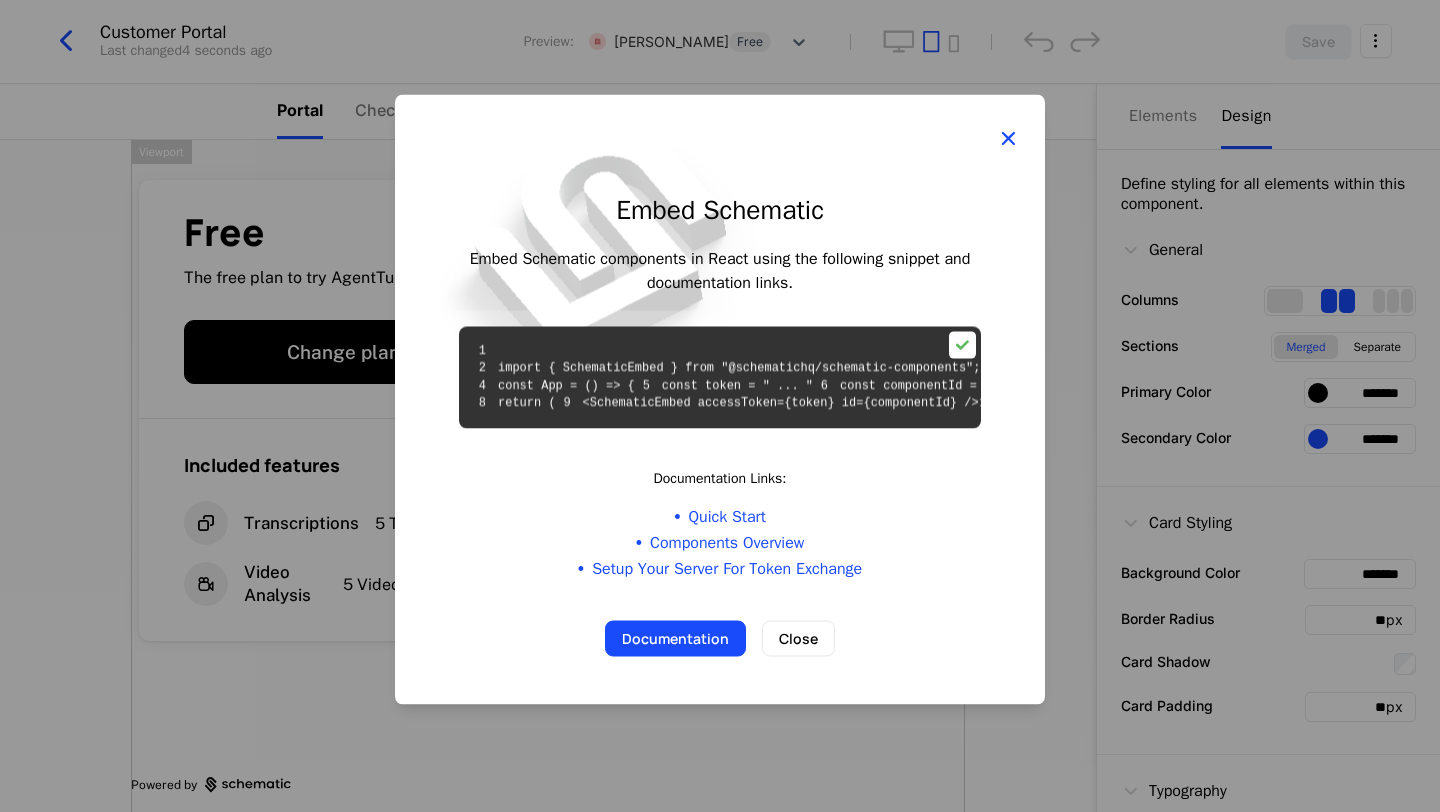 click at bounding box center (1008, 139) 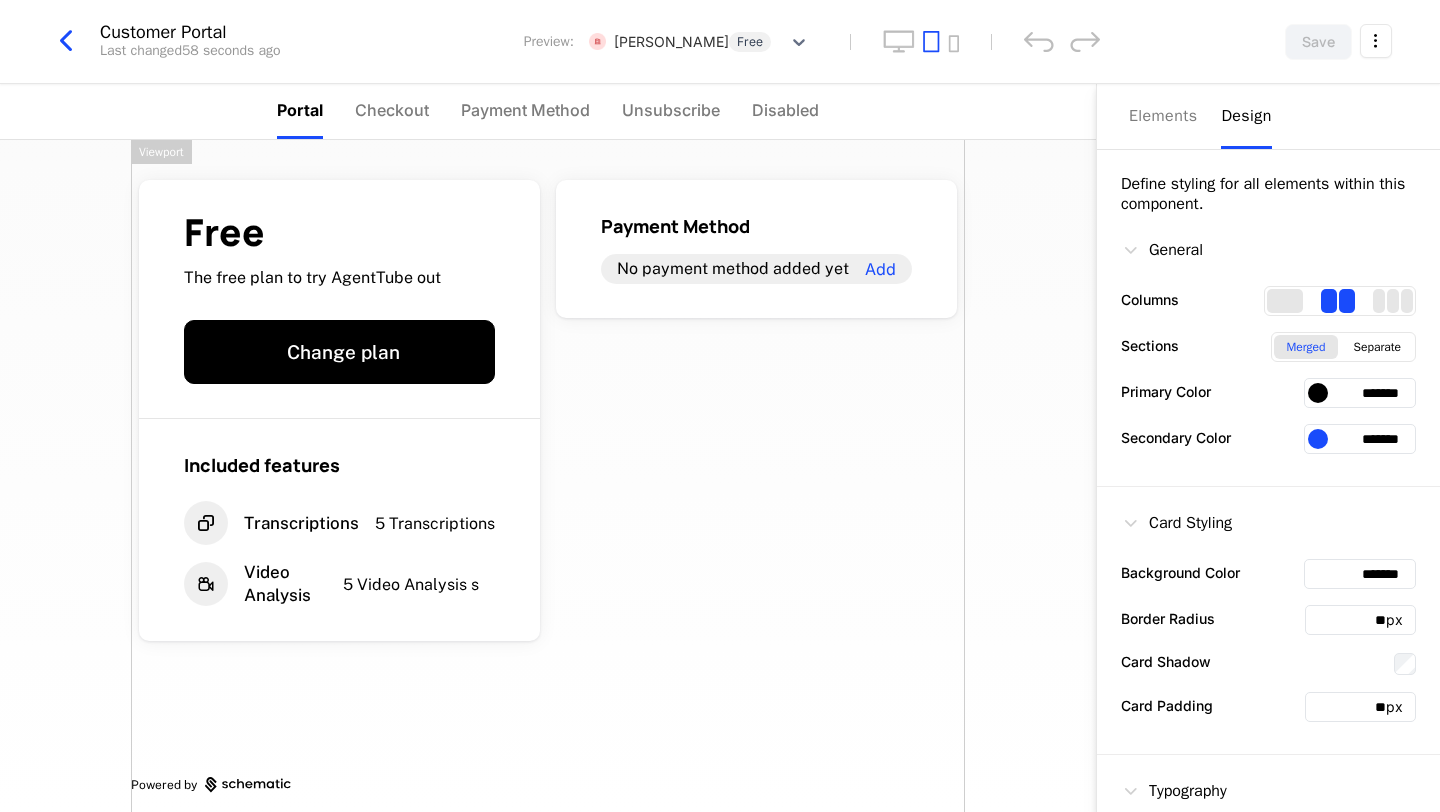 click at bounding box center [66, 41] 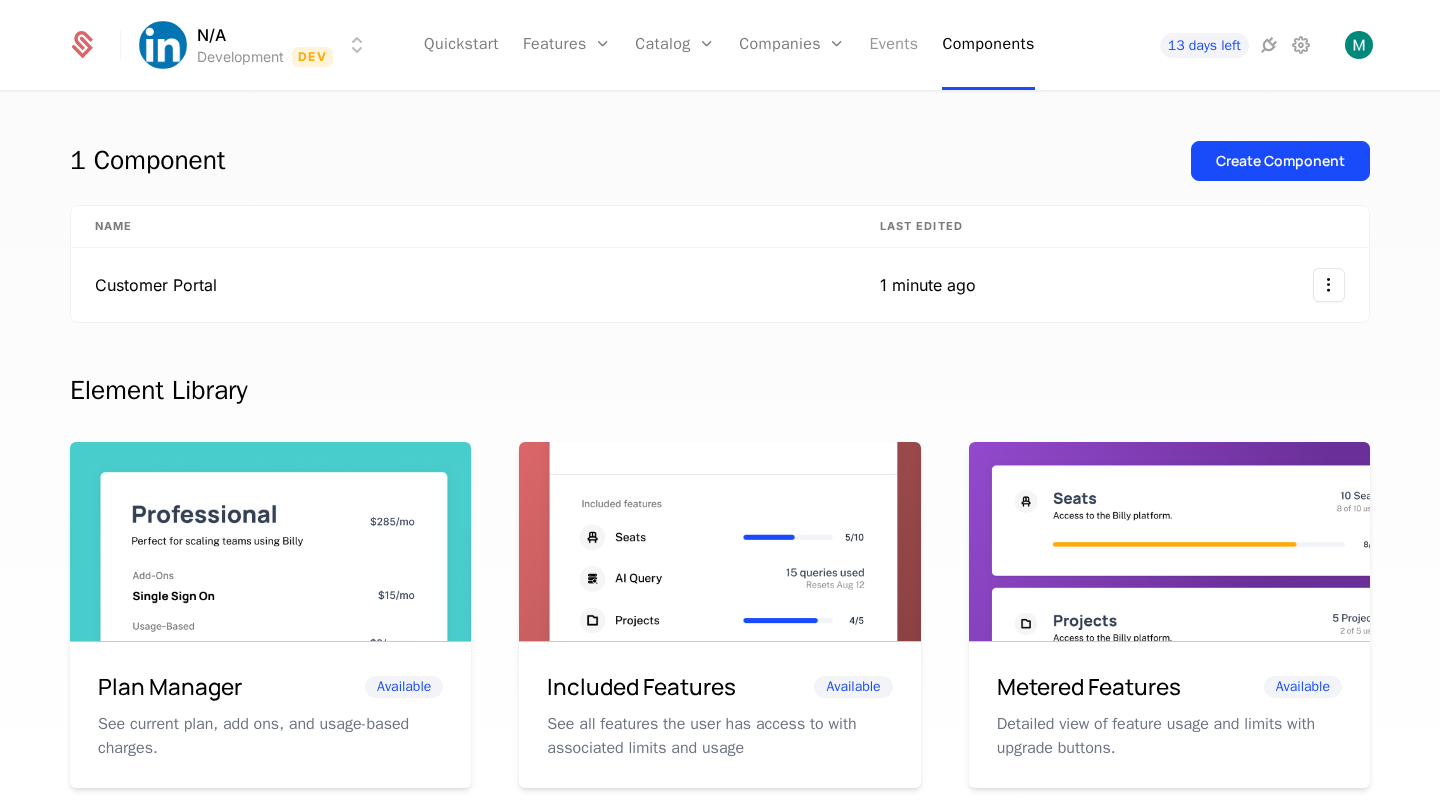 click on "Events" at bounding box center (893, 45) 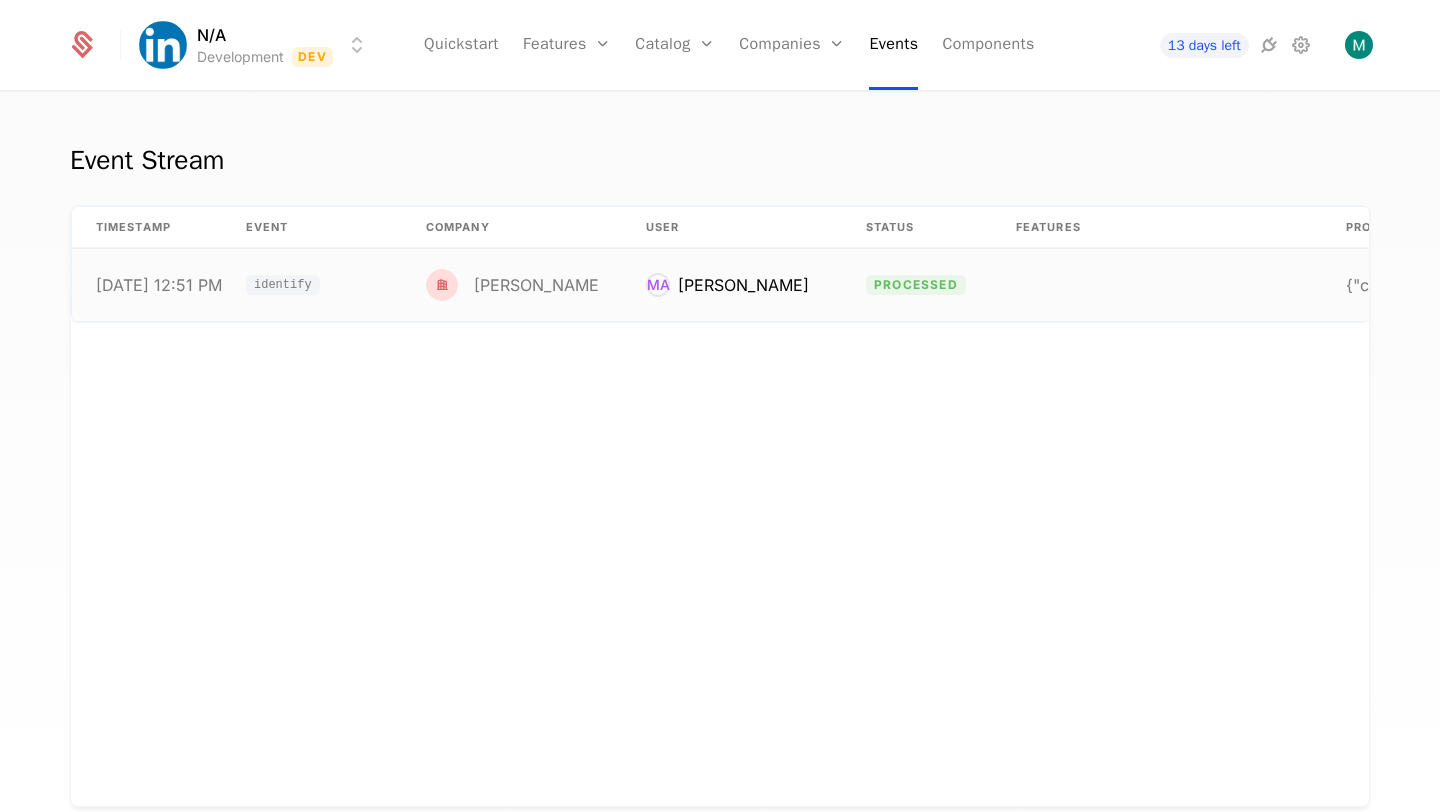 click on "[PERSON_NAME]" at bounding box center [539, 285] 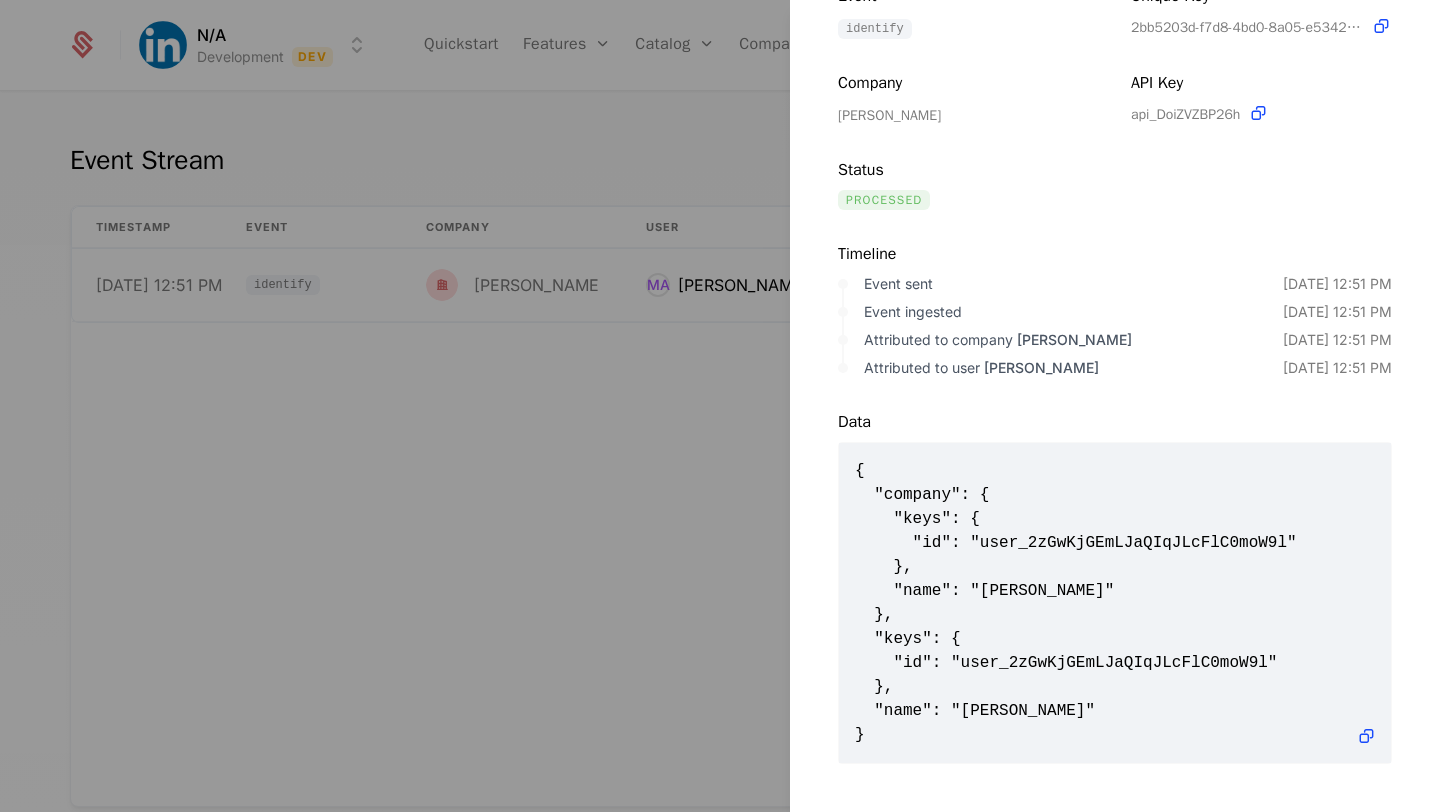 scroll, scrollTop: 0, scrollLeft: 0, axis: both 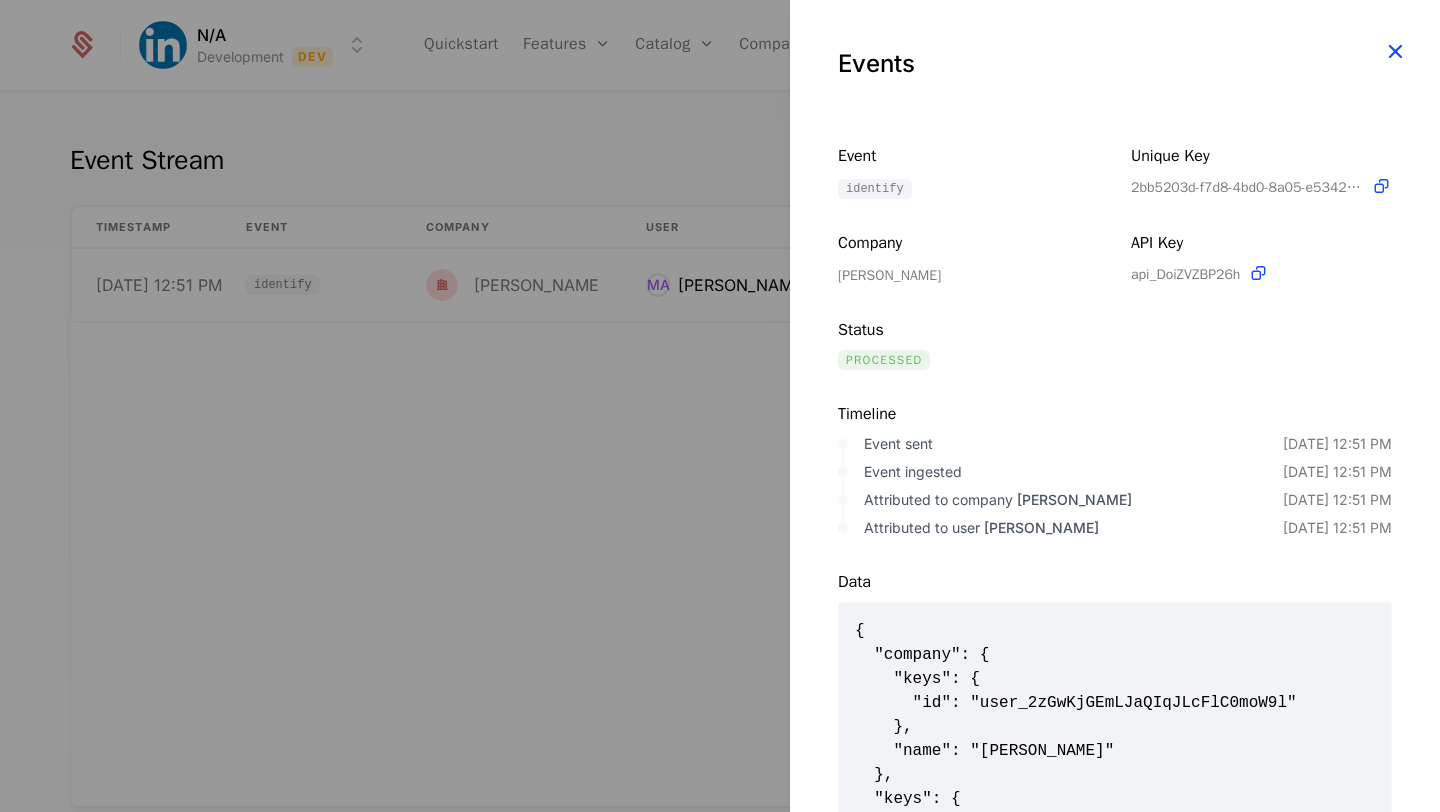 click at bounding box center (1395, 52) 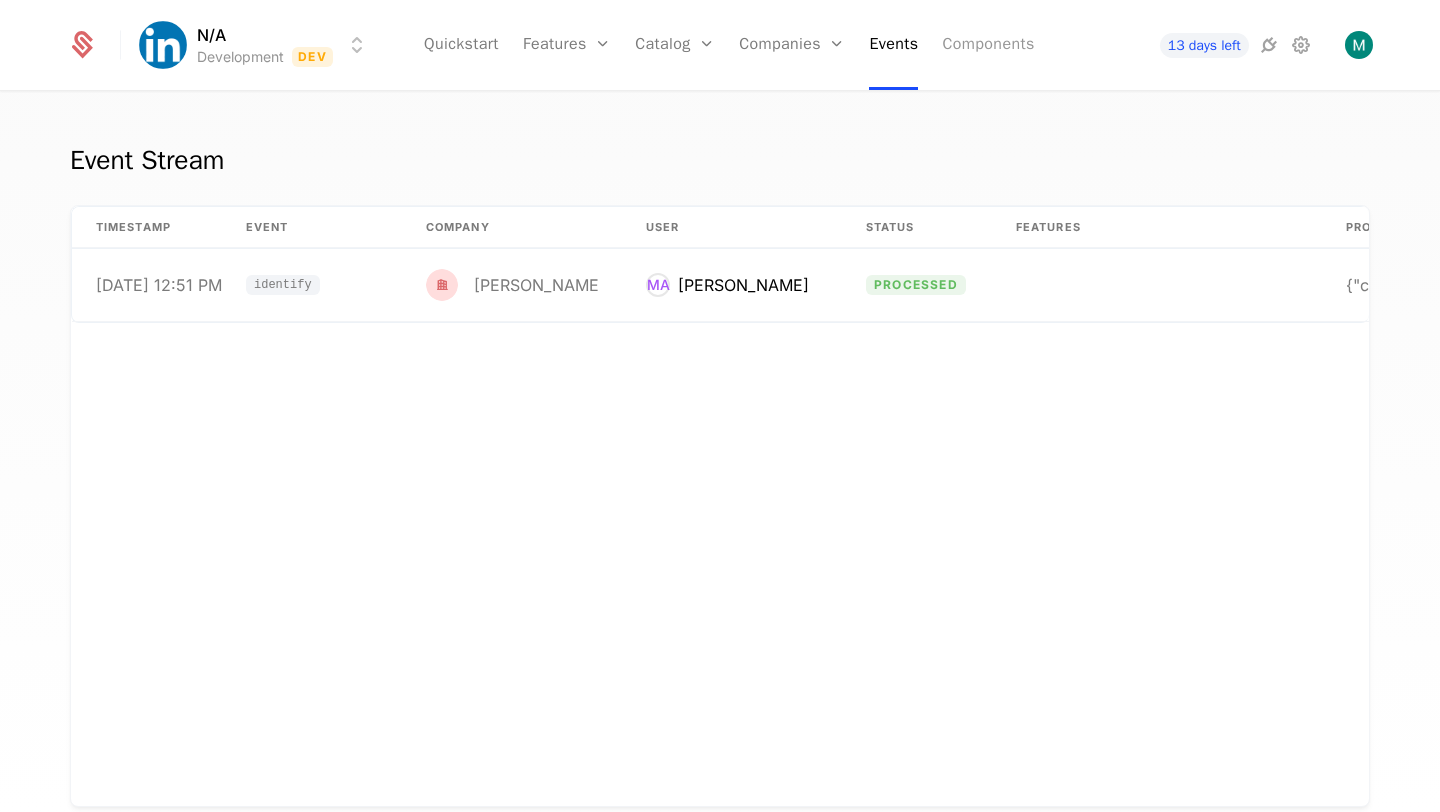 click on "Components" at bounding box center (988, 45) 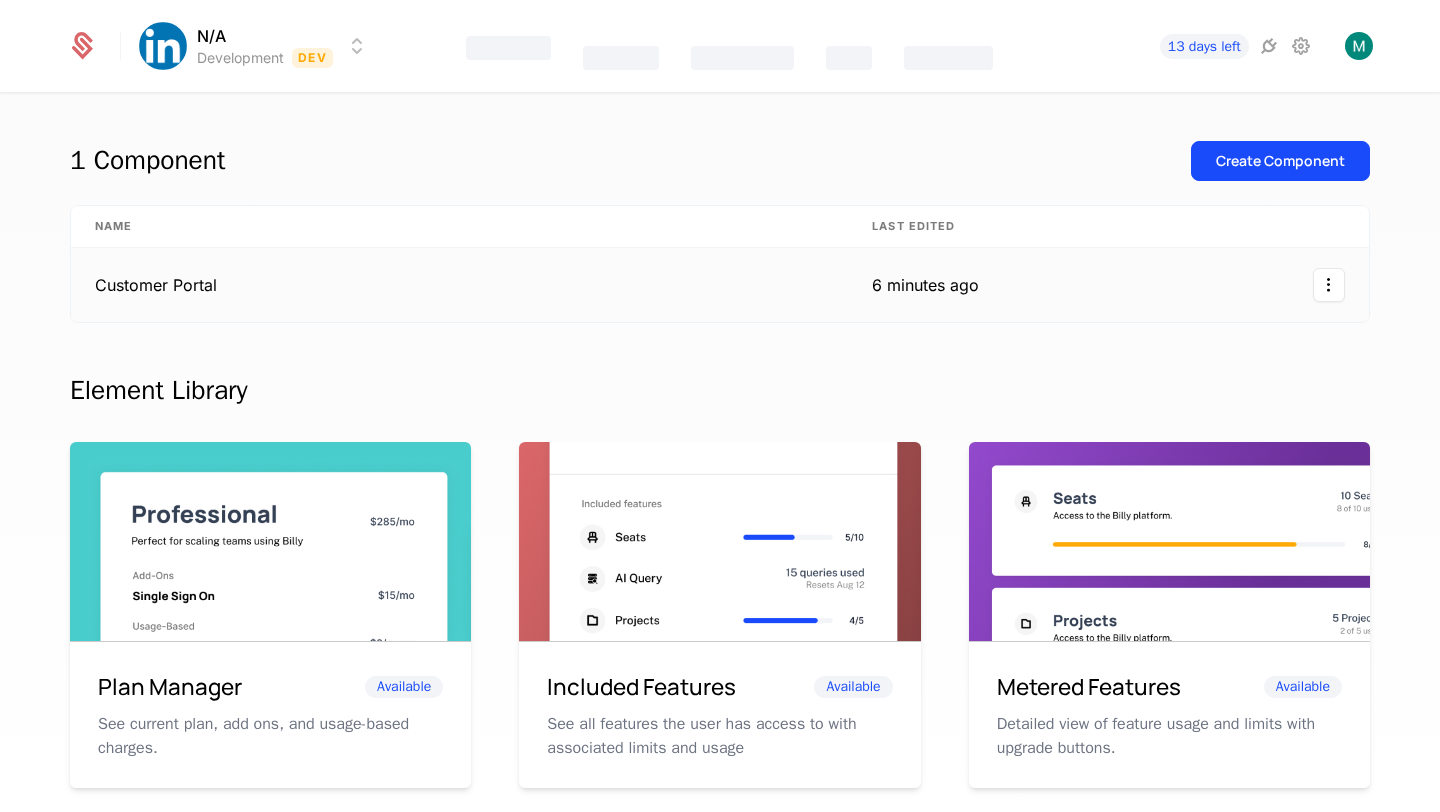 click at bounding box center [1186, 285] 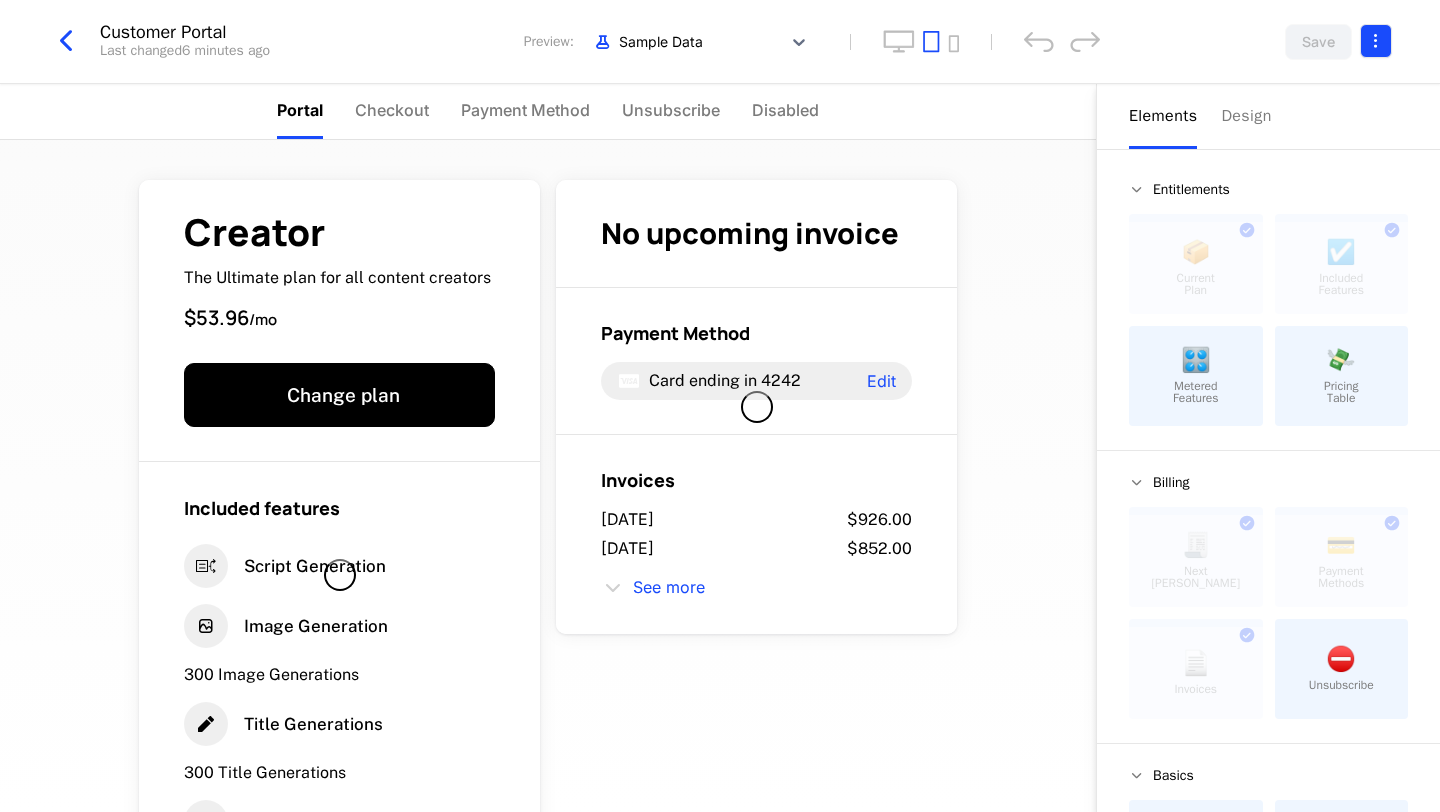 click on "N/A Development Dev Quickstart Features Features Flags Catalog Plans Add Ons Configuration Companies Companies Users Events Components 13 days left Customer Portal Last changed  6 minutes ago Preview: Sample Data Save Portal Checkout Payment Method Unsubscribe Disabled Creator The Ultimate plan for all content creators $53.96 / mo Change plan Included features Script Generation Image Generation 300   Image Generations Title Generations 300   Title Generations Transcriptions 300   Transcriptions See all No upcoming invoice Payment Method Card ending in   4242 Edit Invoices [DATE] $926.00 [DATE] $852.00 See more Powered by   Elements Design Entitlements 📦 Current Plan This component can only be used once ☑️ Included Features This component can only be used once 🎛️ Metered Features 💸 Pricing Table Billing 🧾 Next Bill Due This component can only be used once 💳 Payment Methods This component can only be used once 📄 Invoices This component can only be used once ⛔️ ." at bounding box center [720, 406] 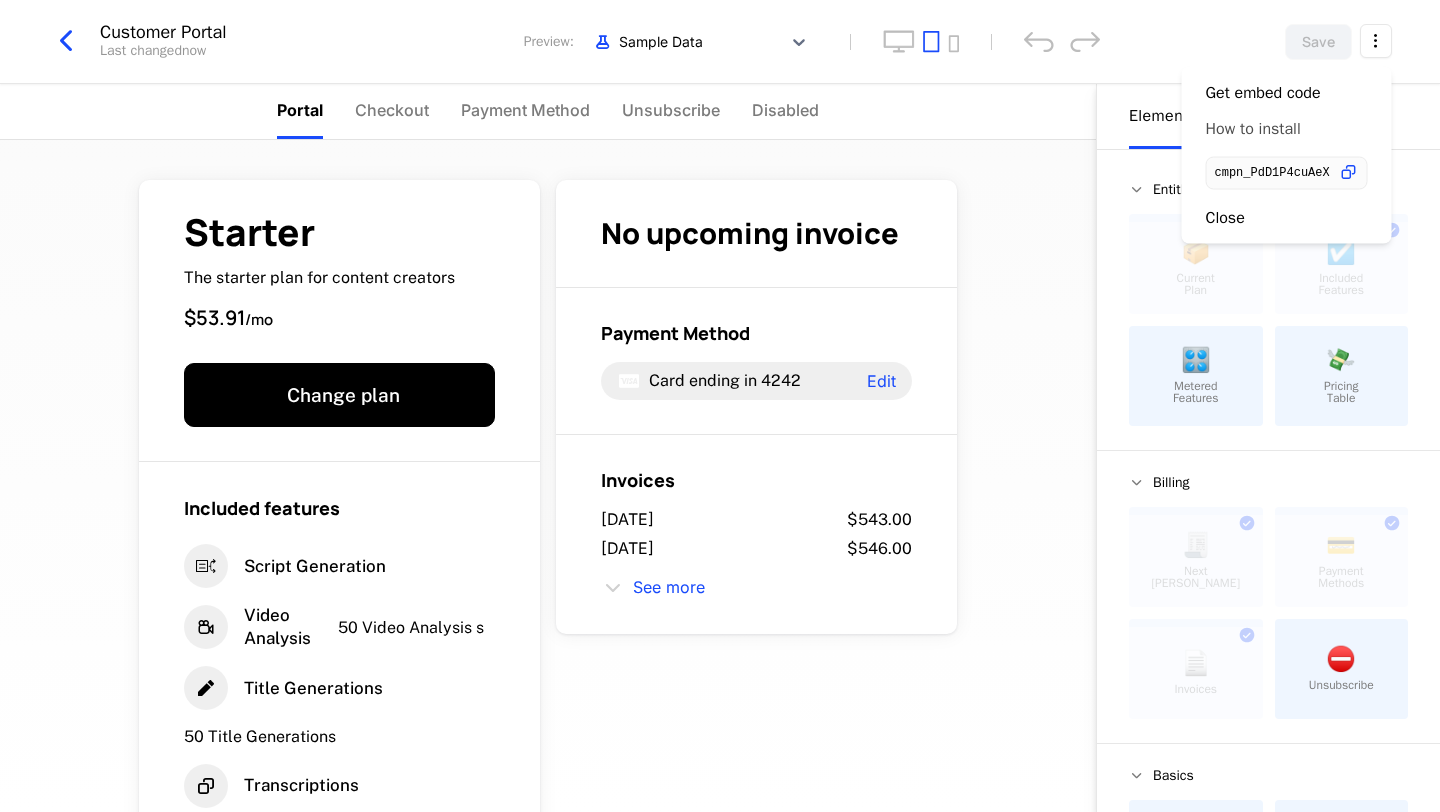 click on "How to install" at bounding box center [1253, 129] 